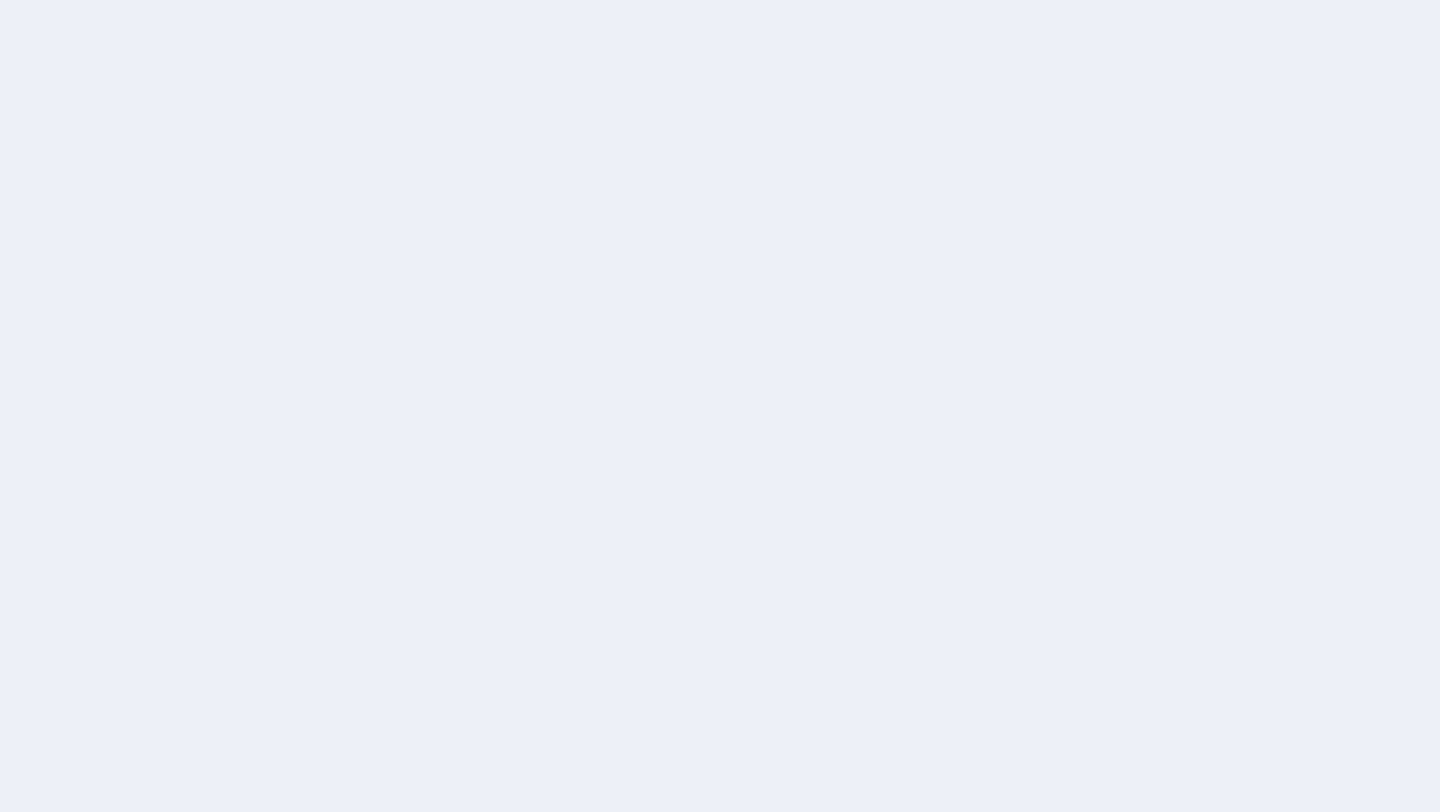 scroll, scrollTop: 0, scrollLeft: 0, axis: both 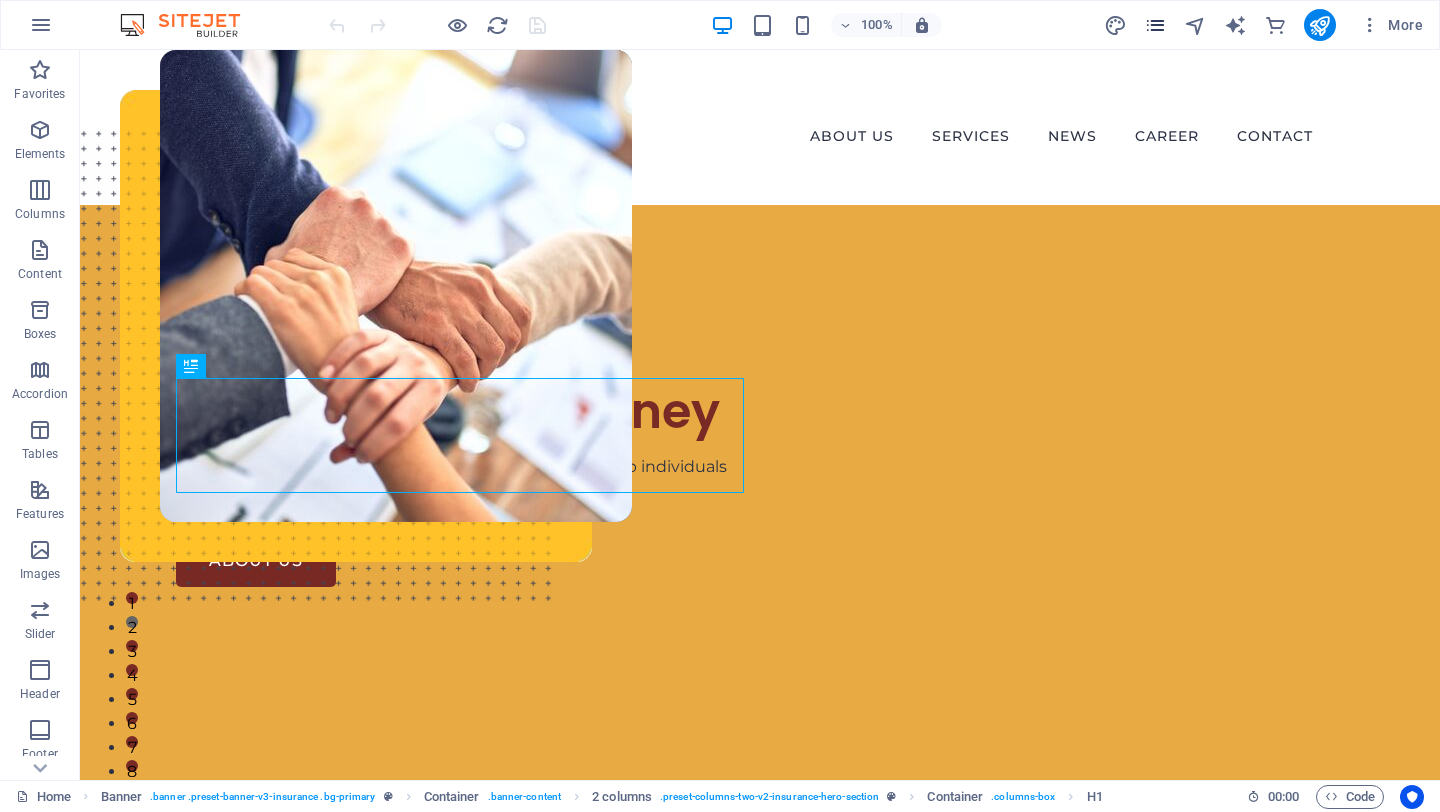 click at bounding box center [1155, 25] 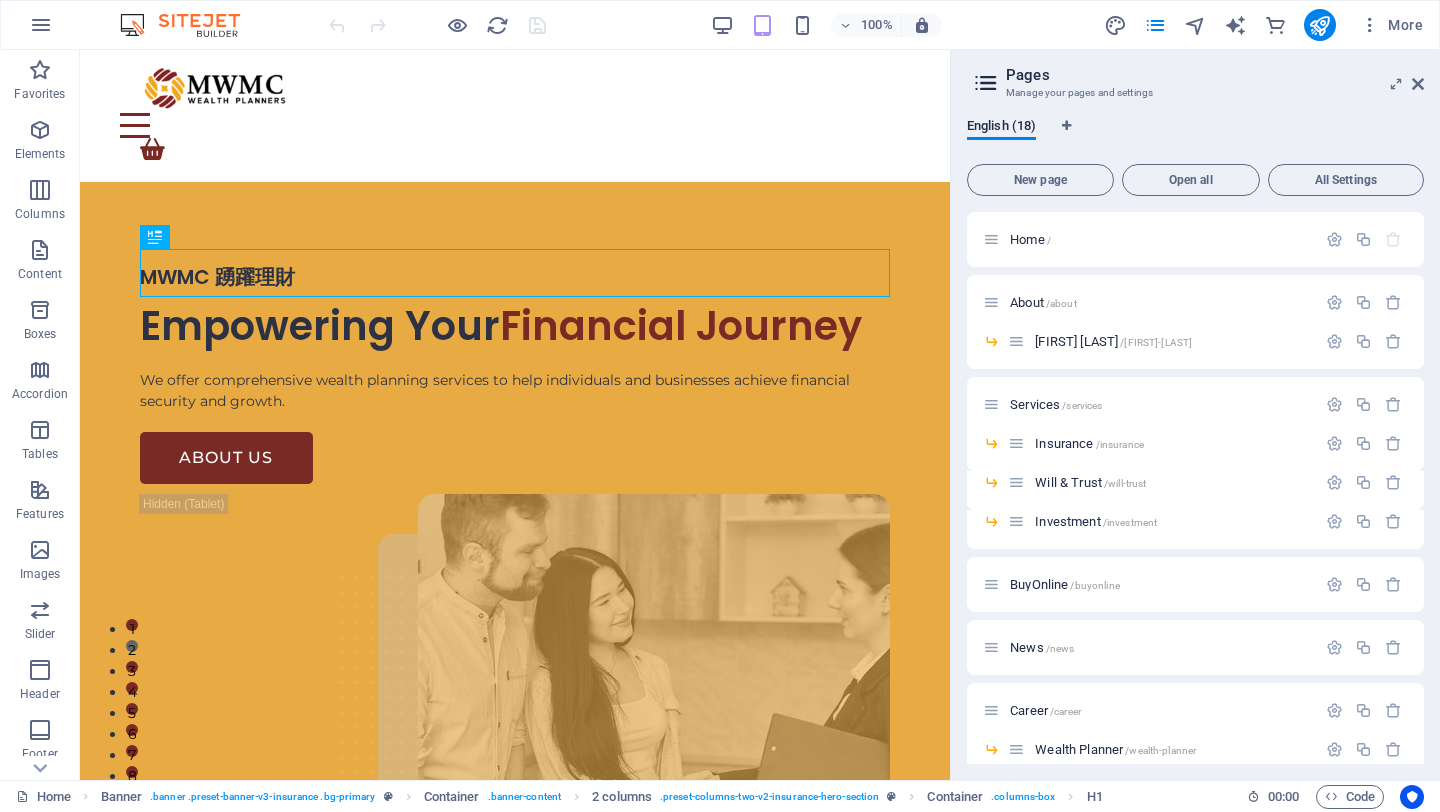 scroll, scrollTop: 414, scrollLeft: 0, axis: vertical 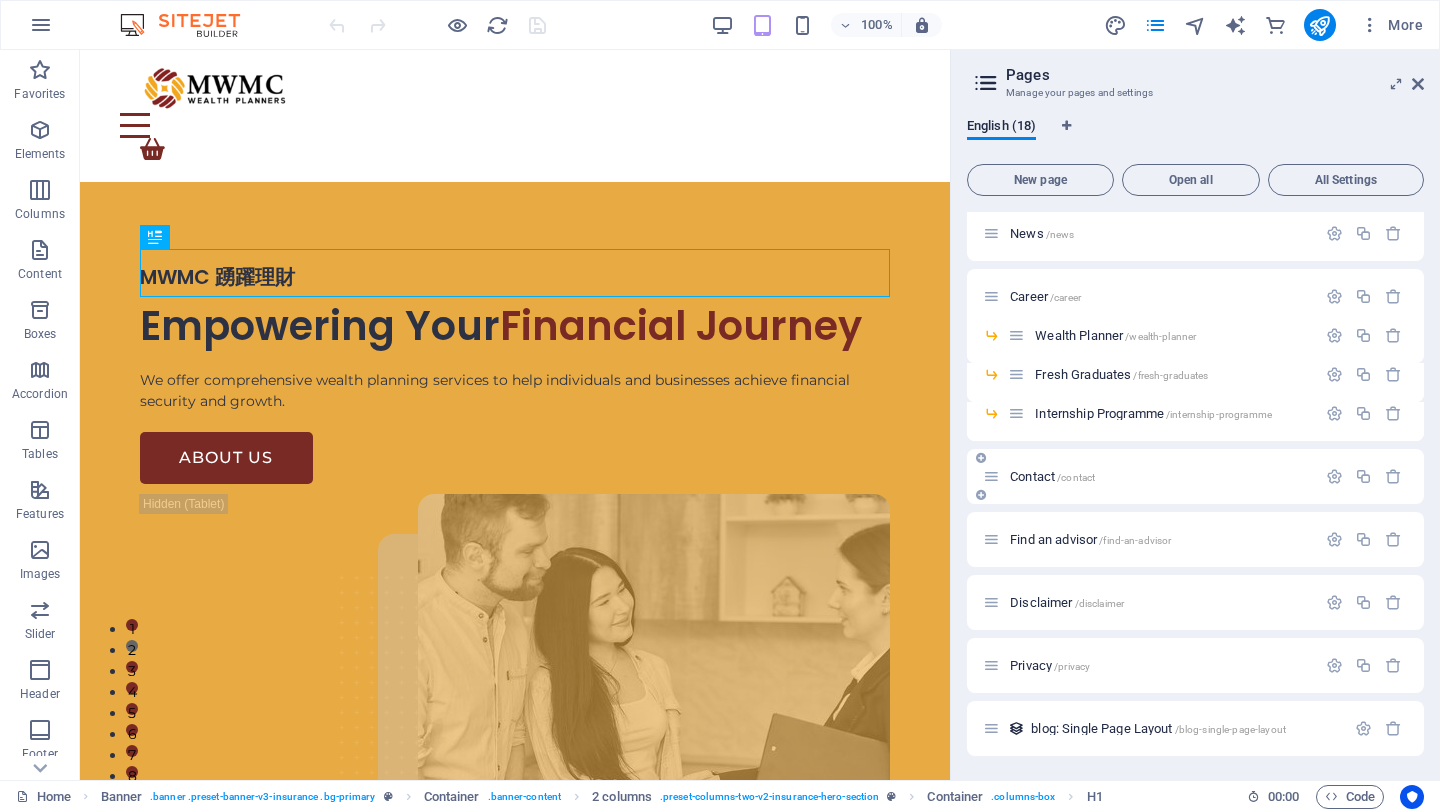 click on "Contact /contact" at bounding box center (1052, 476) 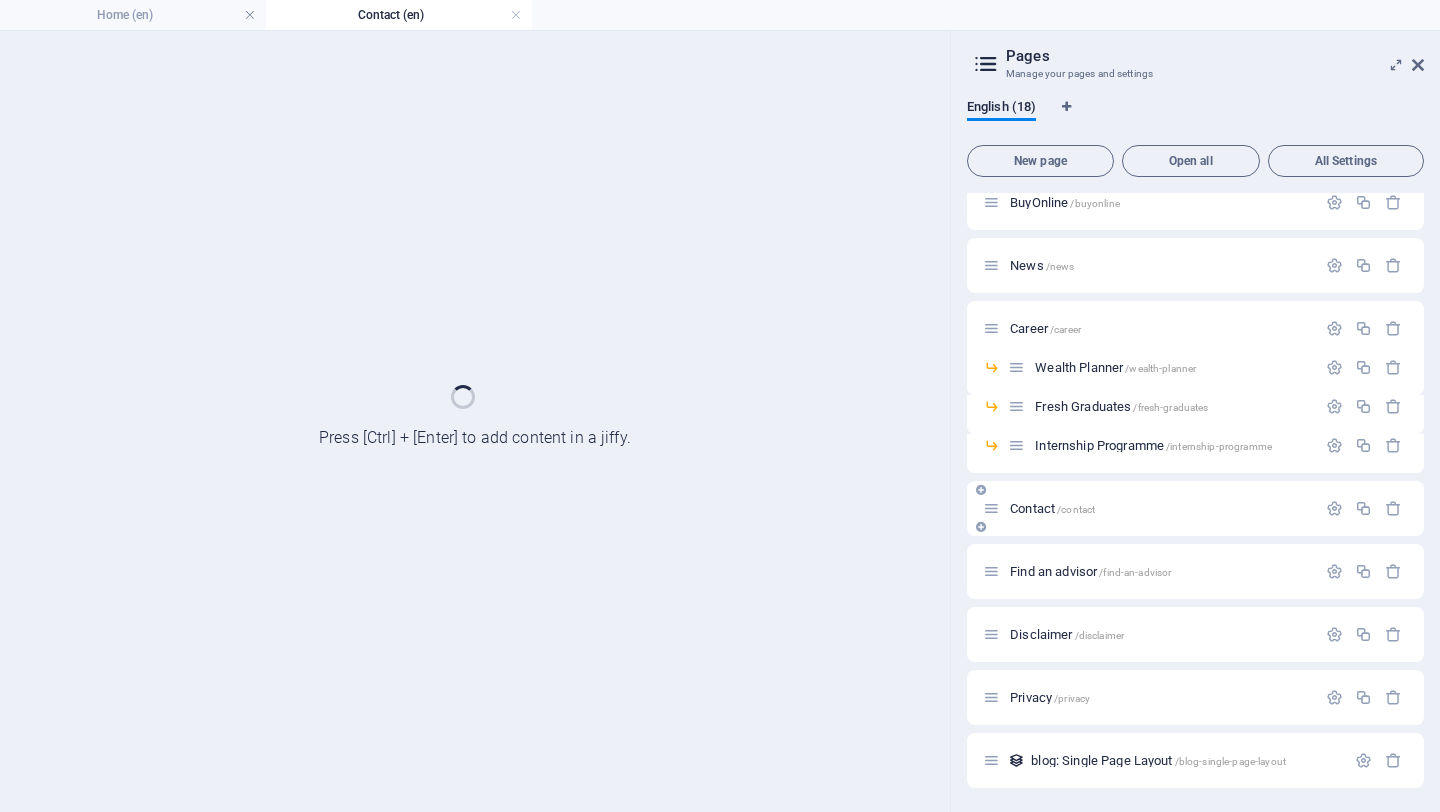 scroll, scrollTop: 363, scrollLeft: 0, axis: vertical 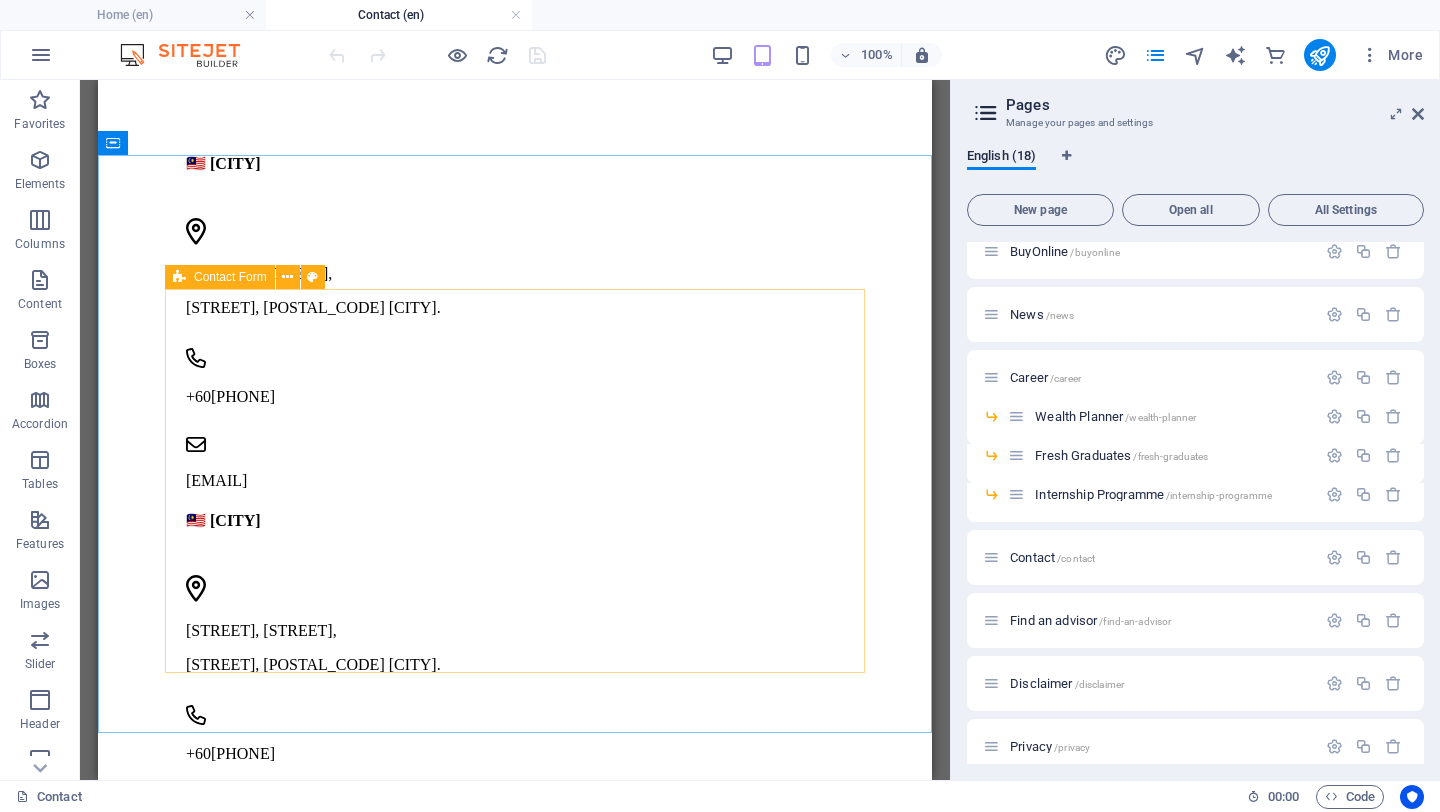 click on "Contact Form" at bounding box center [230, 277] 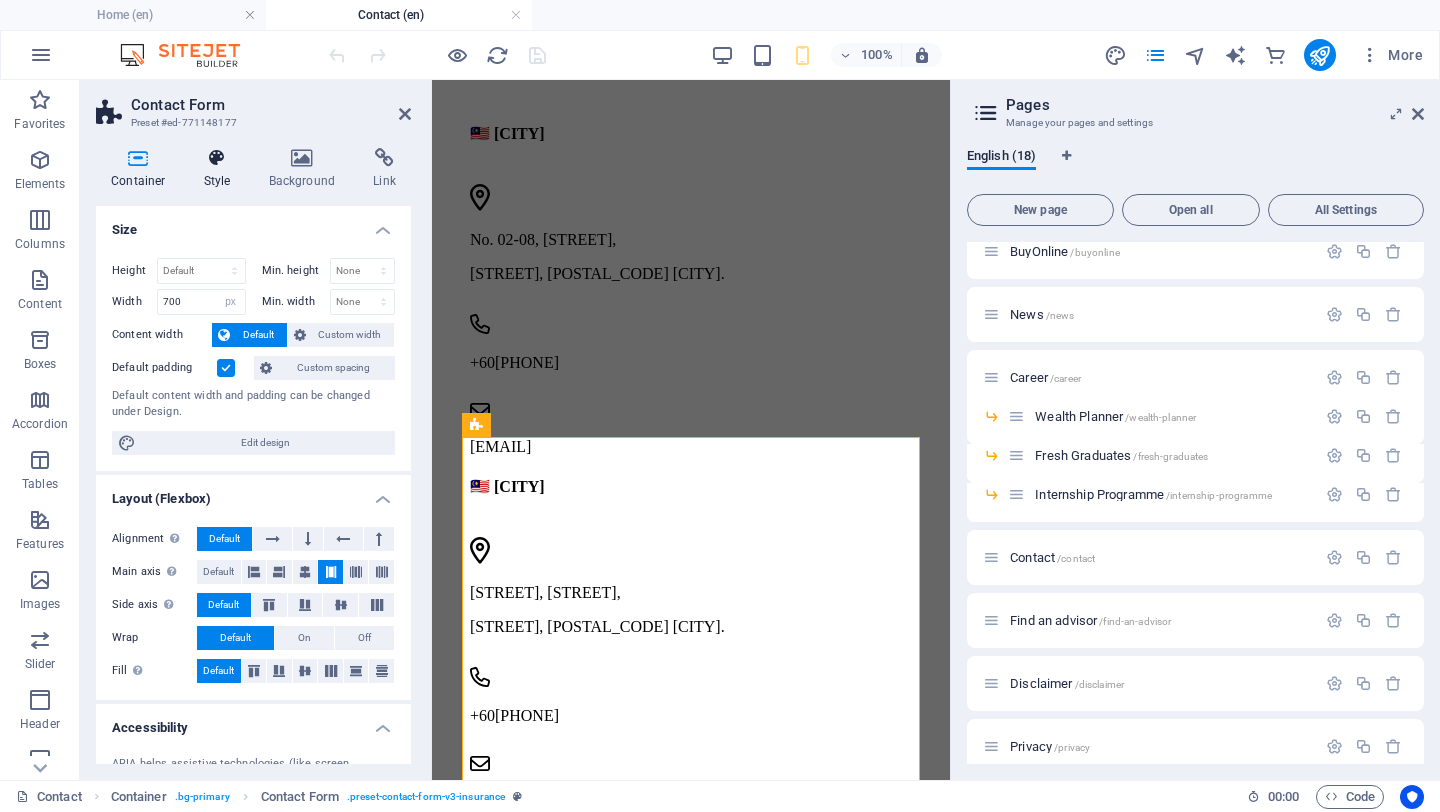 click on "Style" at bounding box center [221, 169] 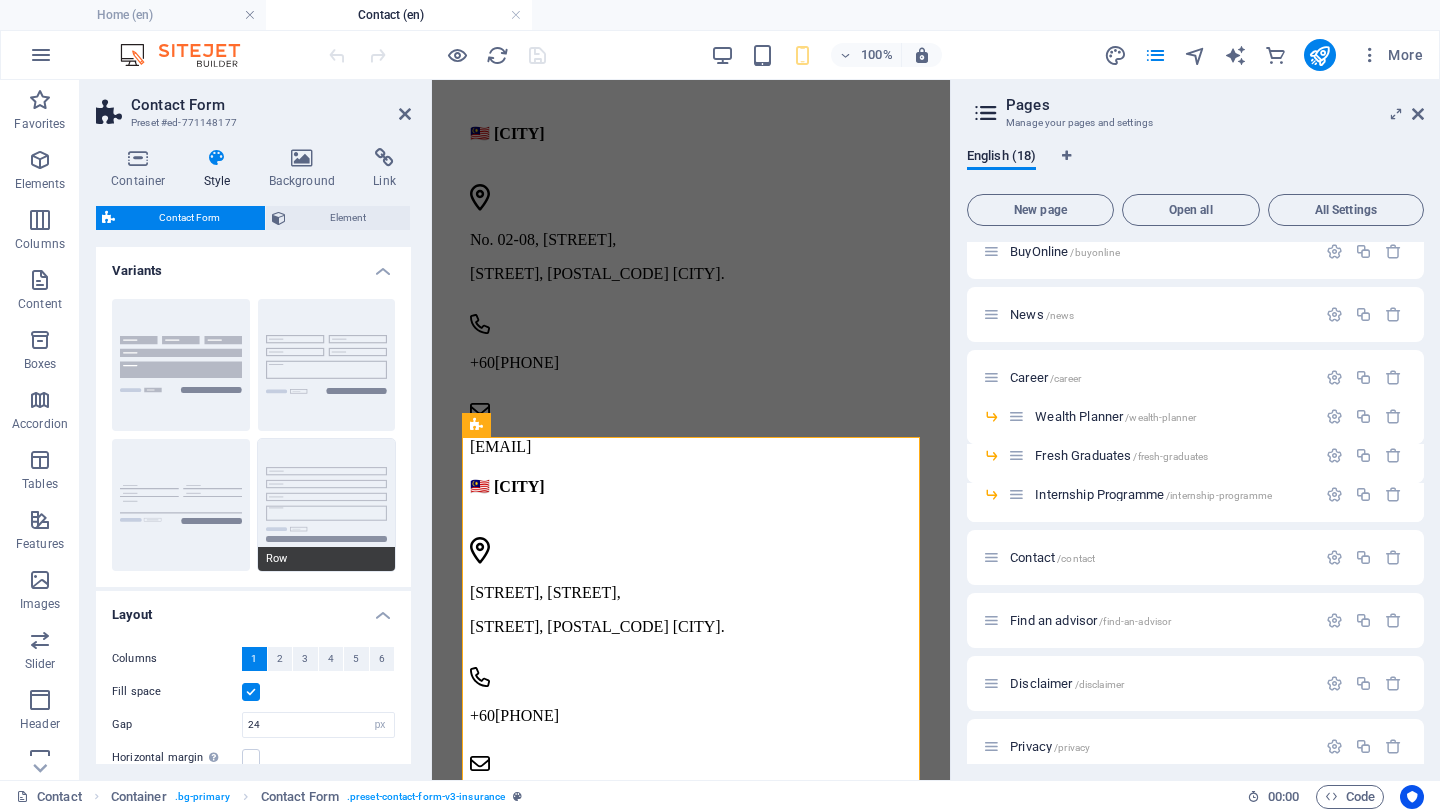 scroll, scrollTop: 241, scrollLeft: 0, axis: vertical 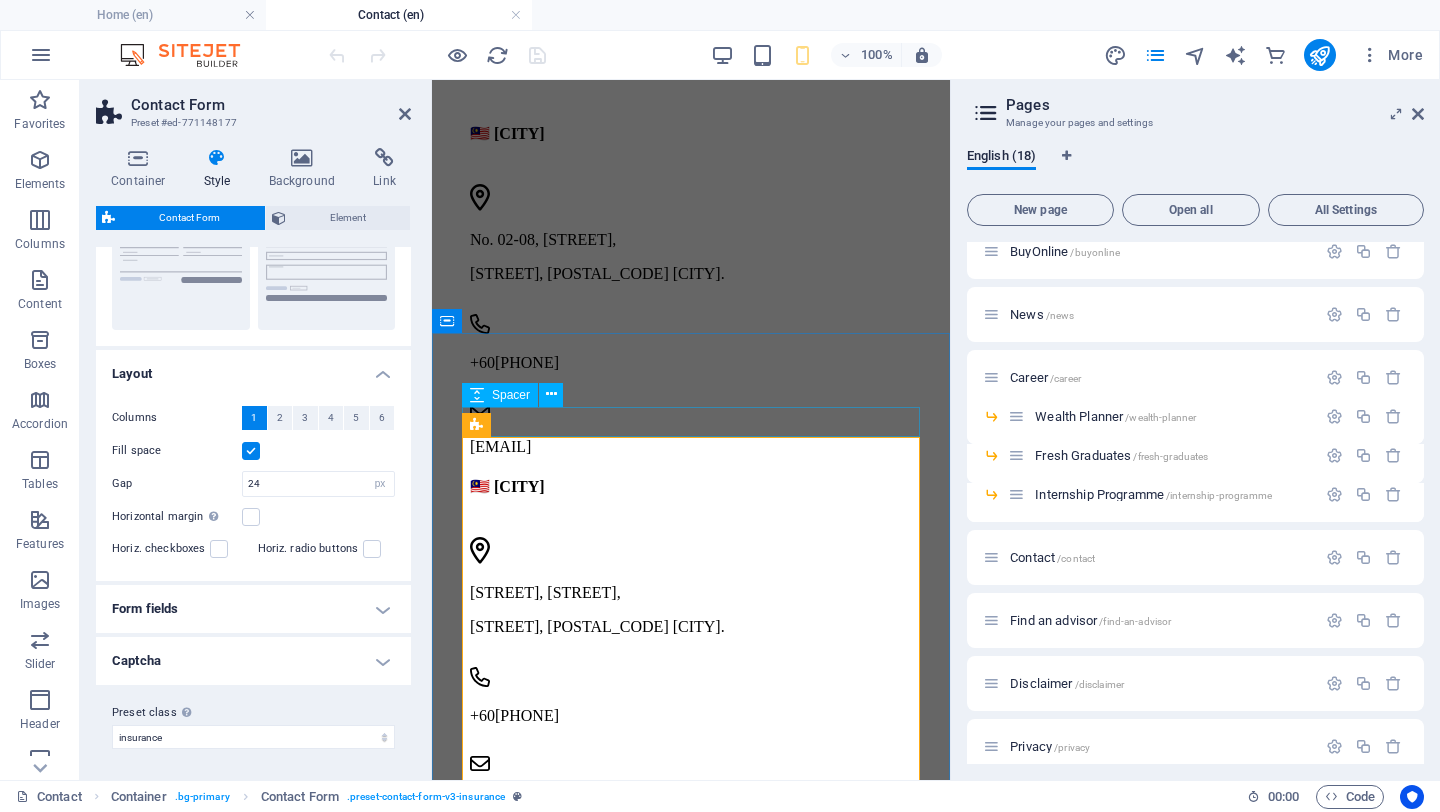 click at bounding box center (691, 999) 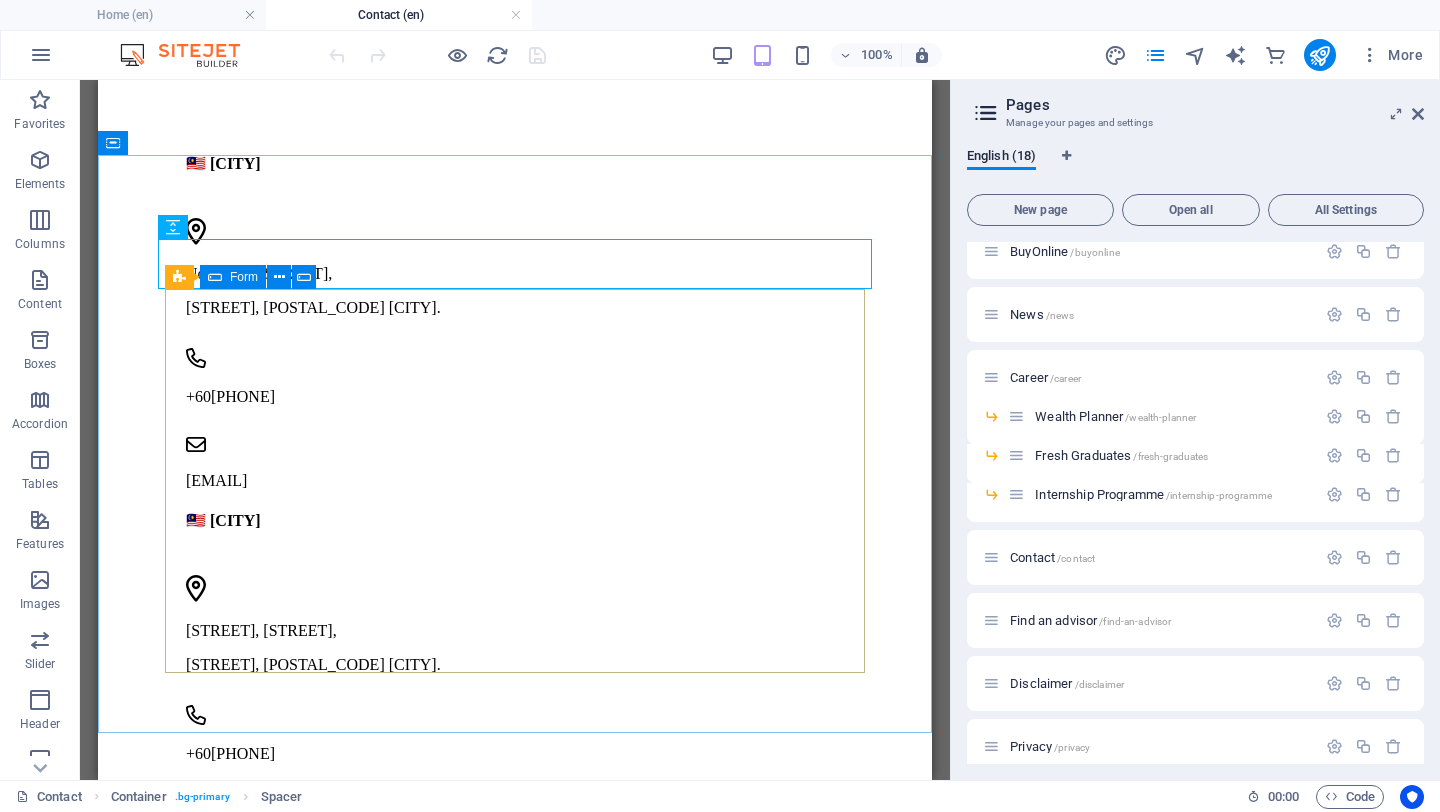 click at bounding box center [215, 277] 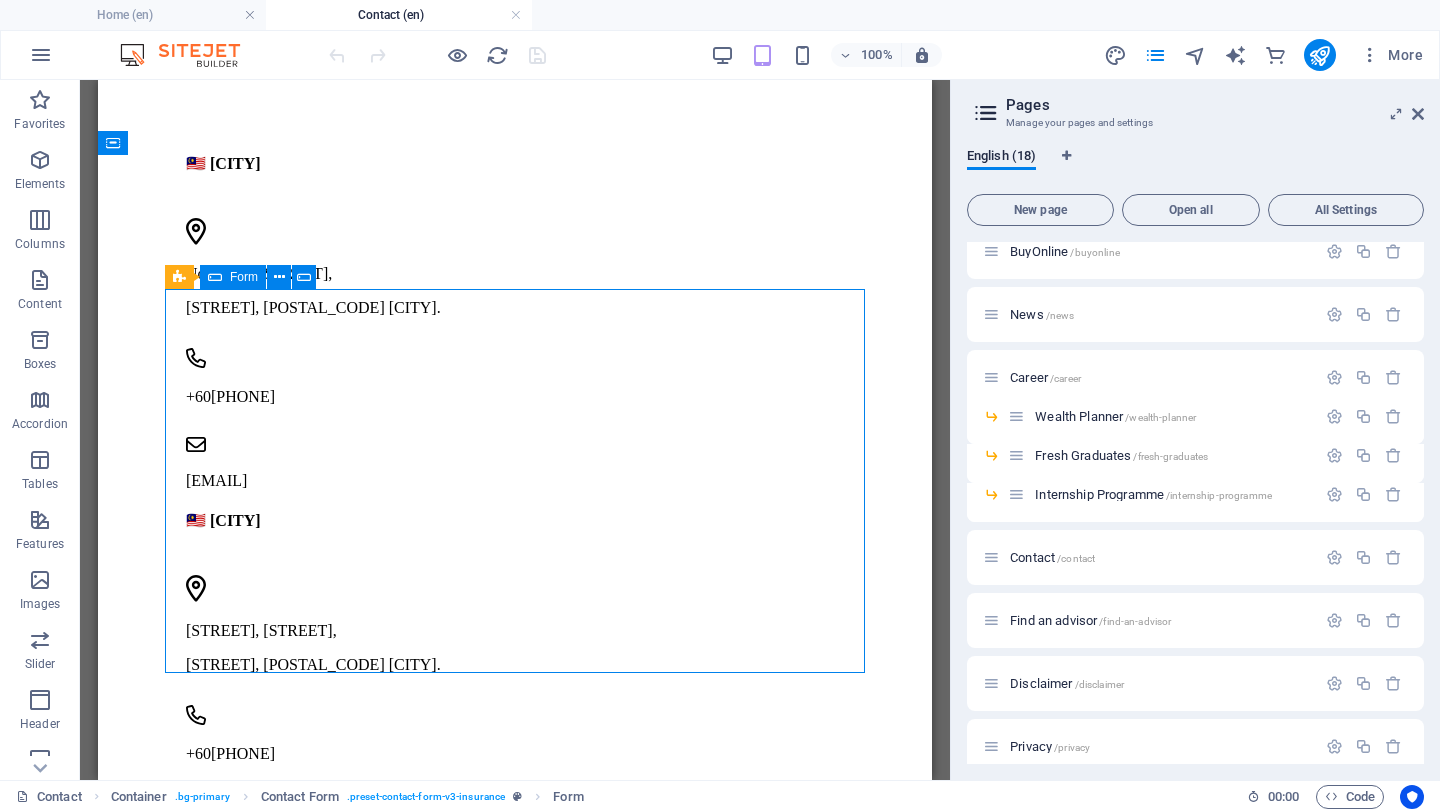 click at bounding box center (215, 277) 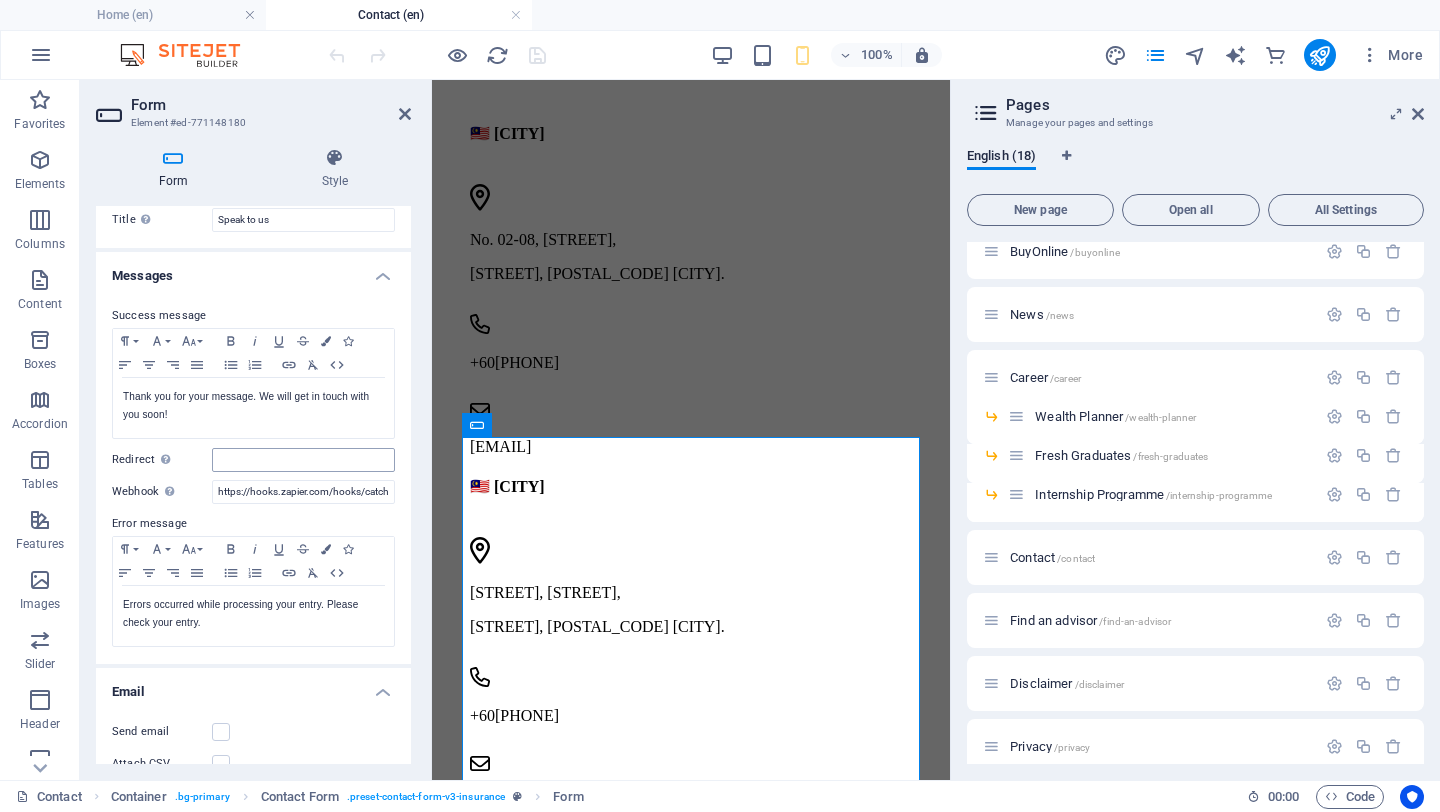 scroll, scrollTop: 51, scrollLeft: 0, axis: vertical 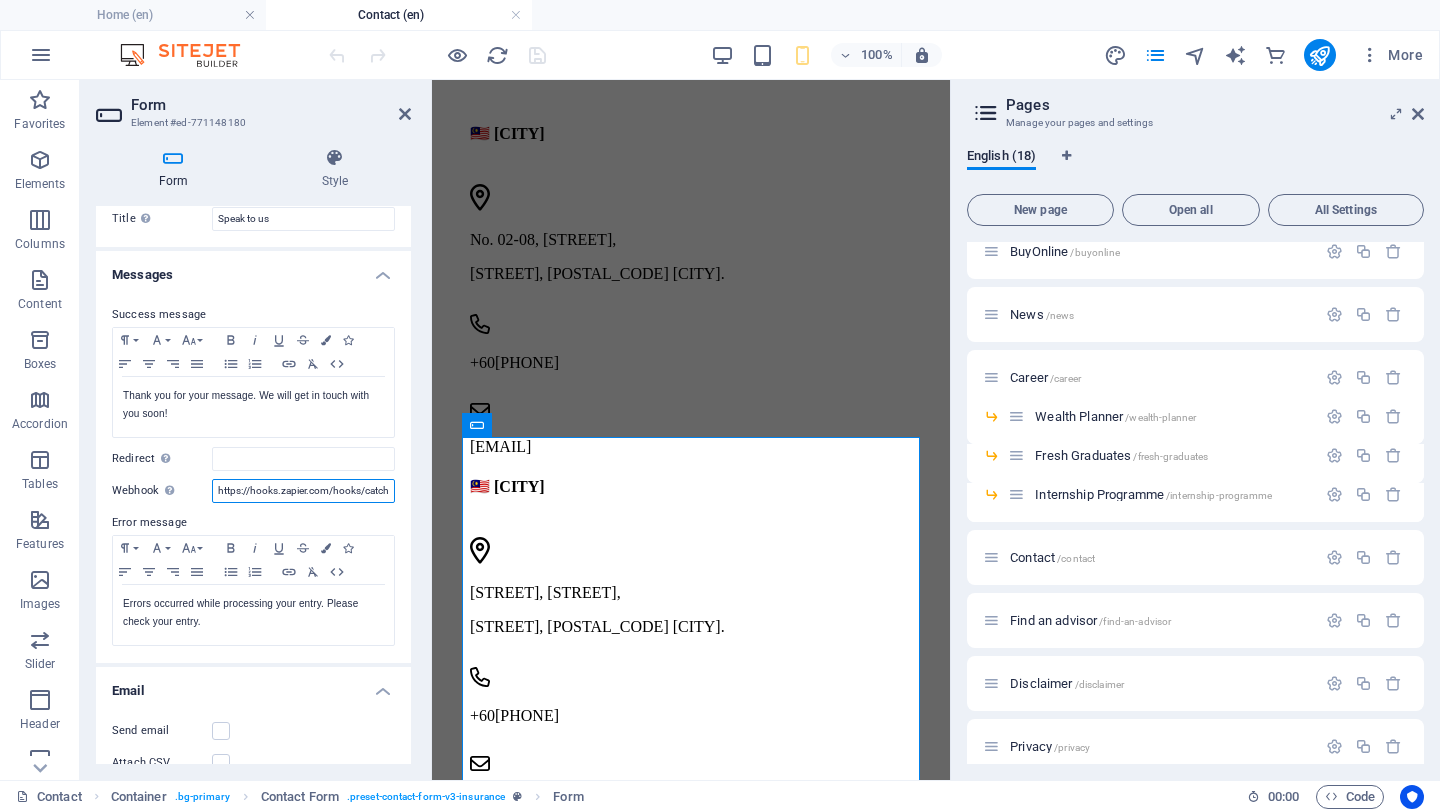 click on "https://hooks.zapier.com/hooks/catch/24043227/u41epe3/" at bounding box center [303, 491] 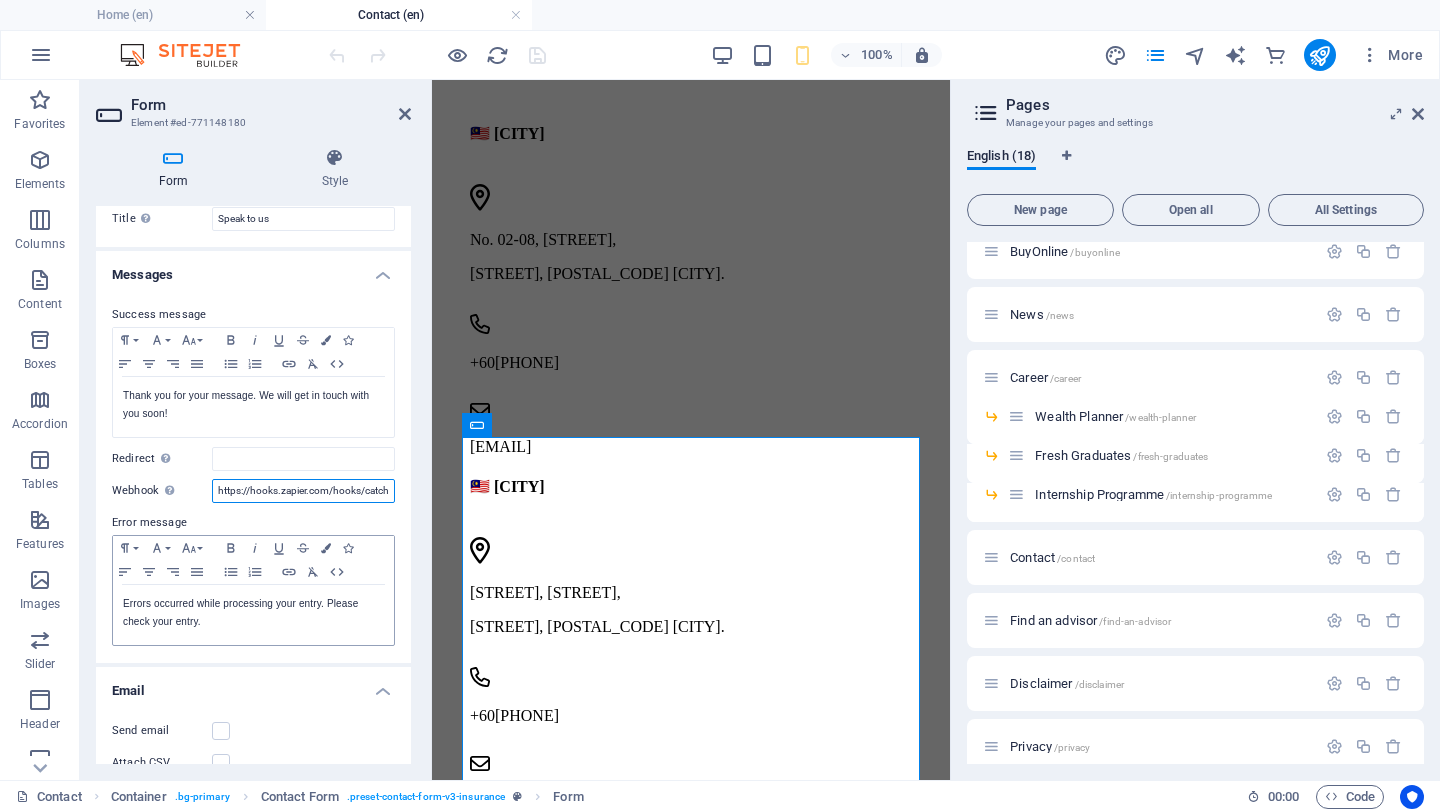 paste on ".eu2.make.com/qsl79cpcghm85qhknyno4f1mke8u3bl6" 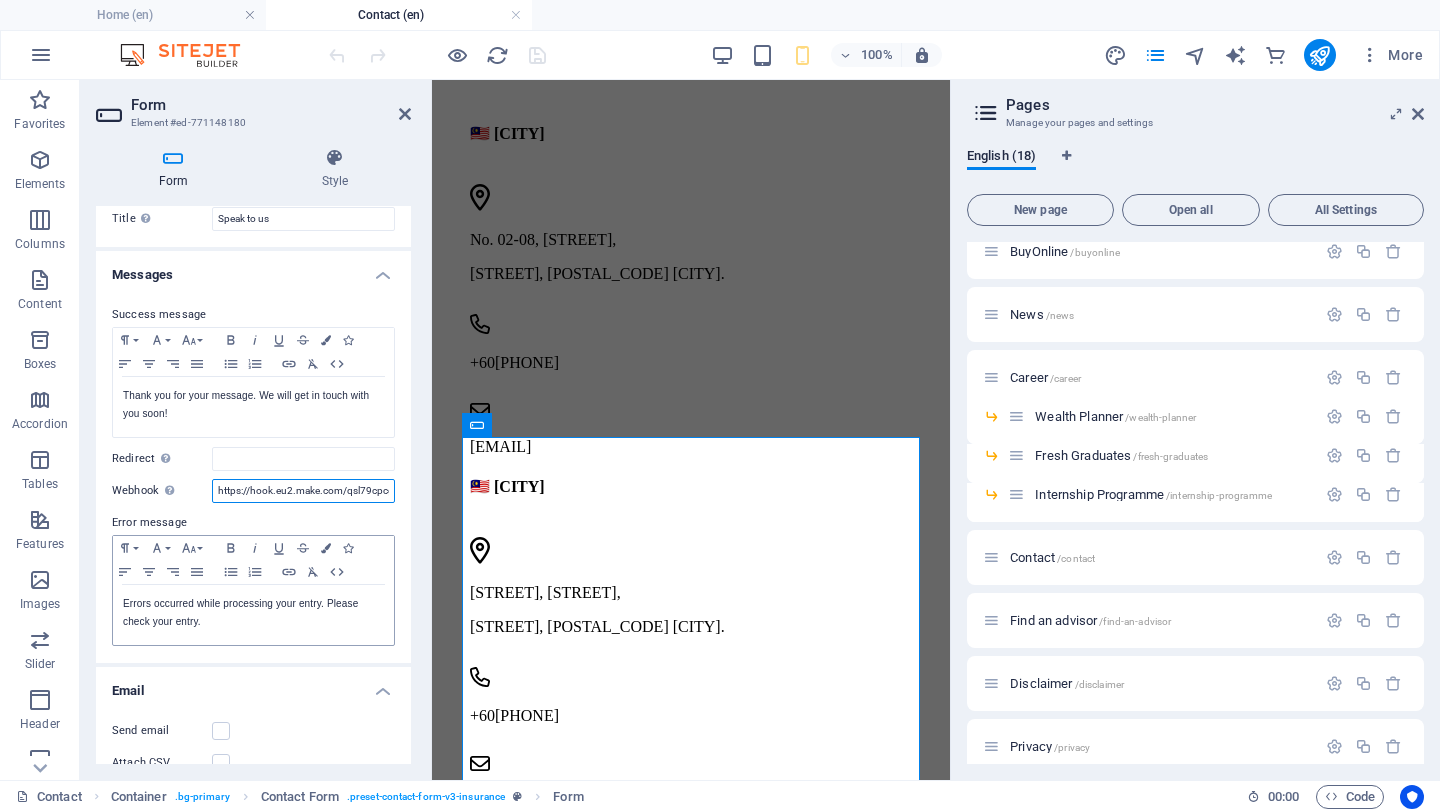 scroll, scrollTop: 0, scrollLeft: 133, axis: horizontal 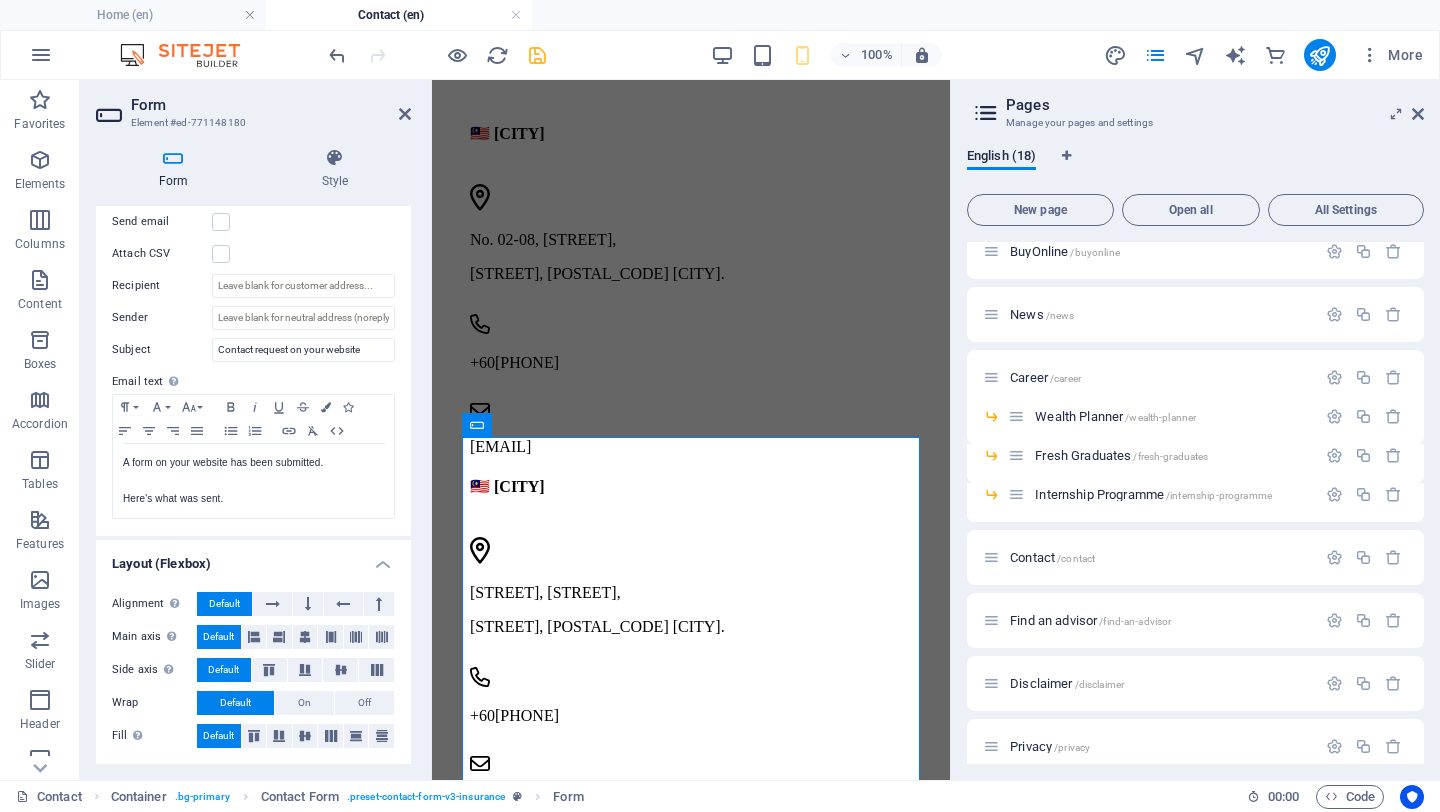 type on "https://hook.eu2.make.com/qsl79cpcghm85qhknyno4f1mke8u3bl6" 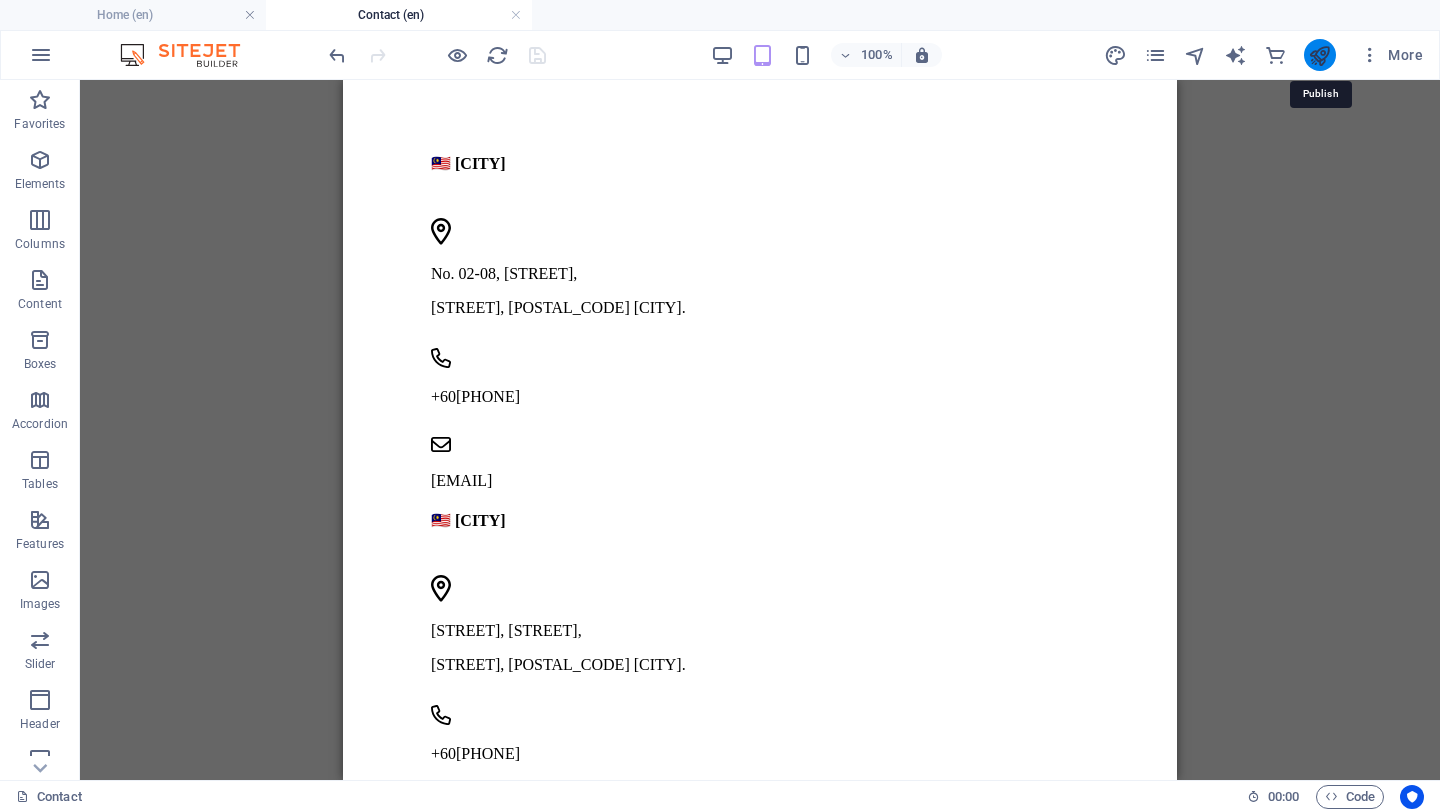 click at bounding box center [1319, 55] 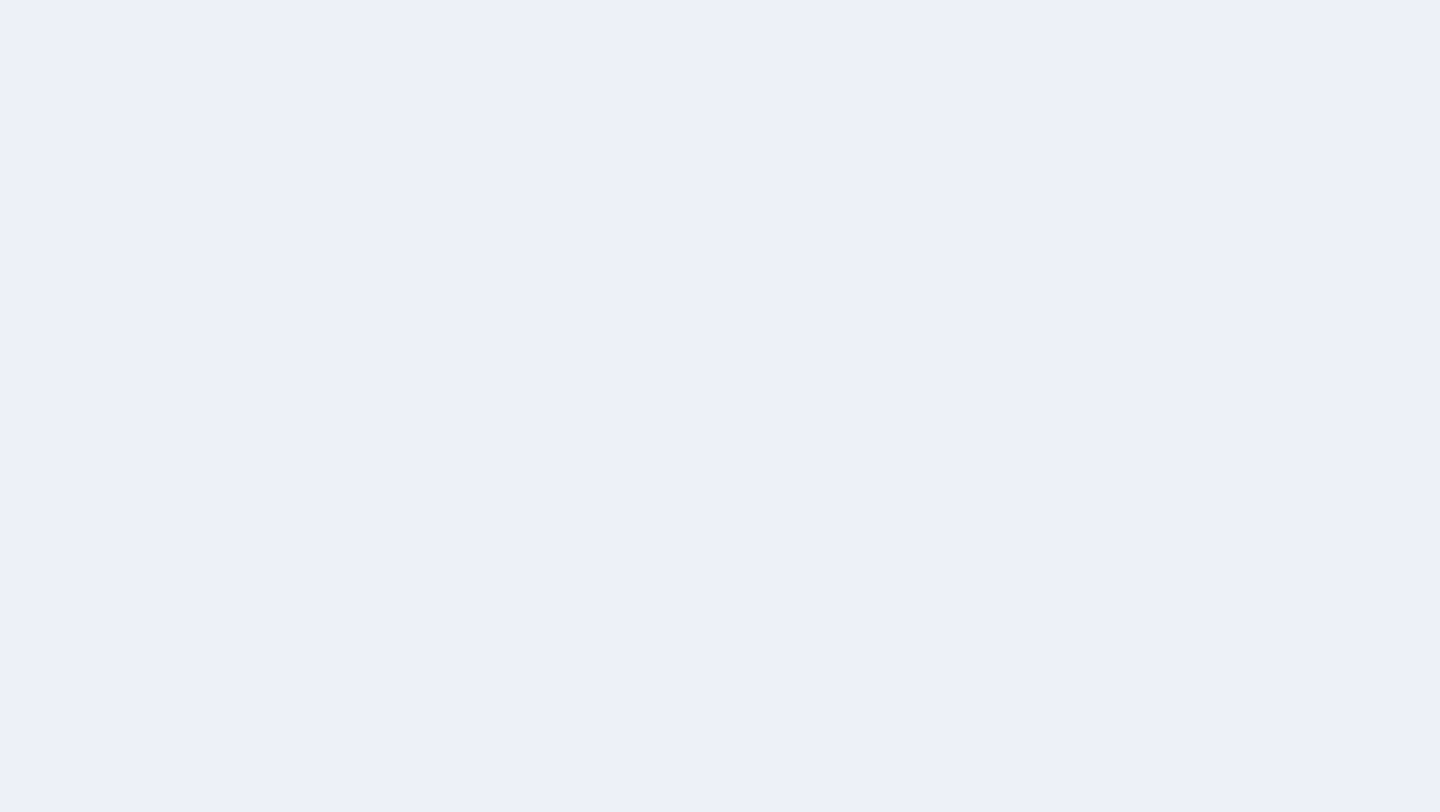 scroll, scrollTop: 0, scrollLeft: 0, axis: both 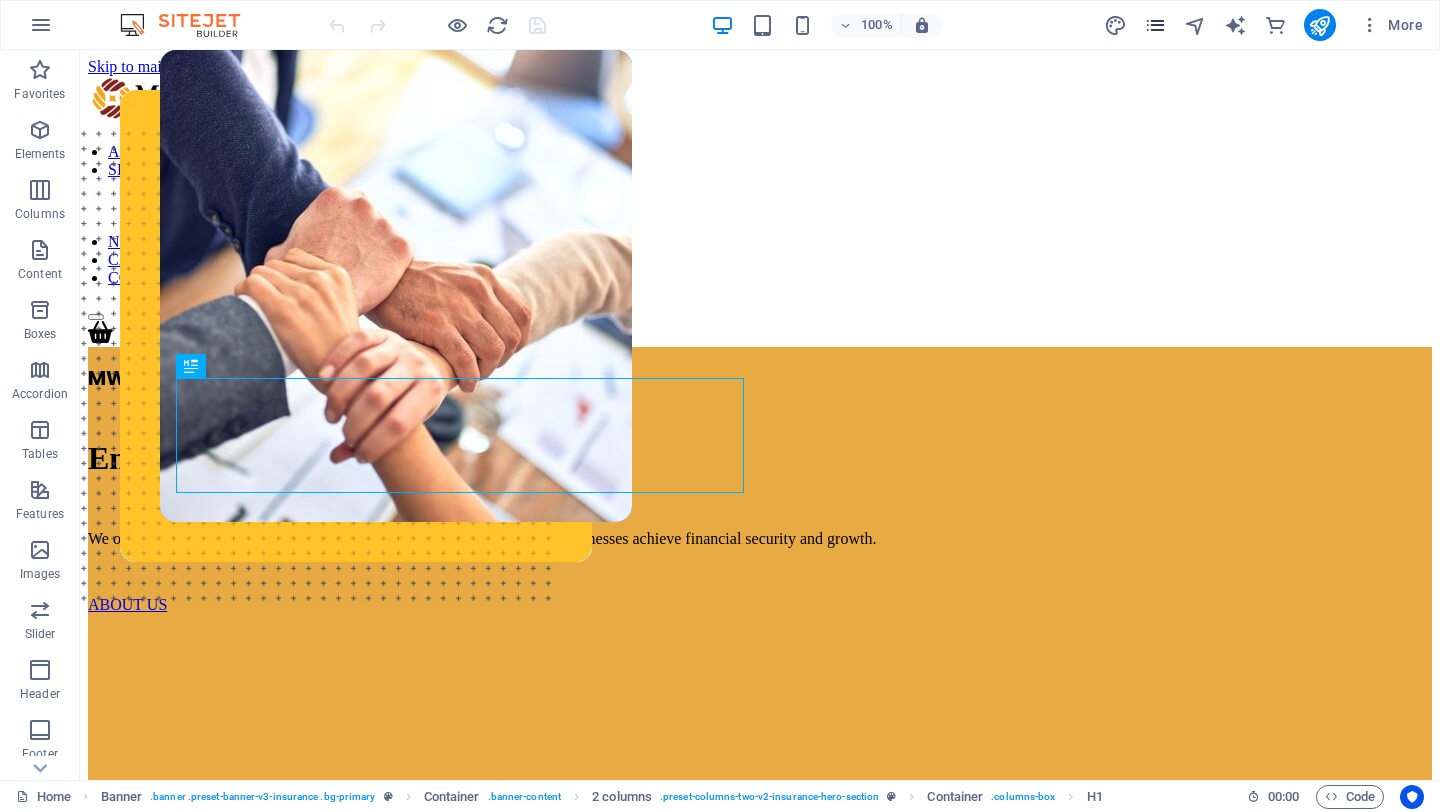 click at bounding box center (1155, 25) 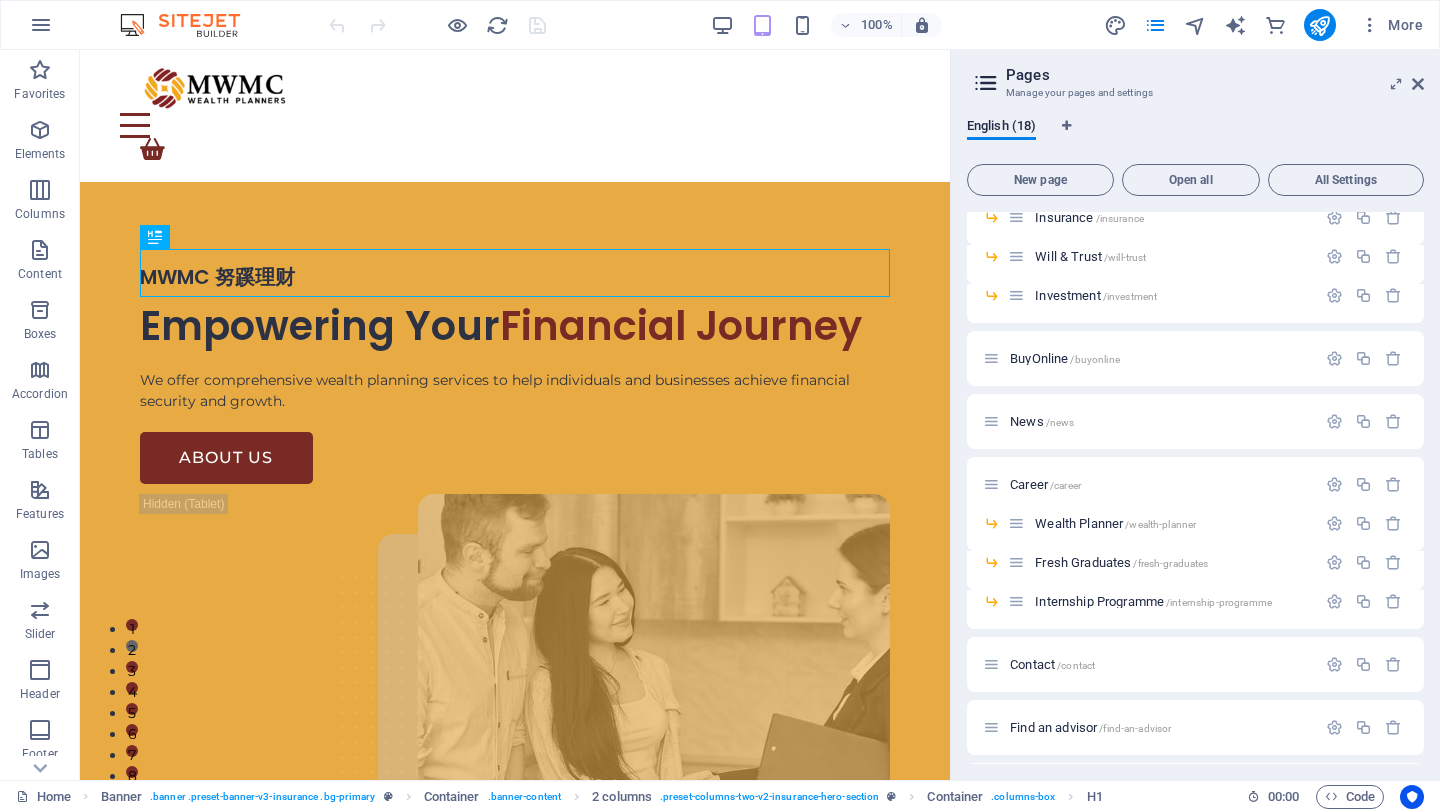scroll, scrollTop: 224, scrollLeft: 0, axis: vertical 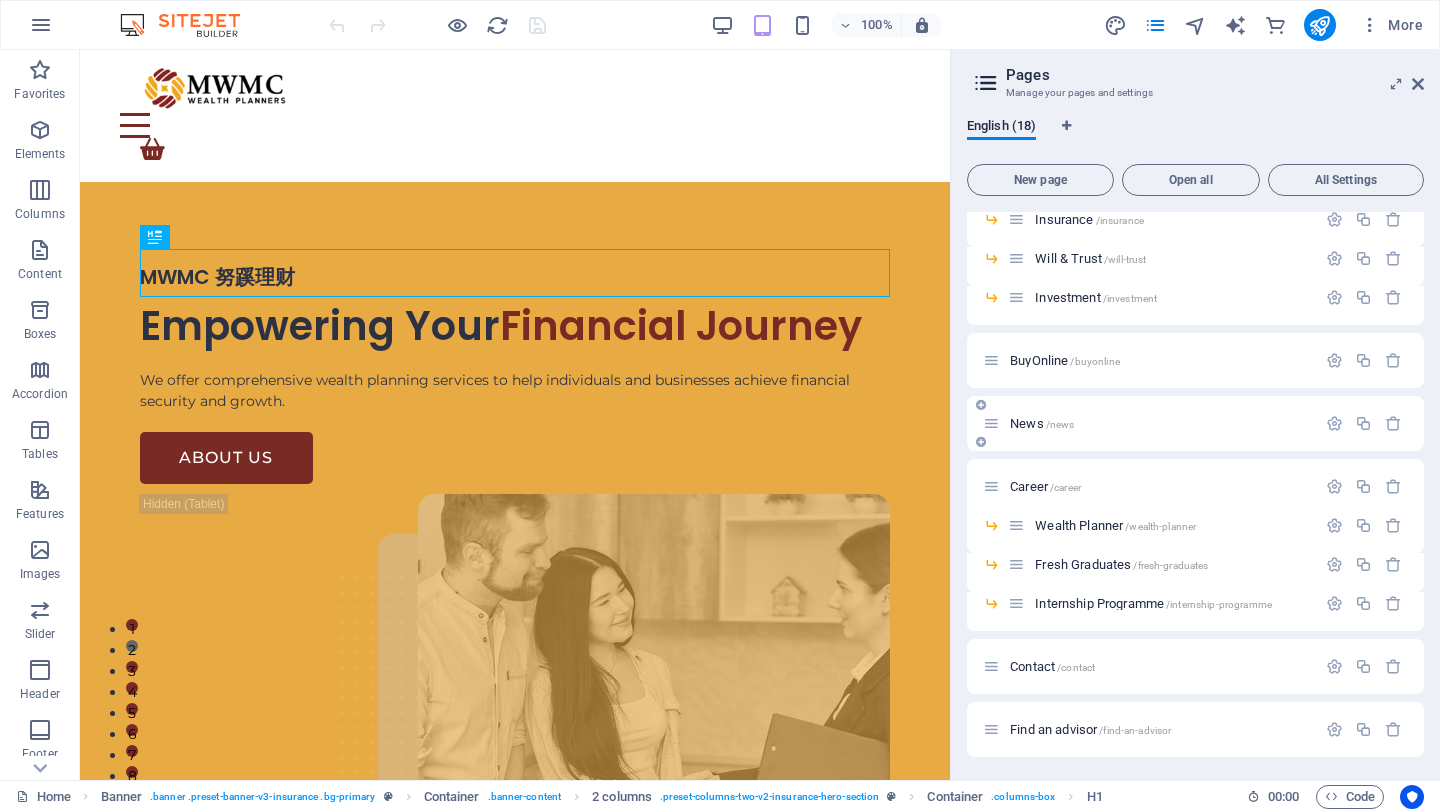 click on "News /news" at bounding box center (1042, 423) 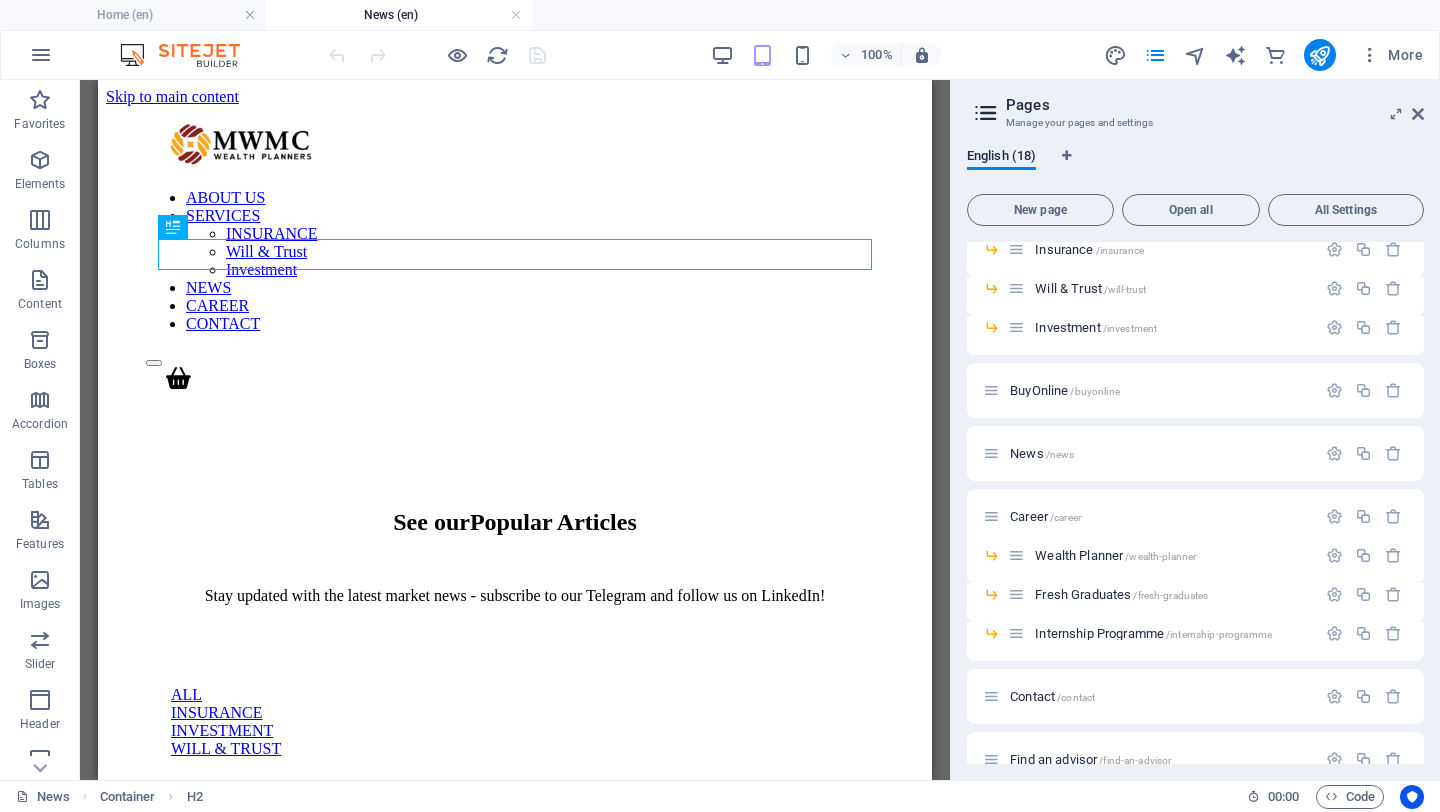 scroll, scrollTop: 0, scrollLeft: 0, axis: both 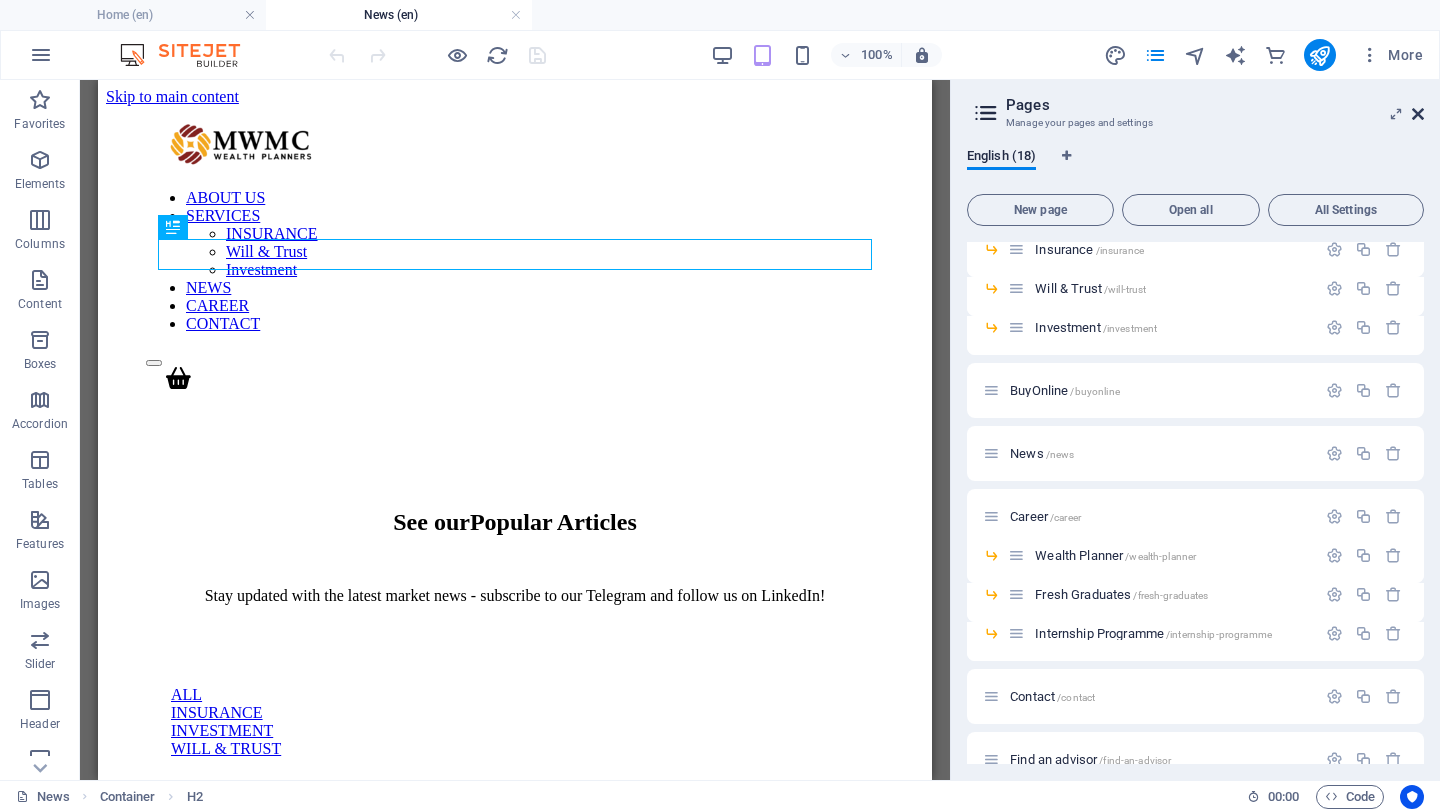 click at bounding box center (1418, 114) 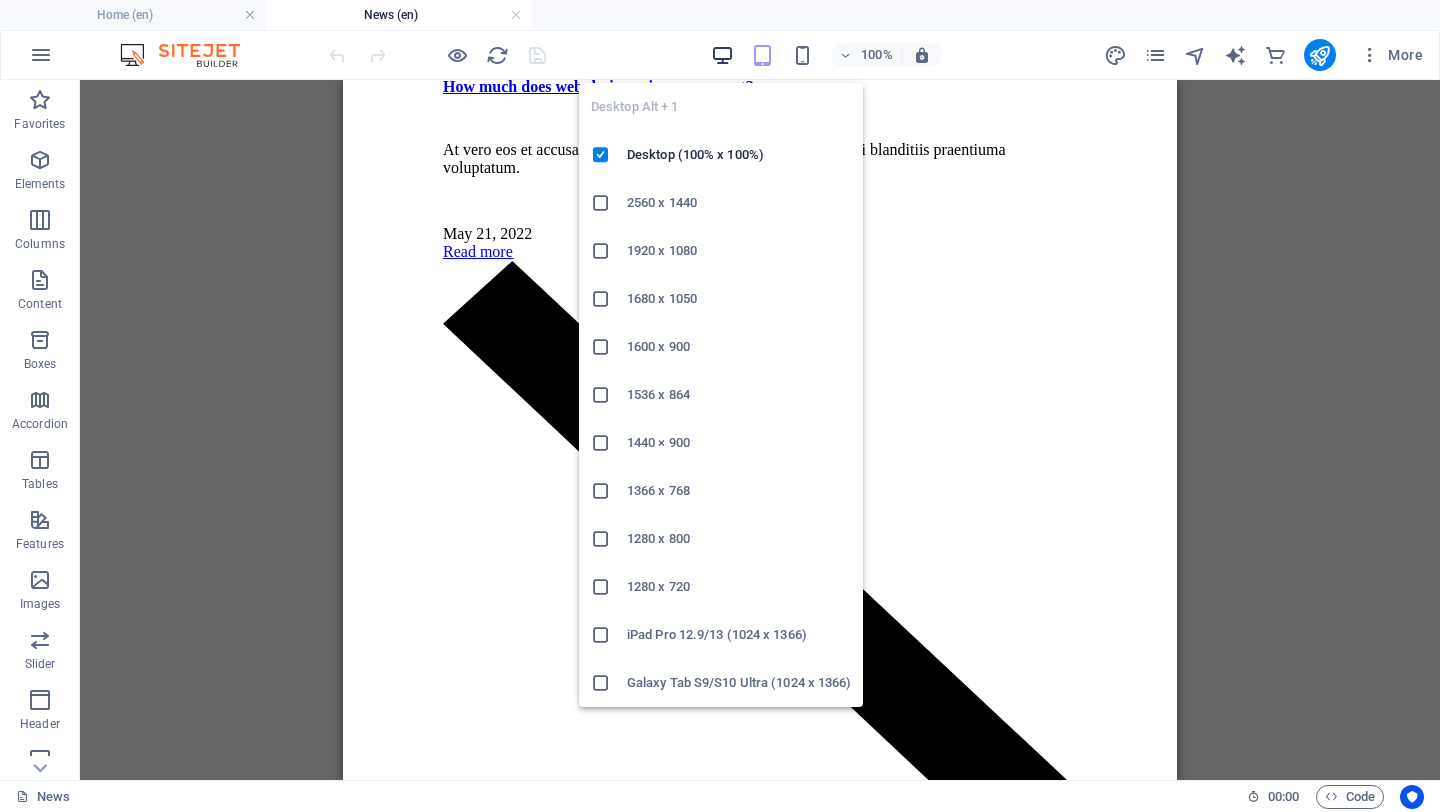 click at bounding box center [722, 55] 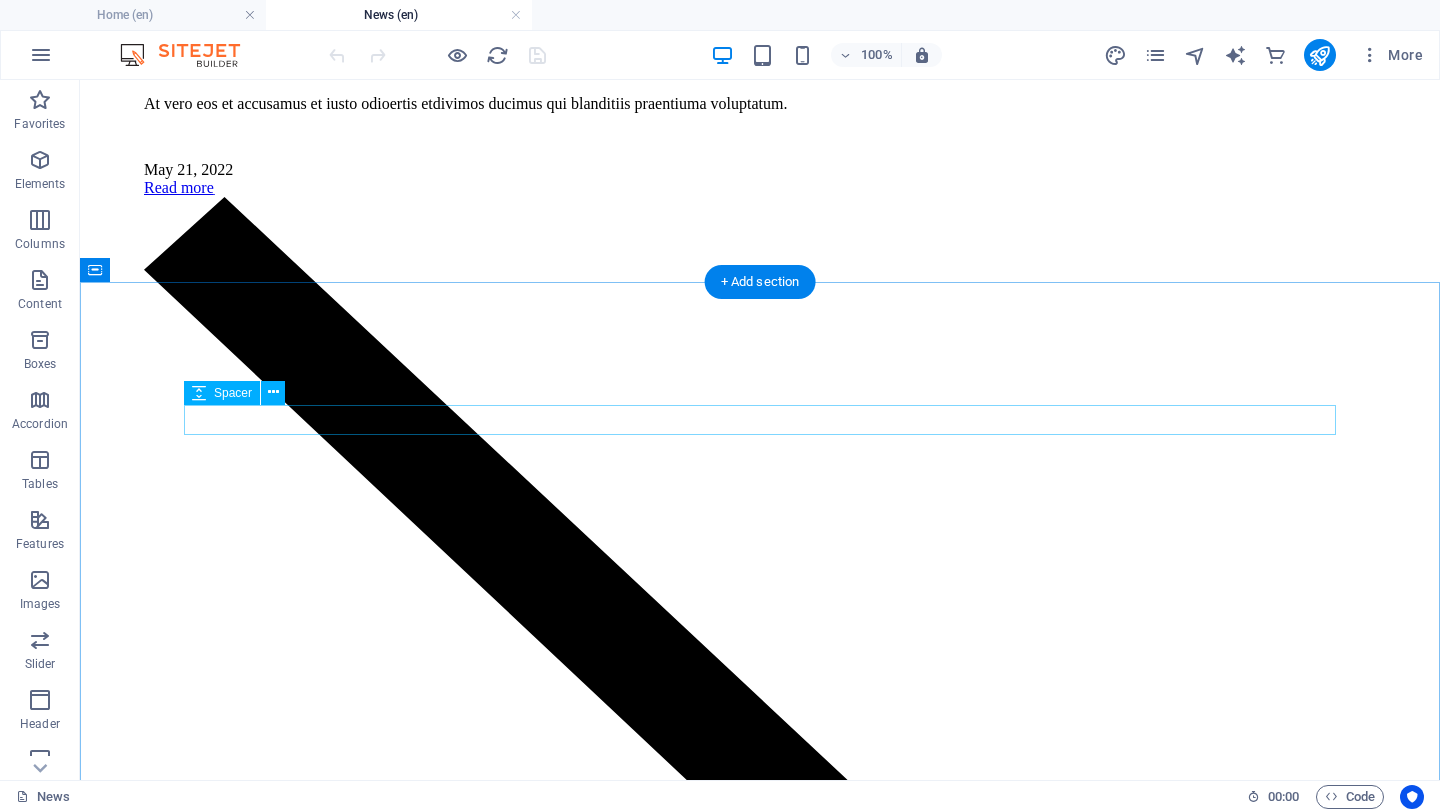 scroll, scrollTop: 1360, scrollLeft: 0, axis: vertical 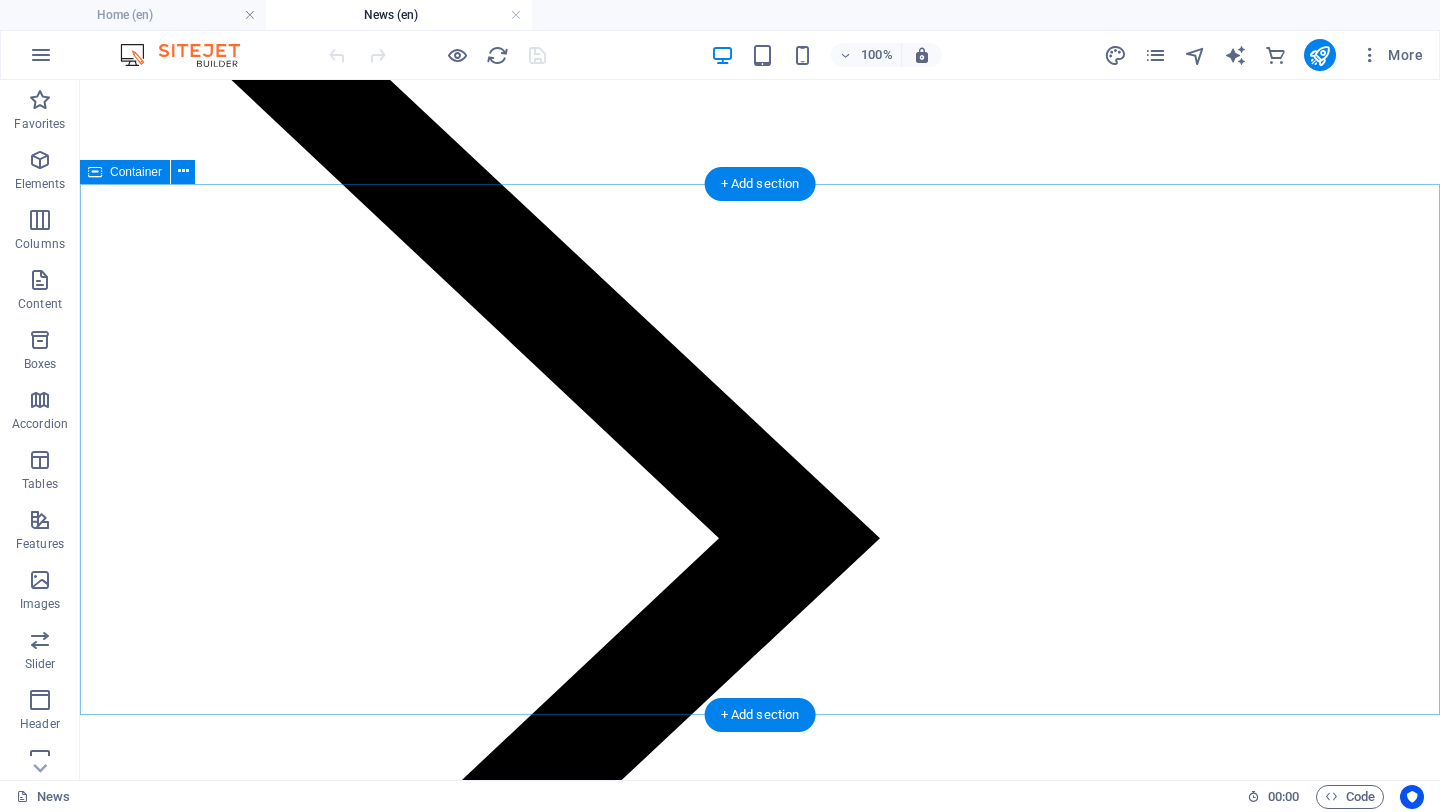 click on "Subscribe To Our  Newsletter Subscribe for the latest updates and articles! SUBSCRIBE NOW   I have read and understand the privacy policy. Unreadable? Load new" at bounding box center [760, 5036] 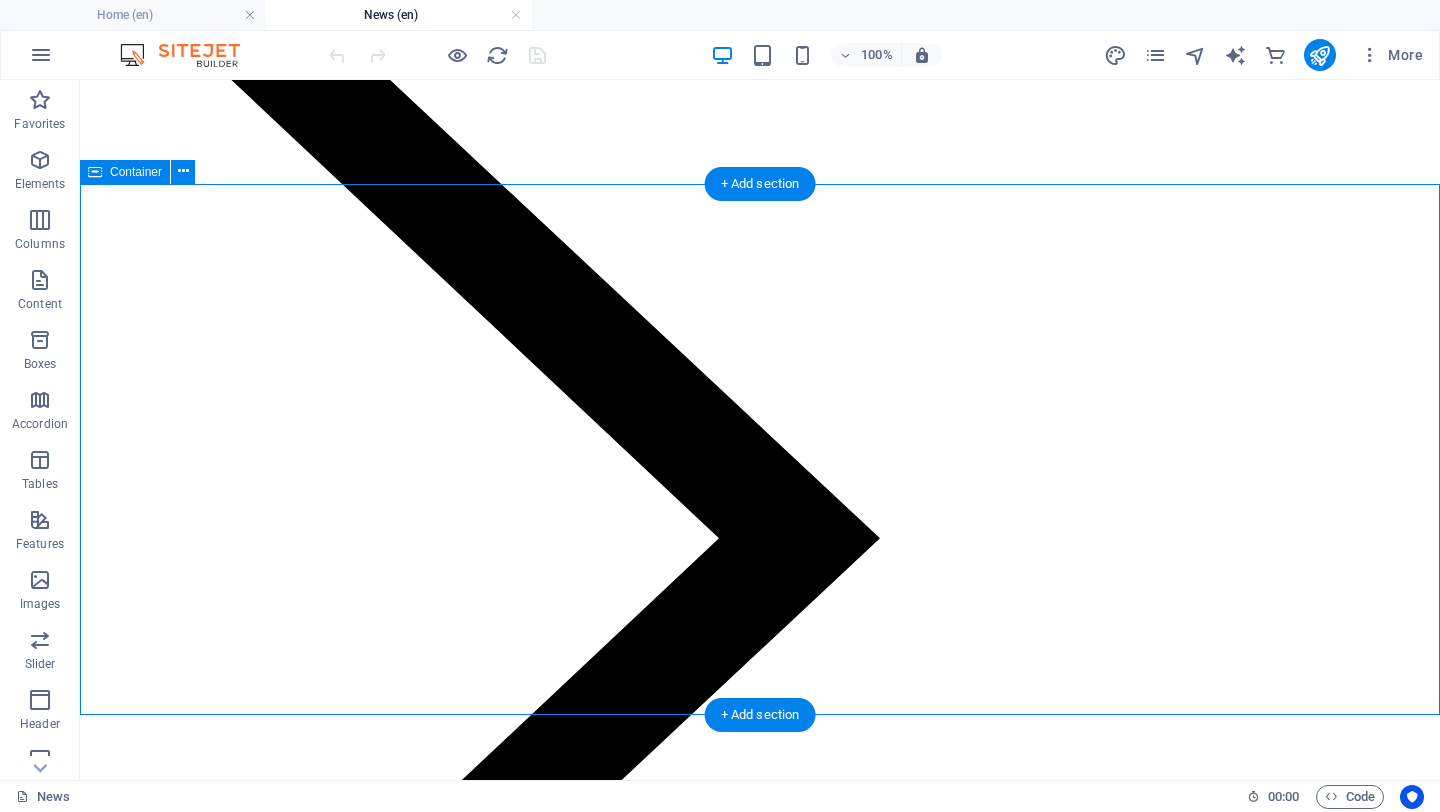 click on "Subscribe To Our  Newsletter Subscribe for the latest updates and articles! SUBSCRIBE NOW   I have read and understand the privacy policy. Unreadable? Load new" at bounding box center [760, 5036] 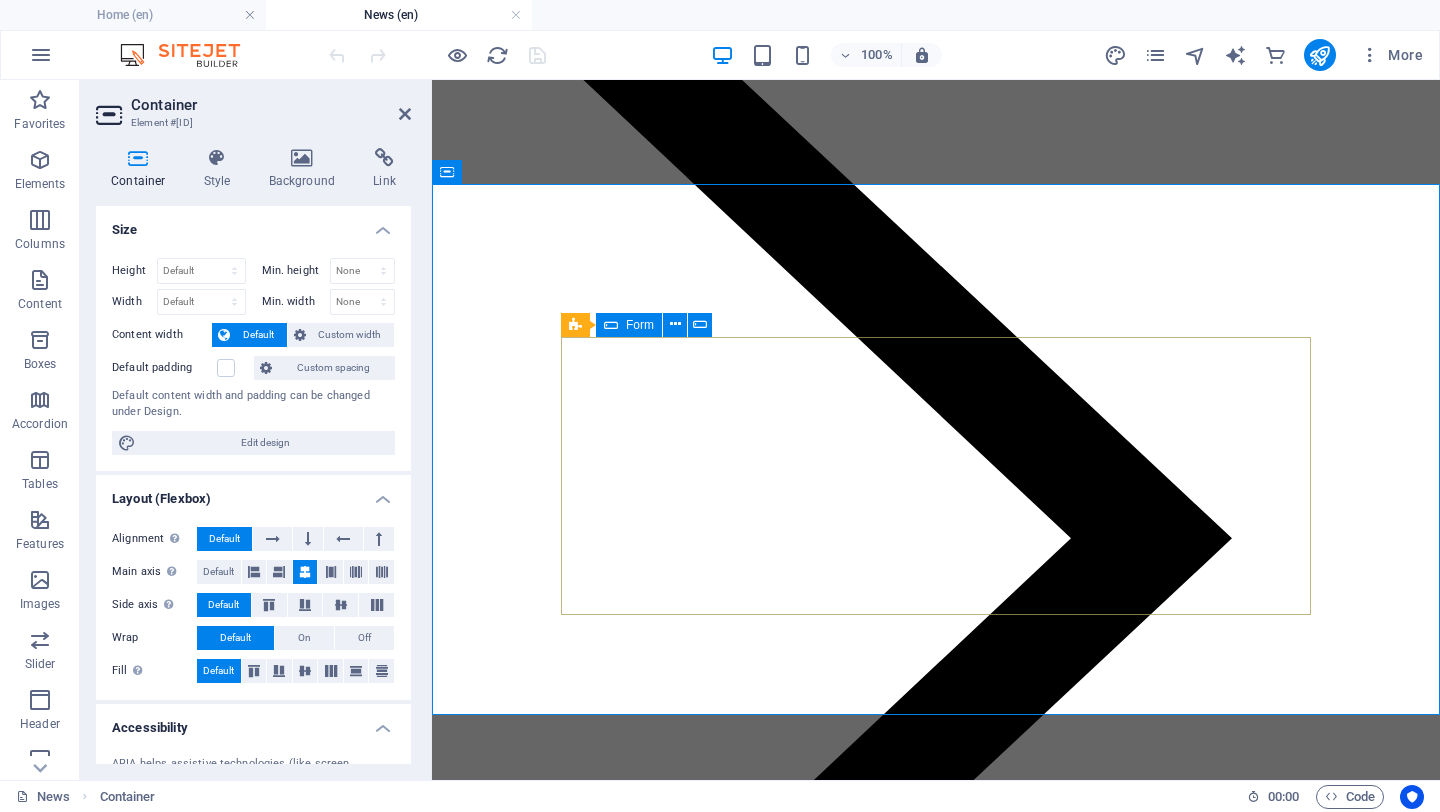 click at bounding box center [611, 325] 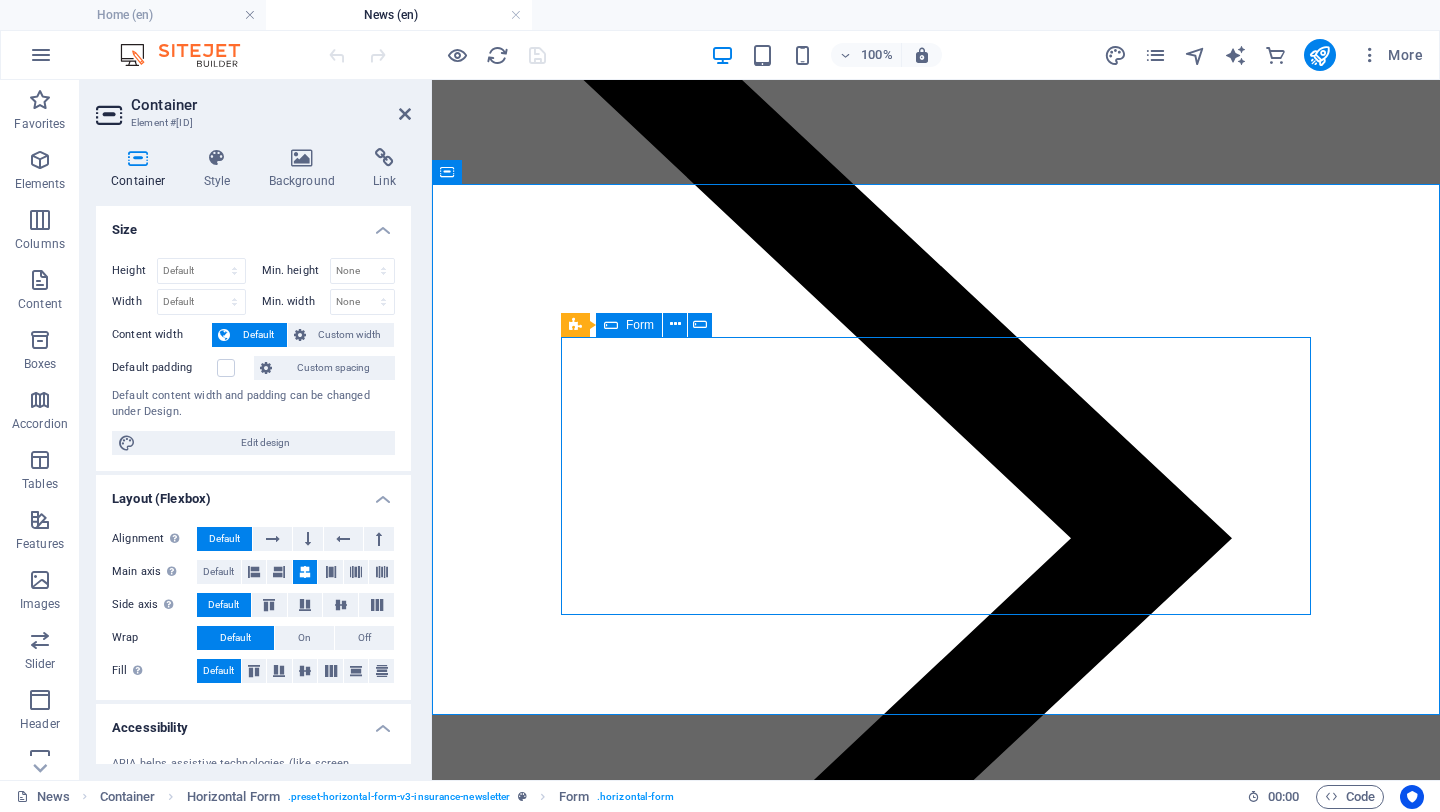 click on "Form" at bounding box center (640, 325) 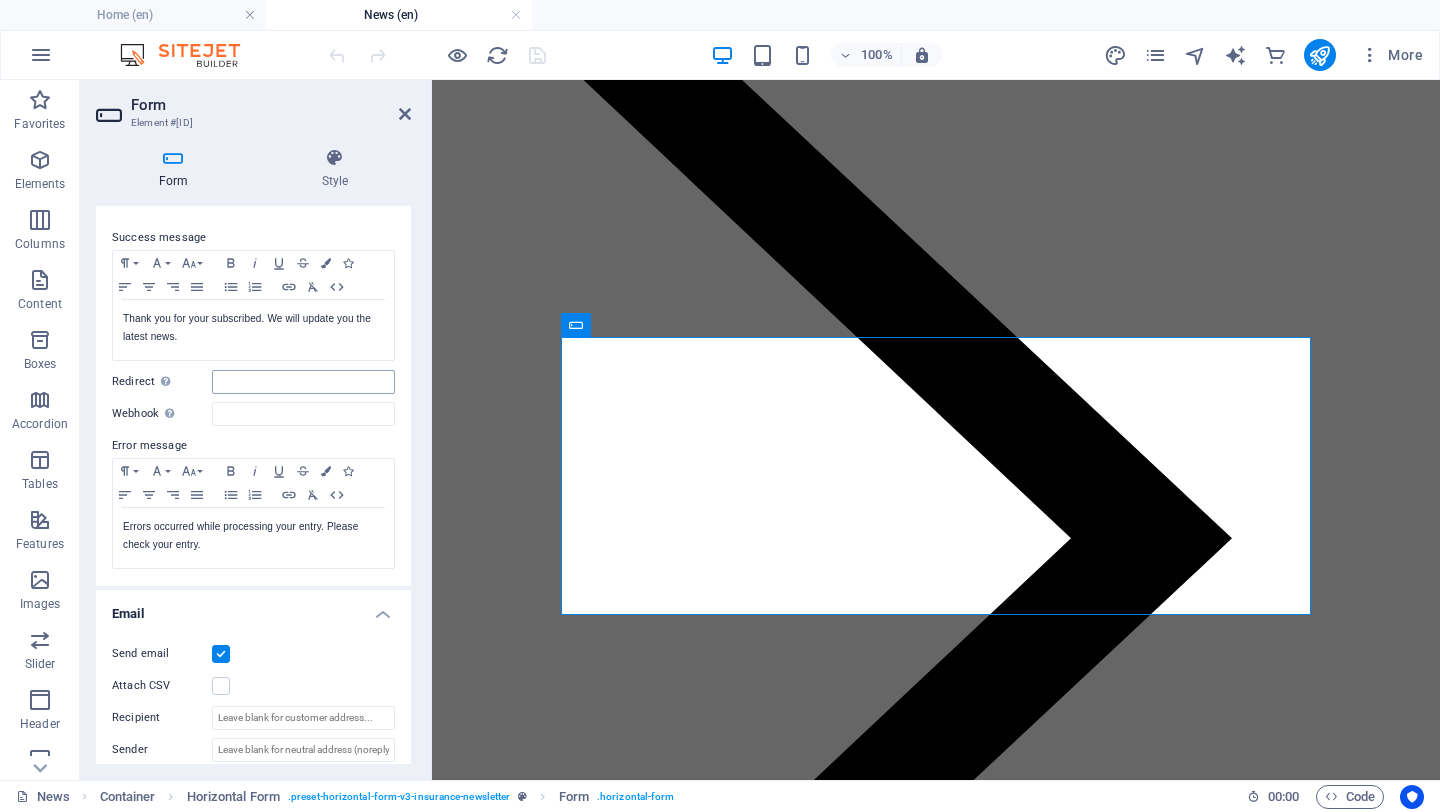 scroll, scrollTop: 128, scrollLeft: 0, axis: vertical 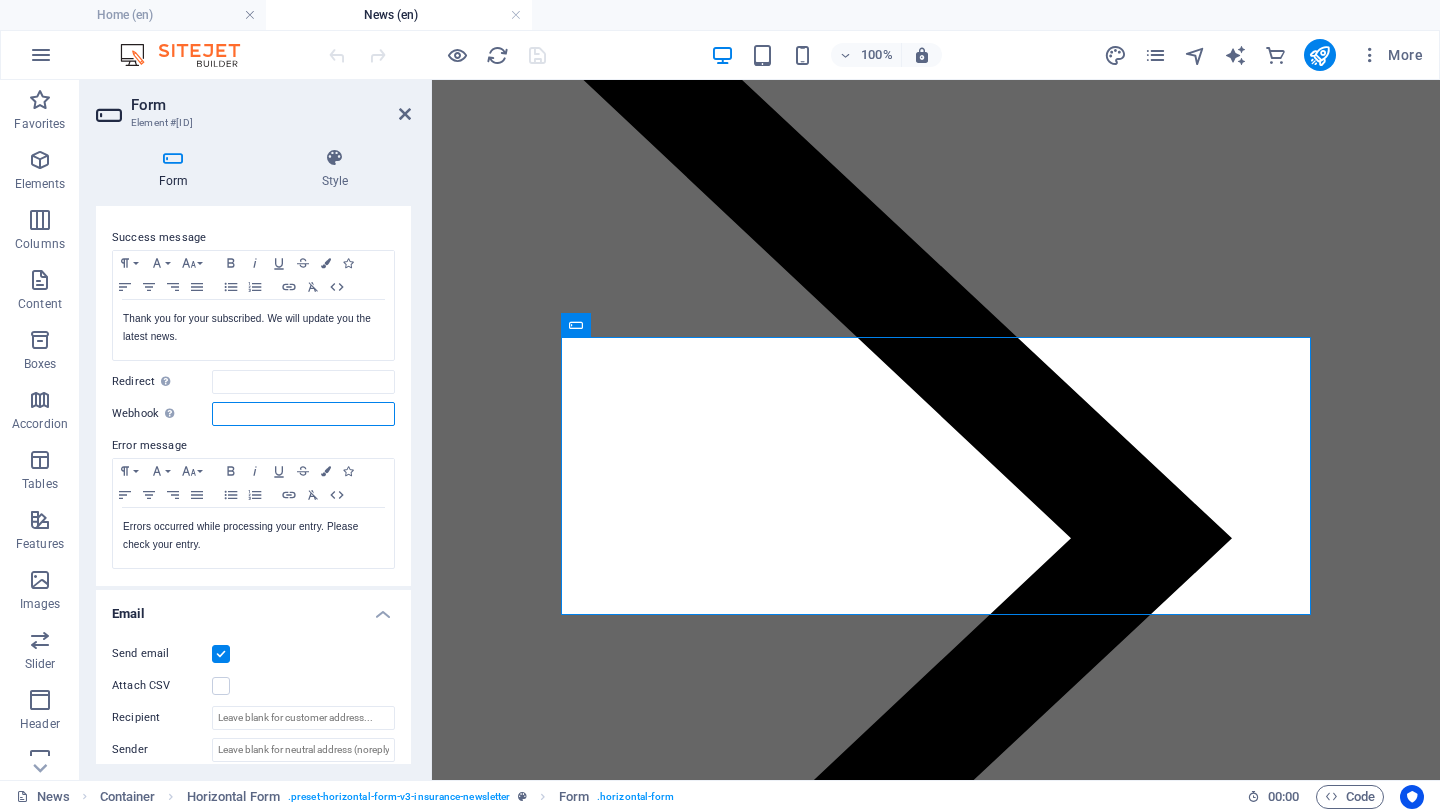 click on "Webhook A webhook is a push notification from this form to another server. Every time someone submits this form, the data will be pushed to your server." at bounding box center (303, 414) 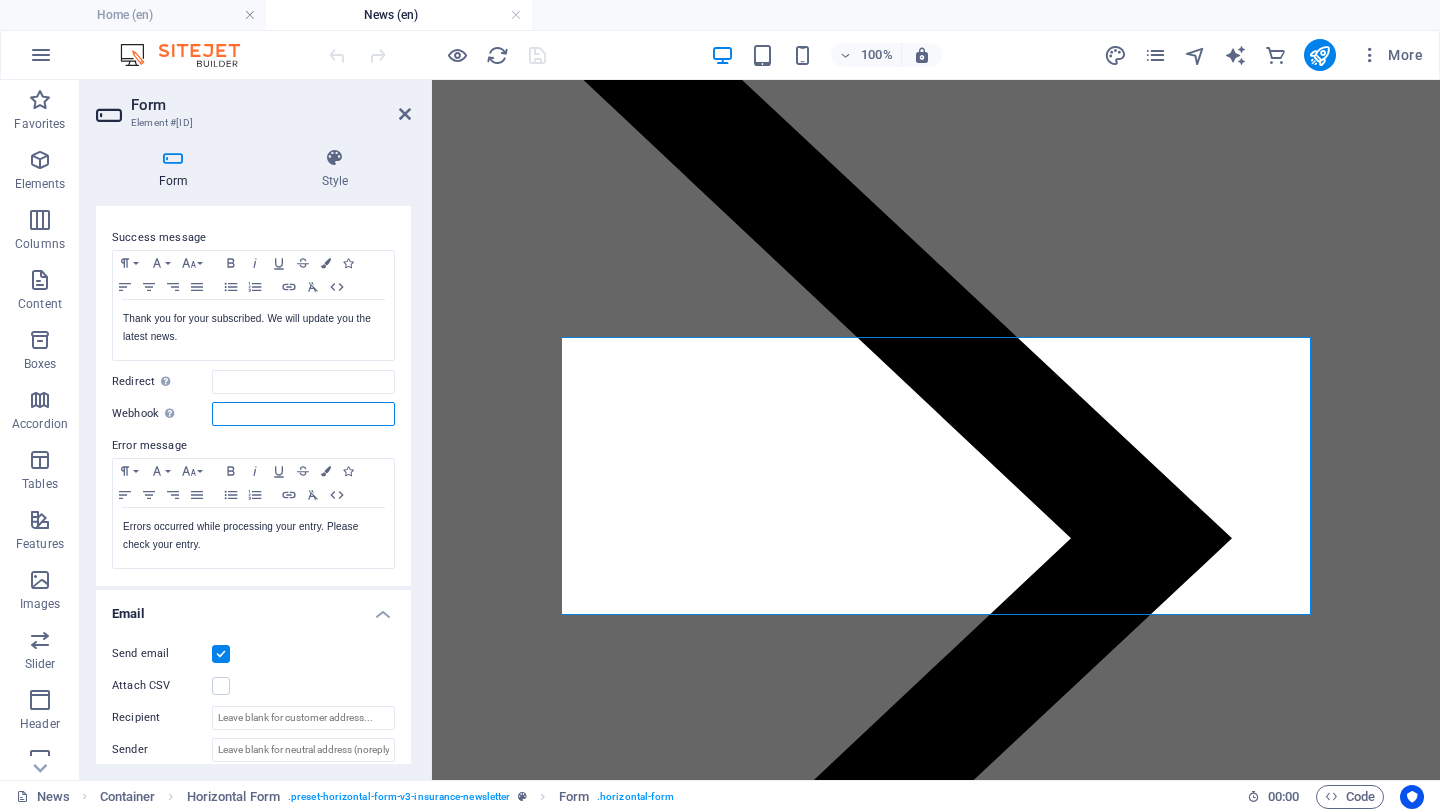paste on "https://hook.eu2.make.com/csgy2lmzhwvr9tukqe7sn47o6fvw8pmf" 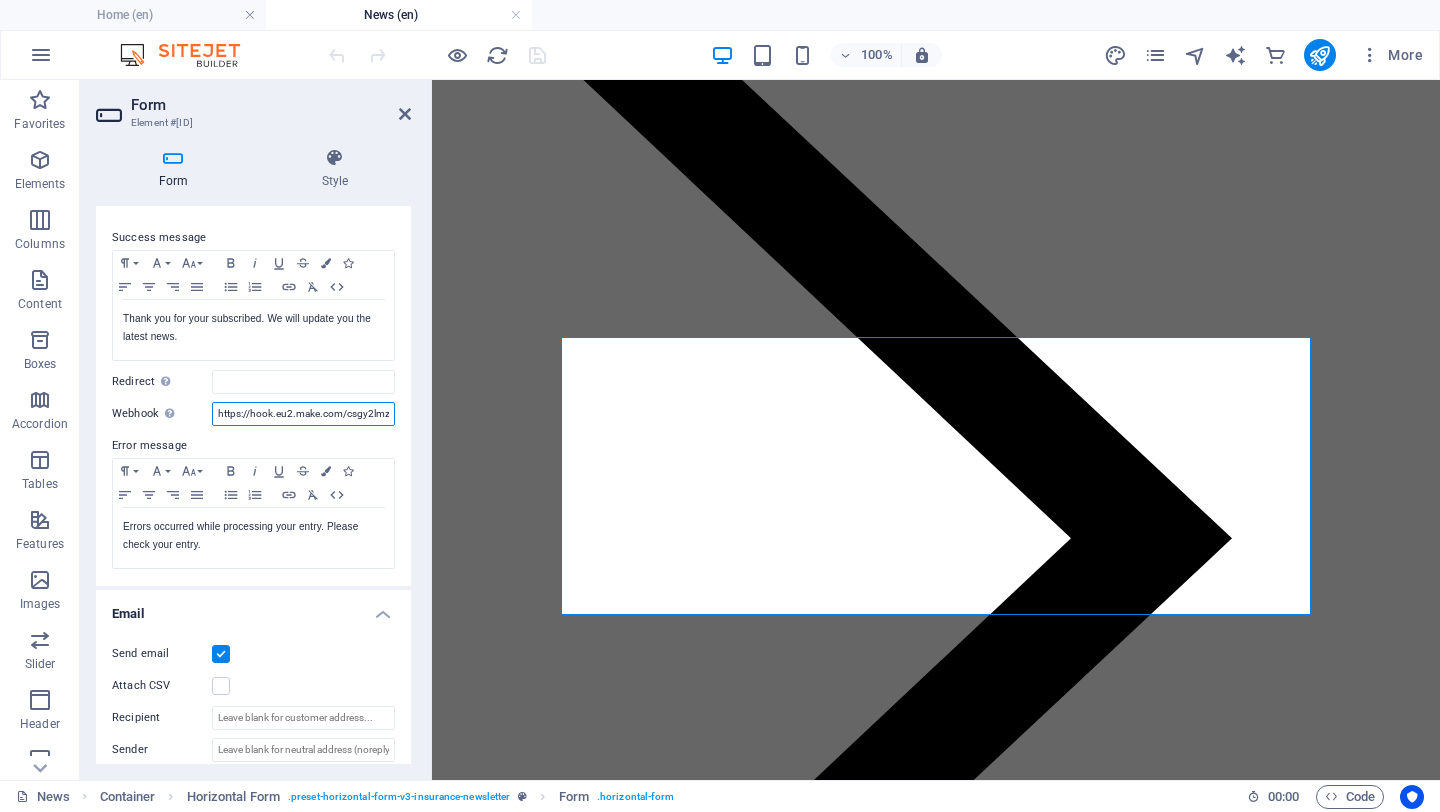 scroll, scrollTop: 0, scrollLeft: 132, axis: horizontal 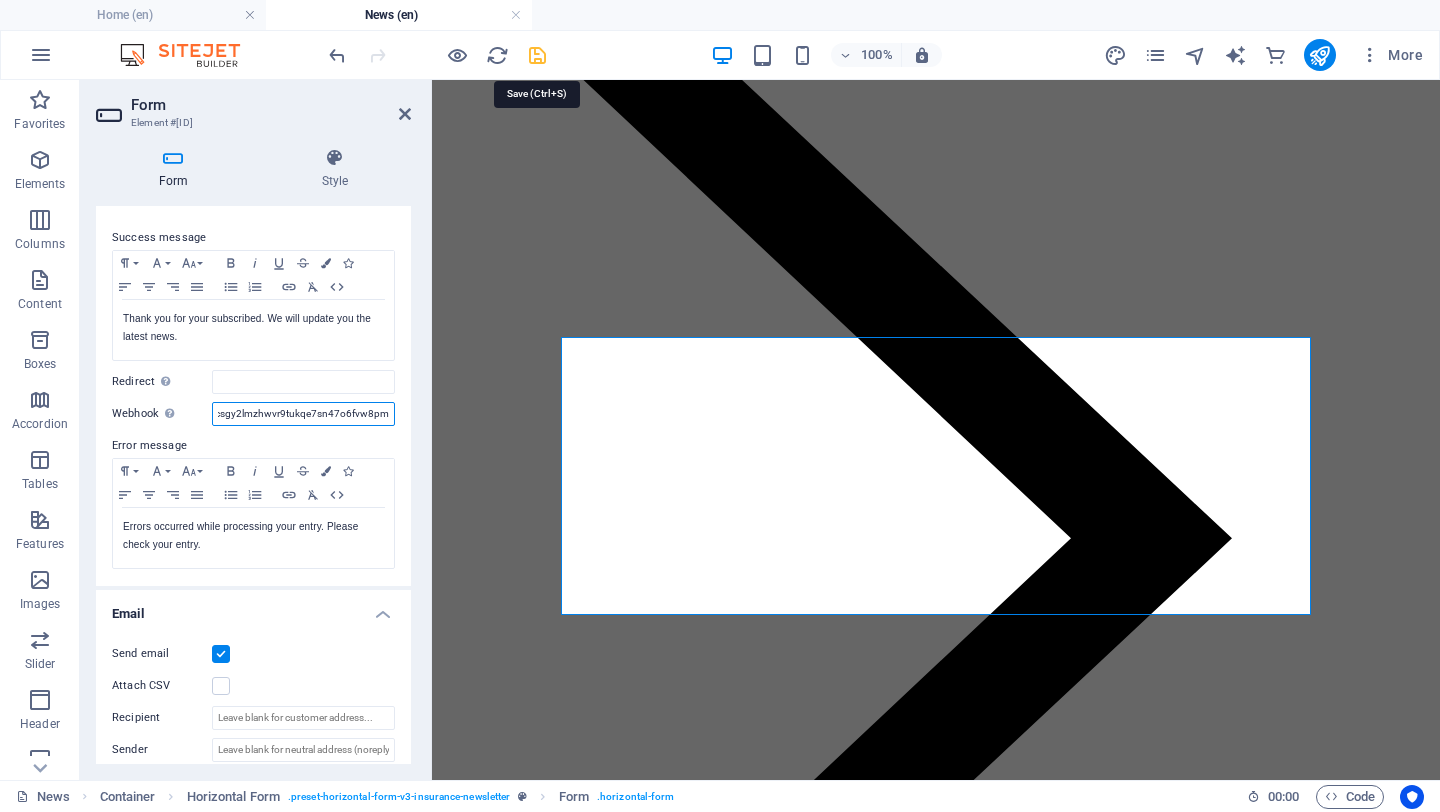 type on "https://hook.eu2.make.com/csgy2lmzhwvr9tukqe7sn47o6fvw8pmf" 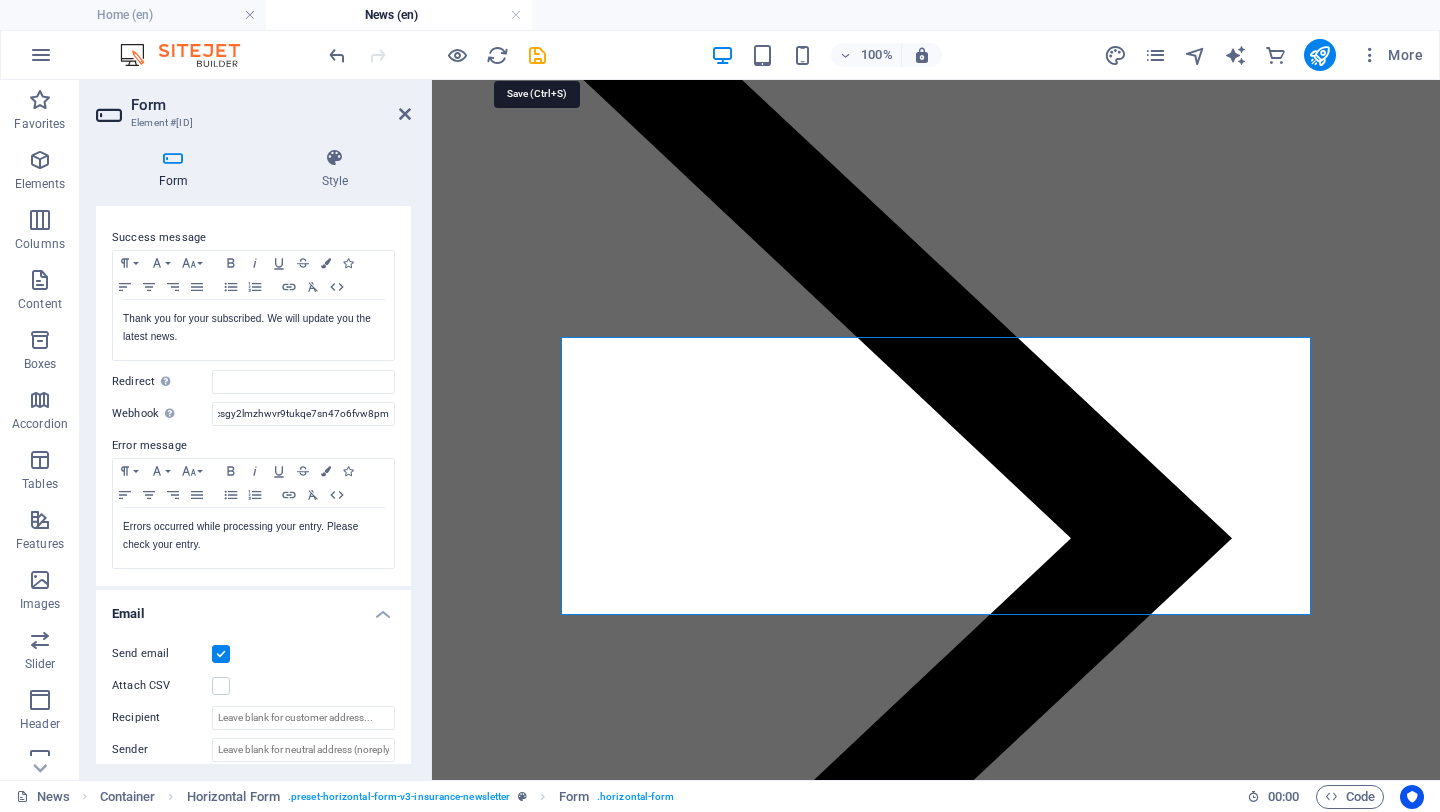 scroll, scrollTop: 0, scrollLeft: 0, axis: both 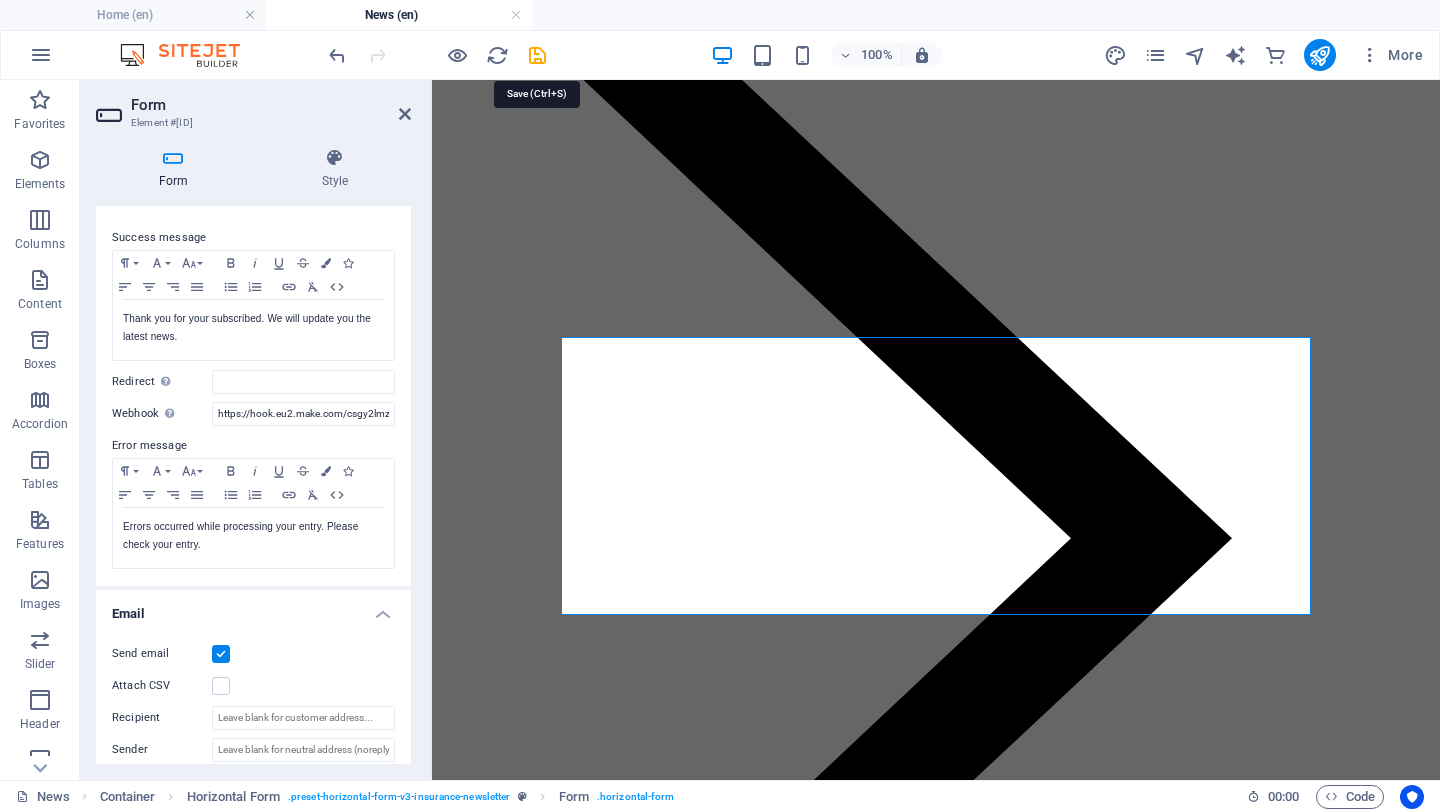 click at bounding box center (537, 55) 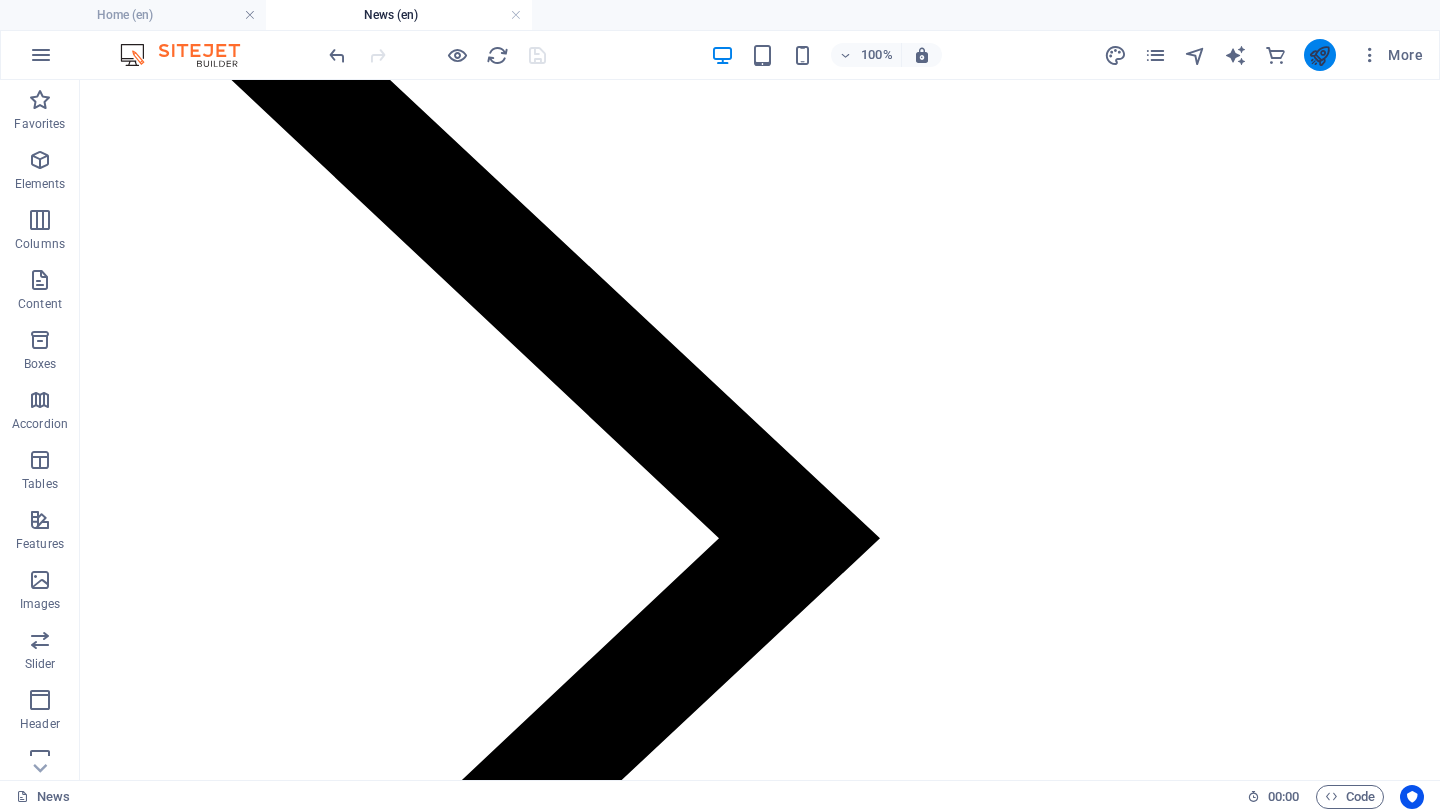click at bounding box center (1320, 55) 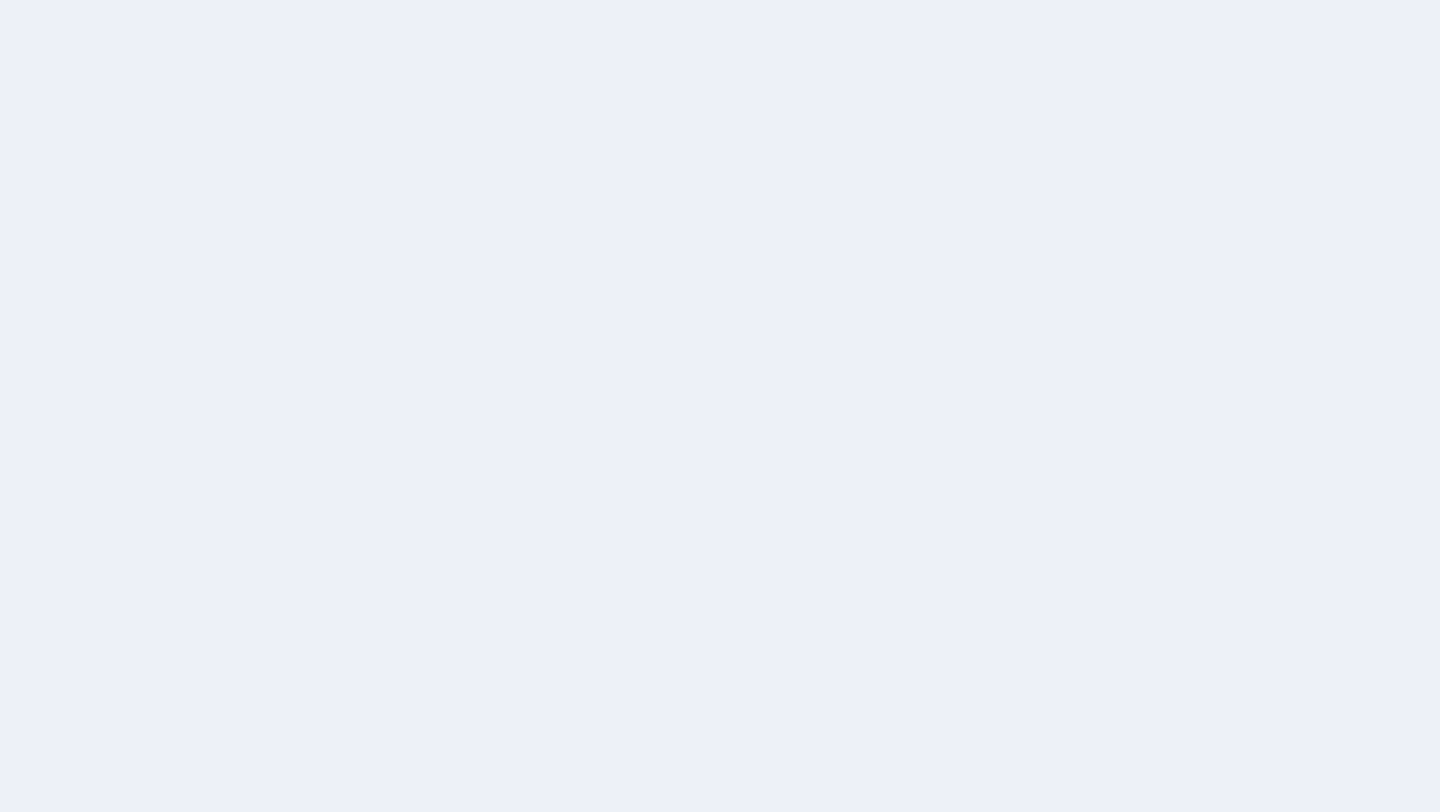 scroll, scrollTop: 0, scrollLeft: 0, axis: both 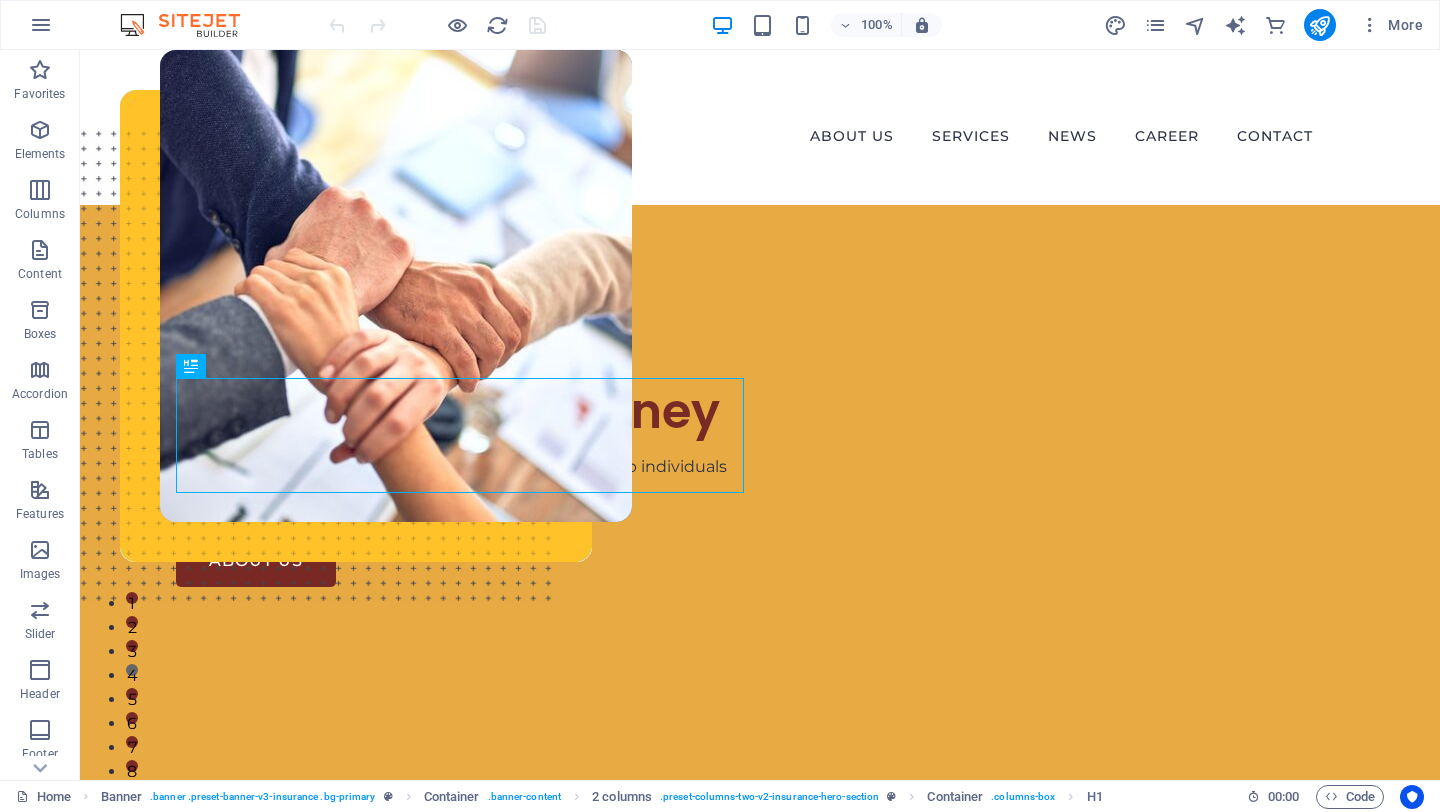 click on "More" at bounding box center [1267, 25] 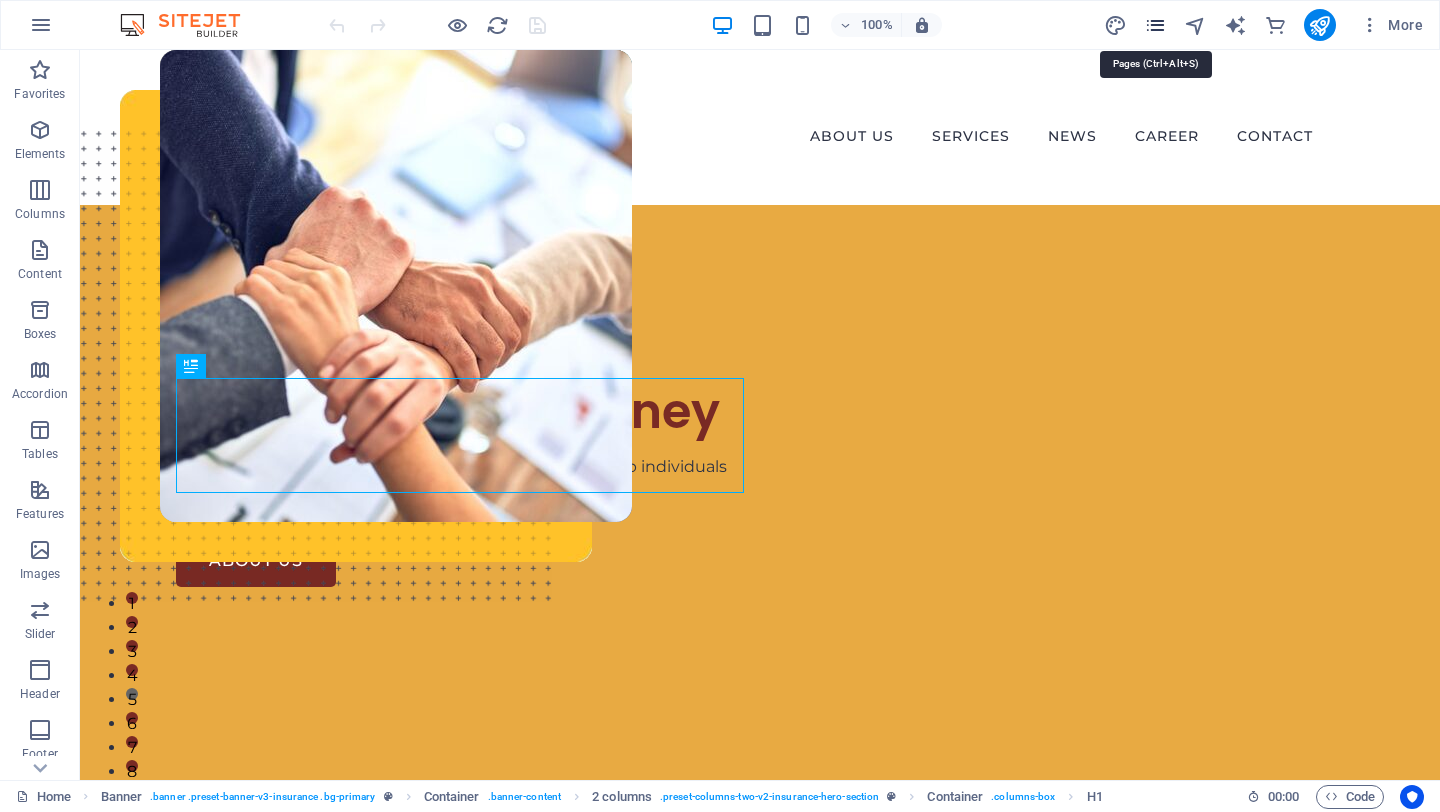 click at bounding box center [1155, 25] 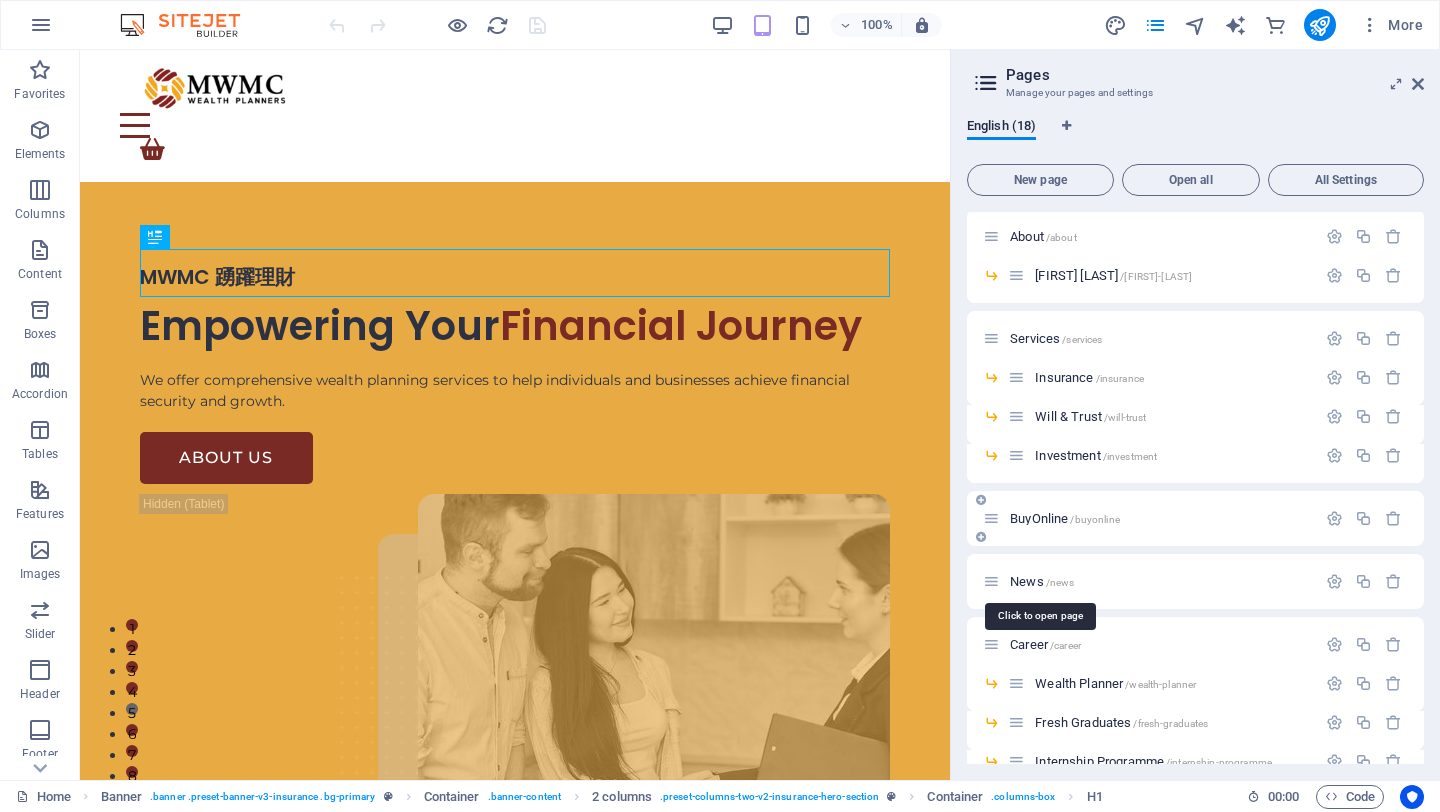 scroll, scrollTop: 69, scrollLeft: 0, axis: vertical 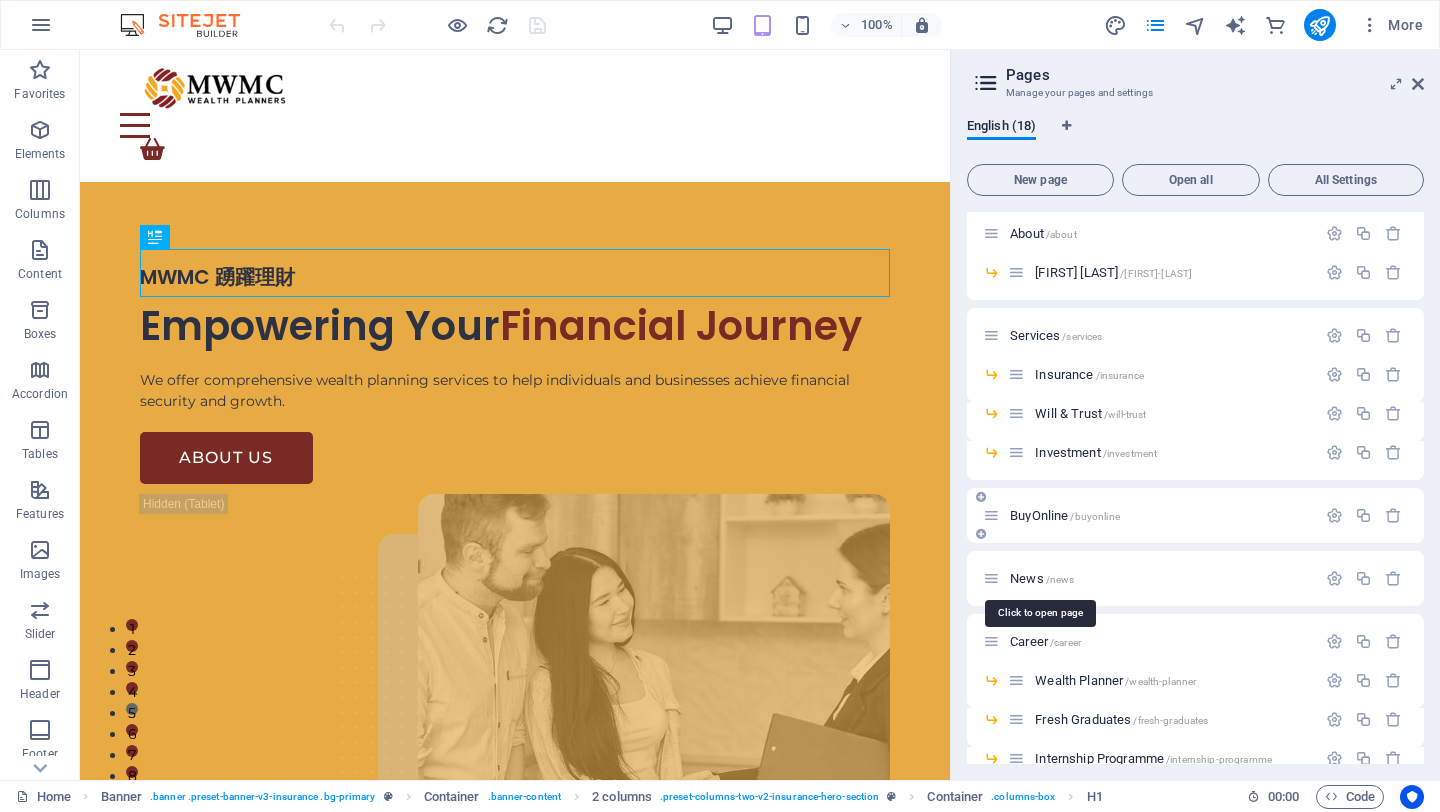click on "News /news" at bounding box center (1042, 578) 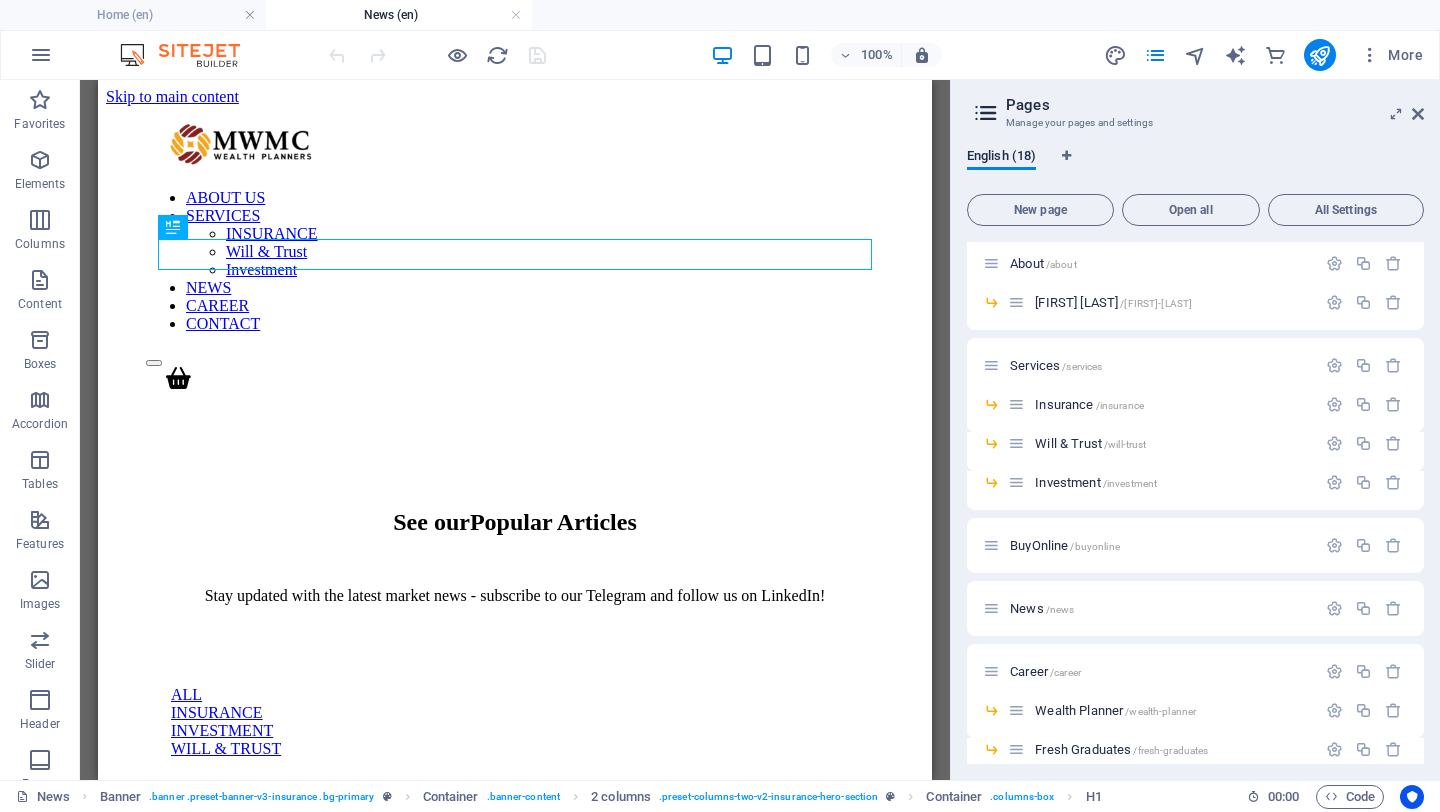 scroll, scrollTop: 0, scrollLeft: 0, axis: both 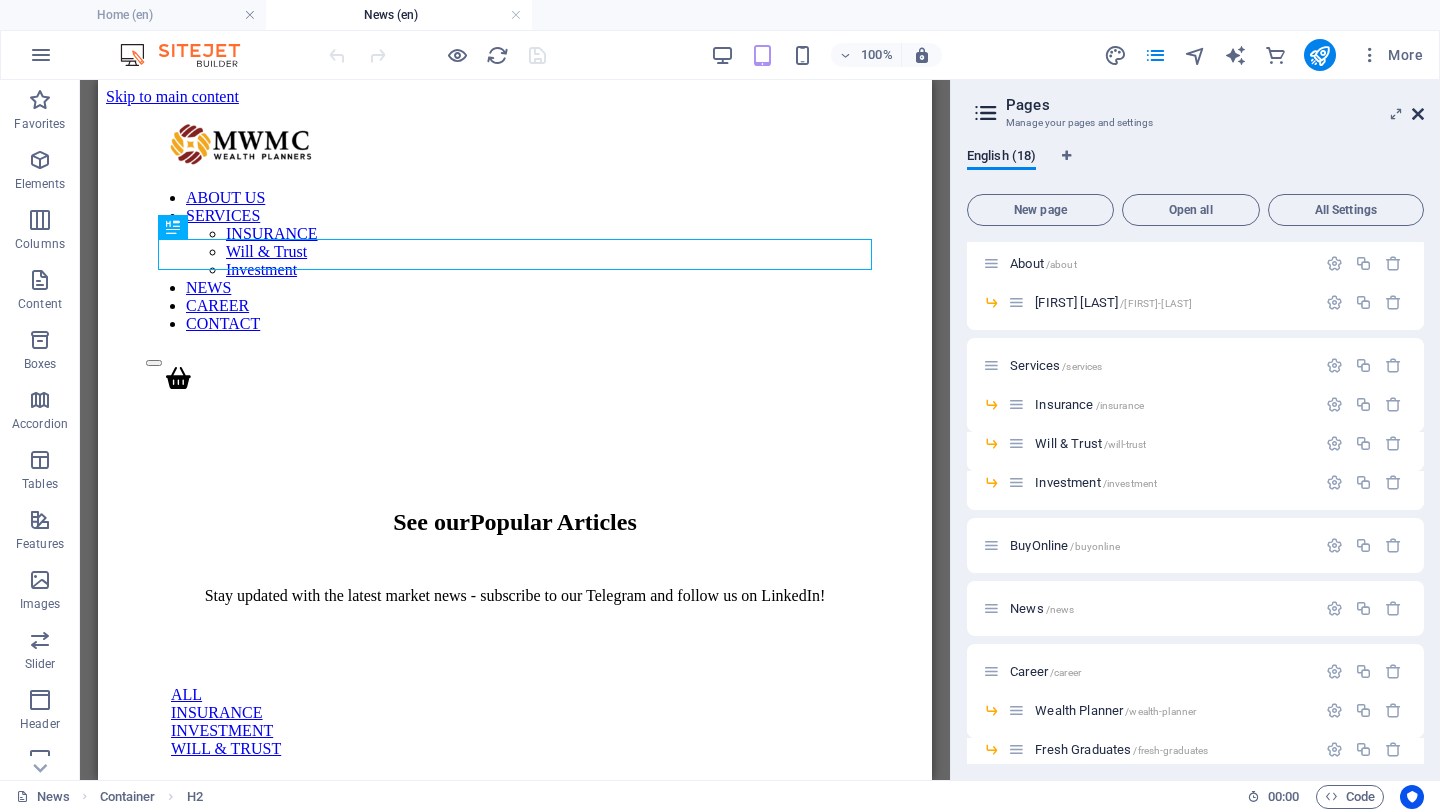 click at bounding box center [1418, 114] 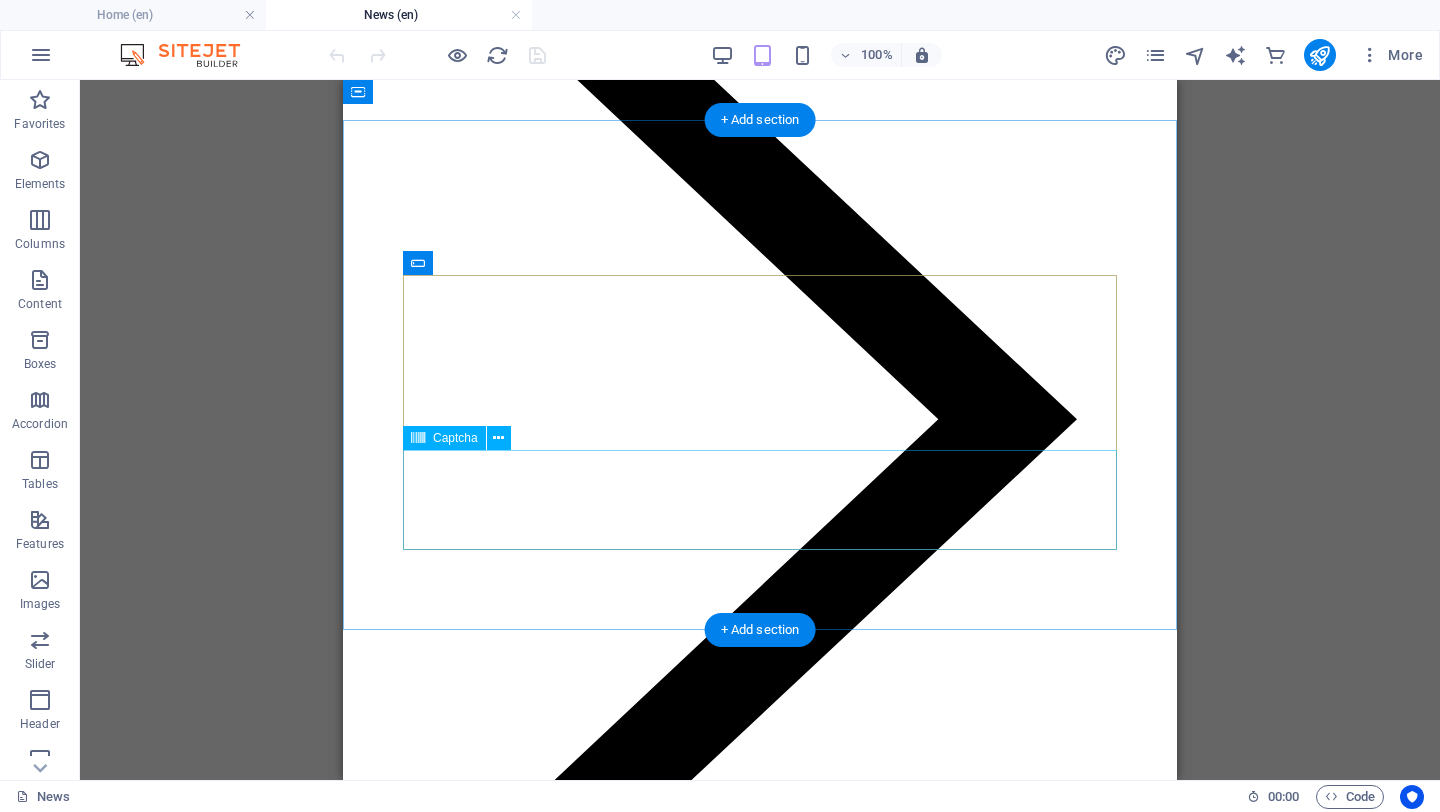 scroll, scrollTop: 1450, scrollLeft: 0, axis: vertical 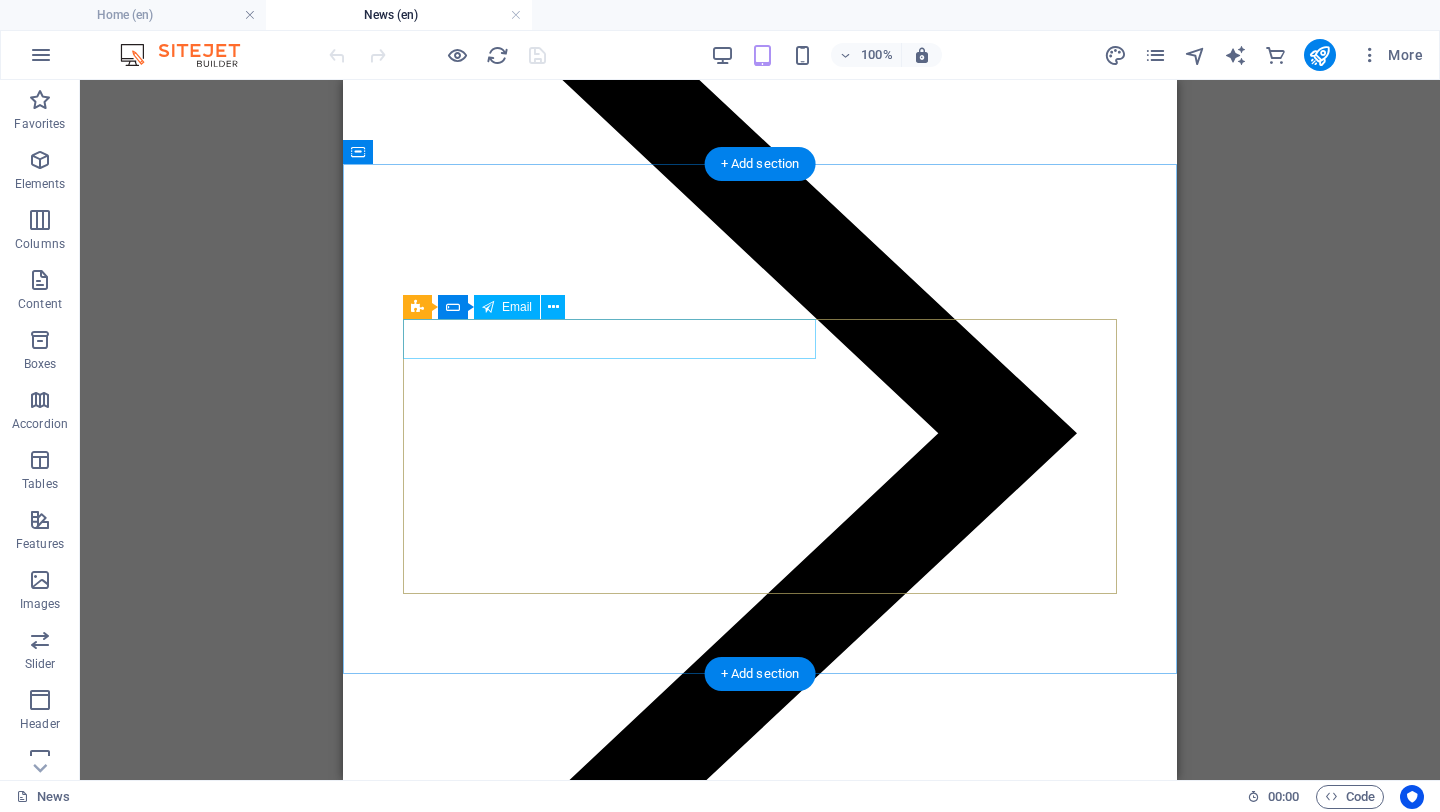 click at bounding box center (760, 4554) 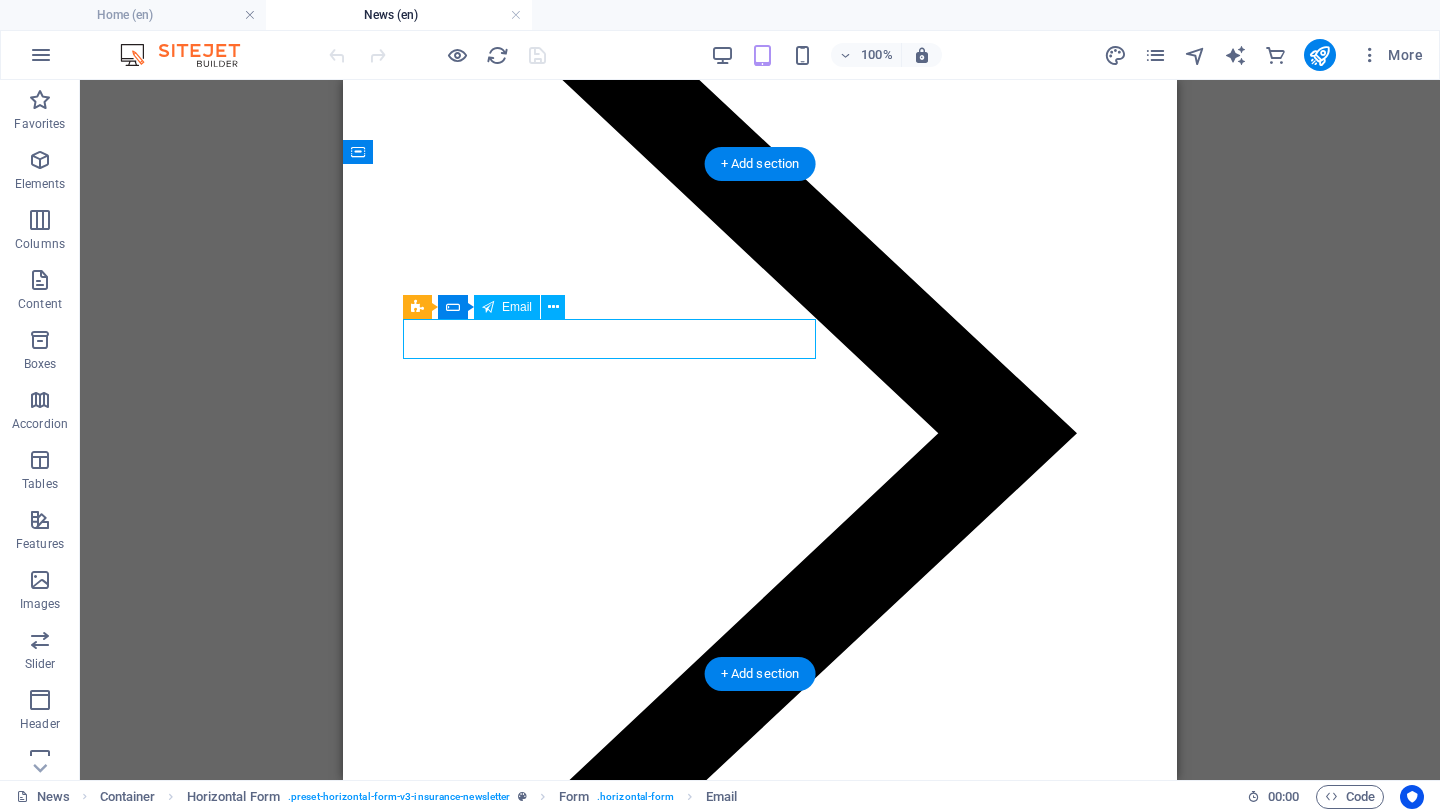 click at bounding box center [760, 4554] 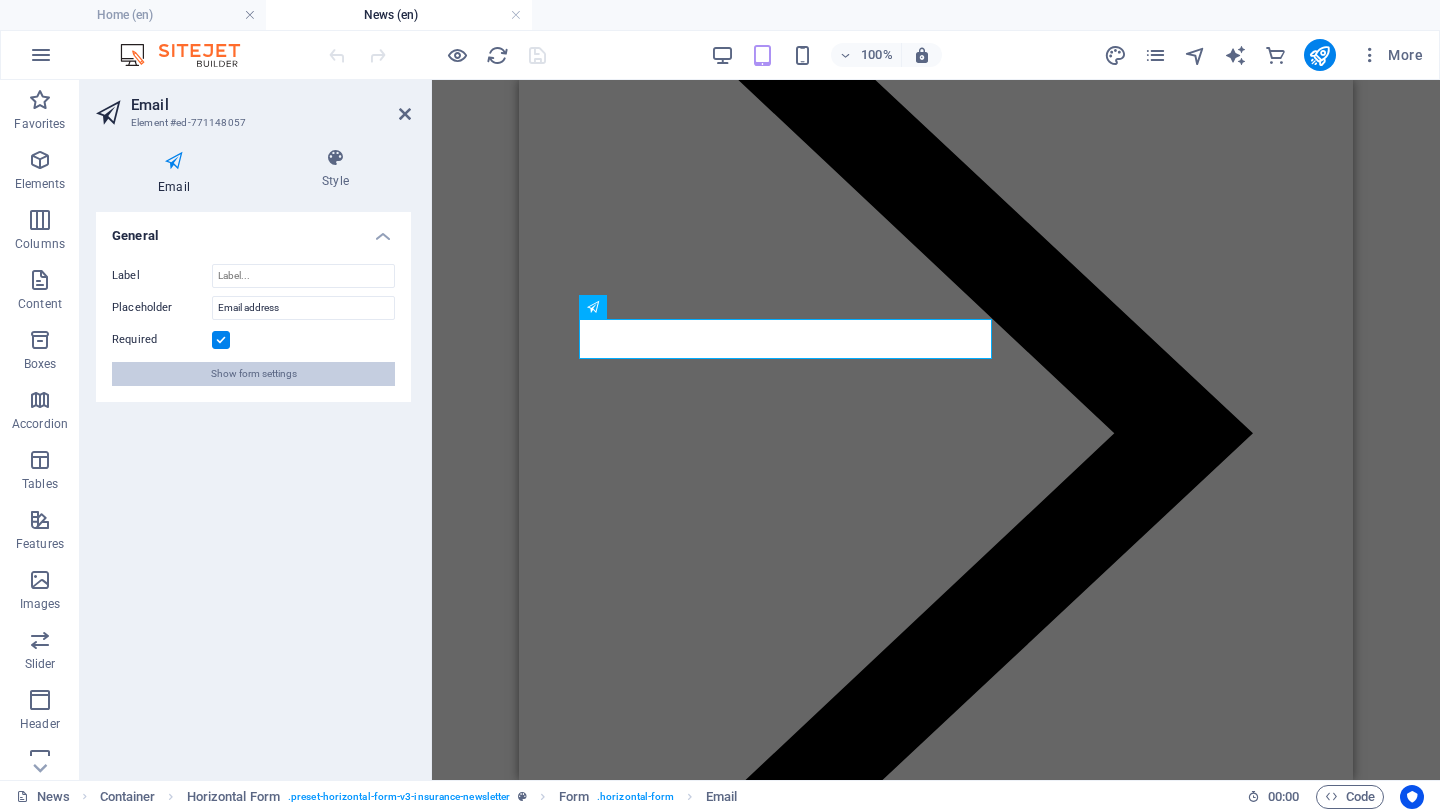 click on "Show form settings" at bounding box center [254, 374] 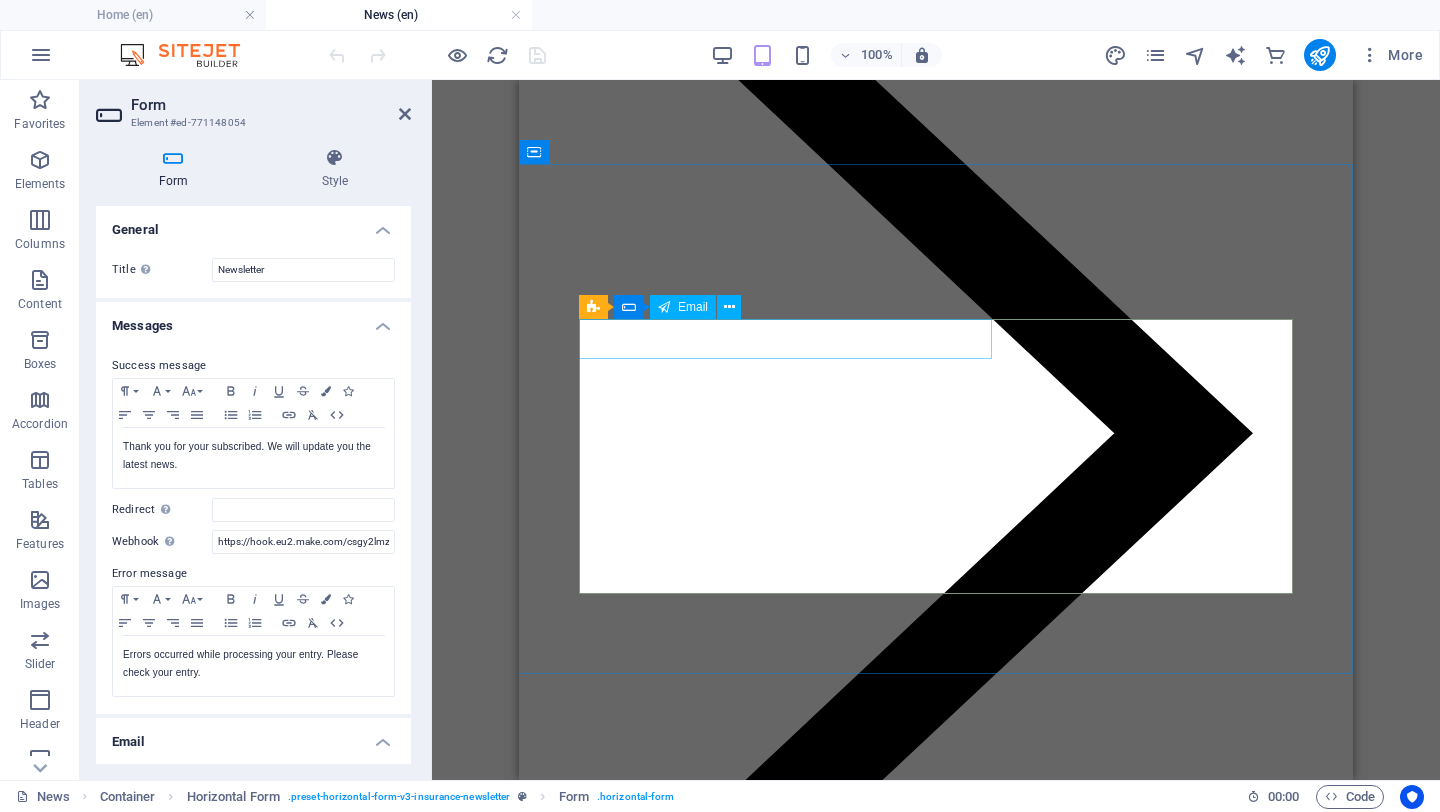 click on "Email" at bounding box center (693, 307) 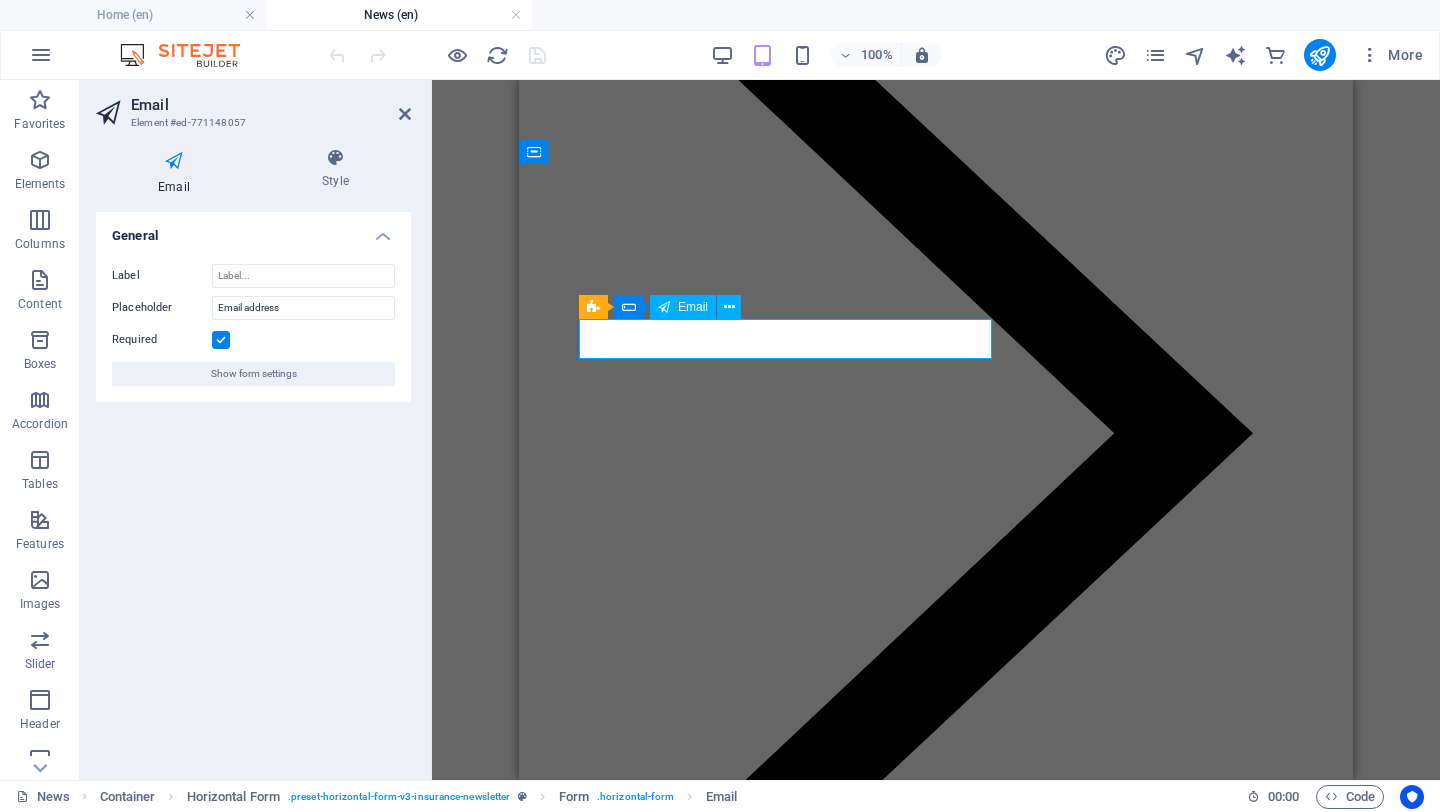 click on "Email" at bounding box center (693, 307) 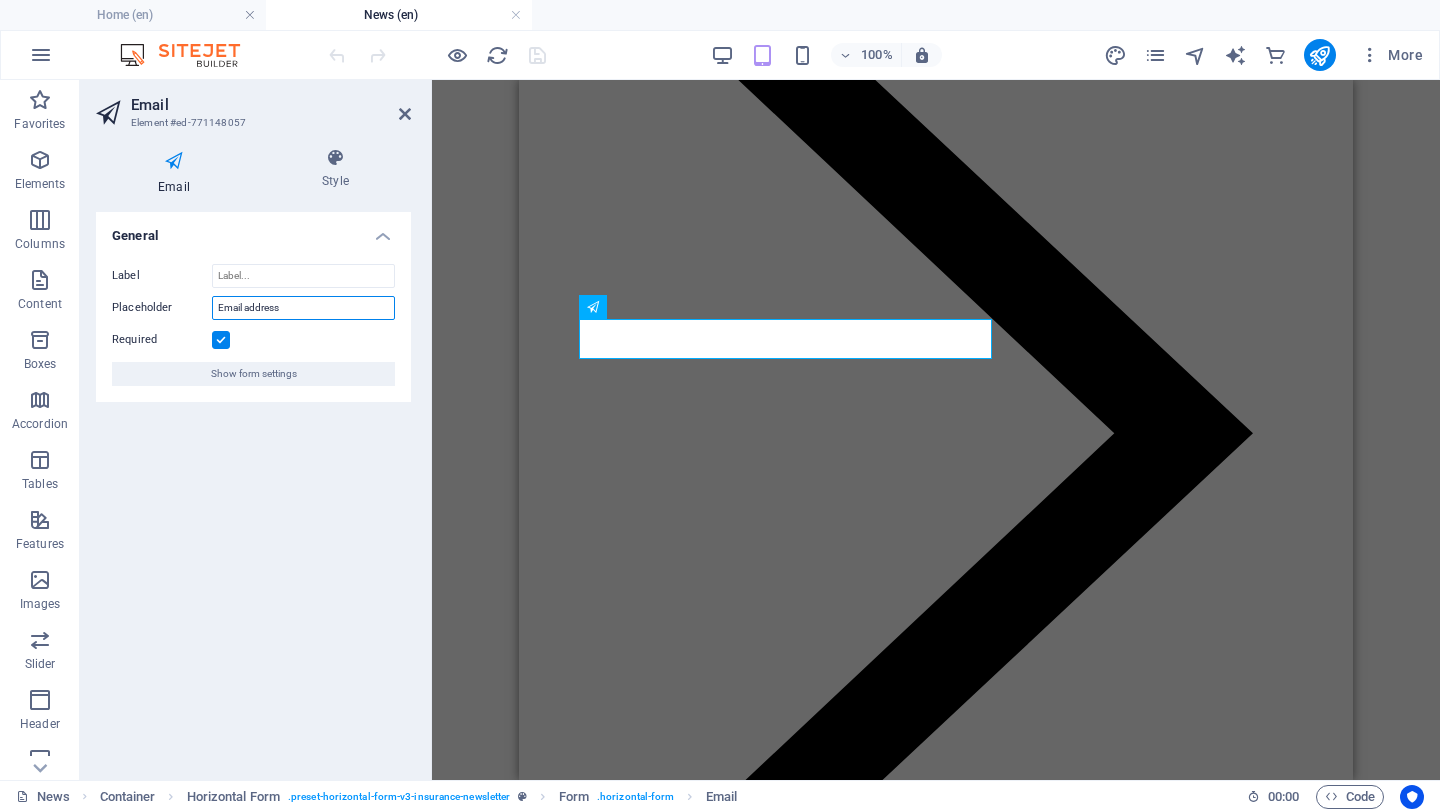 click on "Email address" at bounding box center (303, 308) 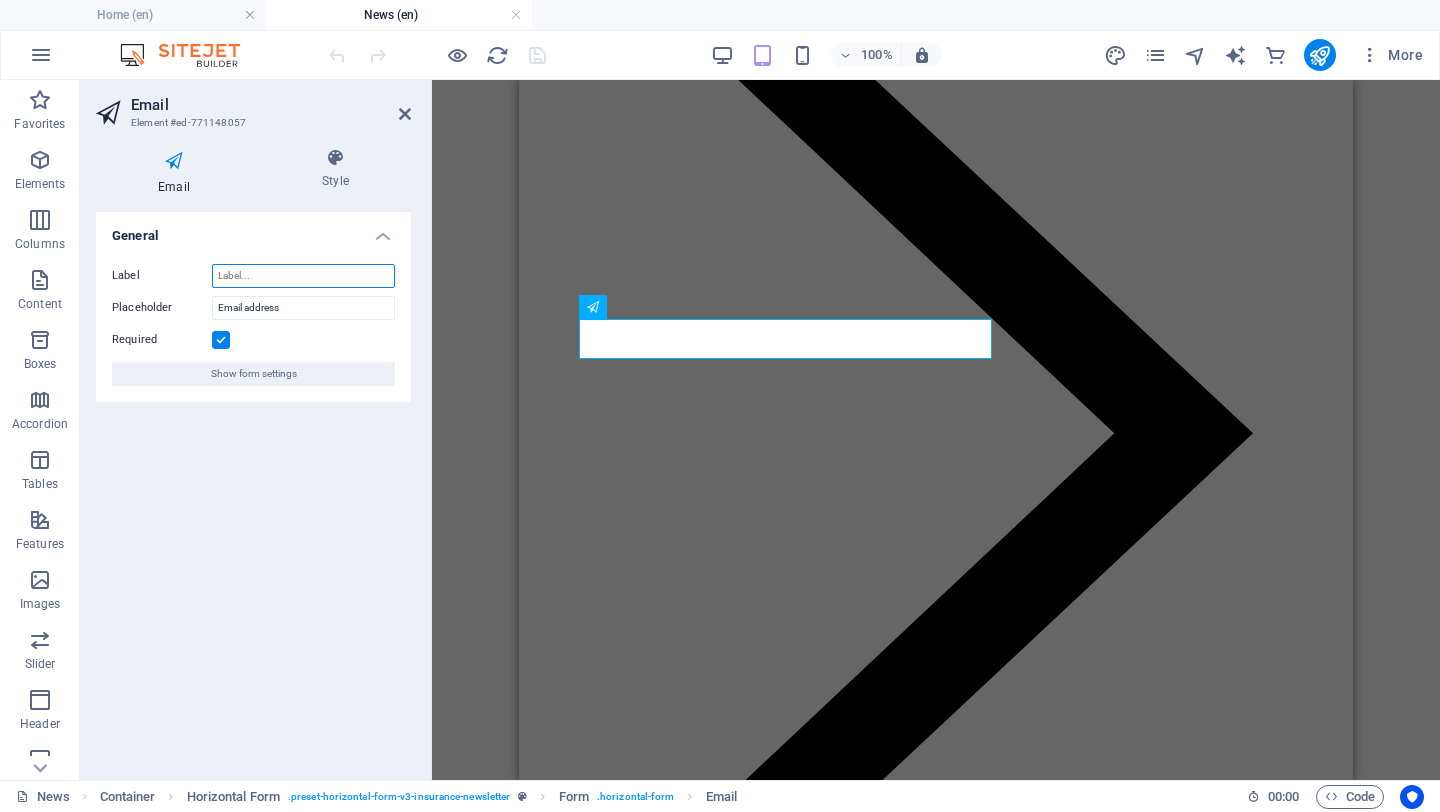 click on "Label" at bounding box center [303, 276] 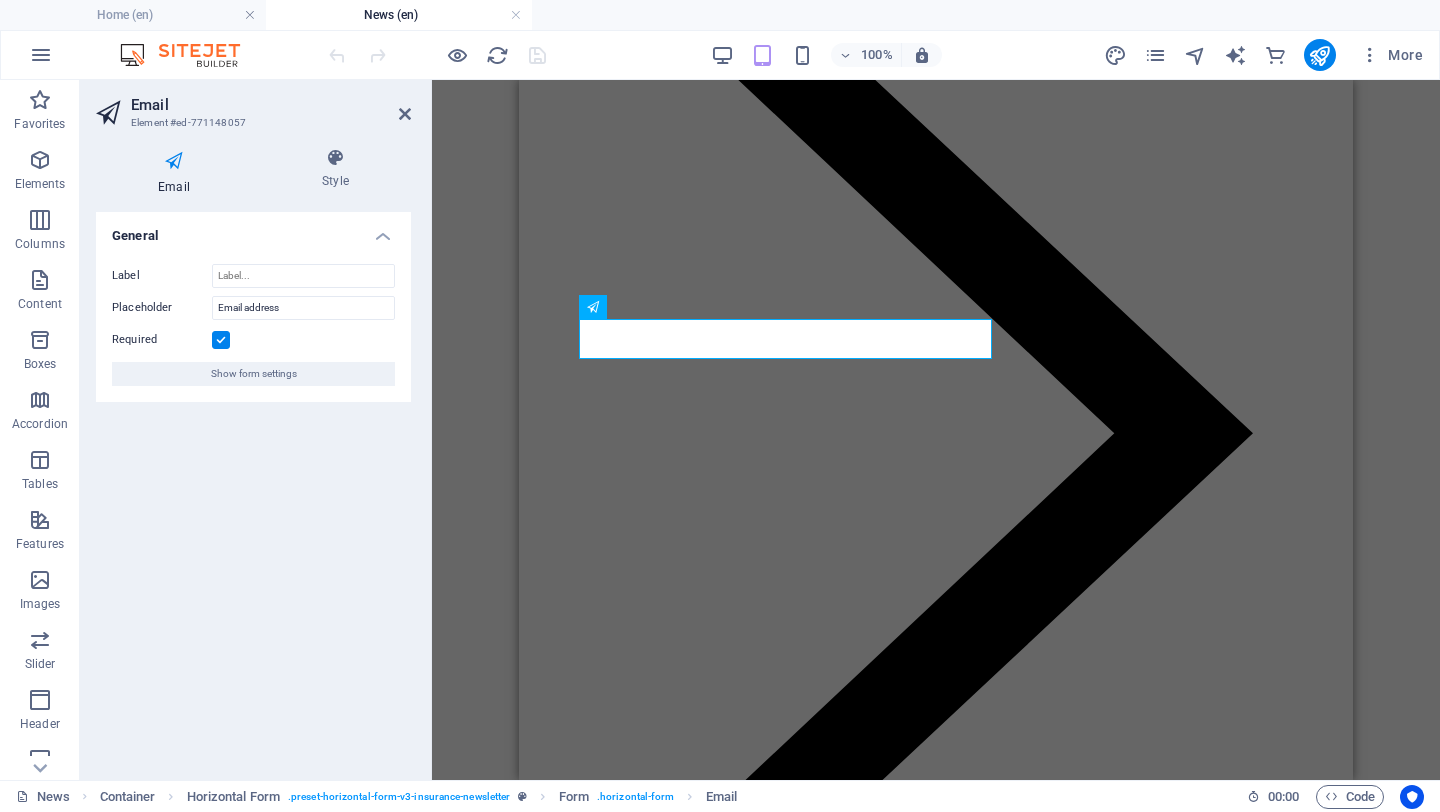 click on "Label Placeholder Email address Required Show form settings" at bounding box center (253, 325) 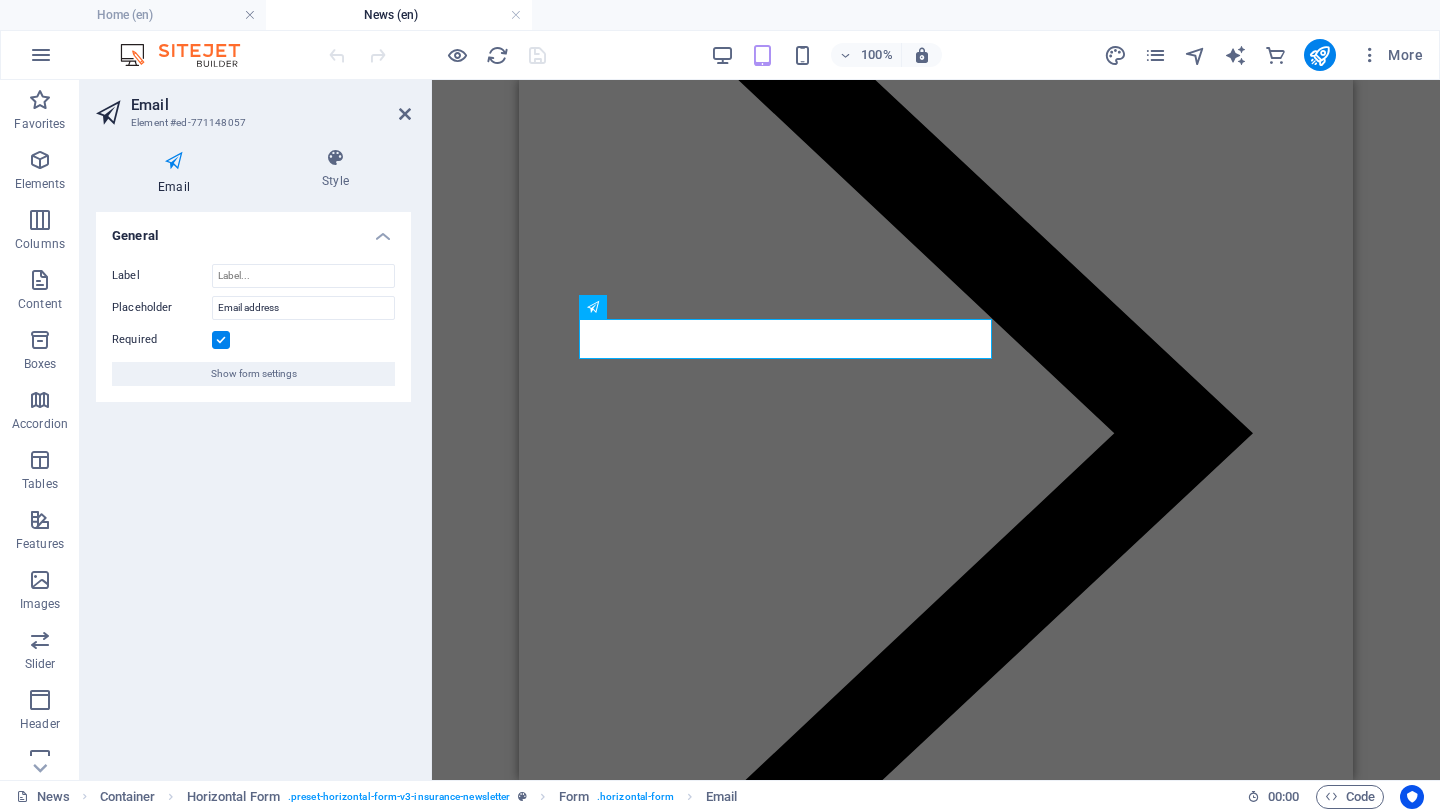 click at bounding box center (221, 340) 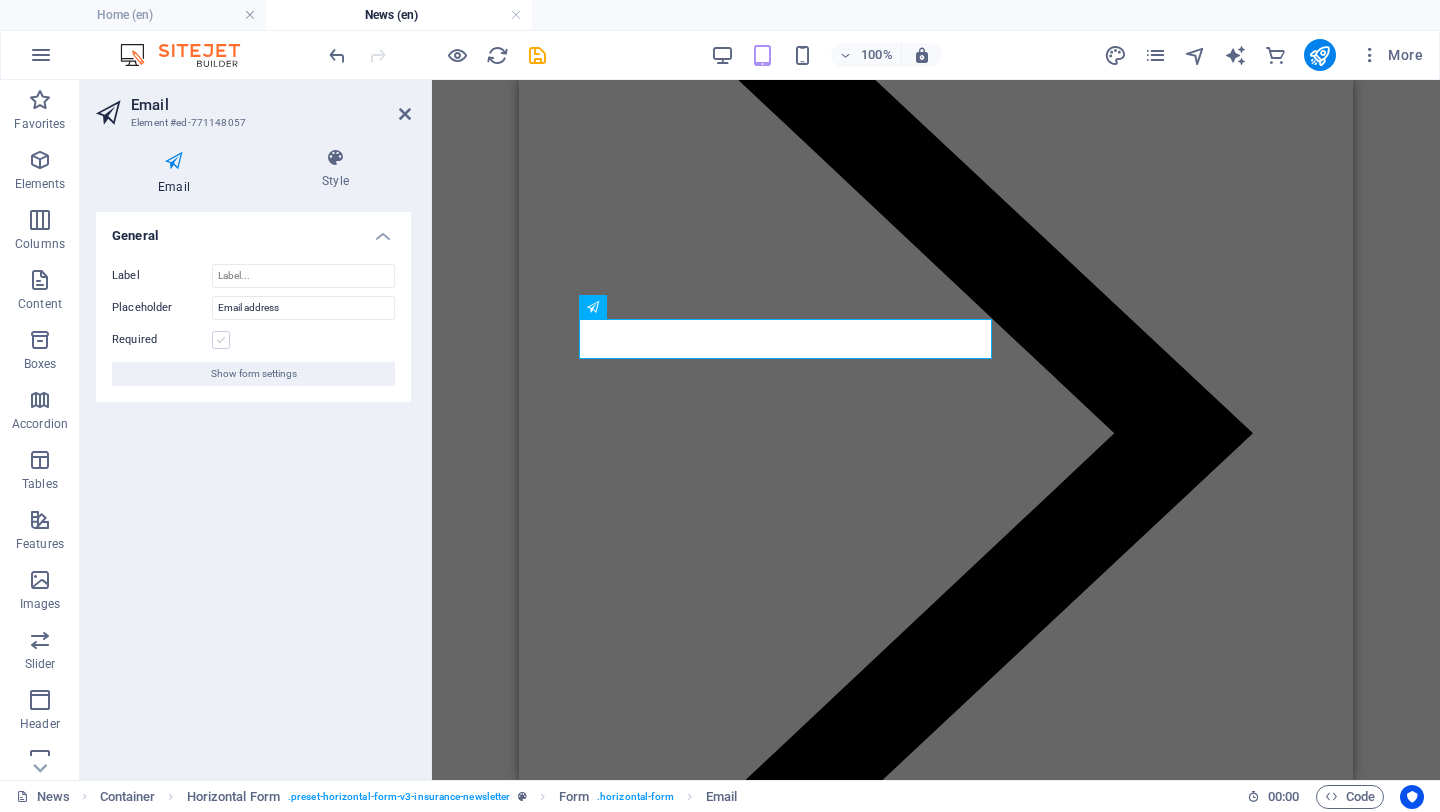 click at bounding box center (221, 340) 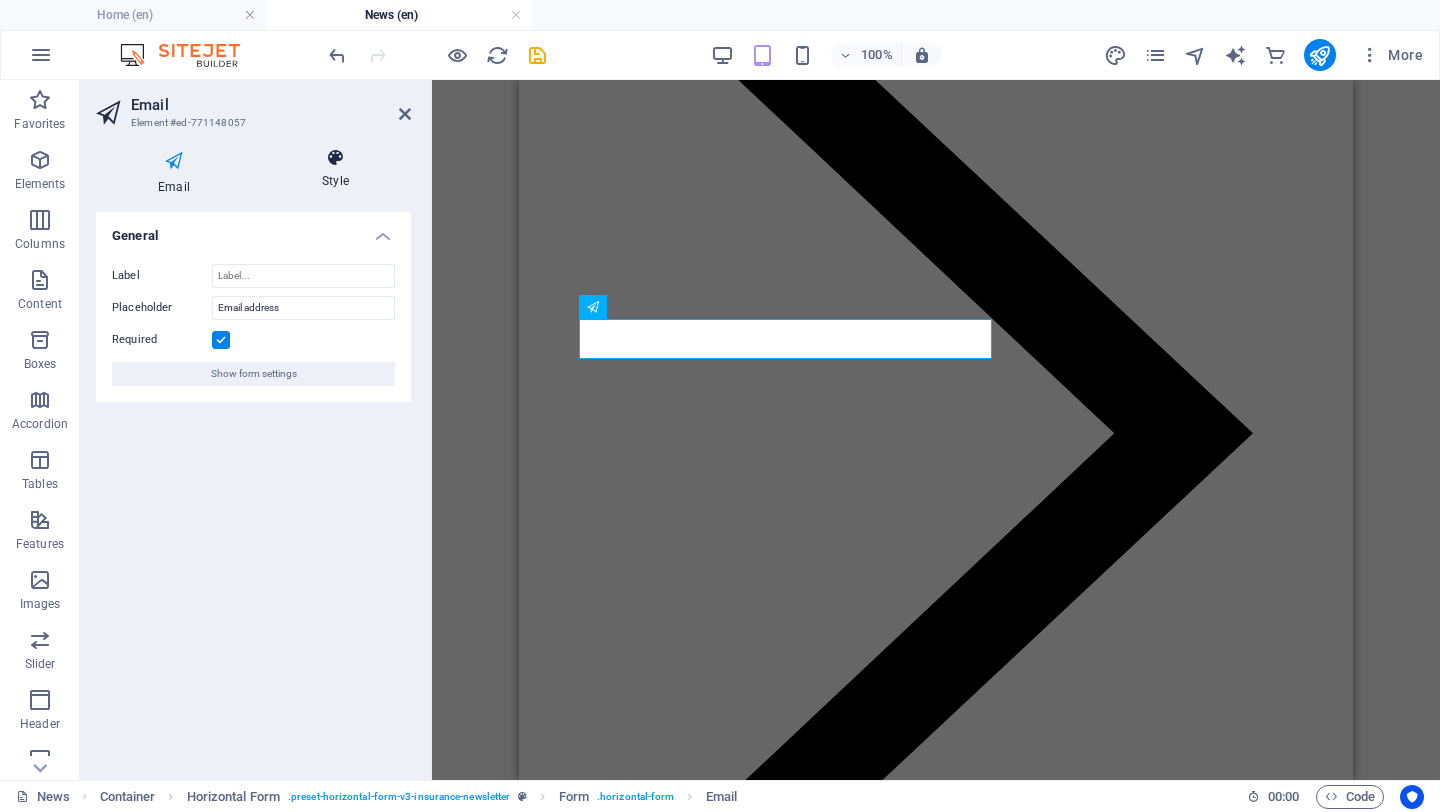 click at bounding box center (335, 158) 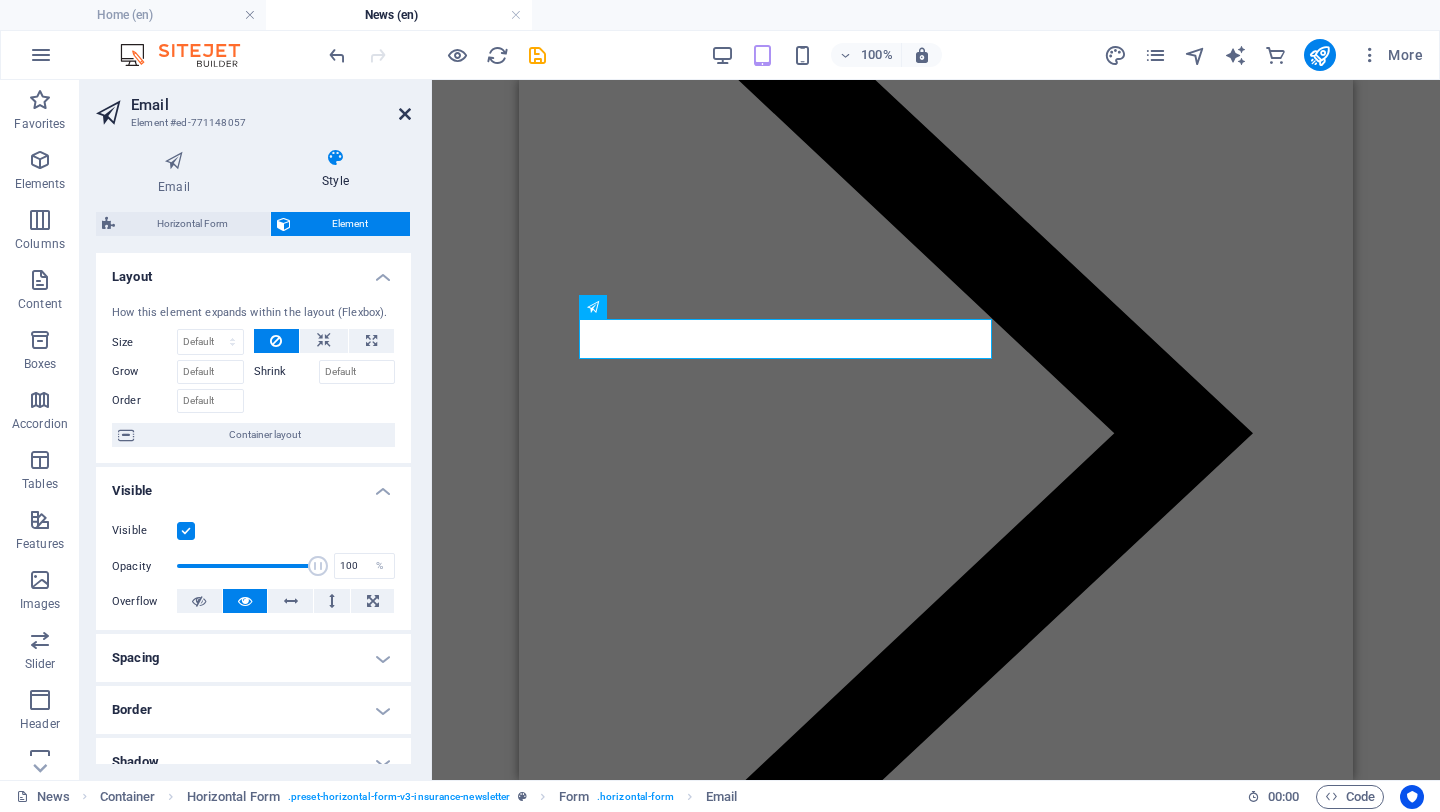 click at bounding box center [405, 114] 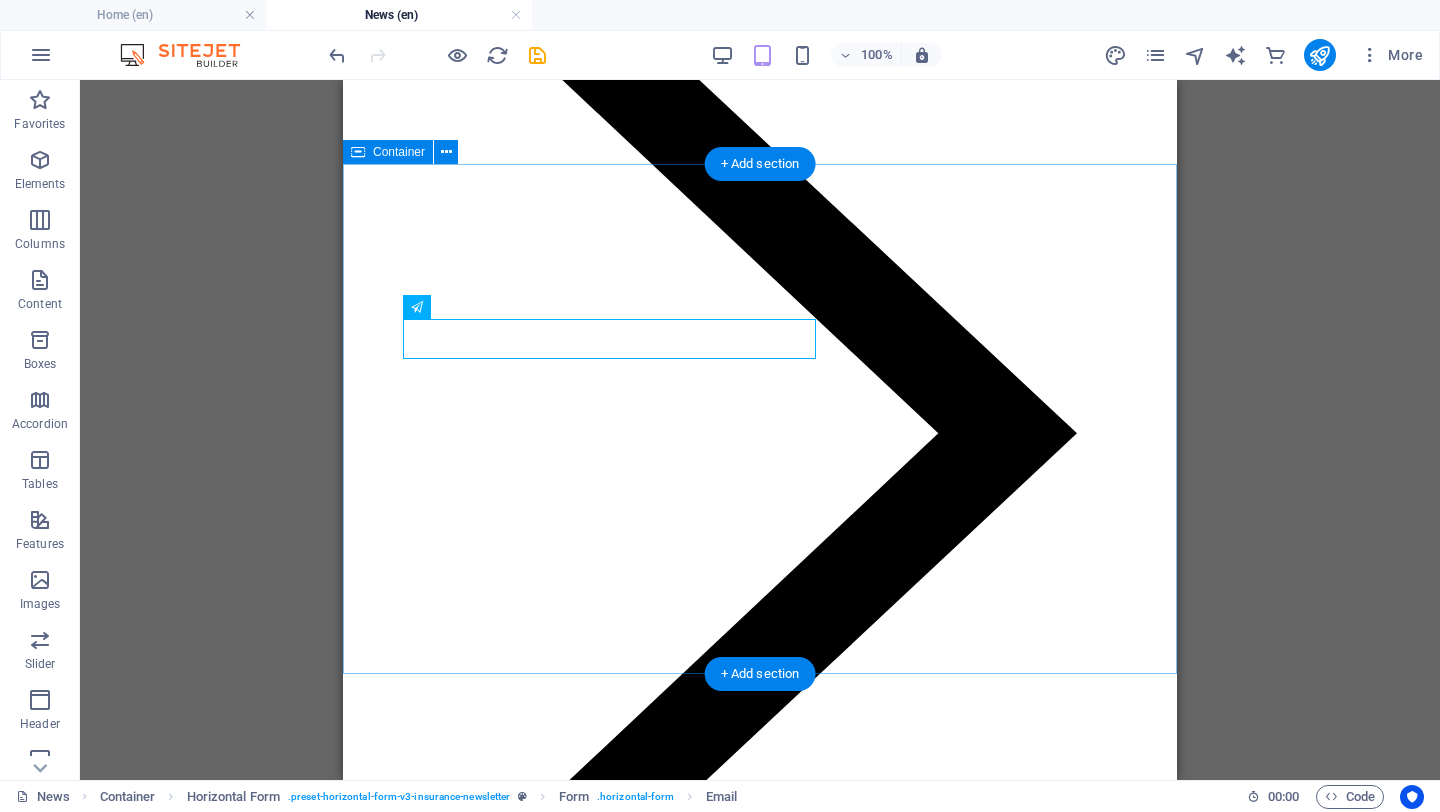 click on "Subscribe To Our  Newsletter Subscribe for the latest updates and articles! SUBSCRIBE NOW   I have read and understand the privacy policy. Unreadable? Load new" at bounding box center [760, 4579] 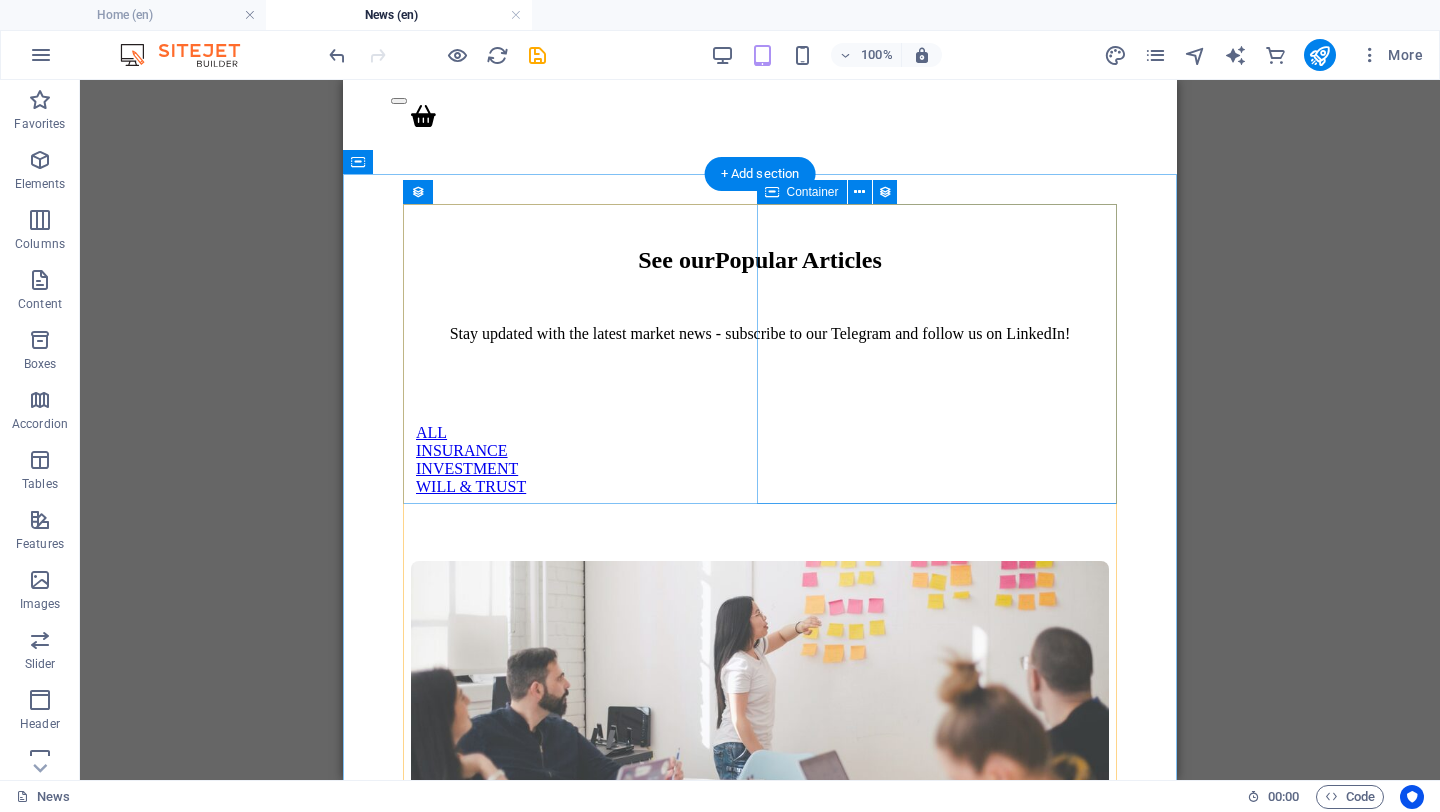scroll, scrollTop: 0, scrollLeft: 0, axis: both 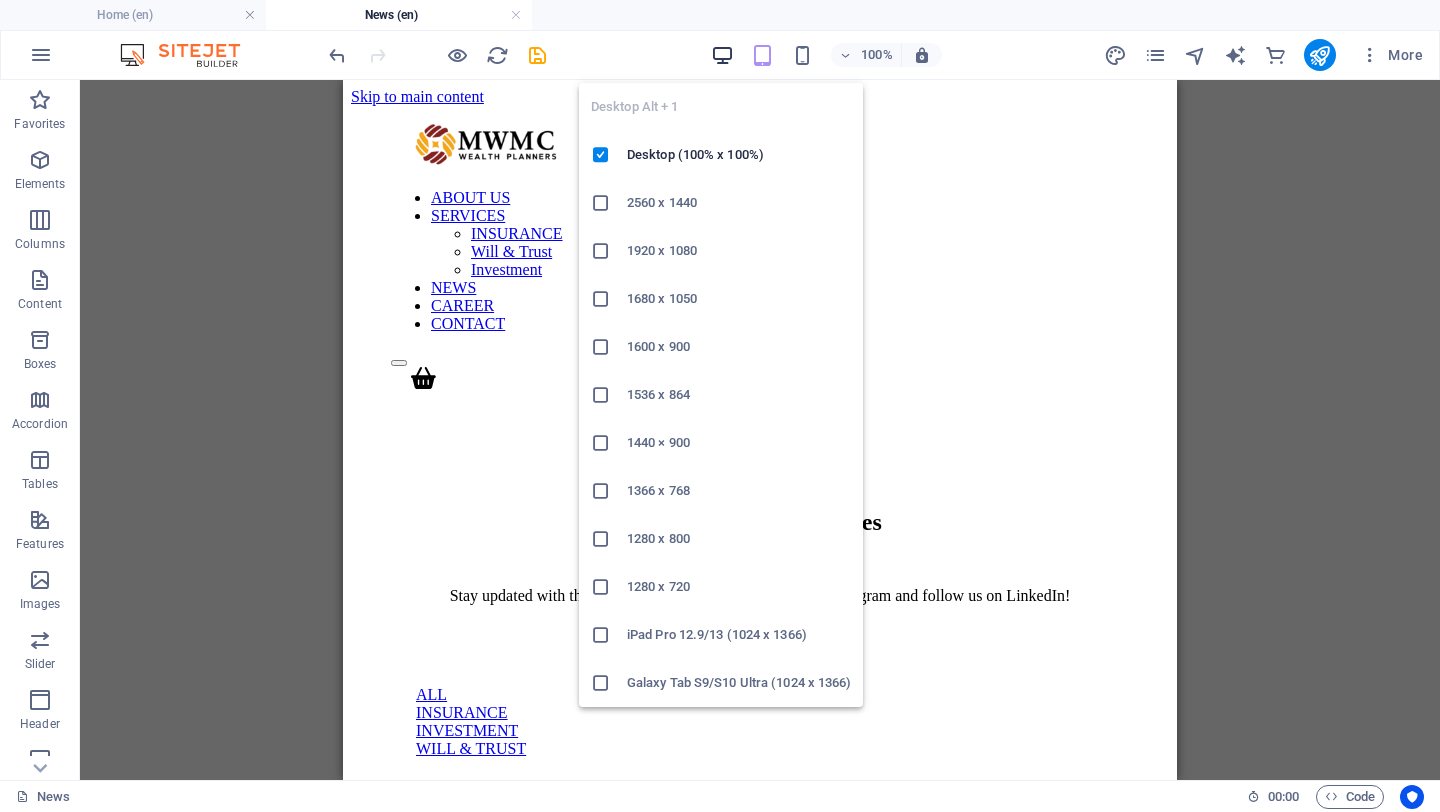 click at bounding box center (722, 55) 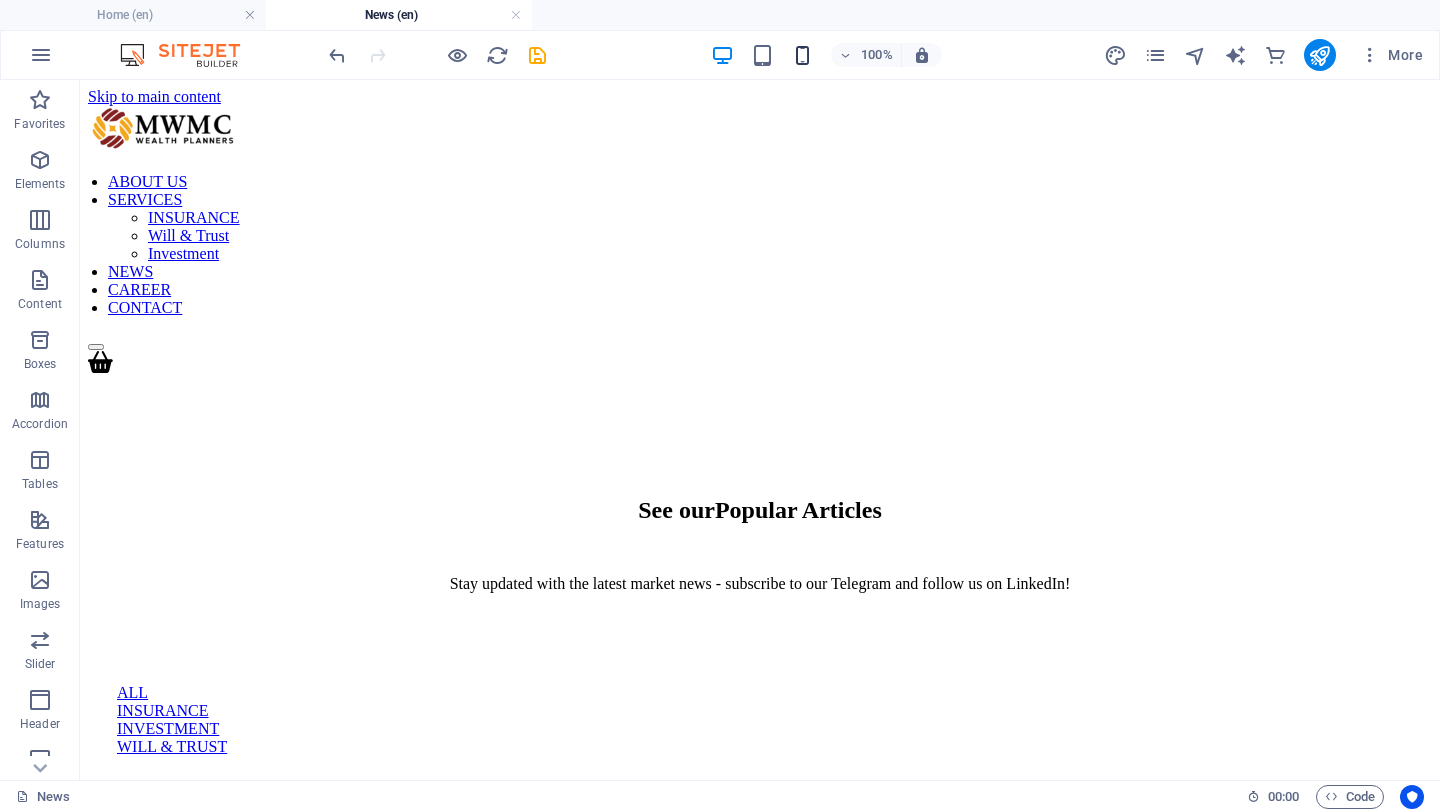 click at bounding box center [802, 55] 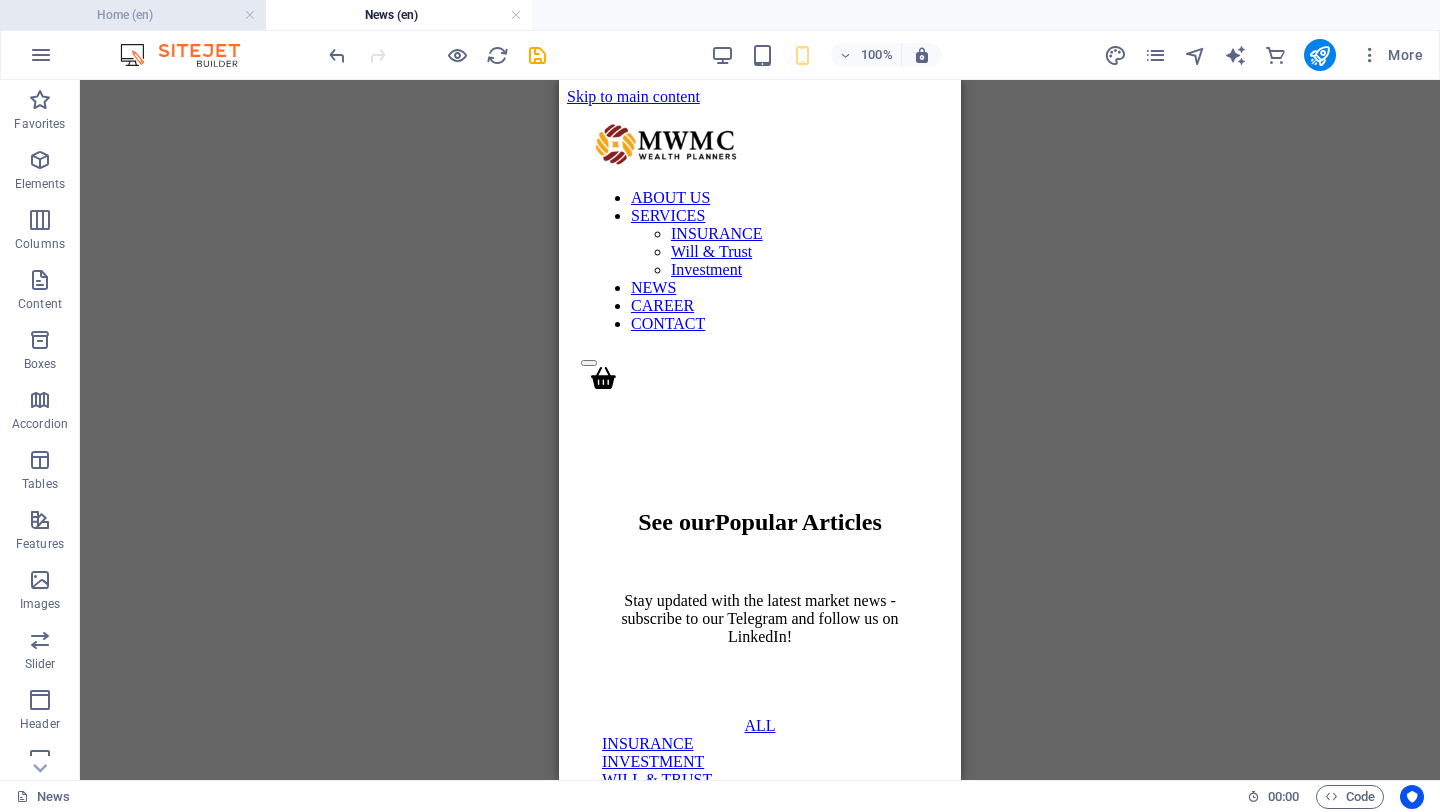 click on "Home (en)" at bounding box center [133, 15] 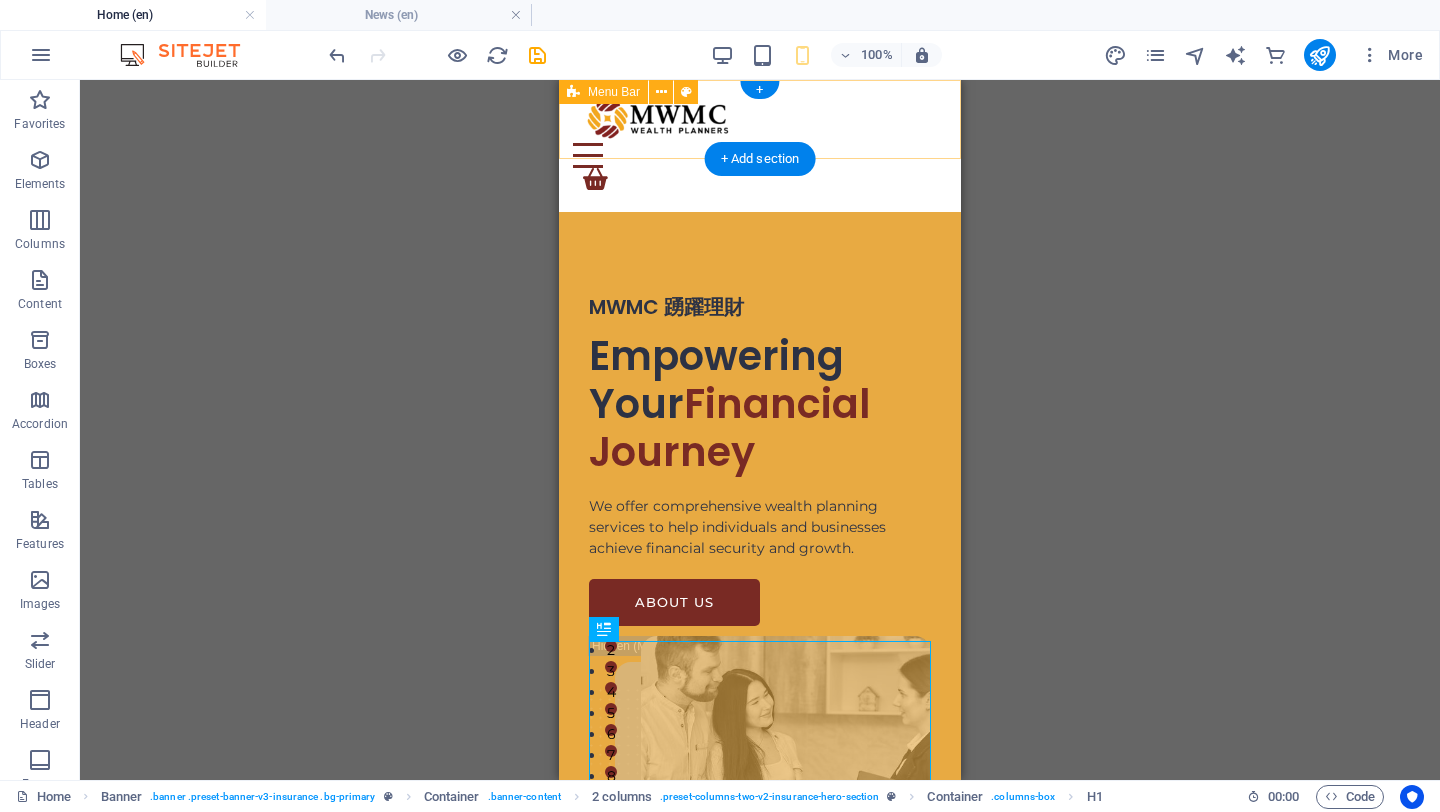 click on "ABOUT US SERVICES INSURANCE Will & Trust Investment NEWS CAREER CONTACT" at bounding box center [760, 146] 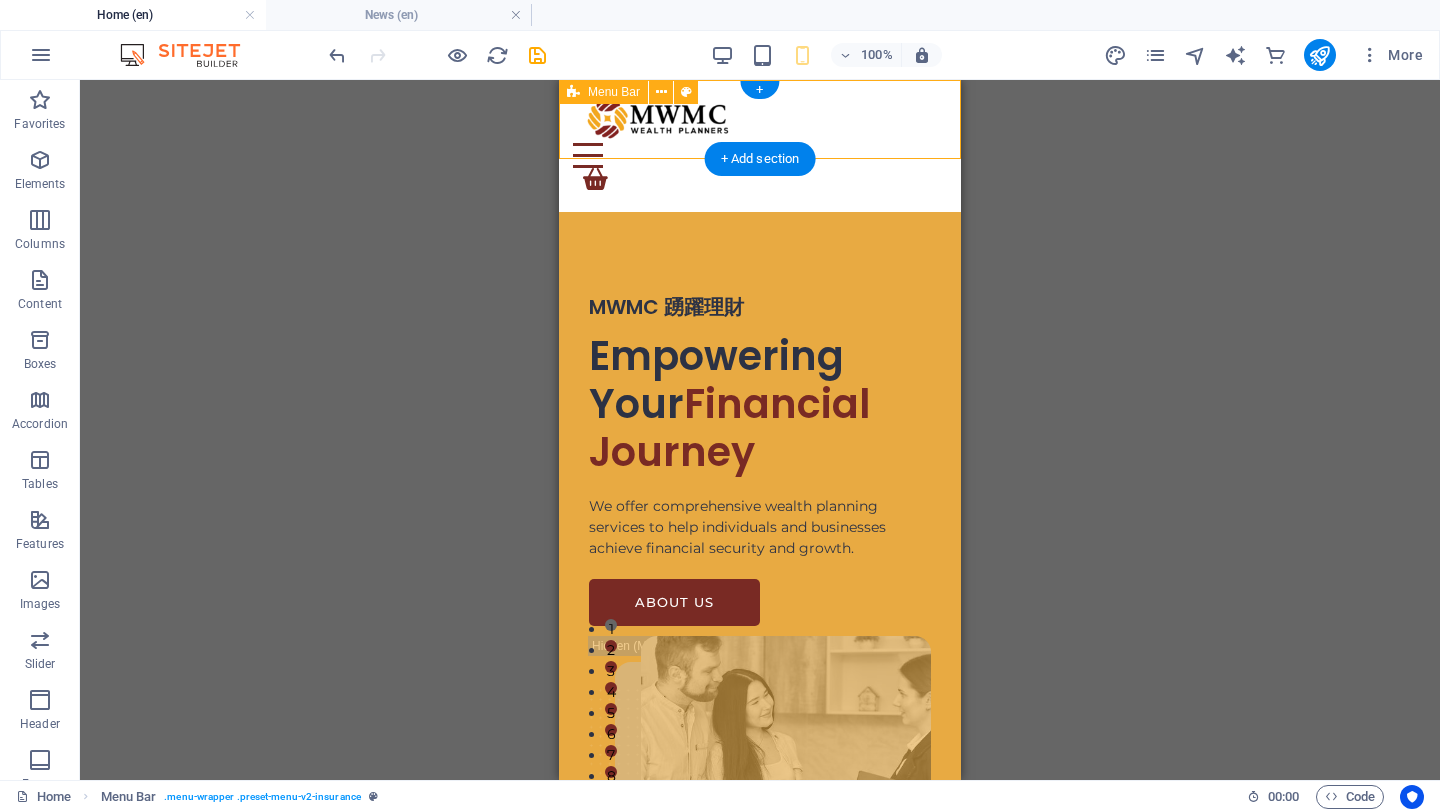 click on "ABOUT US SERVICES INSURANCE Will & Trust Investment NEWS CAREER CONTACT" at bounding box center [760, 146] 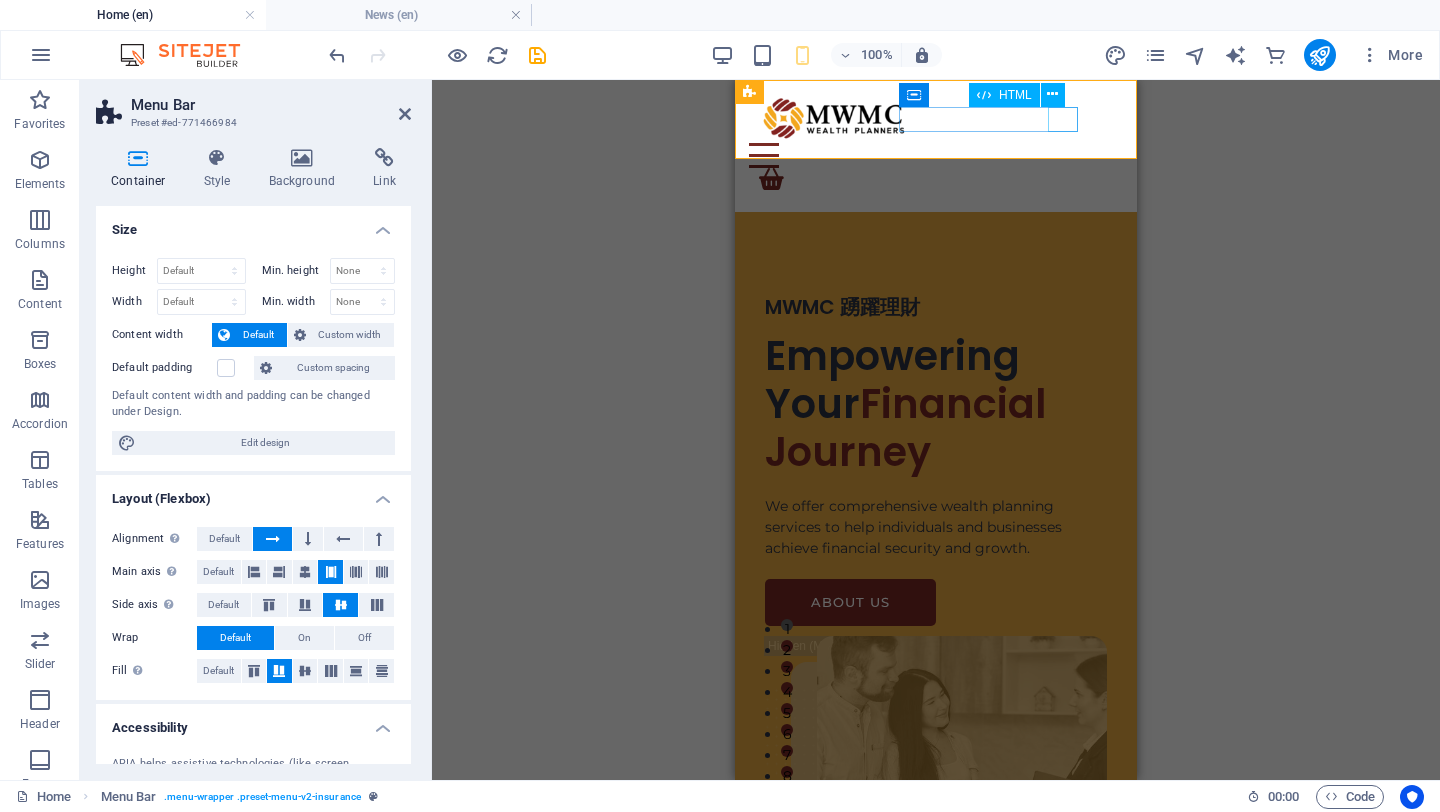 click at bounding box center (926, 155) 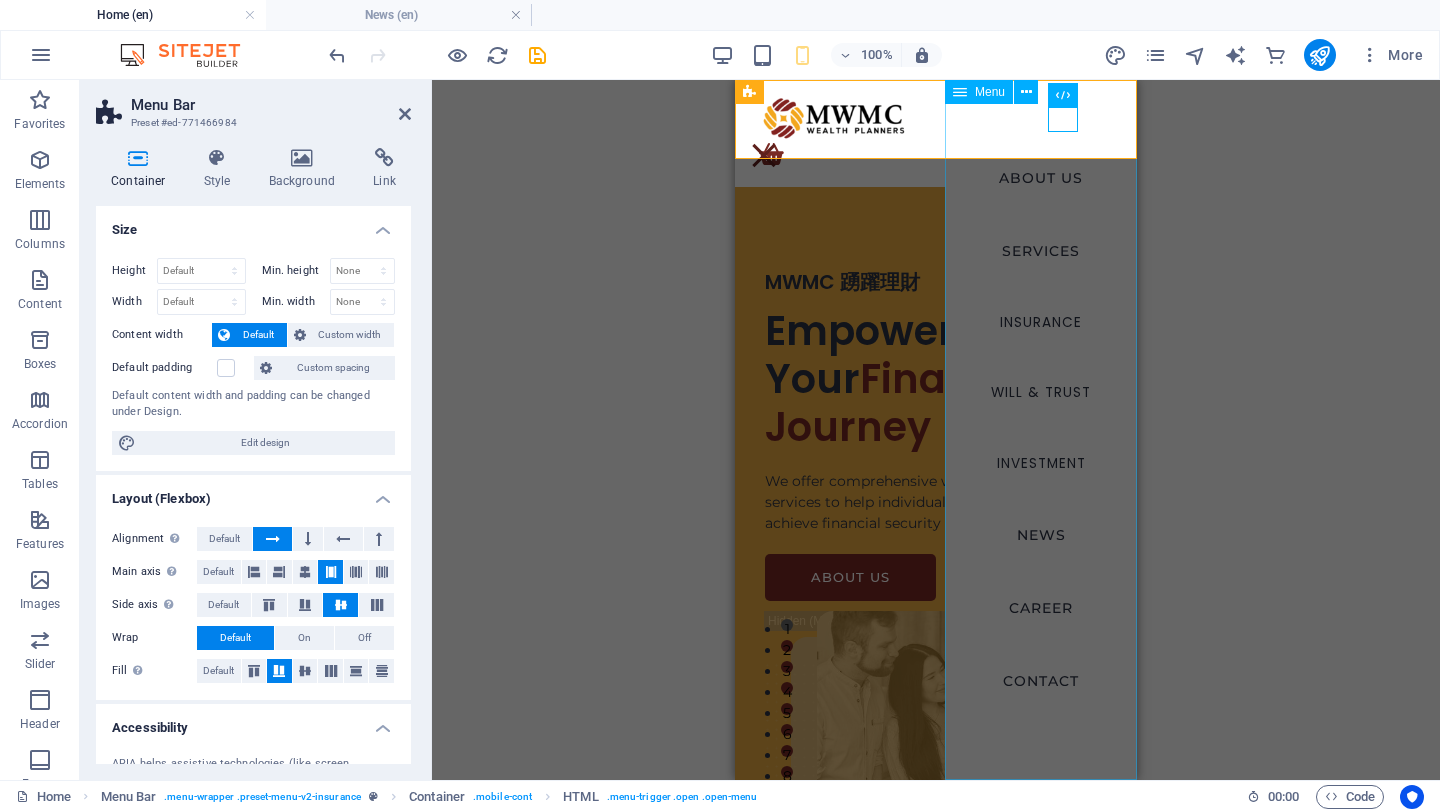 click on "ABOUT US SERVICES INSURANCE Will & Trust Investment NEWS CAREER CONTACT" at bounding box center (1041, 430) 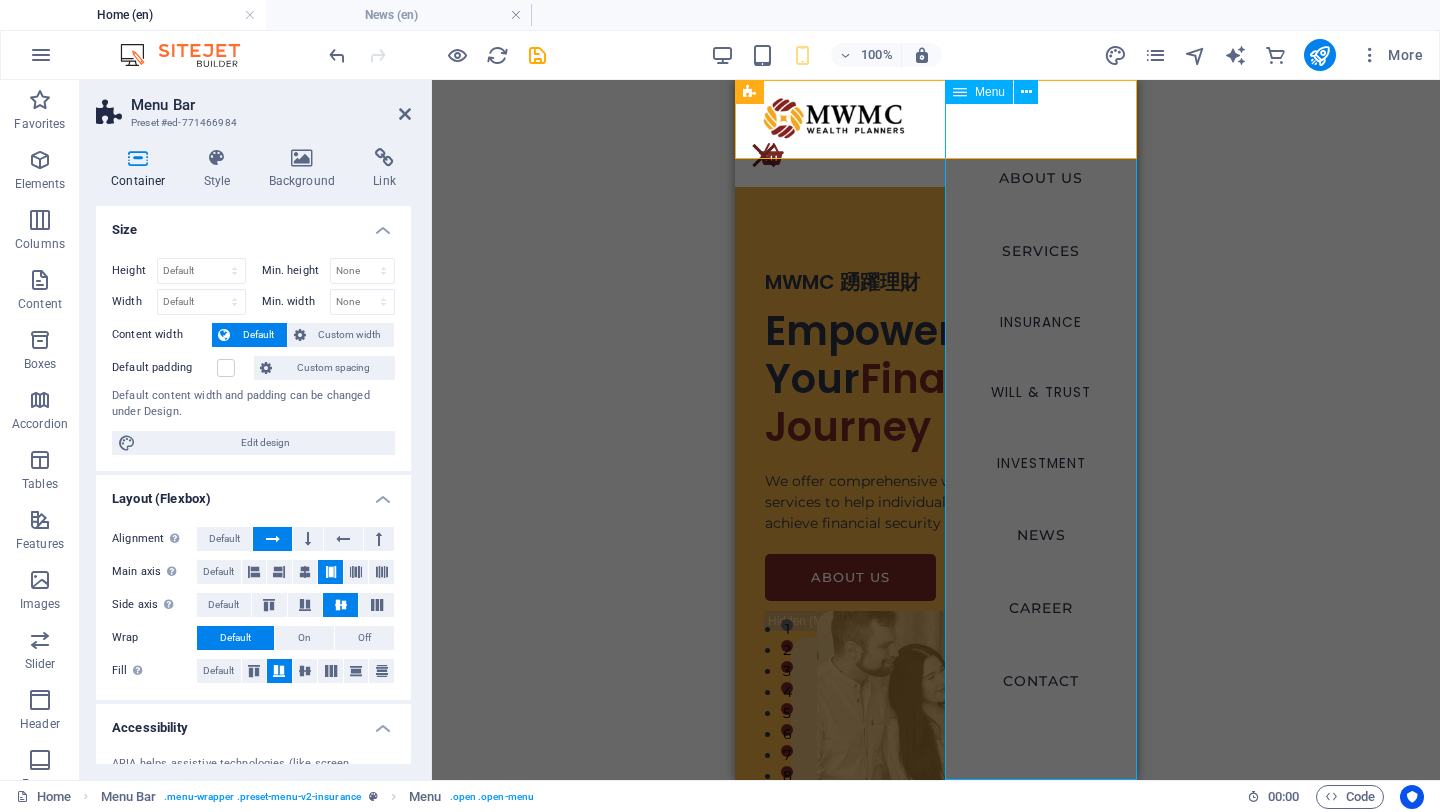 click on "ABOUT US SERVICES INSURANCE Will & Trust Investment NEWS CAREER CONTACT" at bounding box center (1041, 430) 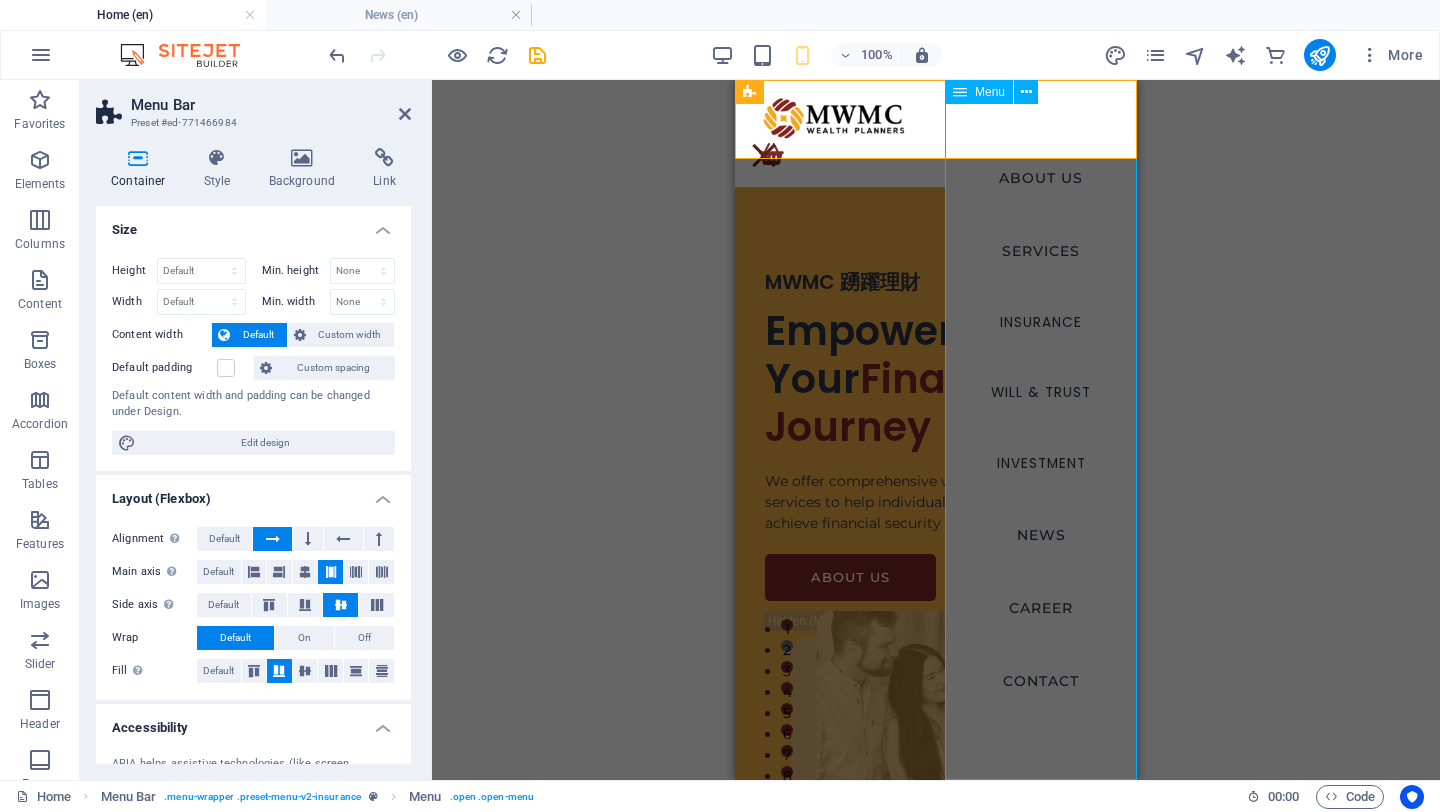 click on "ABOUT US SERVICES INSURANCE Will & Trust Investment NEWS CAREER CONTACT" at bounding box center [1041, 430] 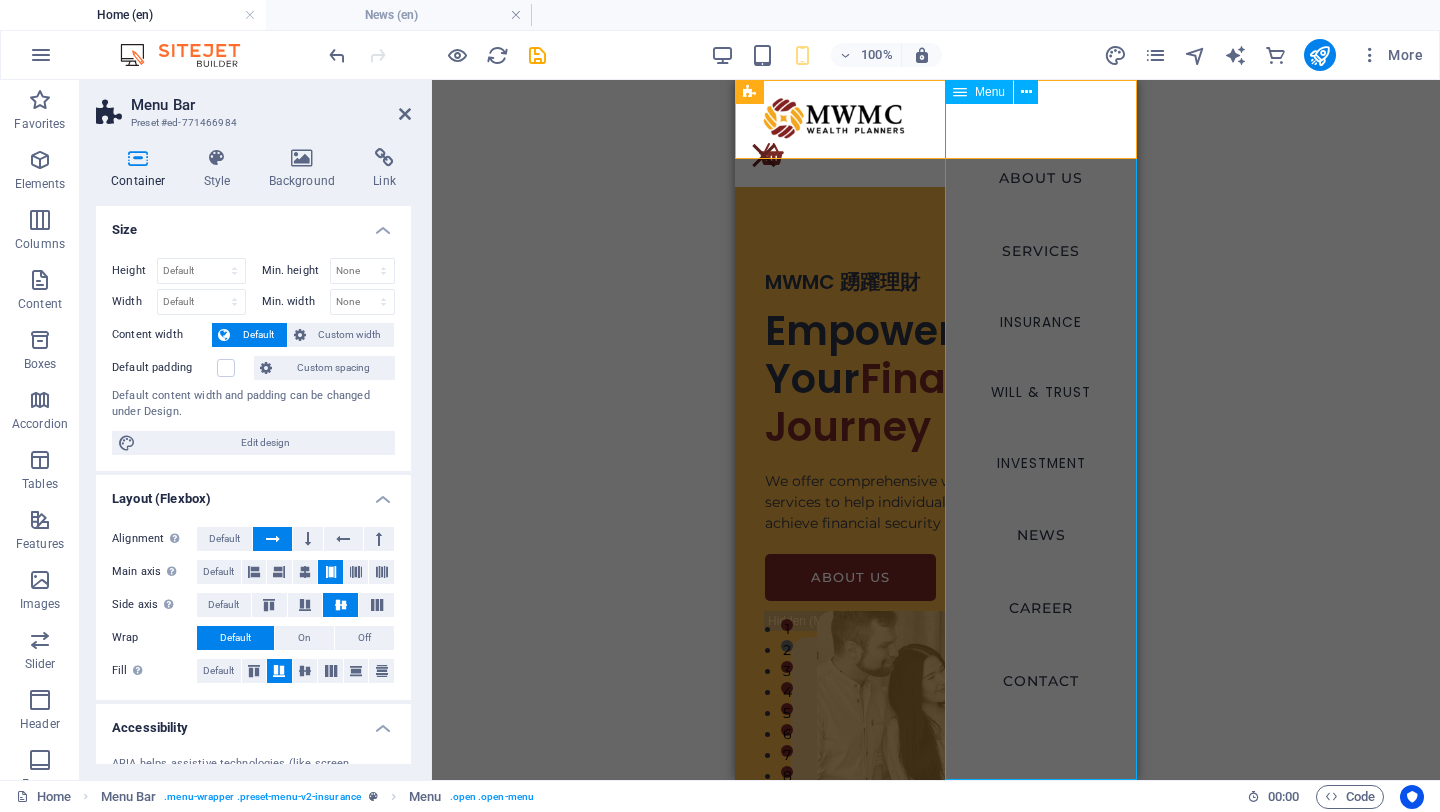 click on "ABOUT US SERVICES INSURANCE Will & Trust Investment NEWS CAREER CONTACT" at bounding box center (1041, 430) 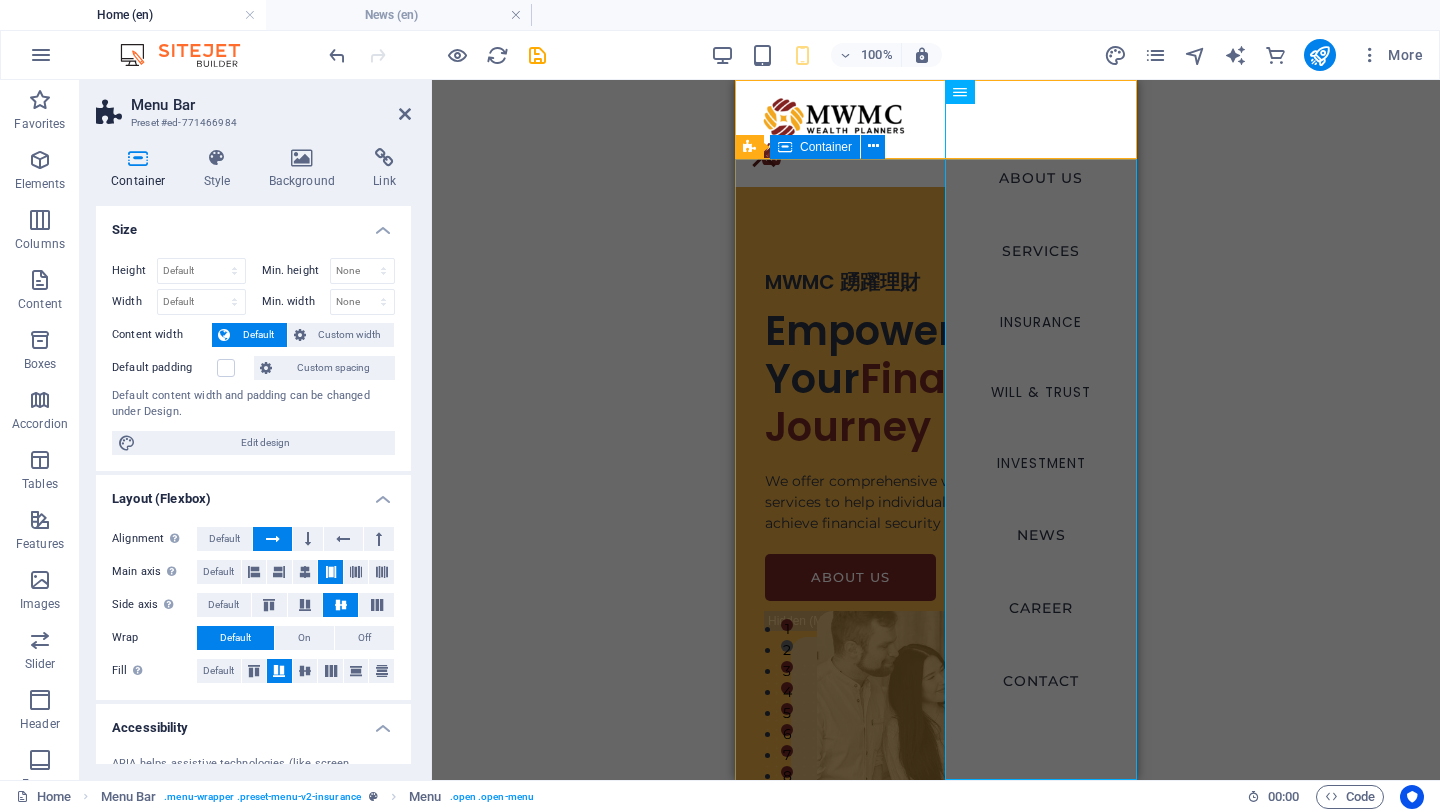 click on "MWMC 踴躍理財
Empowering Your  Financial Journey We offer comprehensive wealth planning services to help individuals and businesses achieve financial security and growth. ABOUT US" at bounding box center [936, 600] 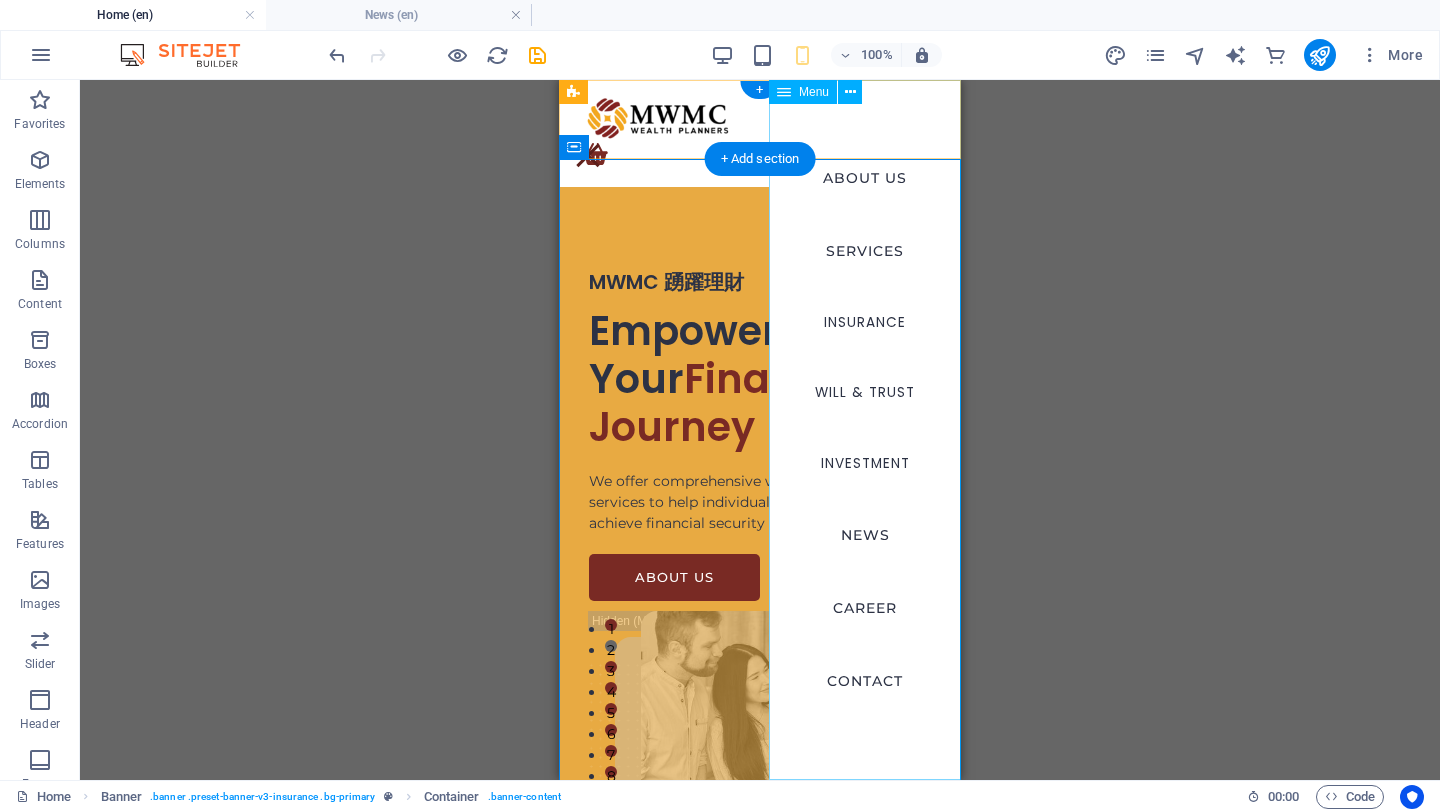 click on "ABOUT US SERVICES INSURANCE Will & Trust Investment NEWS CAREER CONTACT" at bounding box center (865, 430) 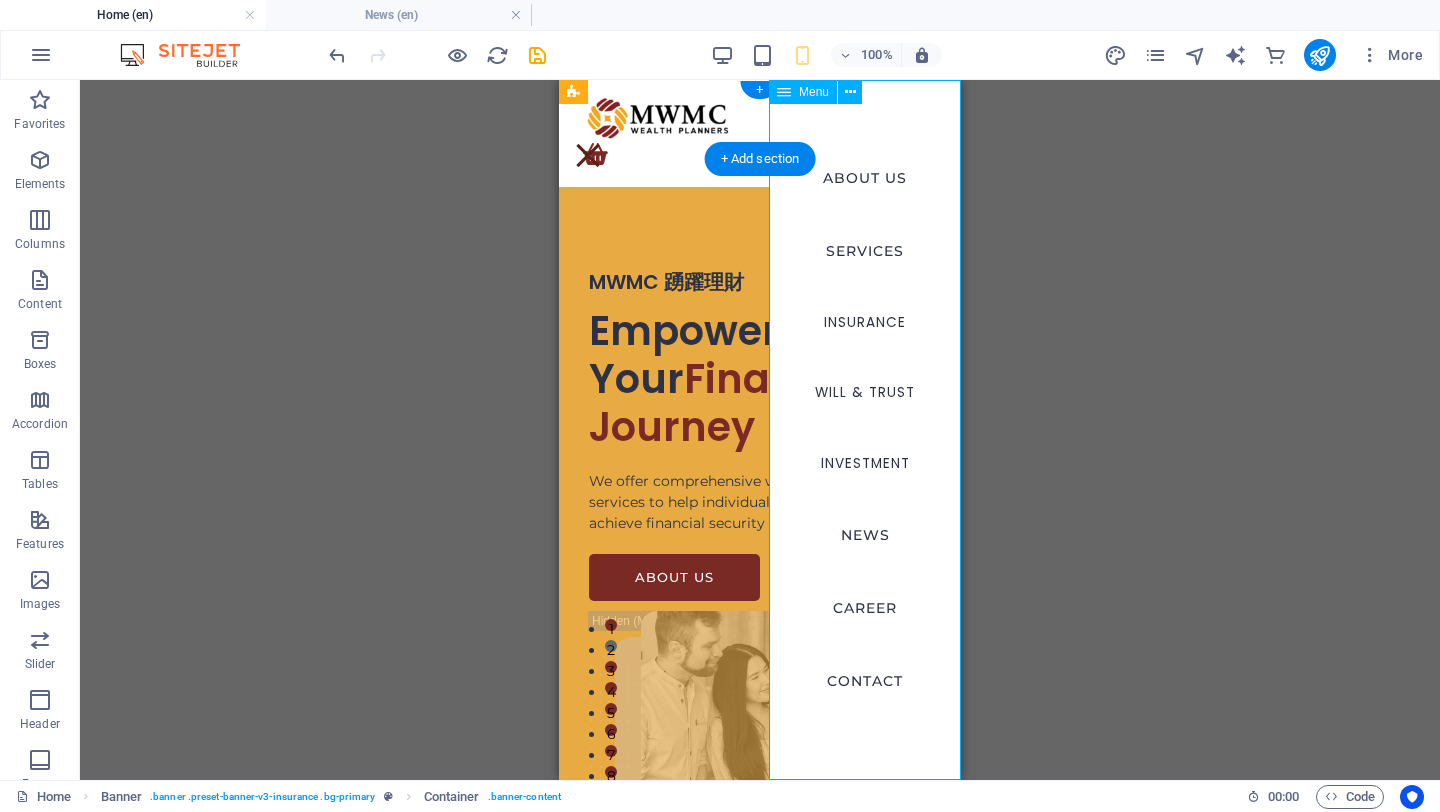 click on "ABOUT US SERVICES INSURANCE Will & Trust Investment NEWS CAREER CONTACT" at bounding box center (865, 430) 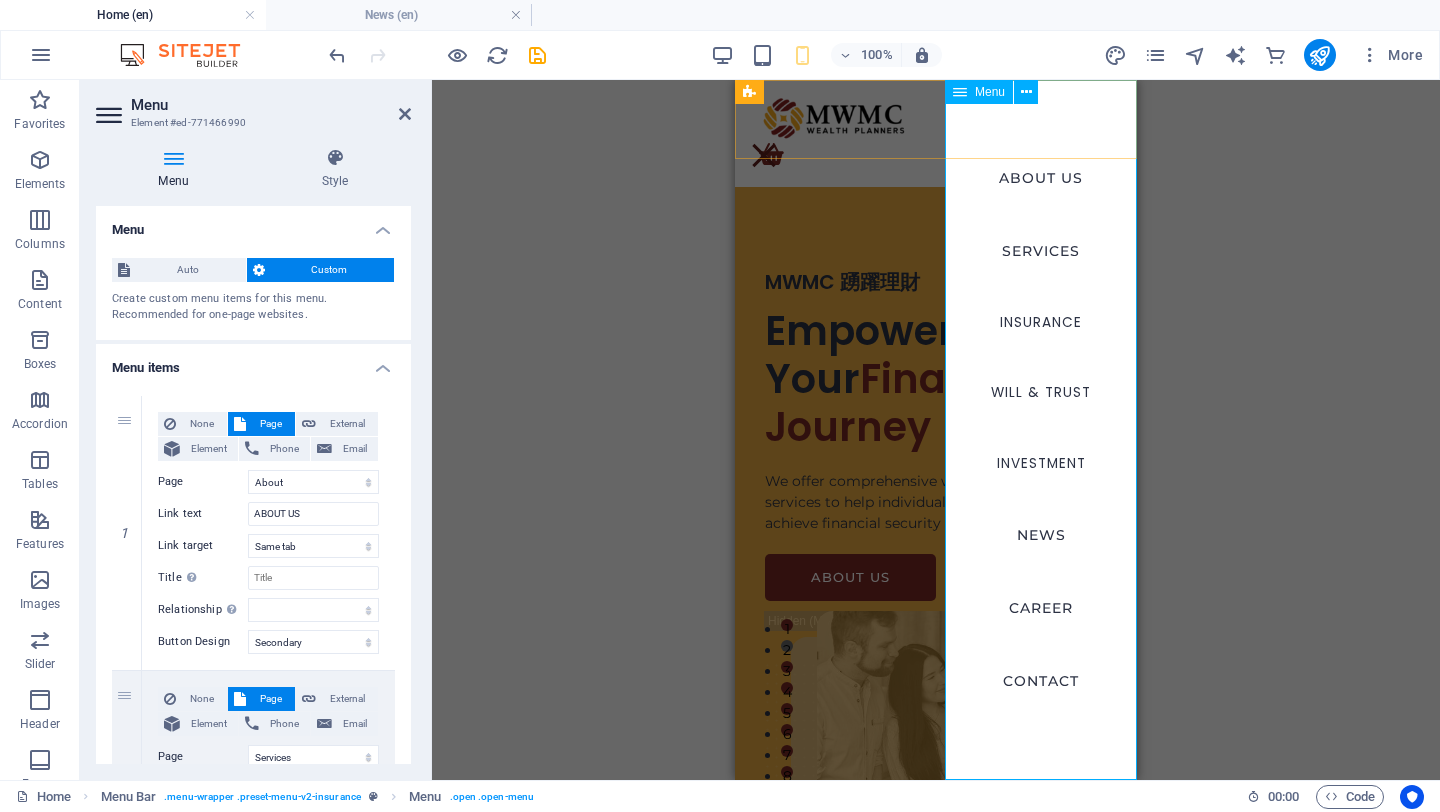 click on "ABOUT US SERVICES INSURANCE Will & Trust Investment NEWS CAREER CONTACT" at bounding box center [1041, 430] 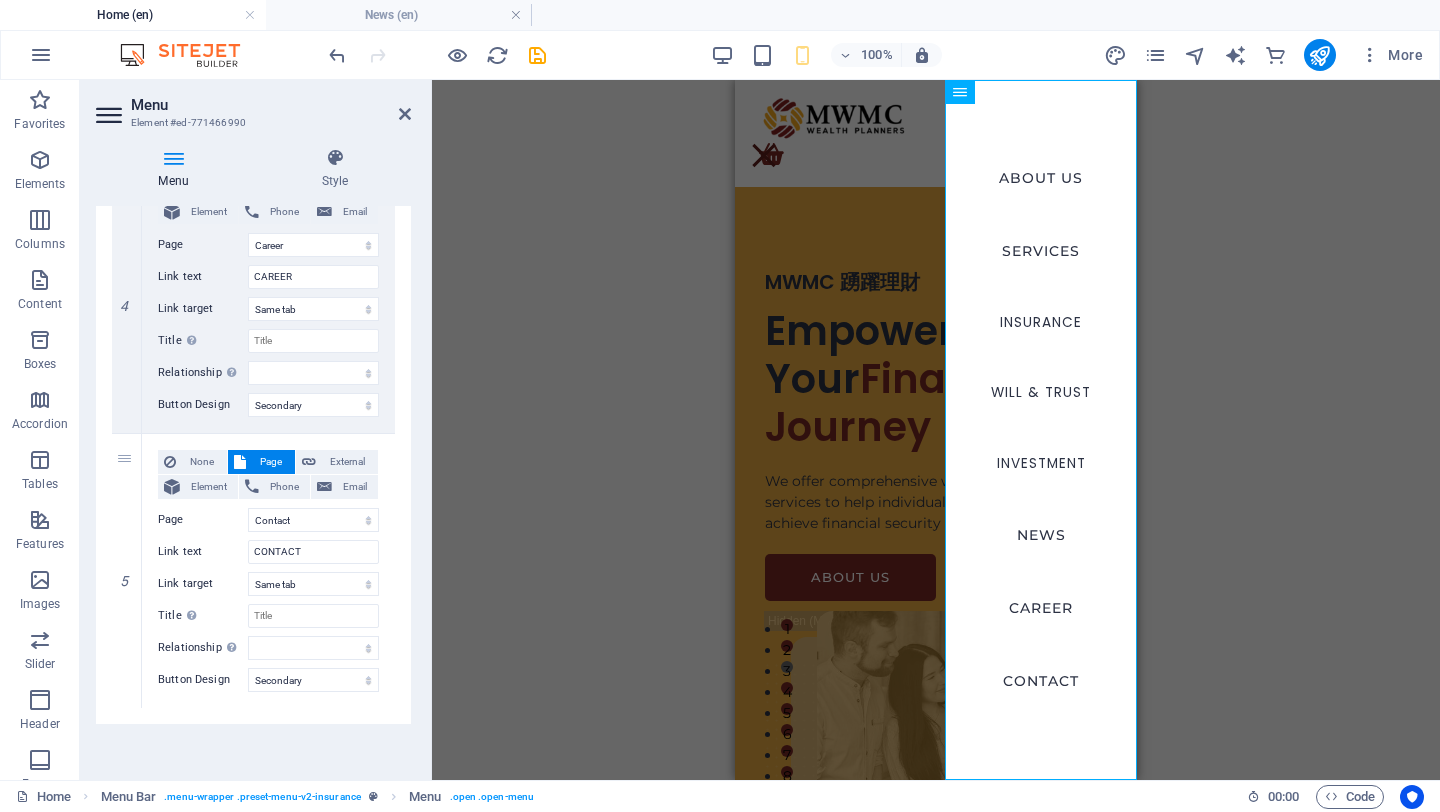 scroll, scrollTop: 0, scrollLeft: 0, axis: both 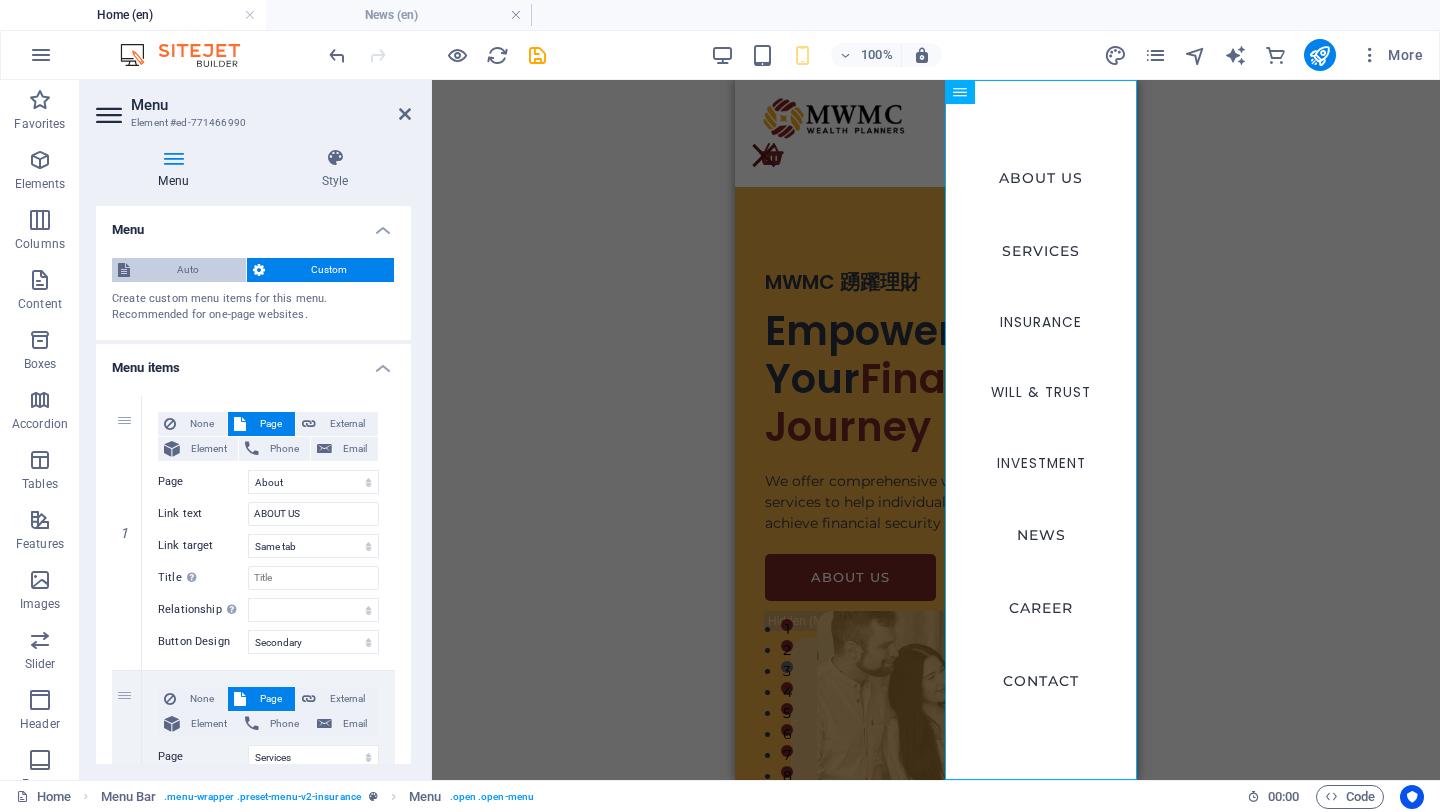 click on "Auto" at bounding box center [188, 270] 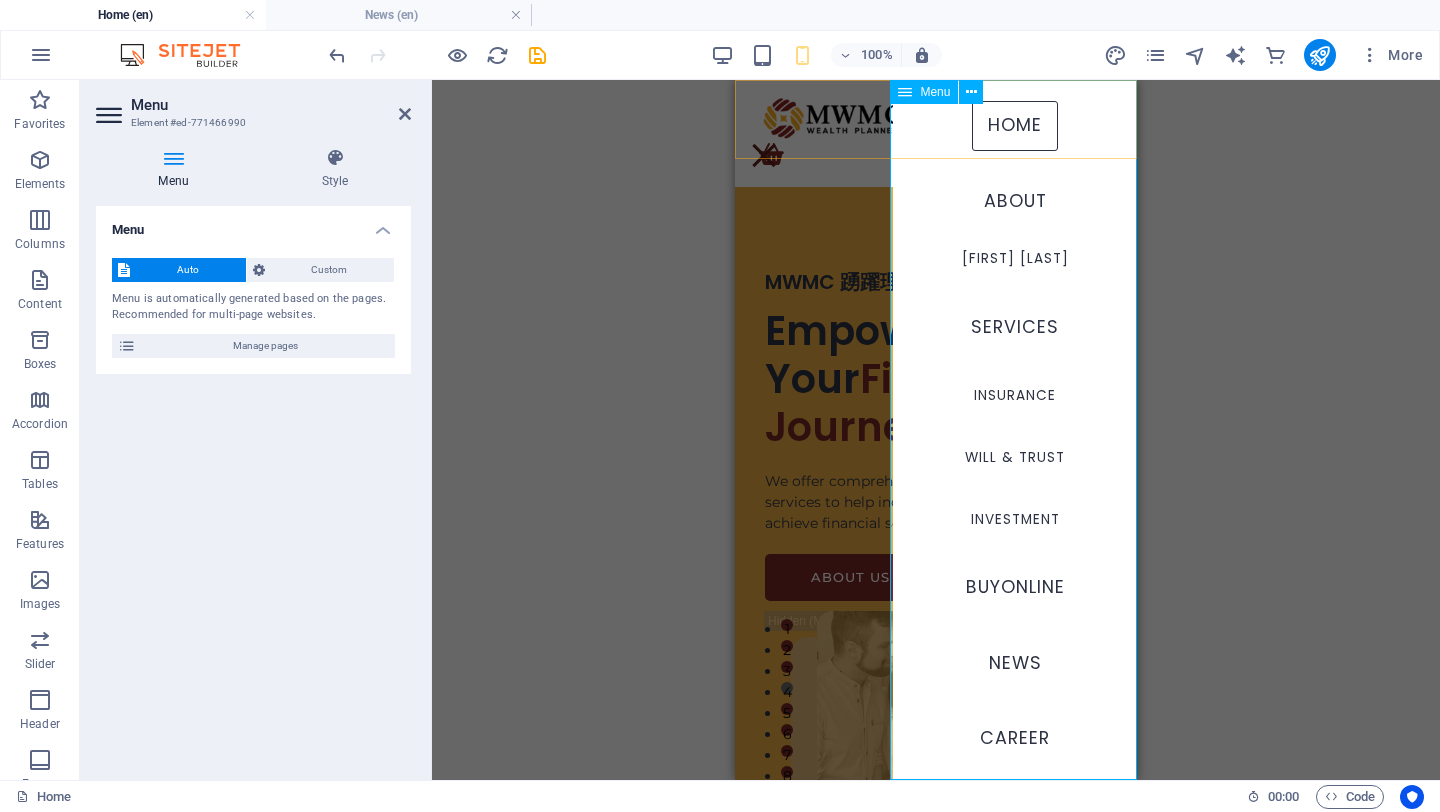click on "Home About Kenny Lim Services Insurance Will & Trust Investment BuyOnline News Career Wealth Planner Fresh Graduates Internship Programme Contact Find an advisor Disclaimer Privacy" at bounding box center (1015, 430) 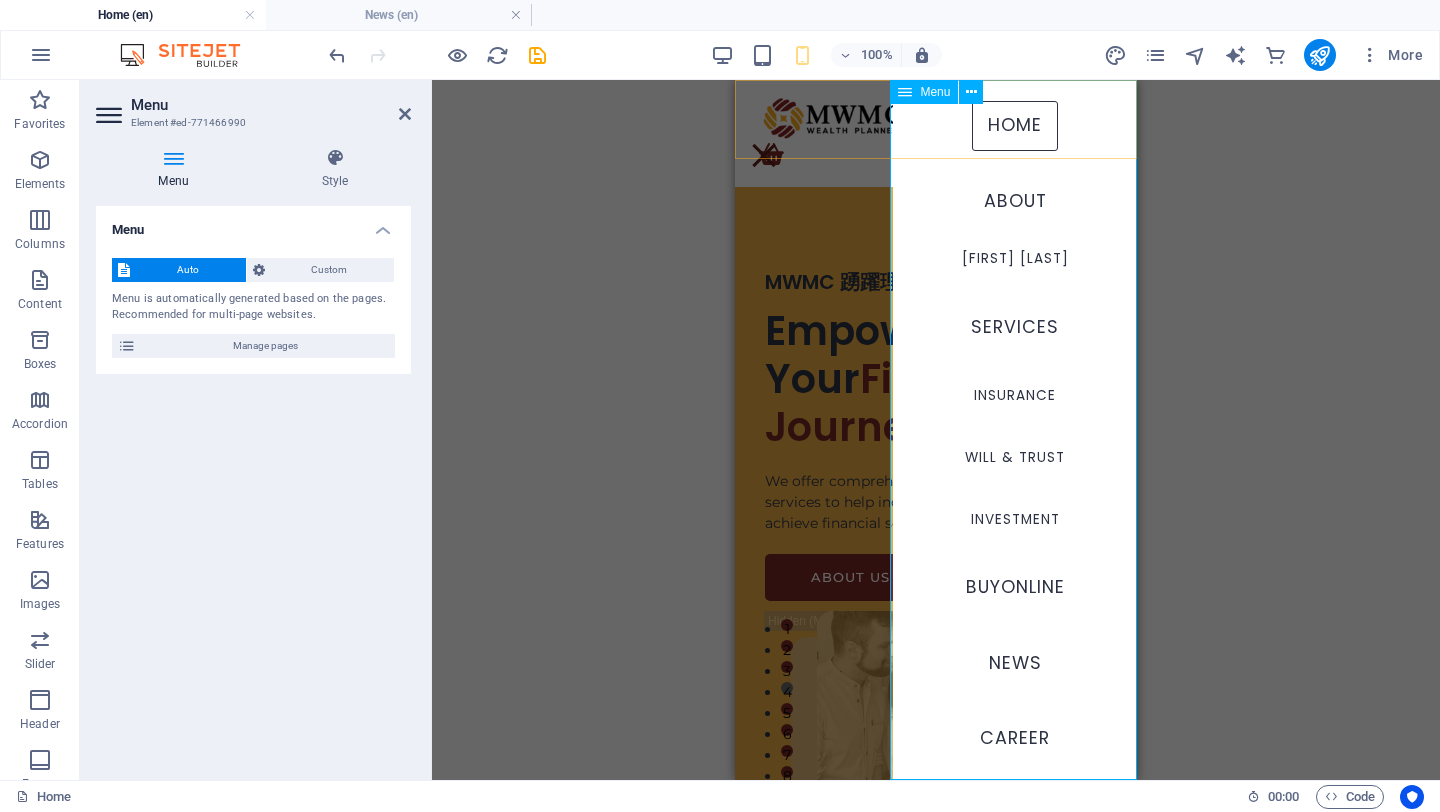 click on "Menu" at bounding box center [935, 92] 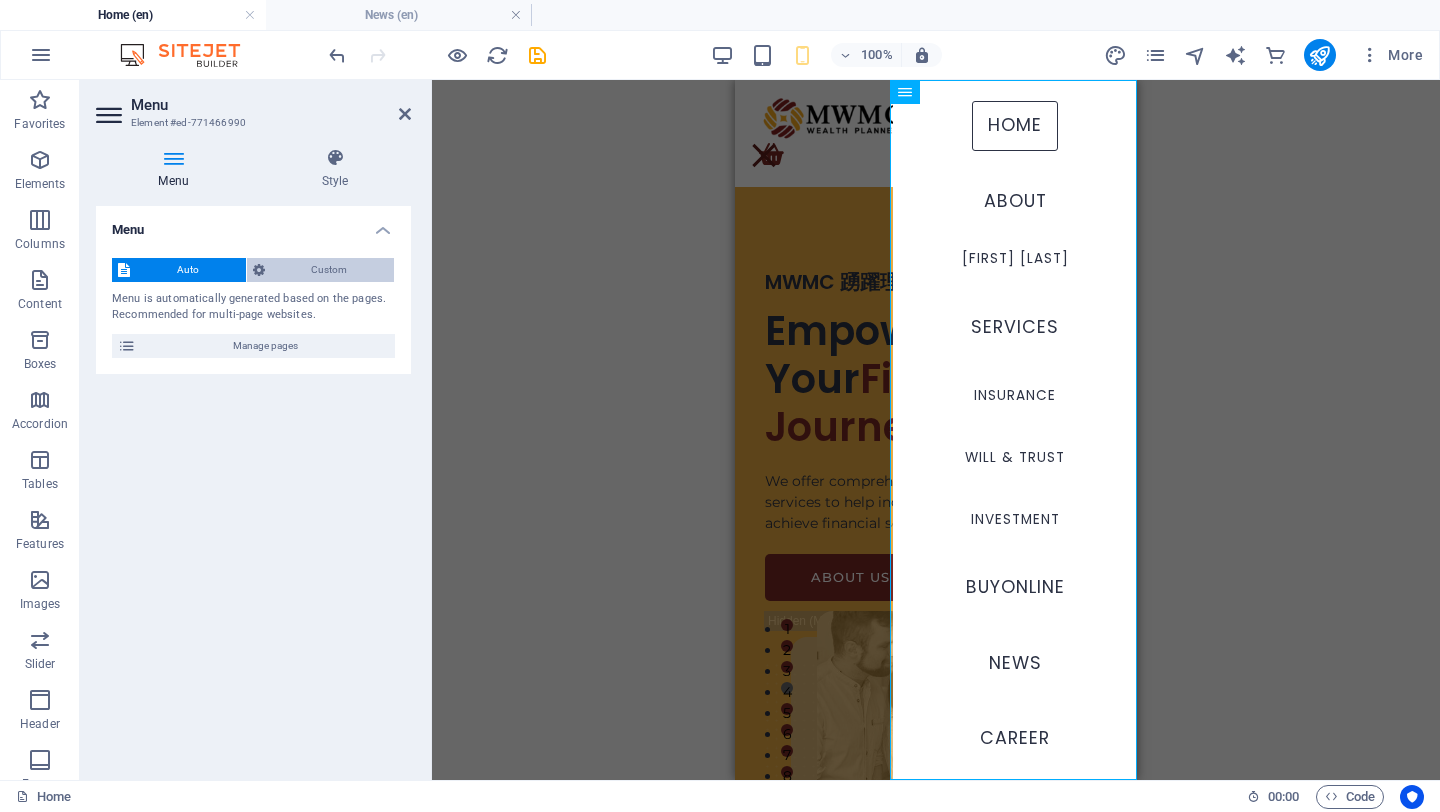 click on "Custom" at bounding box center (330, 270) 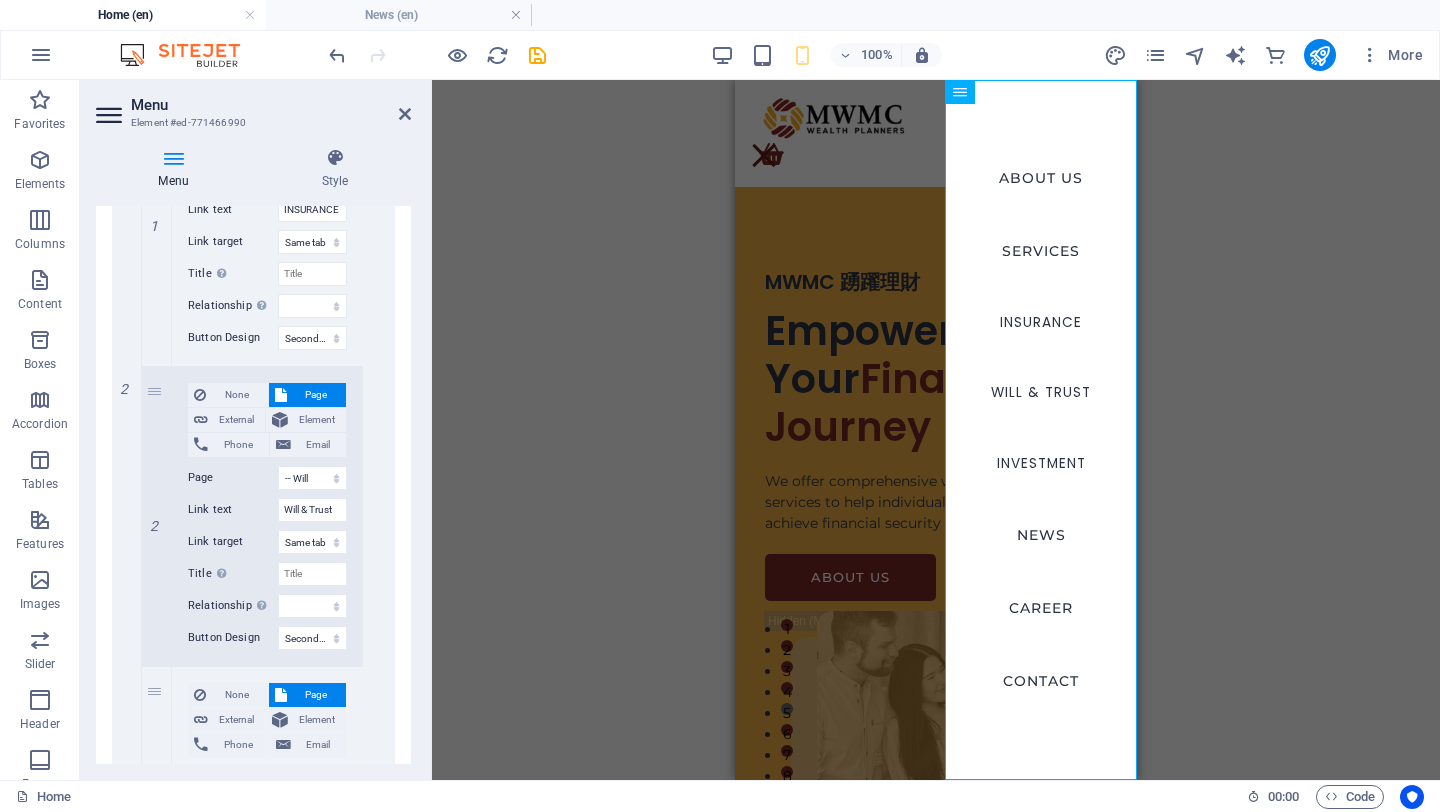 scroll, scrollTop: 0, scrollLeft: 0, axis: both 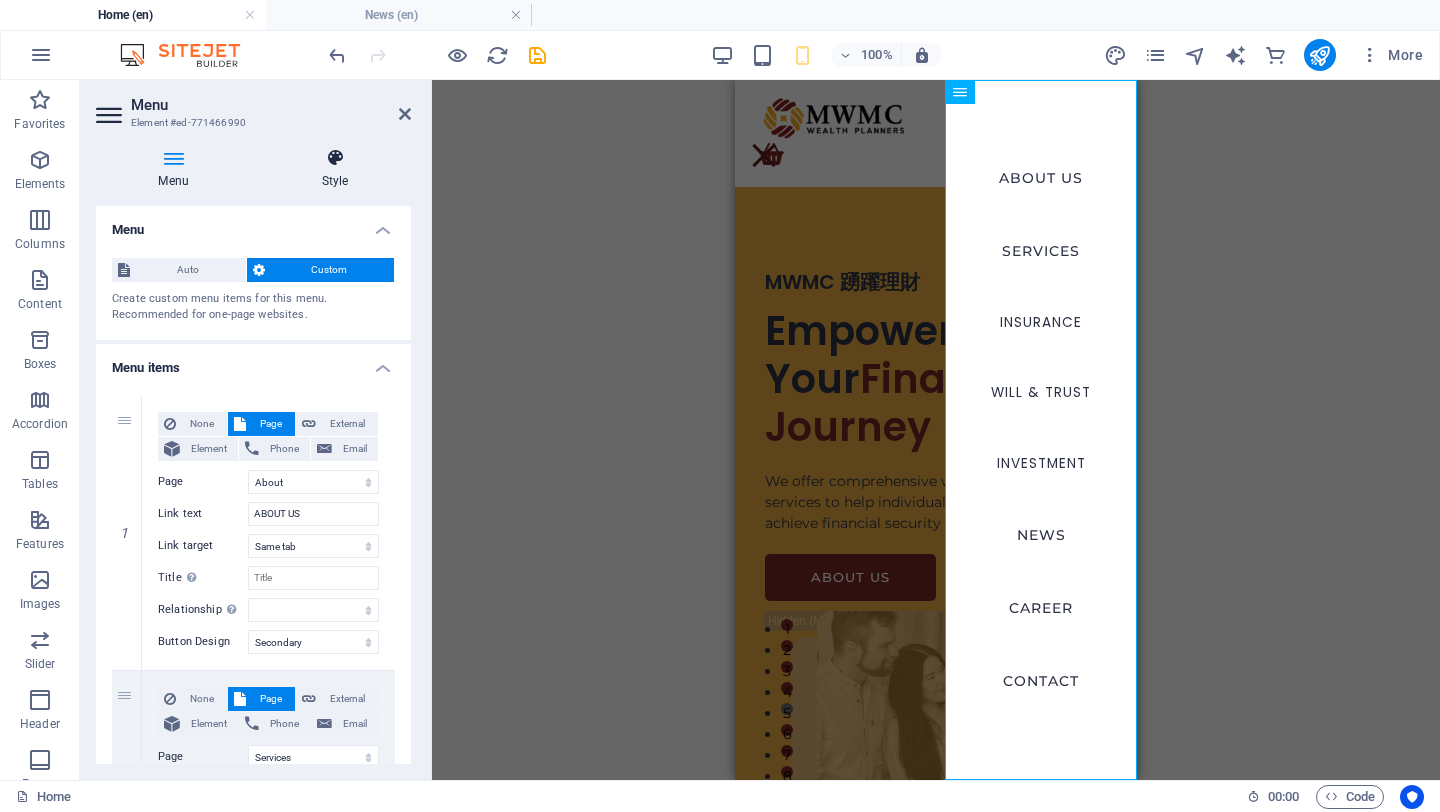 click at bounding box center [335, 158] 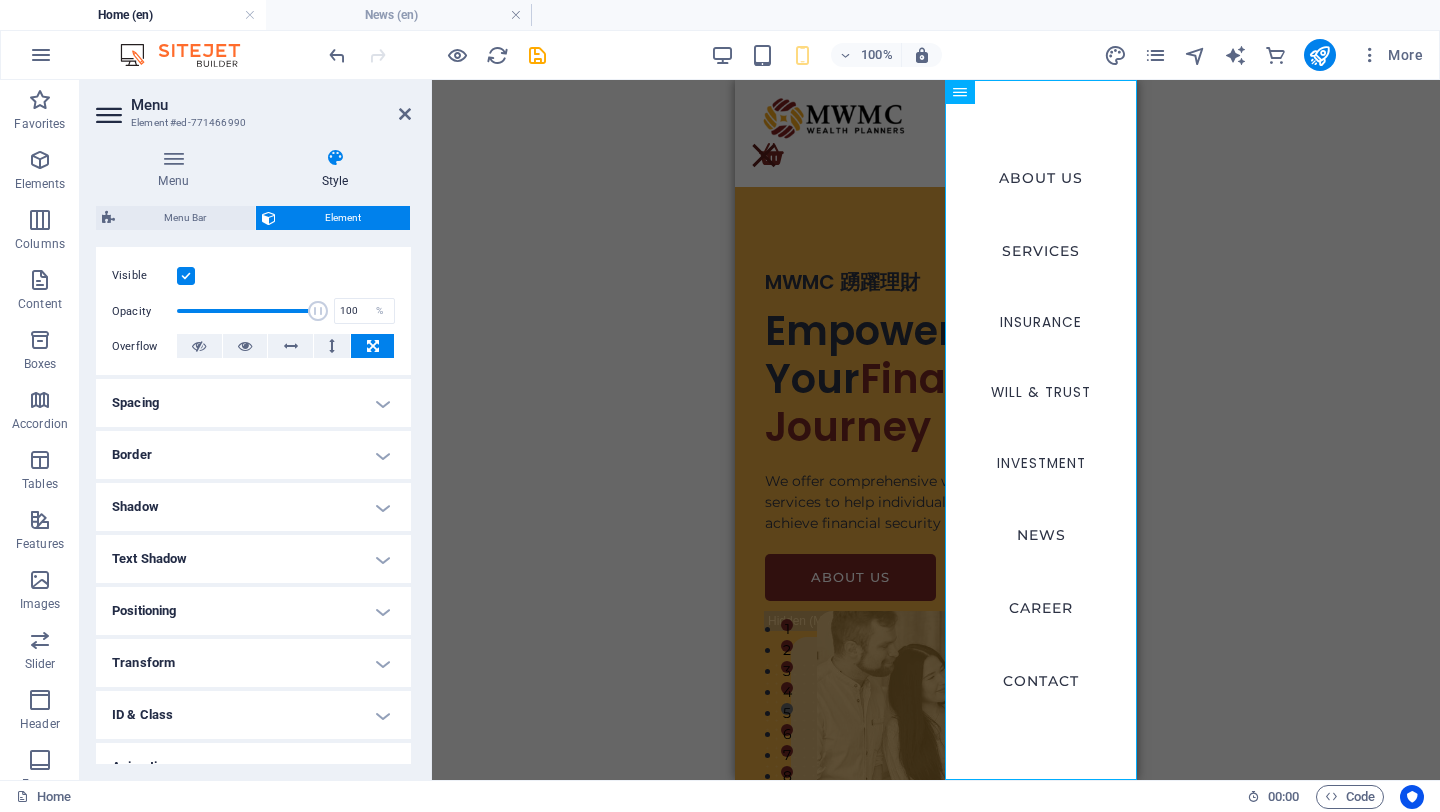 scroll, scrollTop: 328, scrollLeft: 0, axis: vertical 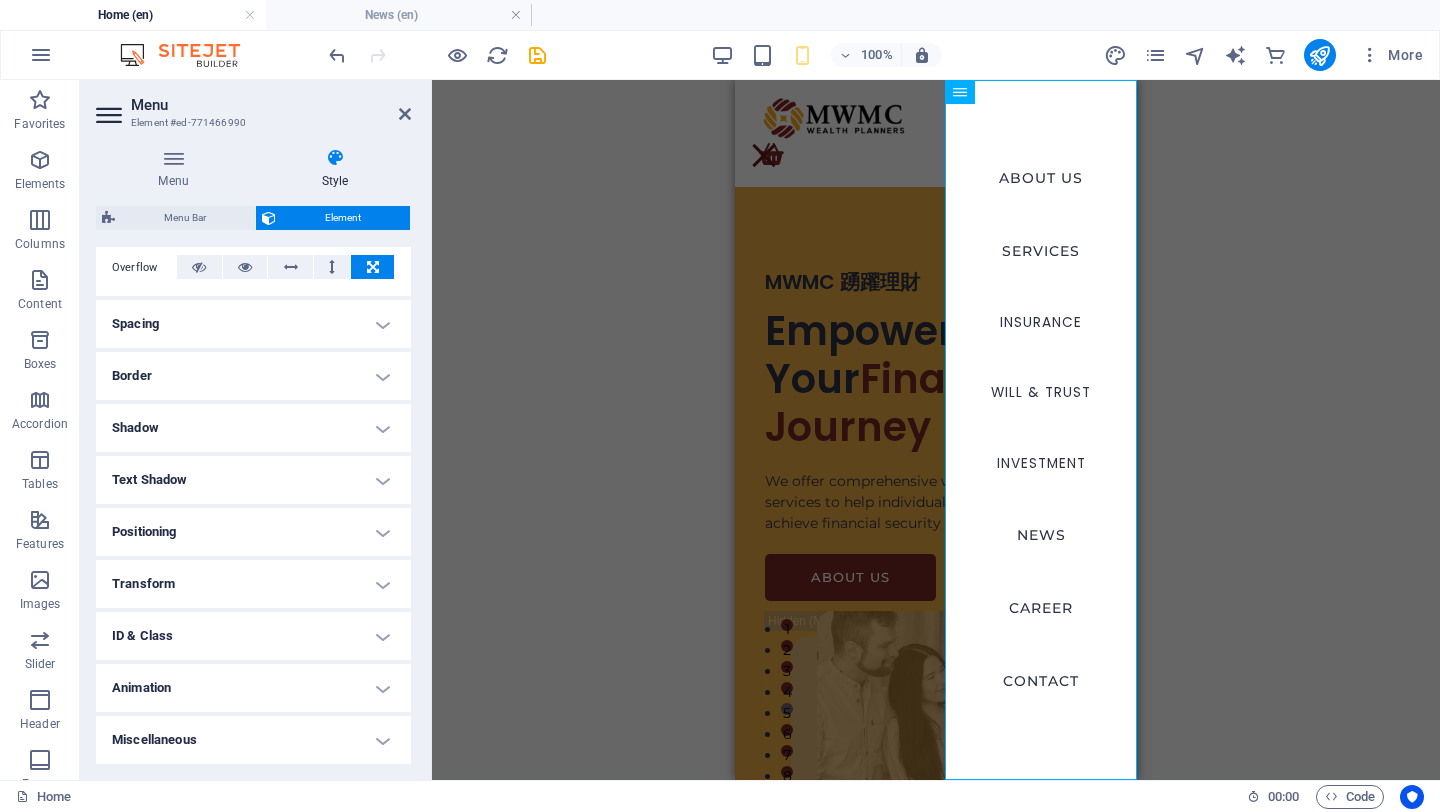 click on "Menu Style Menu Auto Custom Create custom menu items for this menu. Recommended for one-page websites. Manage pages Menu items 1 None Page External Element Phone Email Page Home About -- Kenny Lim Services -- Insurance -- Will &amp; Trust -- Investment BuyOnline News Career -- Wealth Planner -- Fresh Graduates -- Internship Programme Contact Find an advisor Disclaimer Privacy Element
URL /en/14963290 Phone Email Link text ABOUT US Link target New tab Same tab Overlay Title Additional link description, should not be the same as the link text. The title is most often shown as a tooltip text when the mouse moves over the element. Leave empty if uncertain. Relationship Sets the  relationship of this link to the link target . For example, the value "nofollow" instructs search engines not to follow the link. Can be left empty. alternate author bookmark external help license next nofollow noreferrer noopener prev search tag Button Design None Default Primary Secondary 2 None Page External URL" at bounding box center (253, 456) 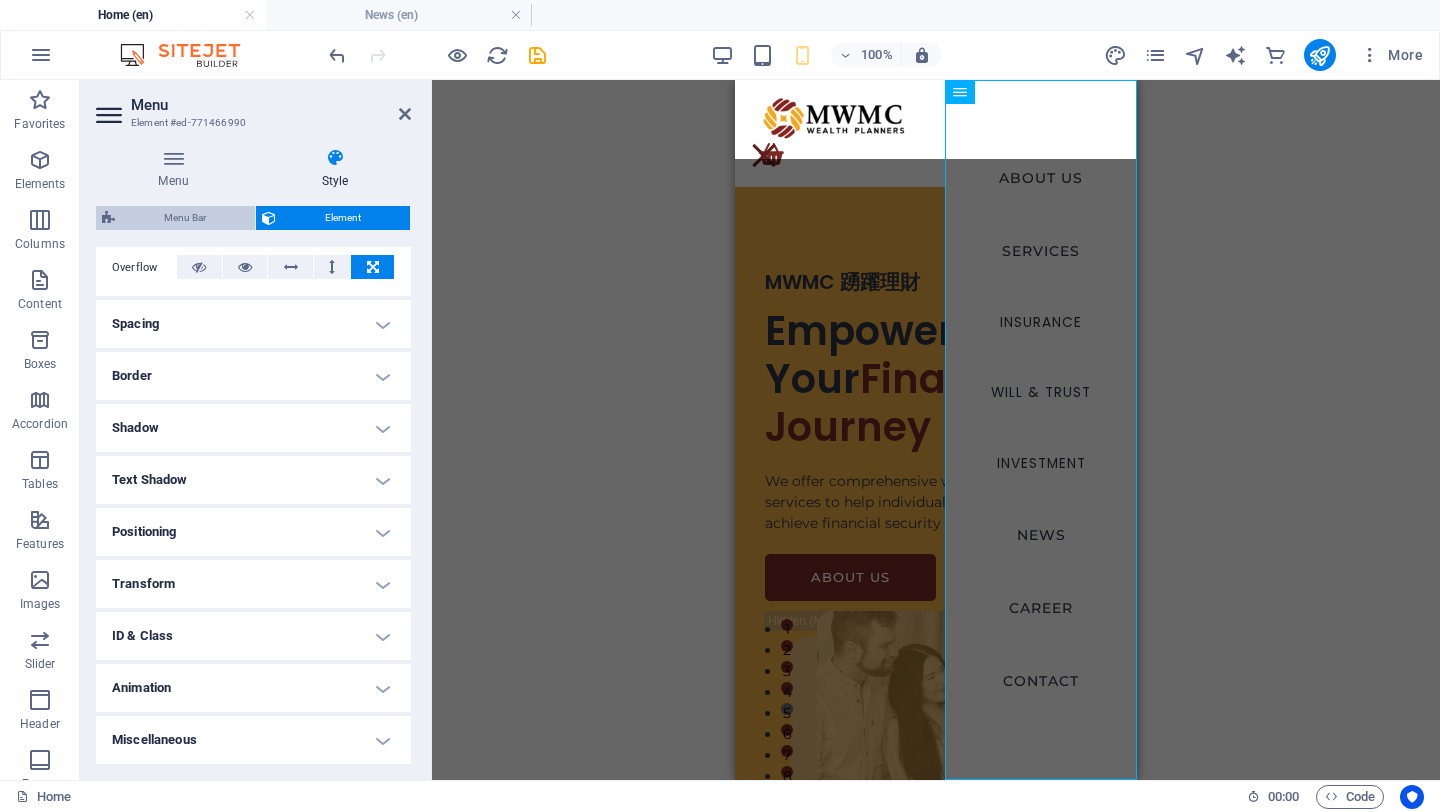 click on "Menu Bar" at bounding box center (185, 218) 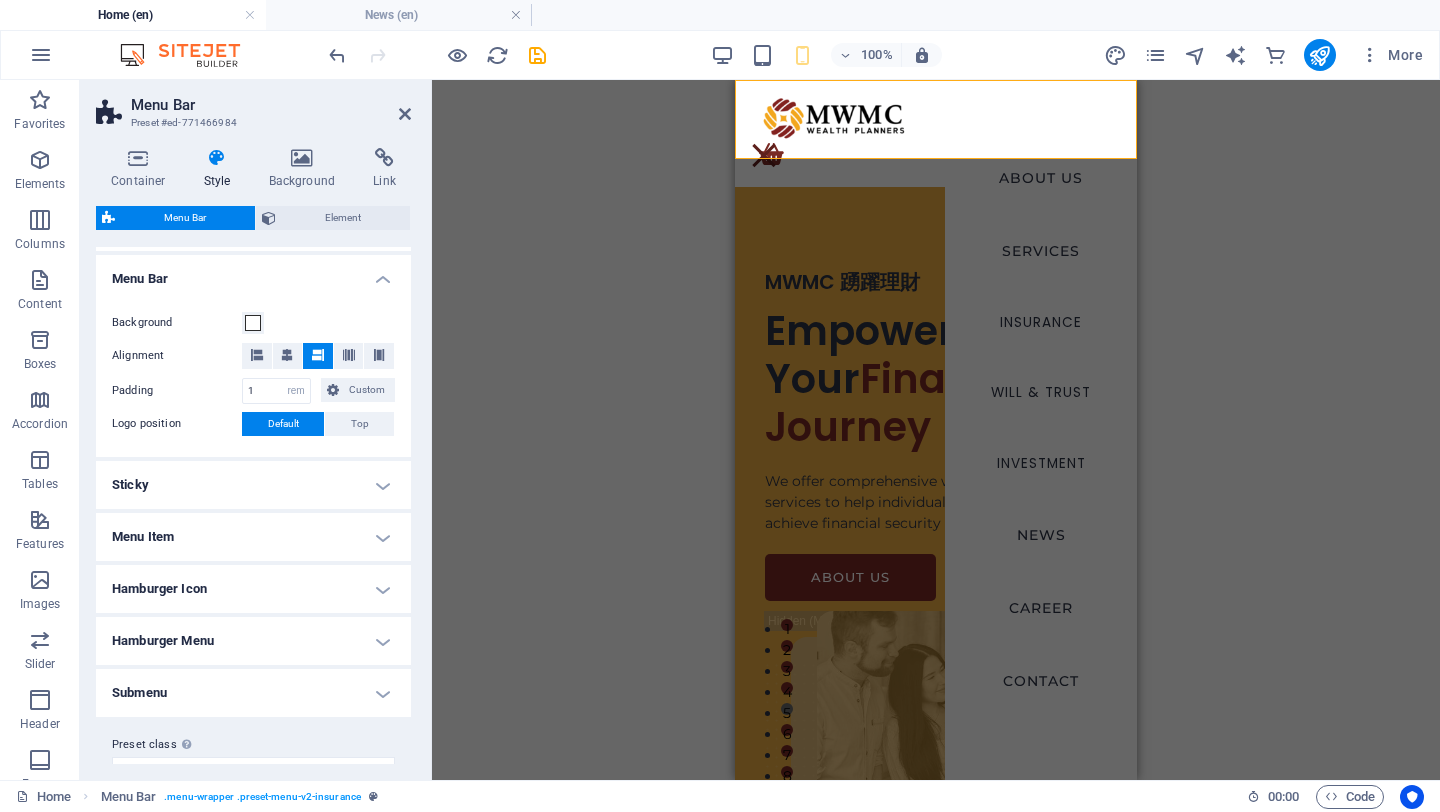scroll, scrollTop: 364, scrollLeft: 0, axis: vertical 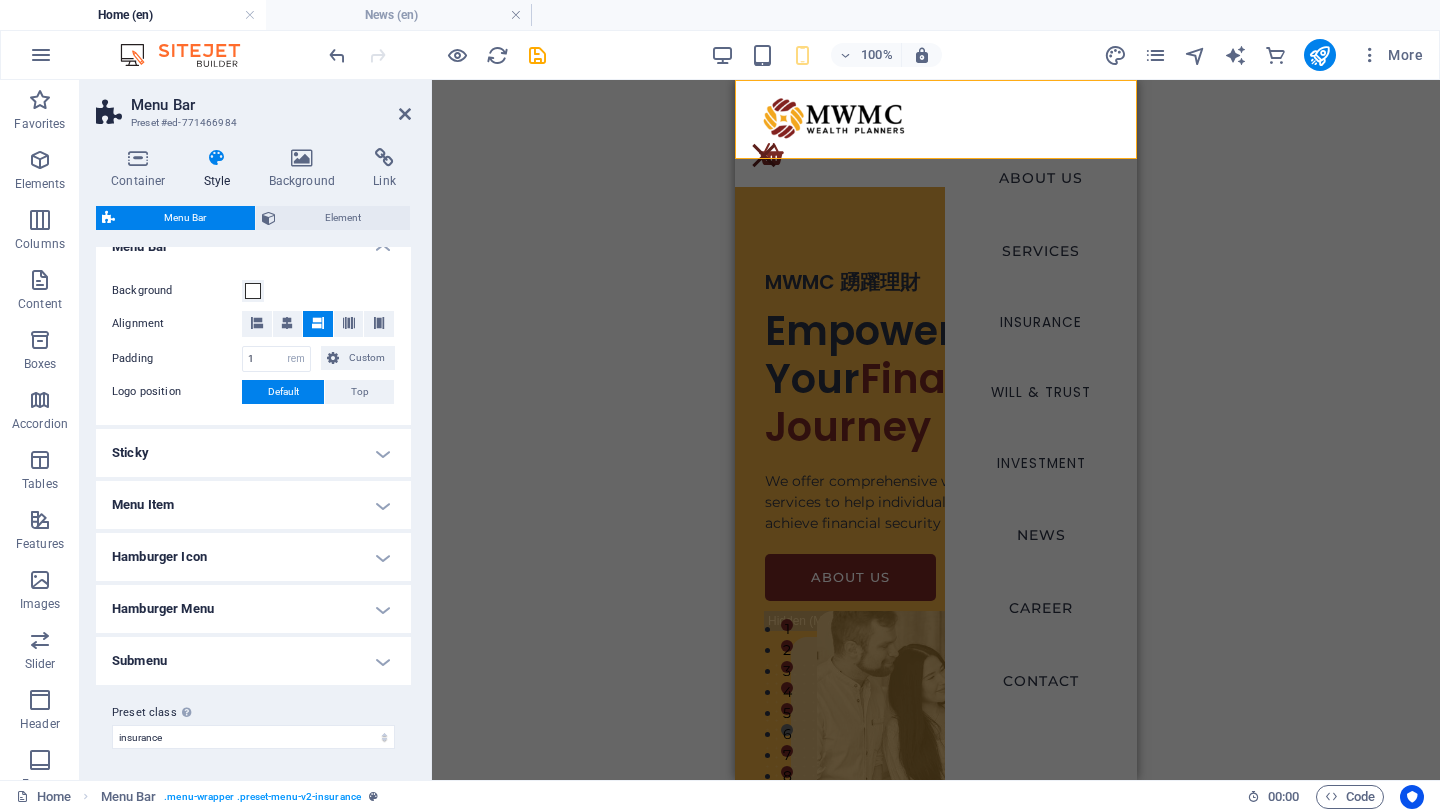 click on "Hamburger Icon" at bounding box center (253, 557) 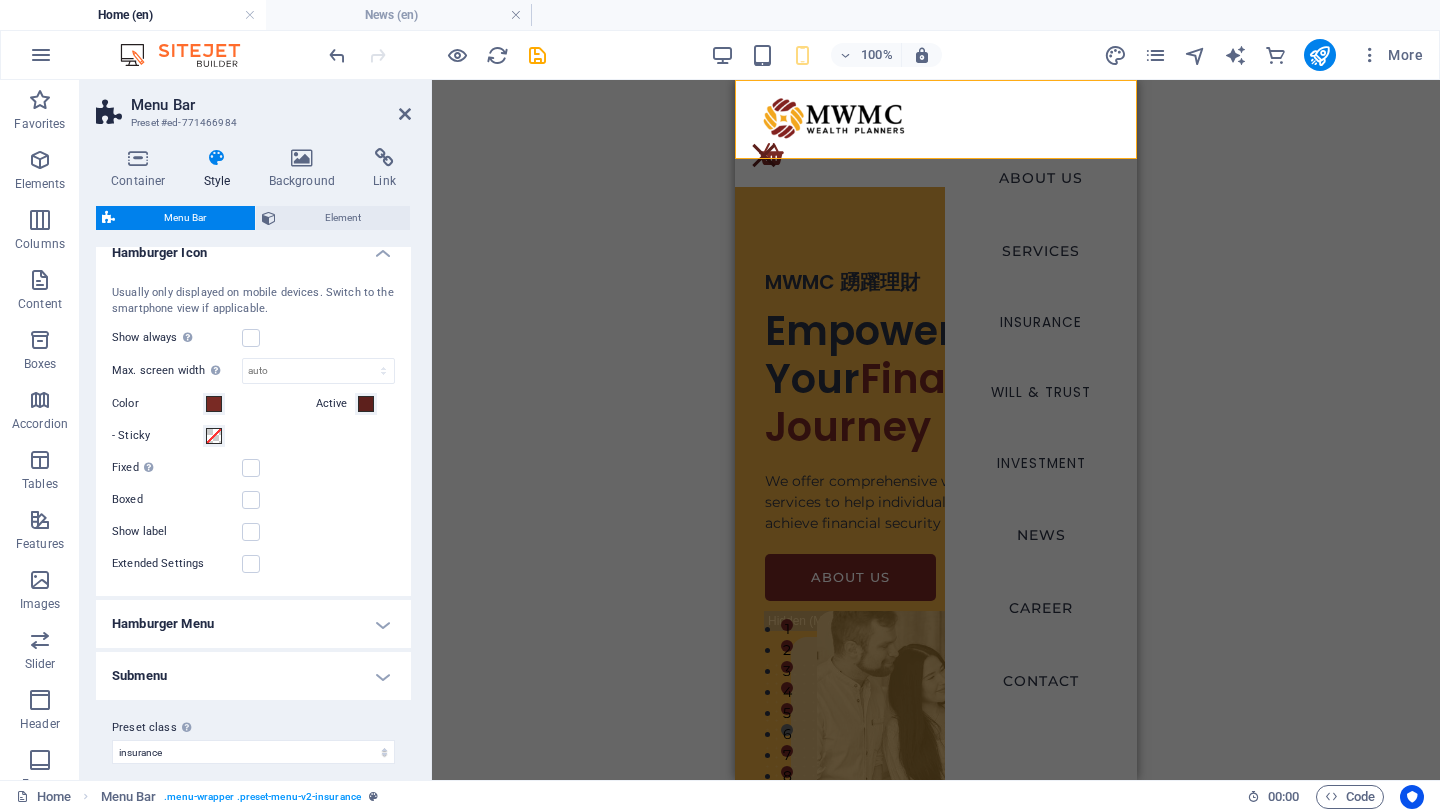 scroll, scrollTop: 619, scrollLeft: 0, axis: vertical 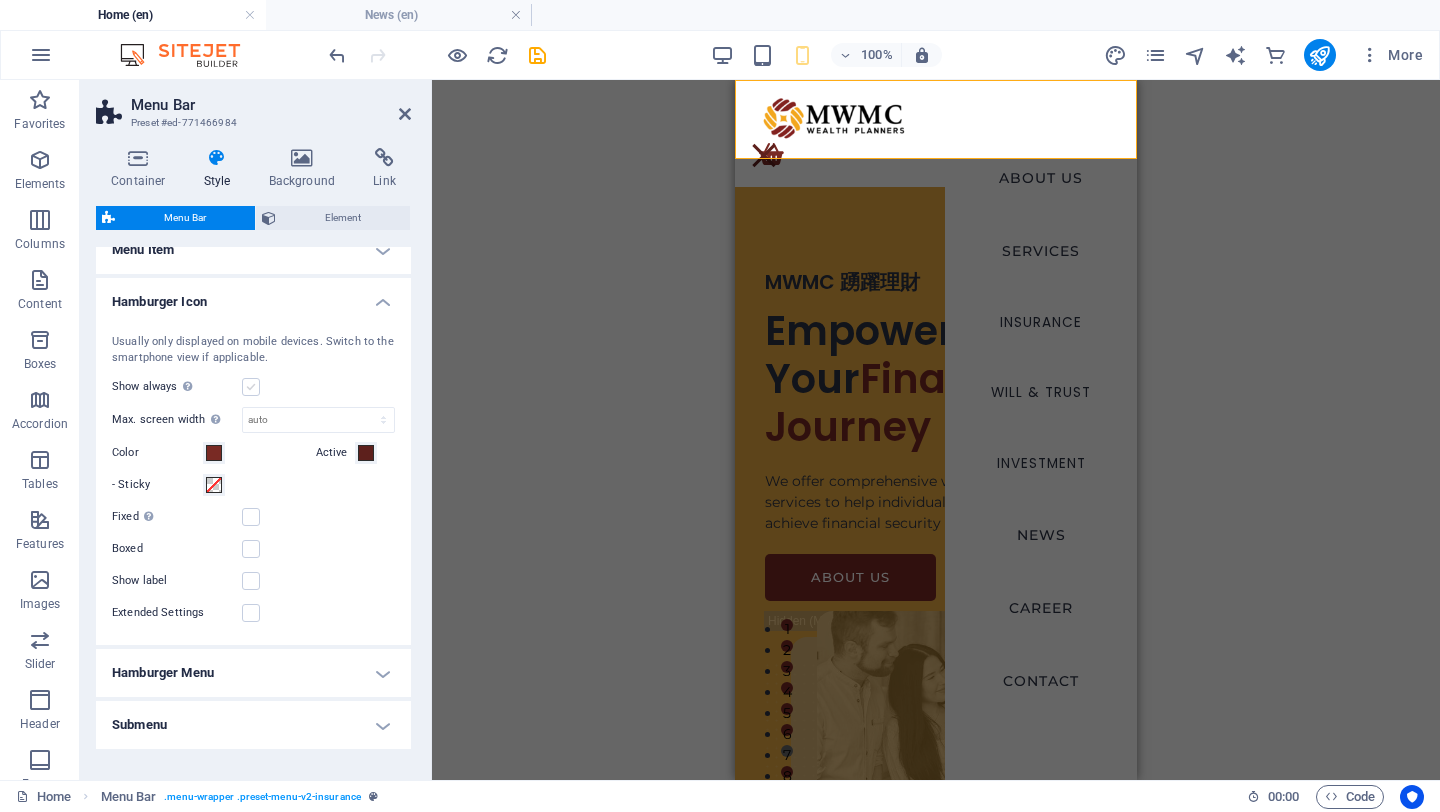 click at bounding box center (251, 387) 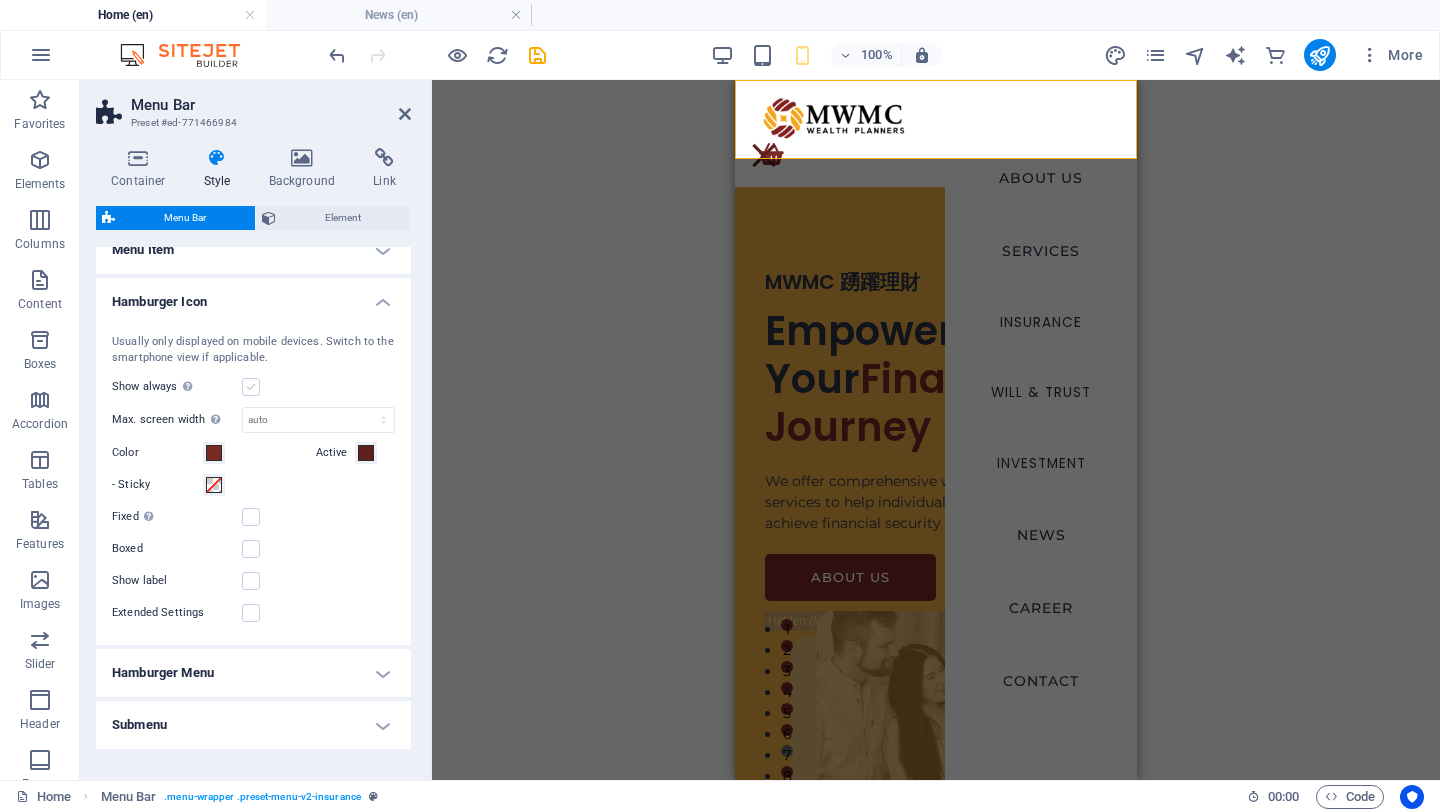 click on "Show always Shows the trigger for all viewports." at bounding box center [0, 0] 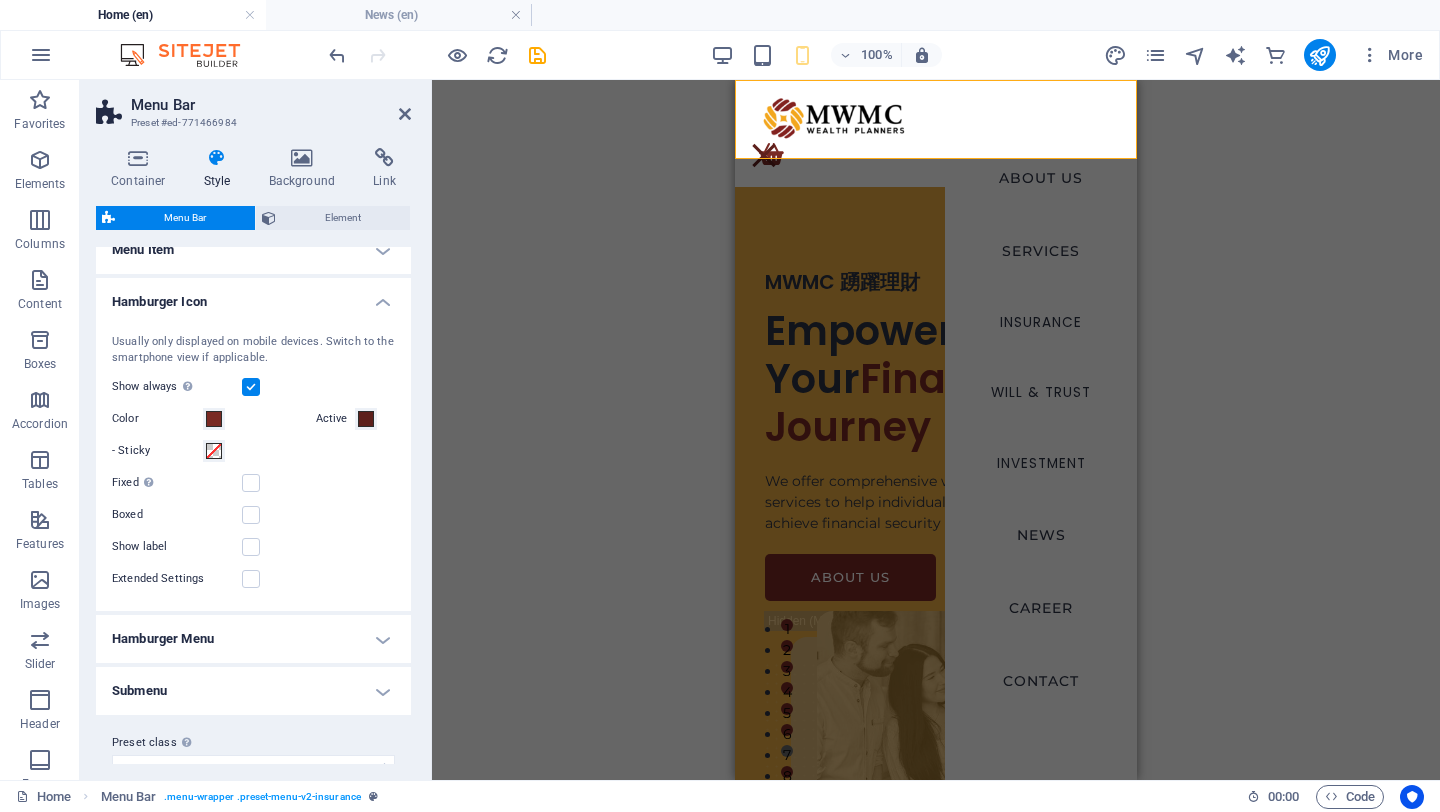 click on "Show always Shows the trigger for all viewports." at bounding box center [253, 387] 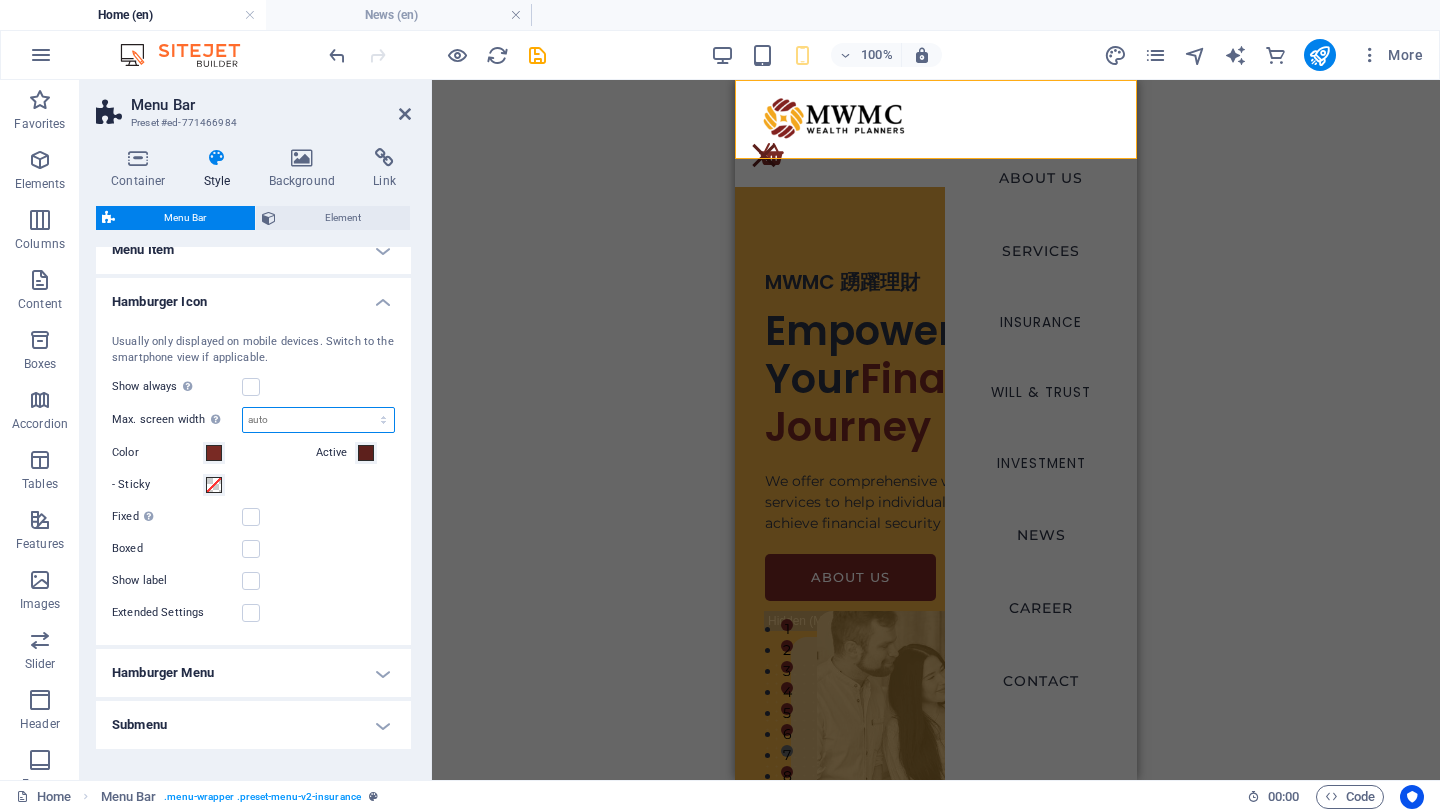 click on "auto px rem vh vw" at bounding box center (318, 420) 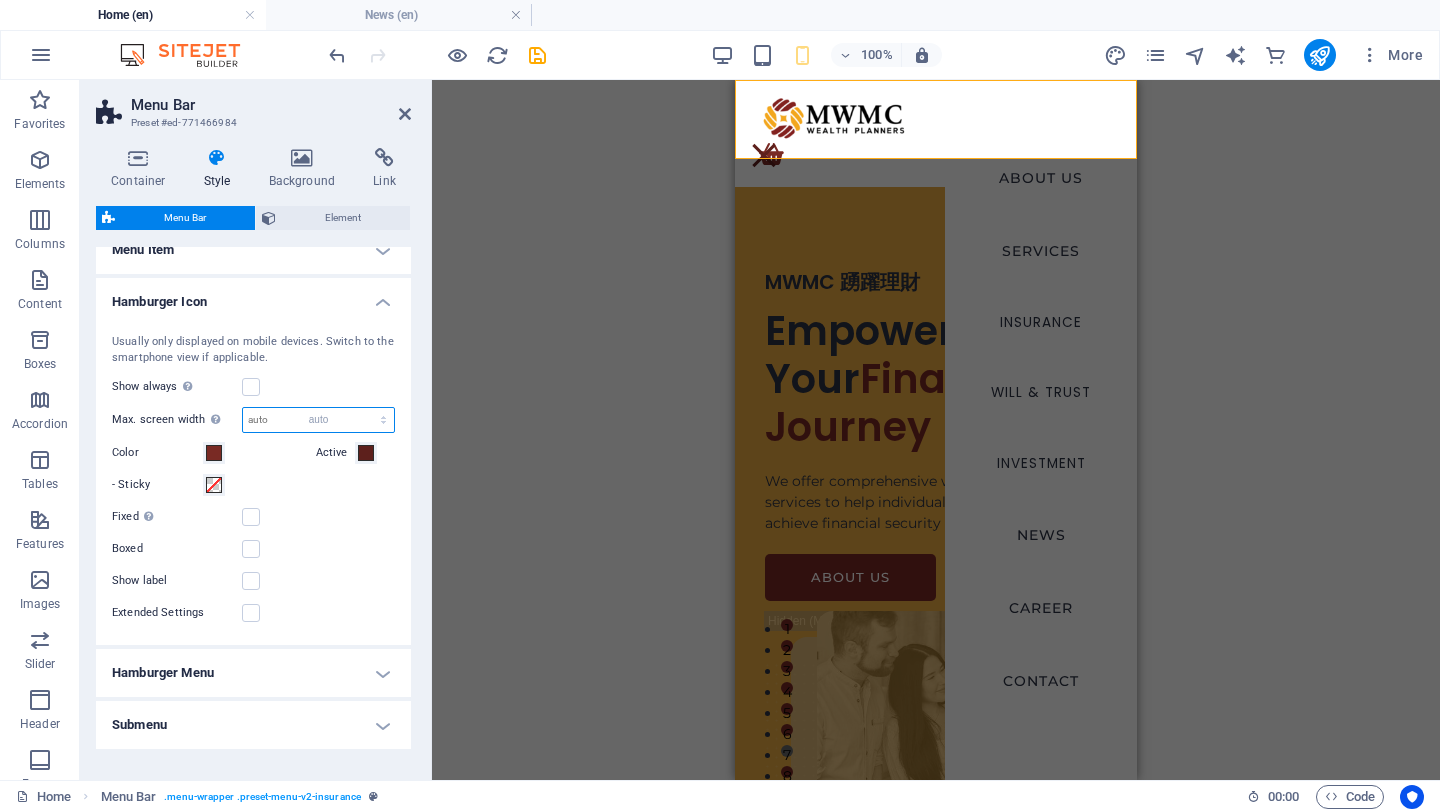select on "DISABLED_OPTION_VALUE" 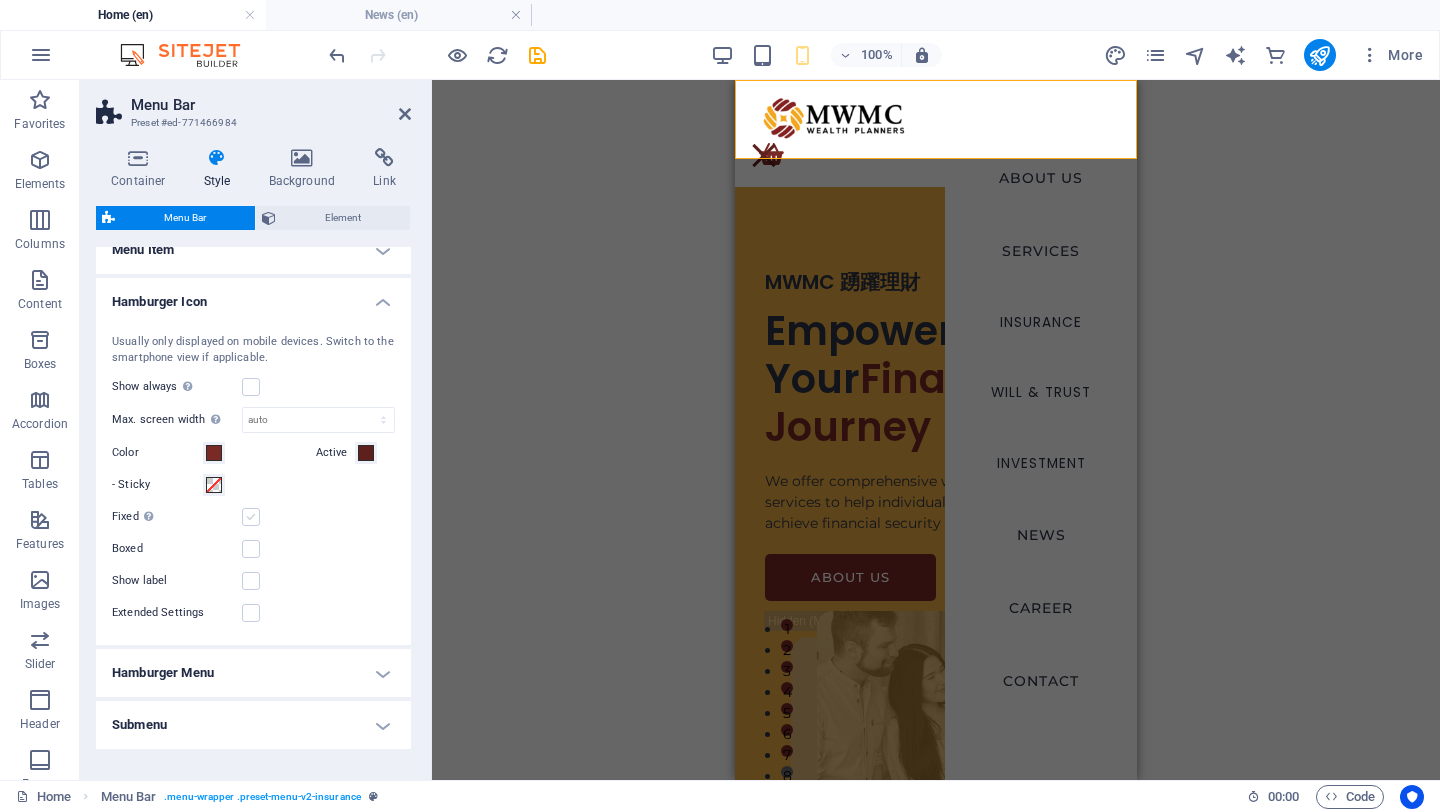 click at bounding box center [251, 517] 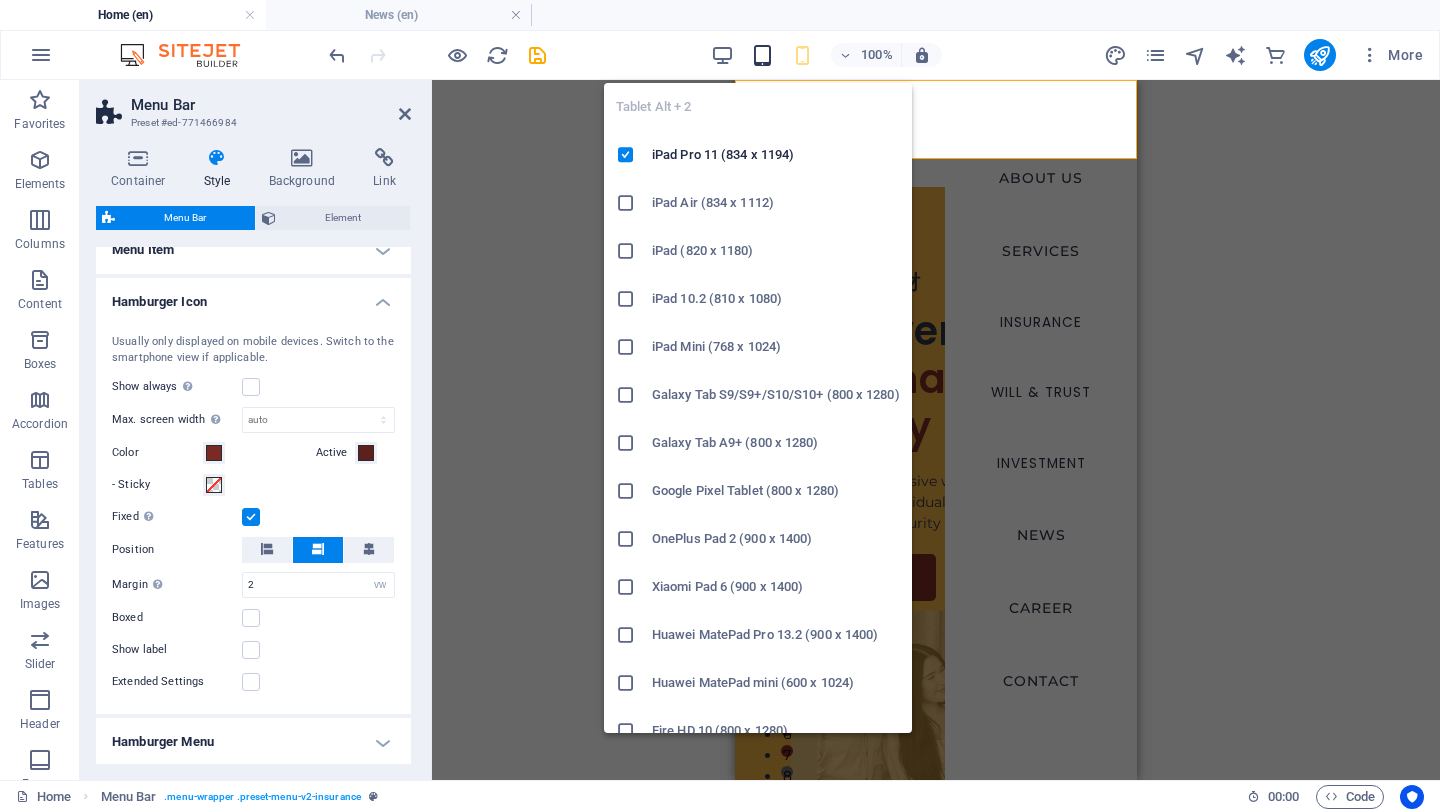 click at bounding box center (762, 55) 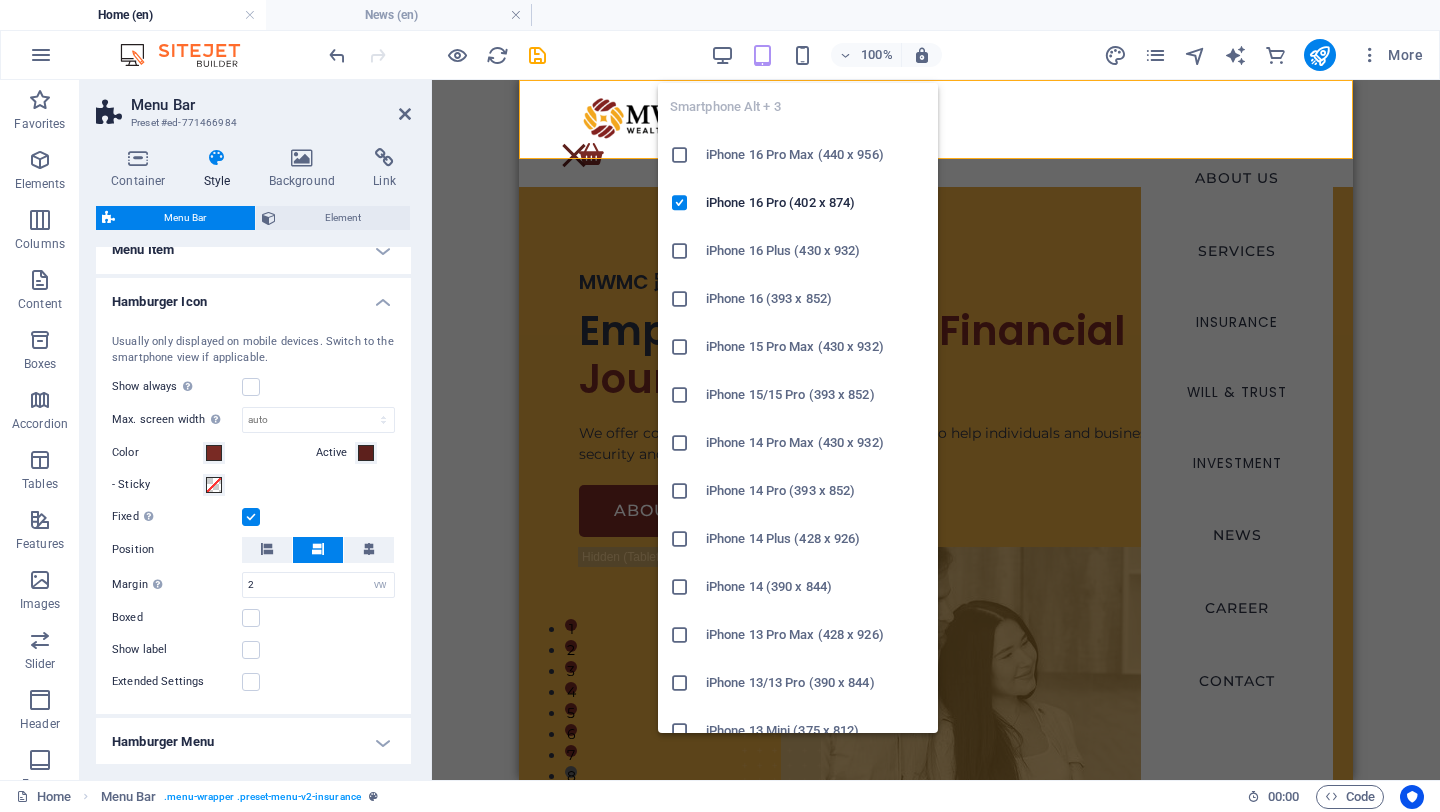 click on "100%" at bounding box center (826, 55) 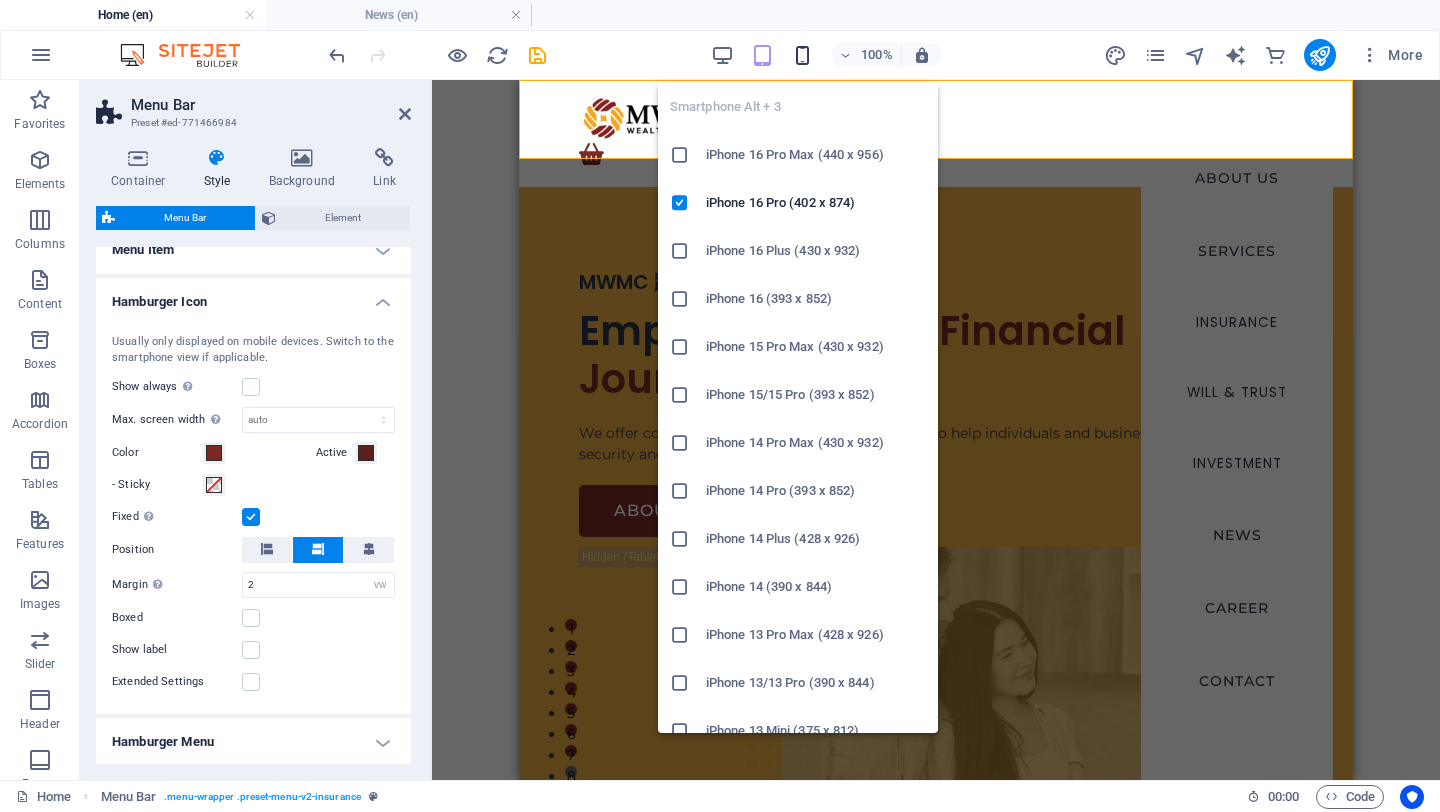 click at bounding box center [802, 55] 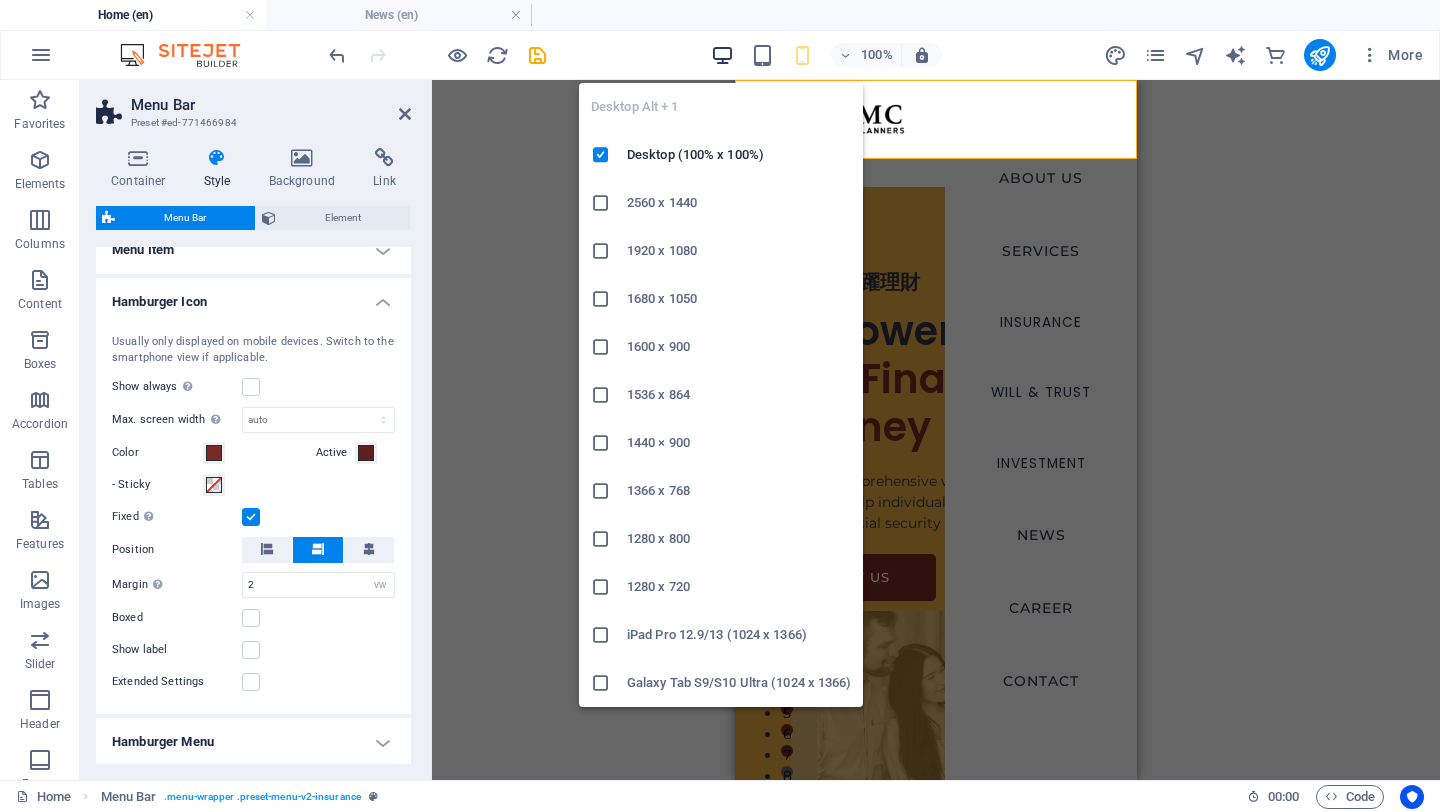 click at bounding box center [722, 55] 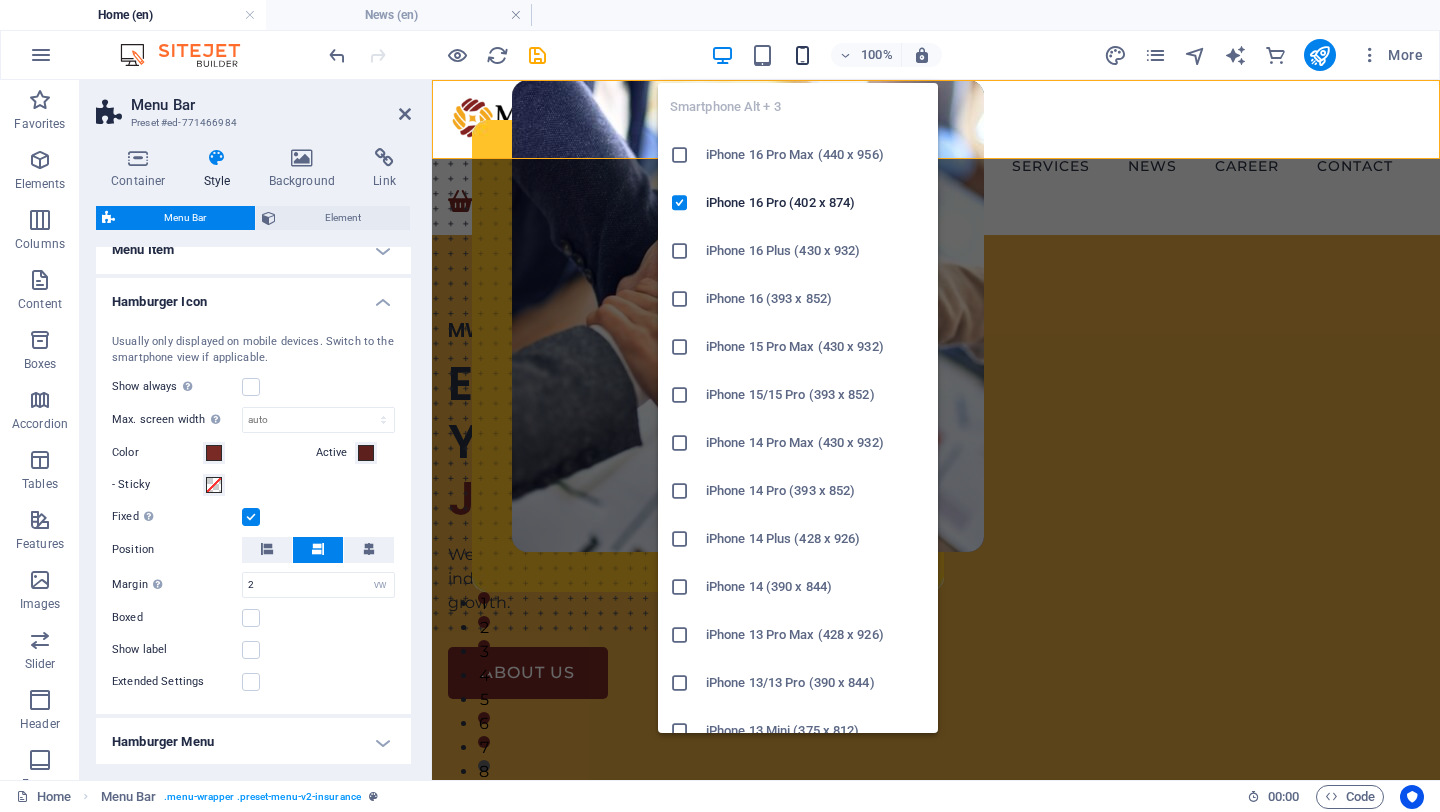 click at bounding box center [802, 55] 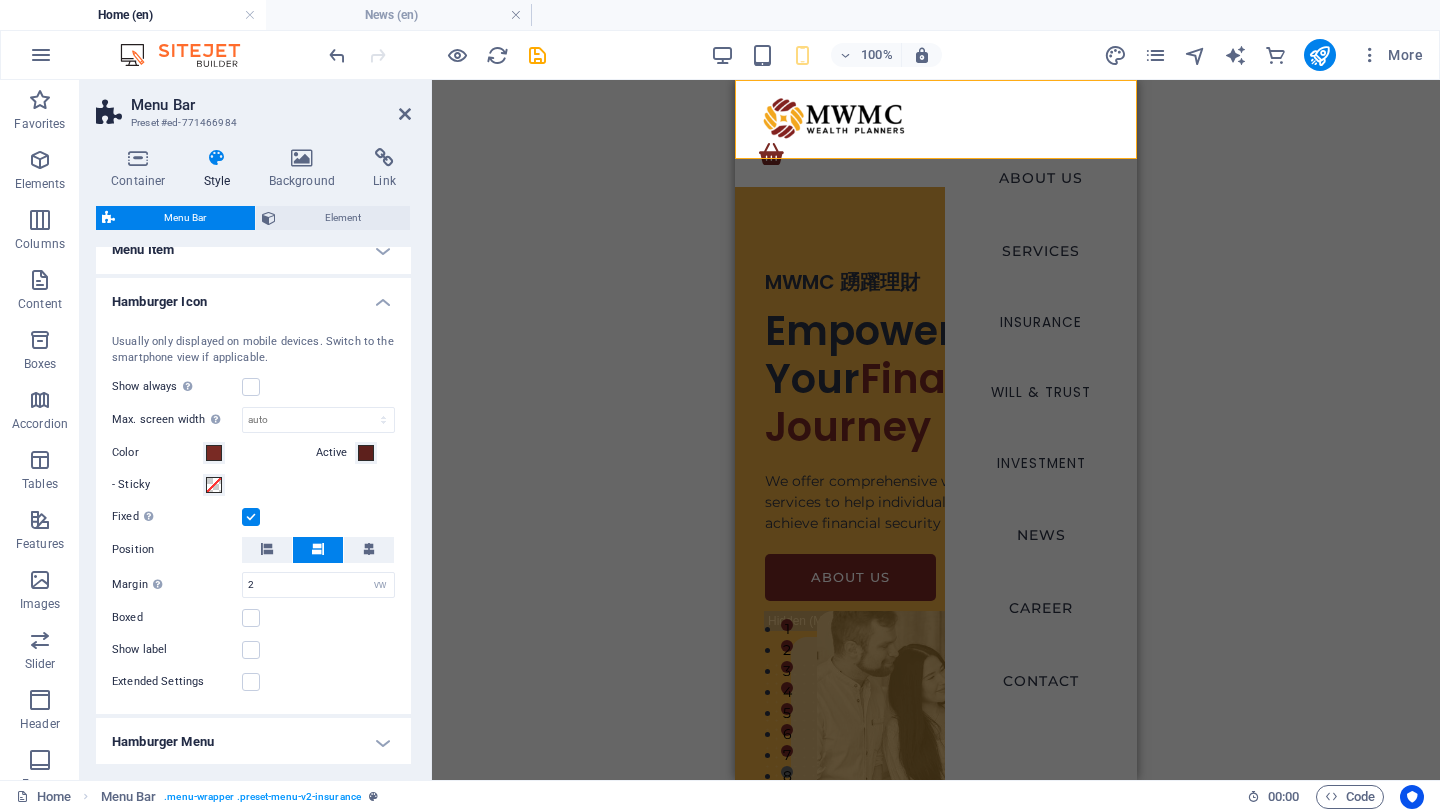 click at bounding box center (251, 517) 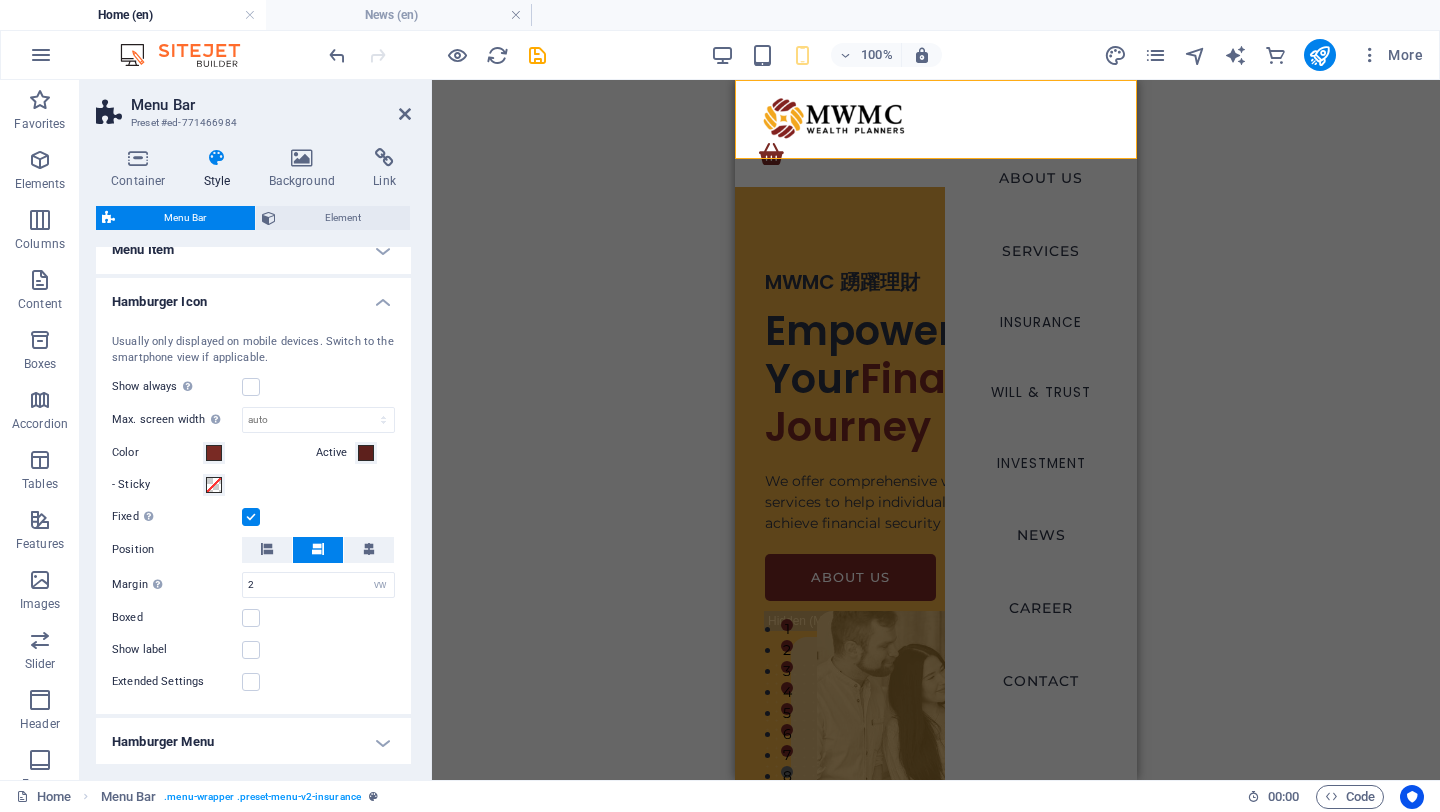 click on "Fixed Positions the trigger in a fixed state so that it is constantly in the viewport." at bounding box center [0, 0] 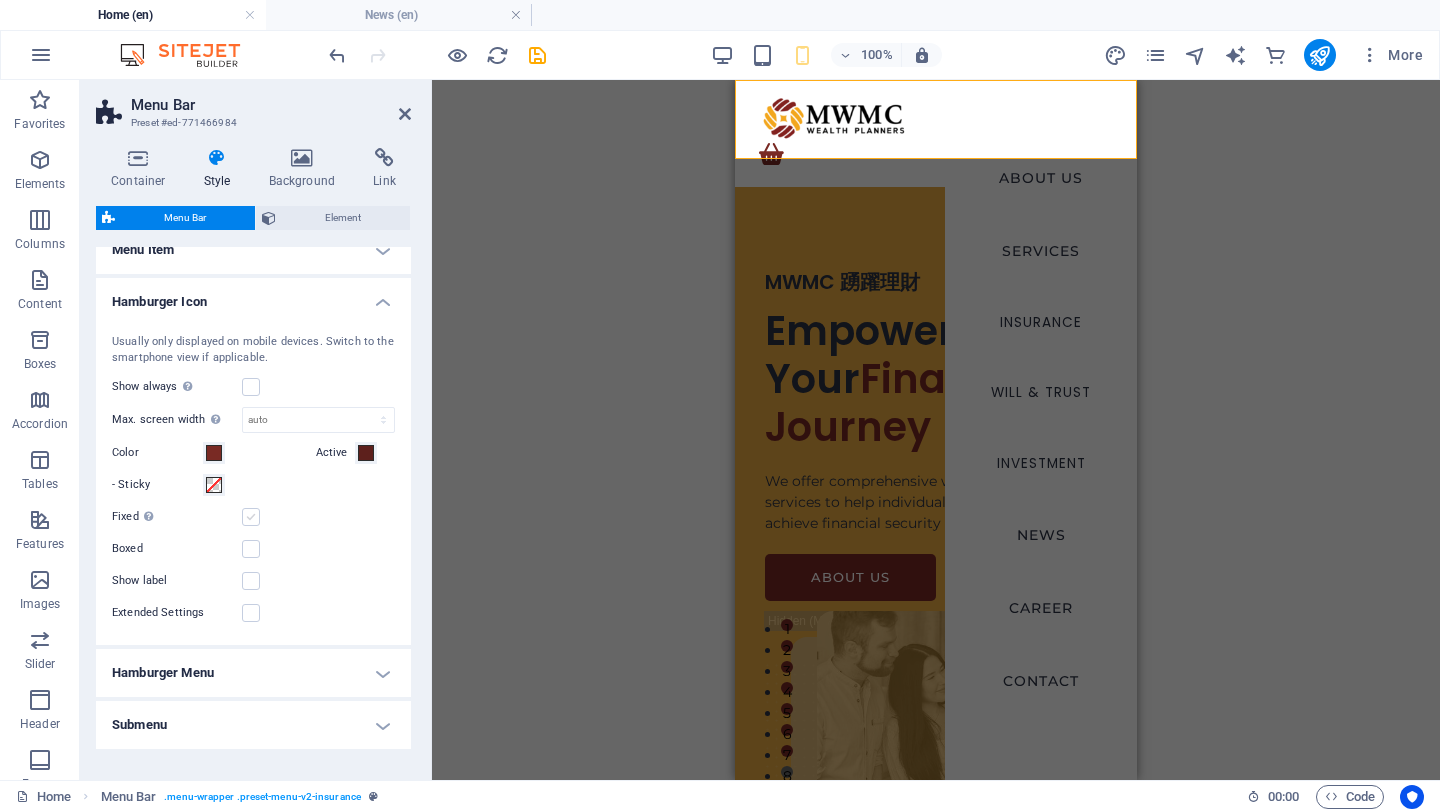 click at bounding box center (251, 517) 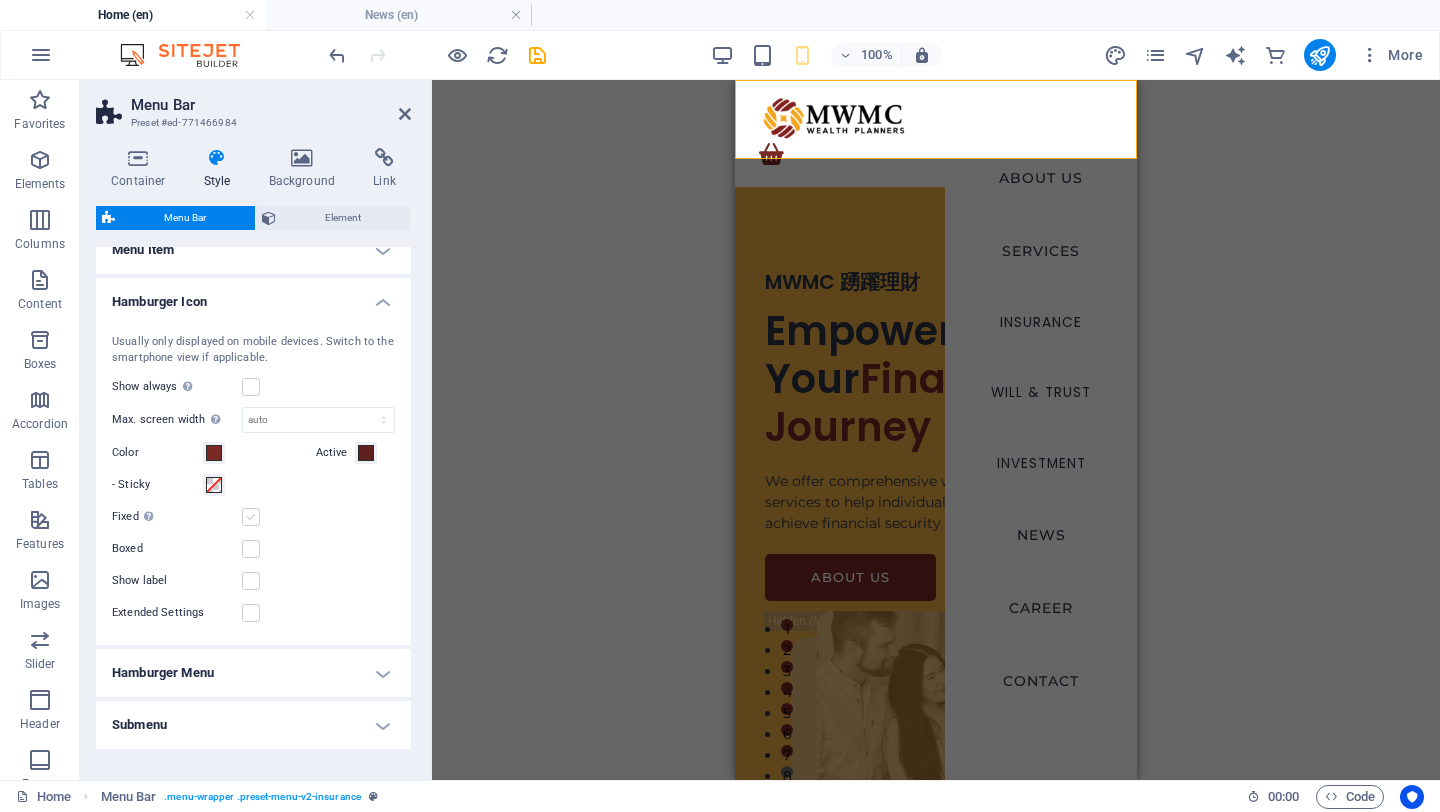 click on "Fixed Positions the trigger in a fixed state so that it is constantly in the viewport." at bounding box center (0, 0) 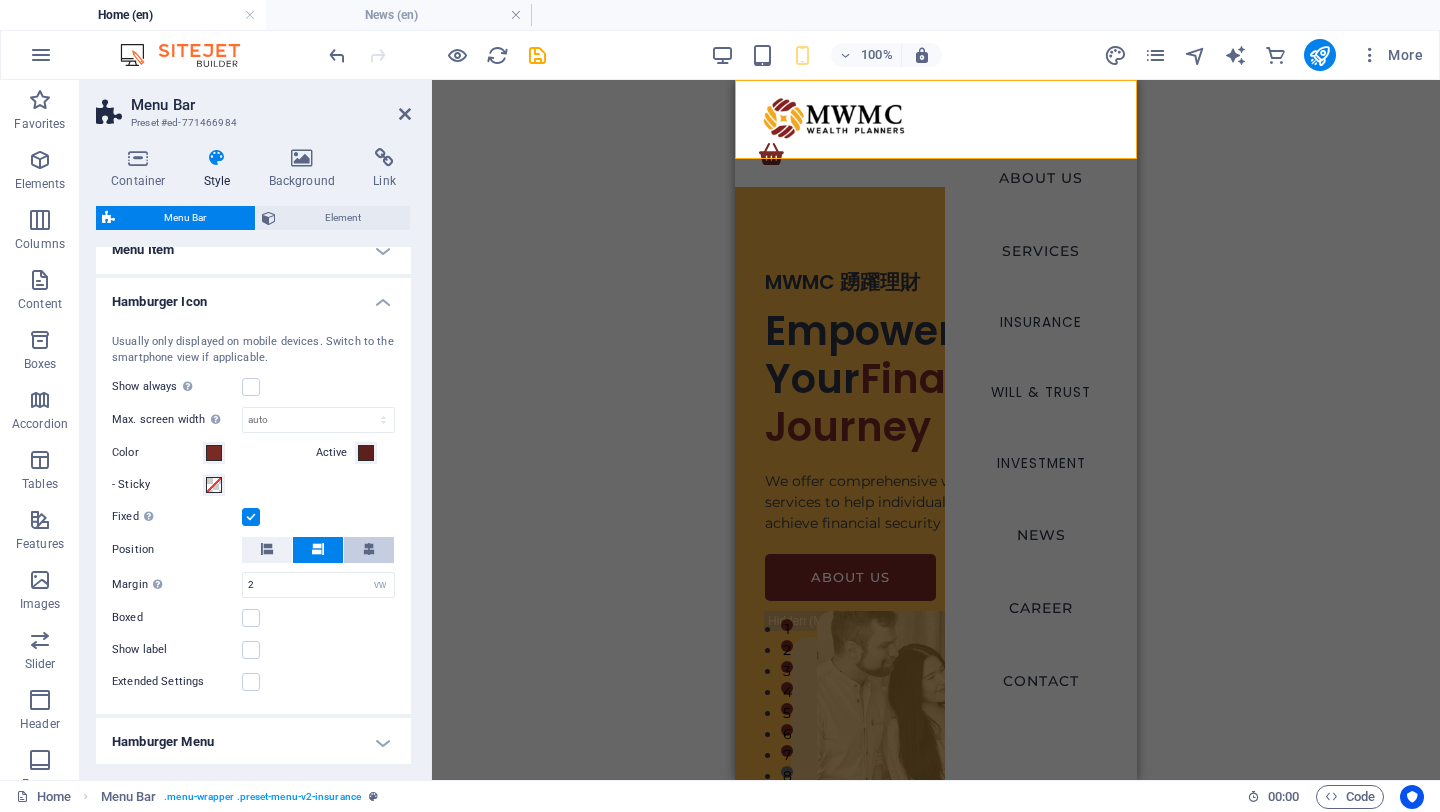 click at bounding box center (369, 550) 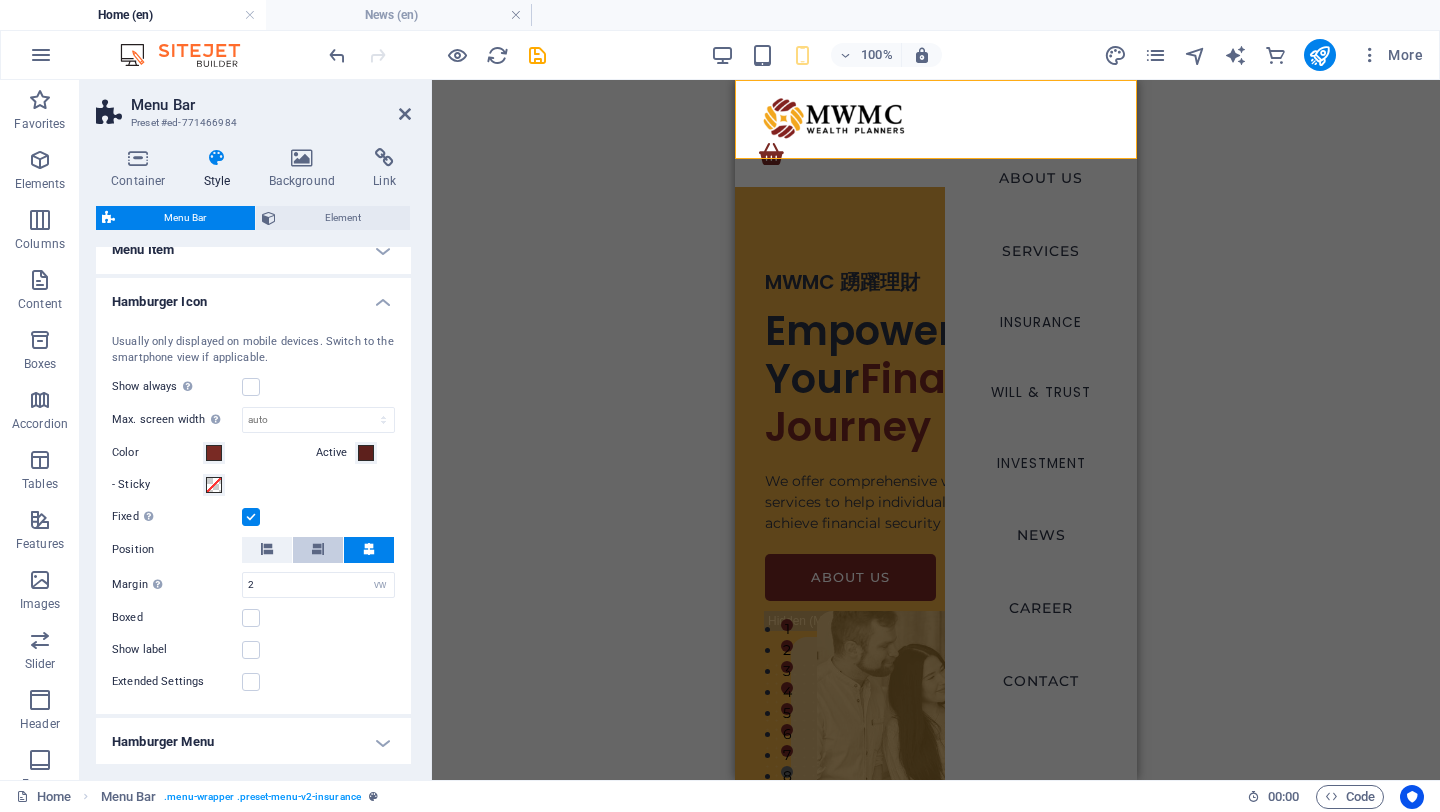 click at bounding box center (318, 550) 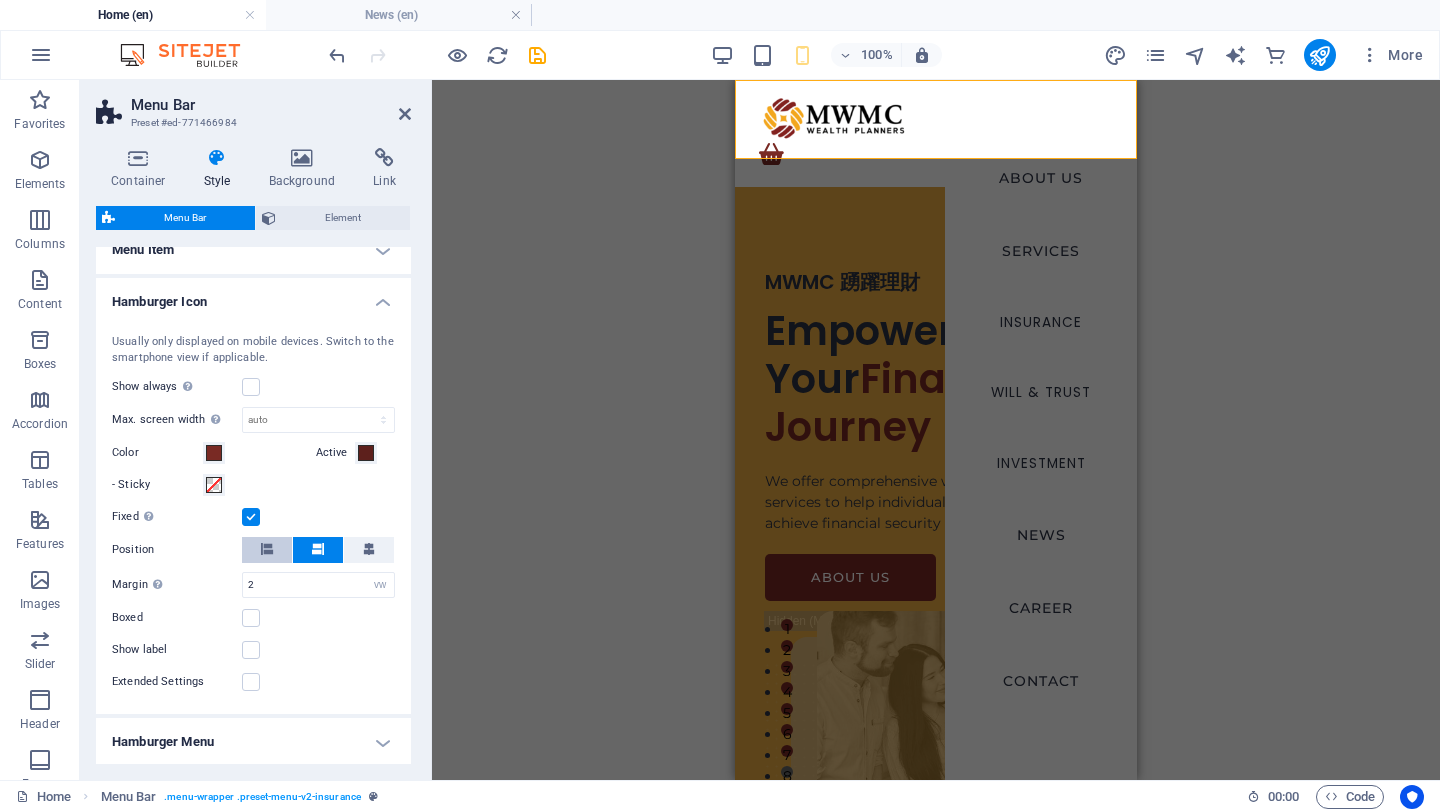 click at bounding box center [267, 550] 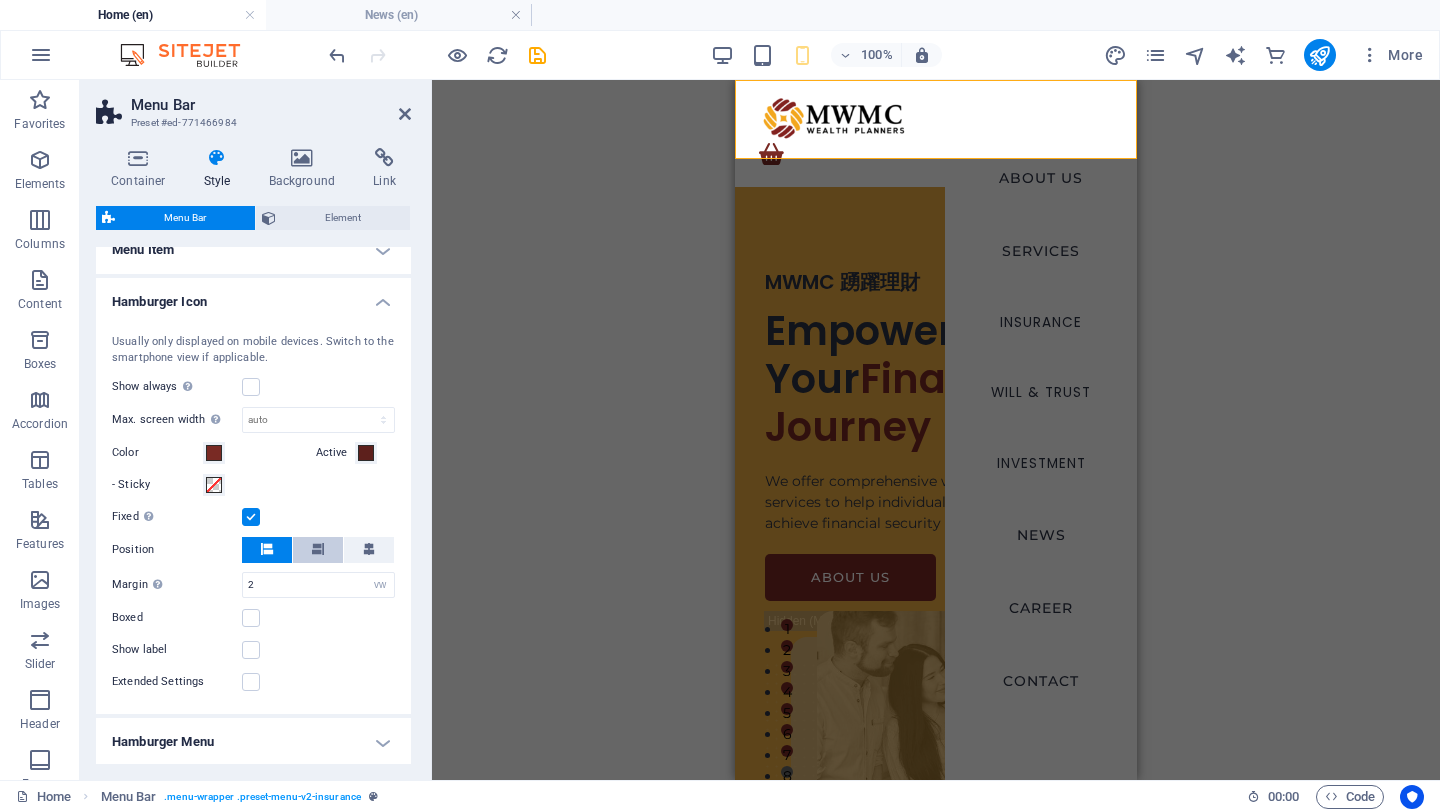 click at bounding box center (318, 550) 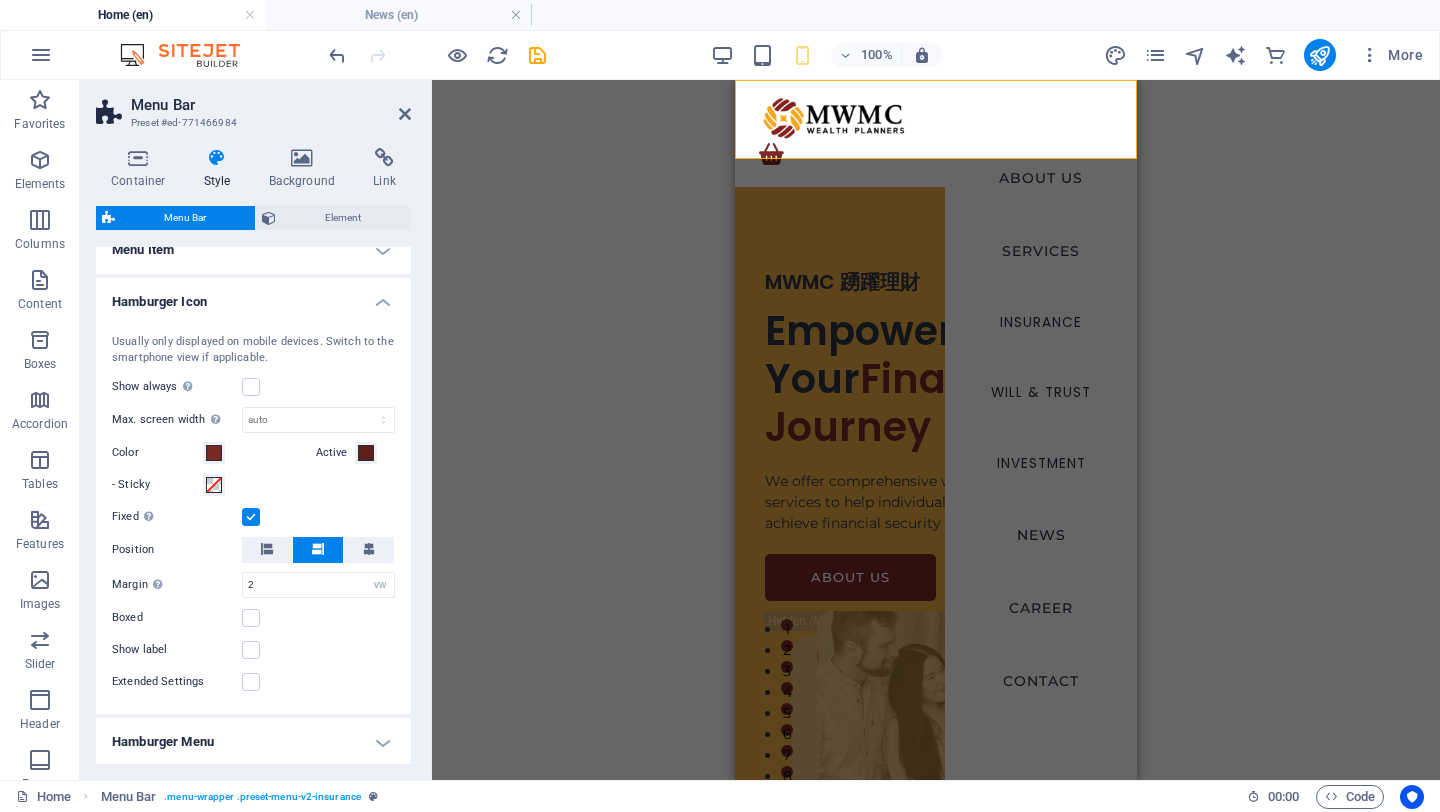 click at bounding box center (251, 517) 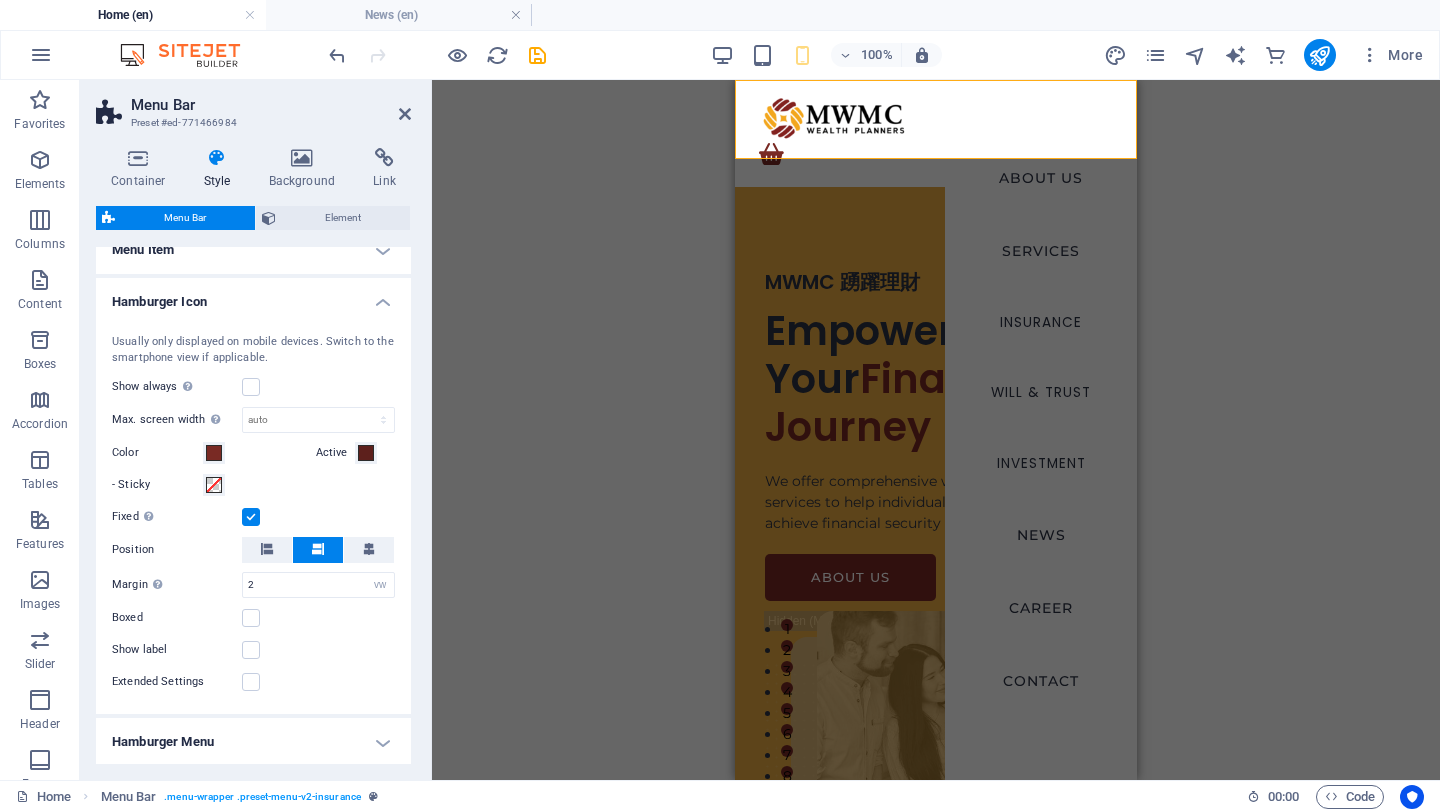 click on "Fixed Positions the trigger in a fixed state so that it is constantly in the viewport." at bounding box center (0, 0) 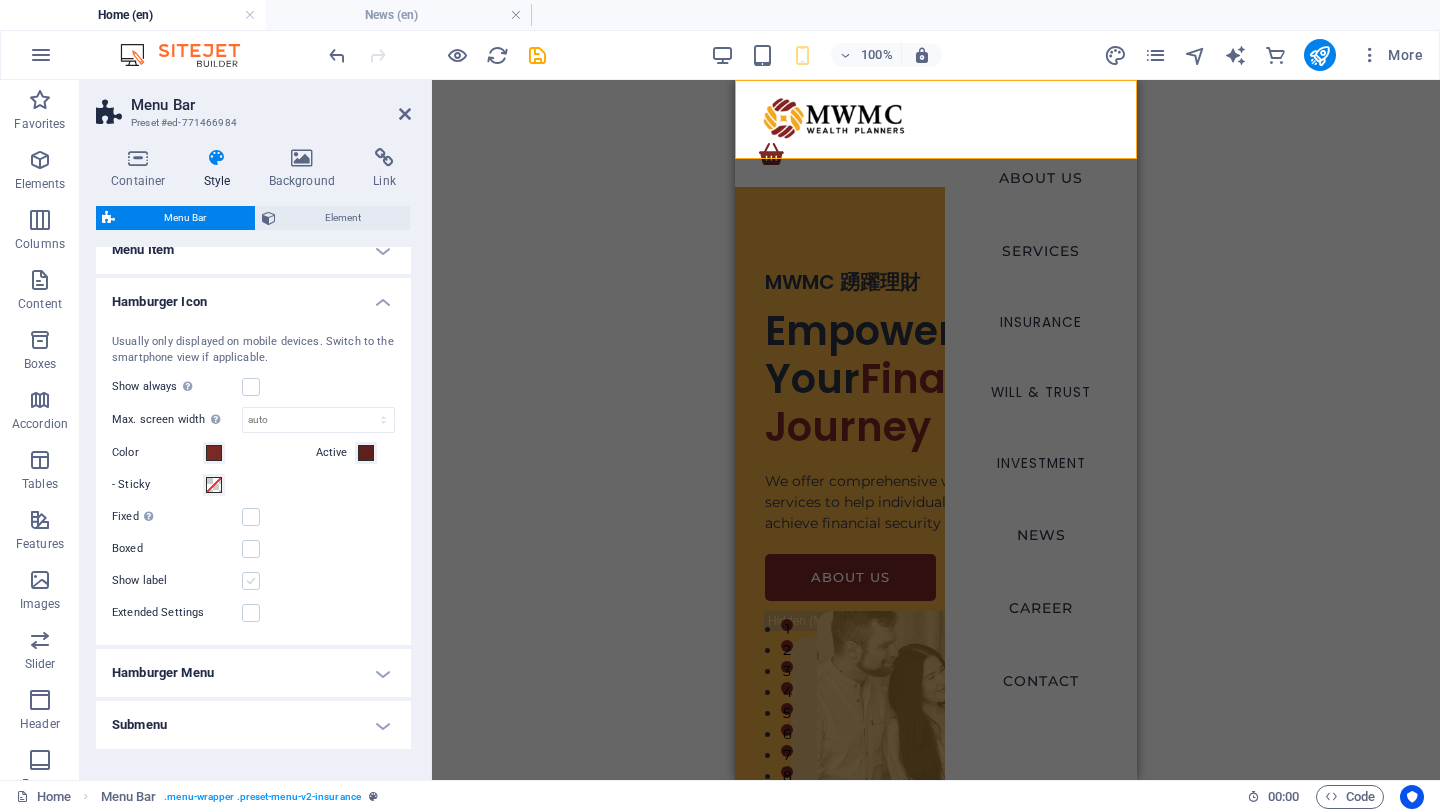 click at bounding box center [251, 581] 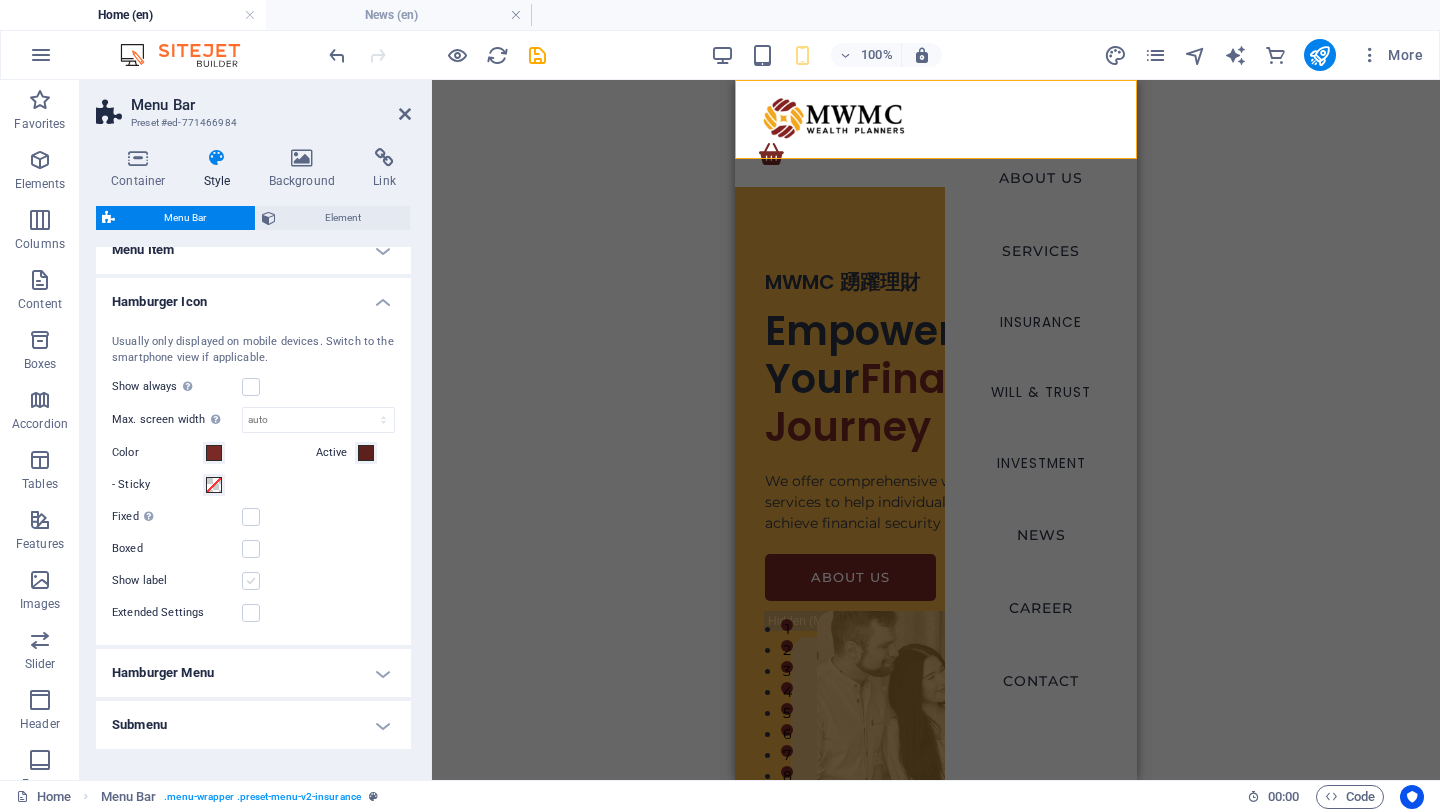 click on "Show label" at bounding box center [0, 0] 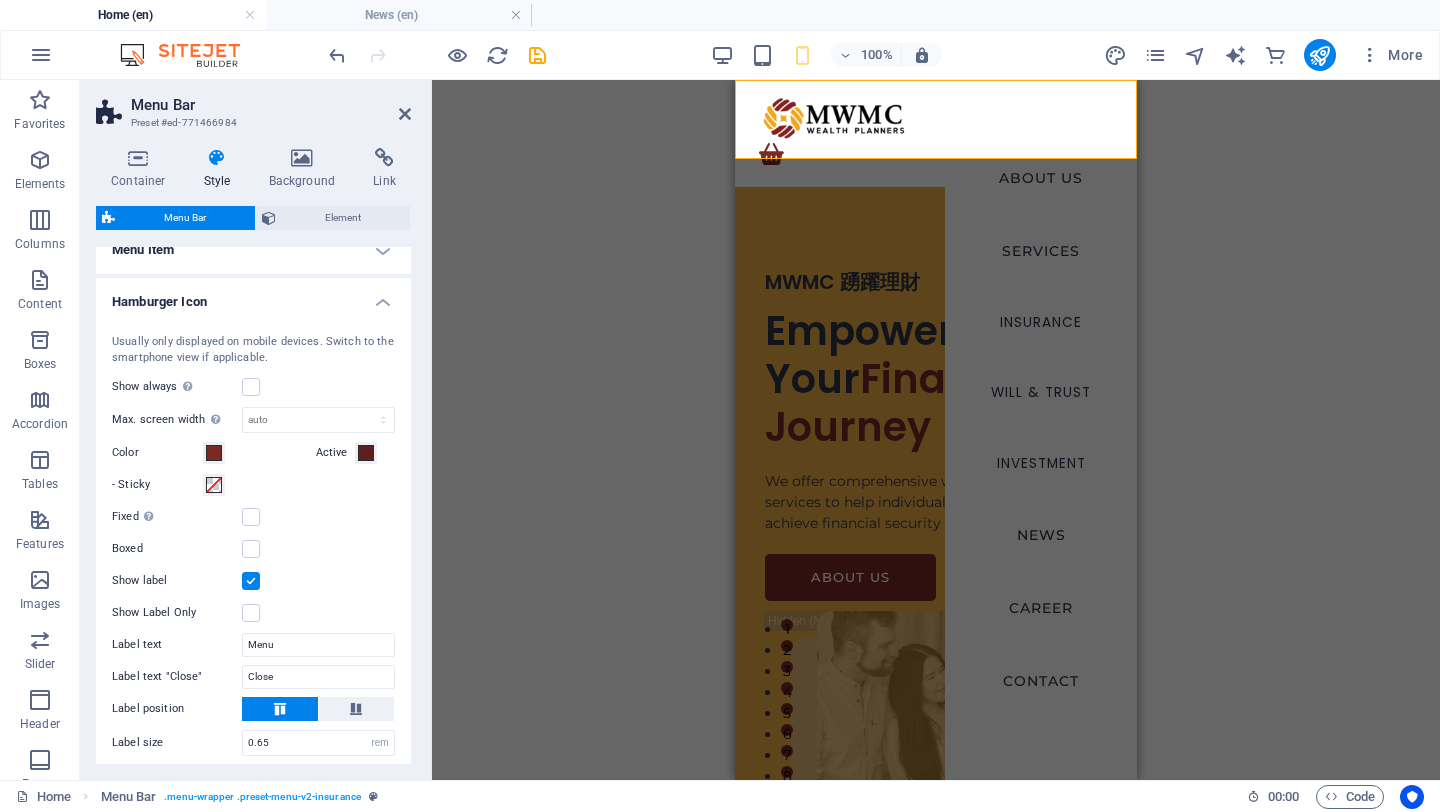 click at bounding box center [251, 581] 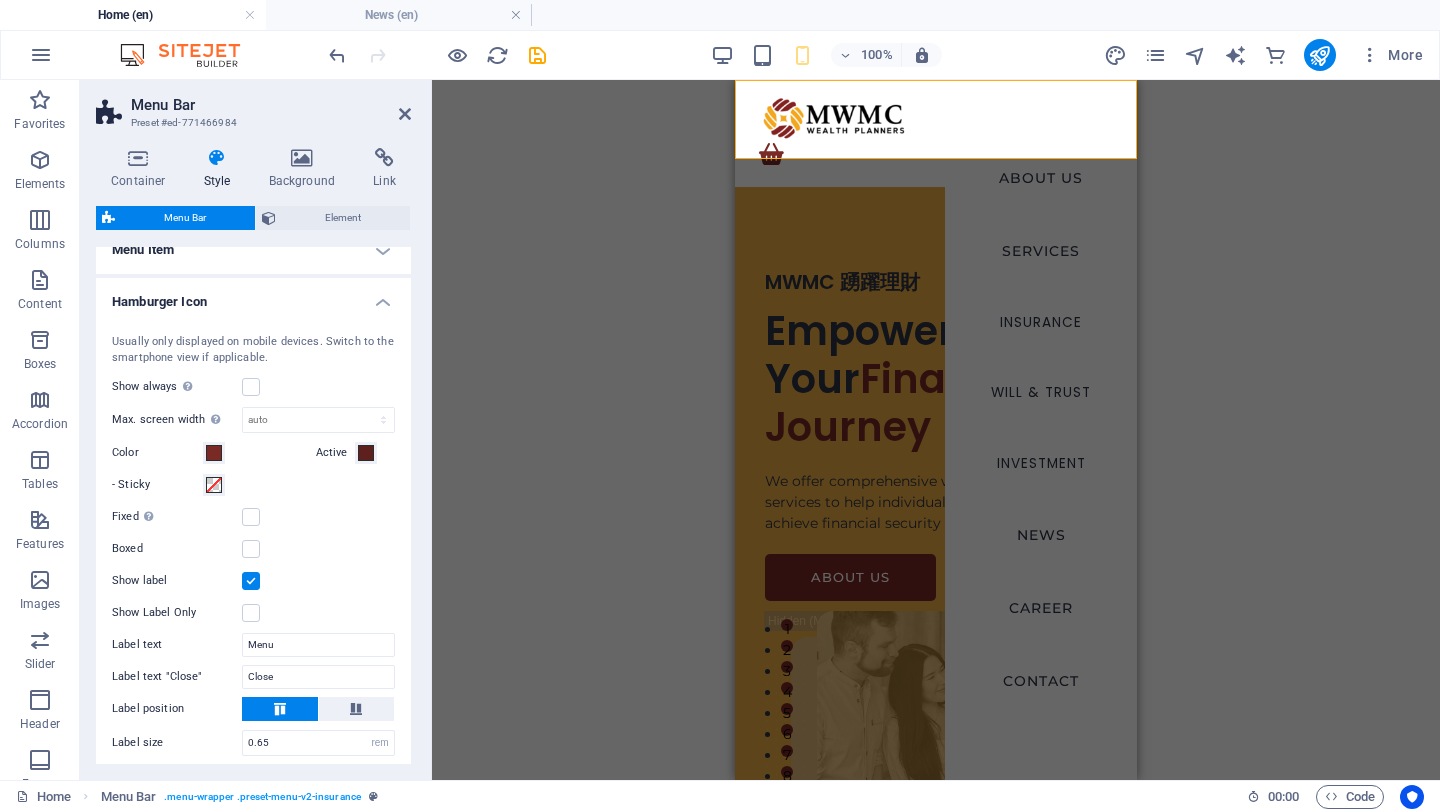 click on "Show label" at bounding box center (0, 0) 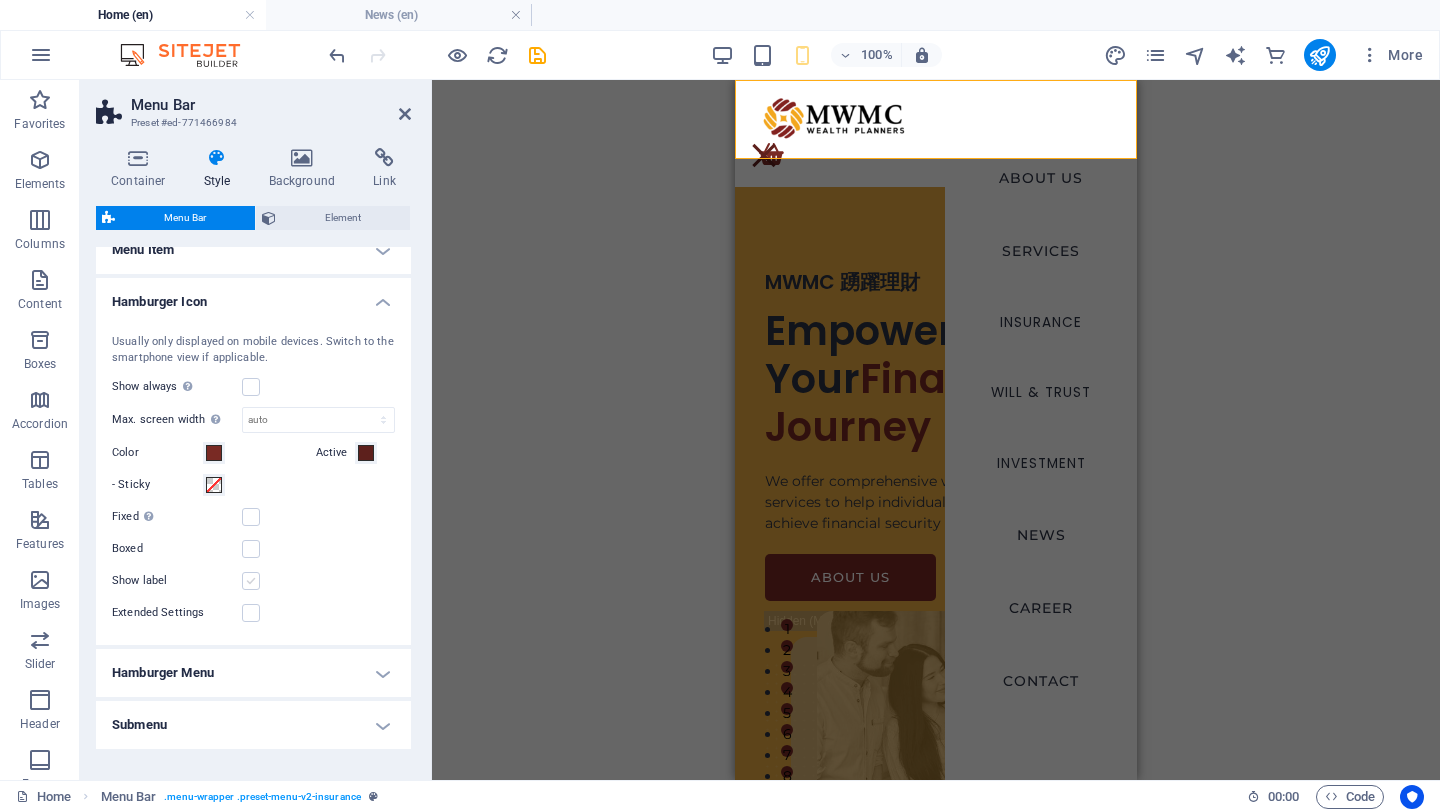 click at bounding box center [251, 581] 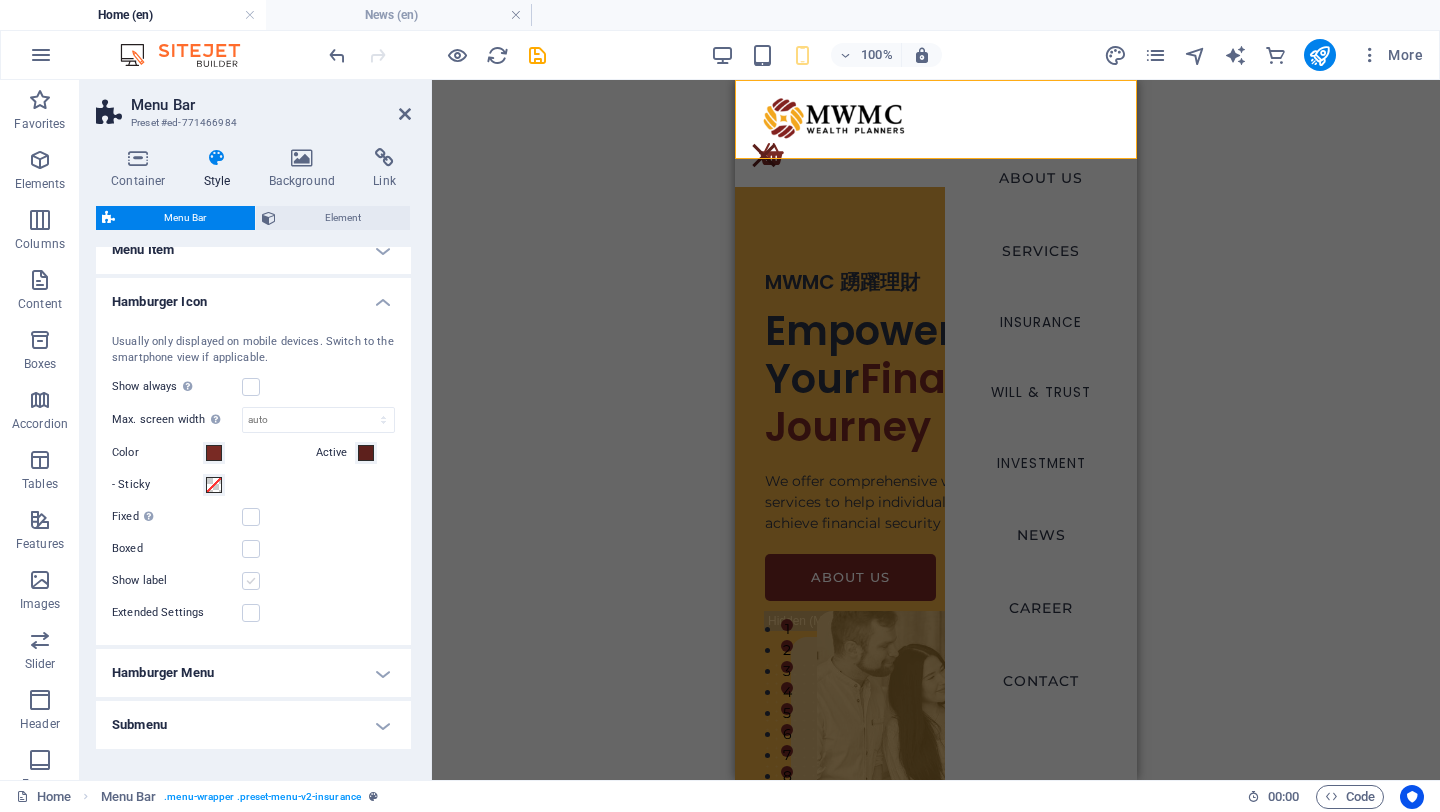 click on "Show label" at bounding box center (0, 0) 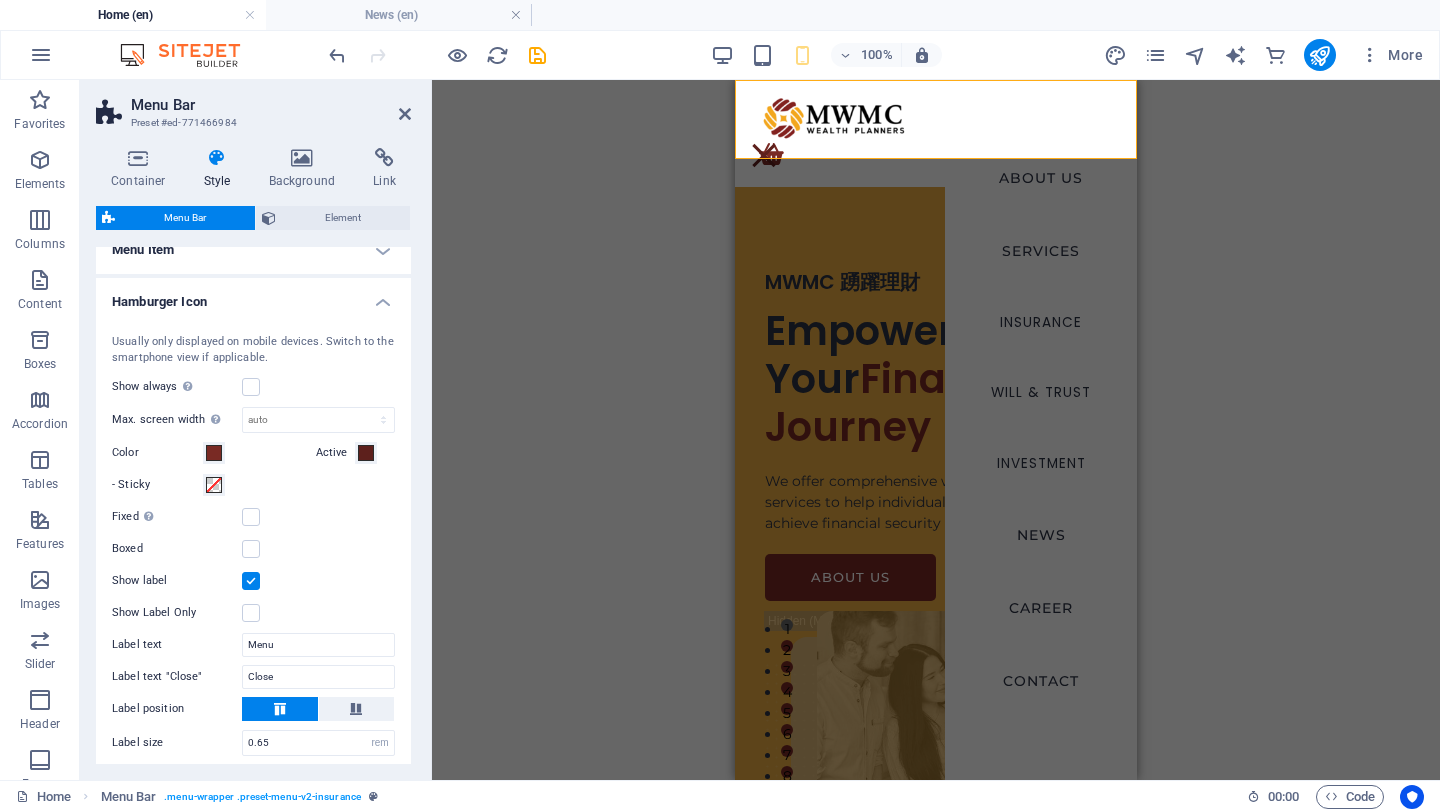 click at bounding box center (251, 581) 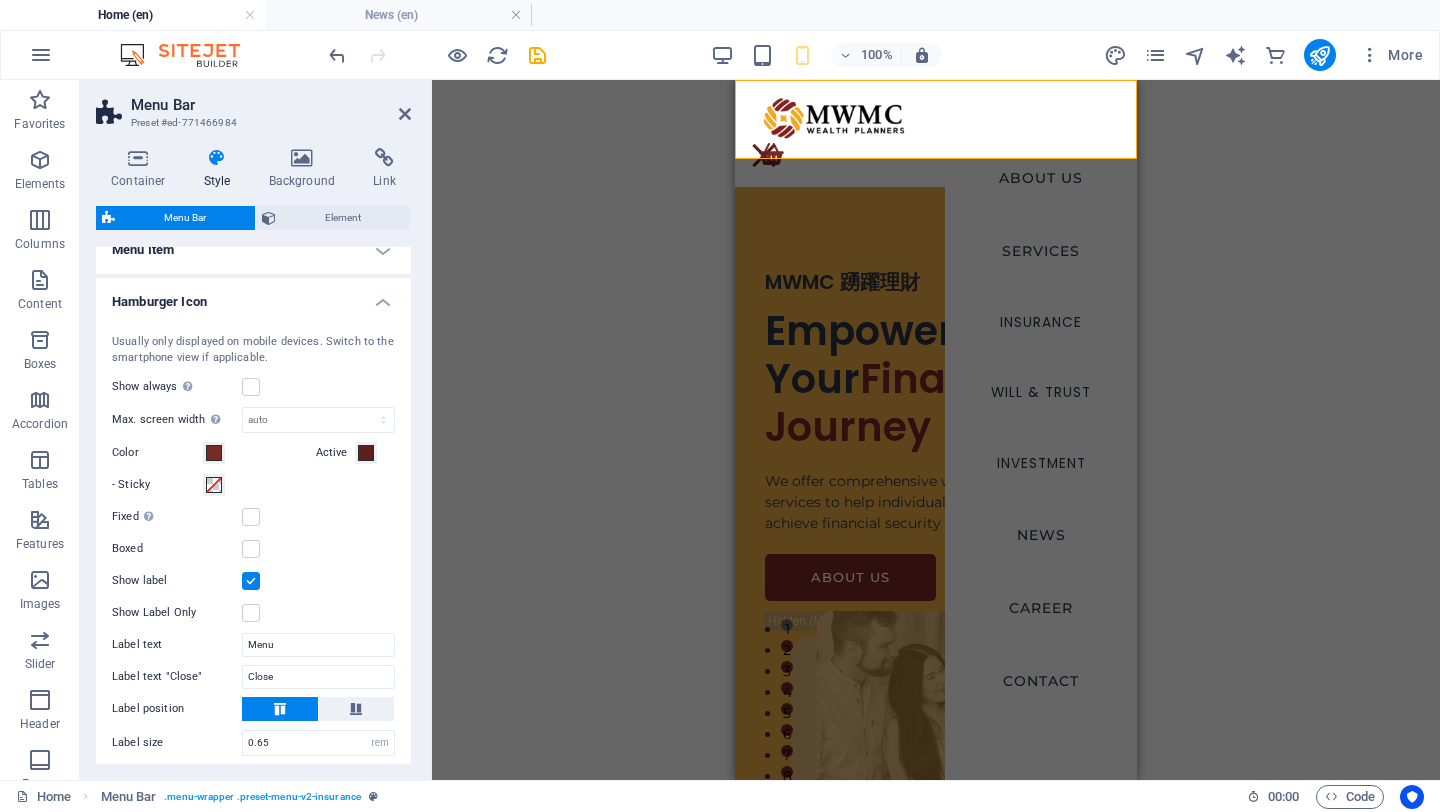 click on "Show label" at bounding box center (0, 0) 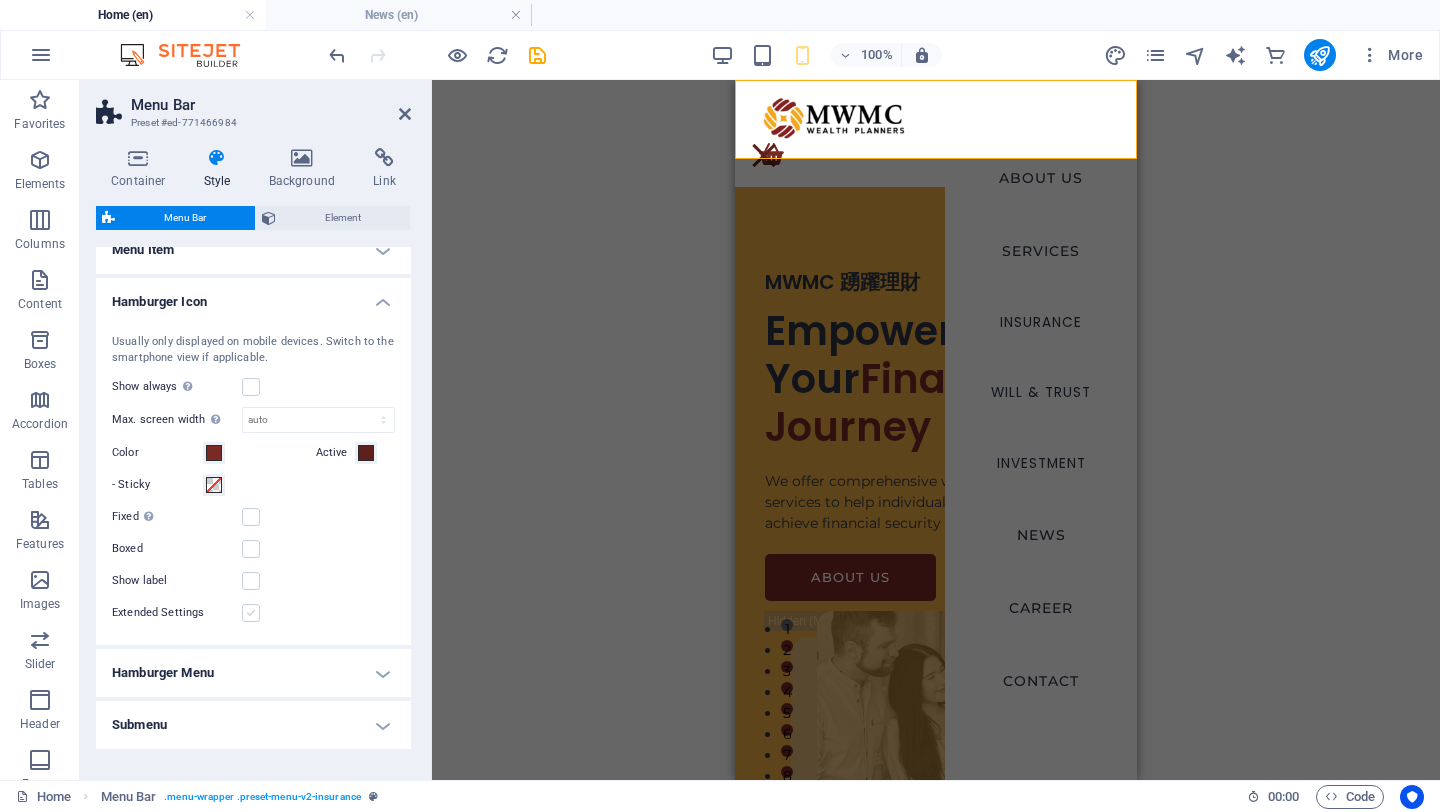 click at bounding box center (251, 613) 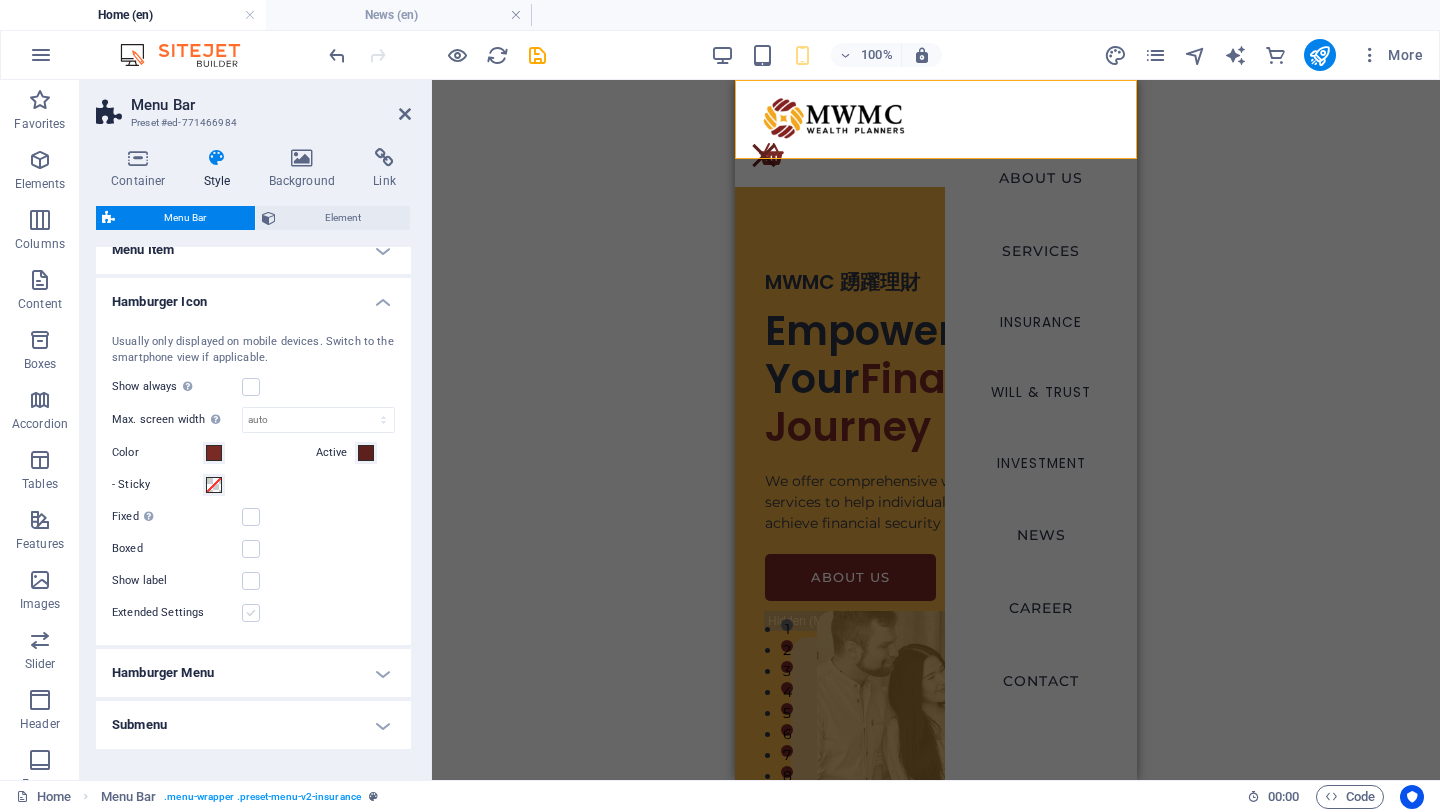 click on "Extended Settings" at bounding box center (0, 0) 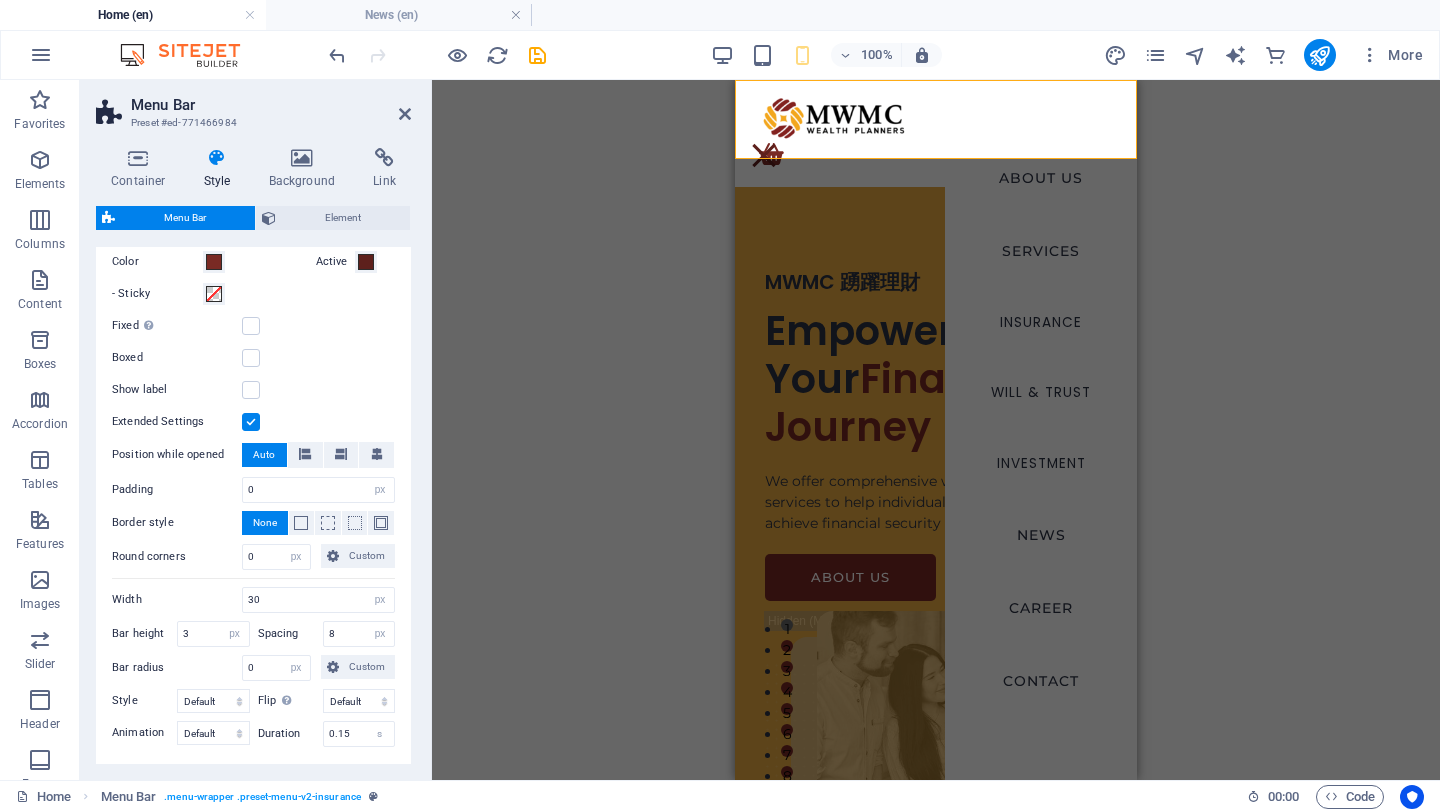 scroll, scrollTop: 811, scrollLeft: 0, axis: vertical 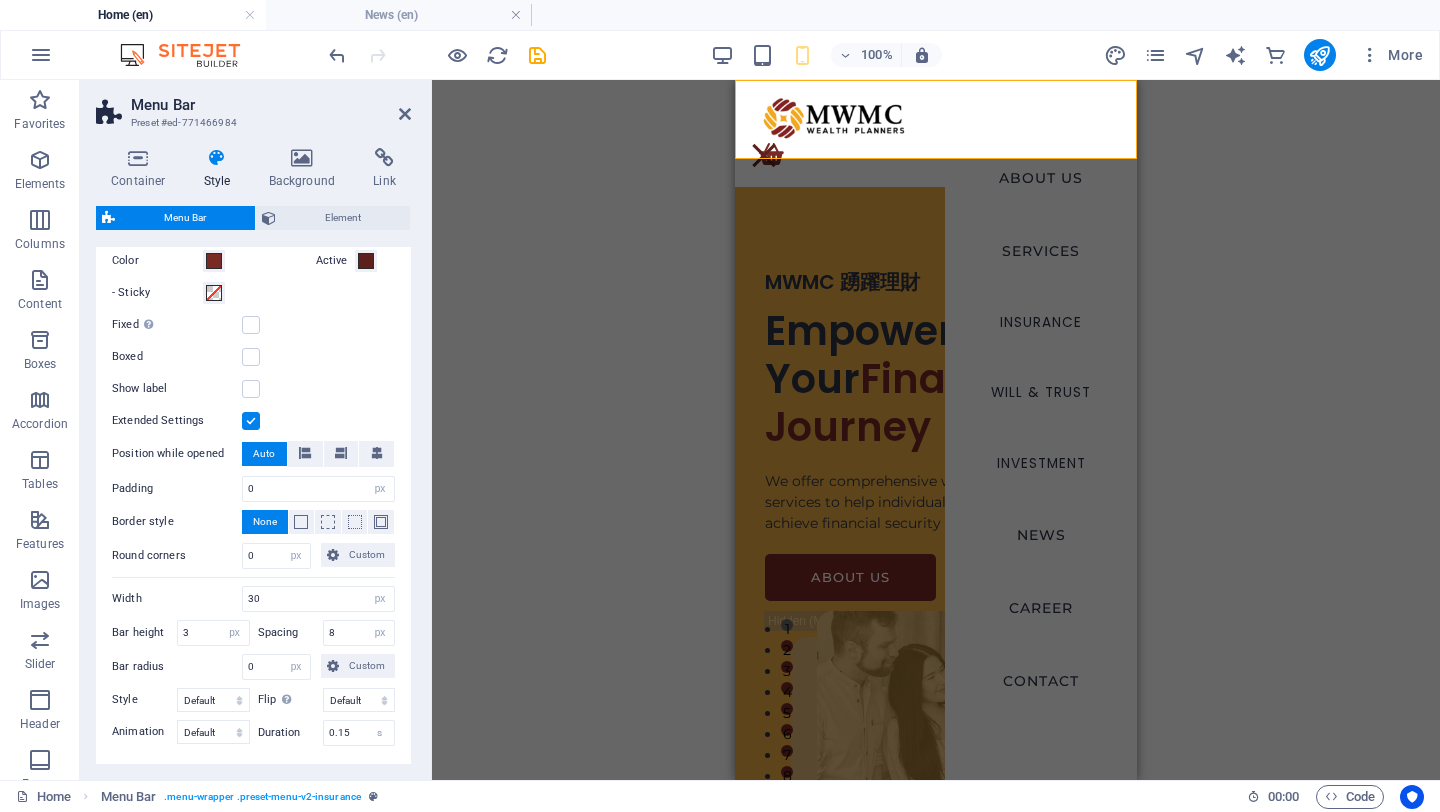 click at bounding box center [251, 421] 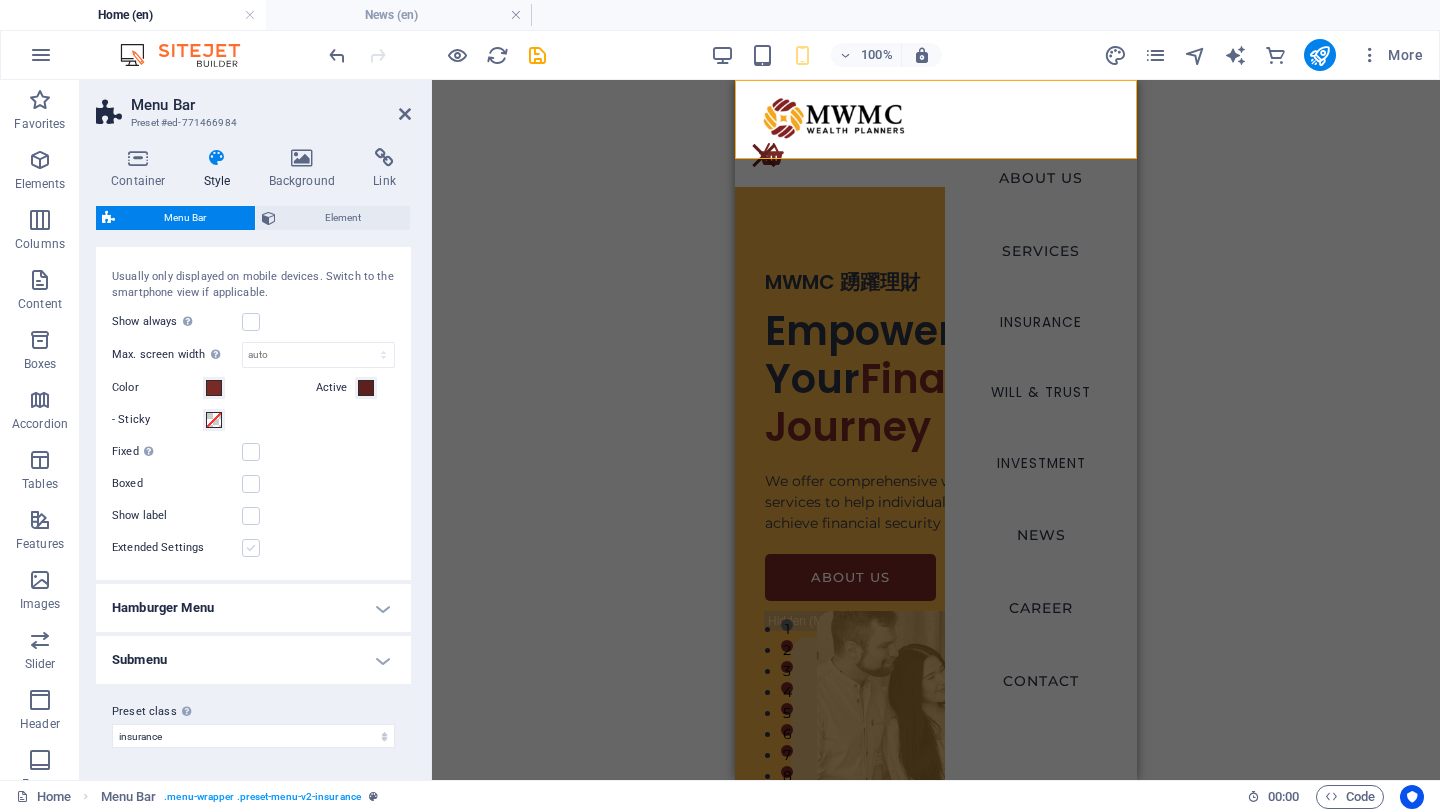 scroll, scrollTop: 683, scrollLeft: 0, axis: vertical 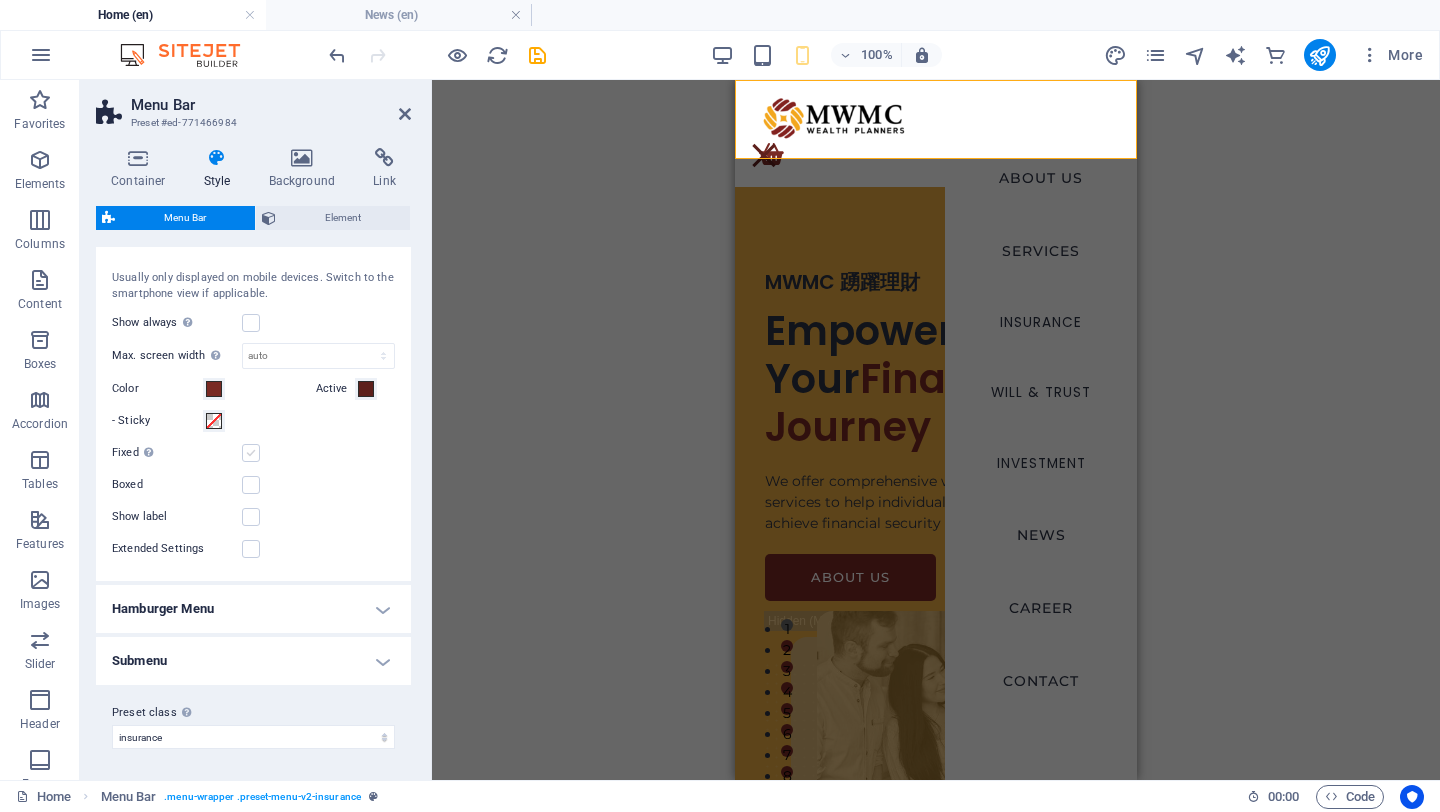 click at bounding box center (251, 453) 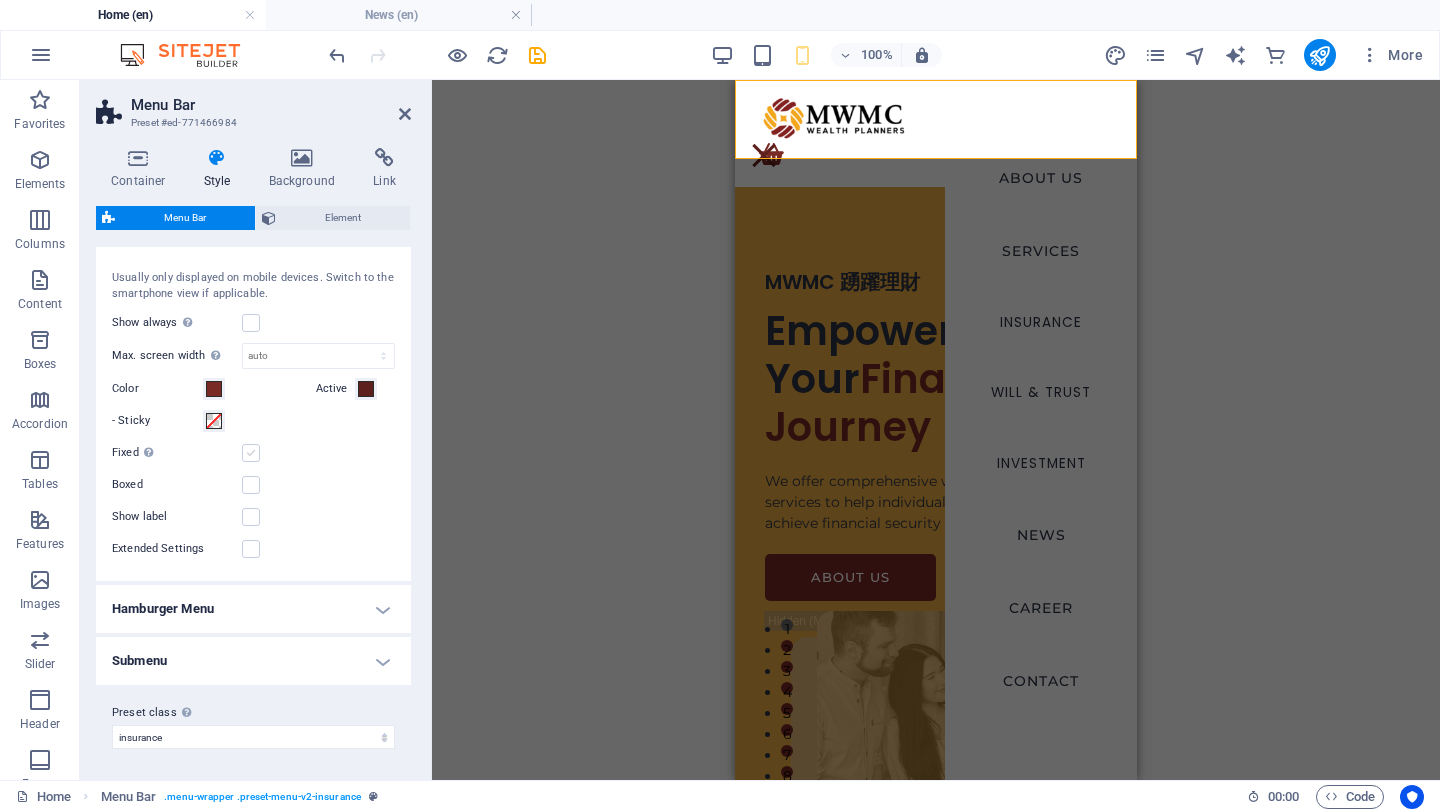 click on "Fixed Positions the trigger in a fixed state so that it is constantly in the viewport." at bounding box center [0, 0] 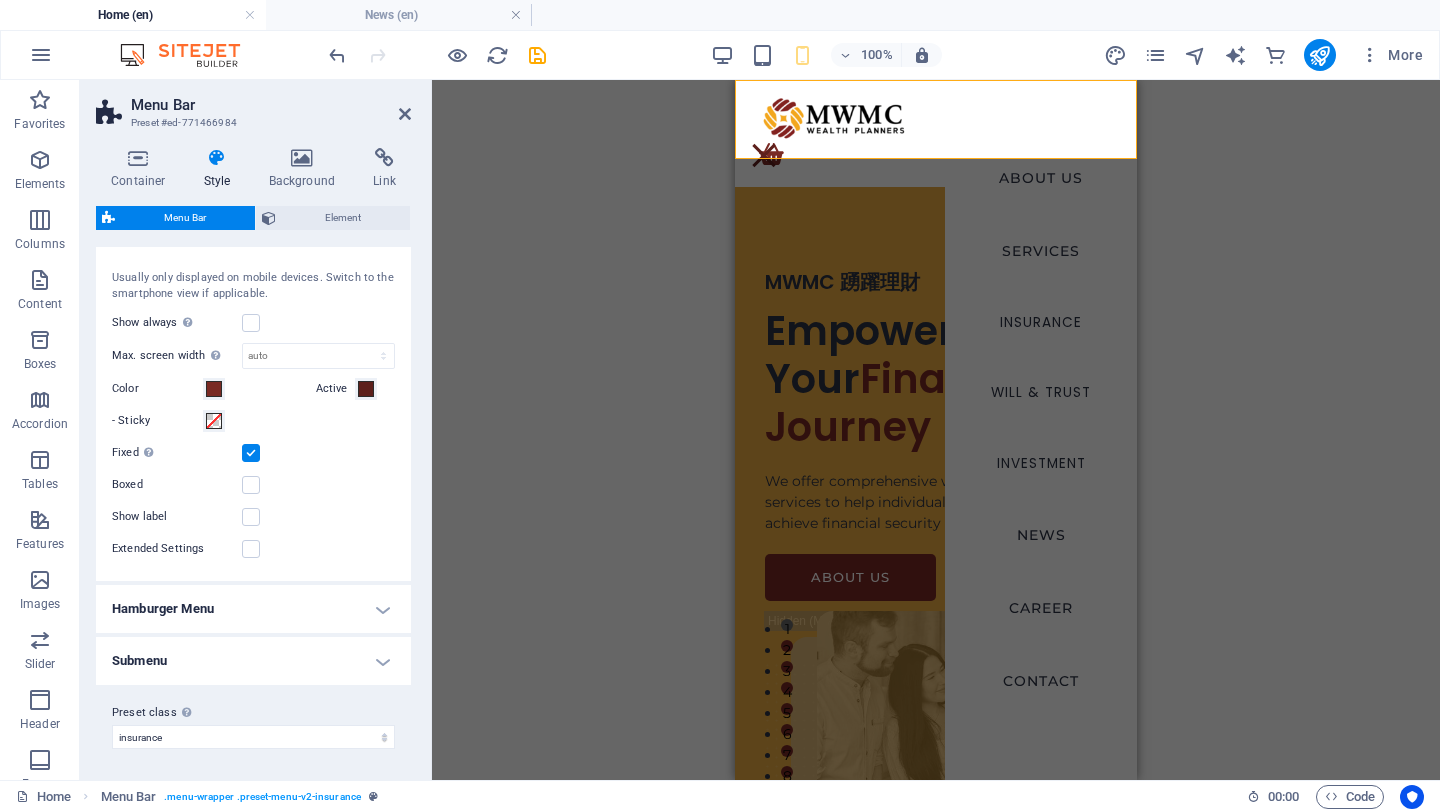 scroll, scrollTop: 751, scrollLeft: 0, axis: vertical 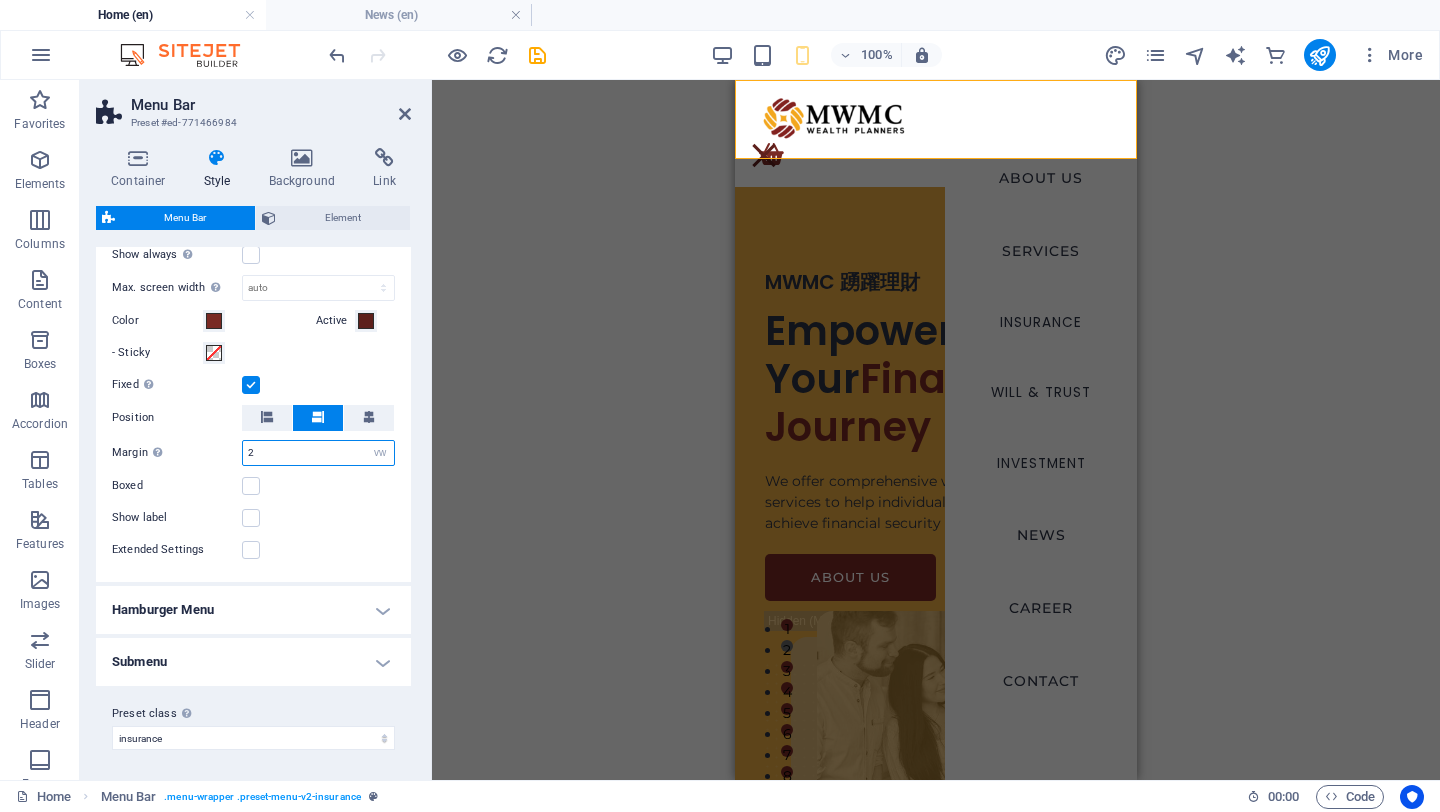 click on "2" at bounding box center (318, 453) 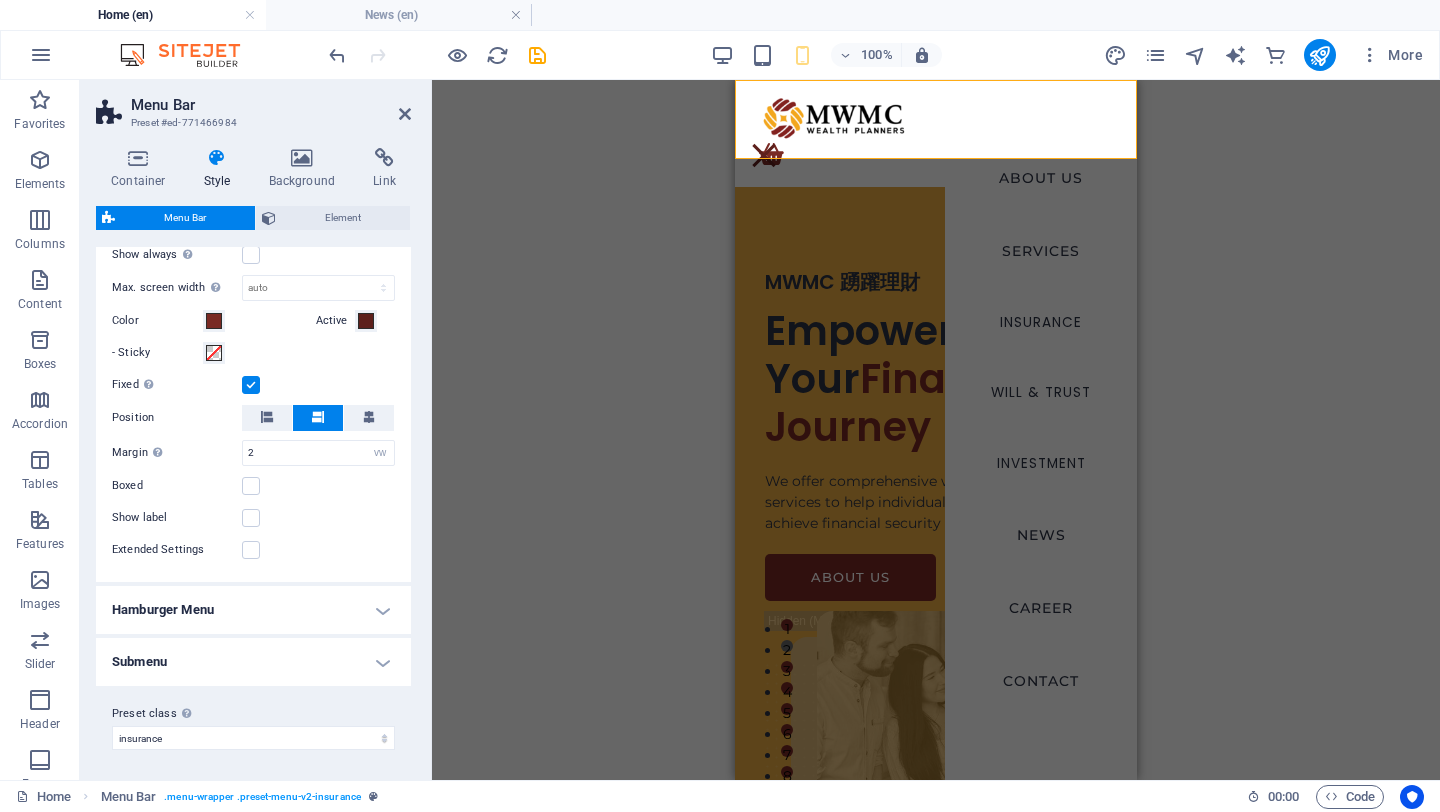 click at bounding box center [251, 385] 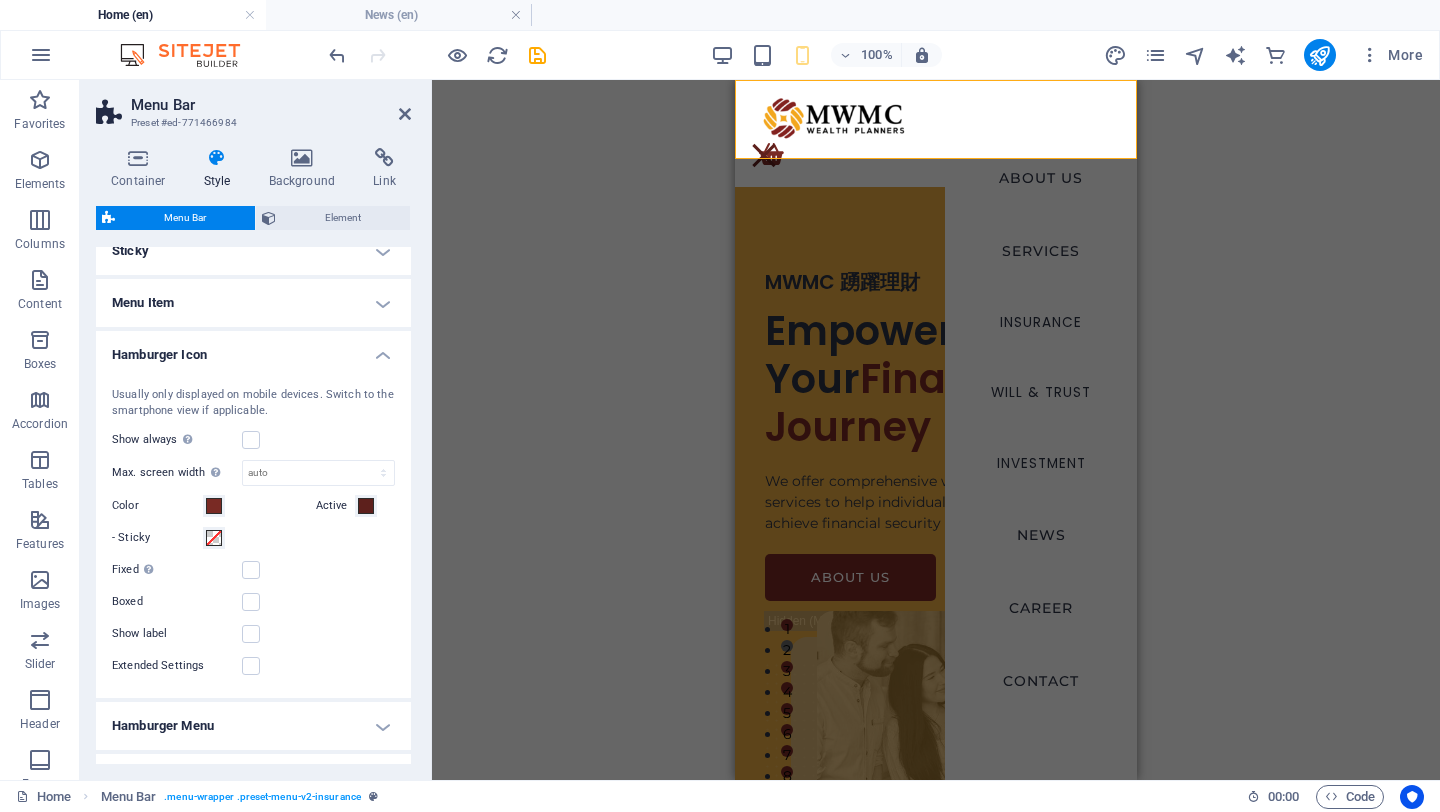 scroll, scrollTop: 578, scrollLeft: 0, axis: vertical 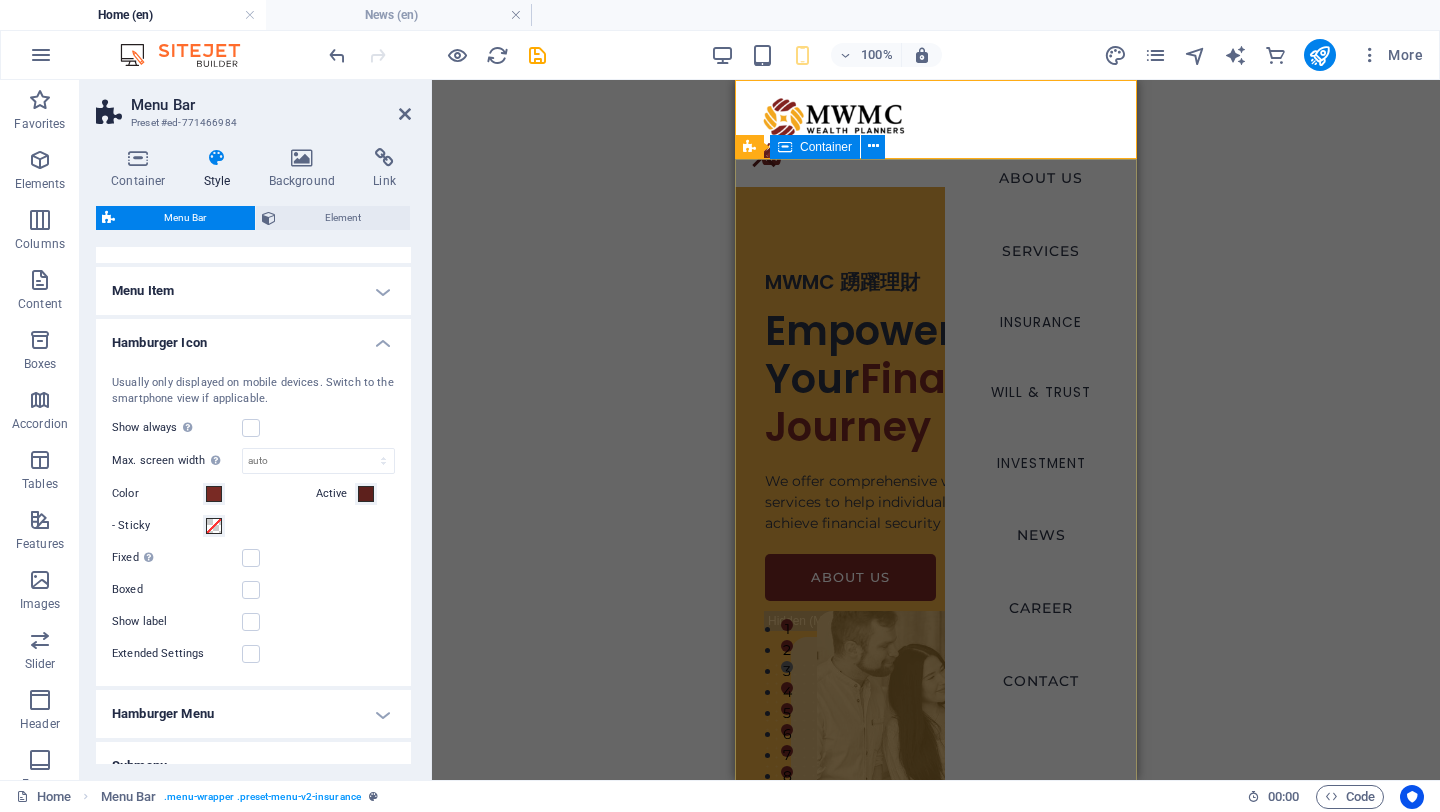 click on "MWMC 踴躍理財
Empowering Your  Financial Journey We offer comprehensive wealth planning services to help individuals and businesses achieve financial security and growth. ABOUT US" at bounding box center [936, 600] 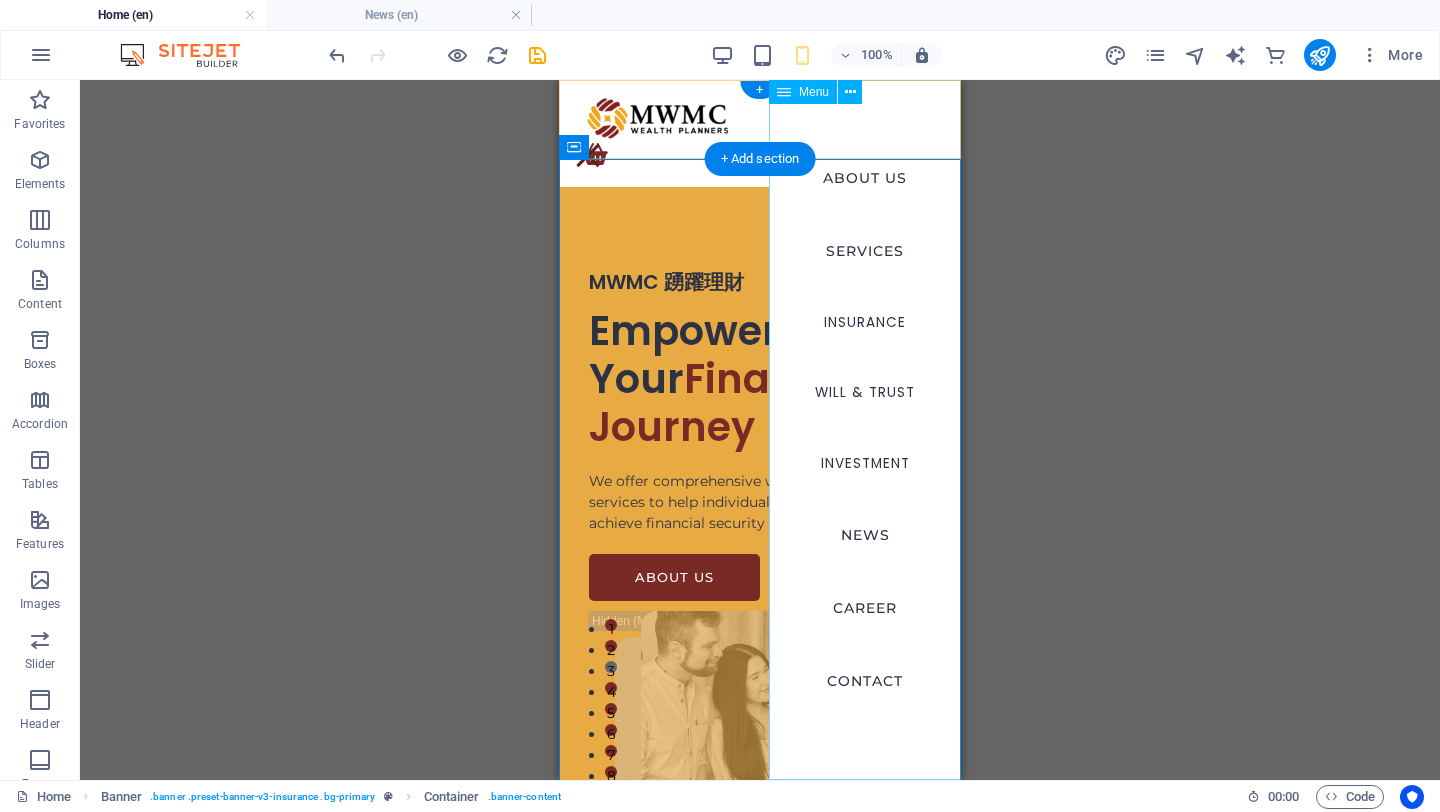 click on "ABOUT US SERVICES INSURANCE Will & Trust Investment NEWS CAREER CONTACT" at bounding box center (865, 430) 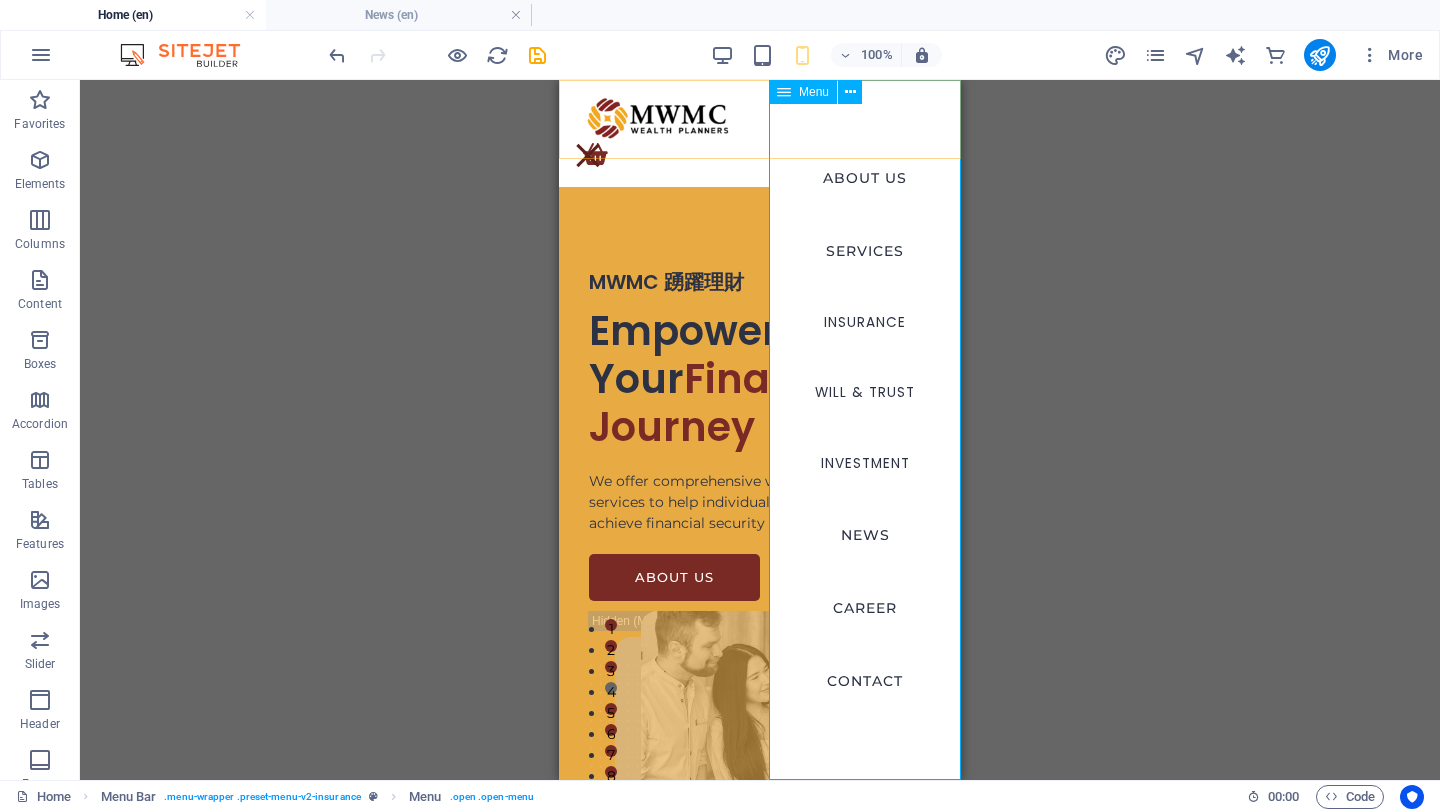 click on "Menu" at bounding box center (814, 92) 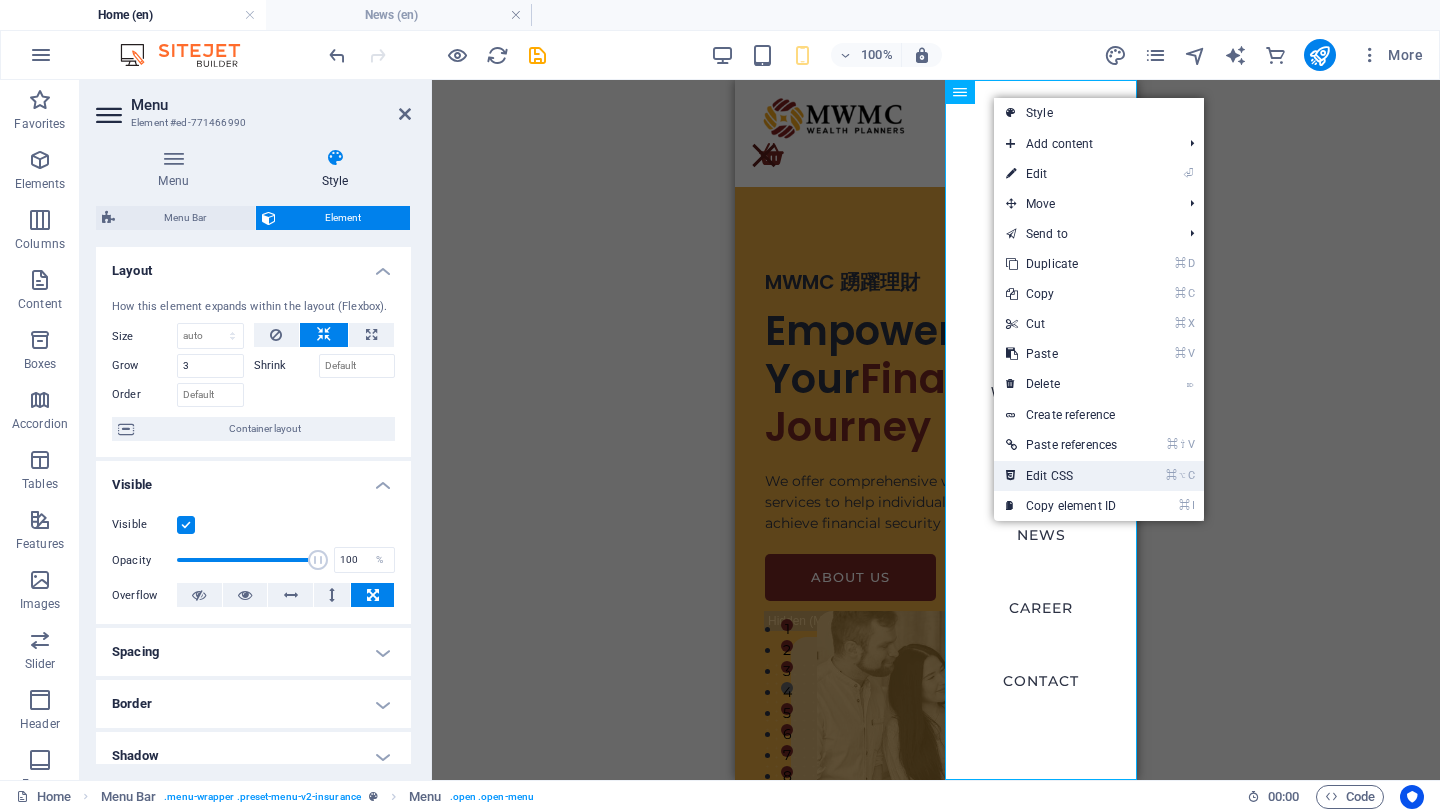 click on "⌘ ⌥ C  Edit CSS" at bounding box center [1061, 476] 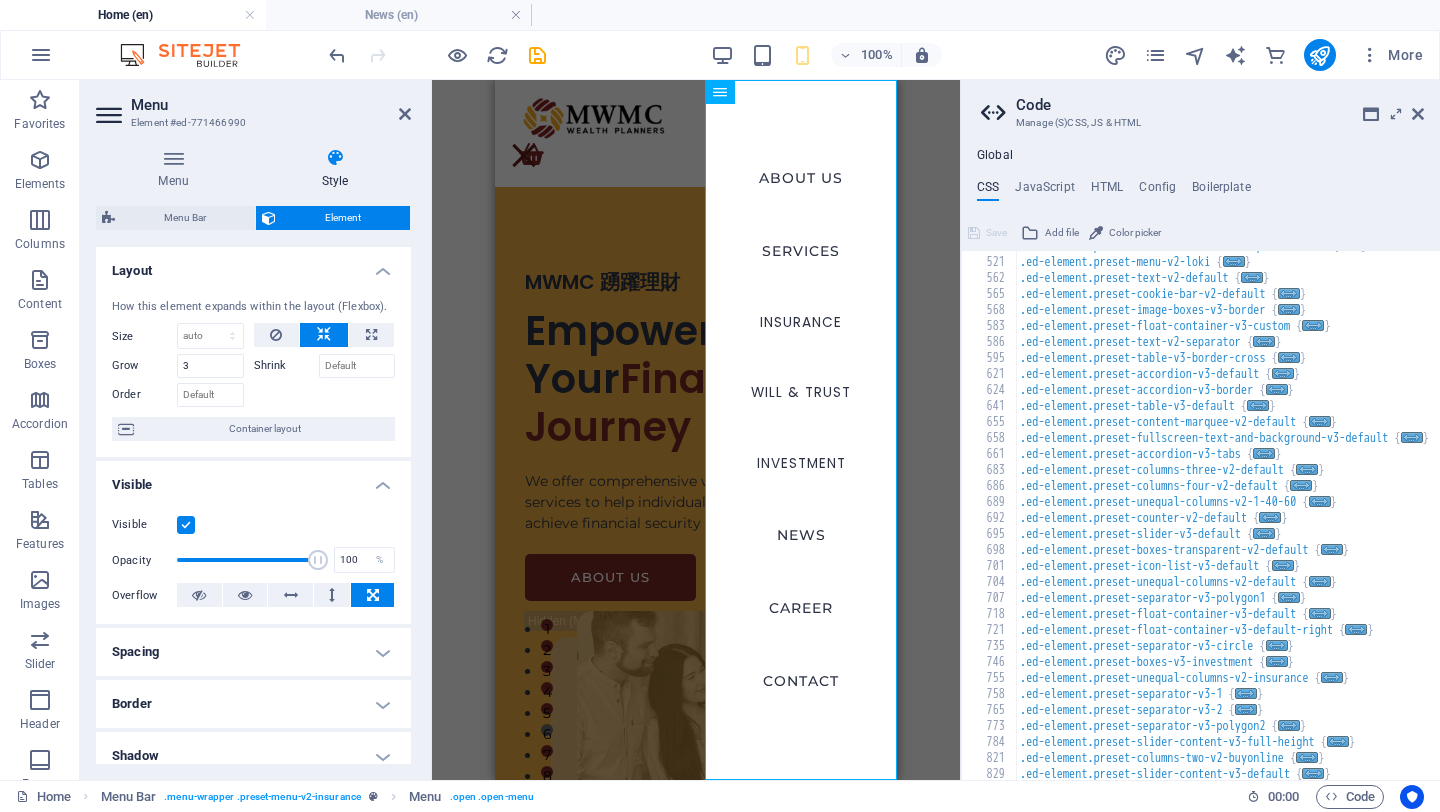 scroll, scrollTop: 0, scrollLeft: 0, axis: both 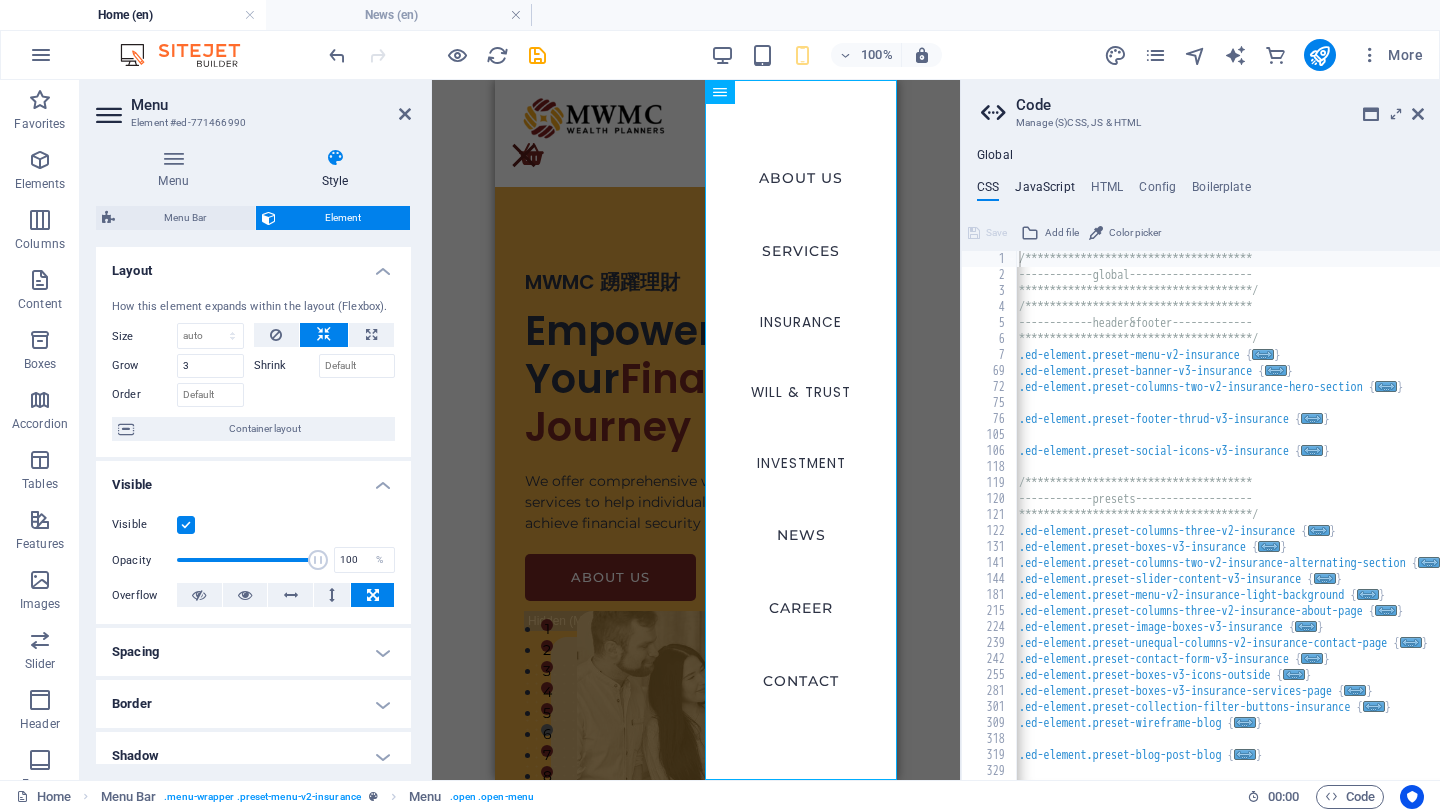 click on "JavaScript" at bounding box center (1044, 191) 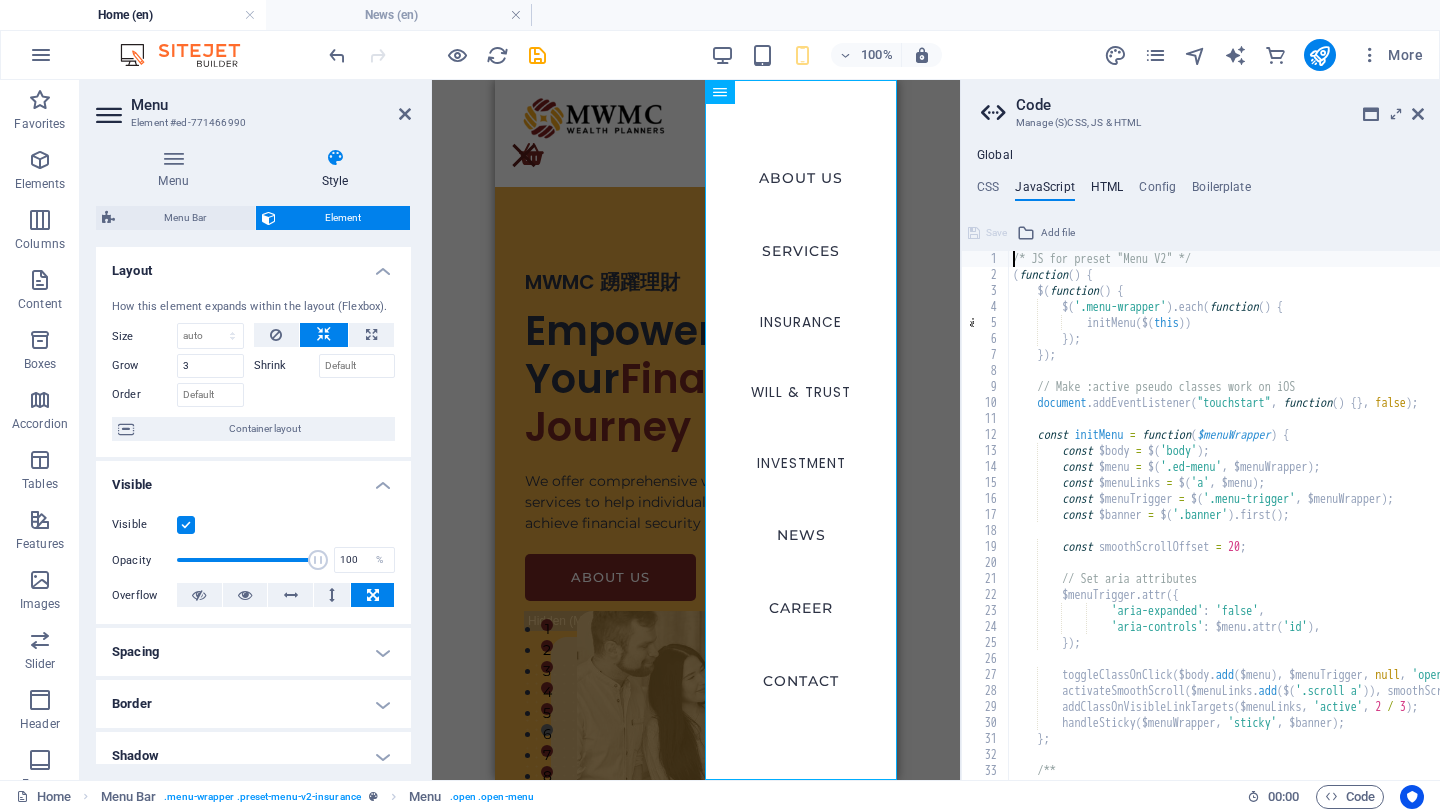 click on "HTML" at bounding box center (1107, 191) 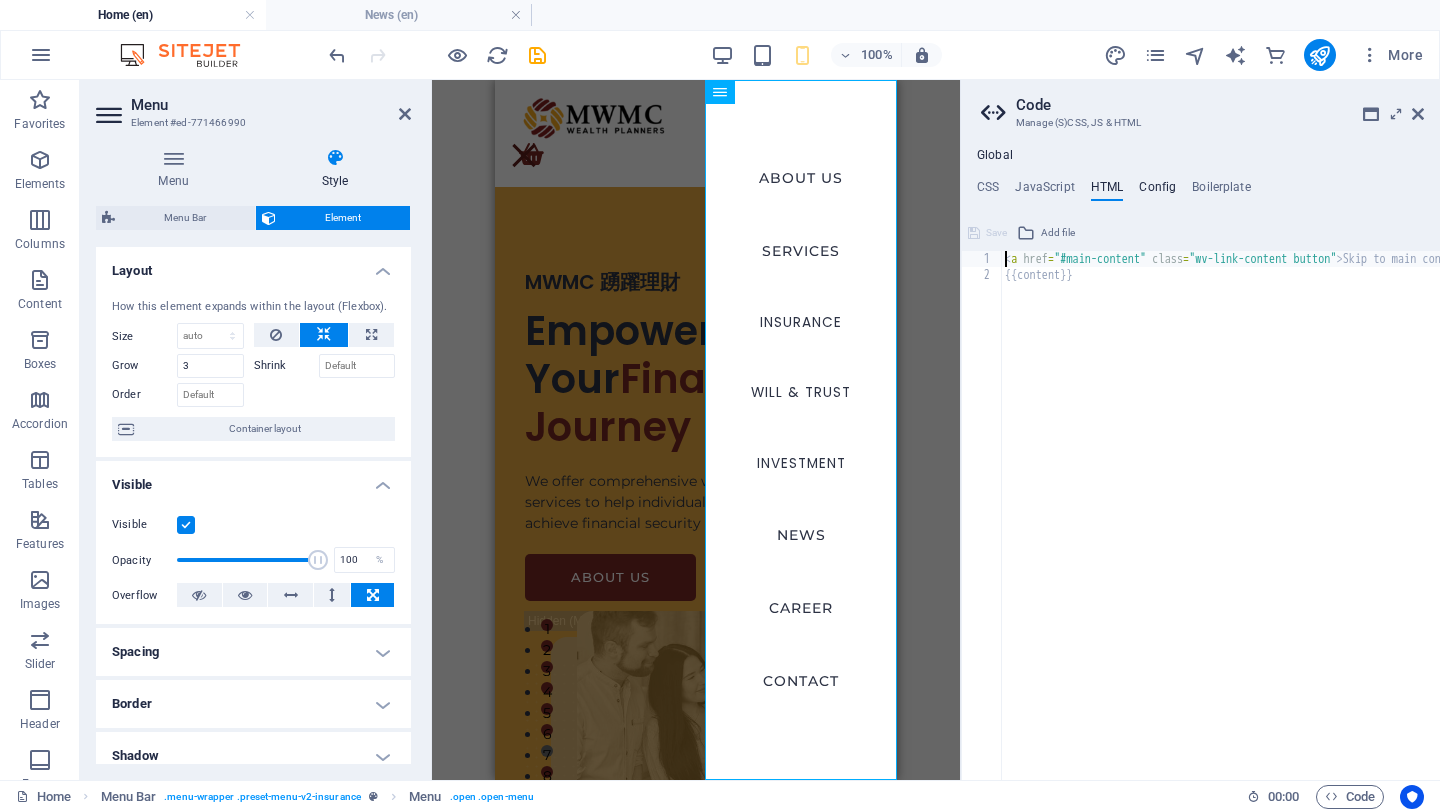 click on "Config" at bounding box center [1157, 191] 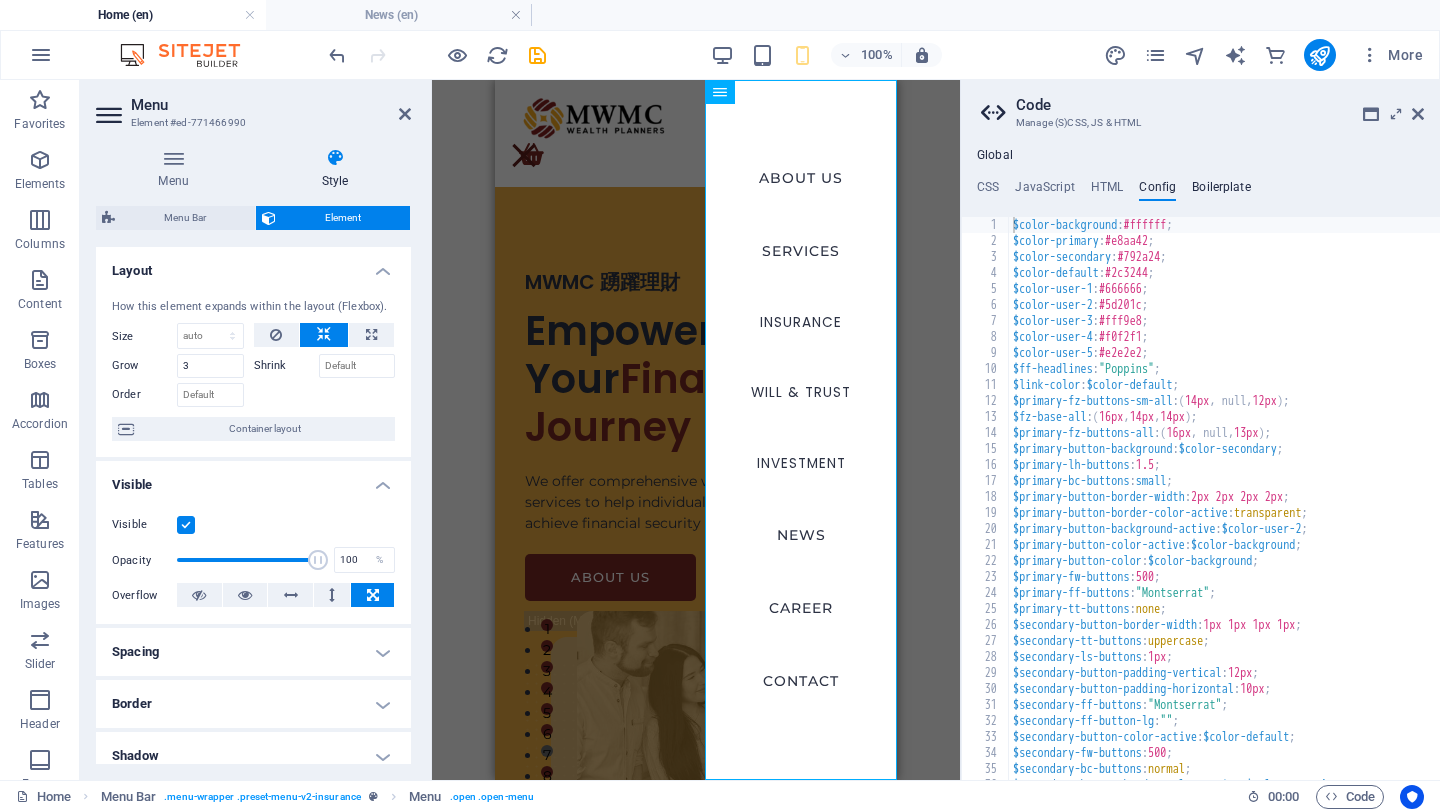 click on "Boilerplate" at bounding box center (1221, 191) 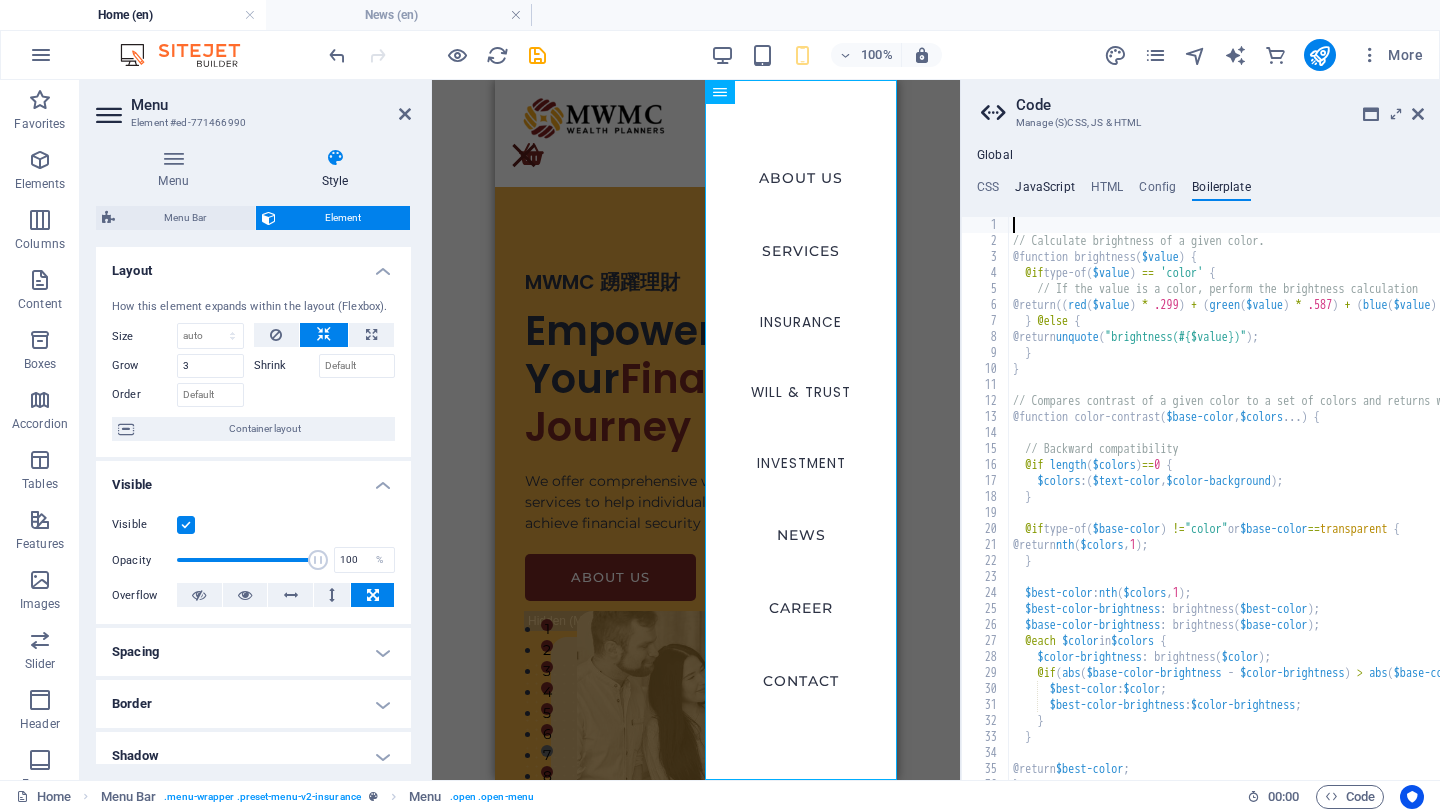 click on "JavaScript" at bounding box center (1044, 191) 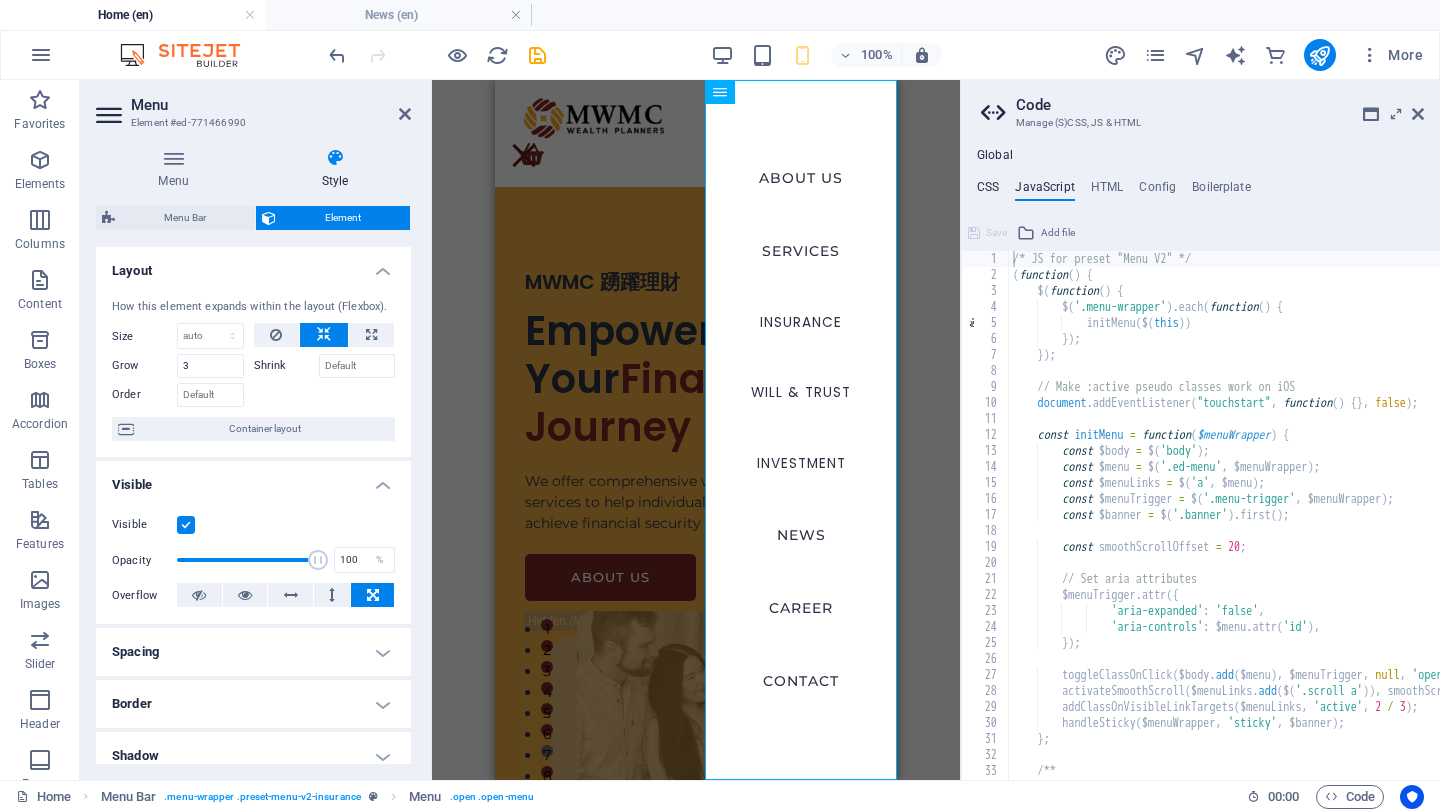 click on "CSS" at bounding box center (988, 191) 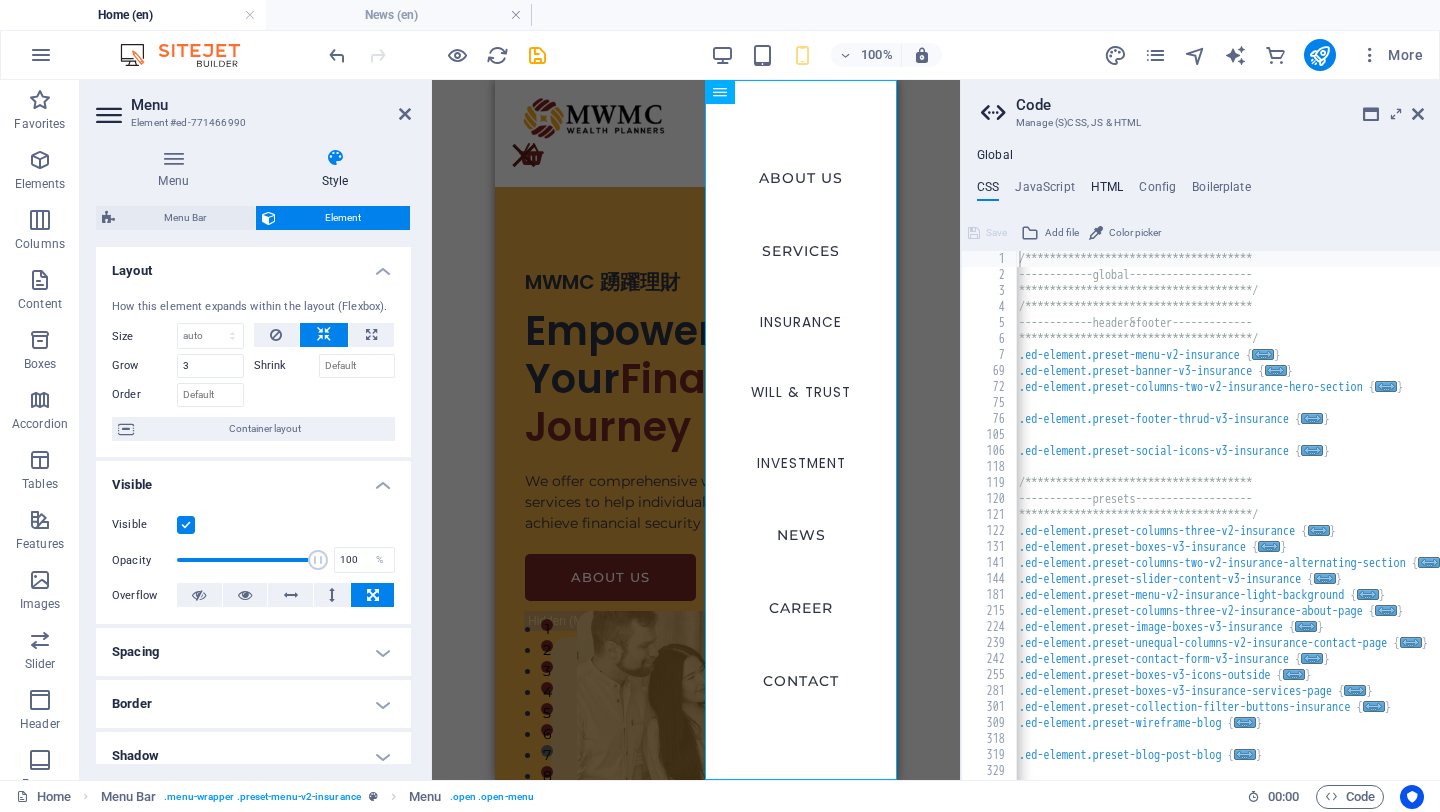 click on "HTML" at bounding box center [1107, 191] 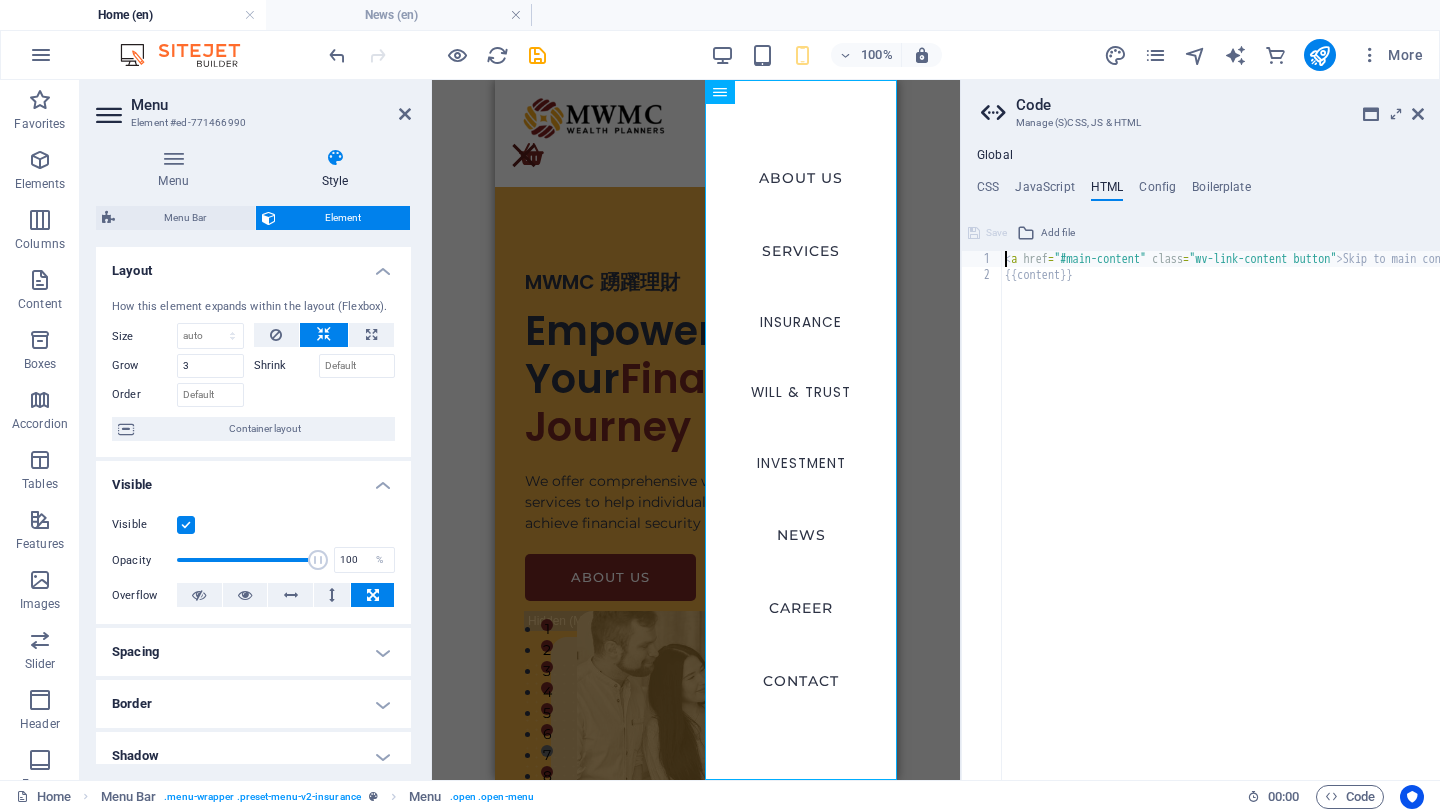 click on "< a   href = "#main-content"   class = "wv-link-content button" > Skip to main content </ a > {{content}}" at bounding box center (1295, 531) 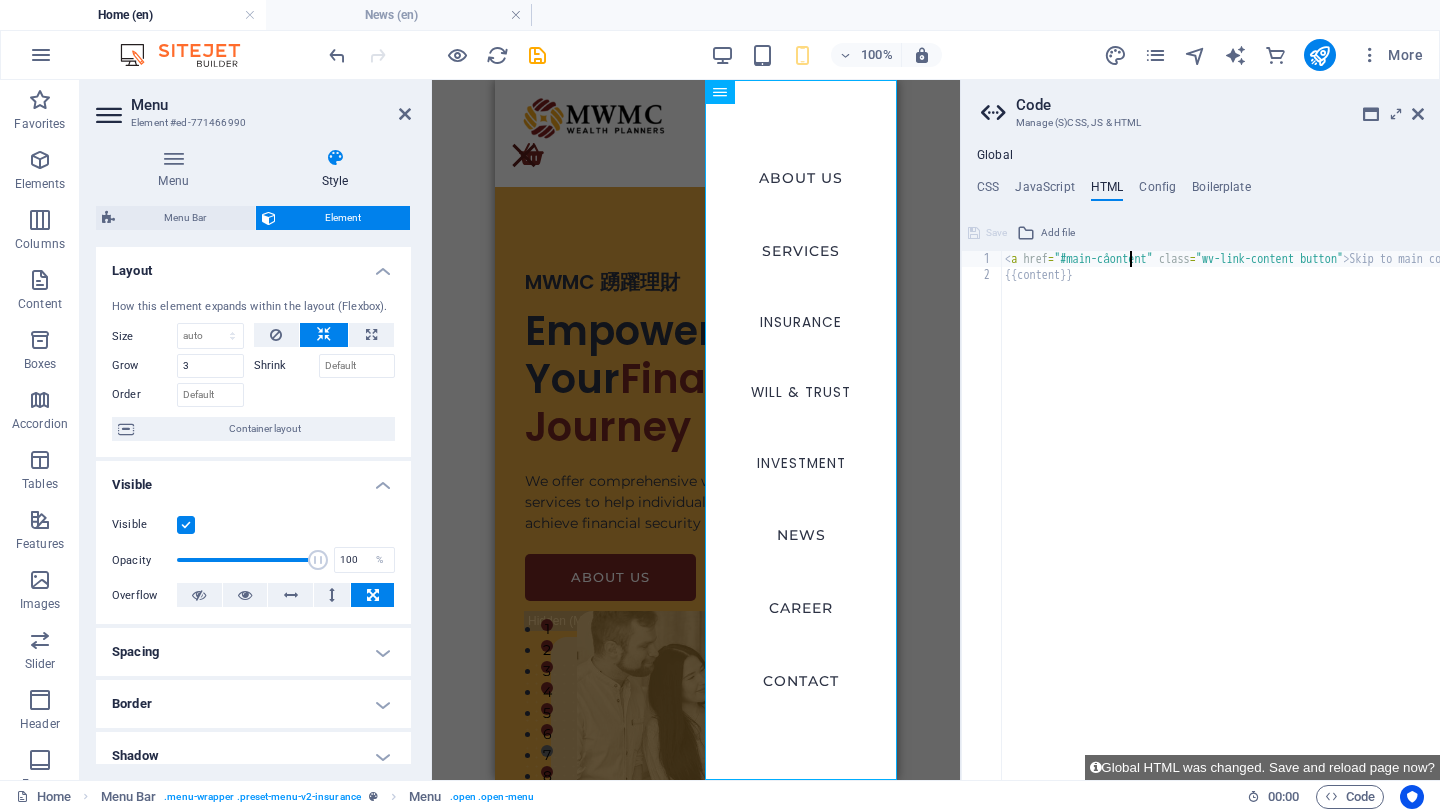 scroll, scrollTop: 0, scrollLeft: 9, axis: horizontal 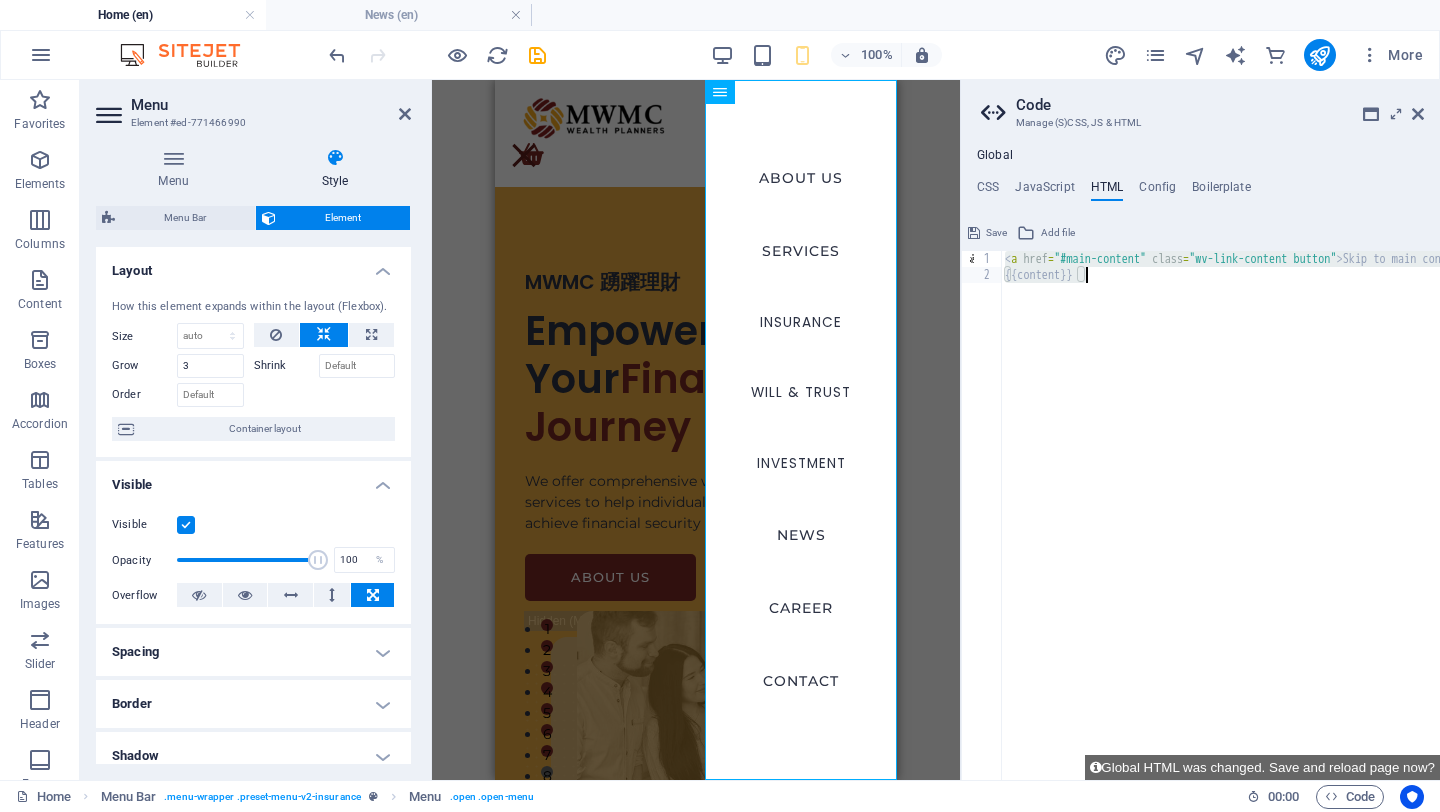 type on "<a href="#main-content" class="wv-link-content button">Skip to main content</a>
{{content}}" 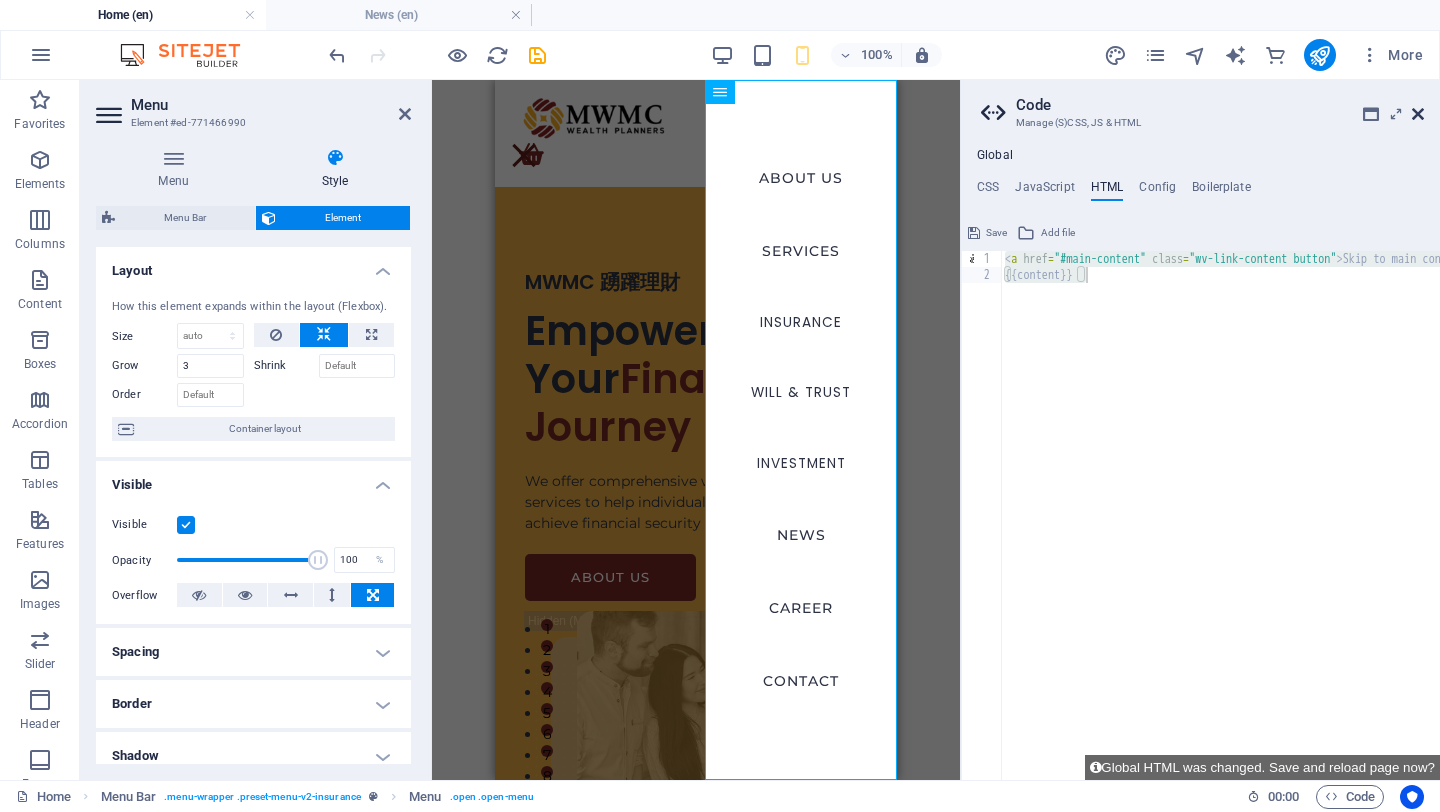 click at bounding box center [1418, 114] 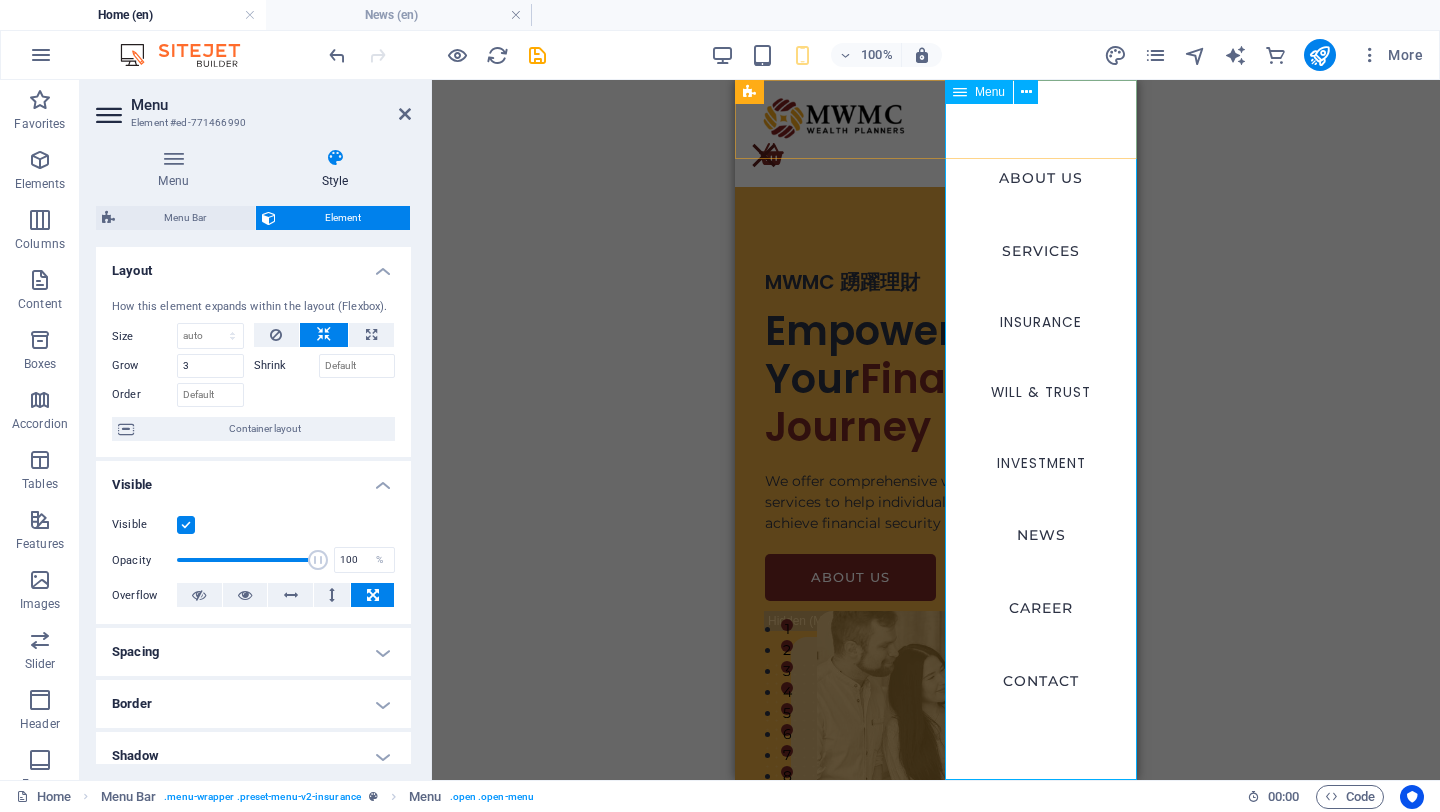 click on "Menu" at bounding box center [990, 92] 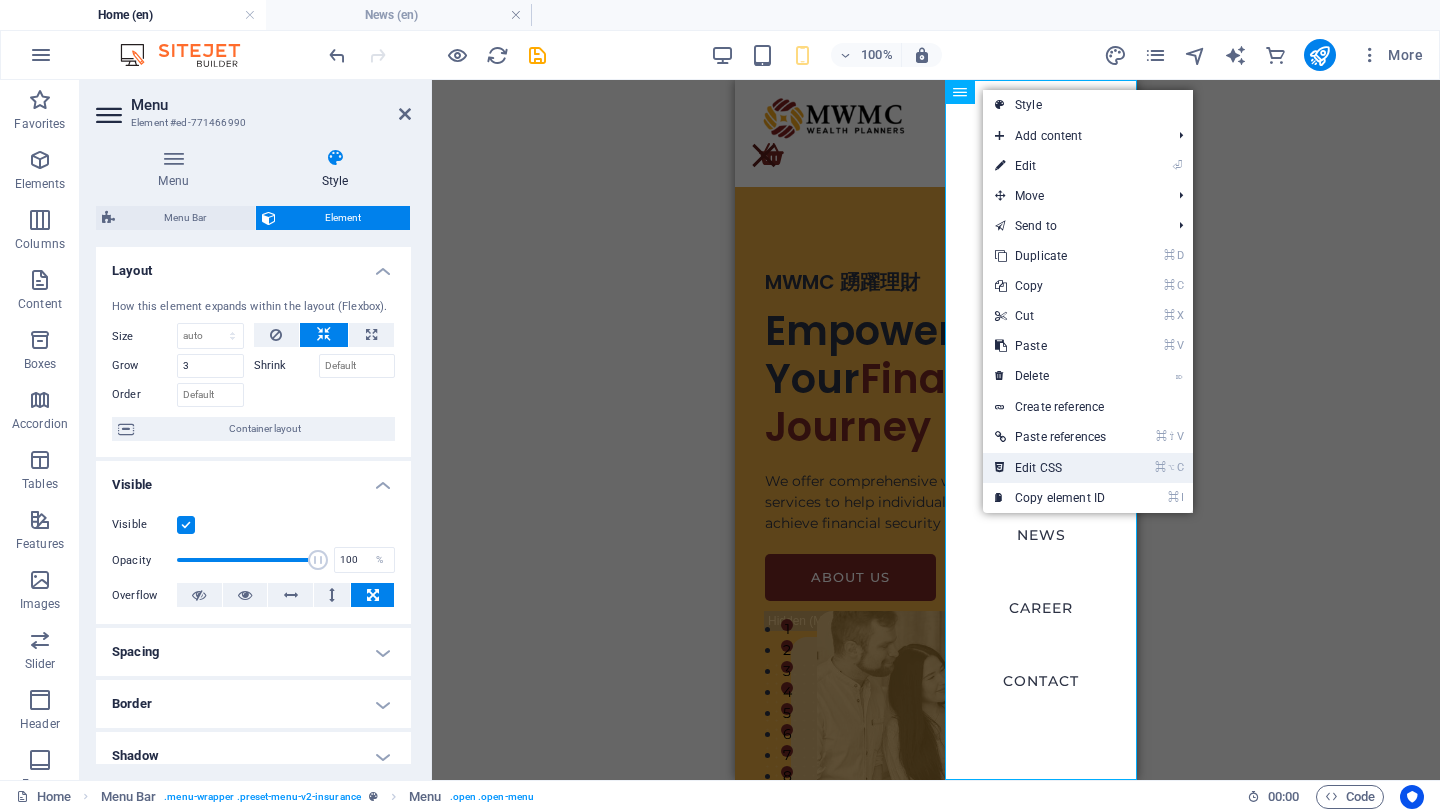 click on "⌘ ⌥ C  Edit CSS" at bounding box center [1050, 468] 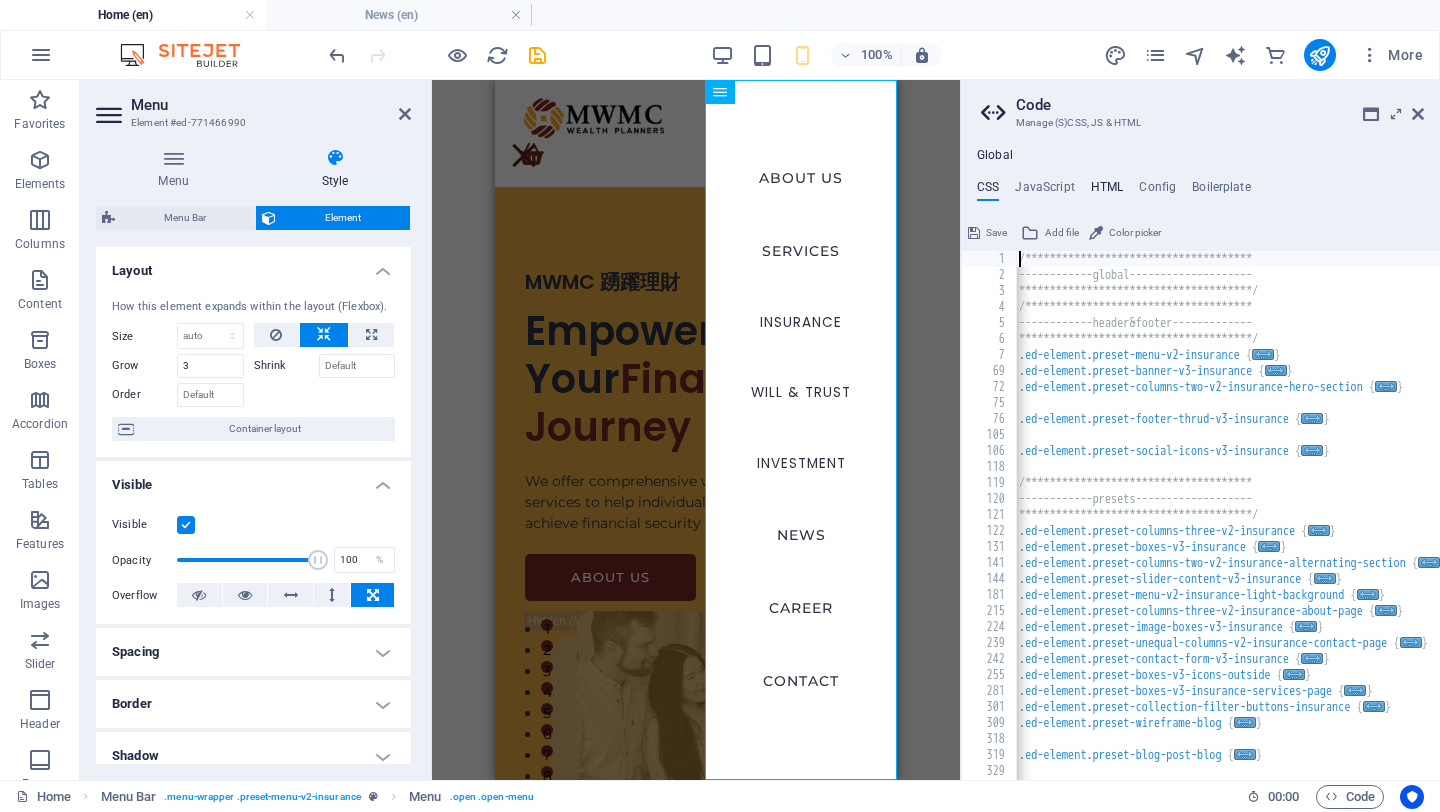 click on "HTML" at bounding box center [1107, 191] 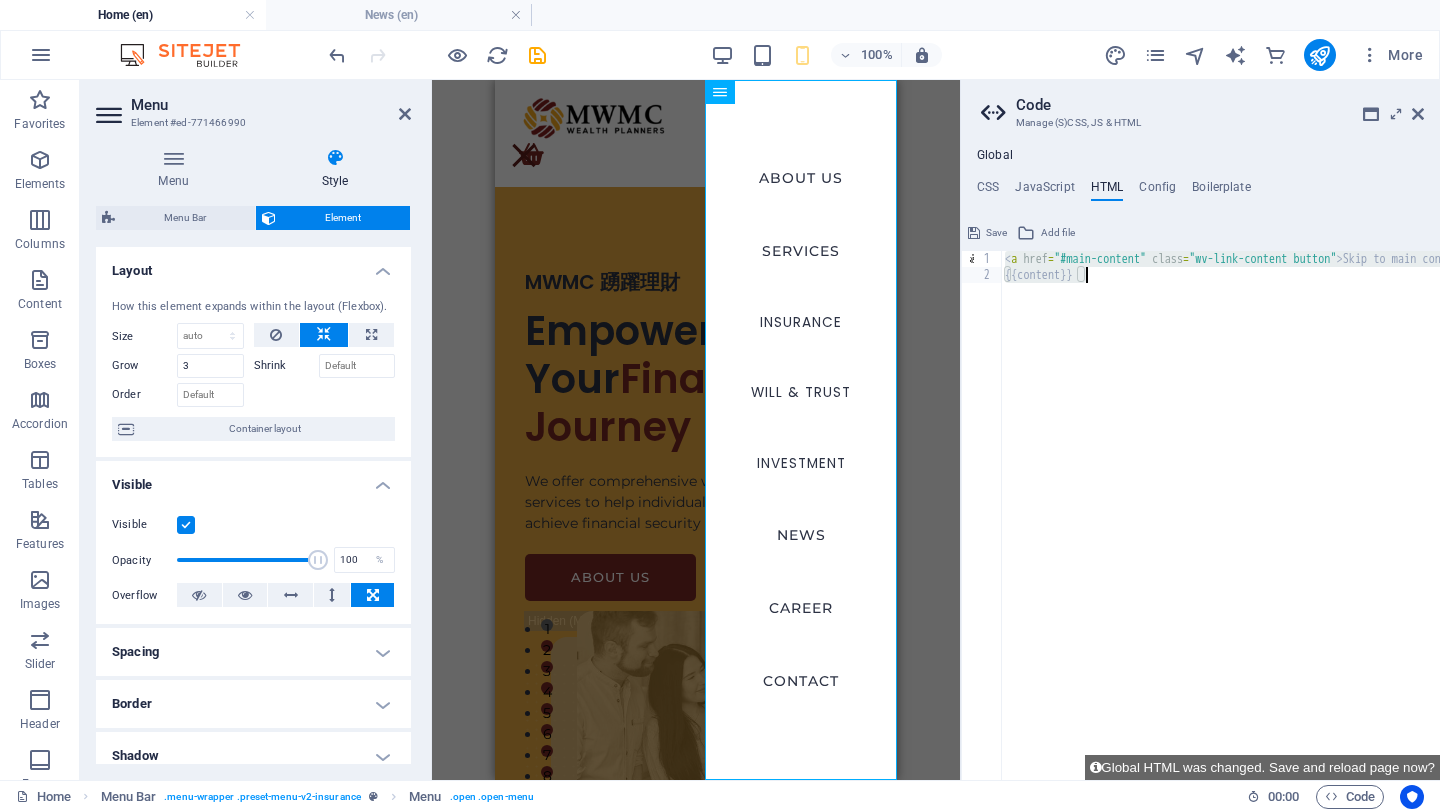 click on "< a   href = "#main-content"   class = "wv-link-content button" > Skip to main content </ a > {{content}}" at bounding box center (1295, 531) 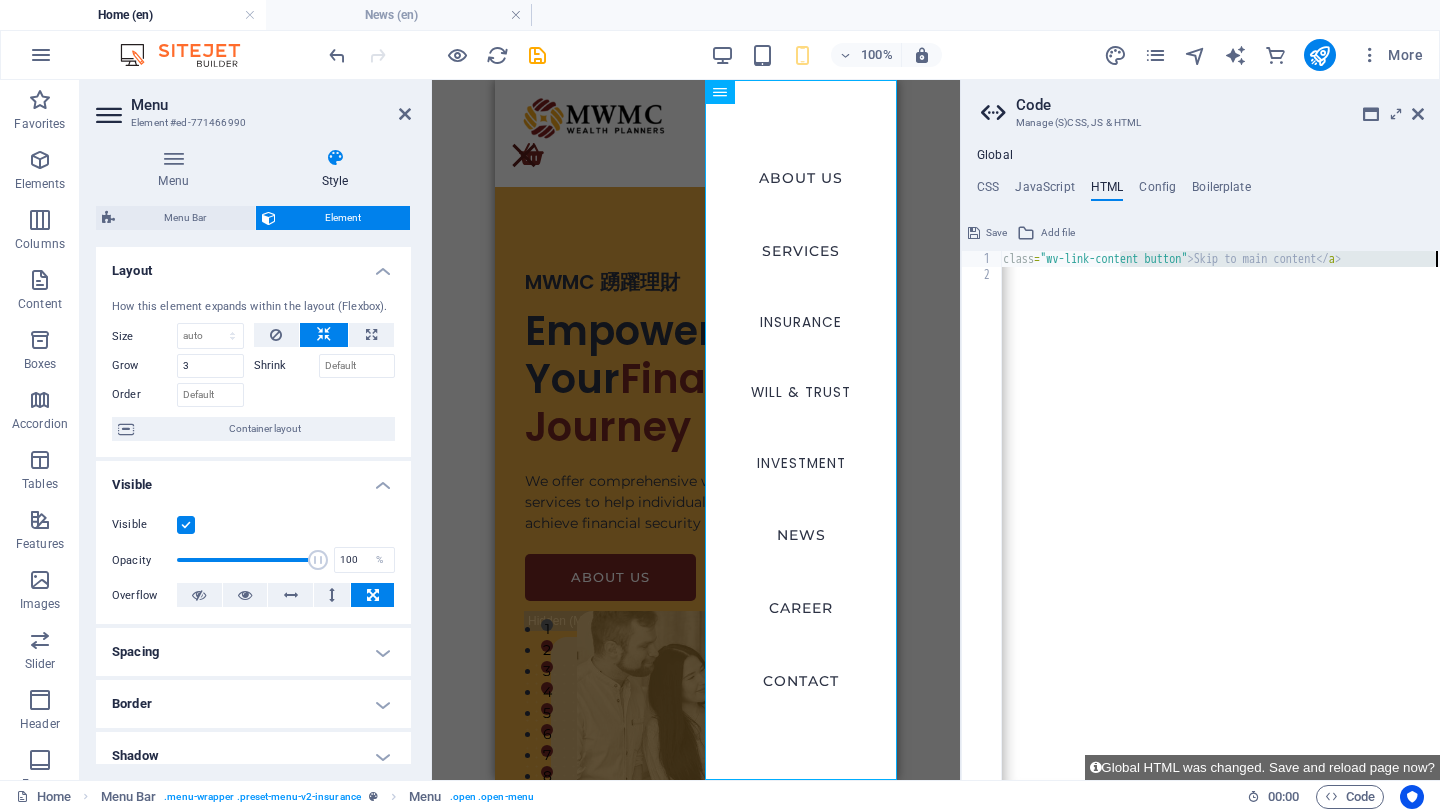 drag, startPoint x: 1267, startPoint y: 262, endPoint x: 1439, endPoint y: 265, distance: 172.02615 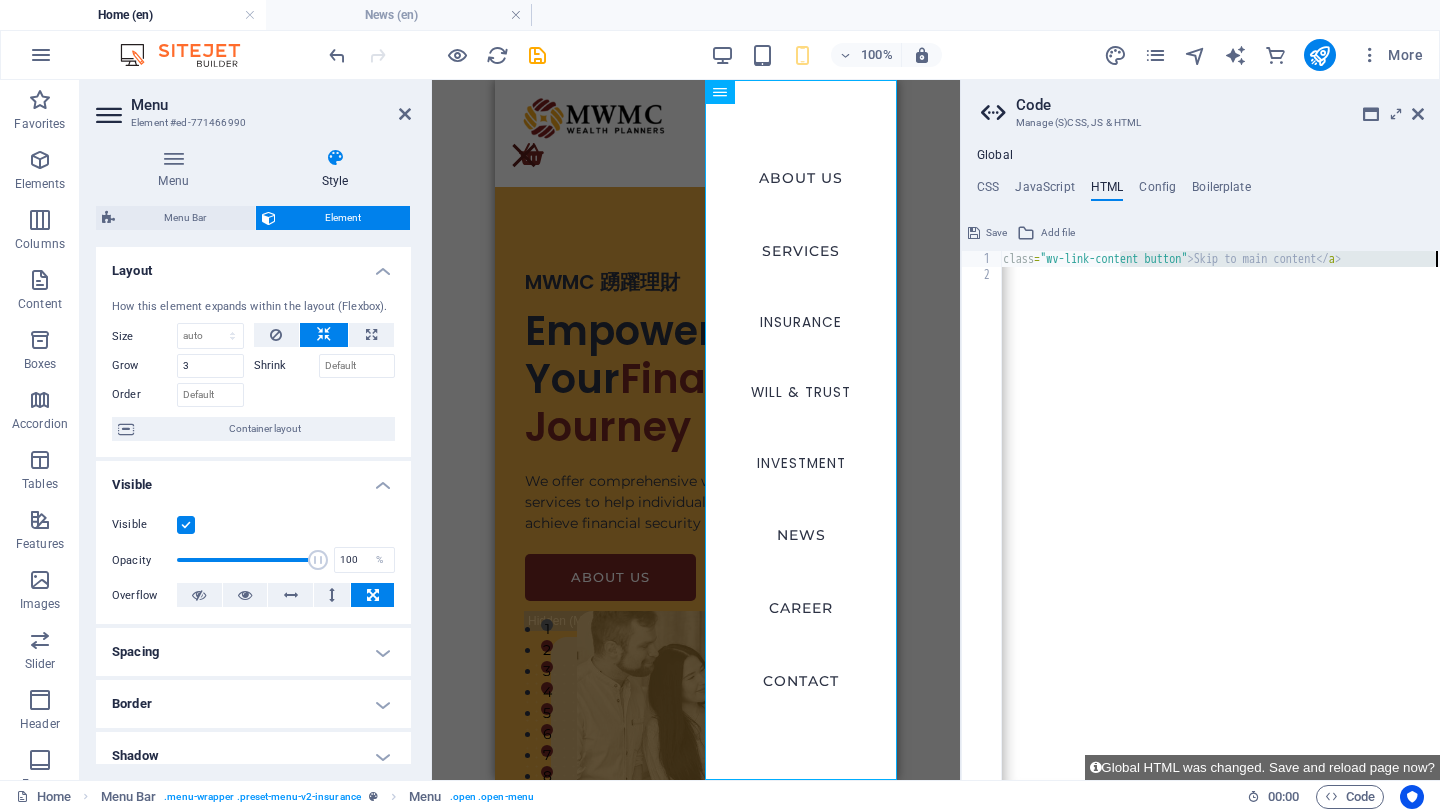 click on "< a   href = "#main-content"   class = "wv-link-content button" > Skip to main content </ a > {{content}}" at bounding box center [1146, 531] 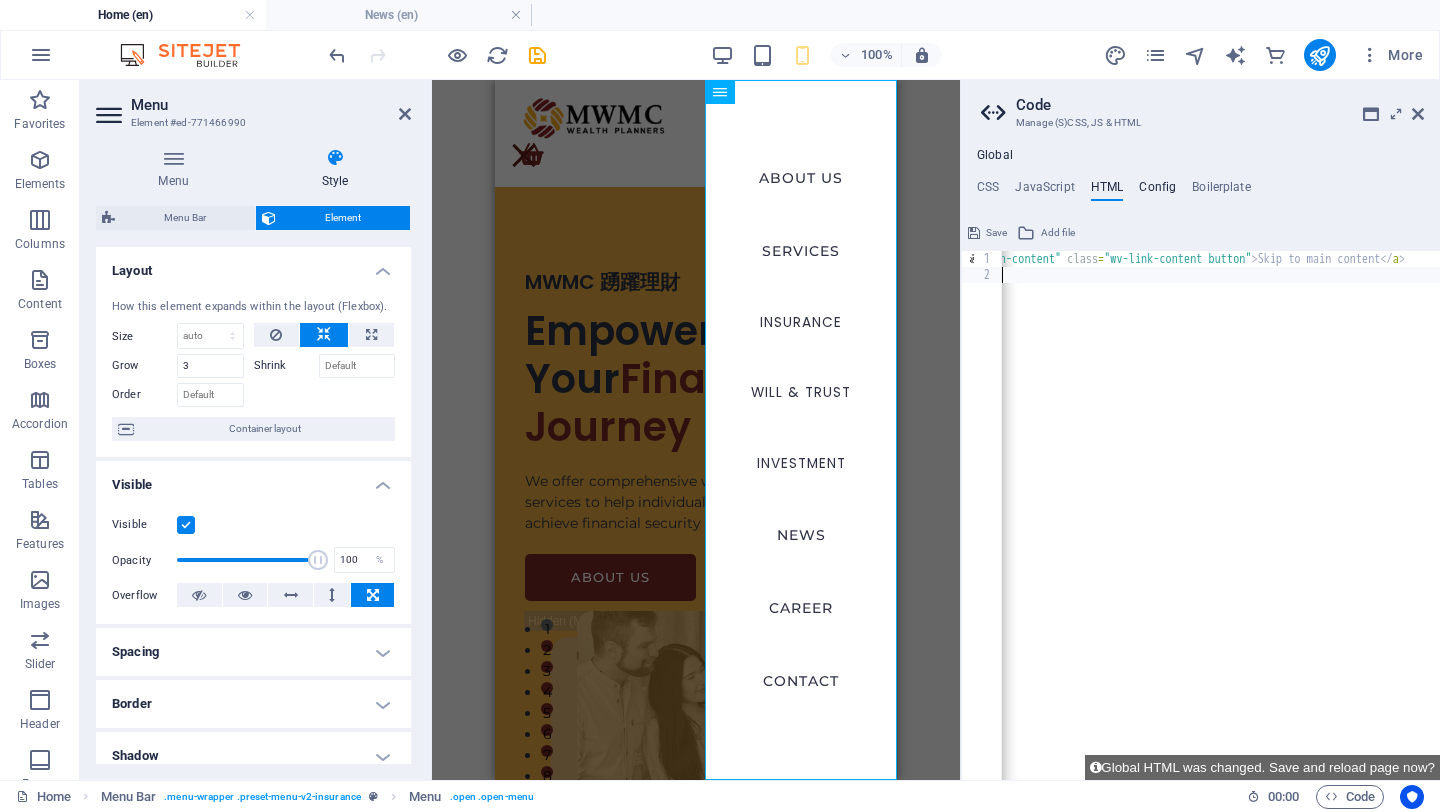 click on "Config" at bounding box center [1157, 191] 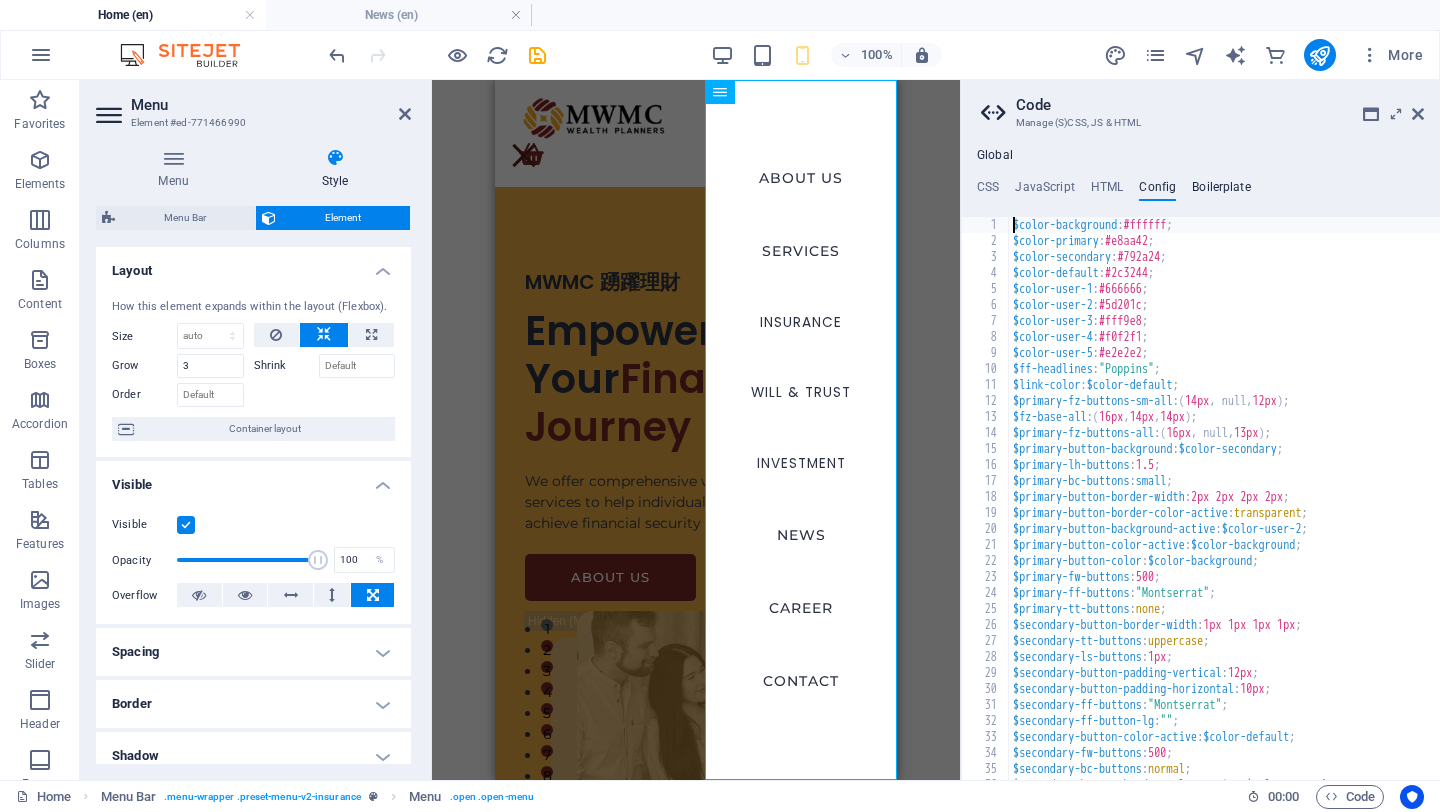 click on "Boilerplate" at bounding box center (1221, 191) 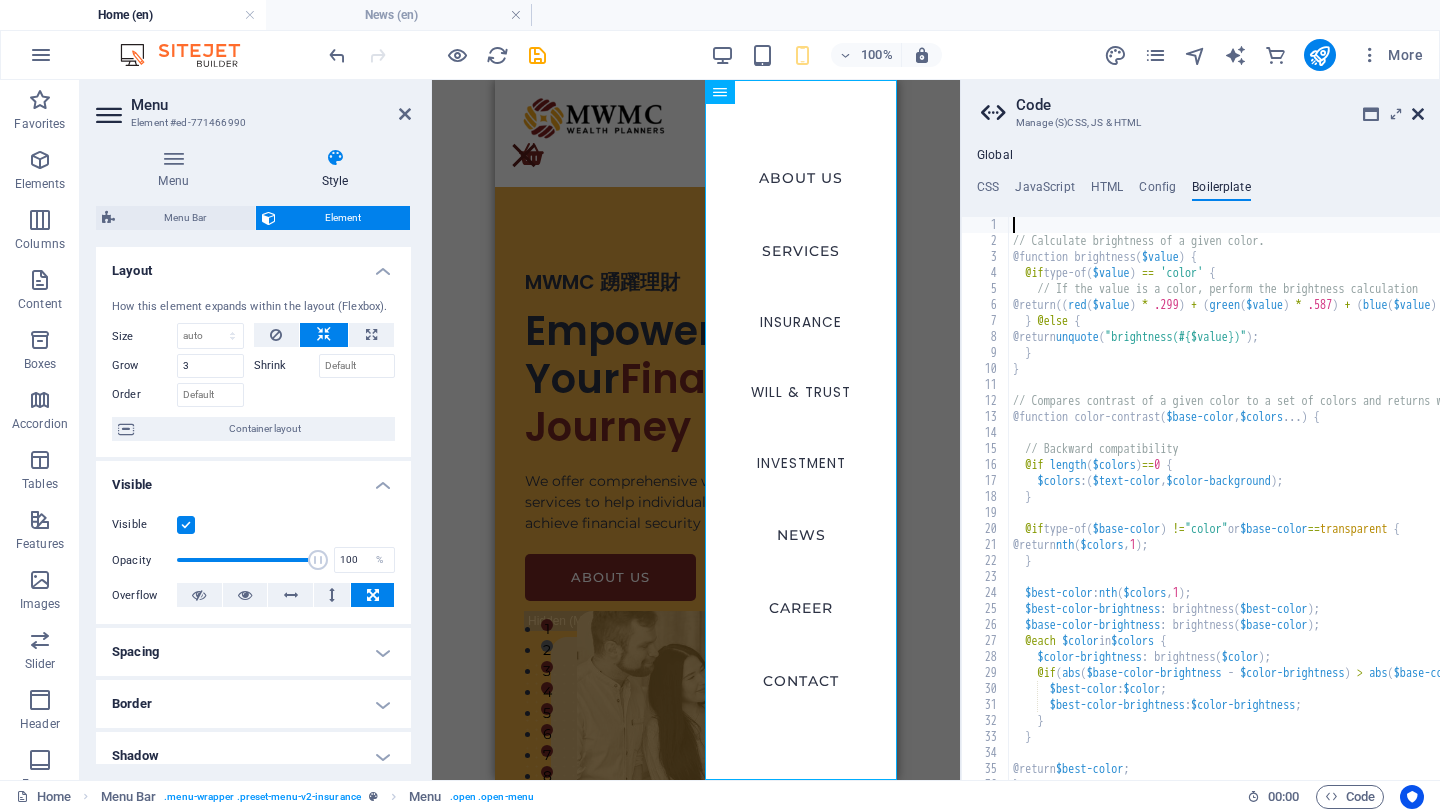 click at bounding box center [1418, 114] 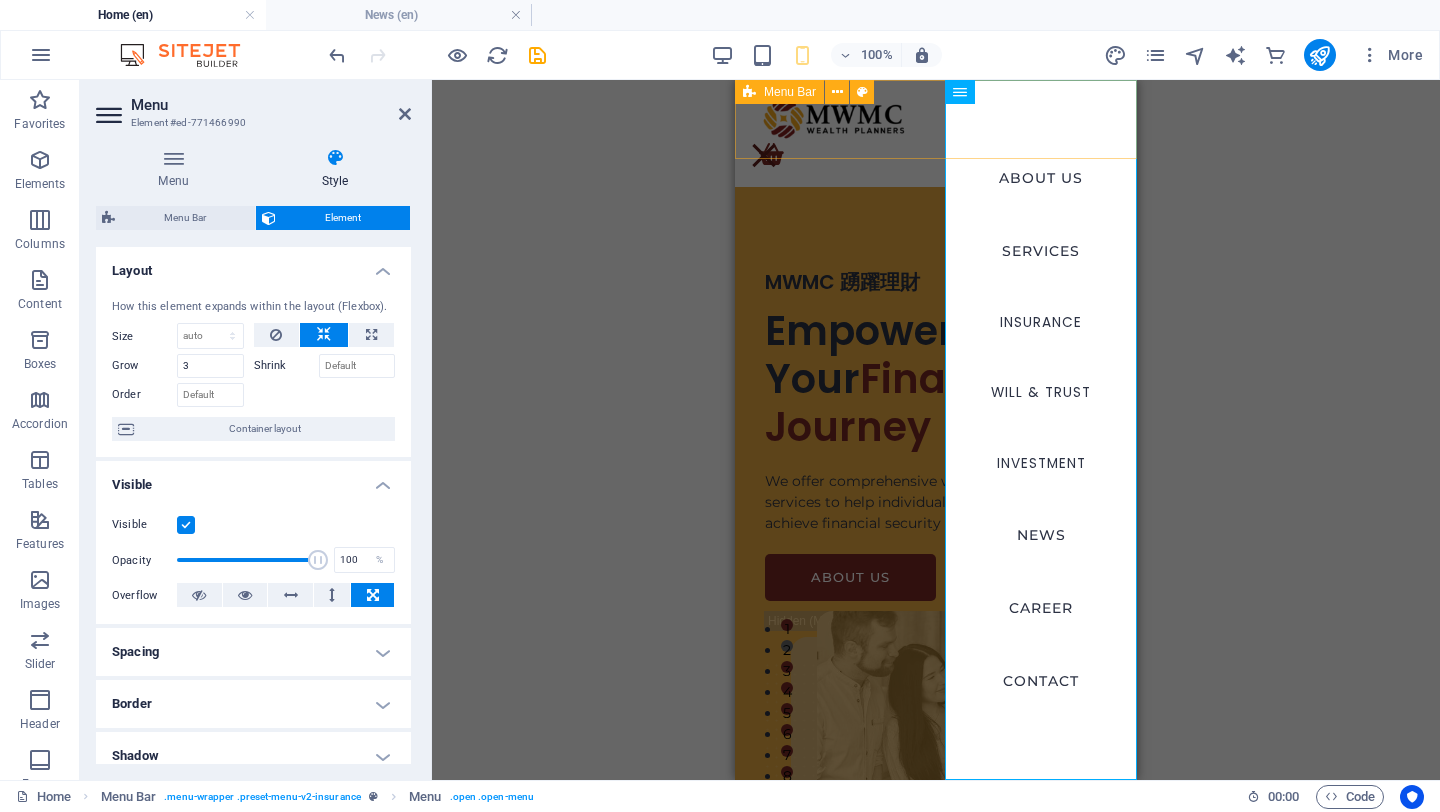 click on "ABOUT US SERVICES INSURANCE Will & Trust Investment NEWS CAREER CONTACT" at bounding box center (936, 133) 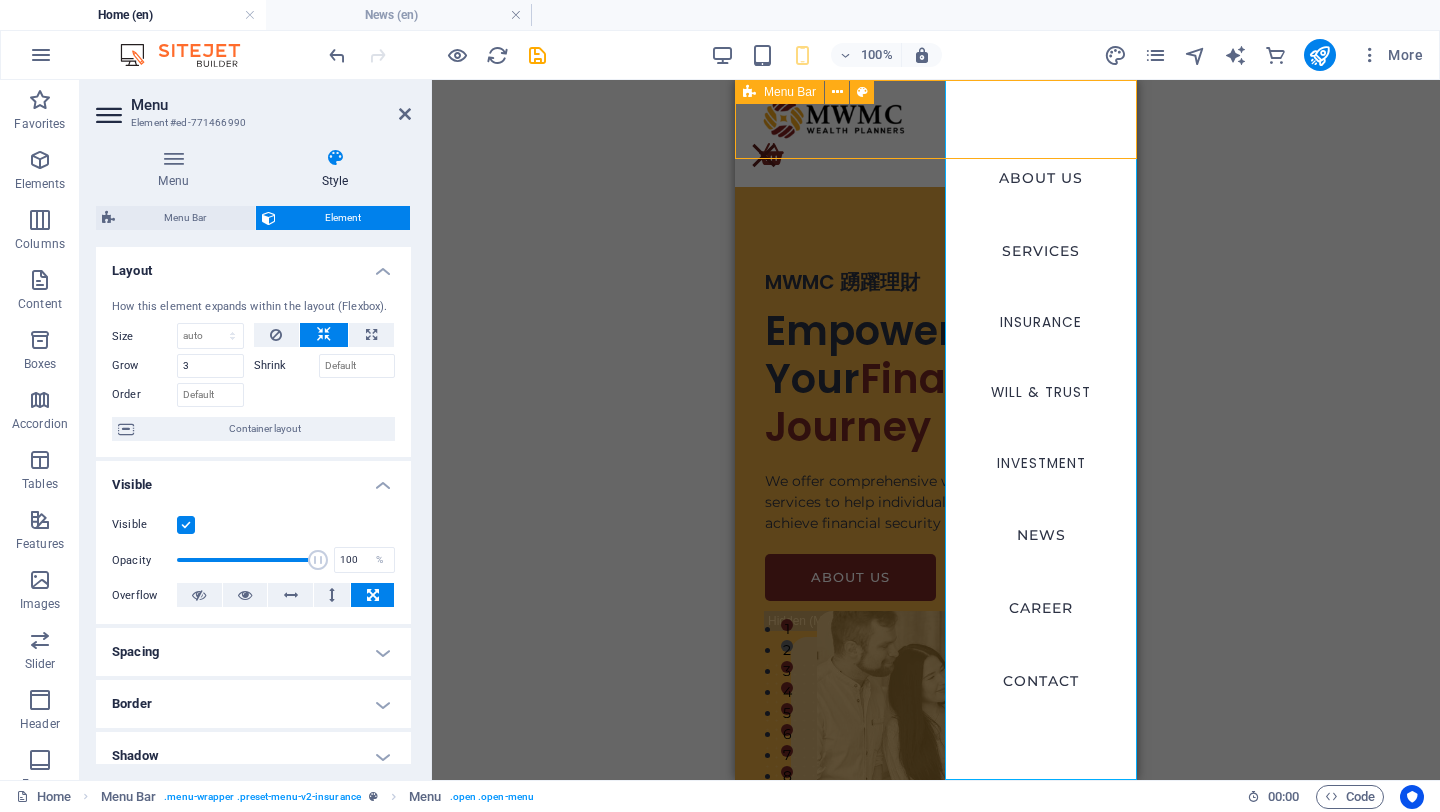click on "ABOUT US SERVICES INSURANCE Will & Trust Investment NEWS CAREER CONTACT" at bounding box center [936, 133] 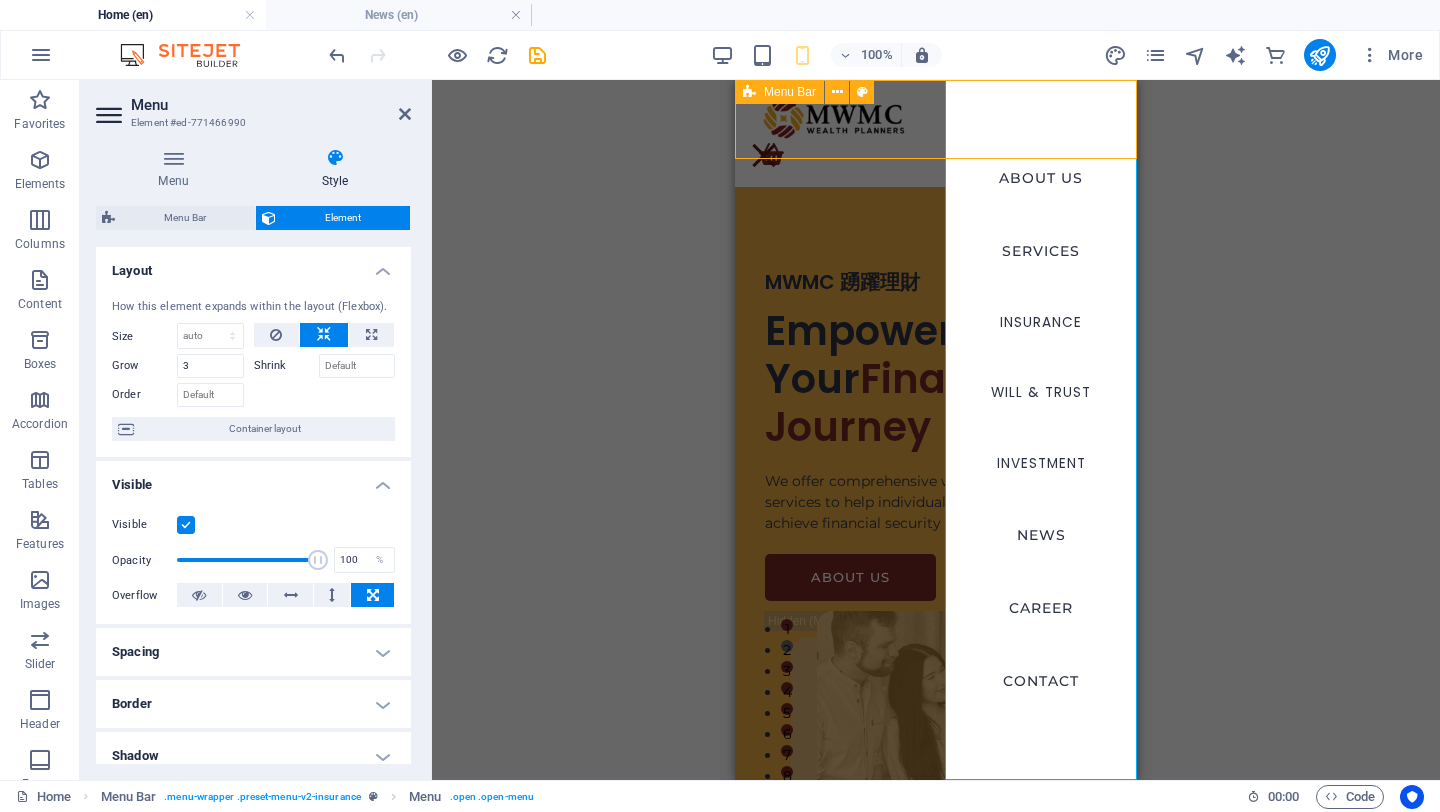 select on "rem" 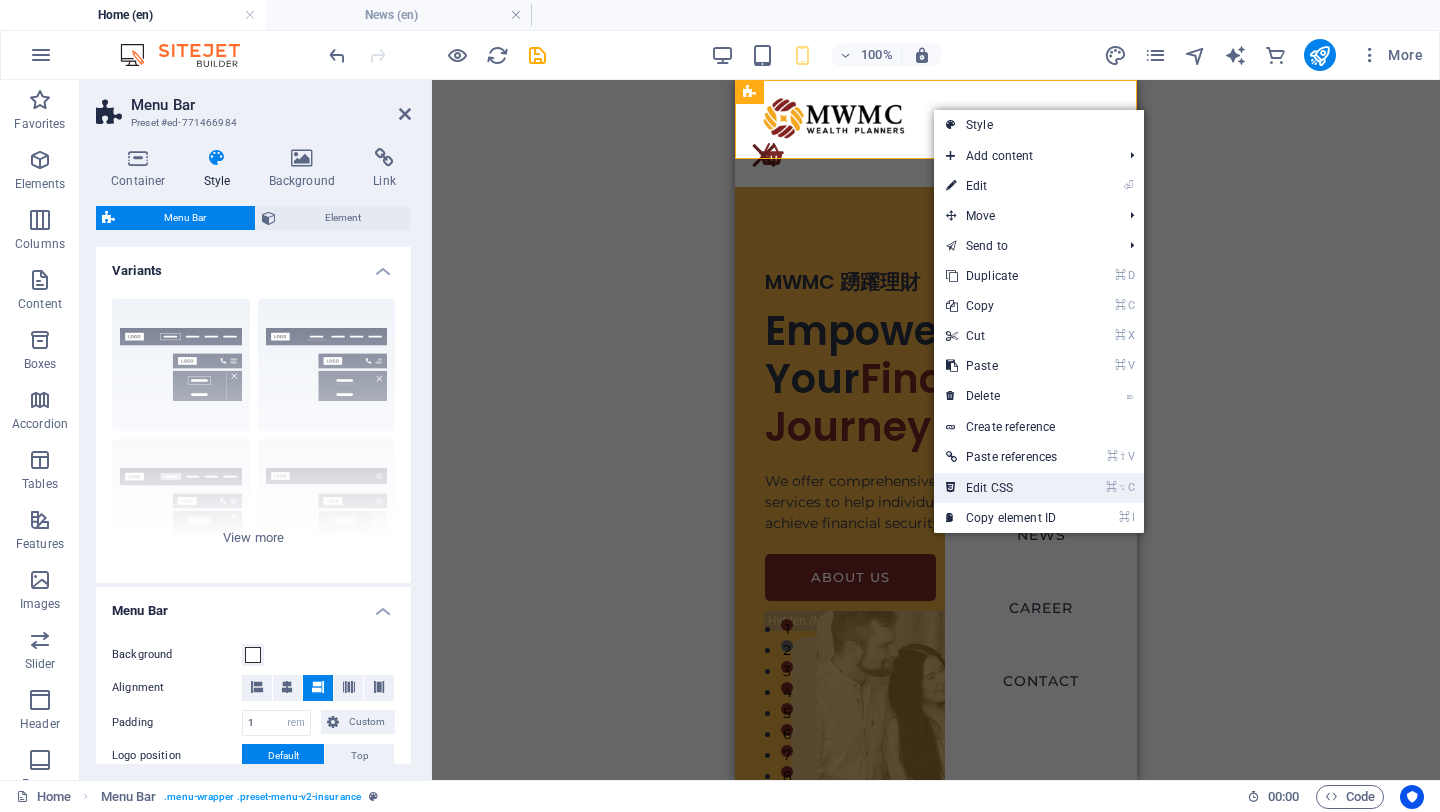 click on "⌘ ⌥ C  Edit CSS" at bounding box center (1001, 488) 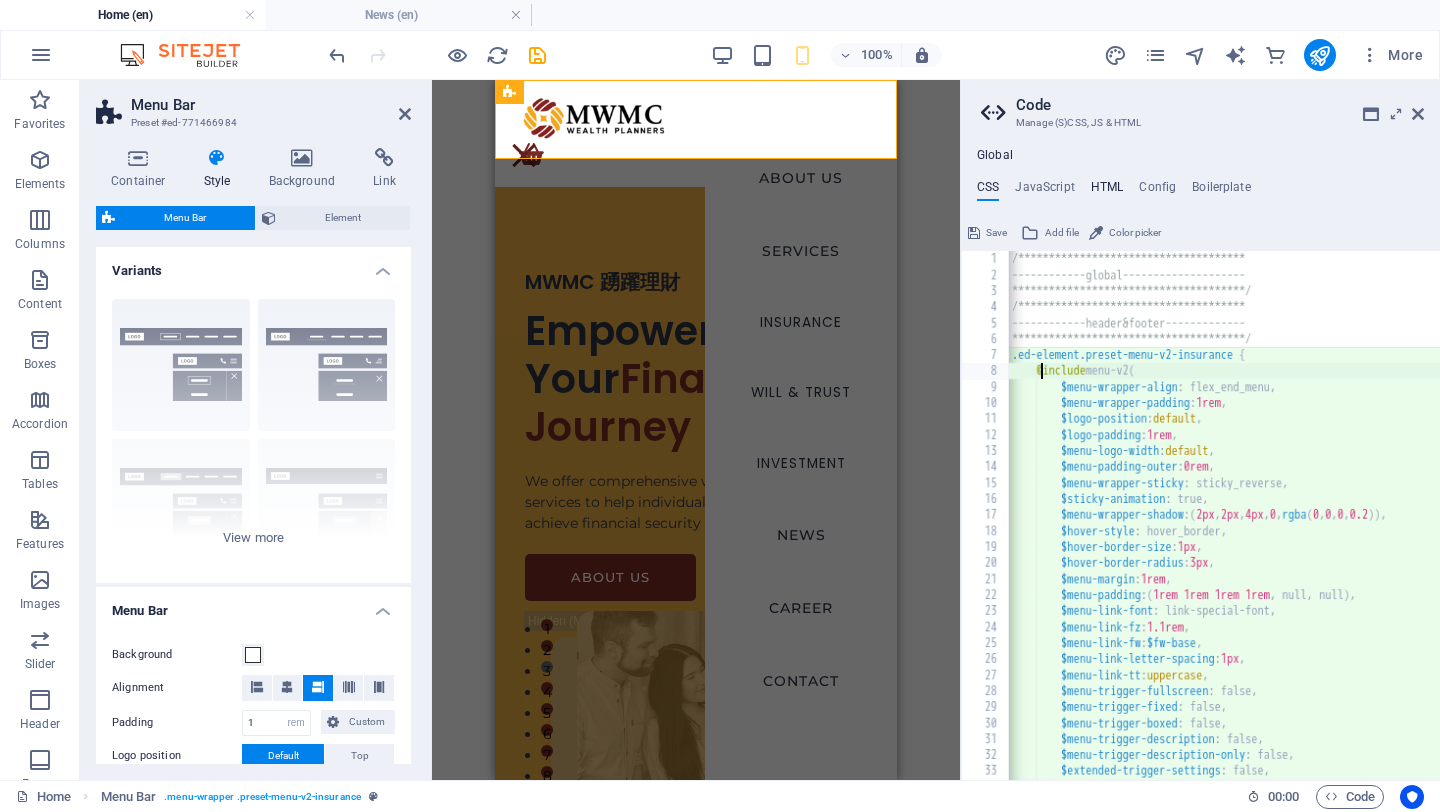 click on "HTML" at bounding box center [1107, 191] 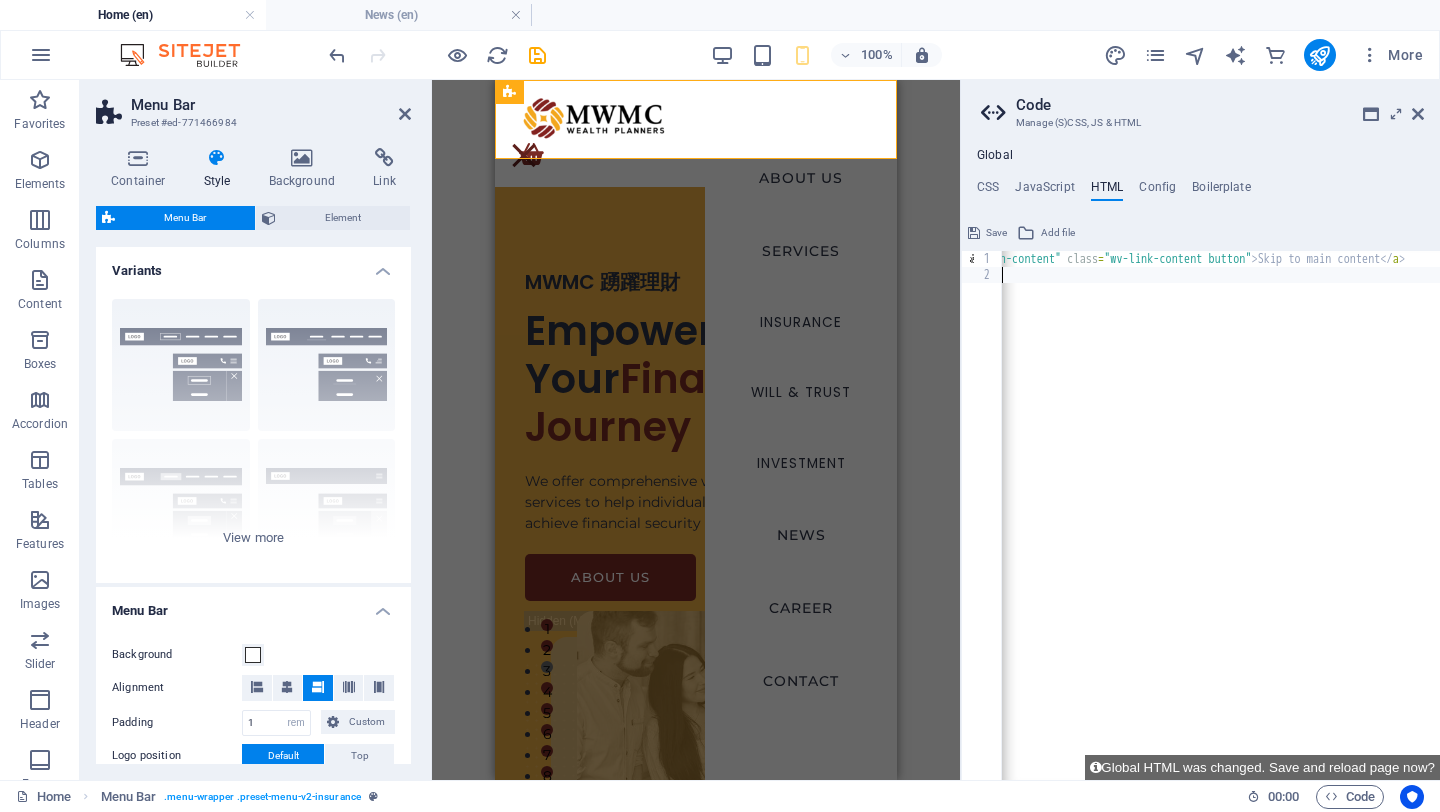 click on "< a   href = "#main-content"   class = "wv-link-content button" > Skip to main content </ a > {{content}}" at bounding box center [1210, 531] 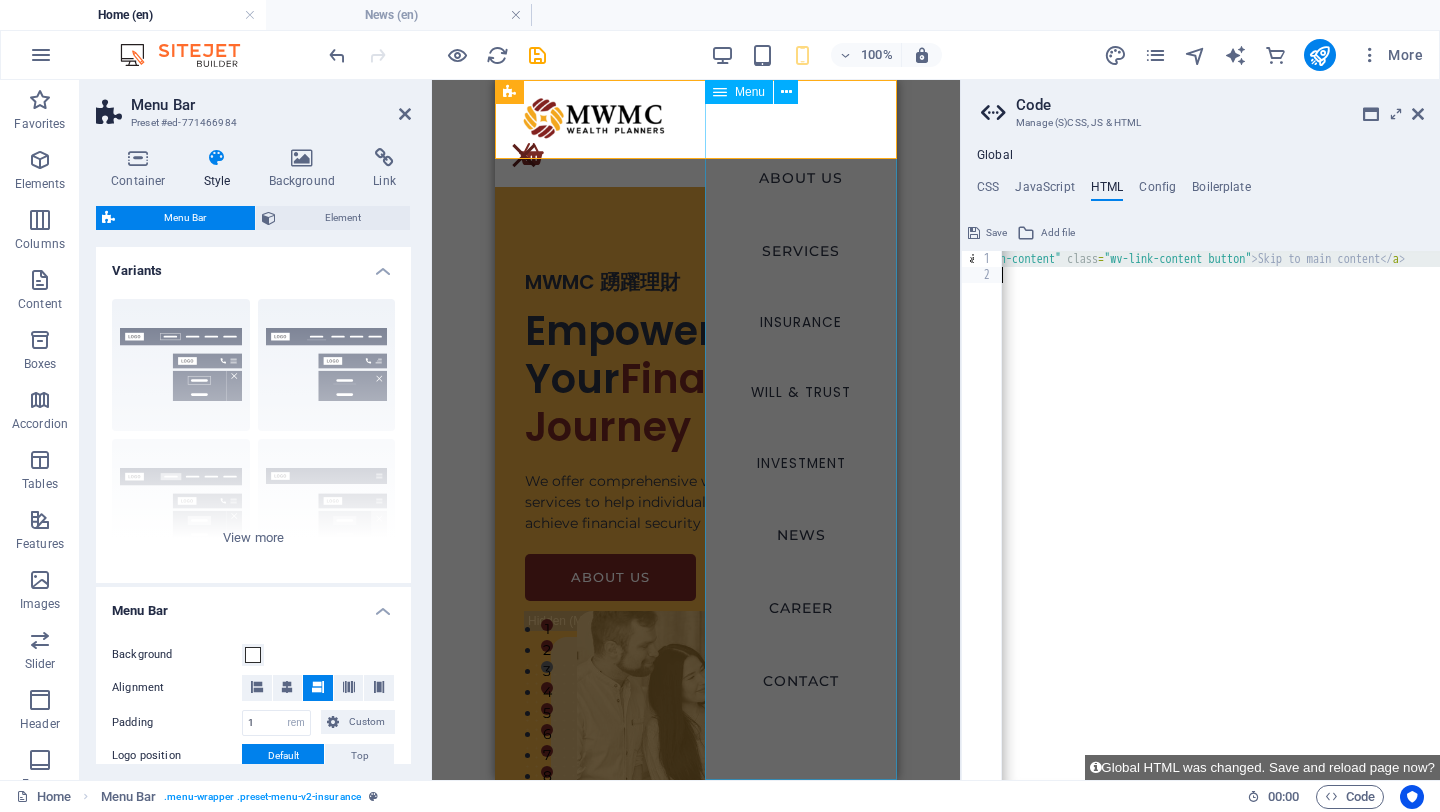 click on "ABOUT US SERVICES INSURANCE Will & Trust Investment NEWS CAREER CONTACT" at bounding box center [801, 430] 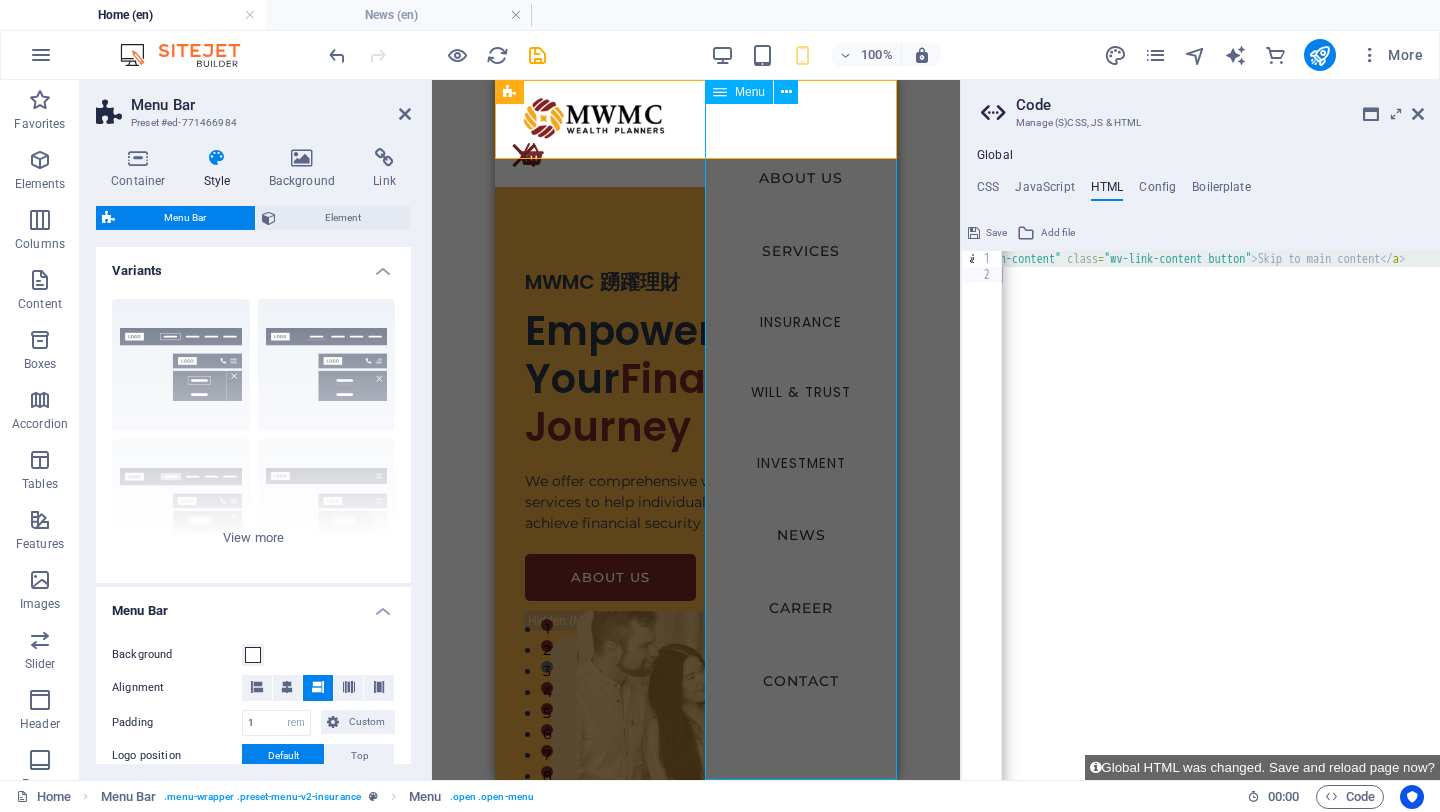 click on "ABOUT US SERVICES INSURANCE Will & Trust Investment NEWS CAREER CONTACT" at bounding box center (801, 430) 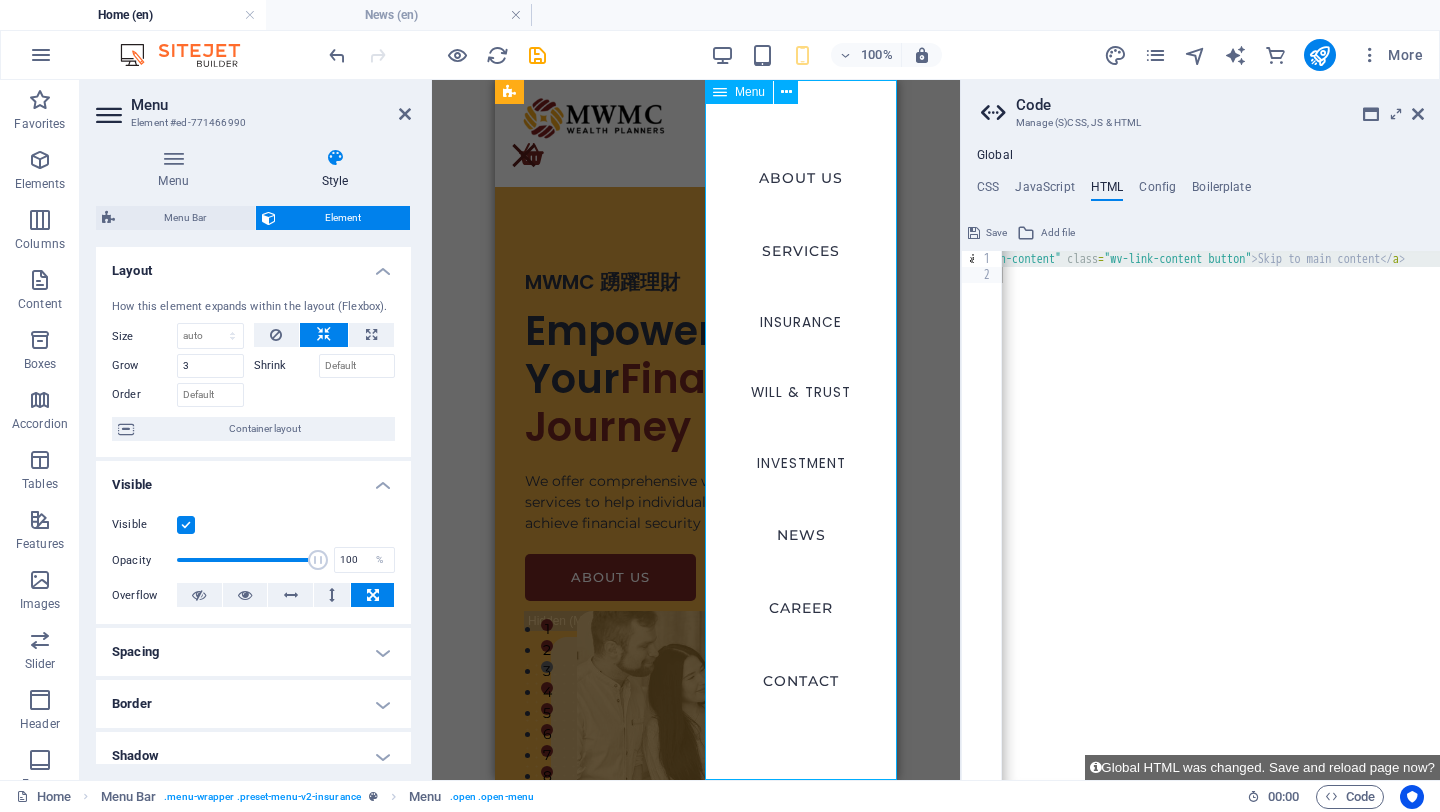 click on "ABOUT US SERVICES INSURANCE Will & Trust Investment NEWS CAREER CONTACT" at bounding box center [801, 430] 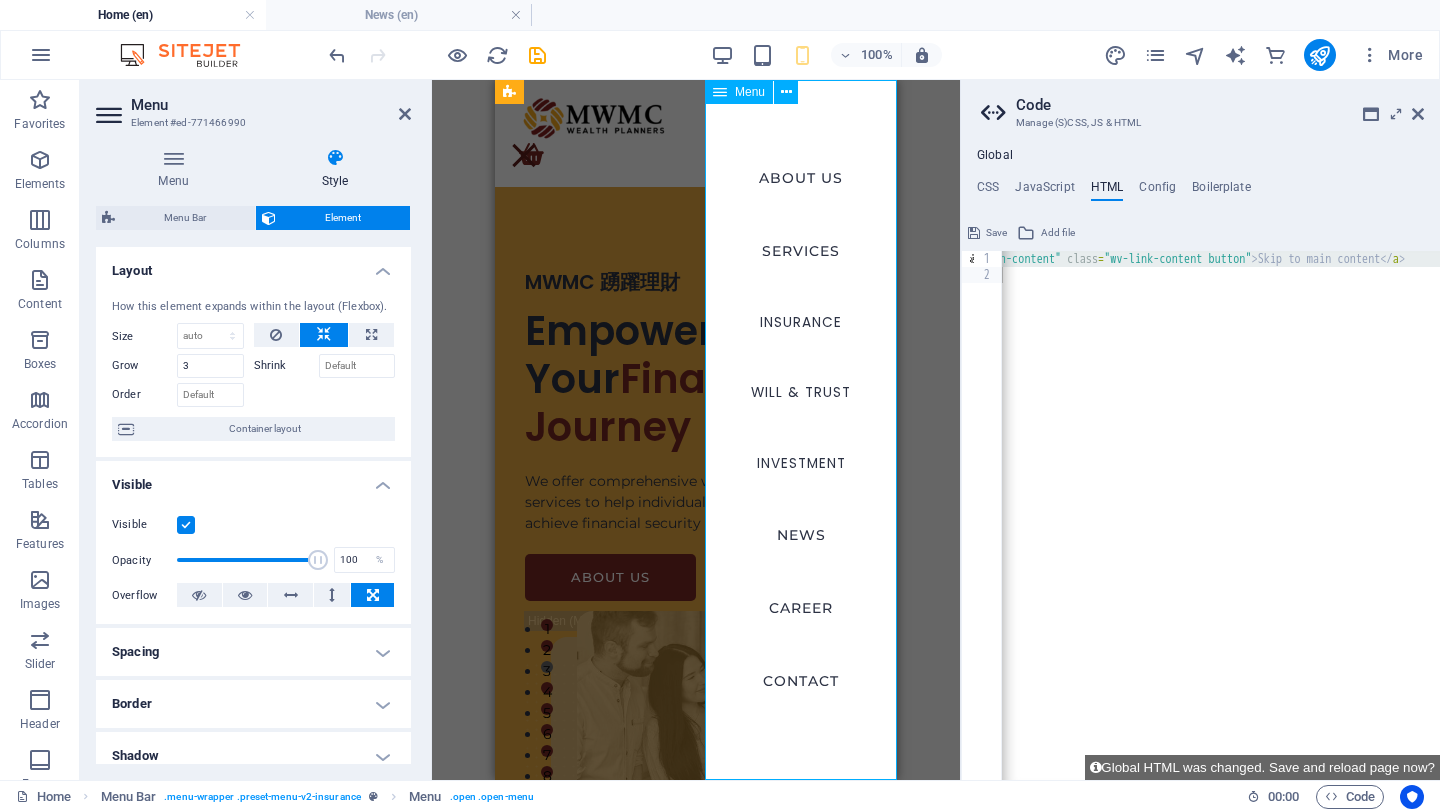 click on "ABOUT US SERVICES INSURANCE Will & Trust Investment NEWS CAREER CONTACT" at bounding box center (801, 430) 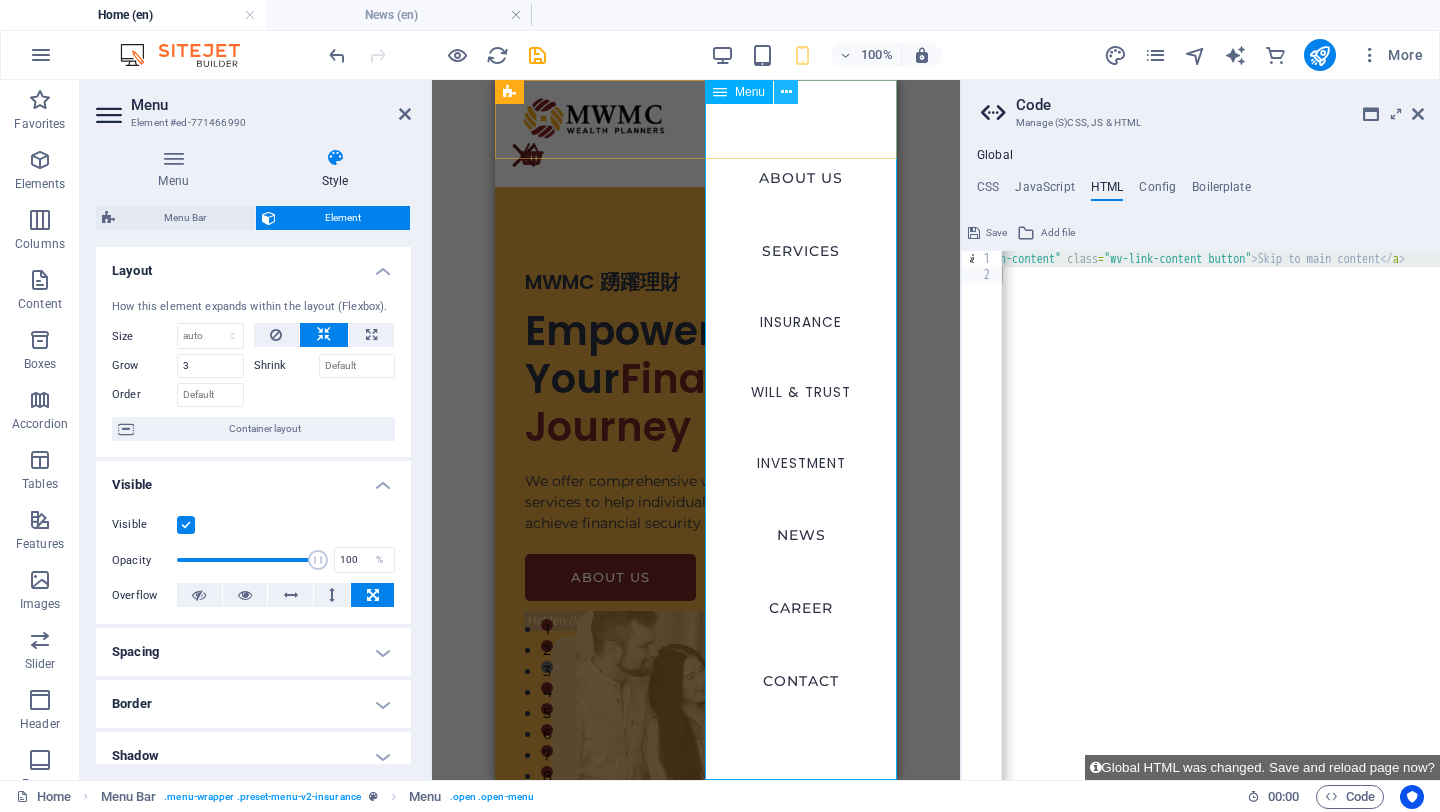 click at bounding box center [786, 92] 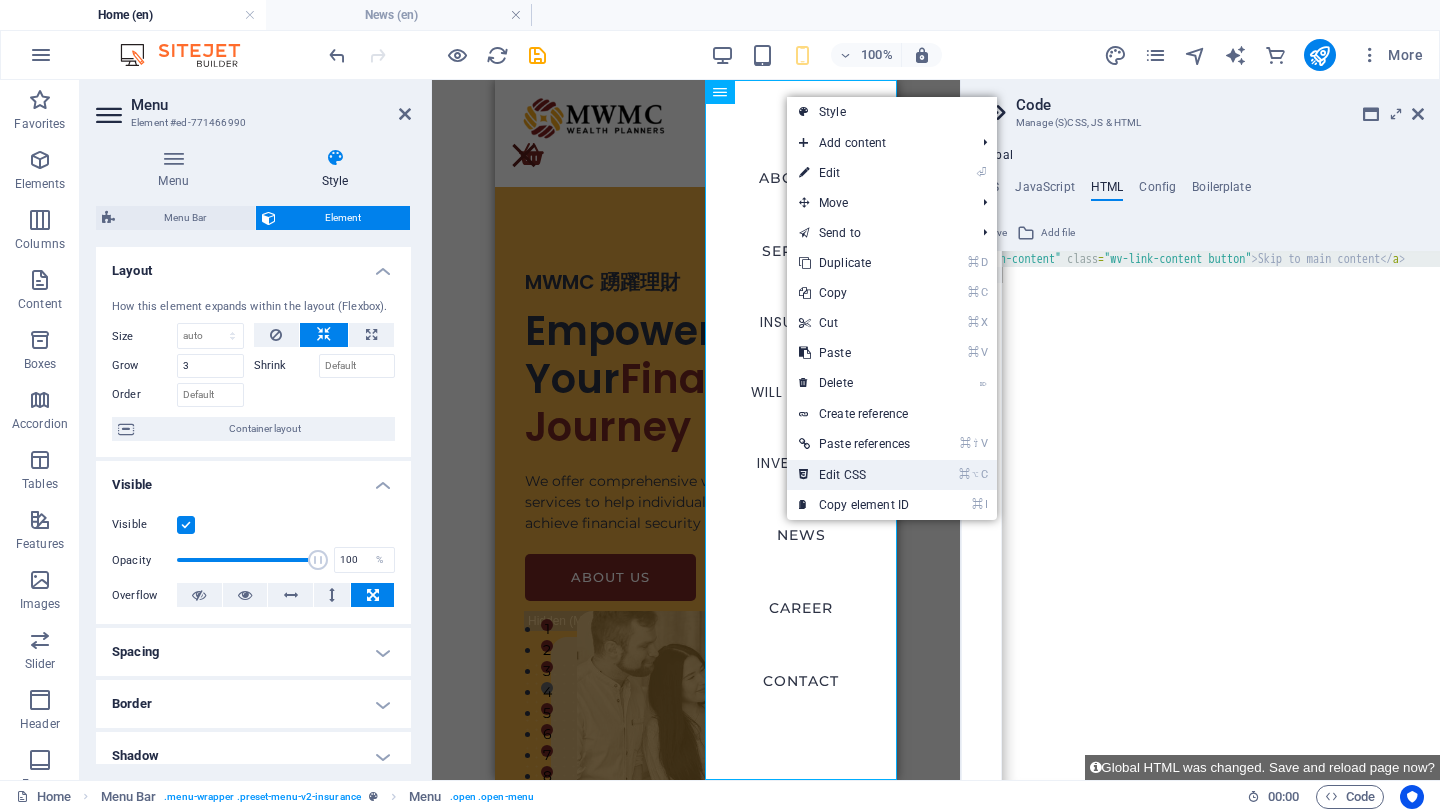 click on "⌘ ⌥ C  Edit CSS" at bounding box center [854, 475] 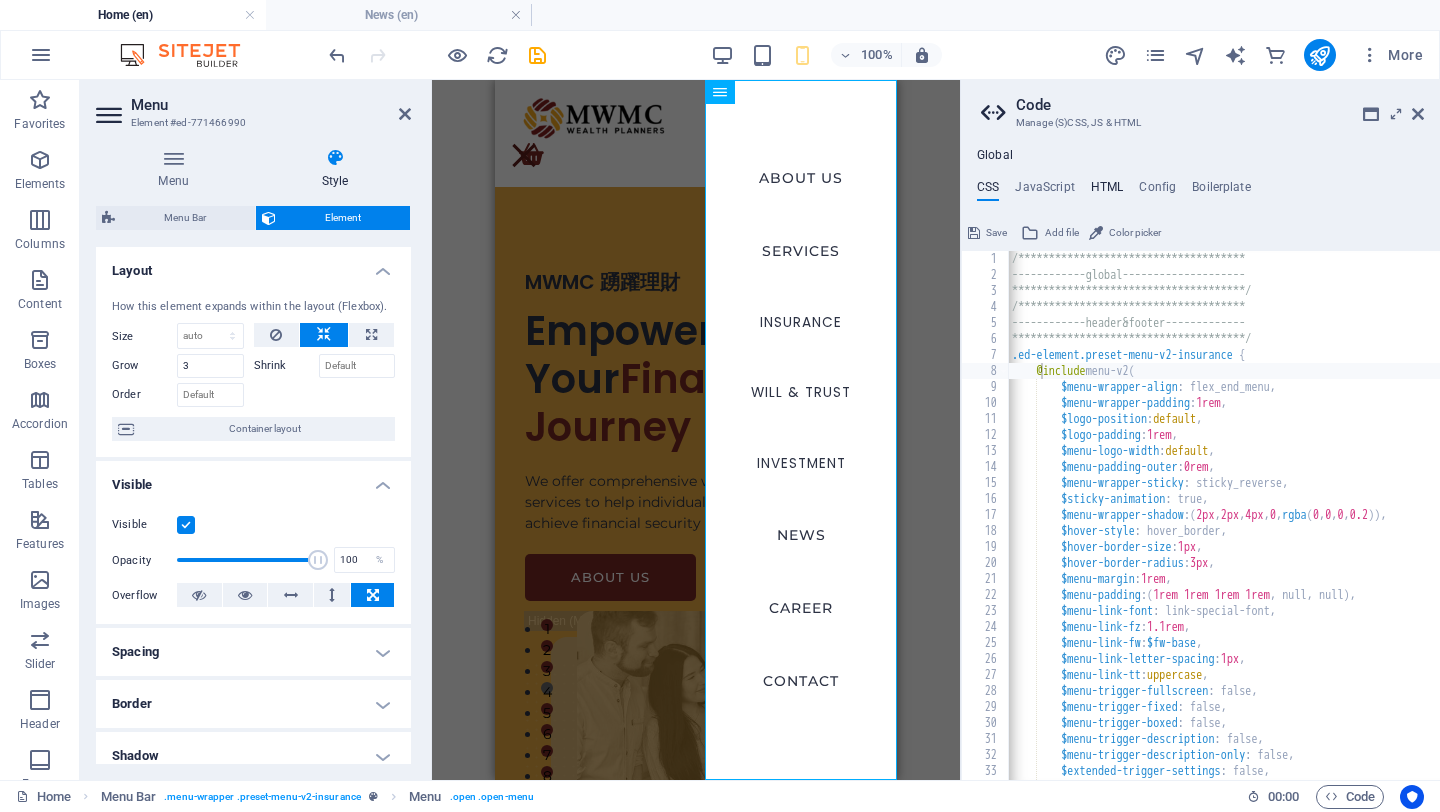 click on "HTML" at bounding box center [1107, 191] 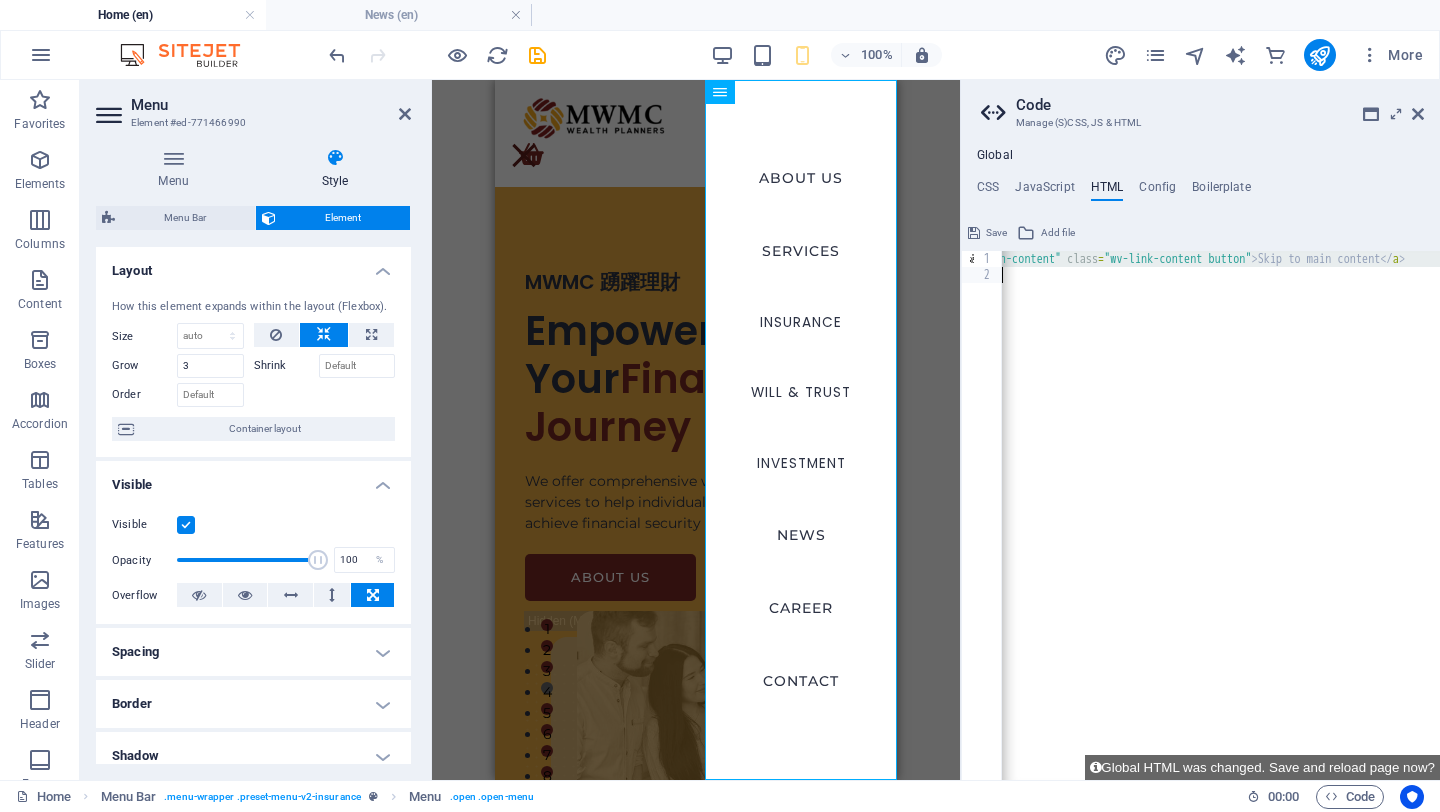 click on "< a   href = "#main-content"   class = "wv-link-content button" > Skip to main content </ a > {{content}}" at bounding box center [1210, 531] 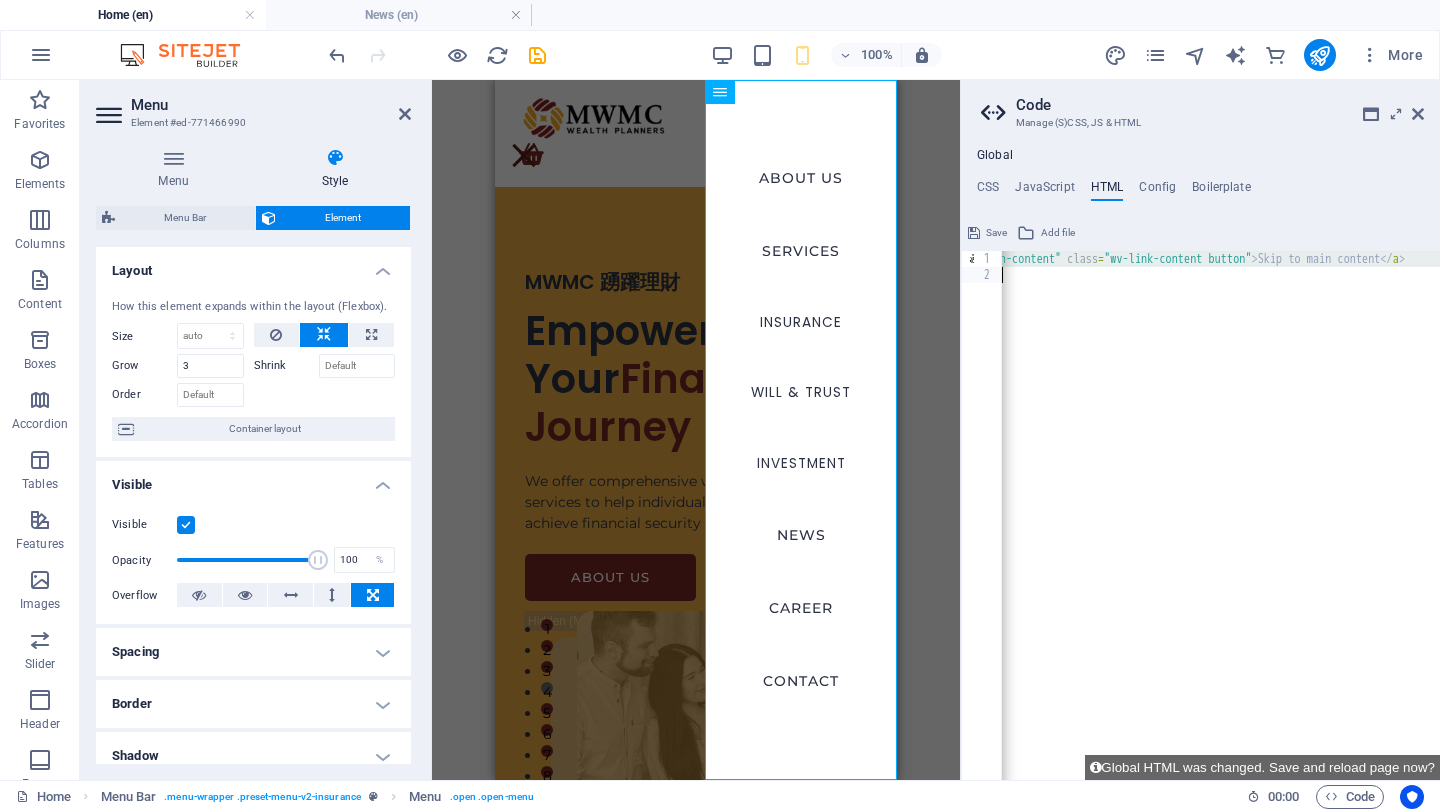 click on "< a   href = "#main-content"   class = "wv-link-content button" > Skip to main content </ a > {{content}}" at bounding box center [1210, 531] 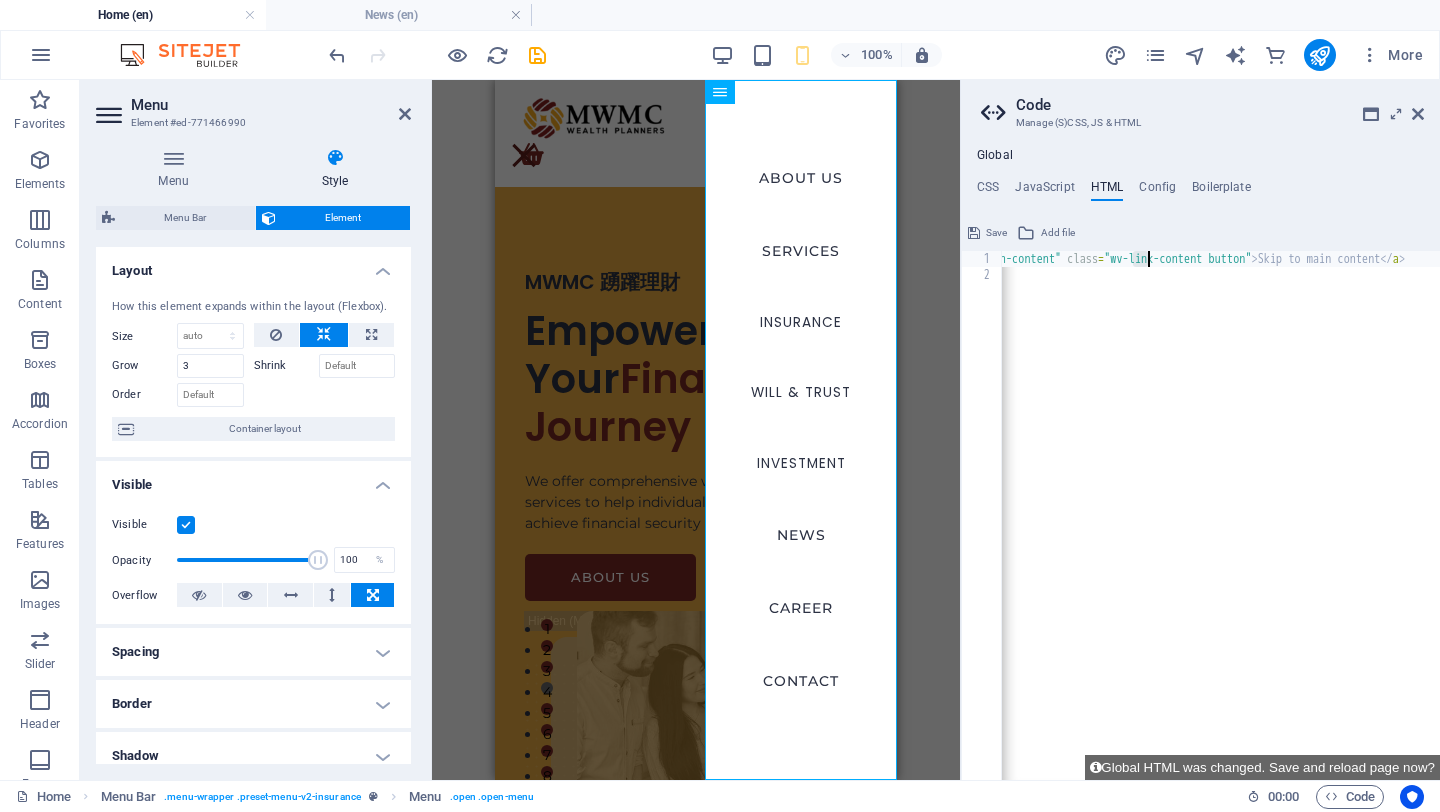 click on "< a   href = "#main-content"   class = "wv-link-content button" > Skip to main content </ a > {{content}}" at bounding box center [1210, 531] 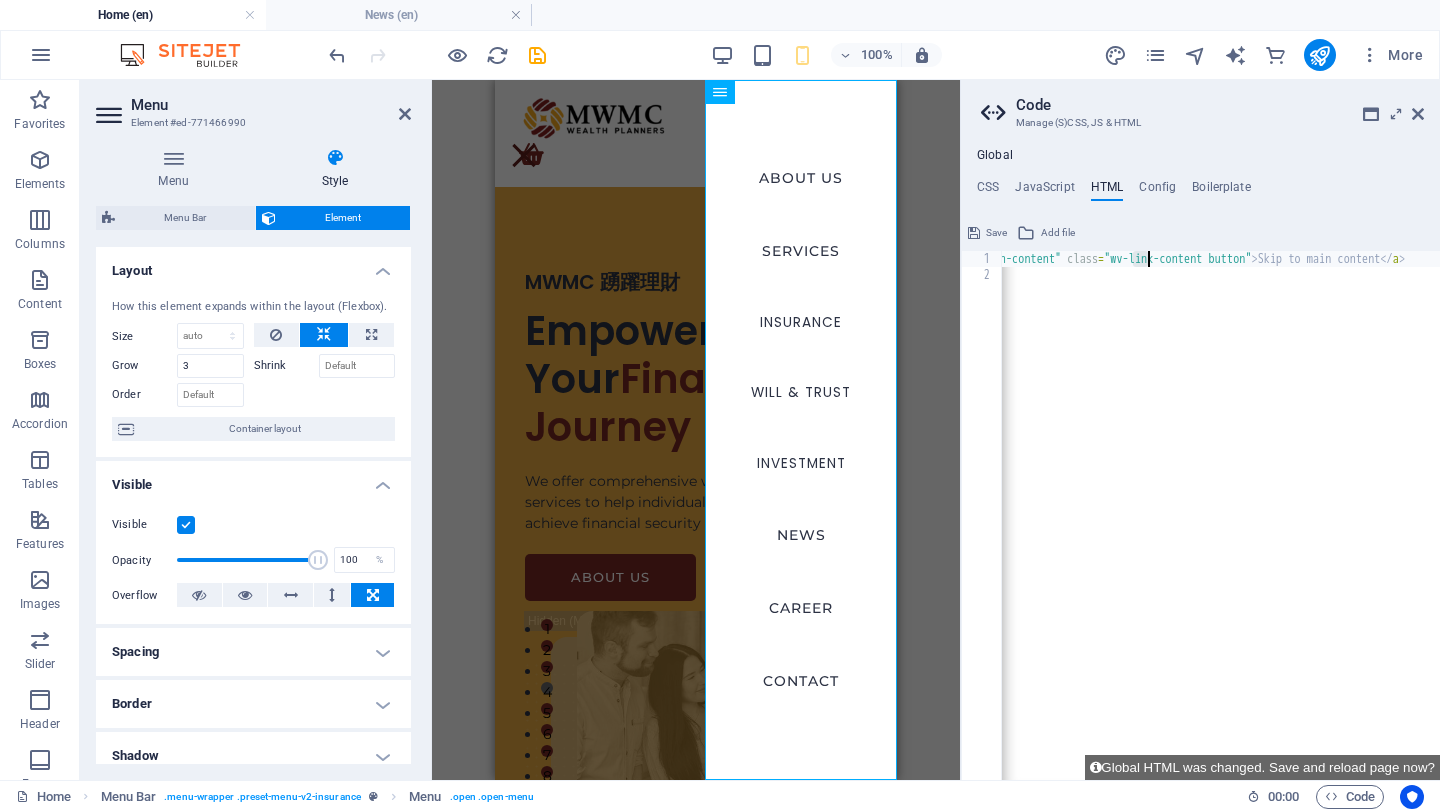 type on "<a href="#main-content" class="wv-link-content button">Skip to main content</a>
{{content}}" 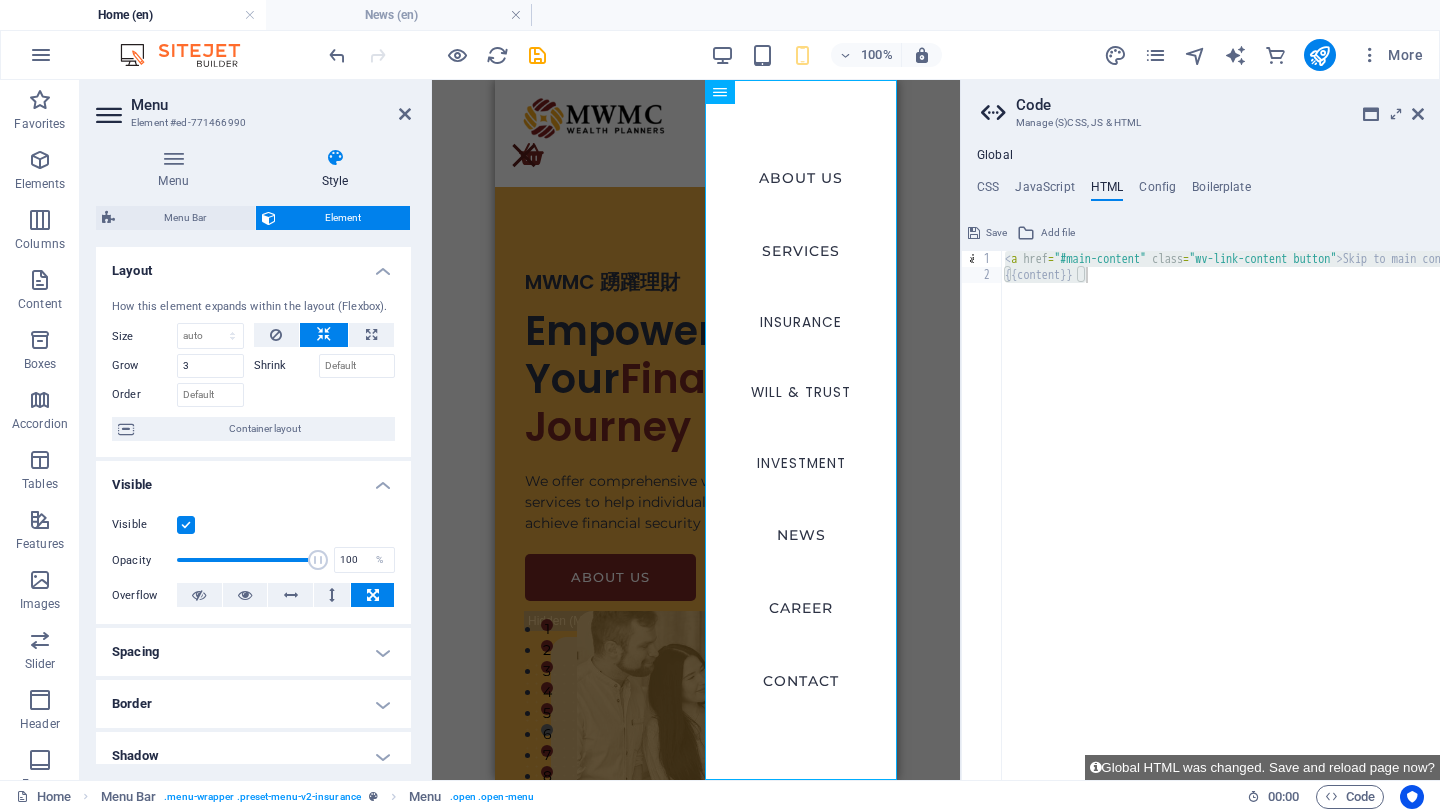 click on "**********" at bounding box center (1200, 464) 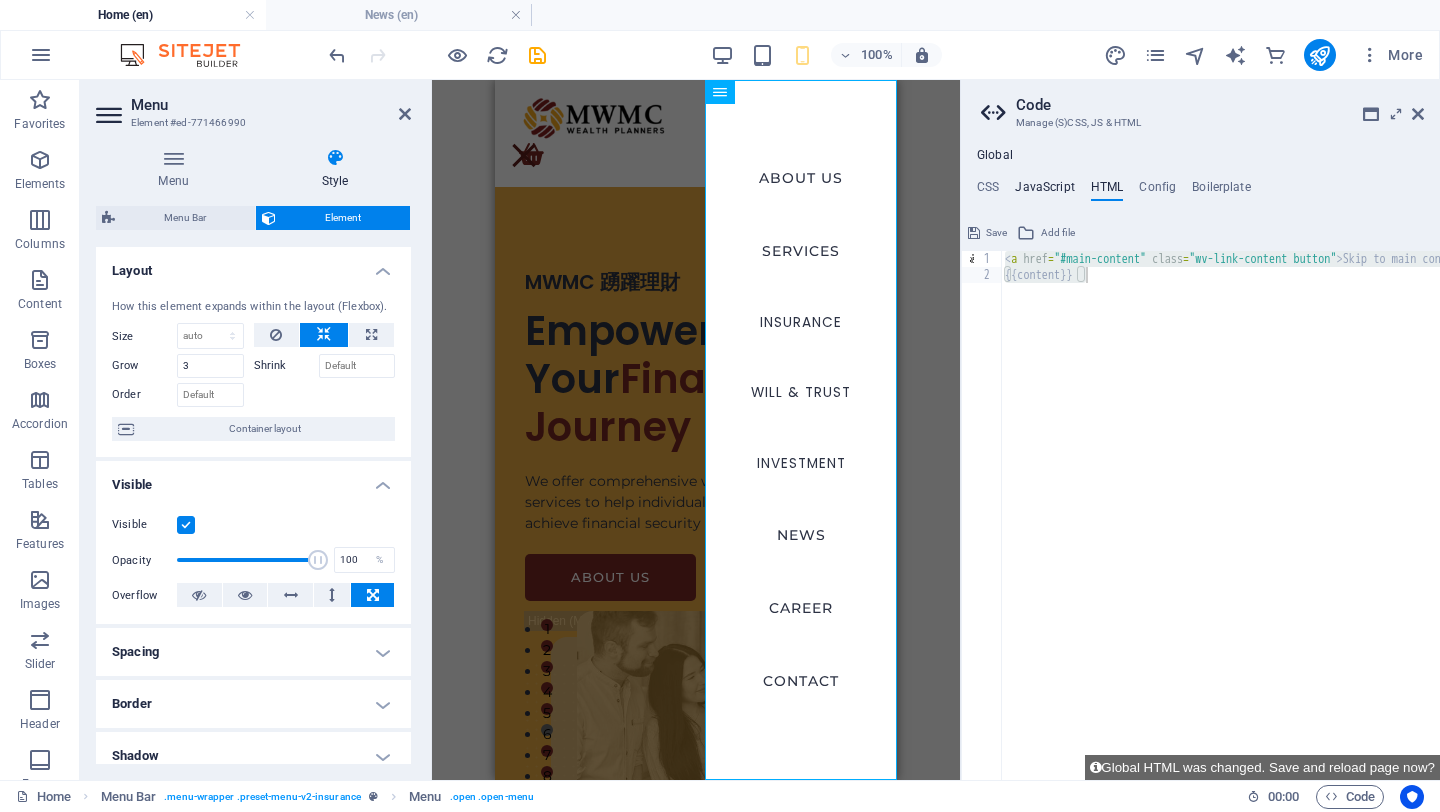 click on "JavaScript" at bounding box center (1044, 191) 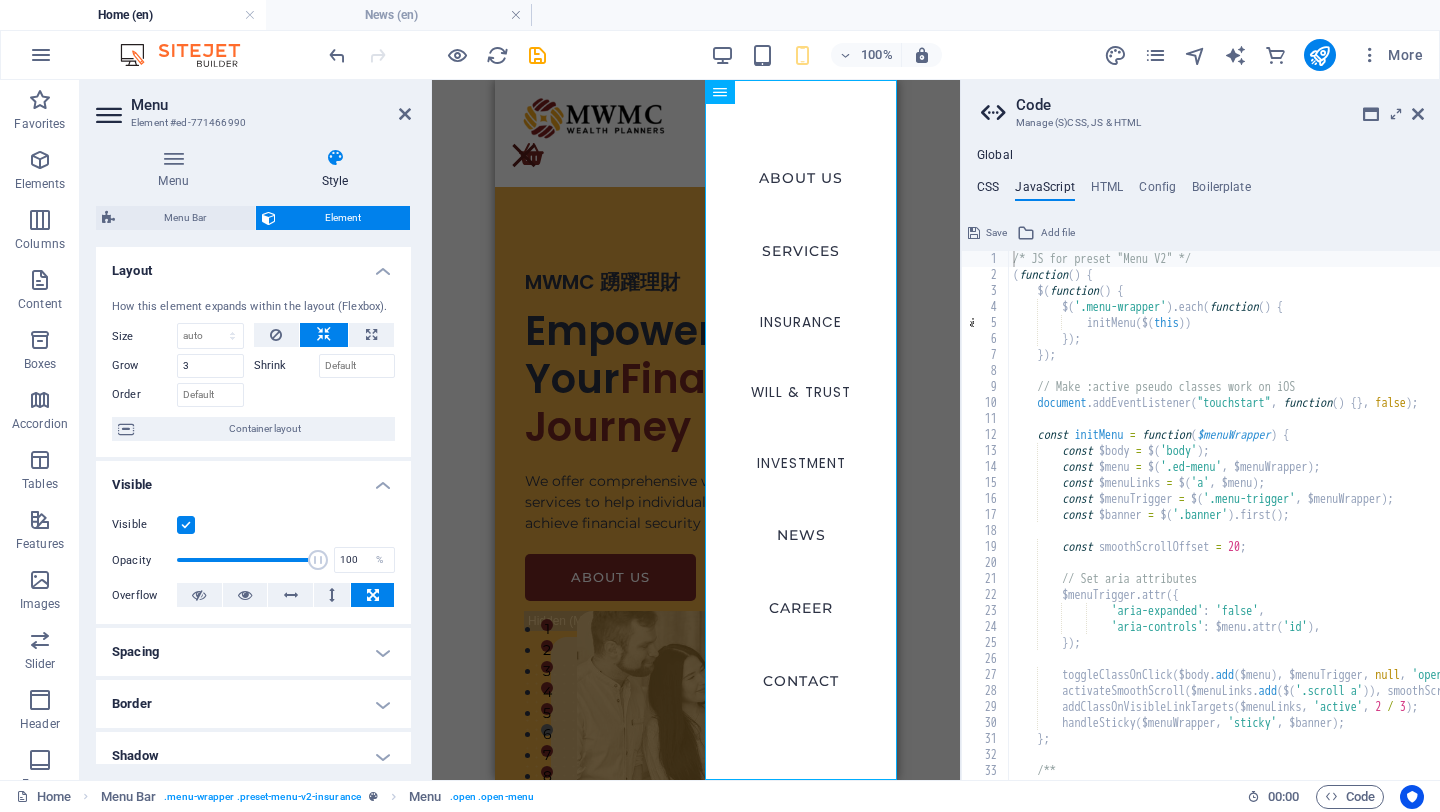 click on "CSS" at bounding box center (988, 191) 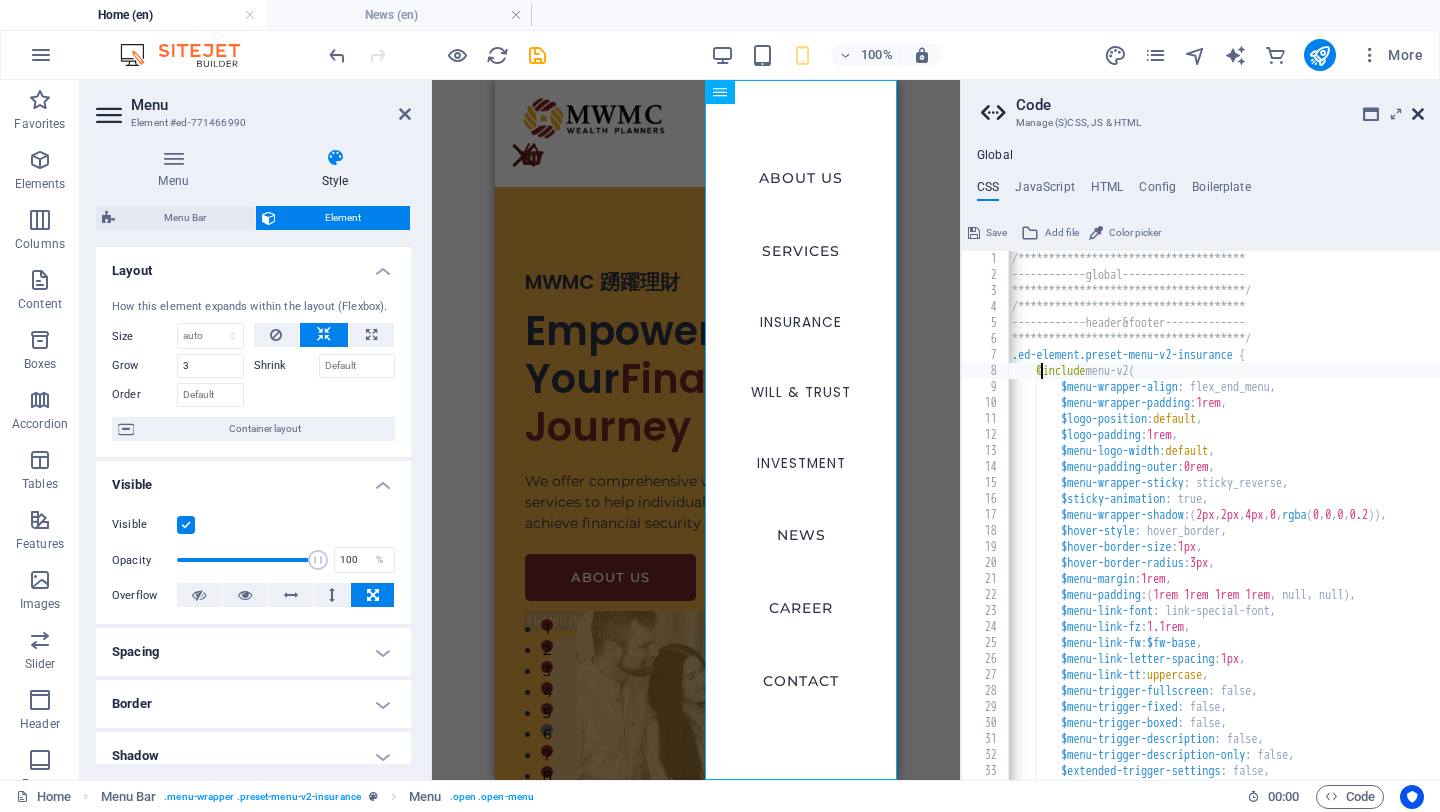 click at bounding box center (1418, 114) 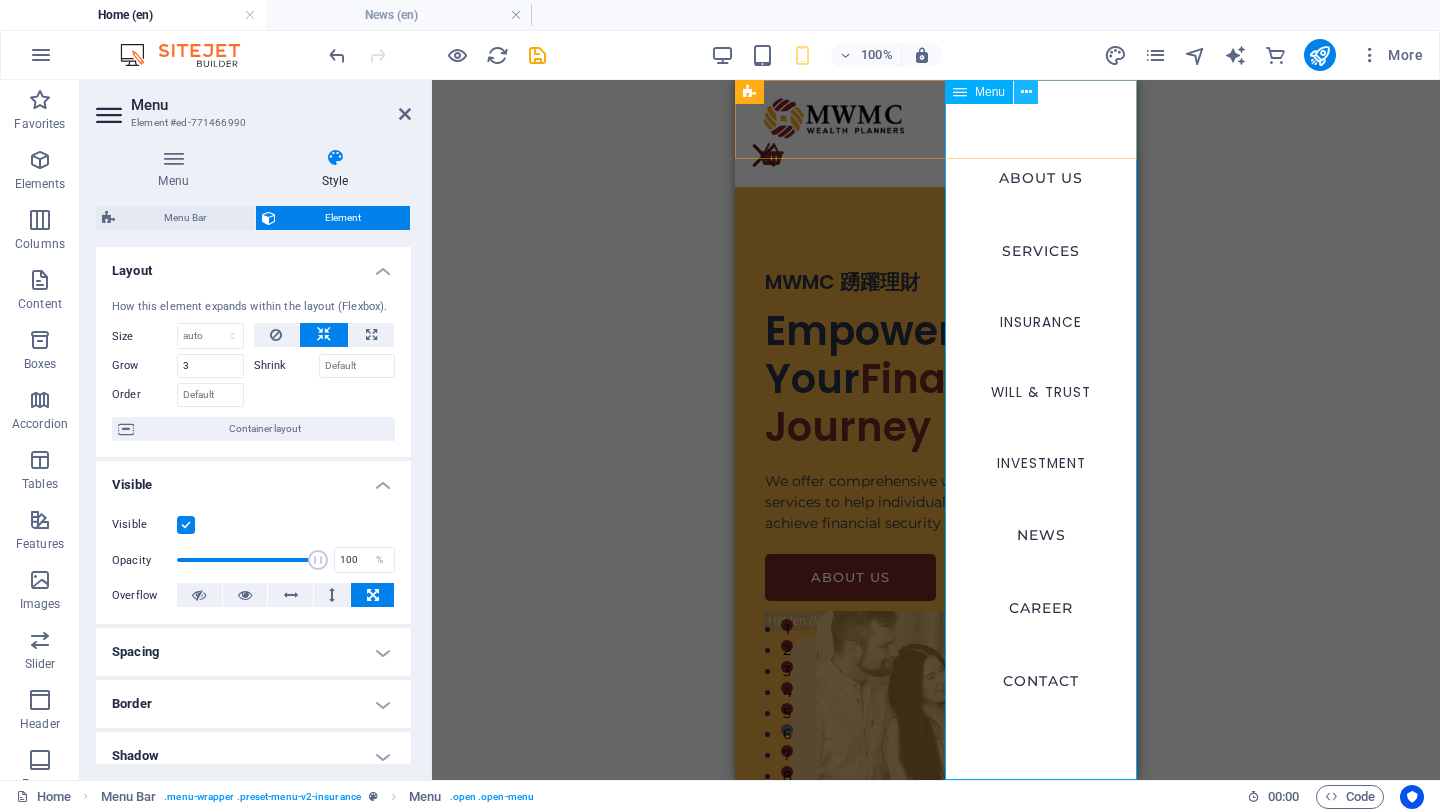 click at bounding box center [1026, 92] 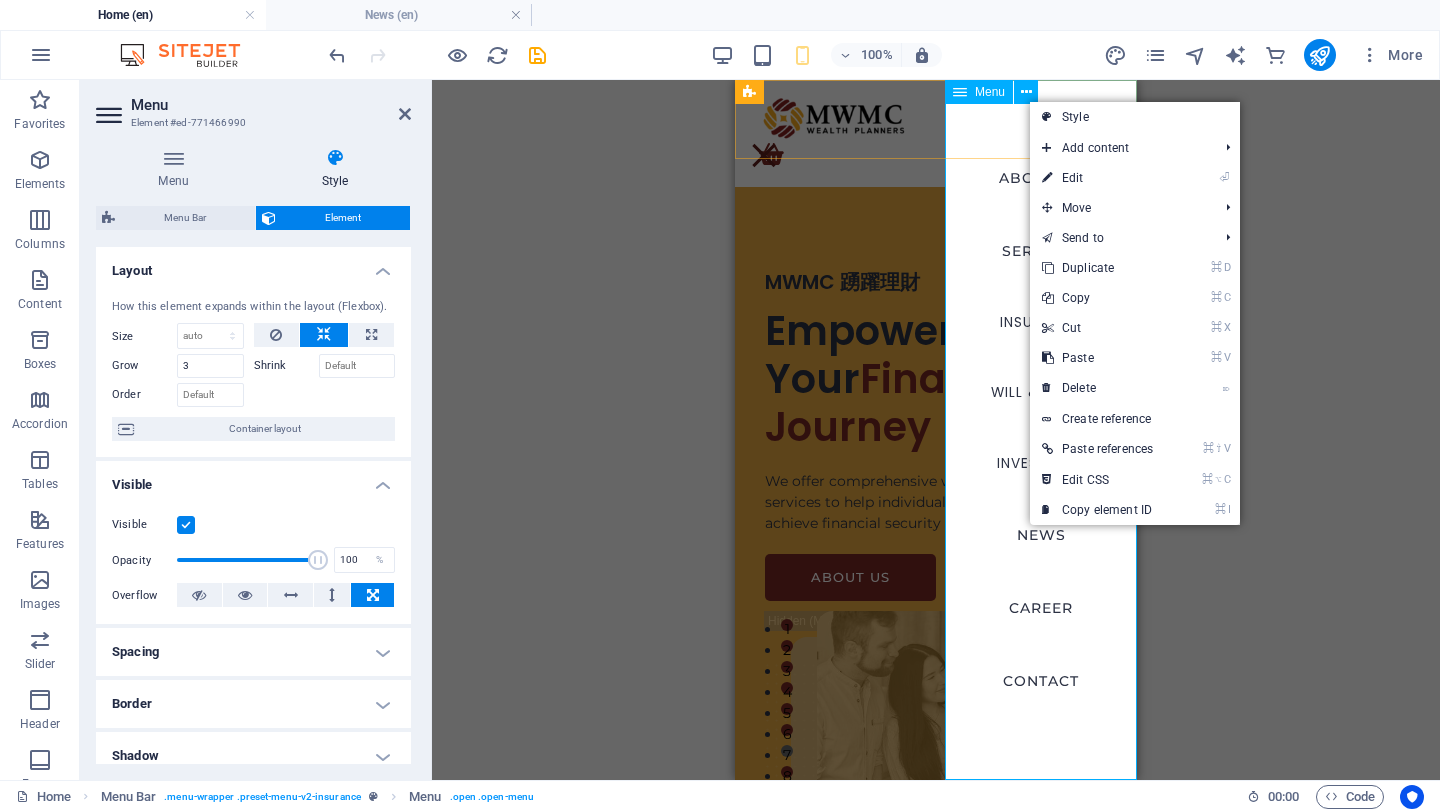 click on "ABOUT US SERVICES INSURANCE Will & Trust Investment NEWS CAREER CONTACT" at bounding box center (1041, 430) 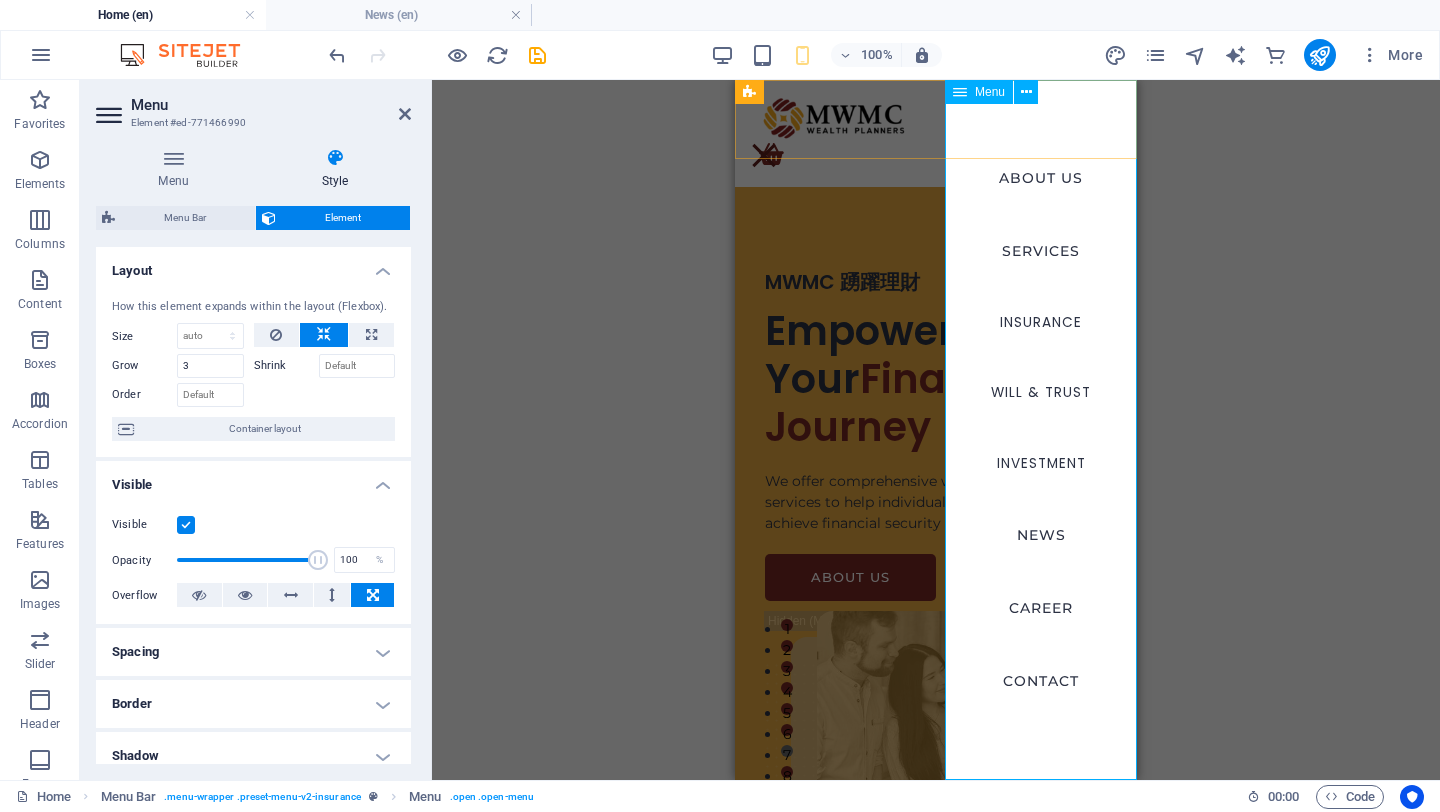 click on "ABOUT US SERVICES INSURANCE Will & Trust Investment NEWS CAREER CONTACT" at bounding box center [1041, 430] 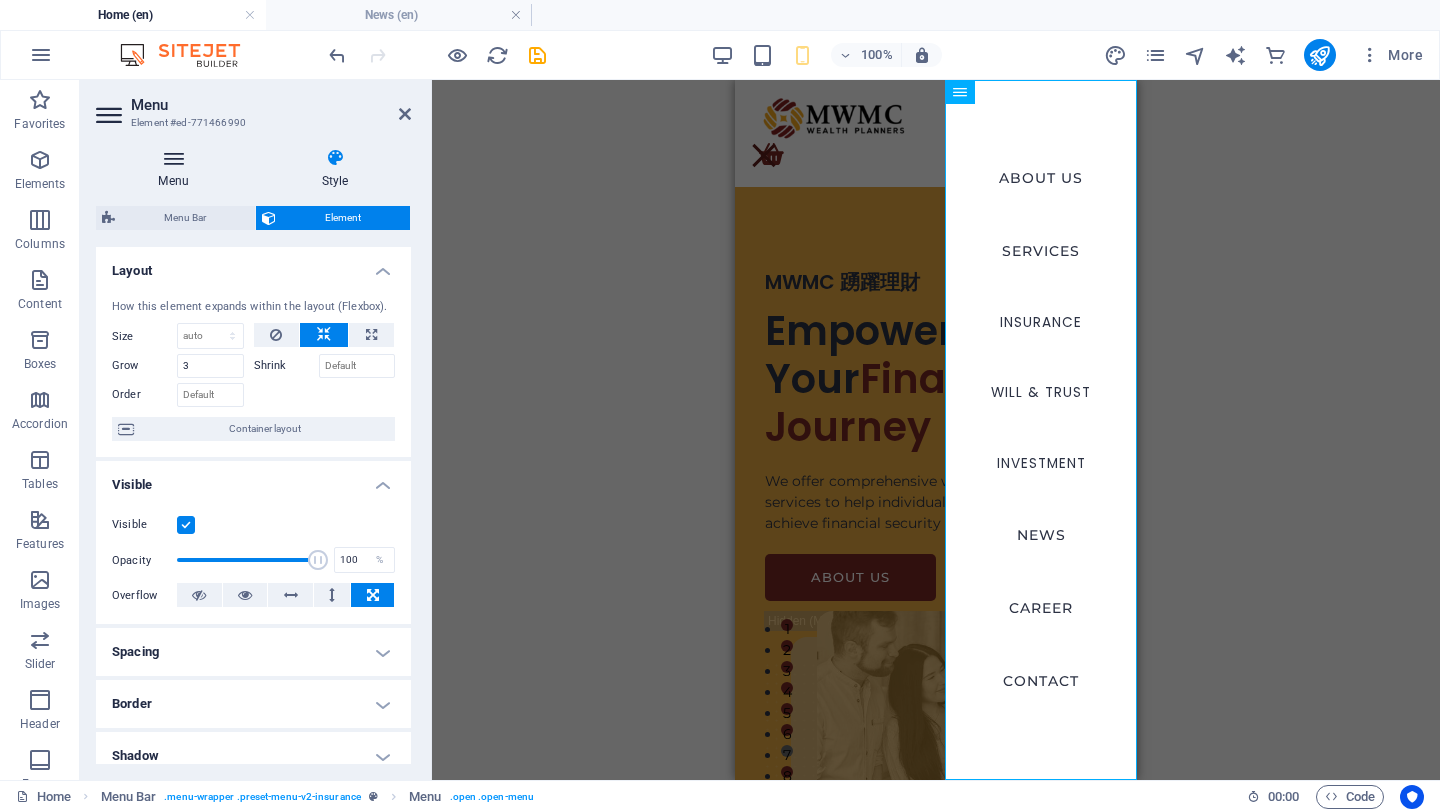click at bounding box center [173, 158] 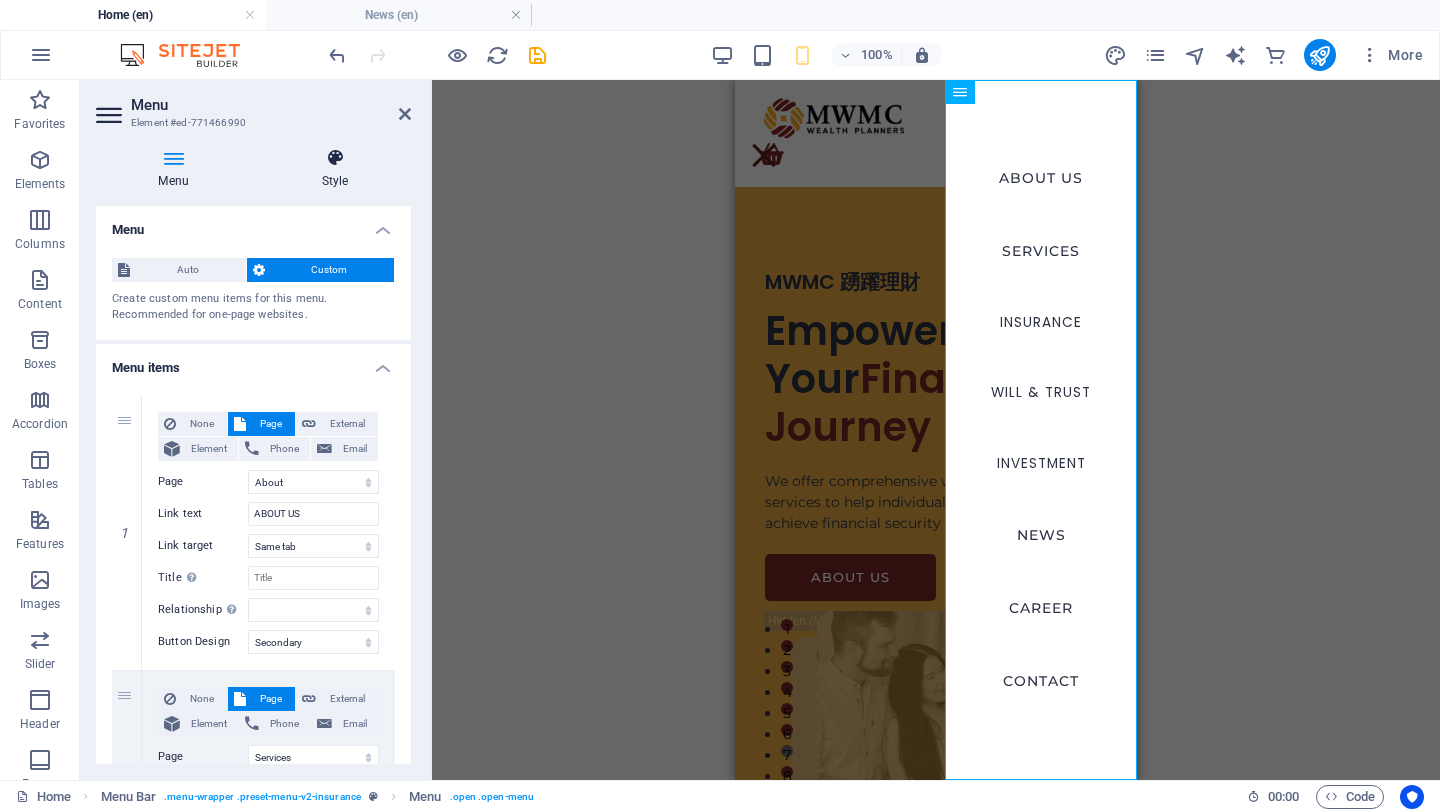 click on "Style" at bounding box center [335, 169] 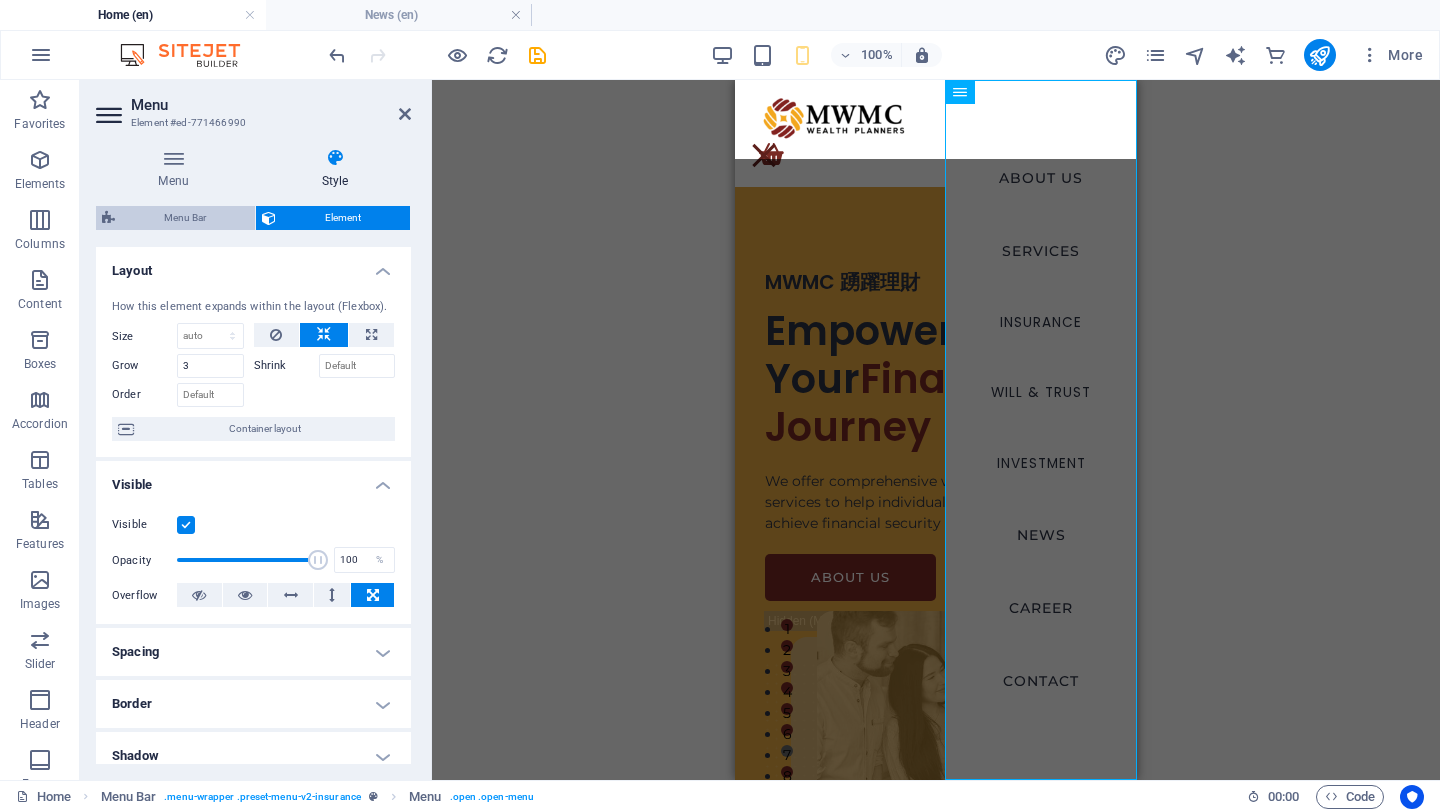 click on "Menu Bar" at bounding box center [185, 218] 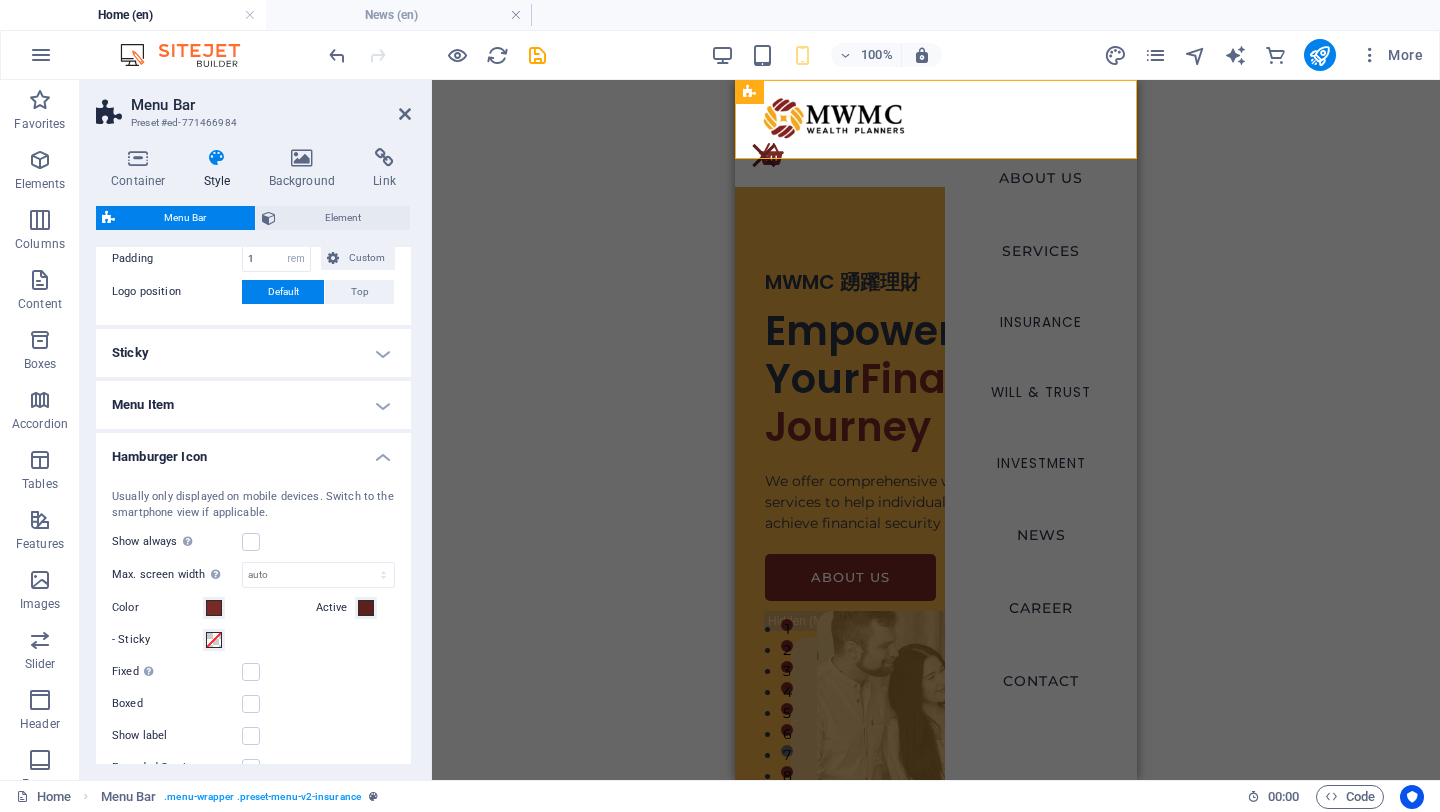 scroll, scrollTop: 512, scrollLeft: 0, axis: vertical 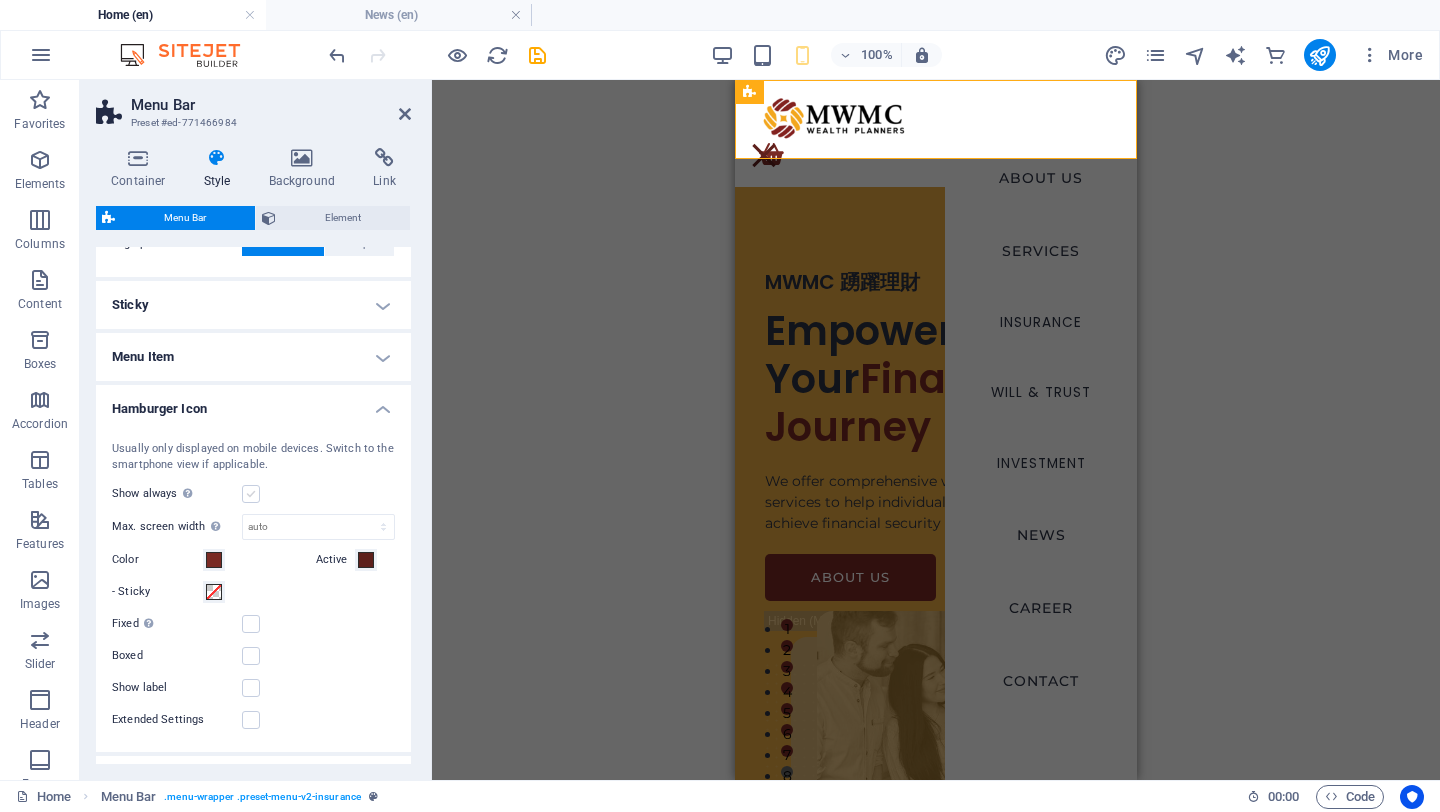 click at bounding box center (251, 494) 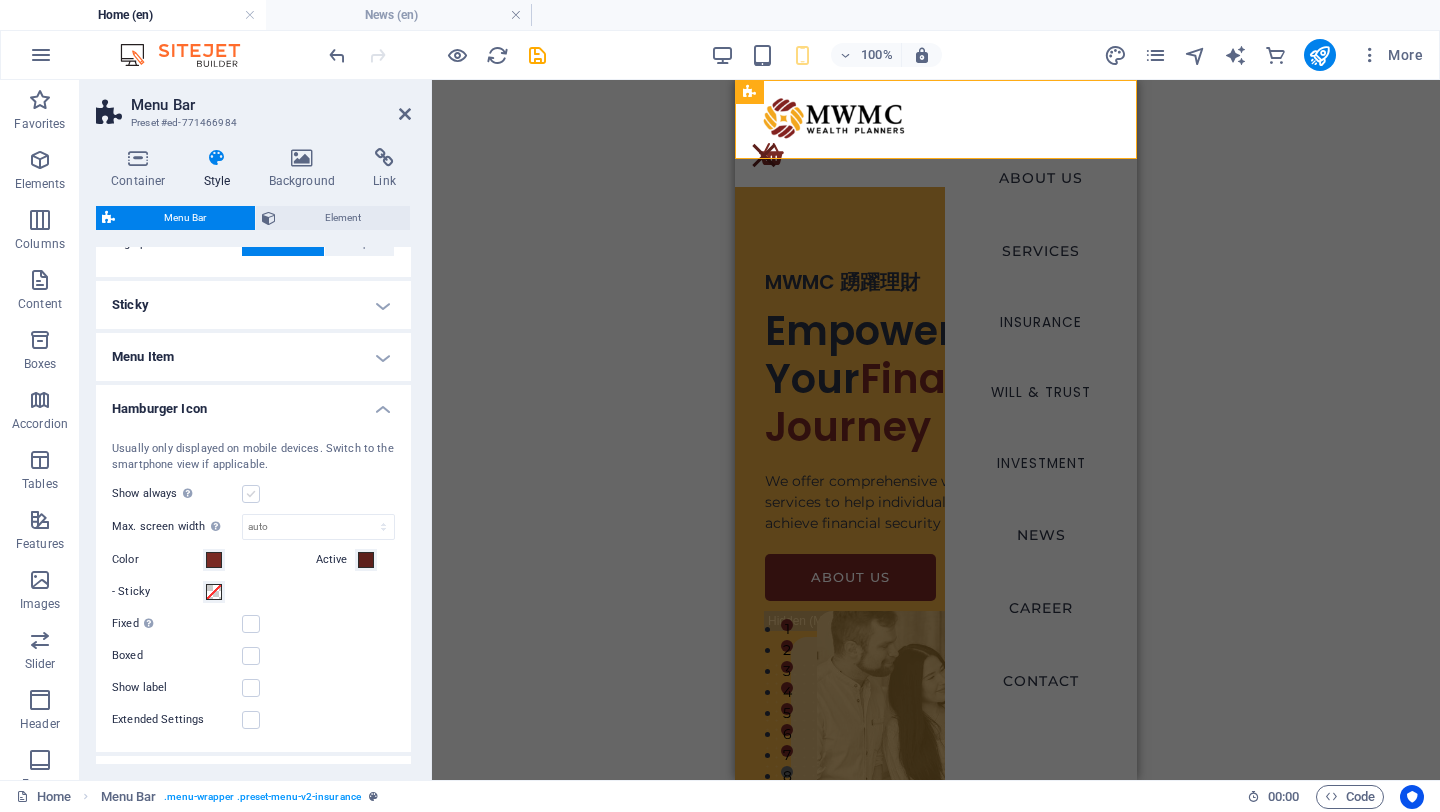 click on "Show always Shows the trigger for all viewports." at bounding box center (0, 0) 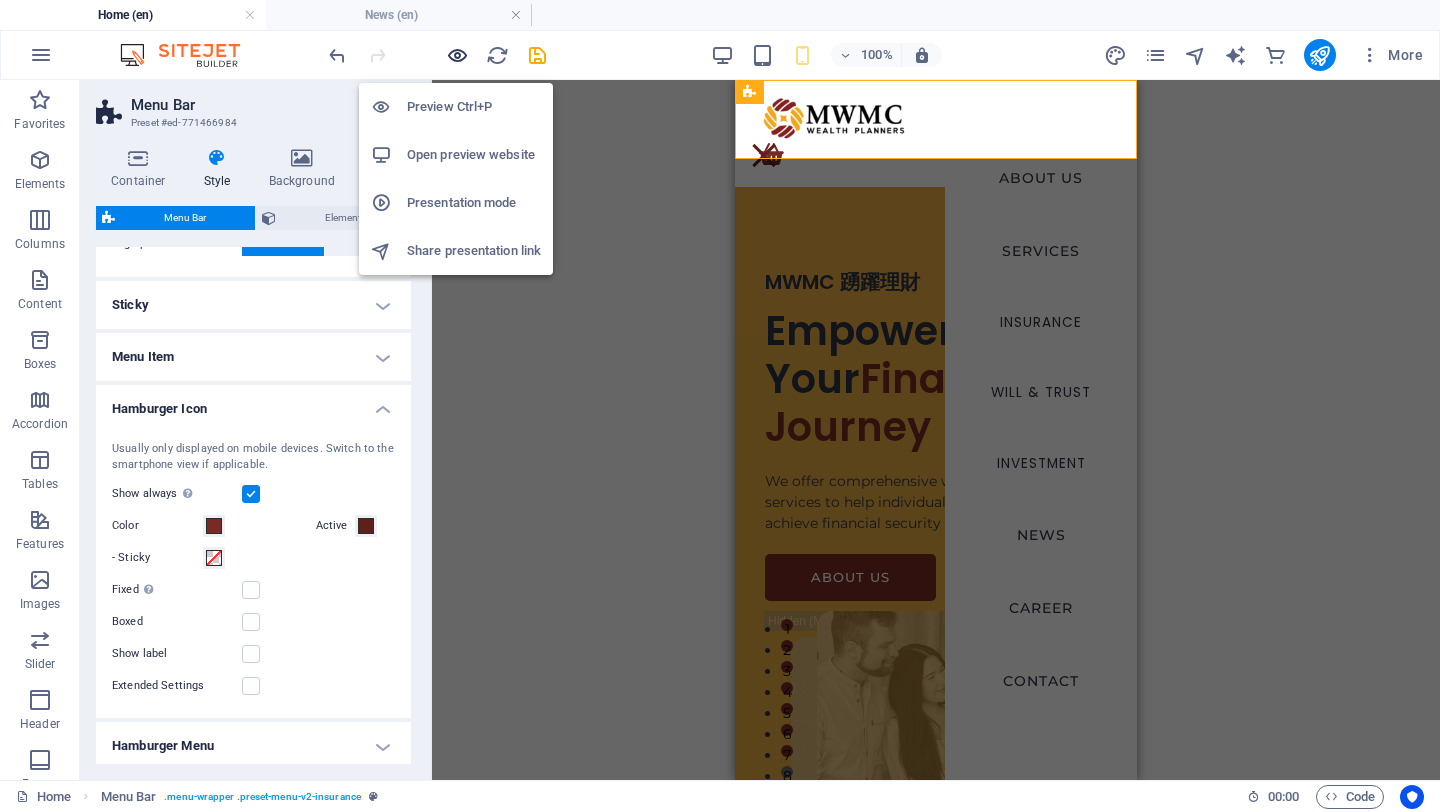 click at bounding box center [457, 55] 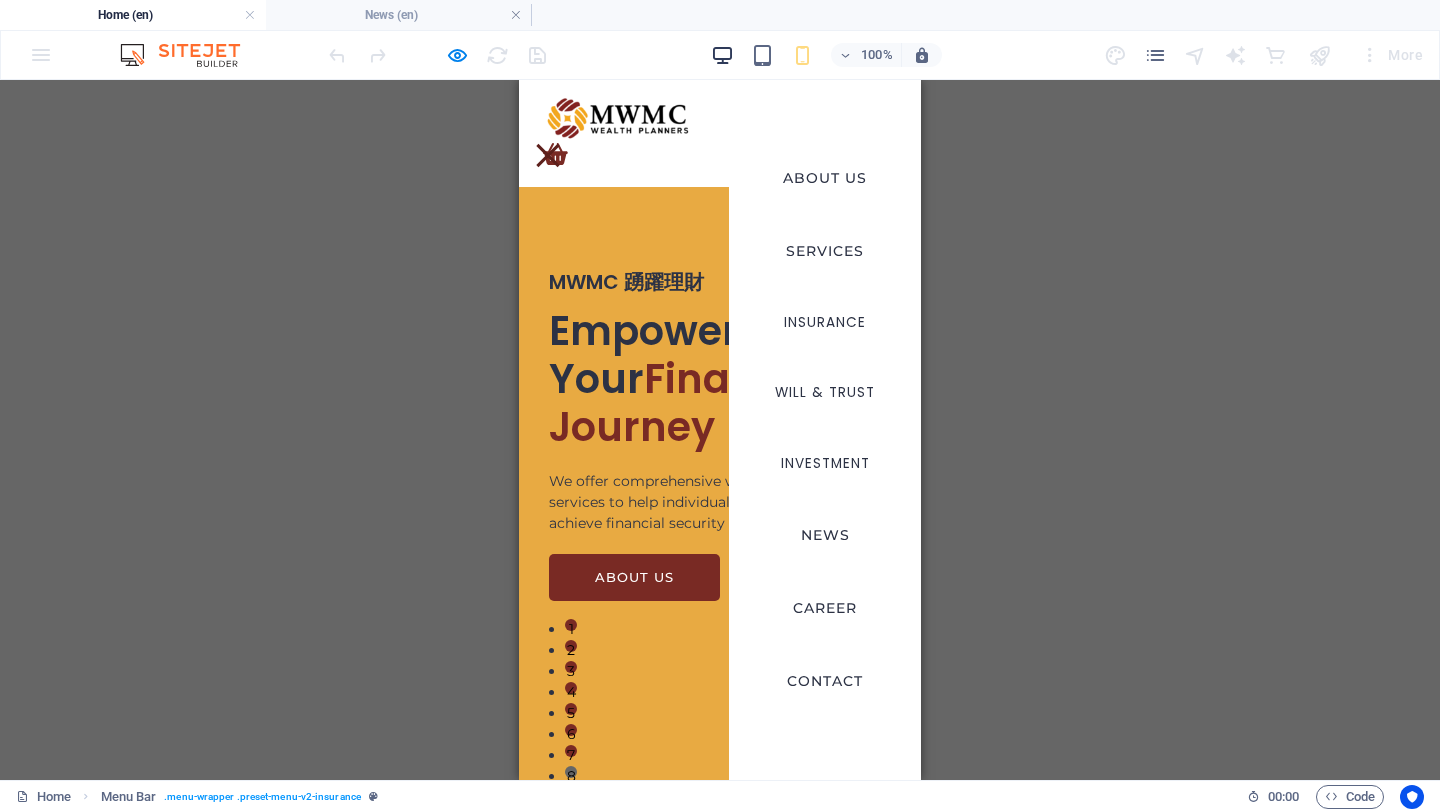 click at bounding box center (722, 55) 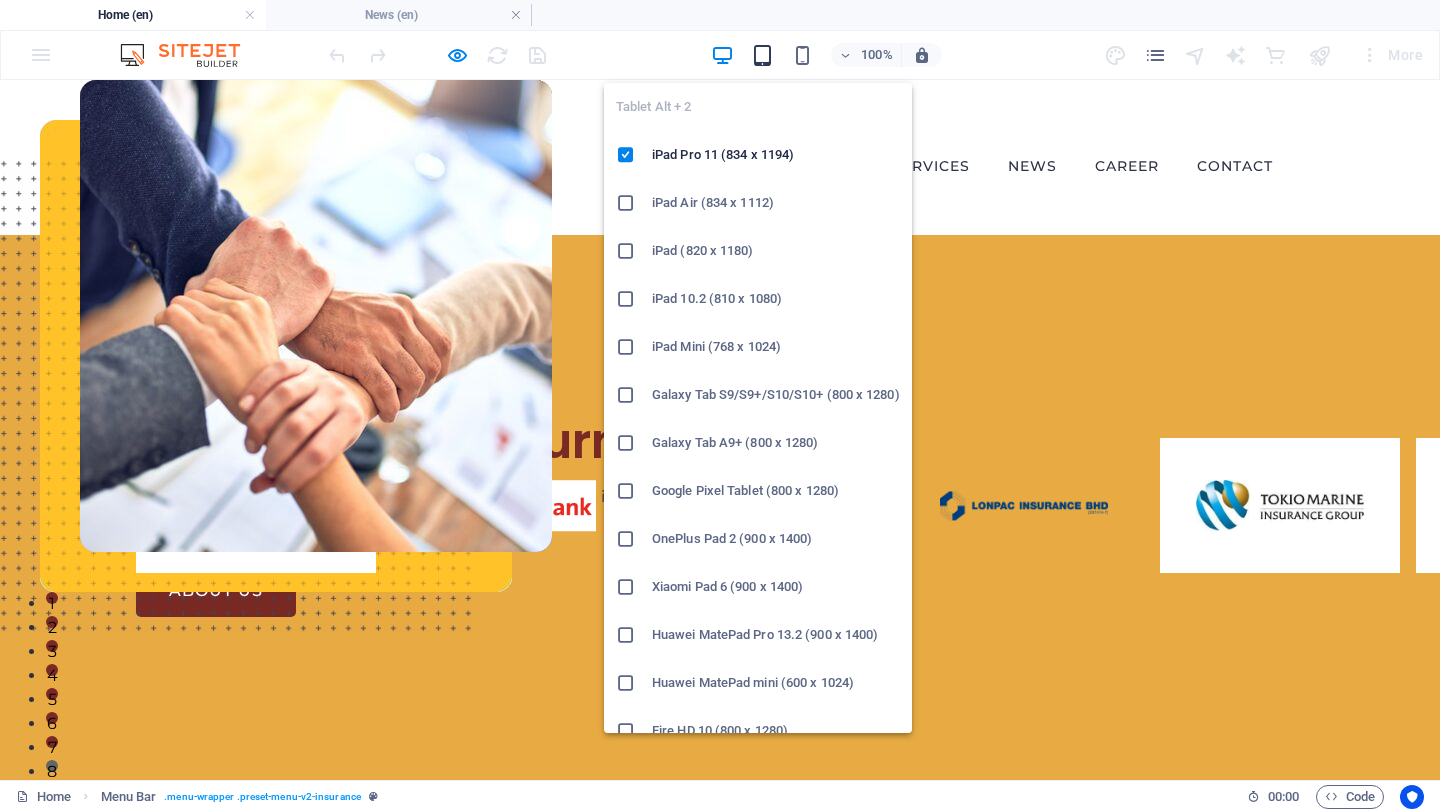 click at bounding box center [762, 55] 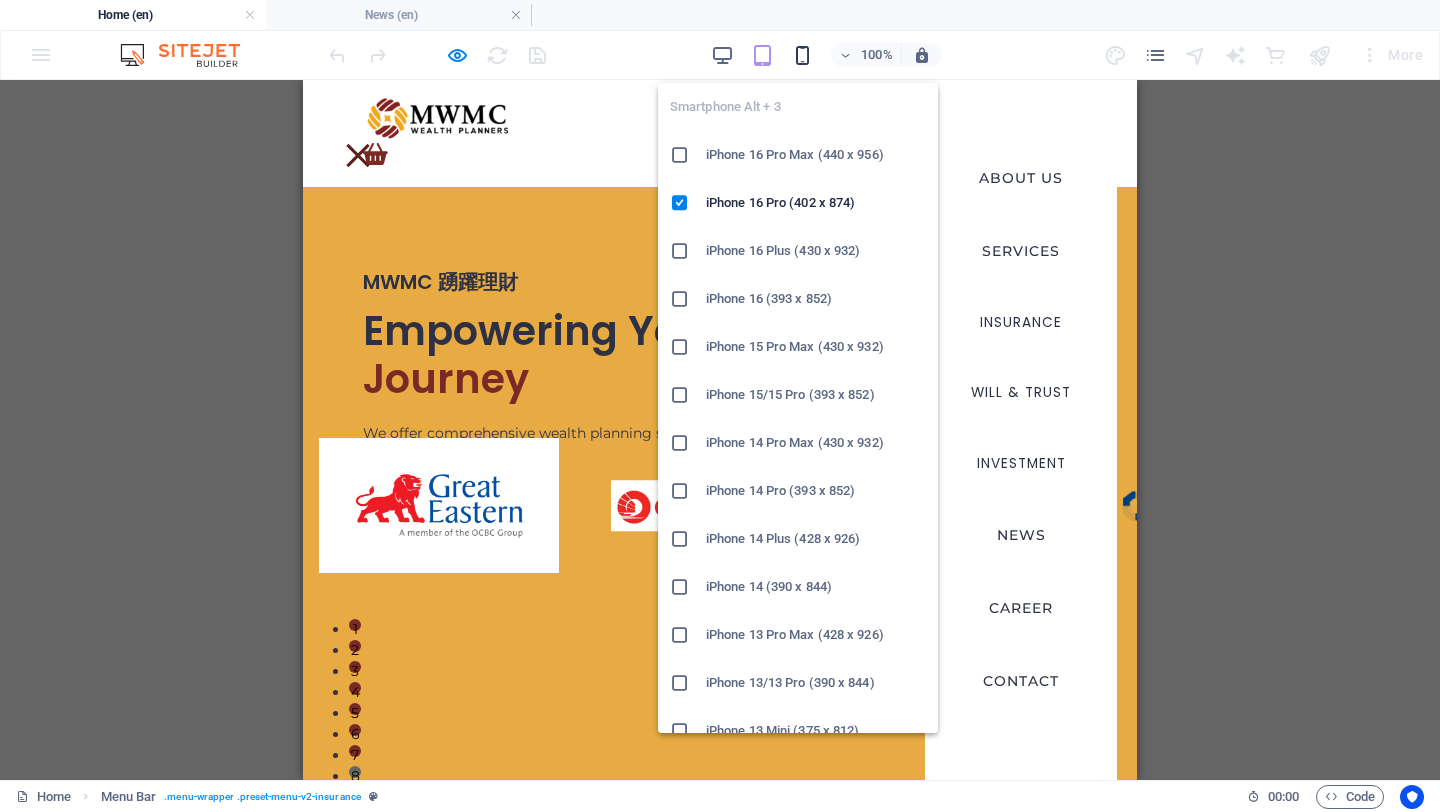 click at bounding box center (802, 55) 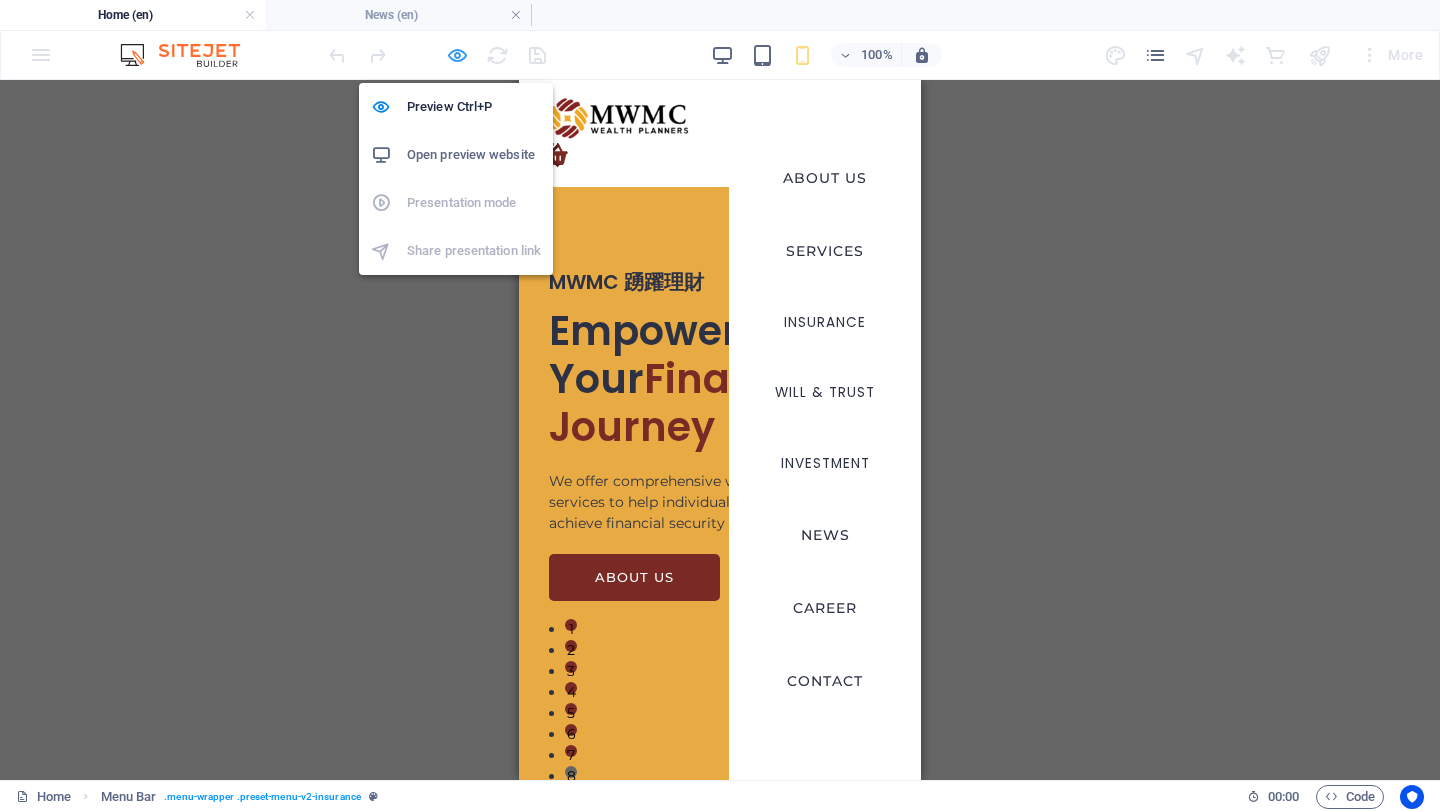 click at bounding box center (457, 55) 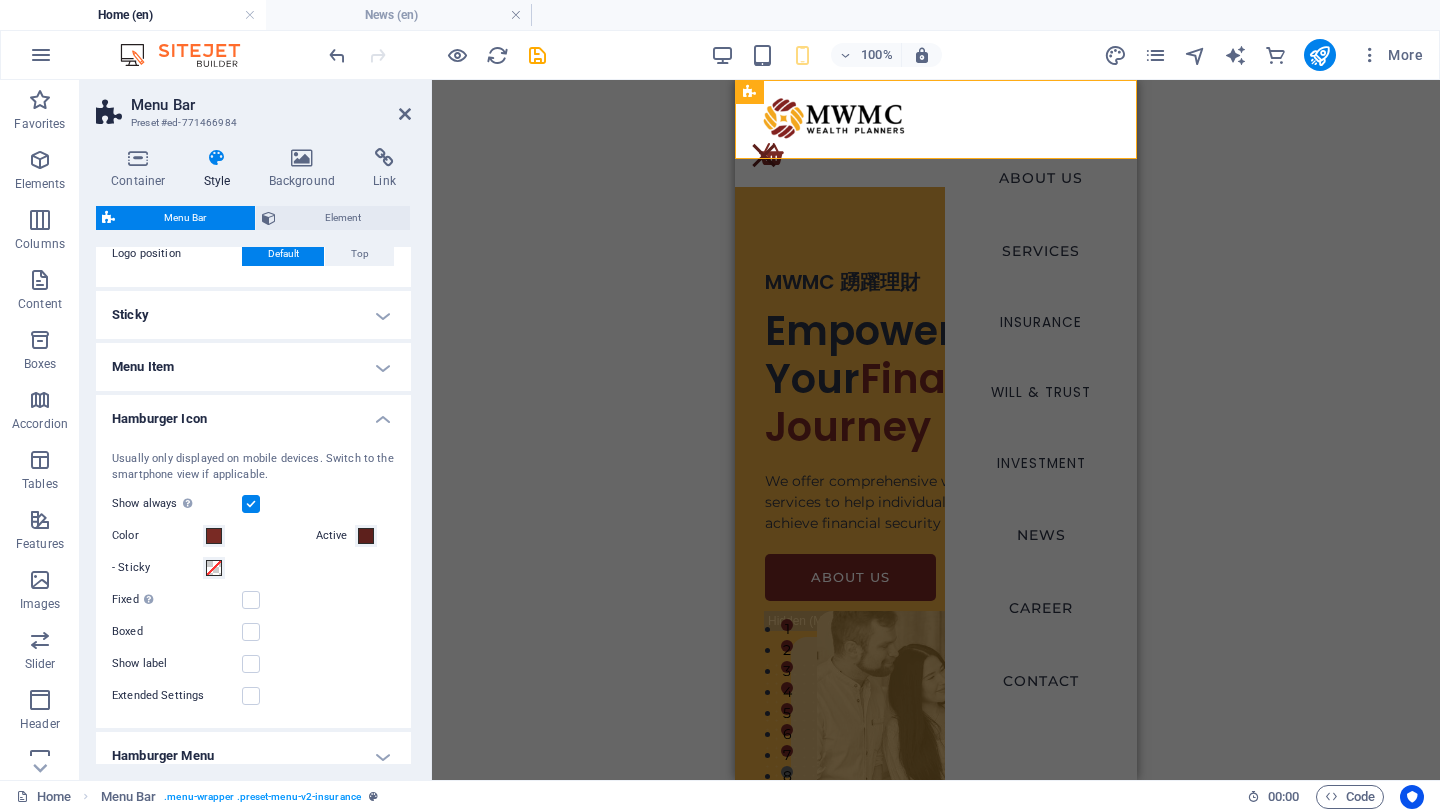 scroll, scrollTop: 522, scrollLeft: 0, axis: vertical 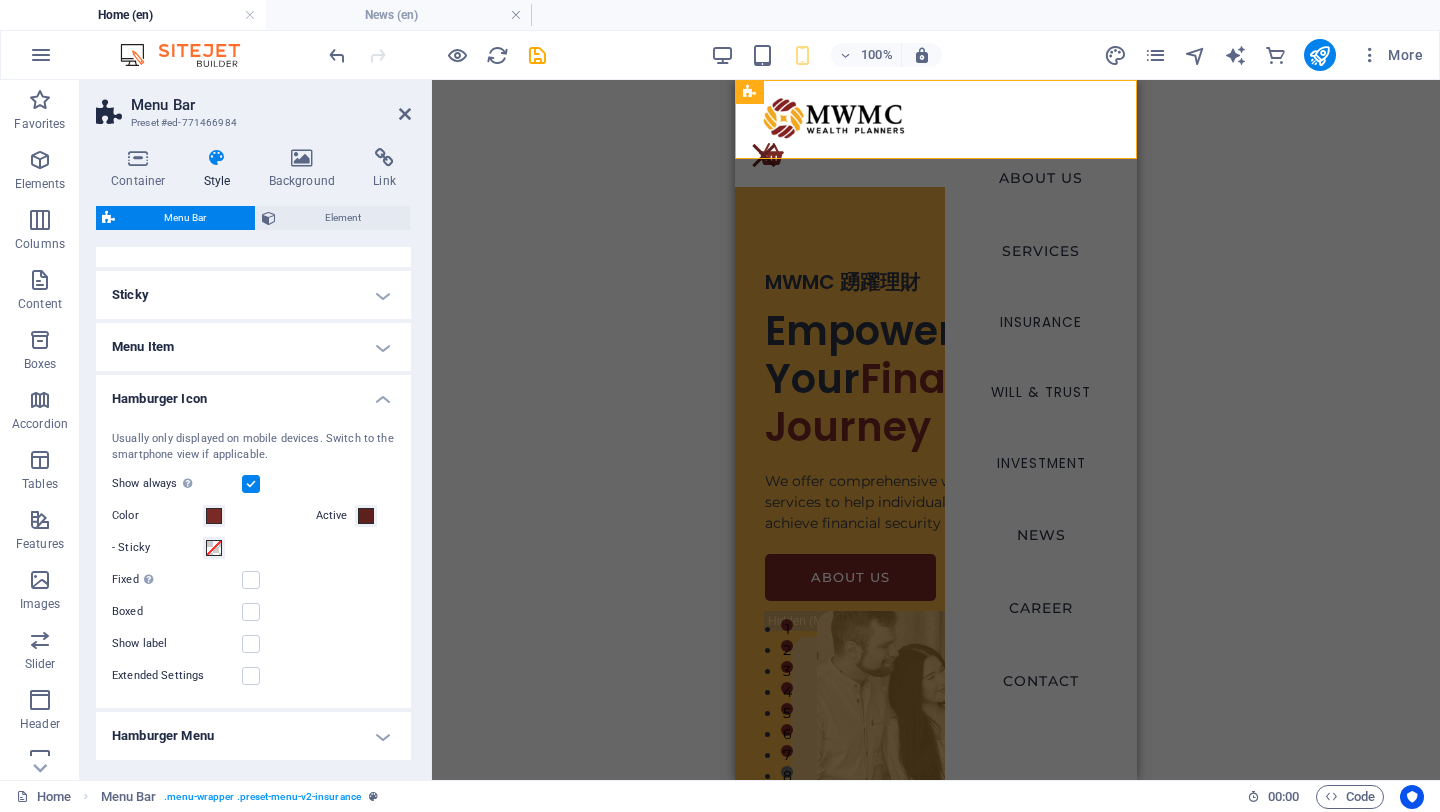 click on "Show always Shows the trigger for all viewports." at bounding box center [253, 484] 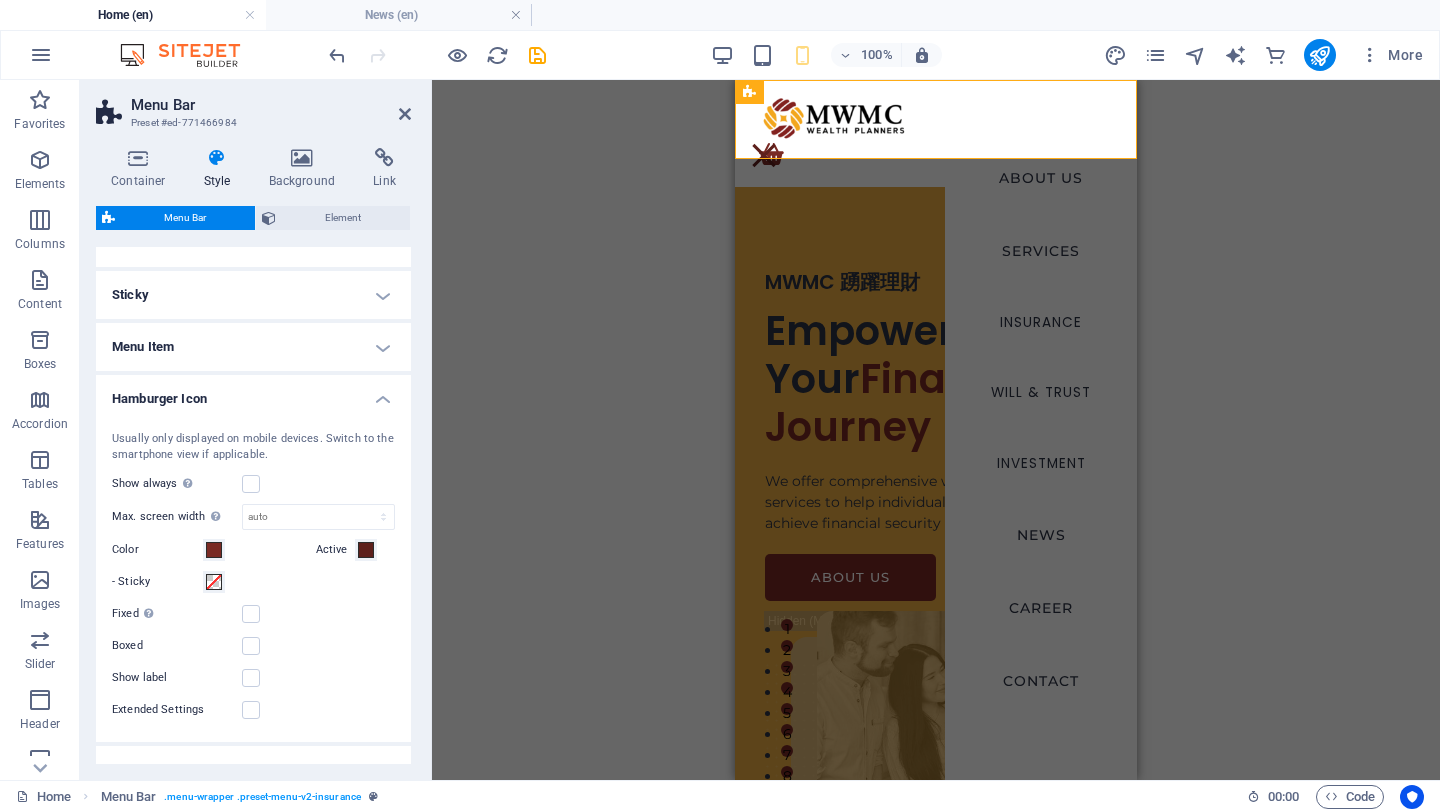 scroll, scrollTop: 683, scrollLeft: 0, axis: vertical 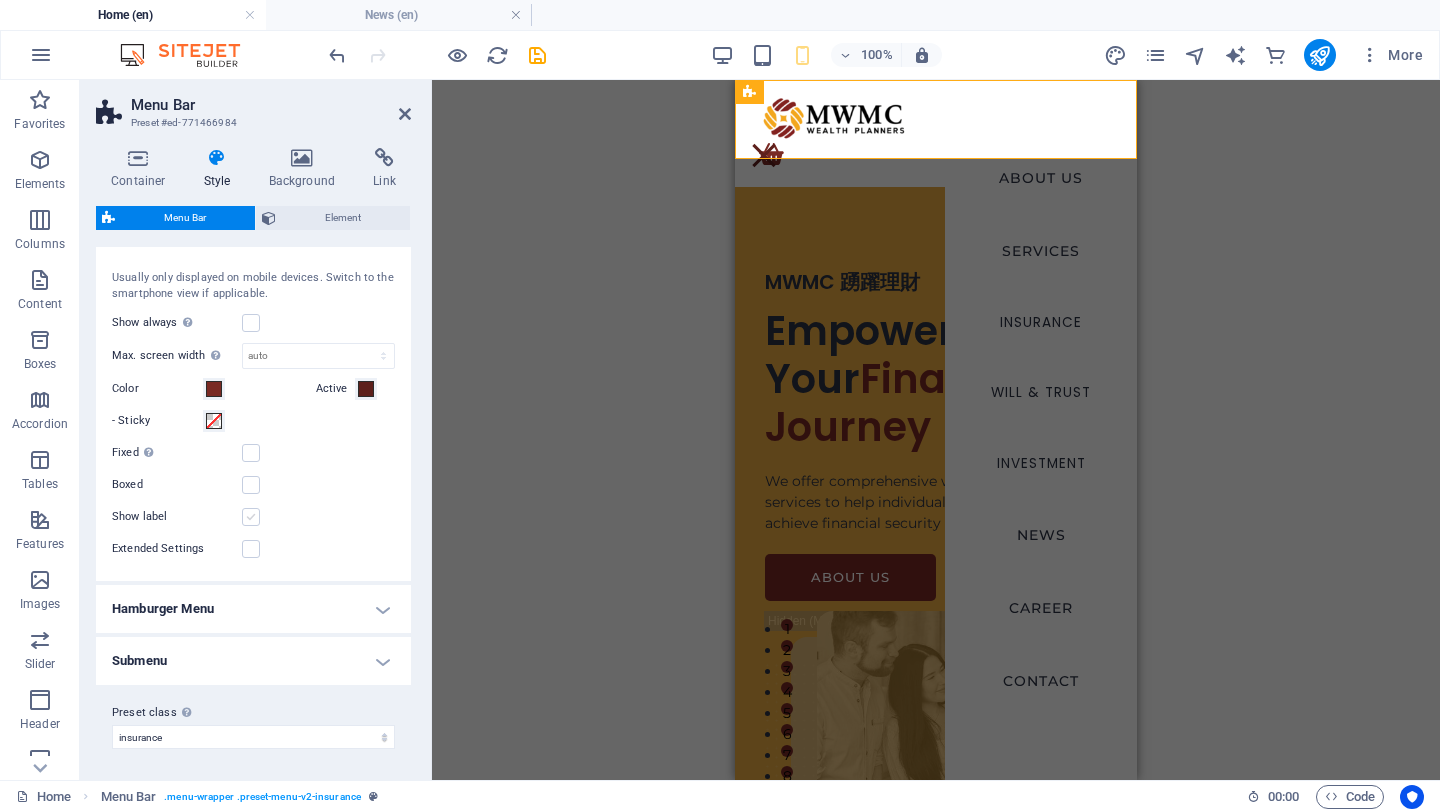 click at bounding box center (251, 517) 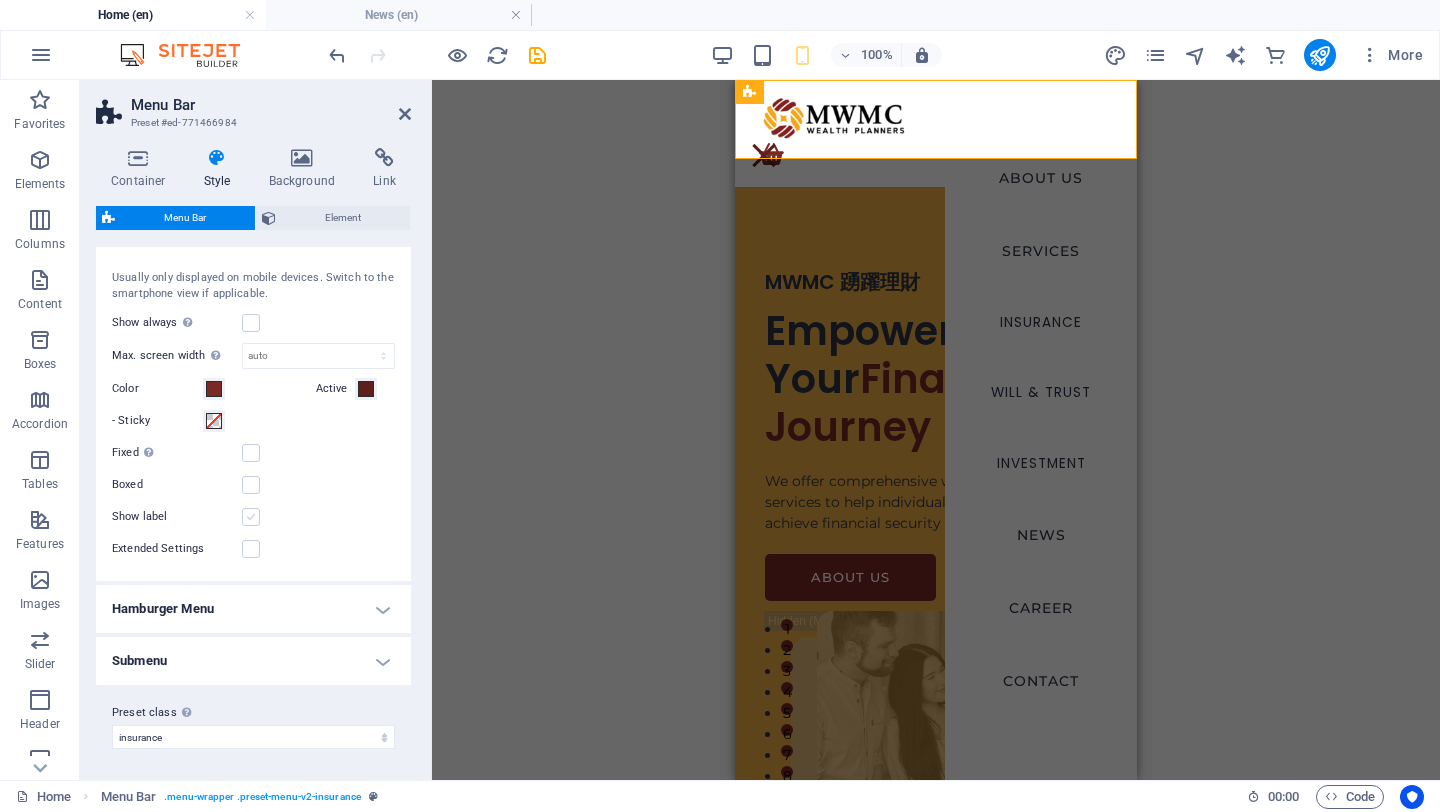 click on "Show label" at bounding box center (0, 0) 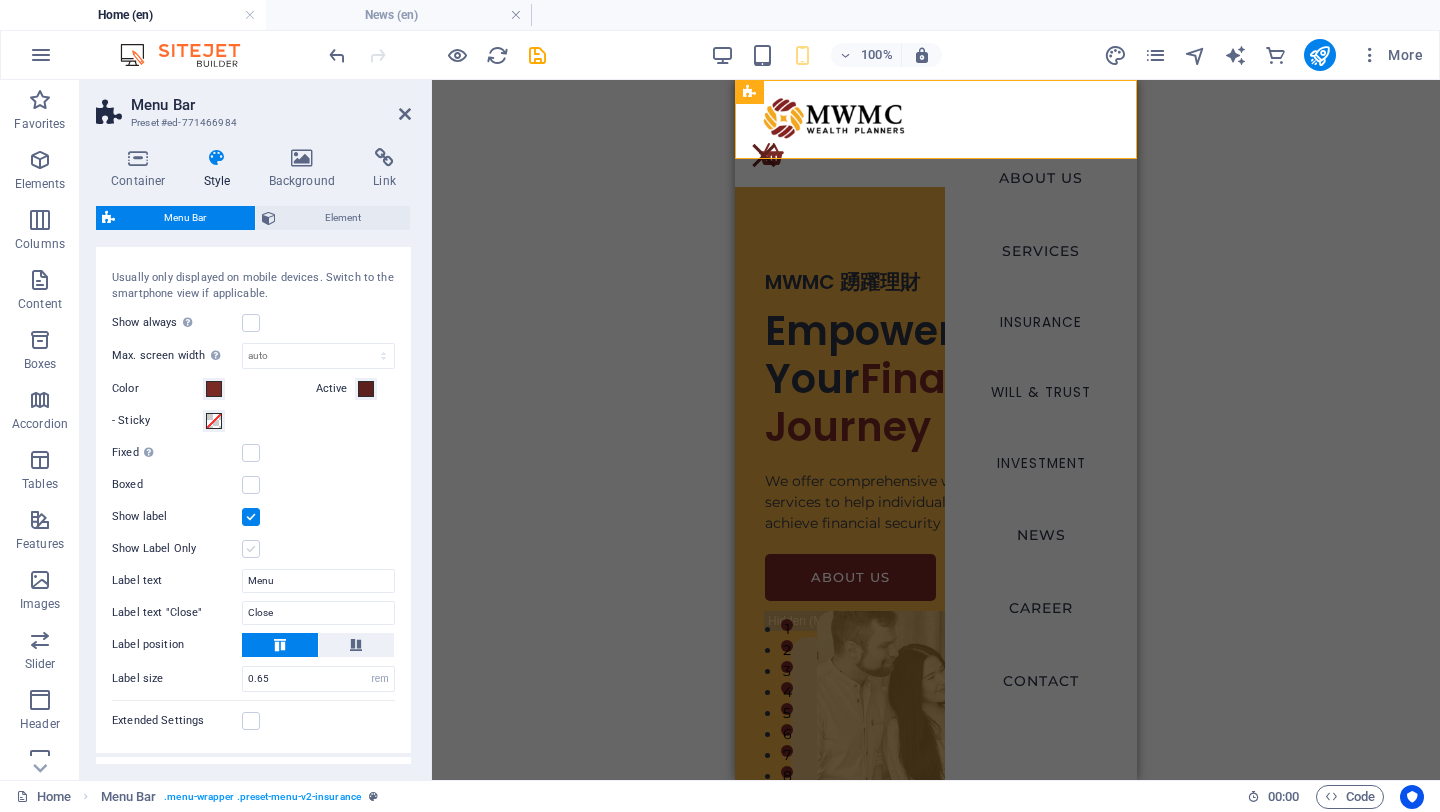 click at bounding box center [251, 549] 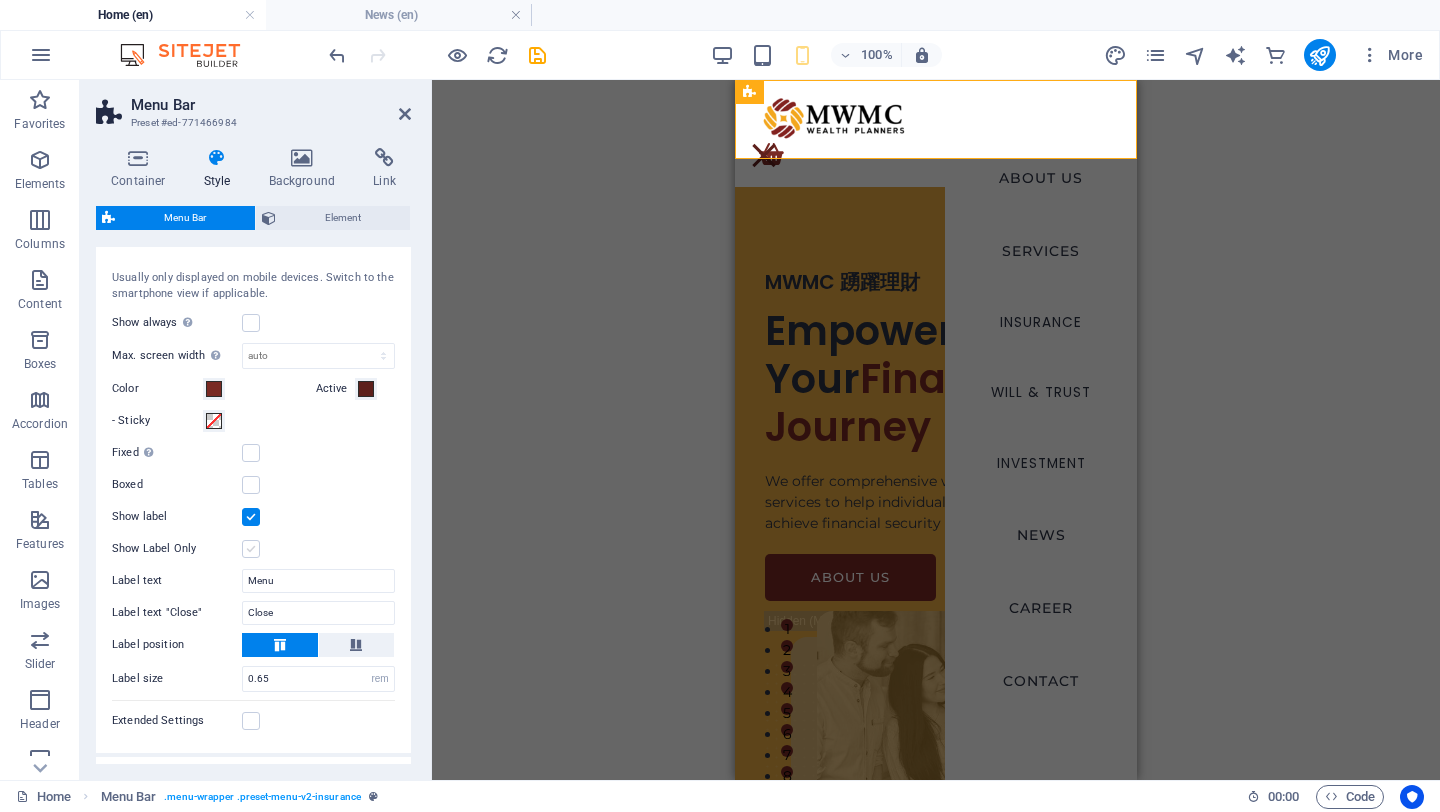 click on "Show Label Only" at bounding box center [0, 0] 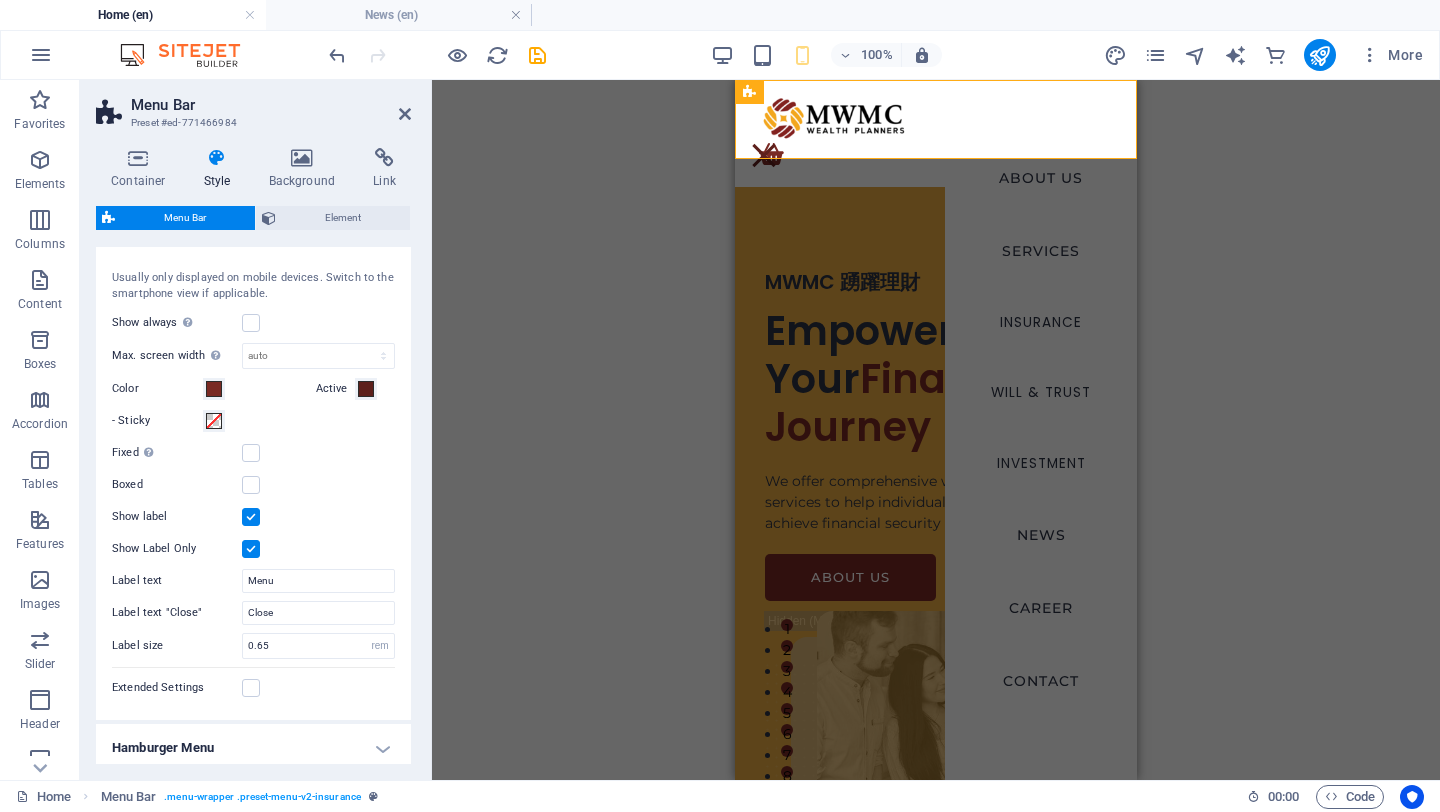 click at bounding box center [251, 549] 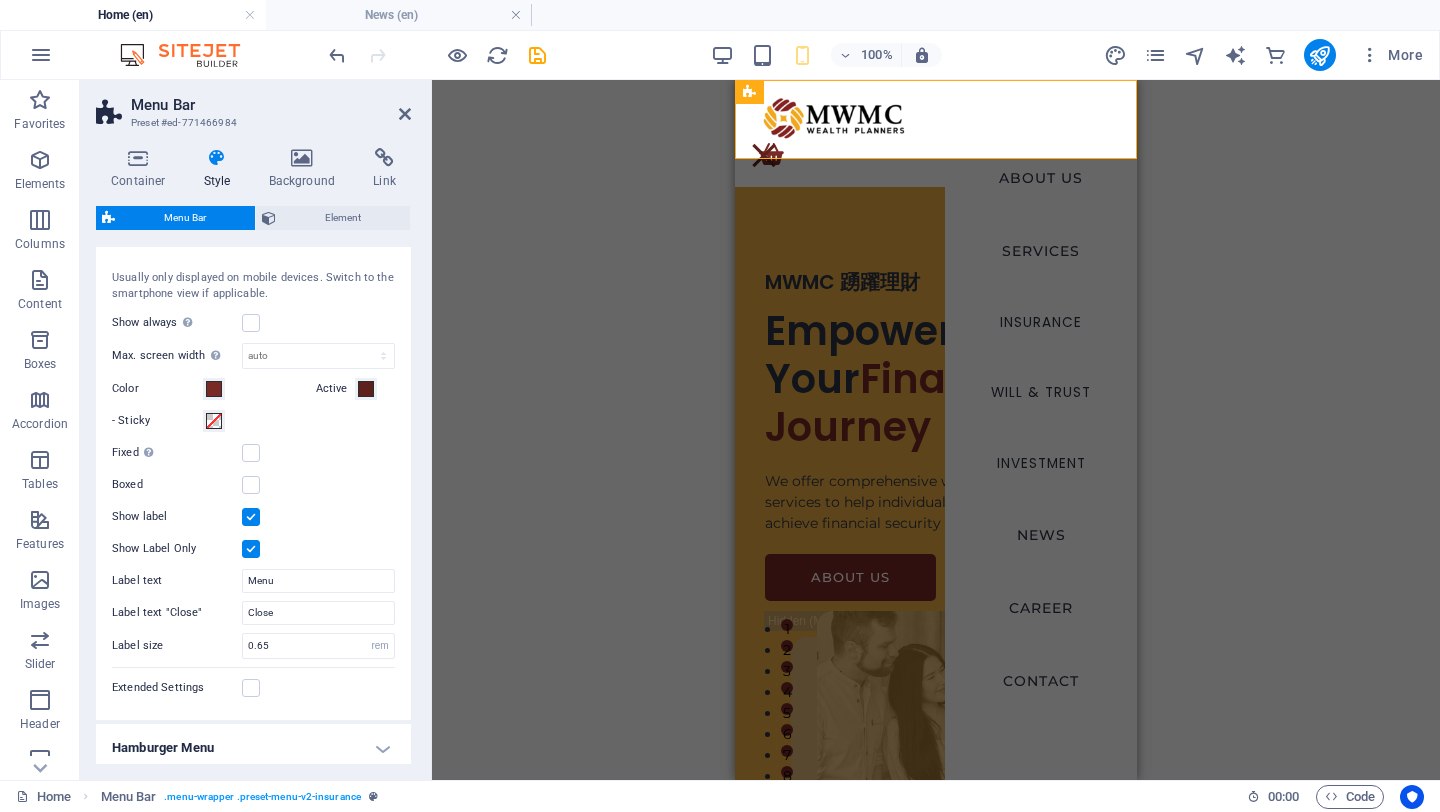 click on "Show Label Only" at bounding box center (0, 0) 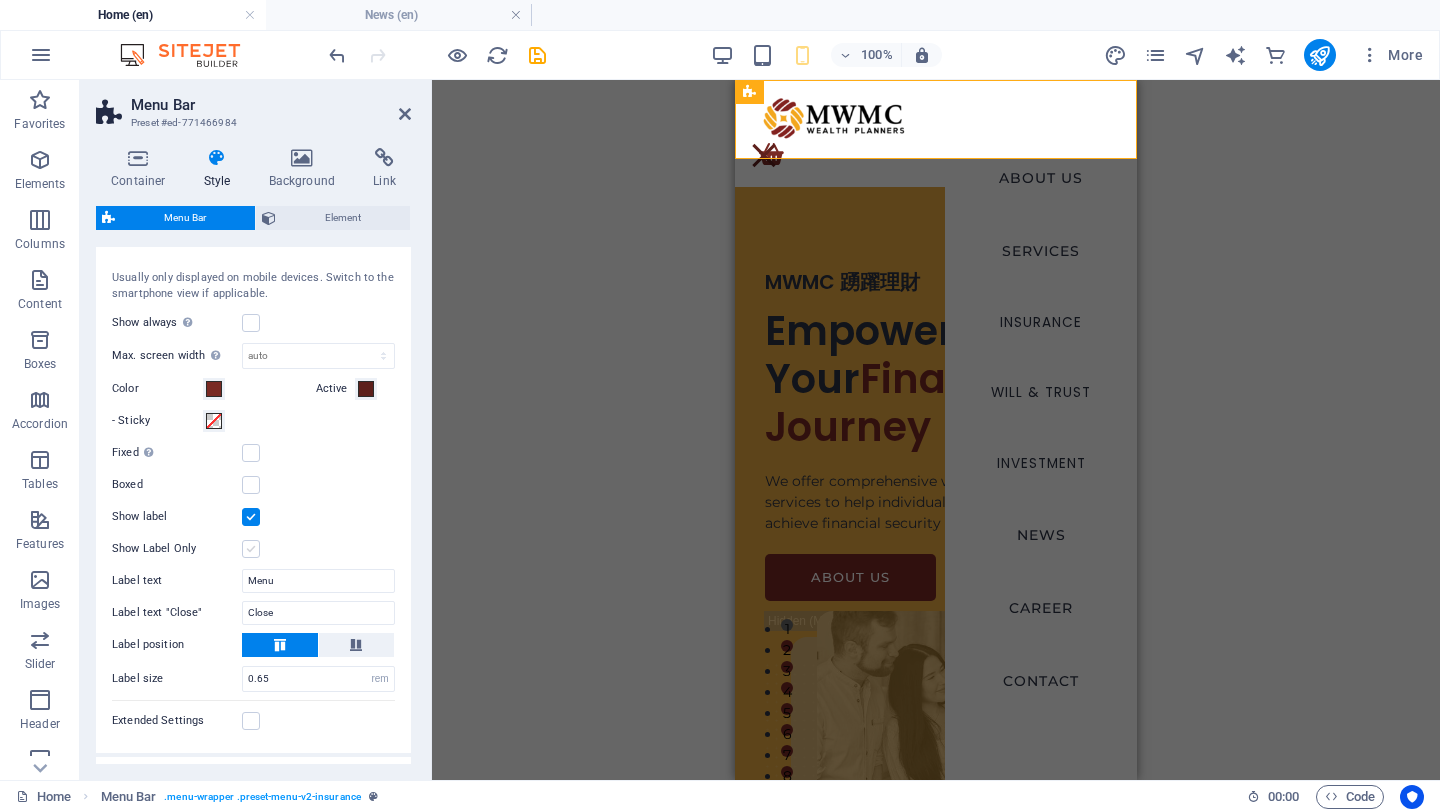 click at bounding box center (251, 549) 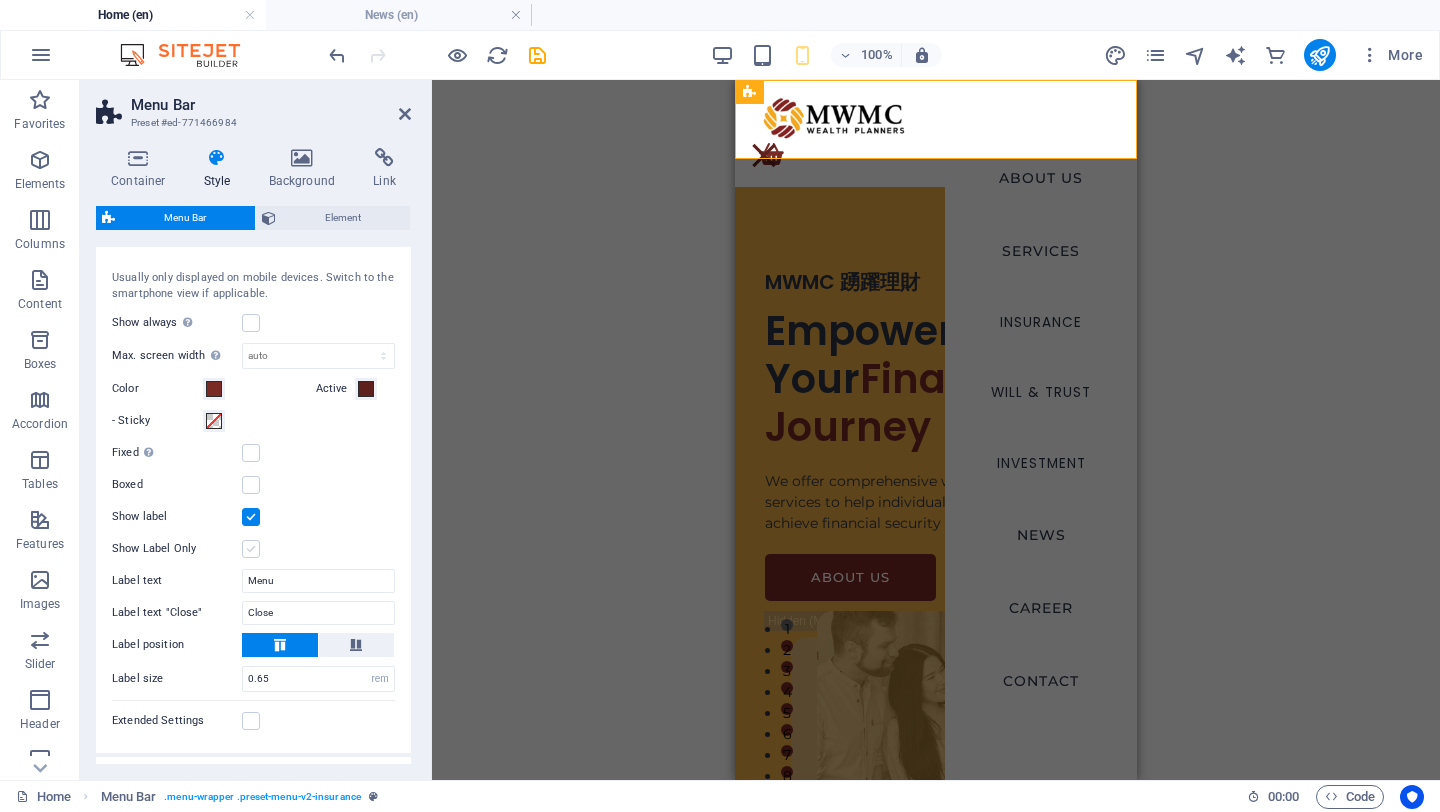 click on "Show Label Only" at bounding box center (0, 0) 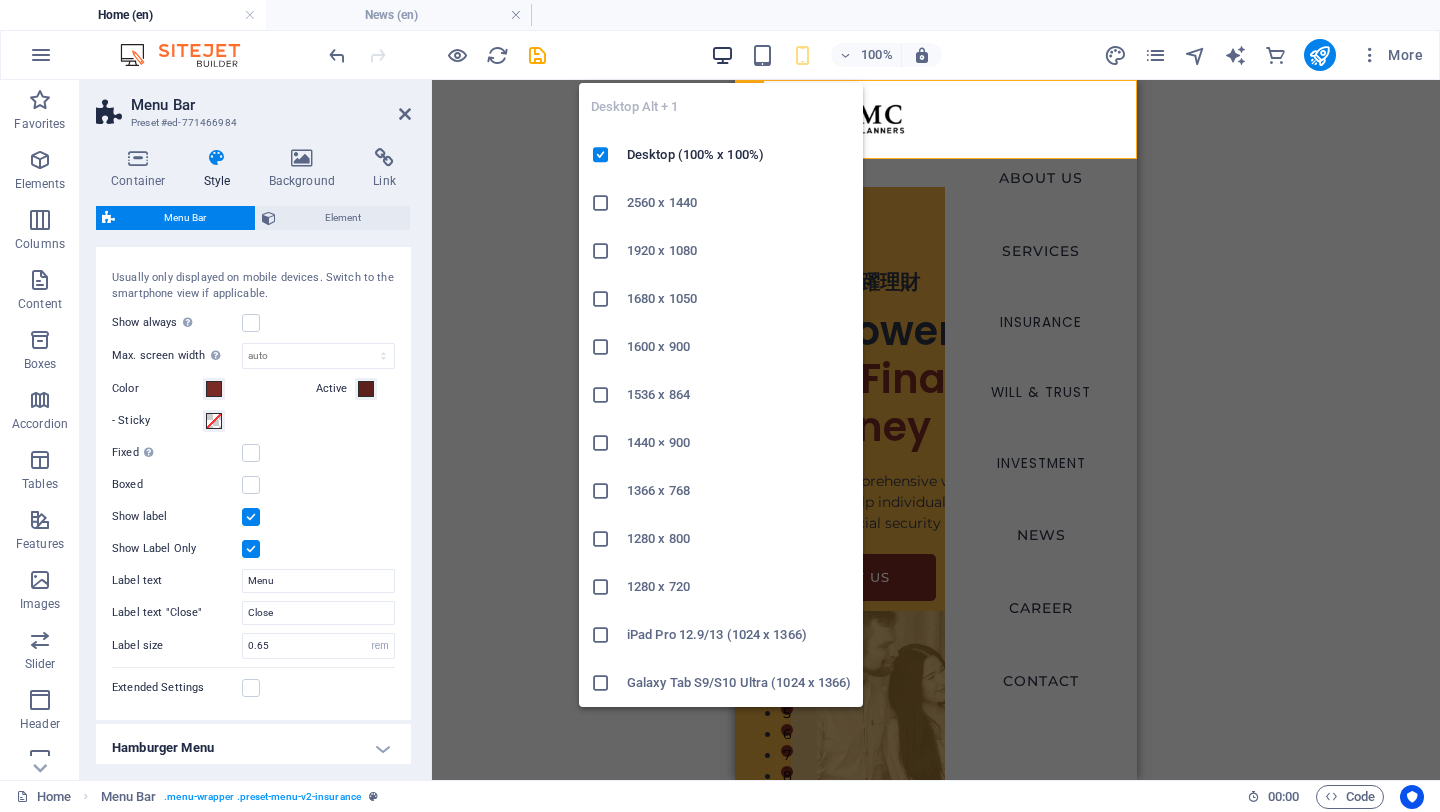click at bounding box center [722, 55] 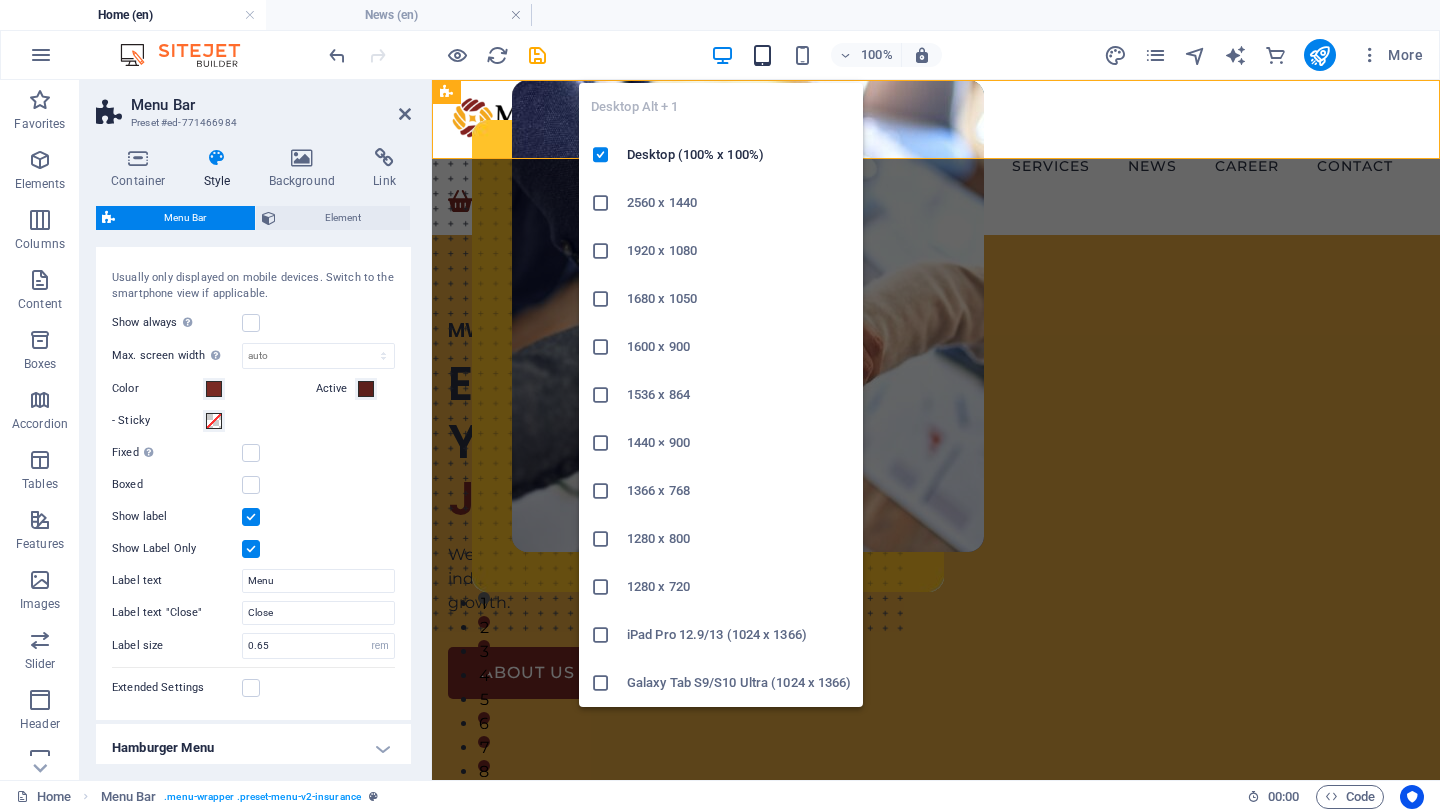 click at bounding box center [762, 55] 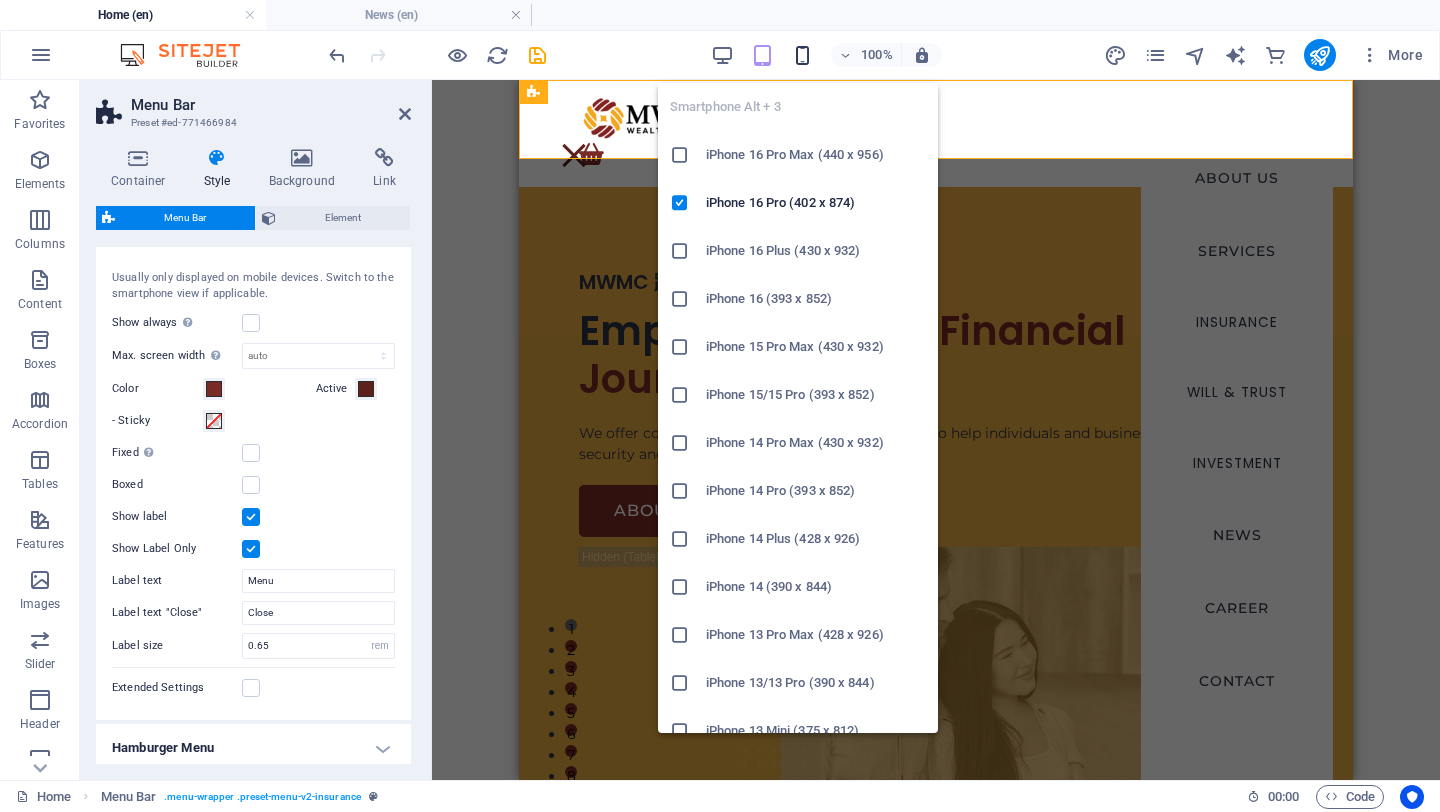 click at bounding box center (802, 55) 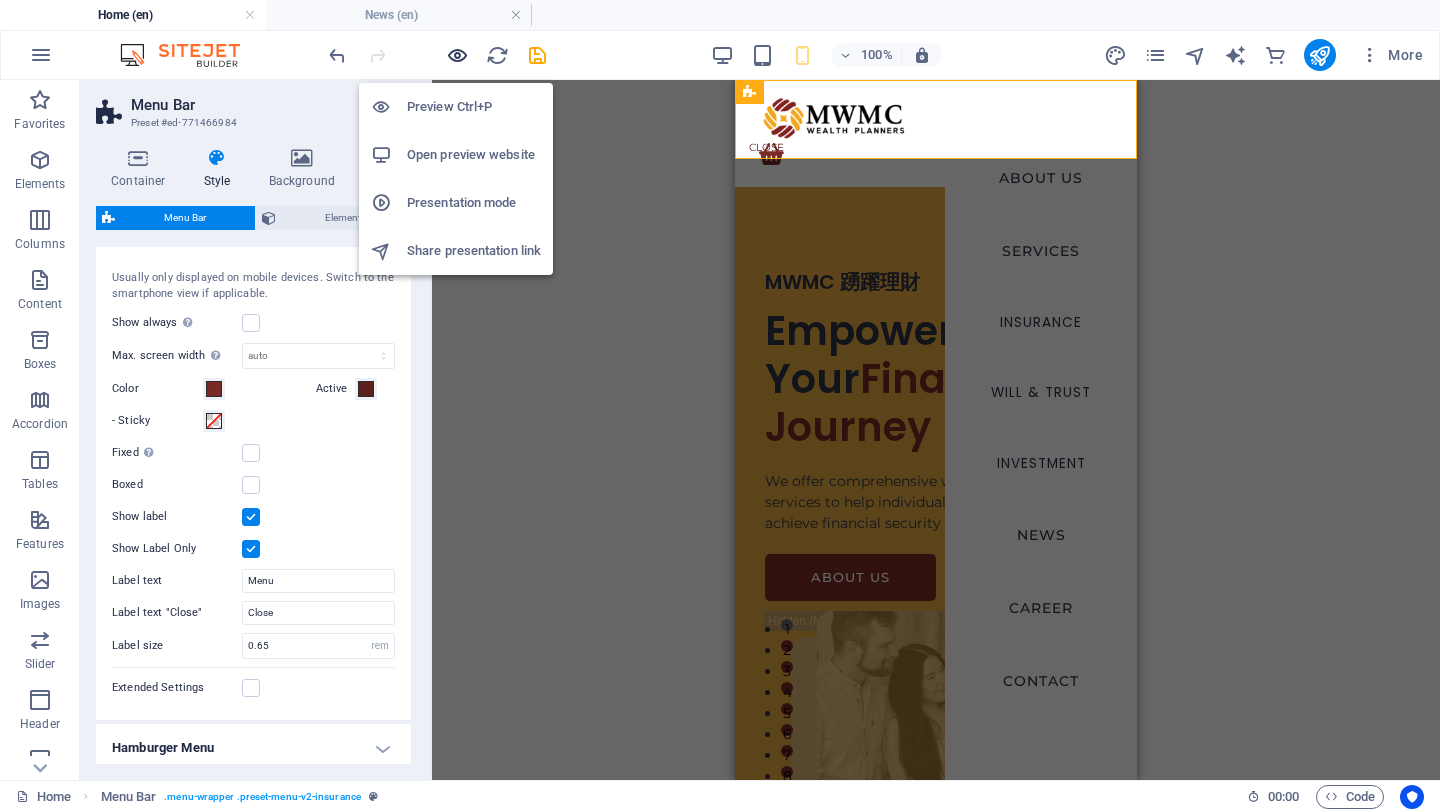 click at bounding box center [457, 55] 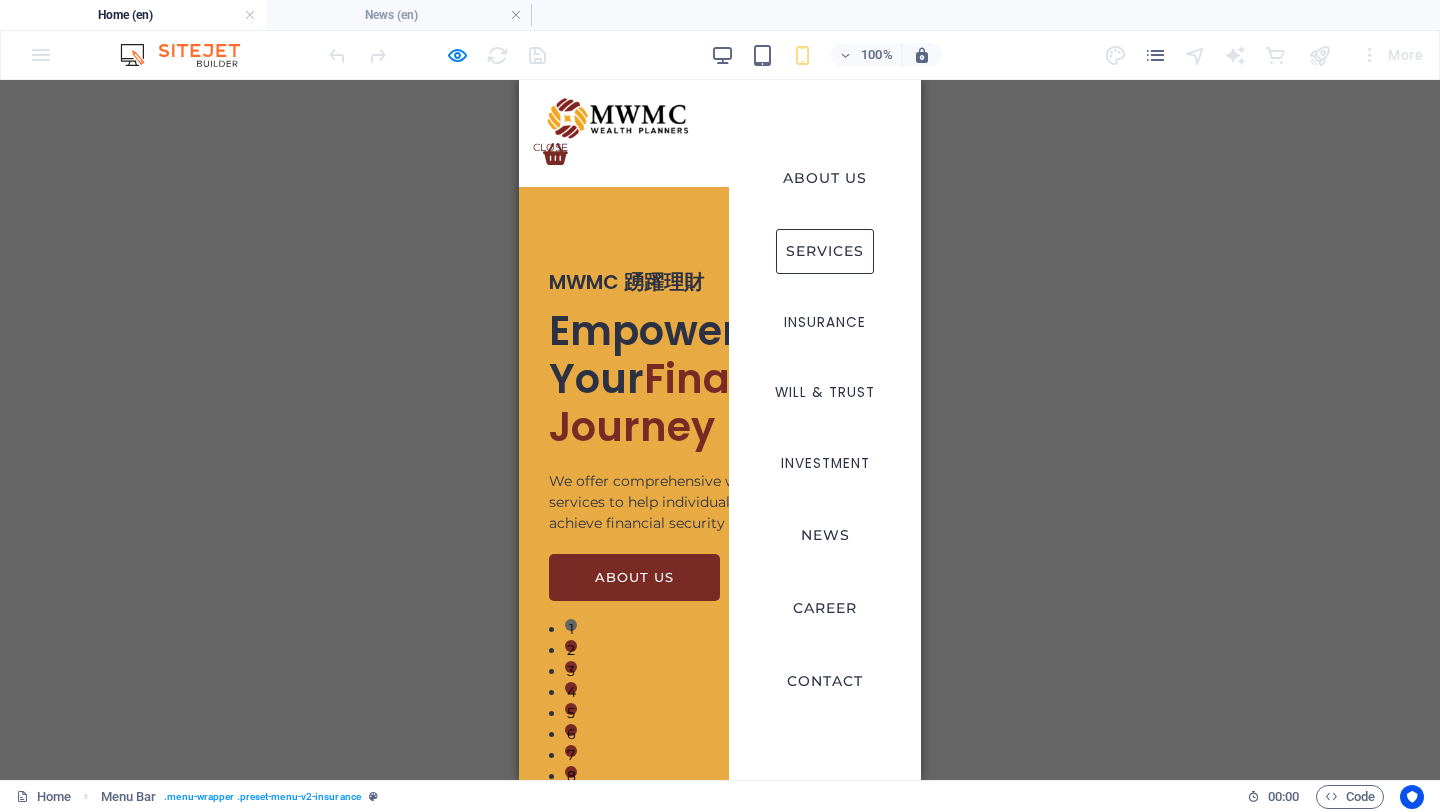 click on "SERVICES INSURANCE Will & Trust Investment" at bounding box center (825, 357) 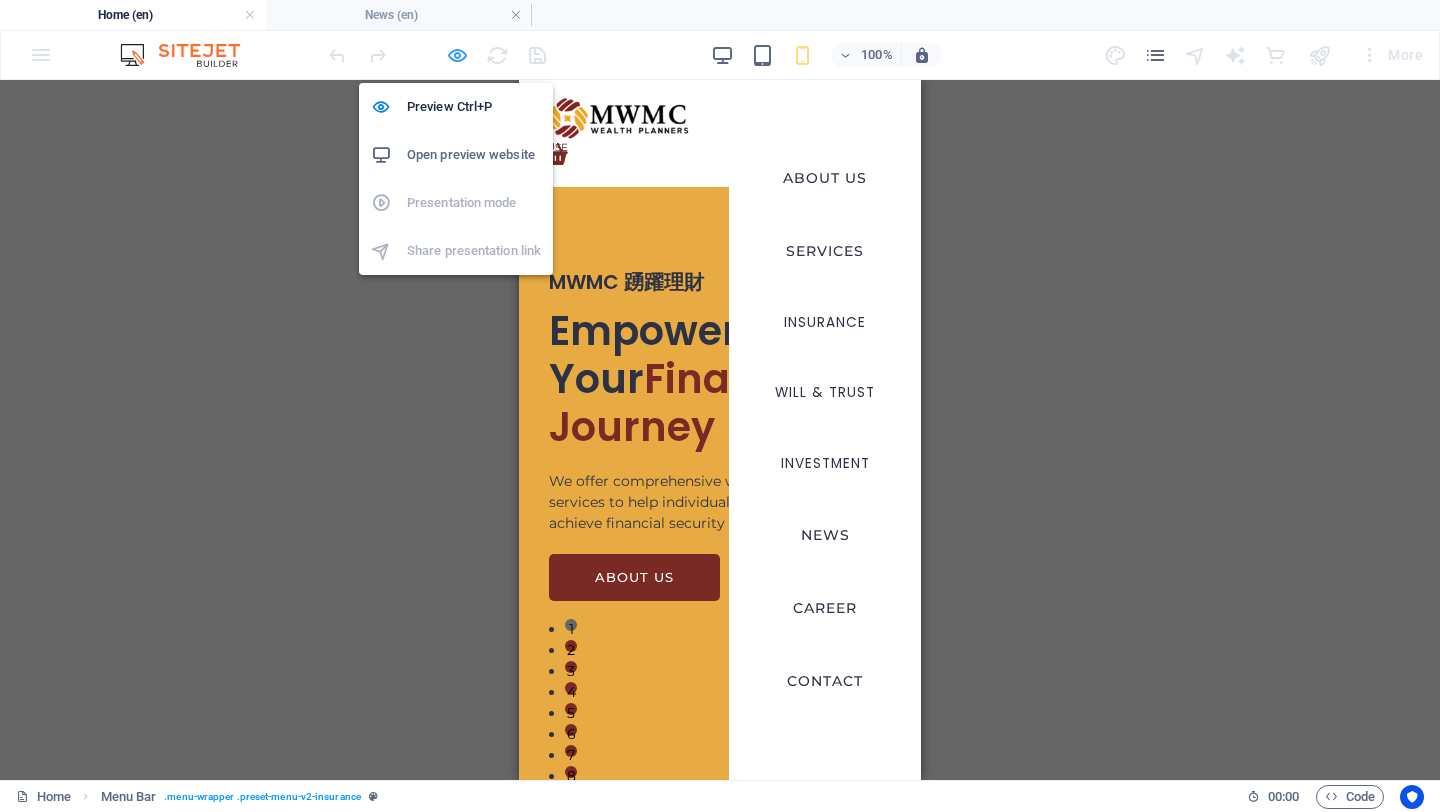 click at bounding box center (457, 55) 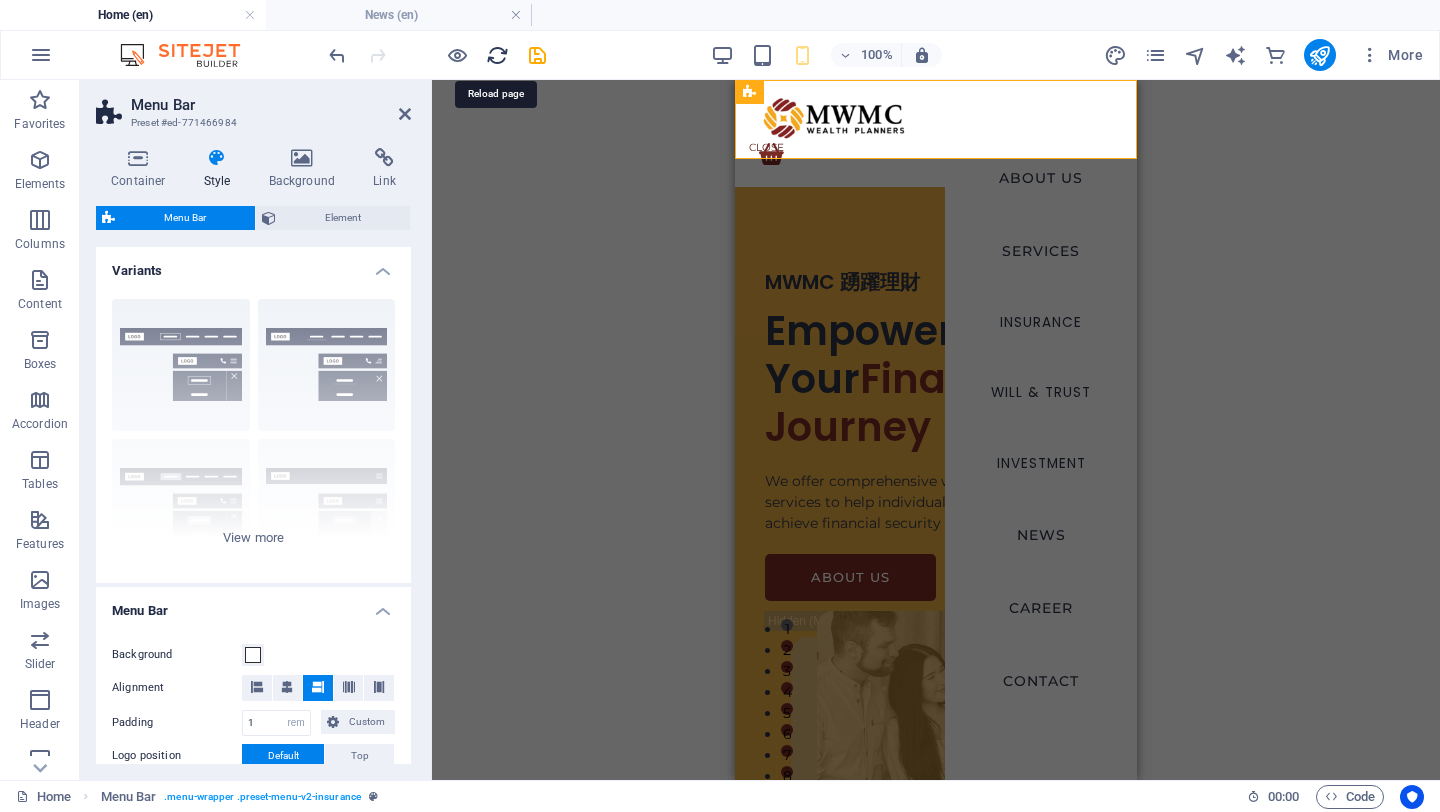 click at bounding box center (497, 55) 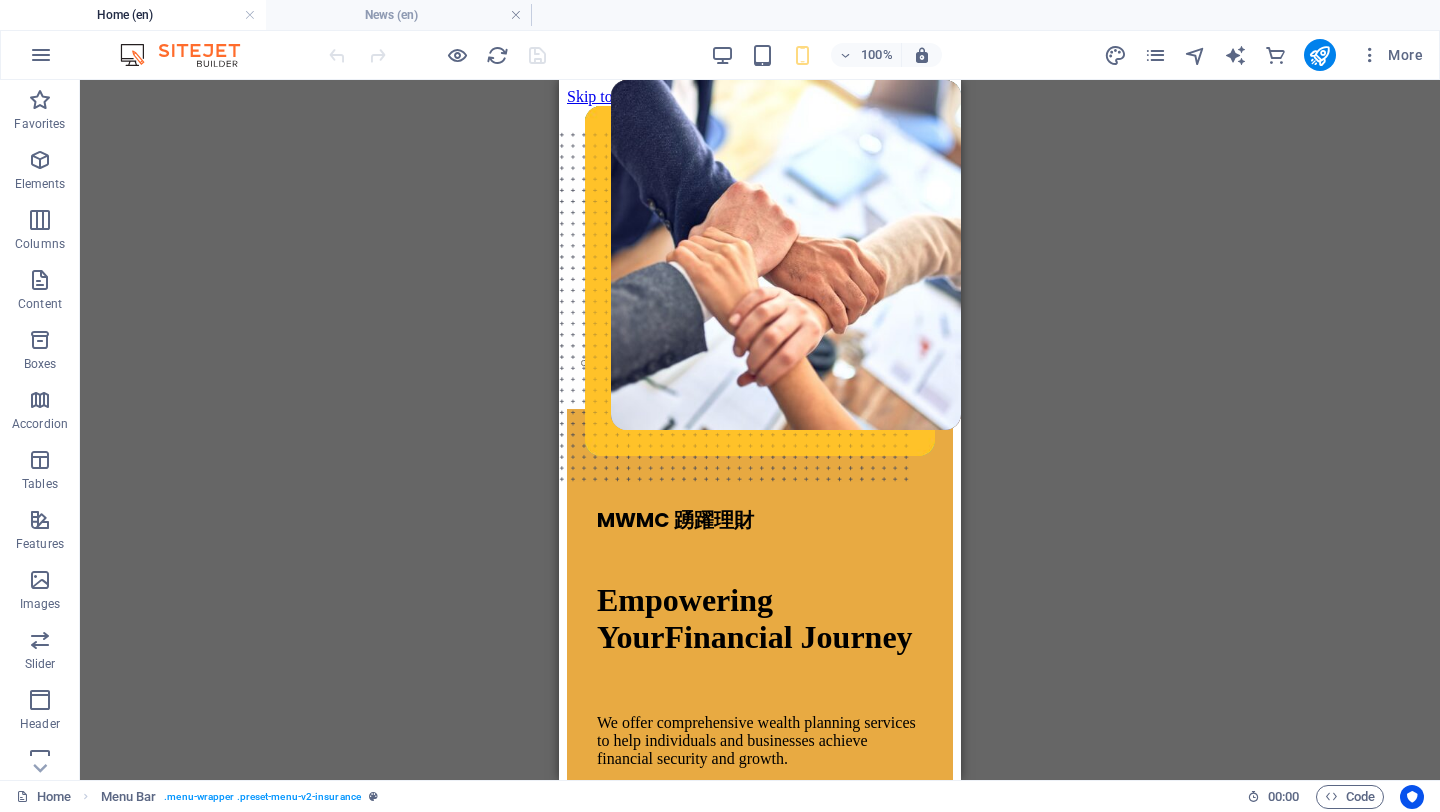 scroll, scrollTop: 0, scrollLeft: 0, axis: both 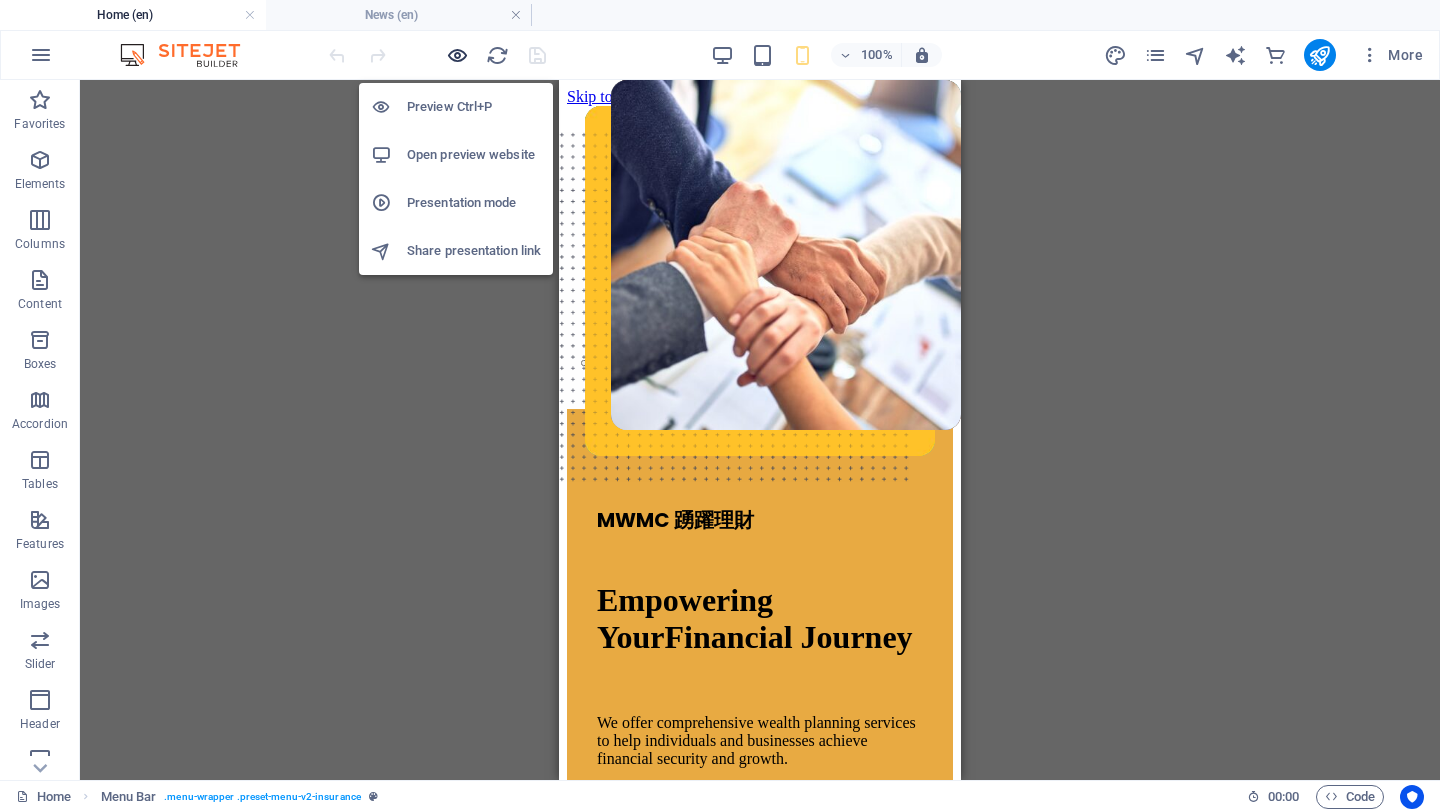 click at bounding box center [457, 55] 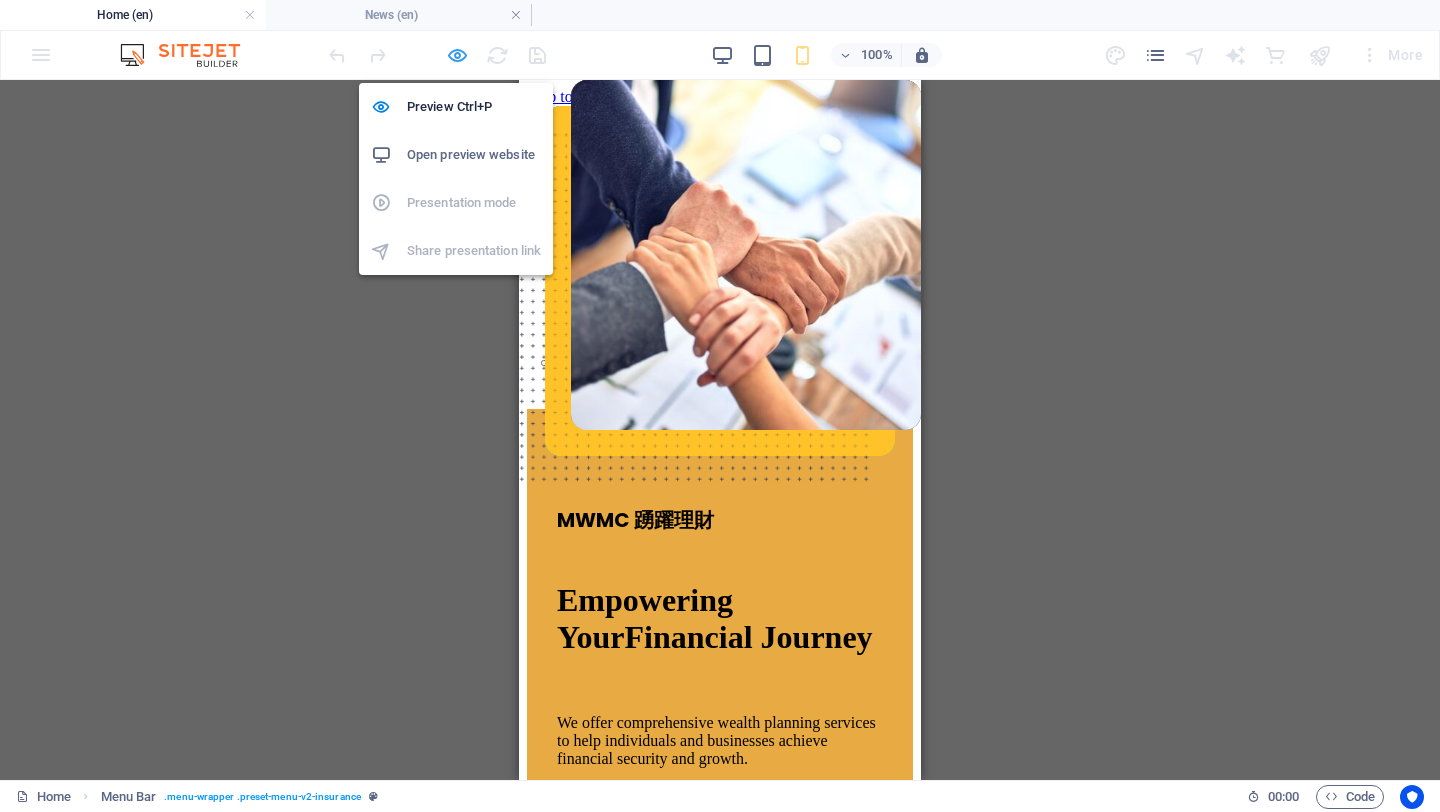 click at bounding box center (457, 55) 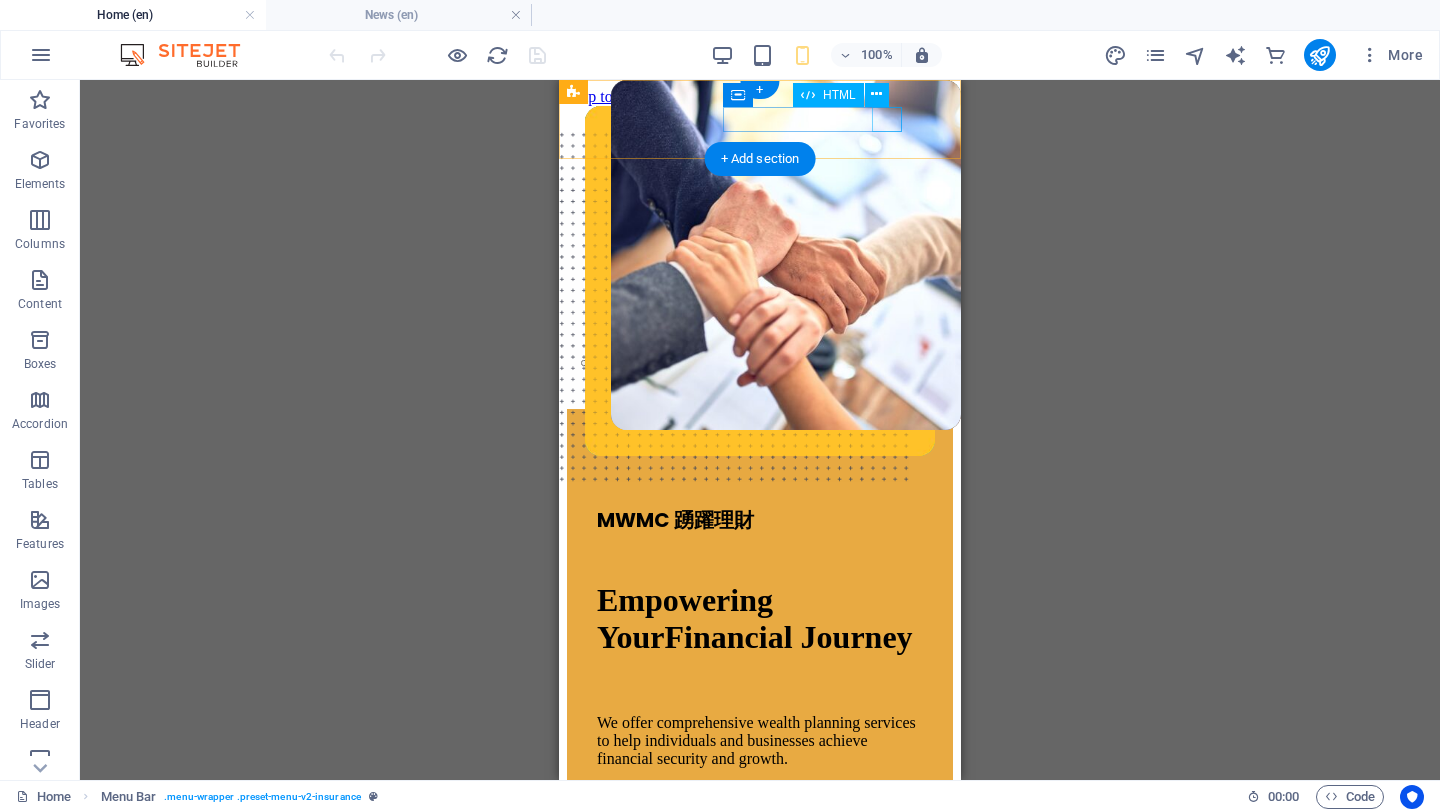click at bounding box center (750, 358) 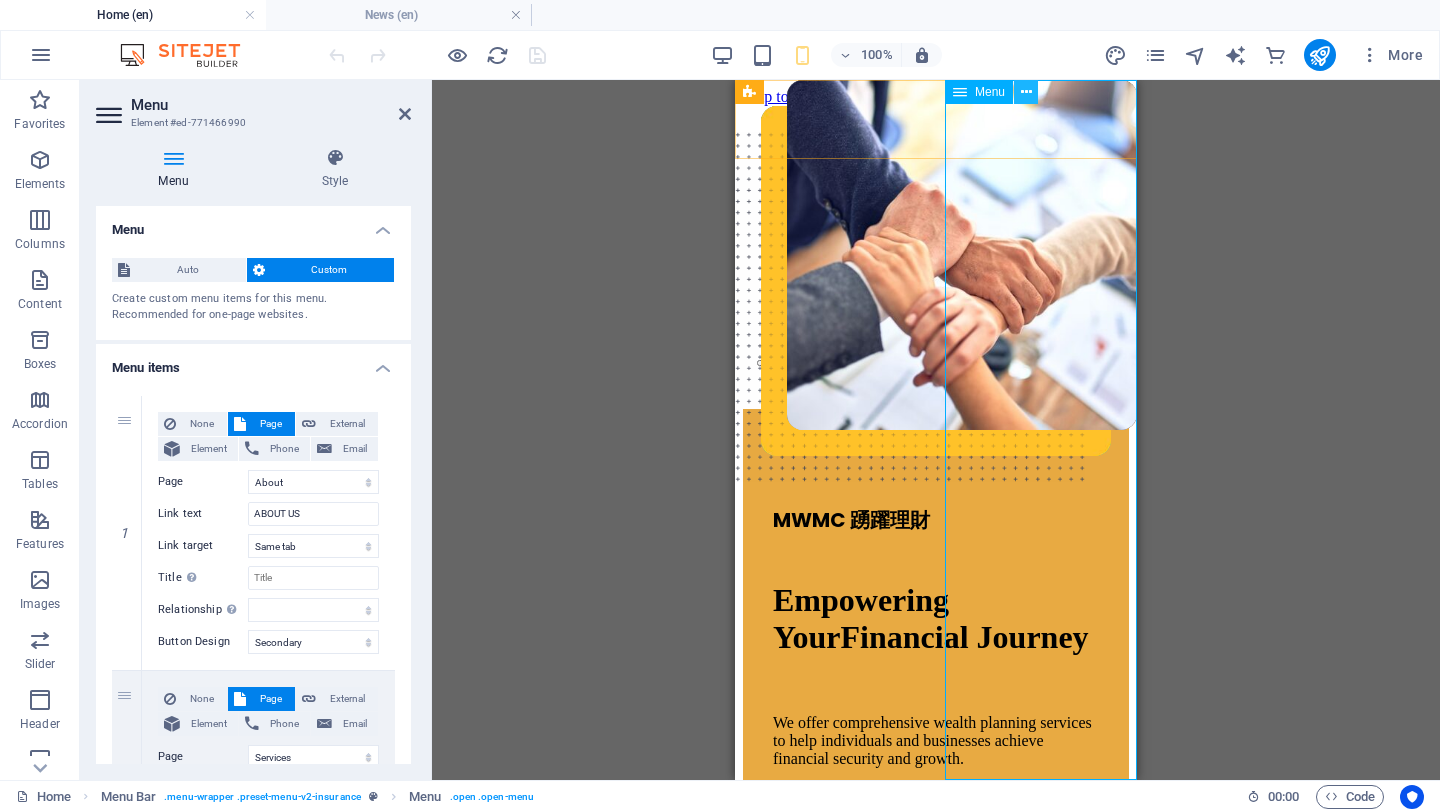 click at bounding box center [1026, 92] 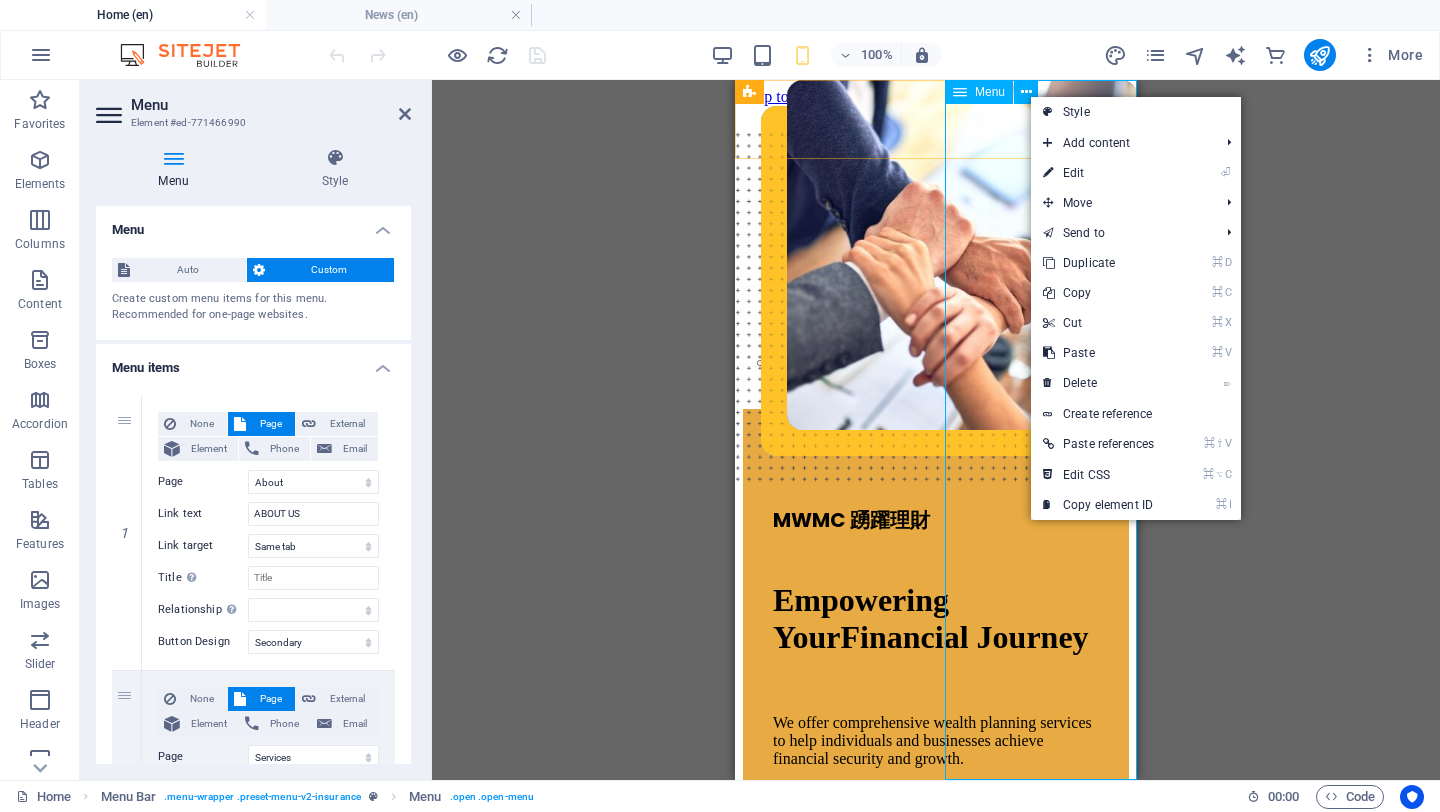 click on "ABOUT US SERVICES INSURANCE Will & Trust Investment NEWS CAREER CONTACT" at bounding box center (936, 261) 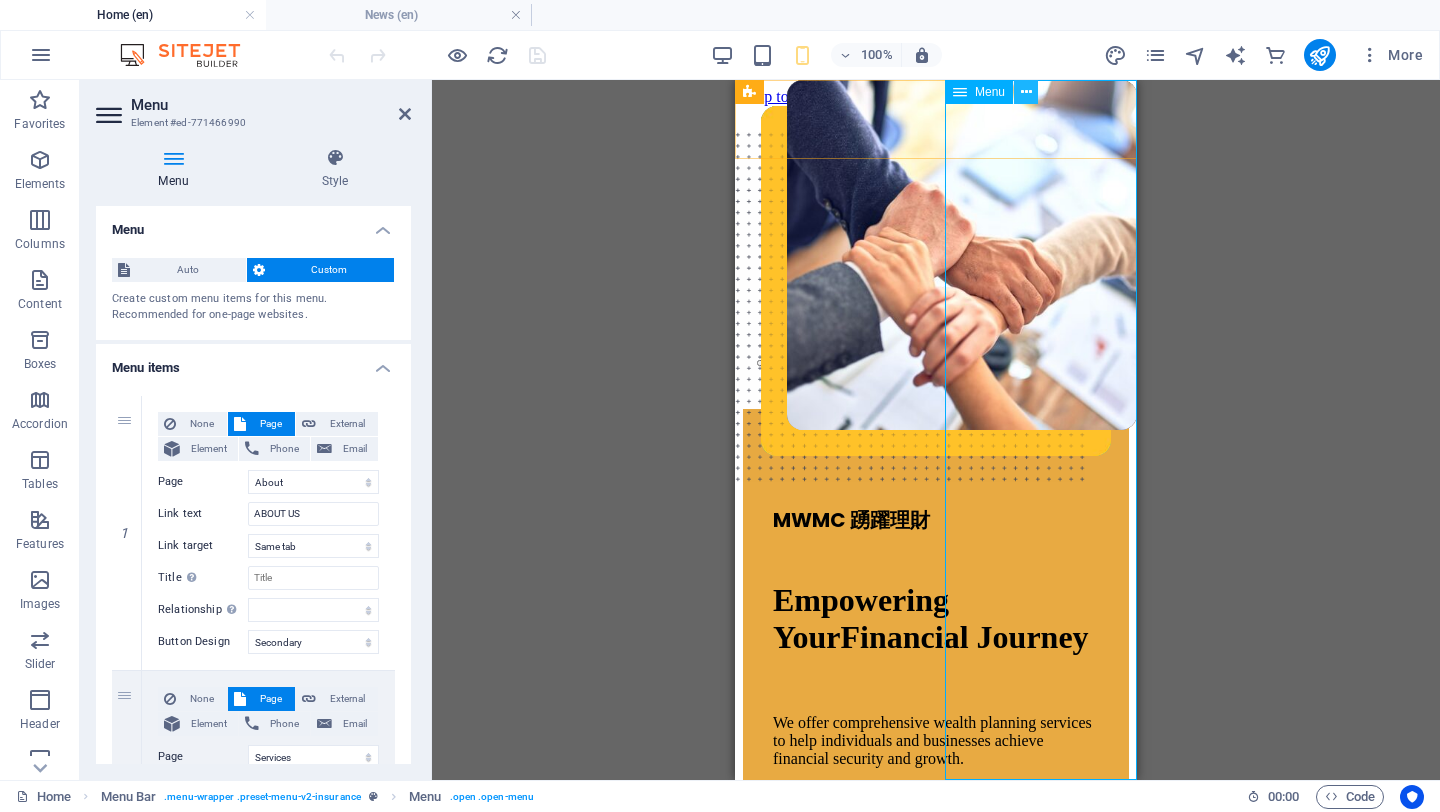 click at bounding box center [1026, 92] 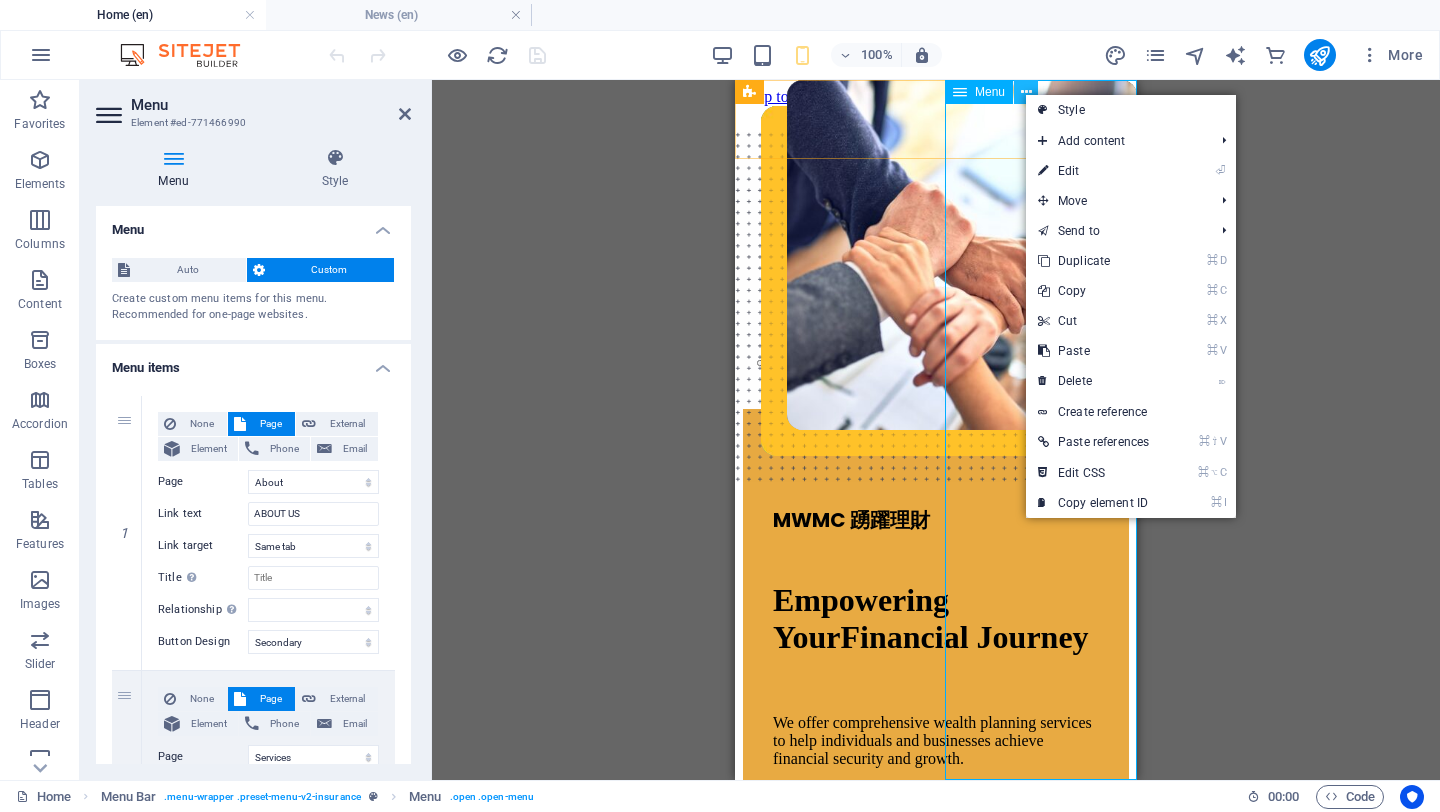click at bounding box center [1026, 92] 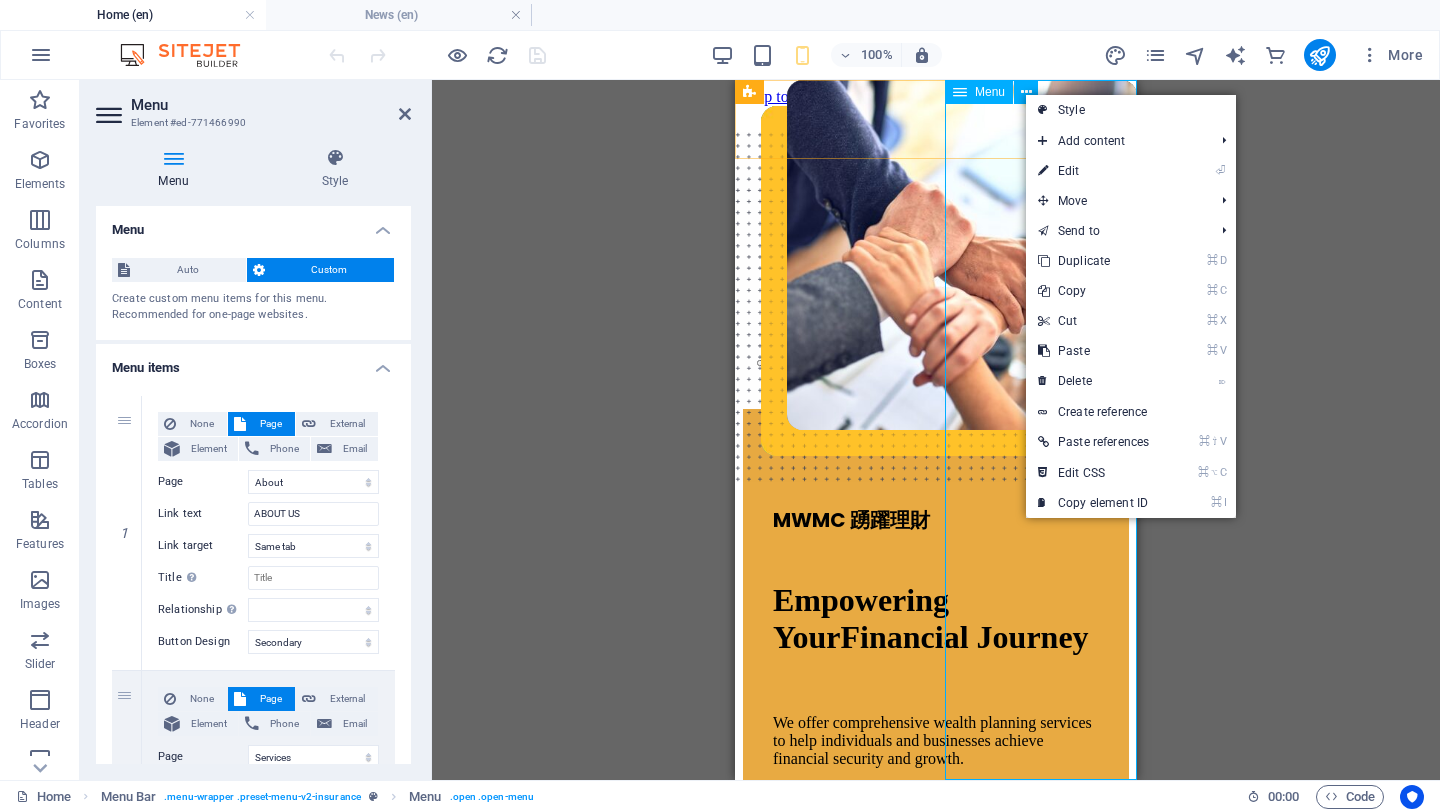 click on "ABOUT US SERVICES INSURANCE Will & Trust Investment NEWS CAREER CONTACT" at bounding box center (936, 261) 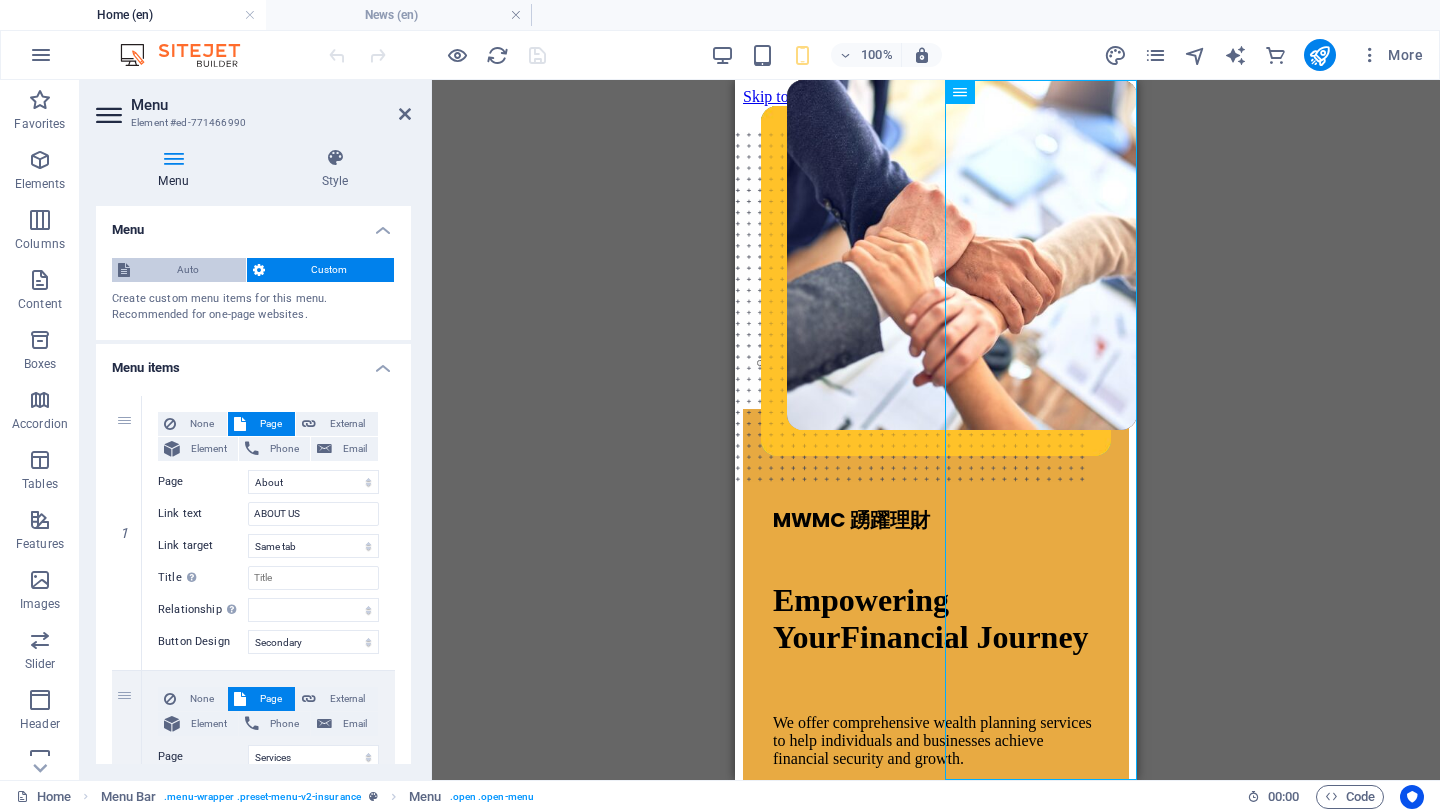 click on "Auto" at bounding box center [188, 270] 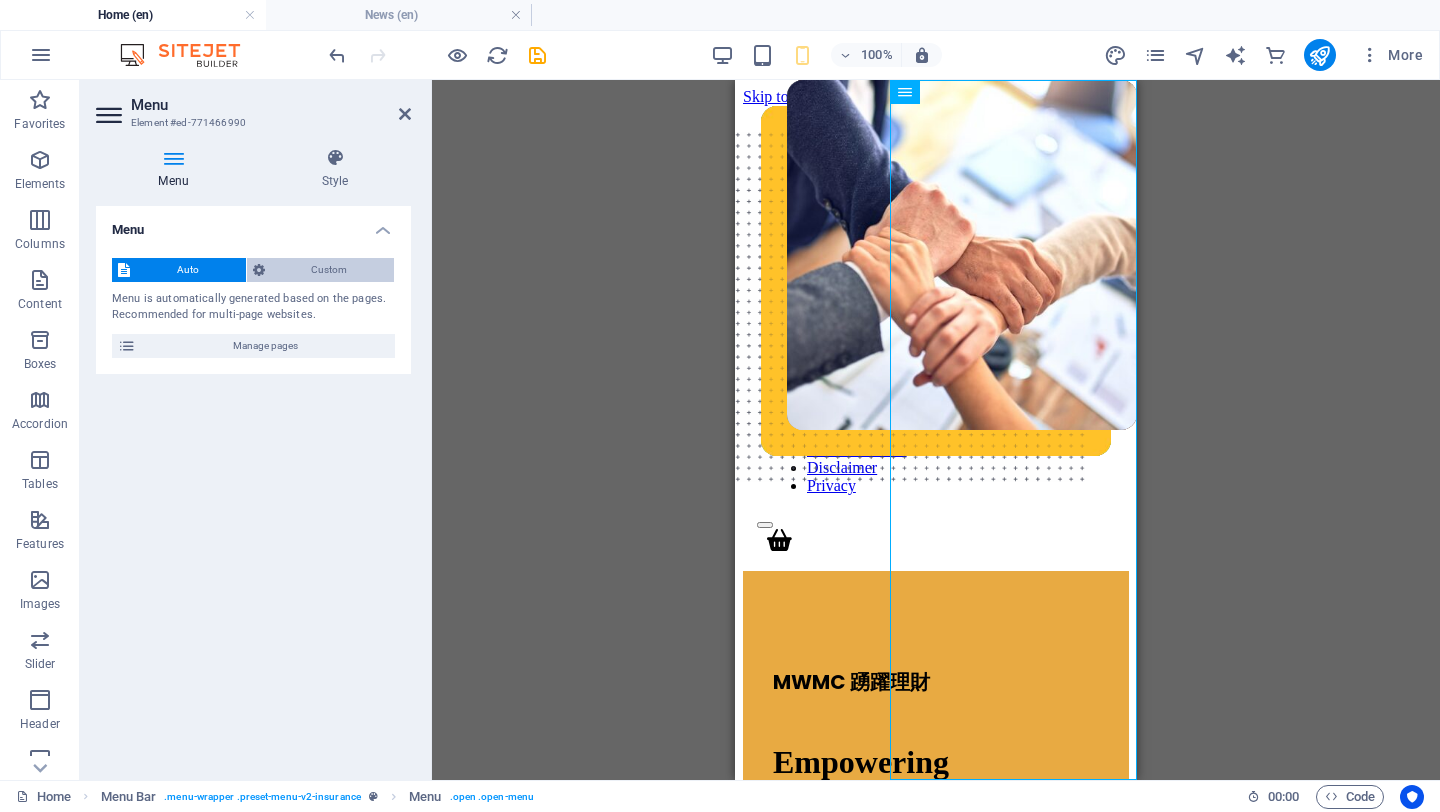 click on "Custom" at bounding box center [330, 270] 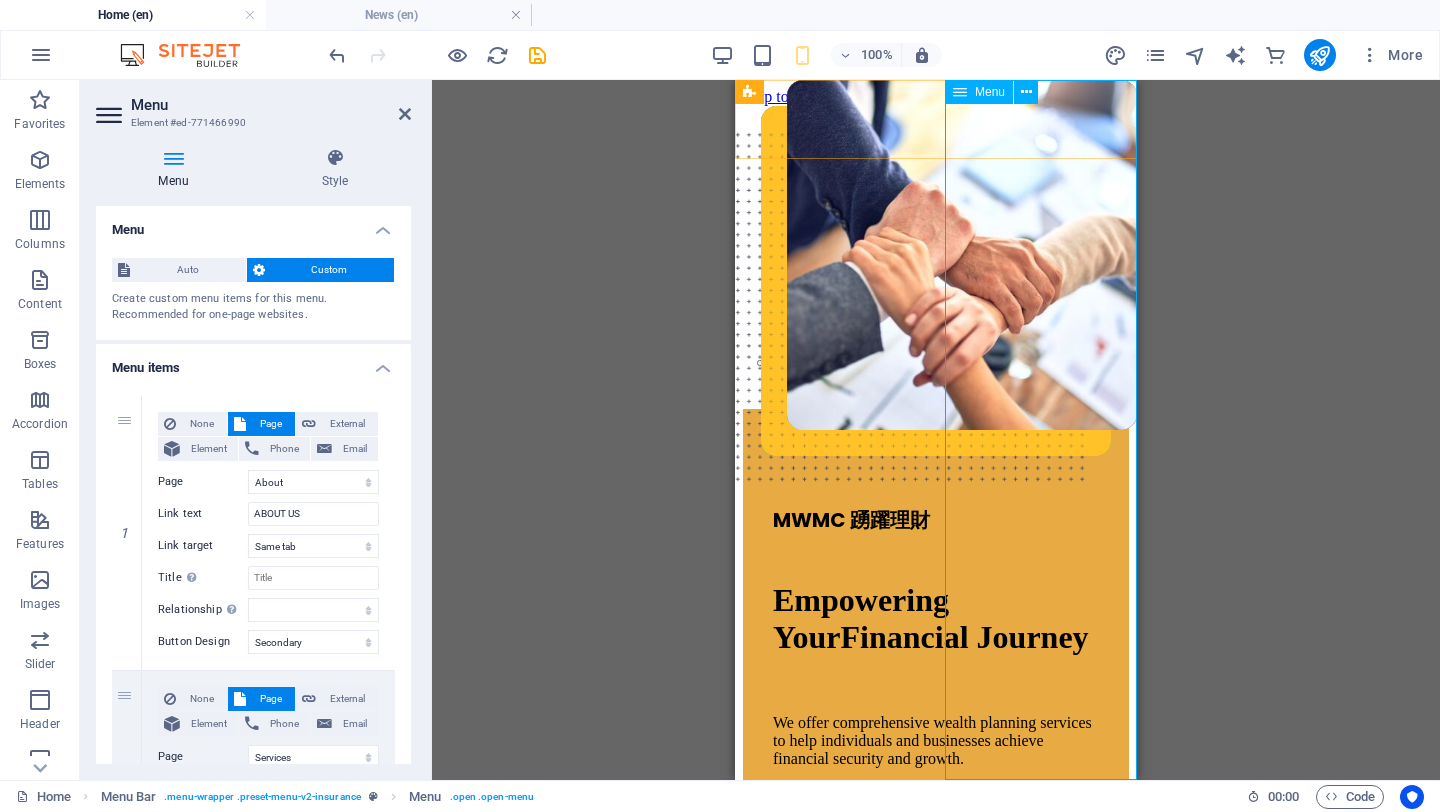 click on "Menu" at bounding box center [990, 92] 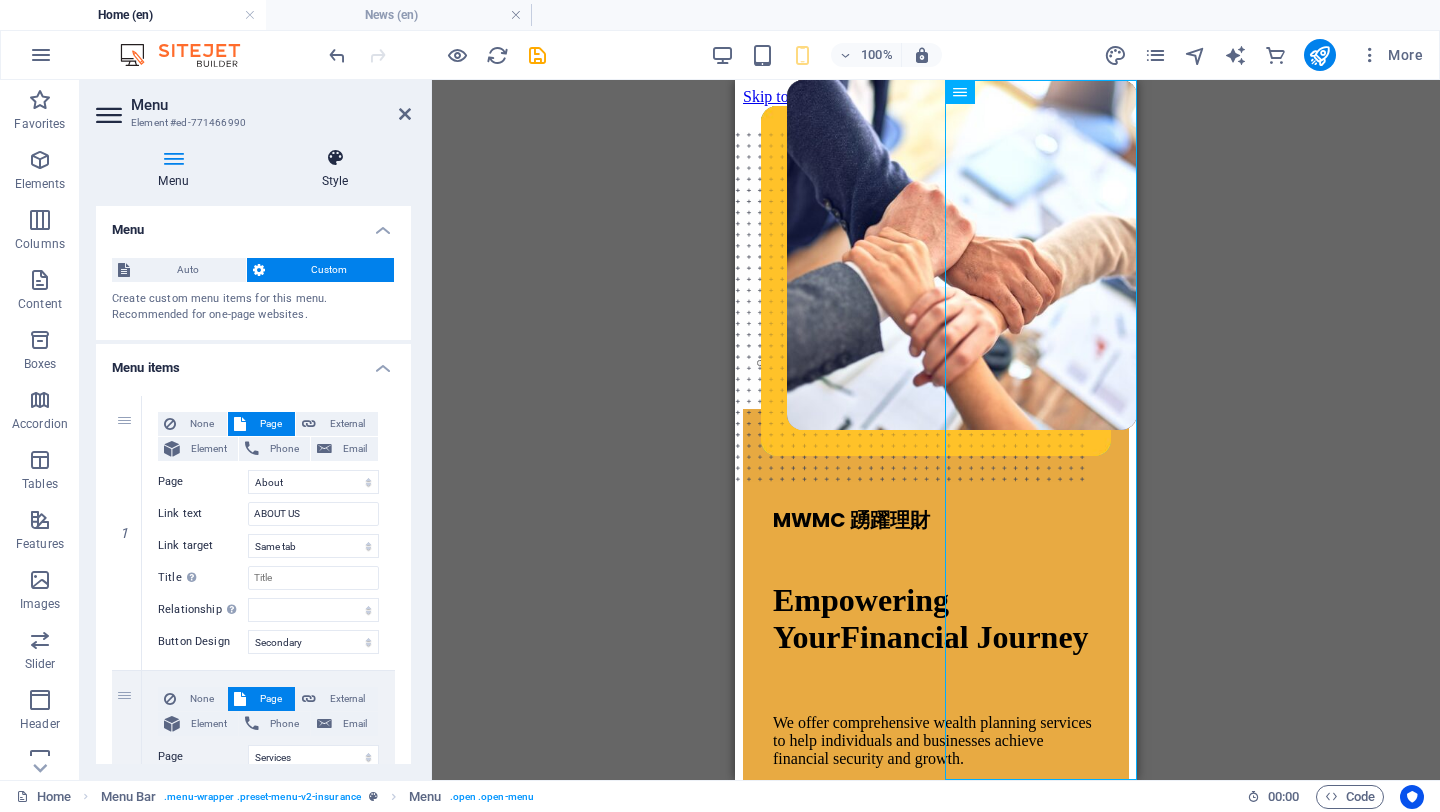 click at bounding box center [335, 158] 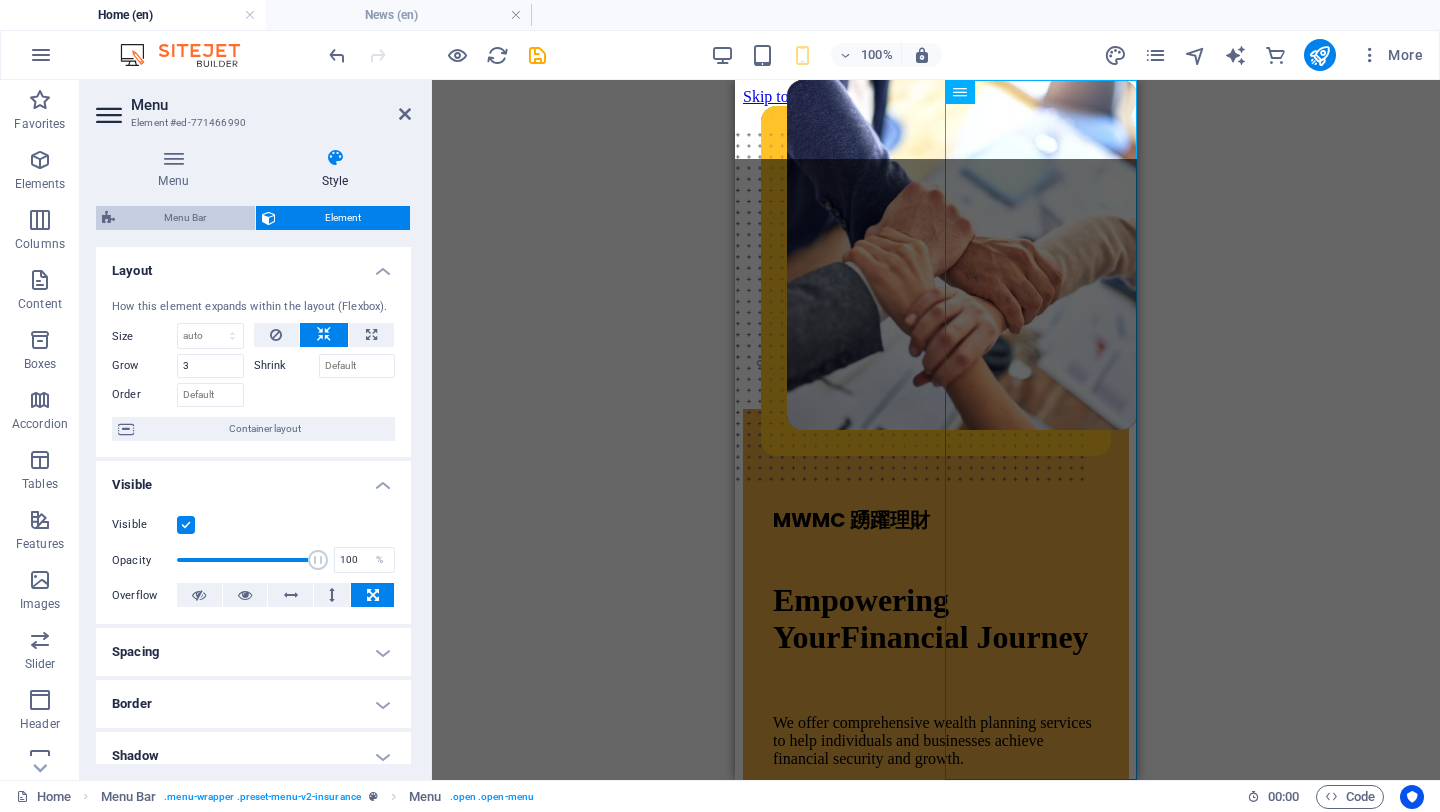 click on "Menu Bar" at bounding box center [185, 218] 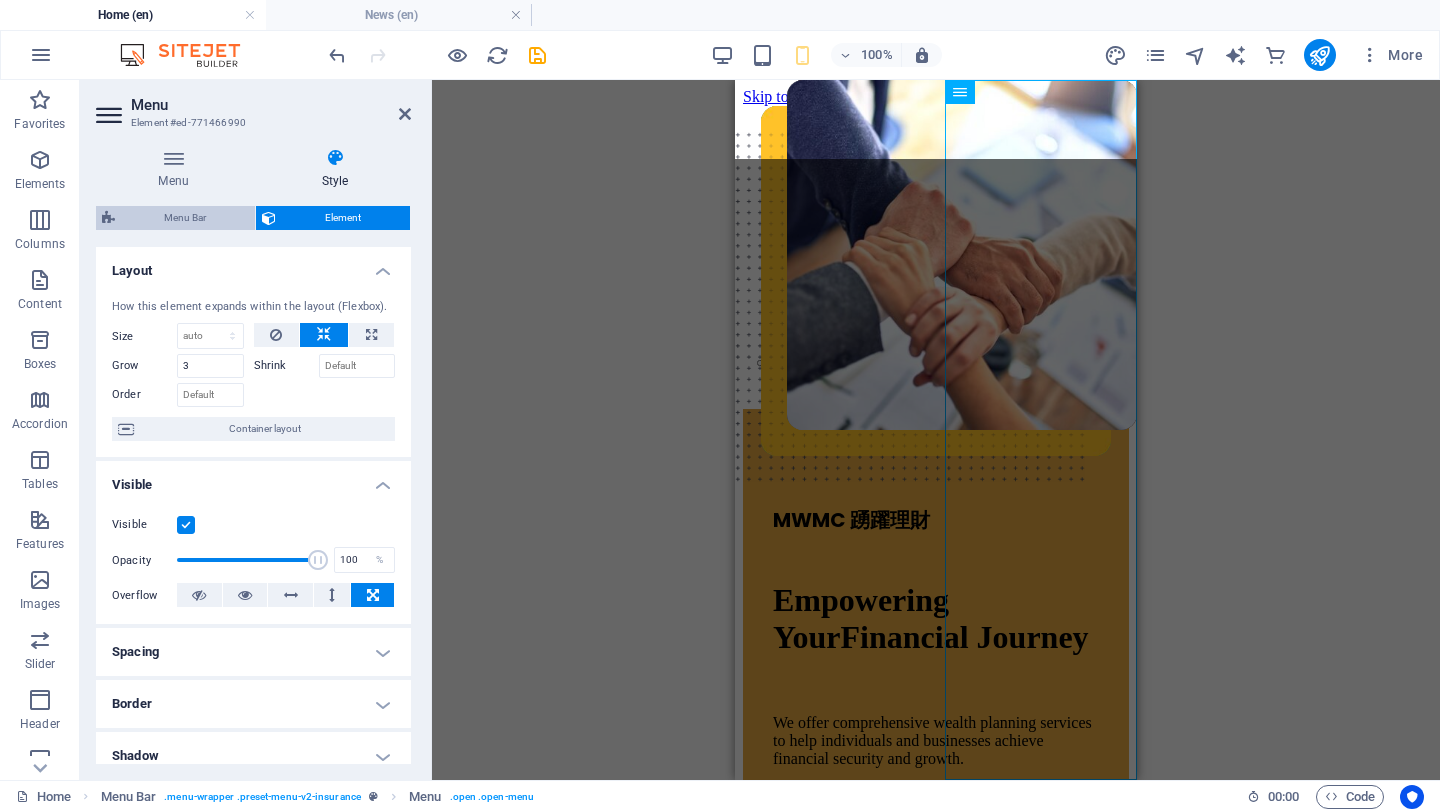 select on "rem" 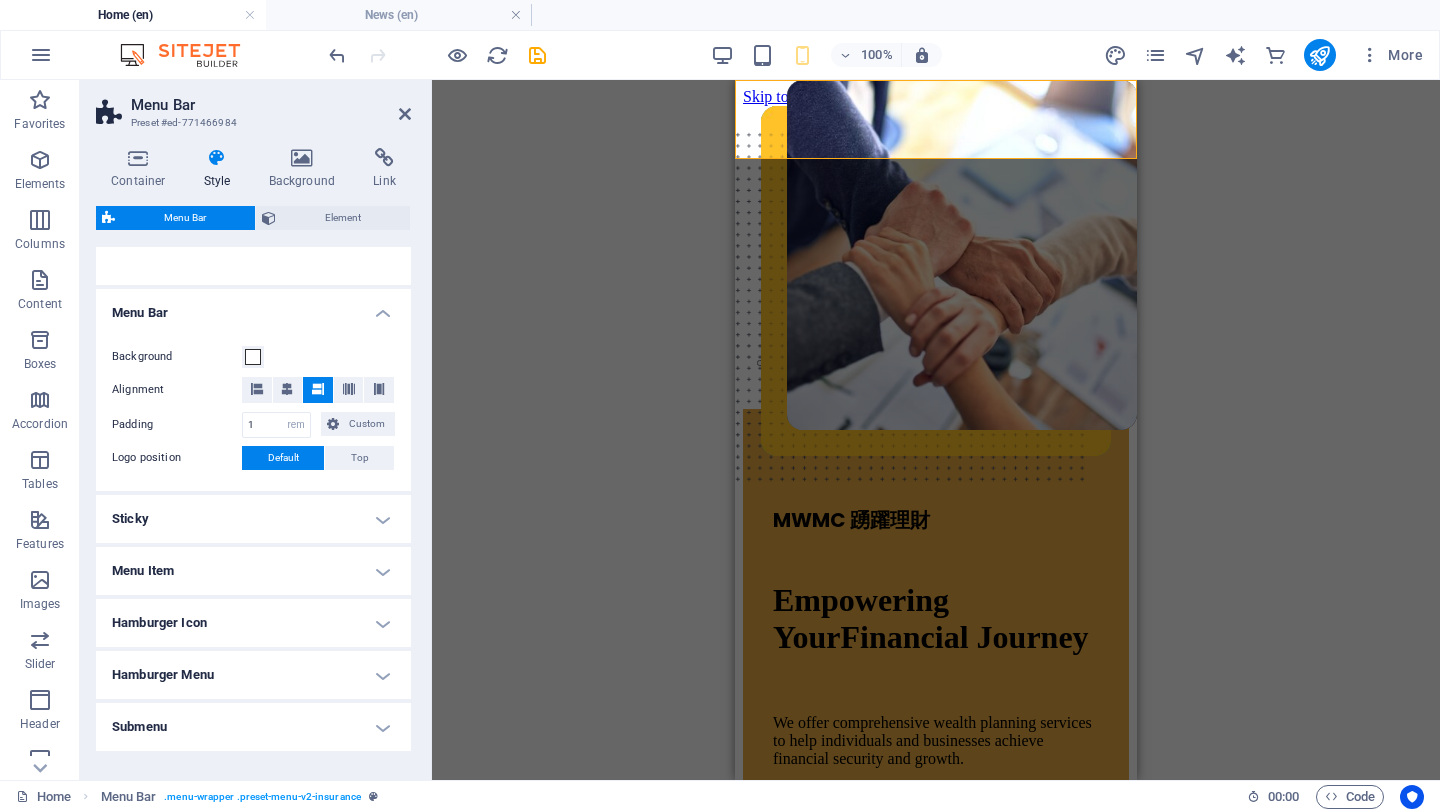 scroll, scrollTop: 364, scrollLeft: 0, axis: vertical 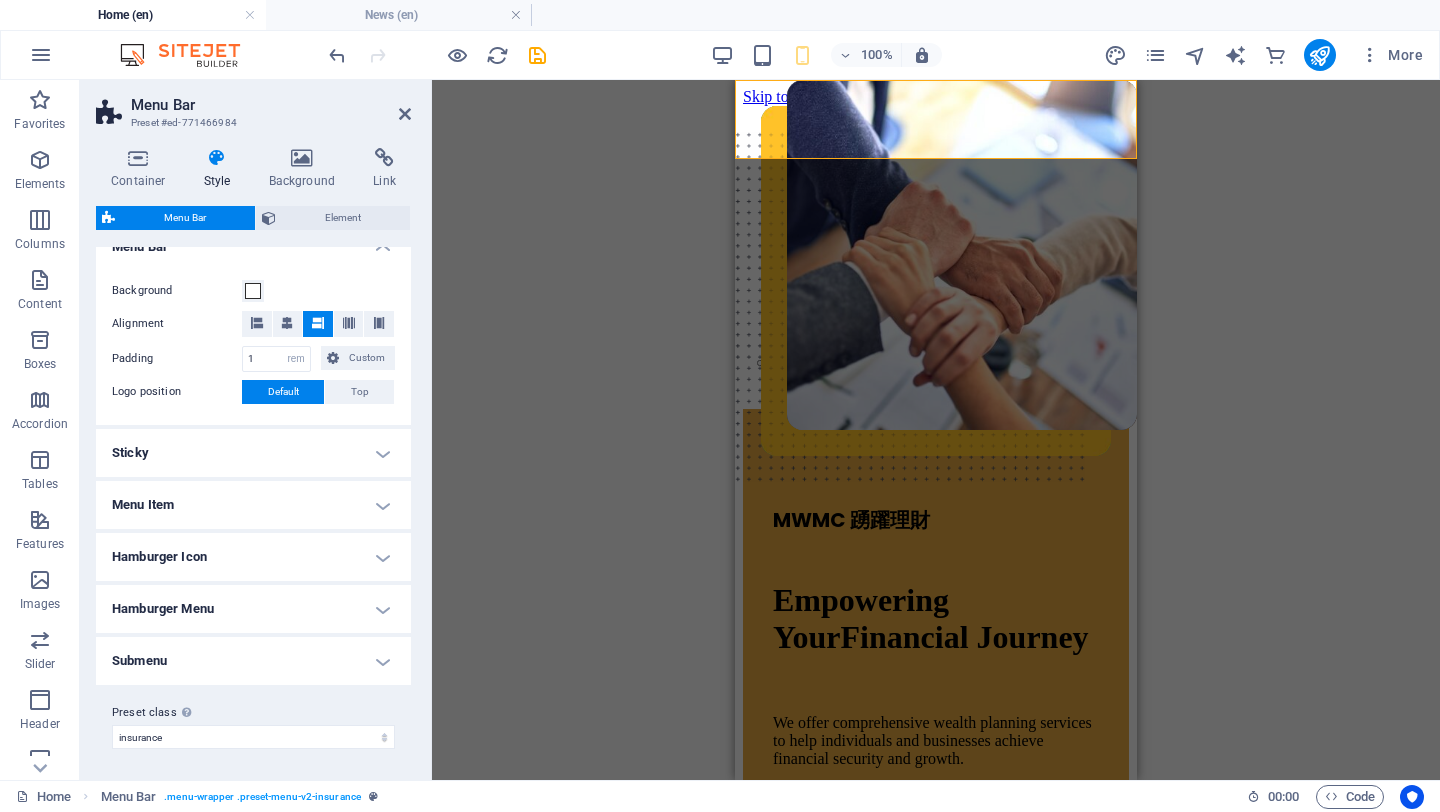 click on "Sticky" at bounding box center (253, 453) 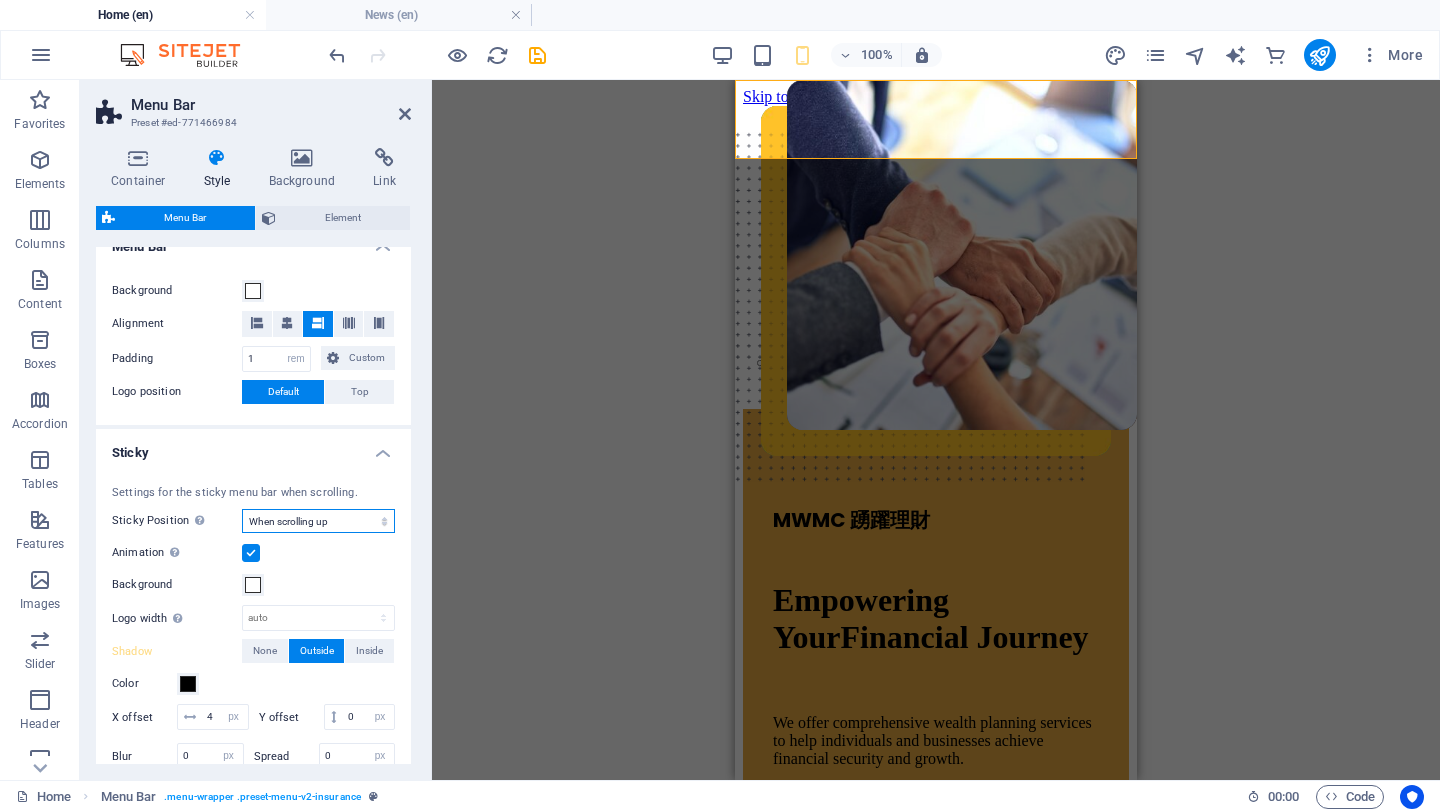 click on "Off Instant After menu After banner When scrolling up" at bounding box center [318, 521] 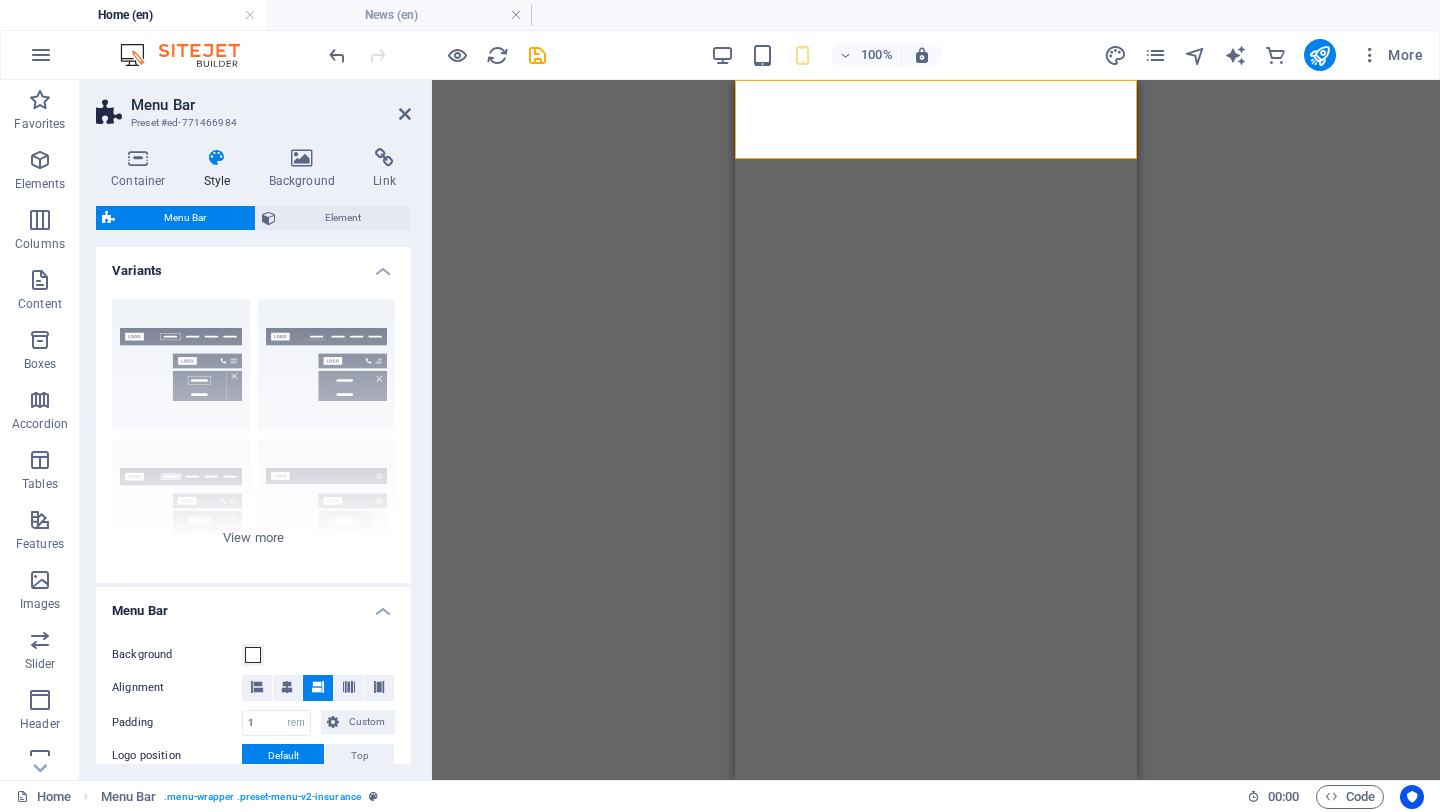 select on "rem" 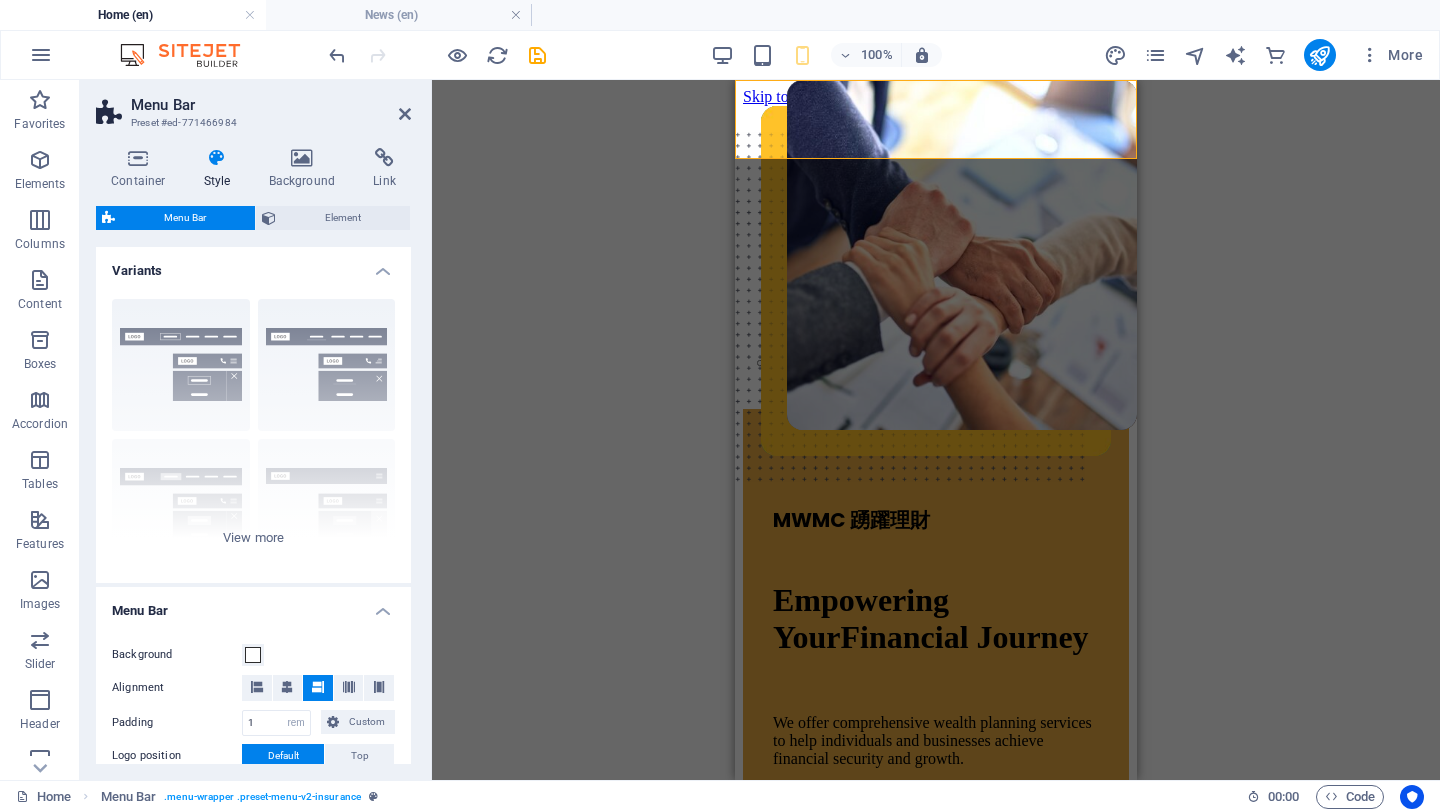 scroll, scrollTop: 0, scrollLeft: 0, axis: both 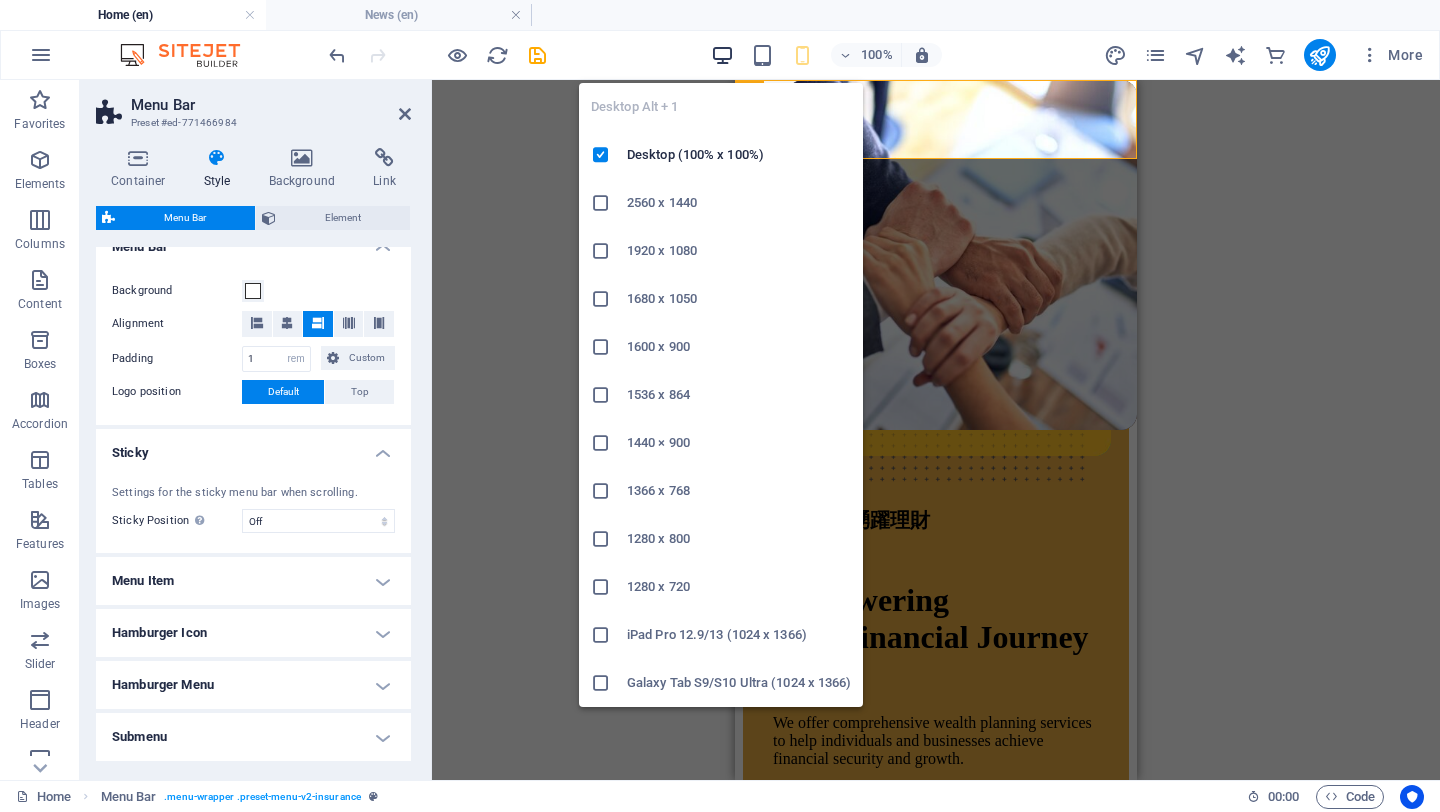click at bounding box center (722, 55) 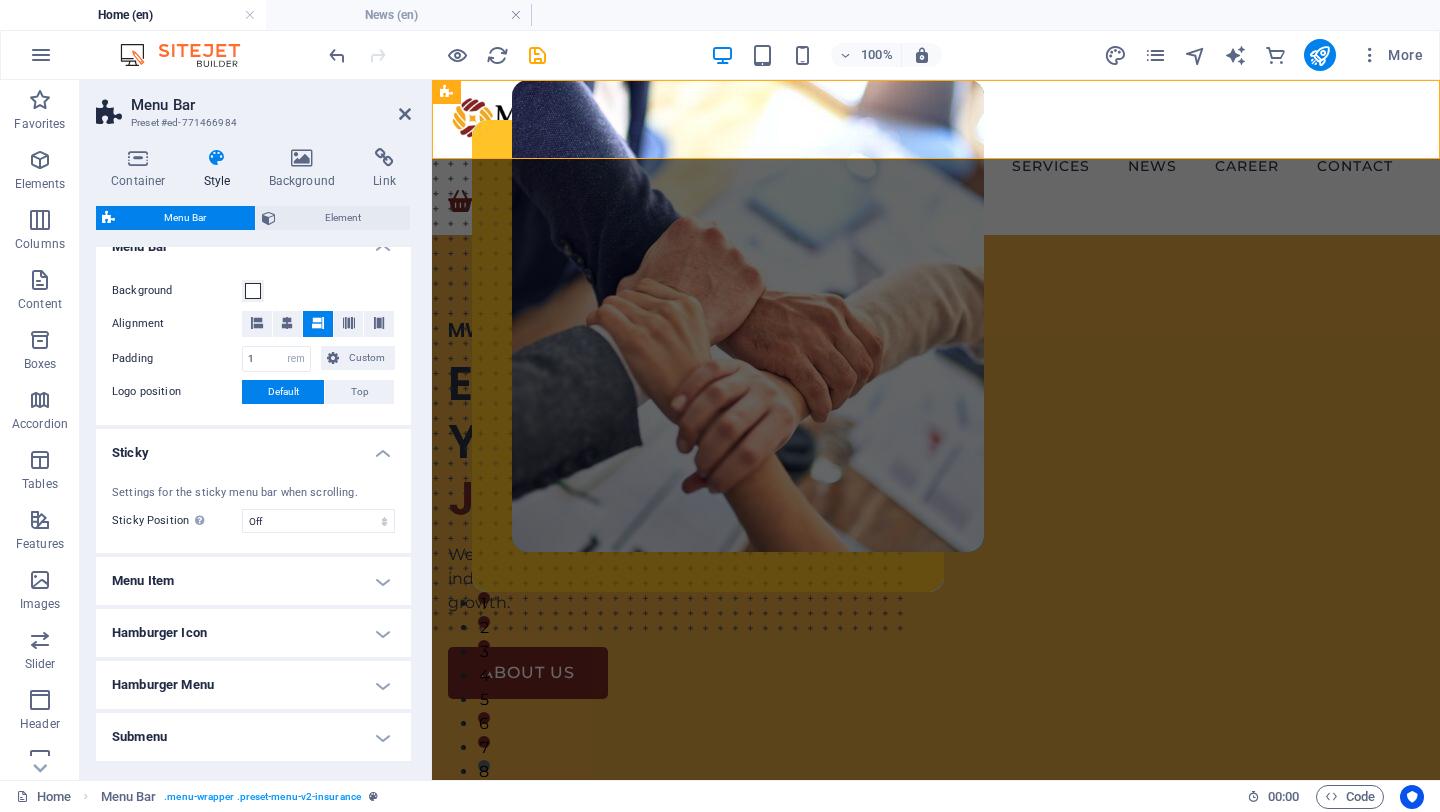 click on "100%" at bounding box center (826, 55) 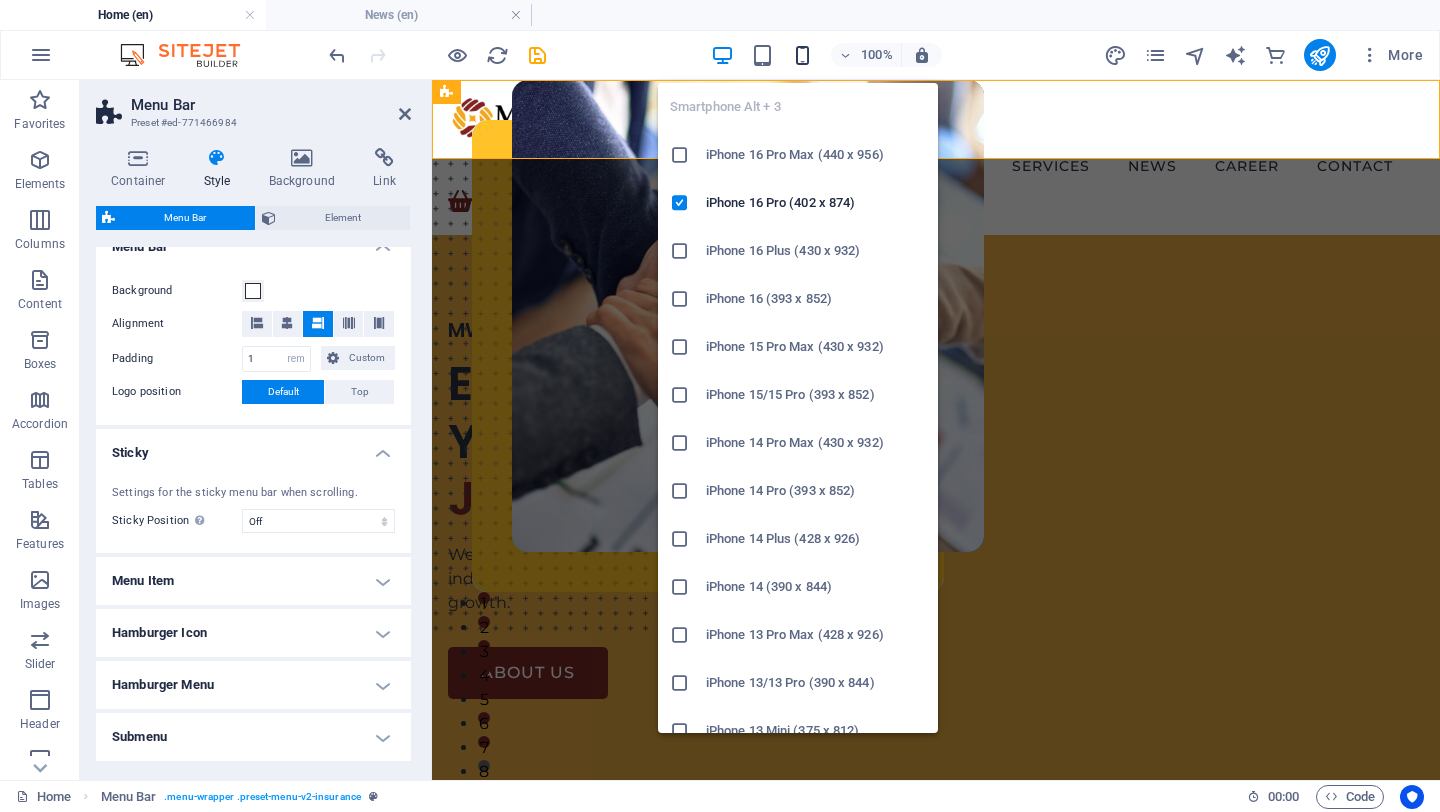 click at bounding box center [802, 55] 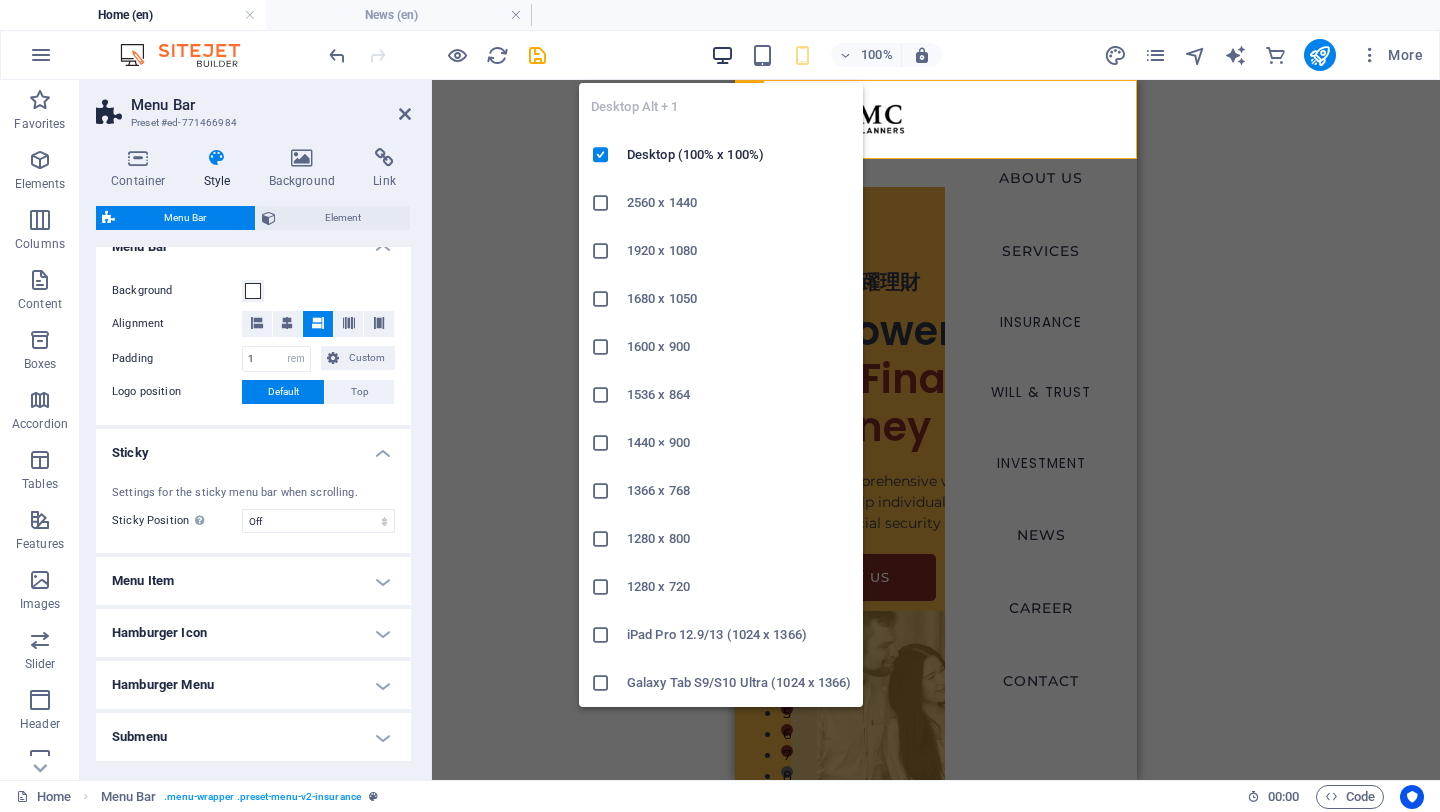 click at bounding box center [723, 55] 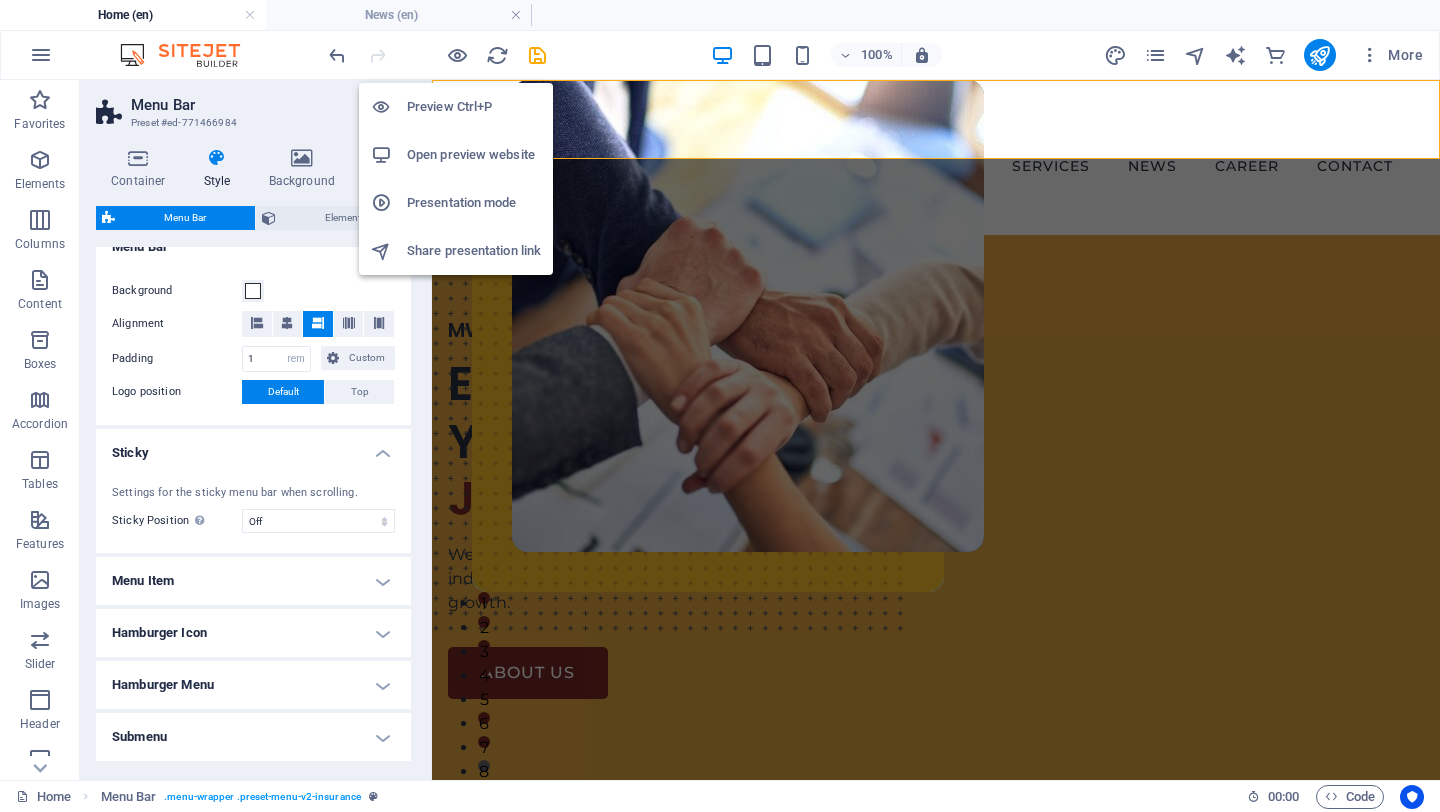 click on "Open preview website" at bounding box center (474, 155) 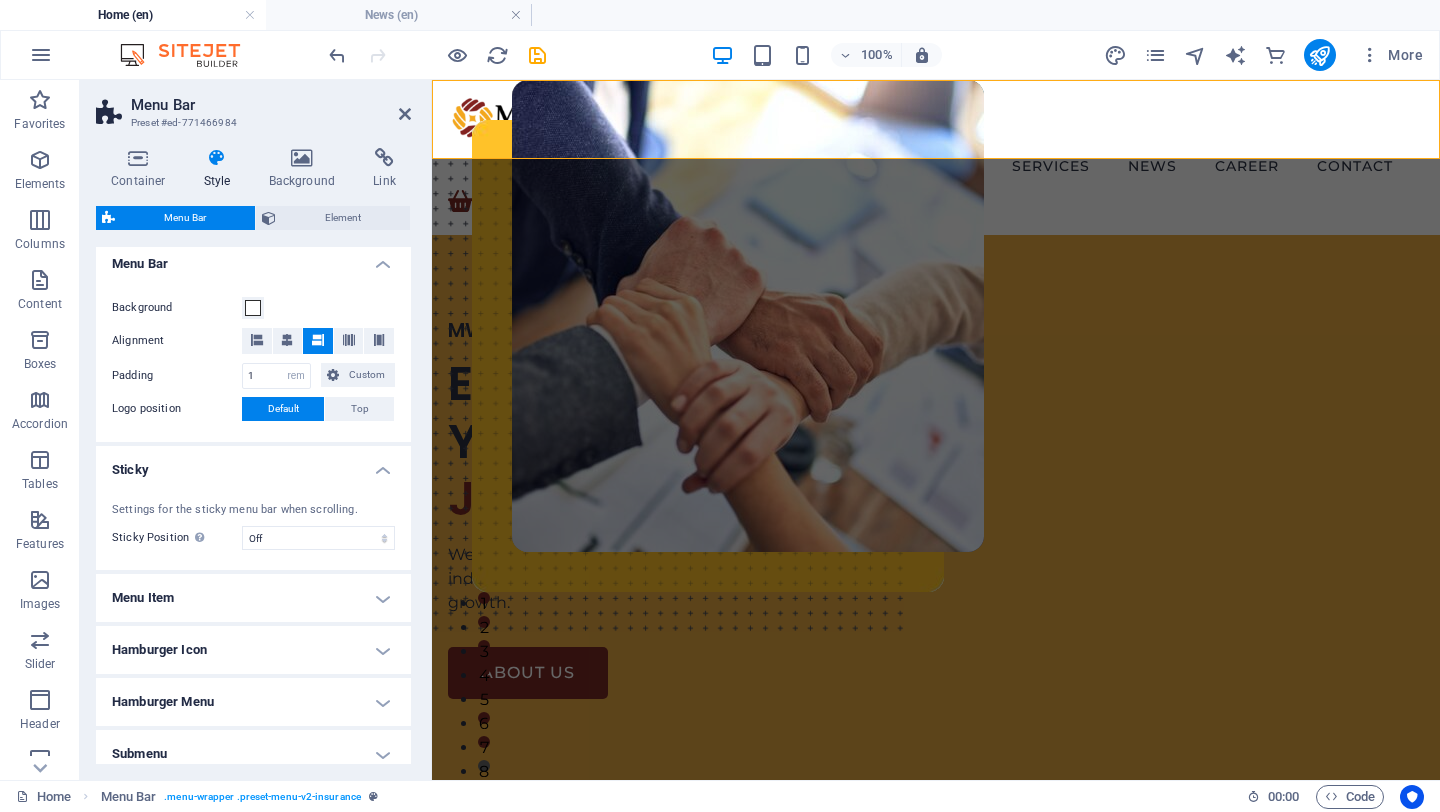 scroll, scrollTop: 336, scrollLeft: 0, axis: vertical 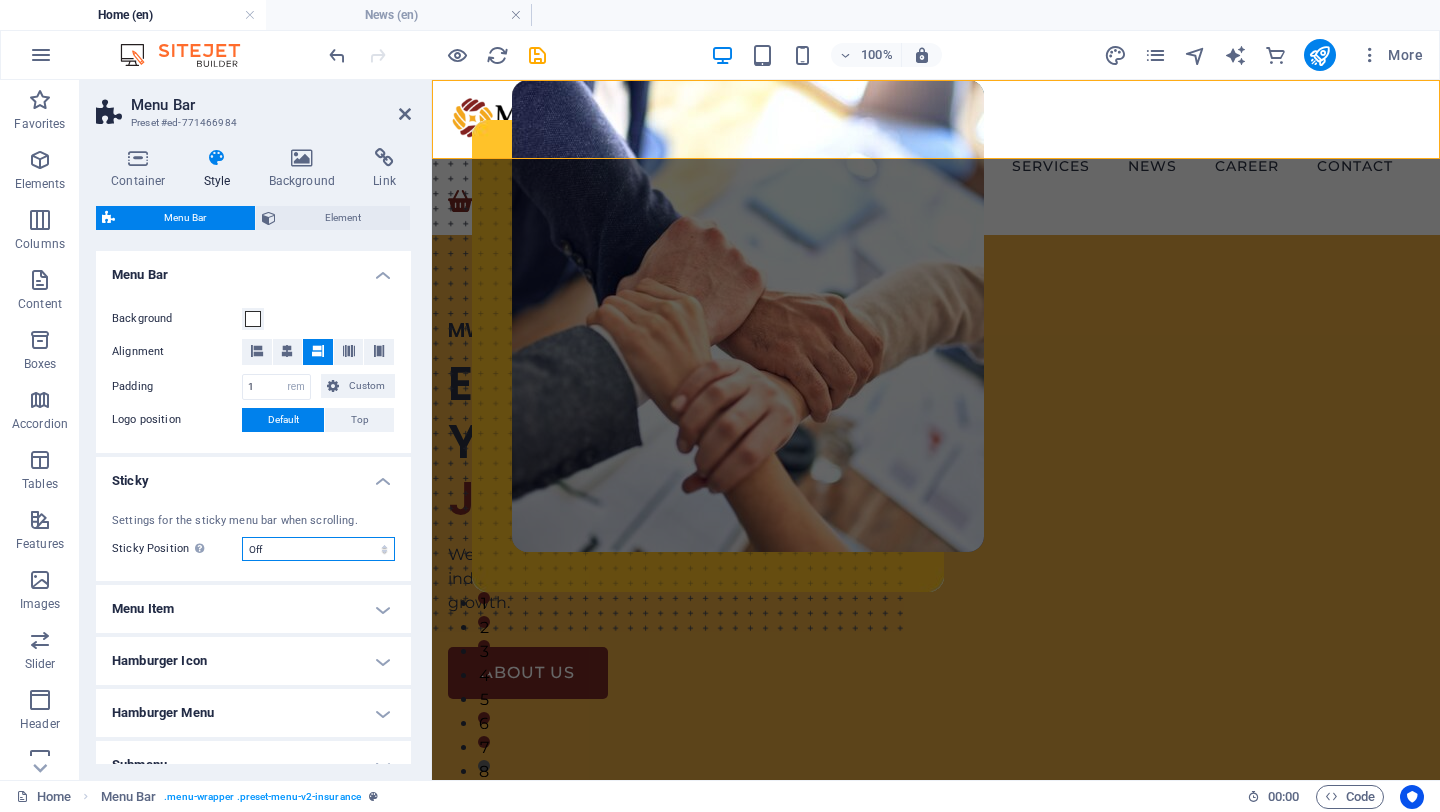 click on "Off Instant After menu After banner When scrolling up" at bounding box center [318, 549] 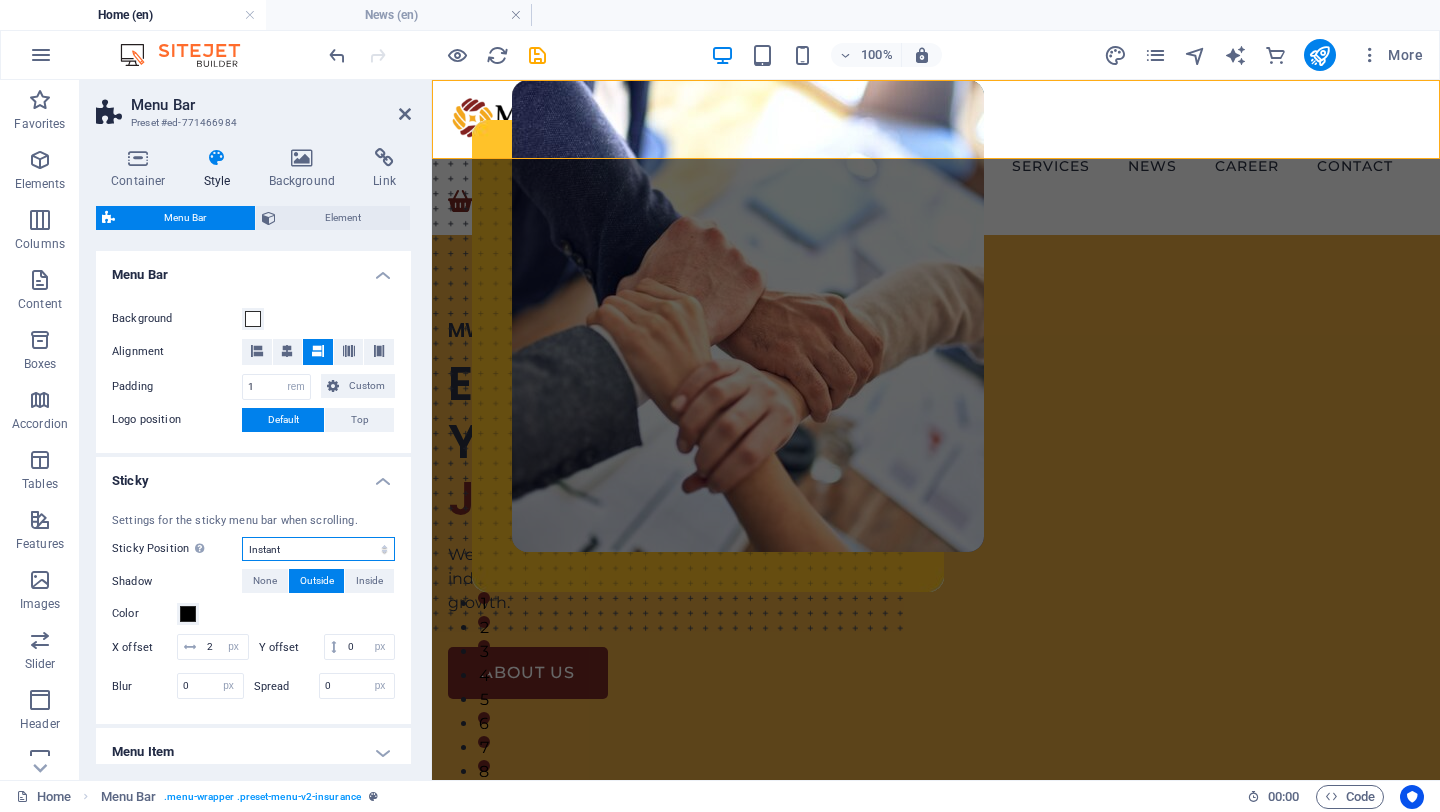 click on "Off Instant After menu After banner When scrolling up" at bounding box center [318, 549] 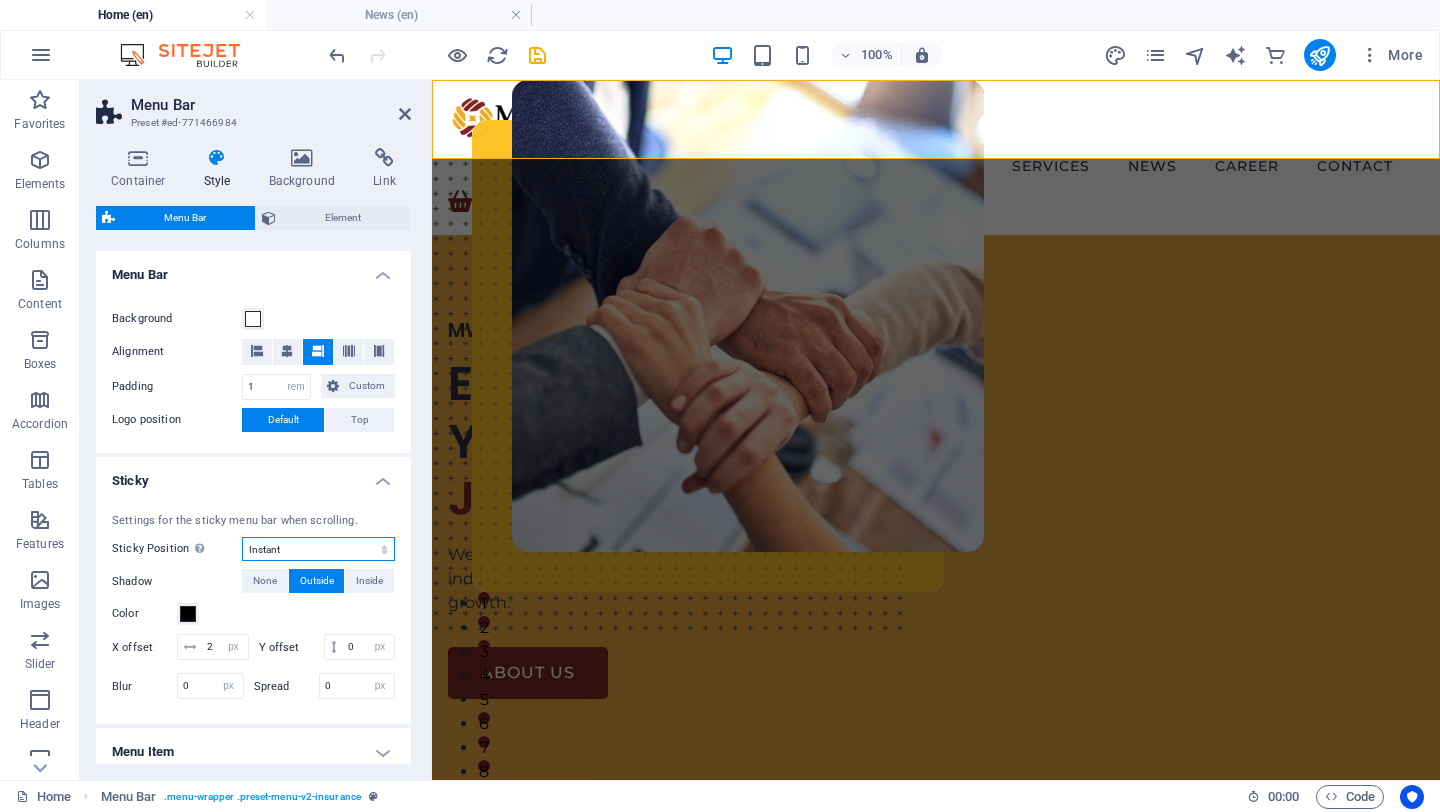 select on "sticky_reverse" 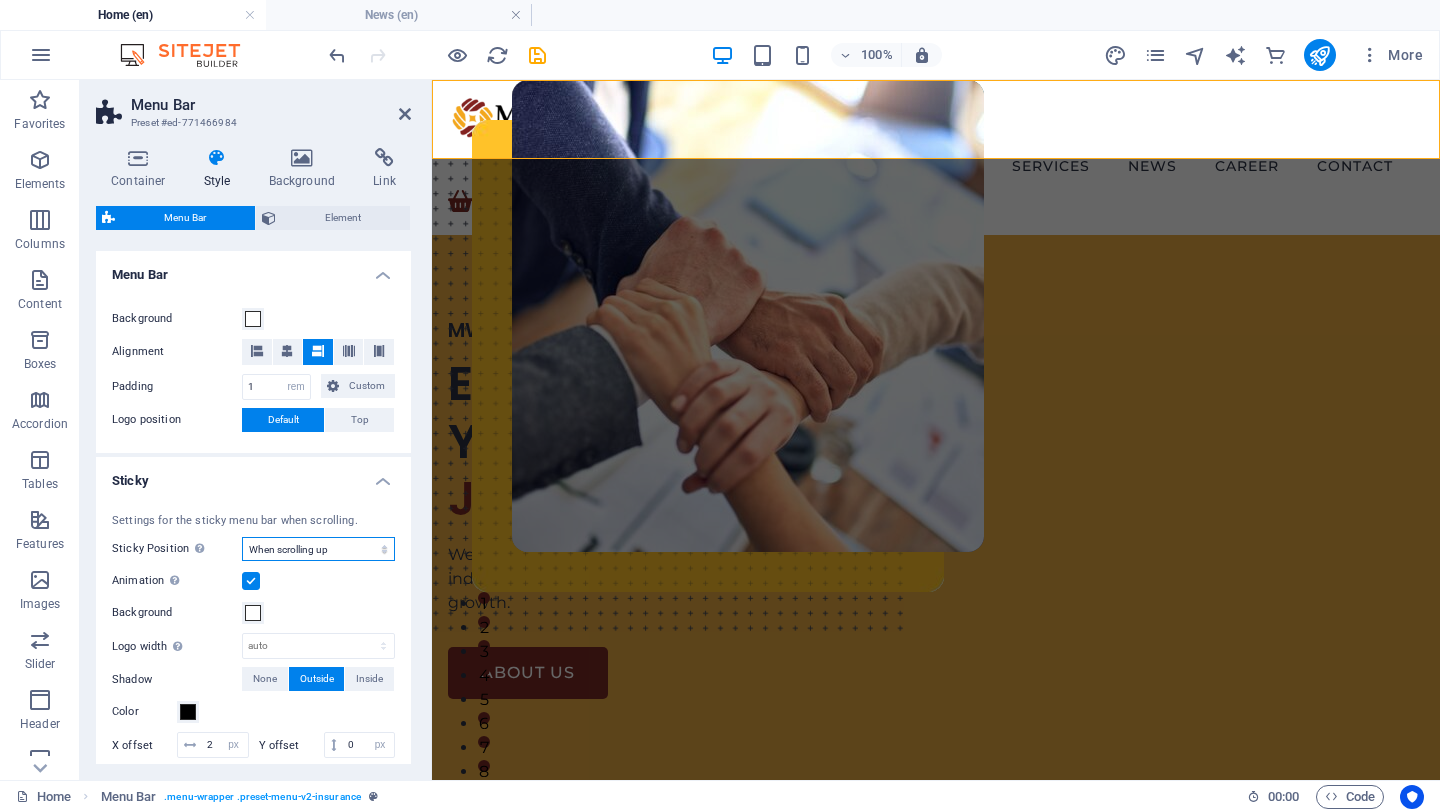 scroll, scrollTop: 509, scrollLeft: 0, axis: vertical 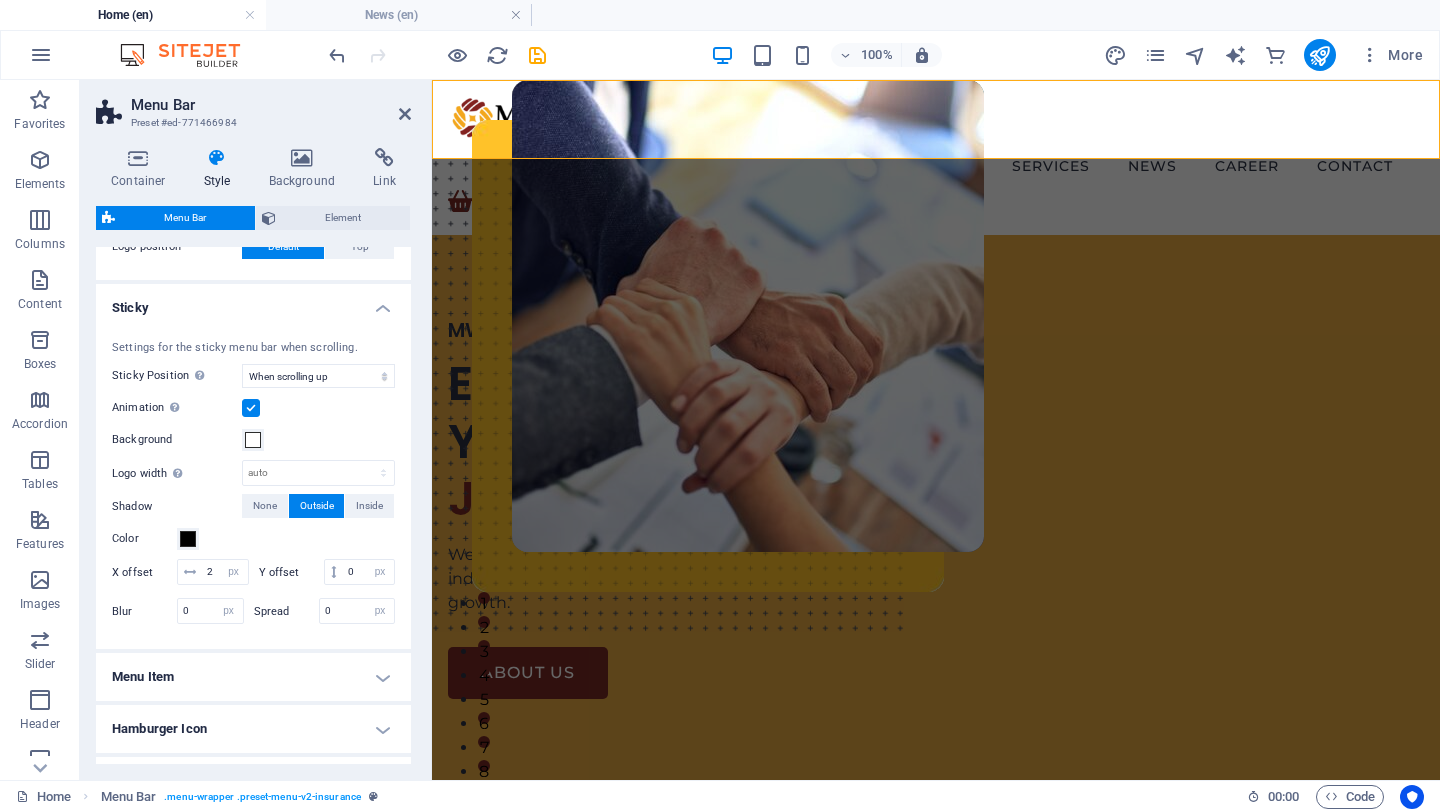 click at bounding box center [251, 408] 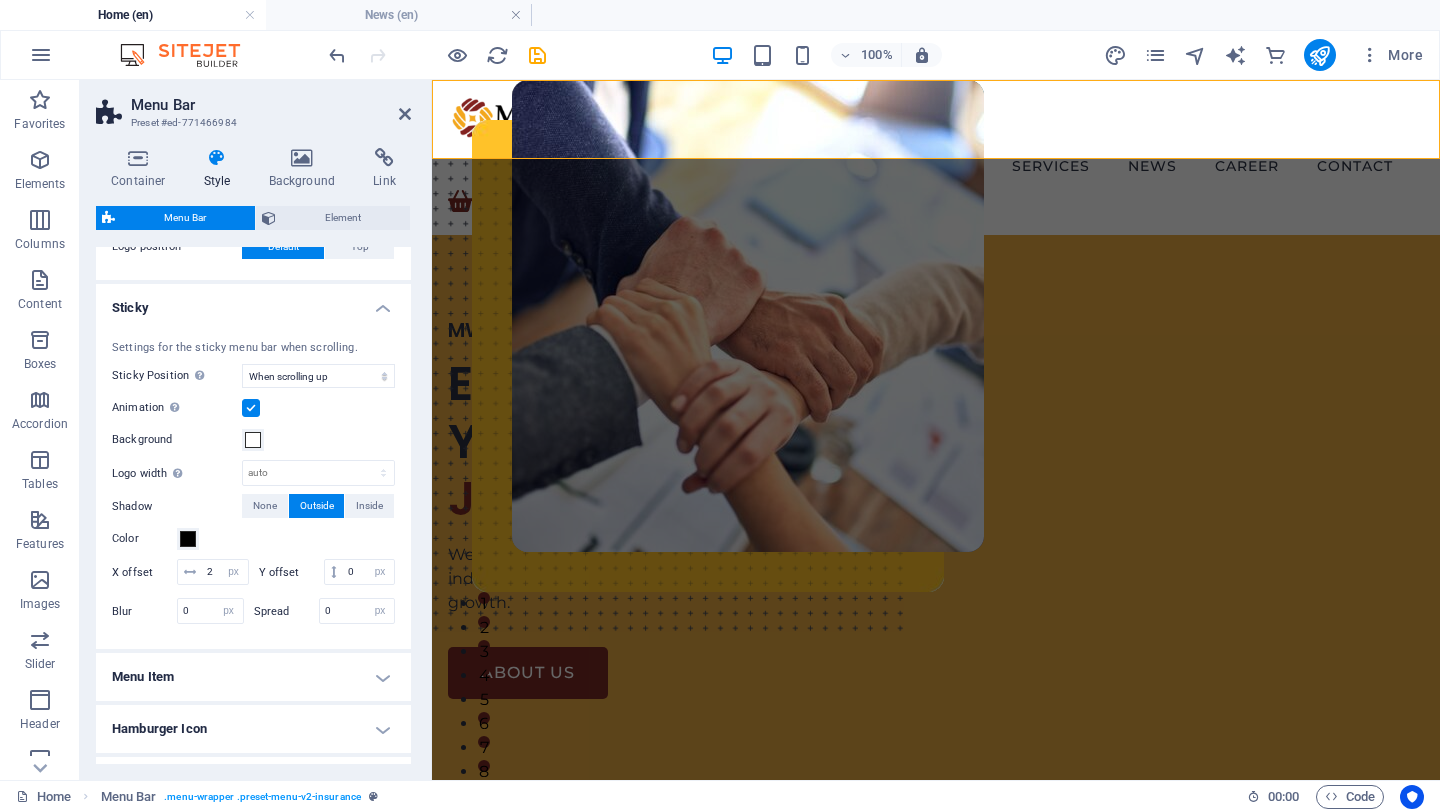 click on "Animation Sets a smooth transition when sticky menu appears" at bounding box center [0, 0] 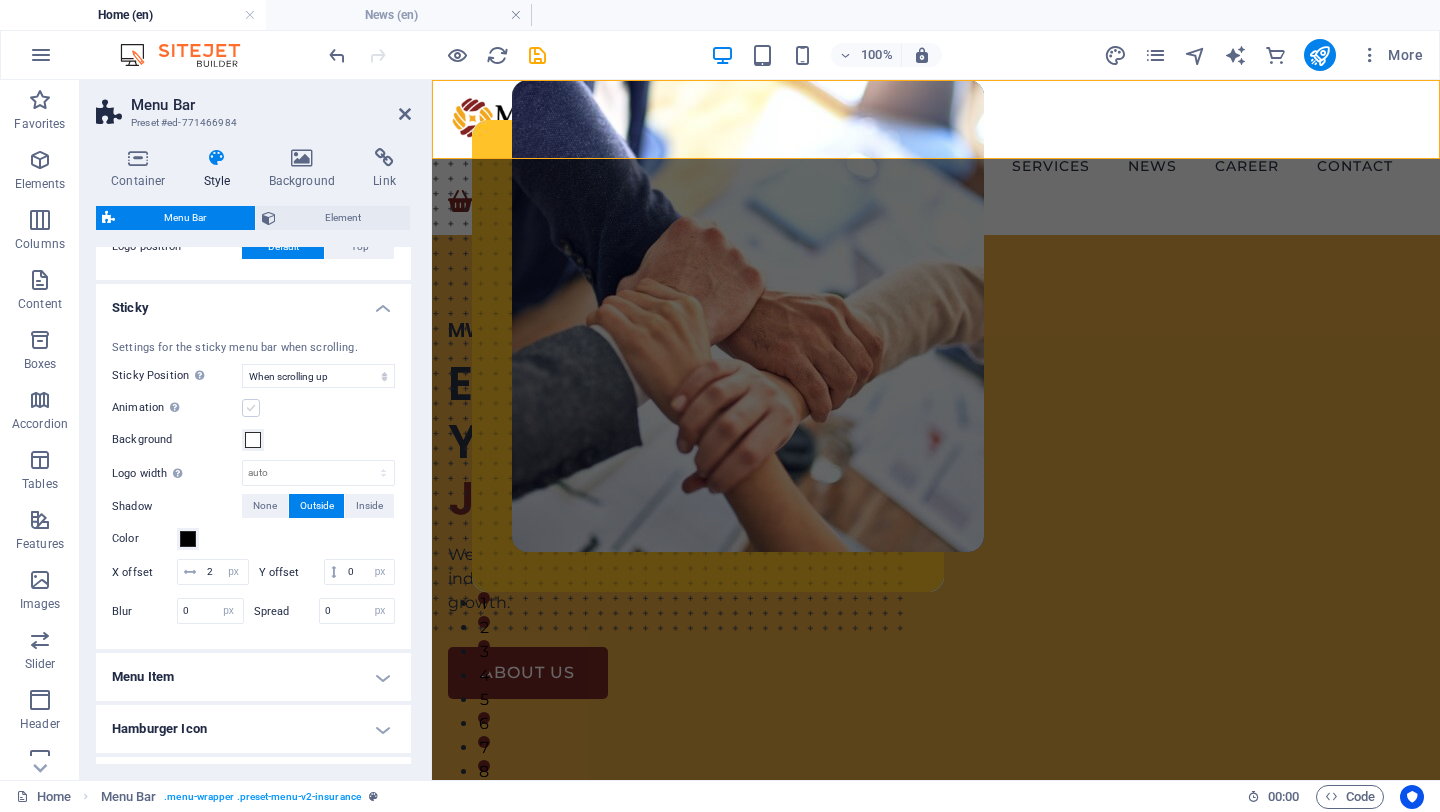 click at bounding box center (251, 408) 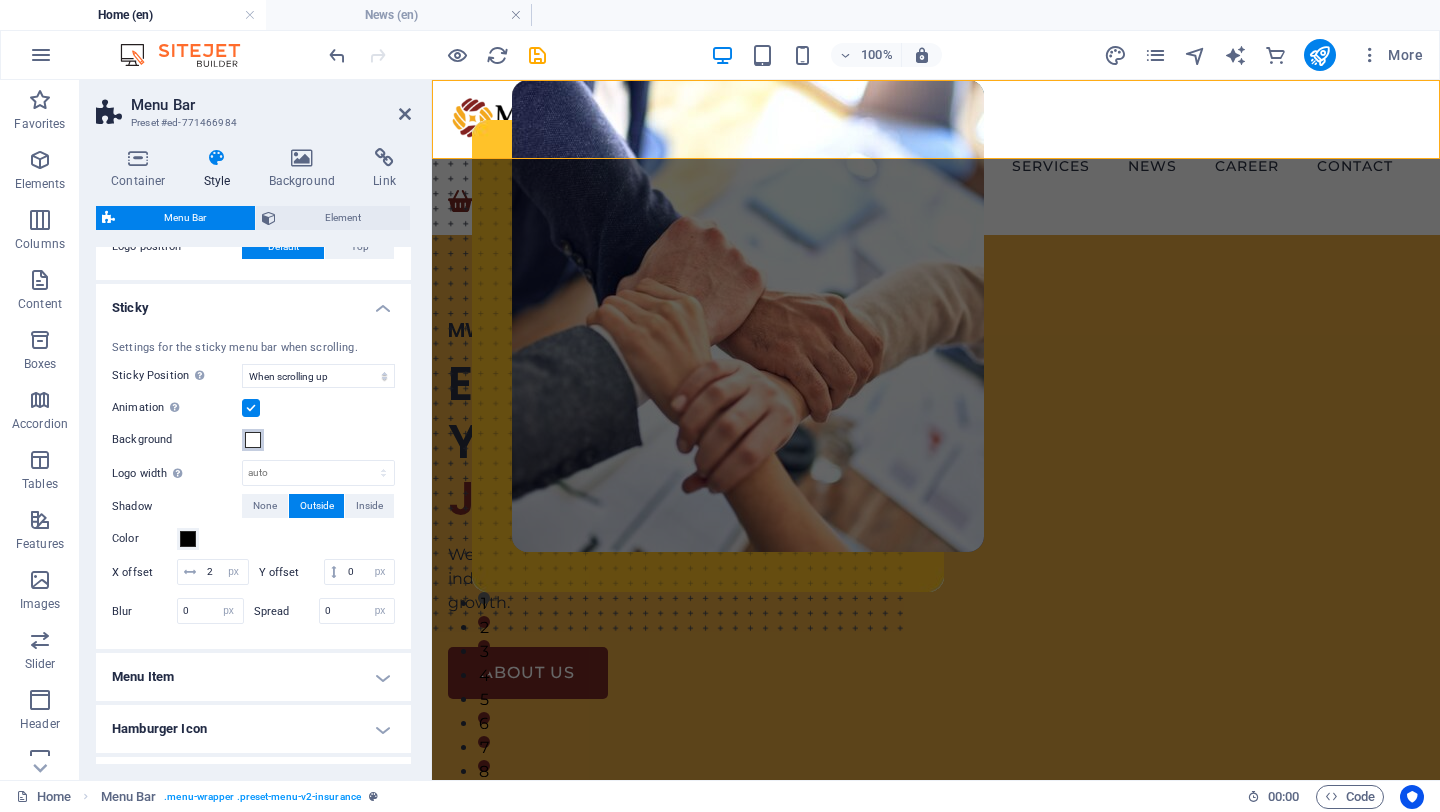 click at bounding box center (253, 440) 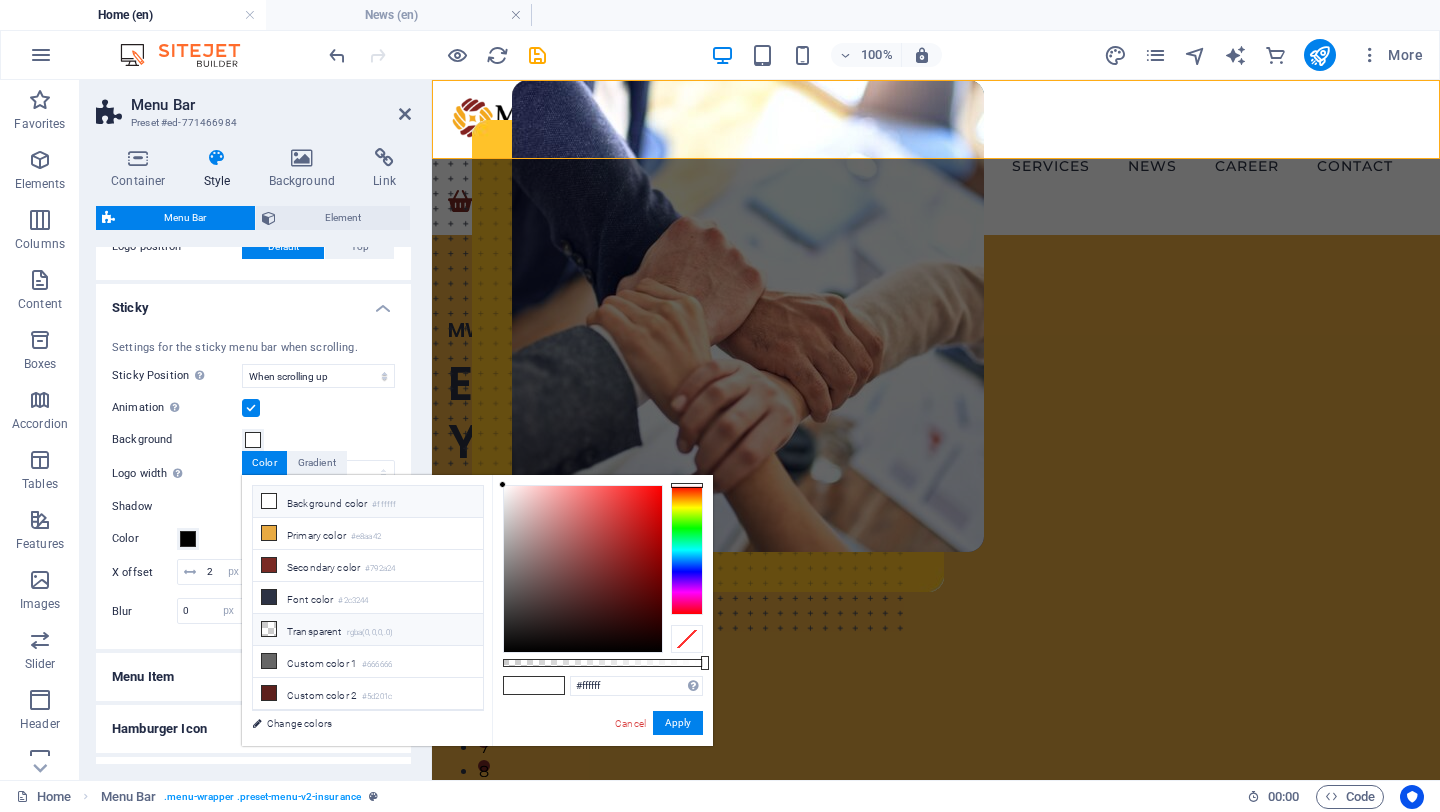 click on "Transparent
rgba(0,0,0,.0)" at bounding box center (368, 630) 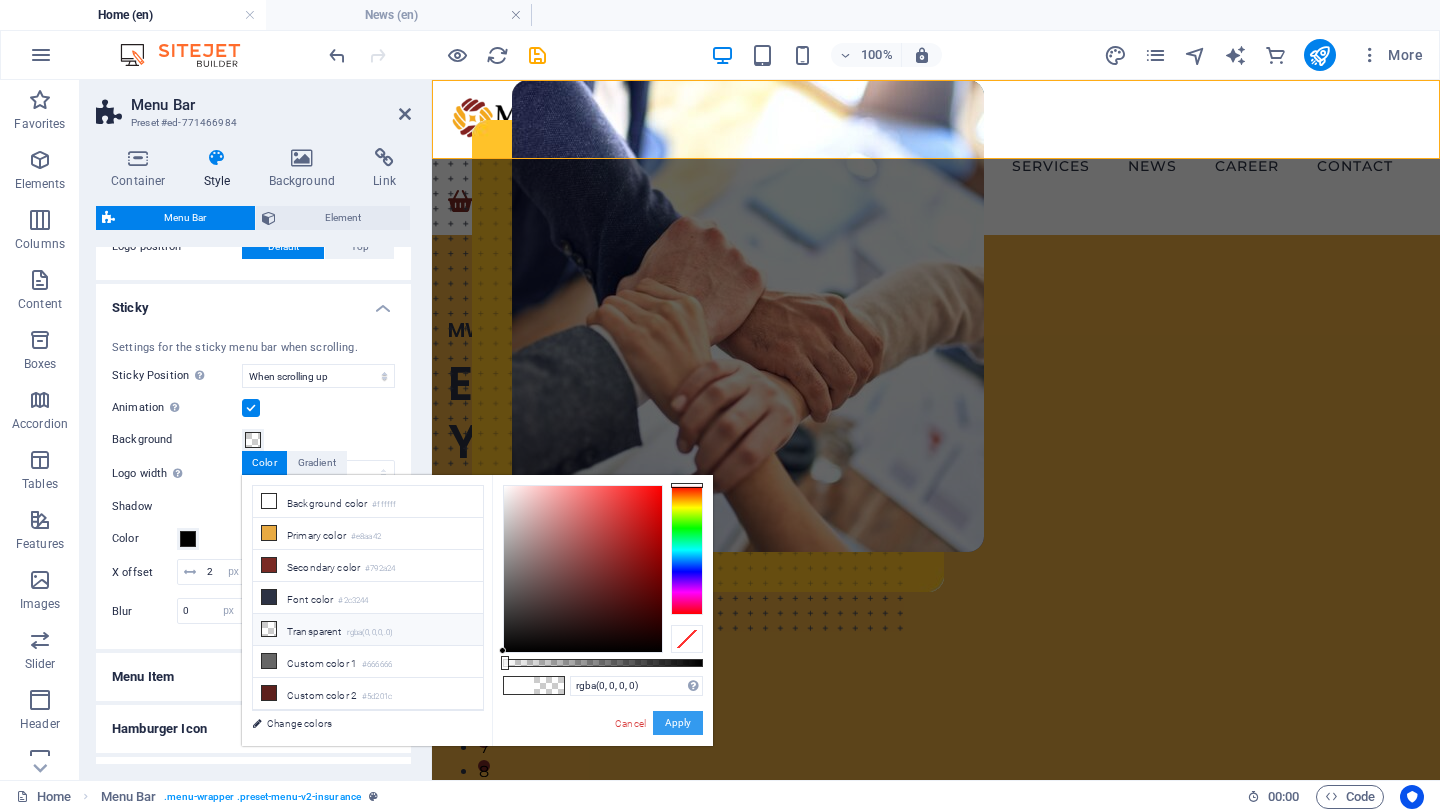 click on "Apply" at bounding box center [678, 723] 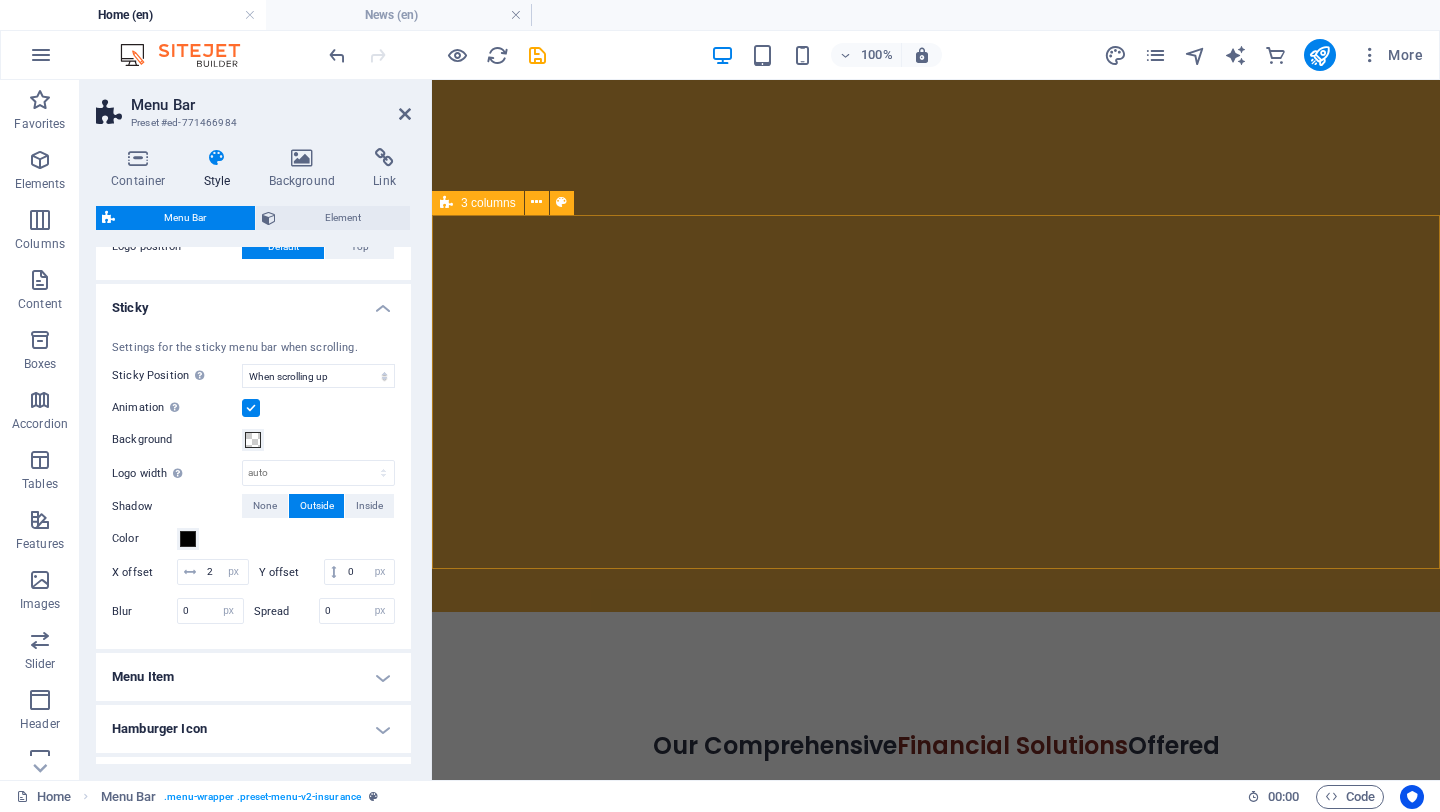 scroll, scrollTop: 0, scrollLeft: 0, axis: both 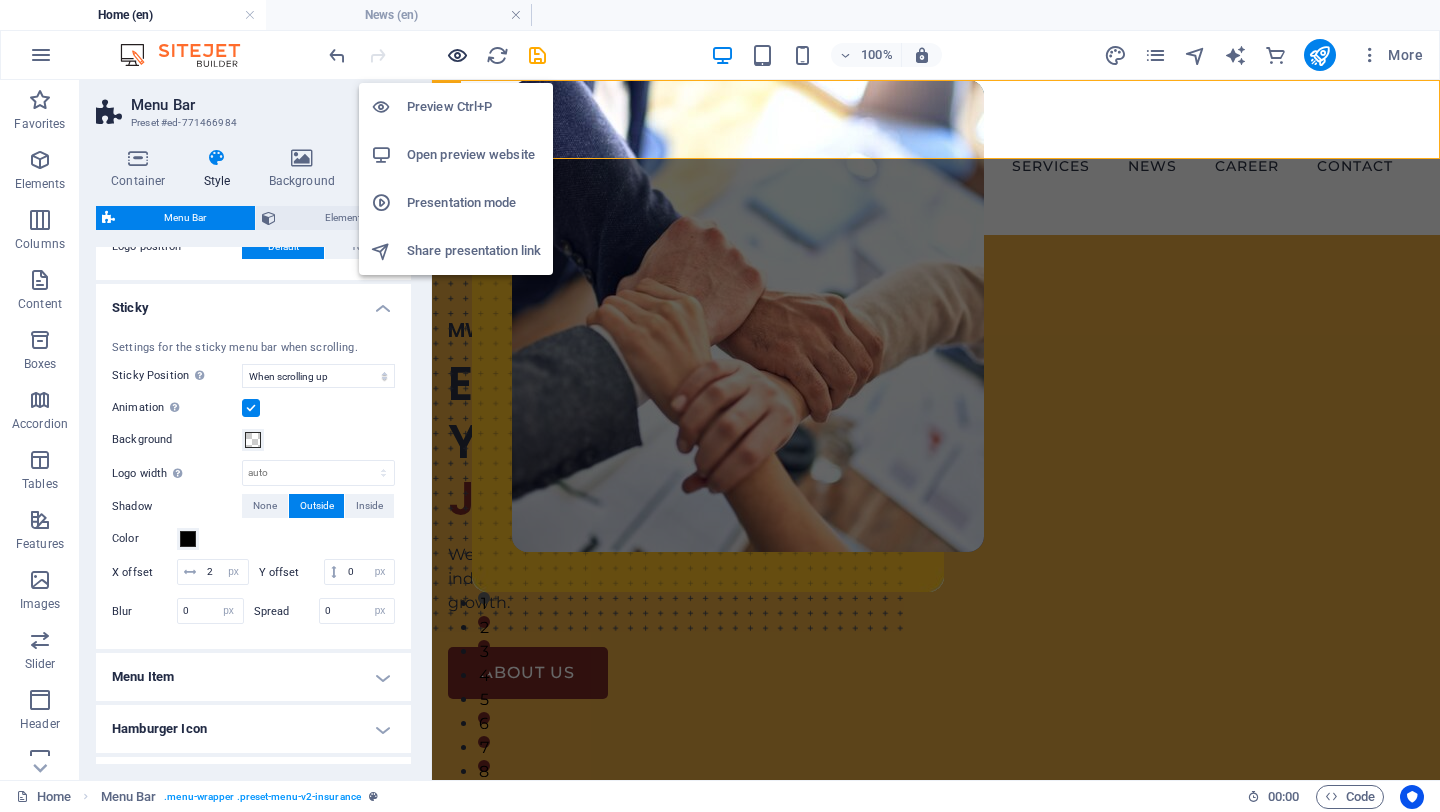 click at bounding box center (457, 55) 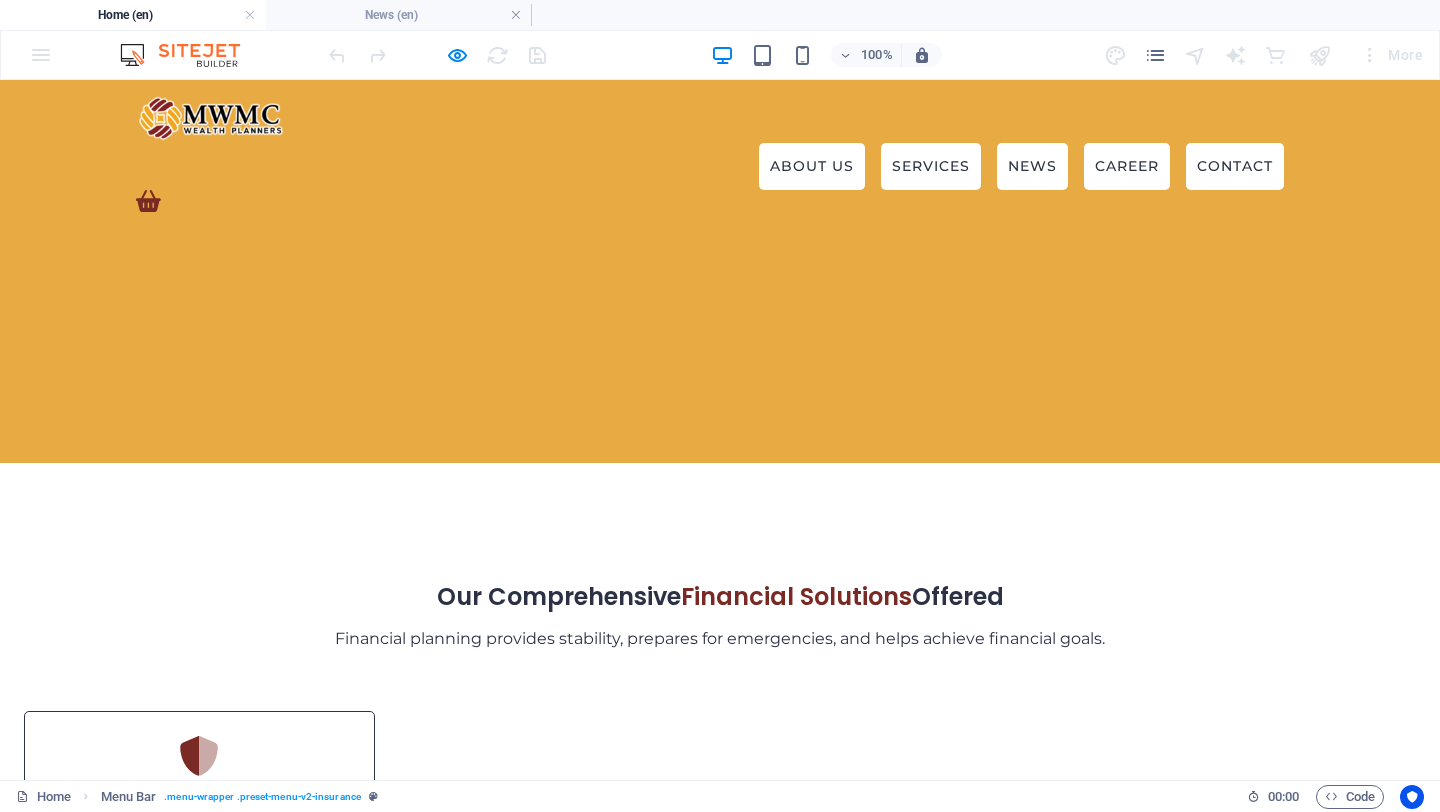 scroll, scrollTop: 319, scrollLeft: 0, axis: vertical 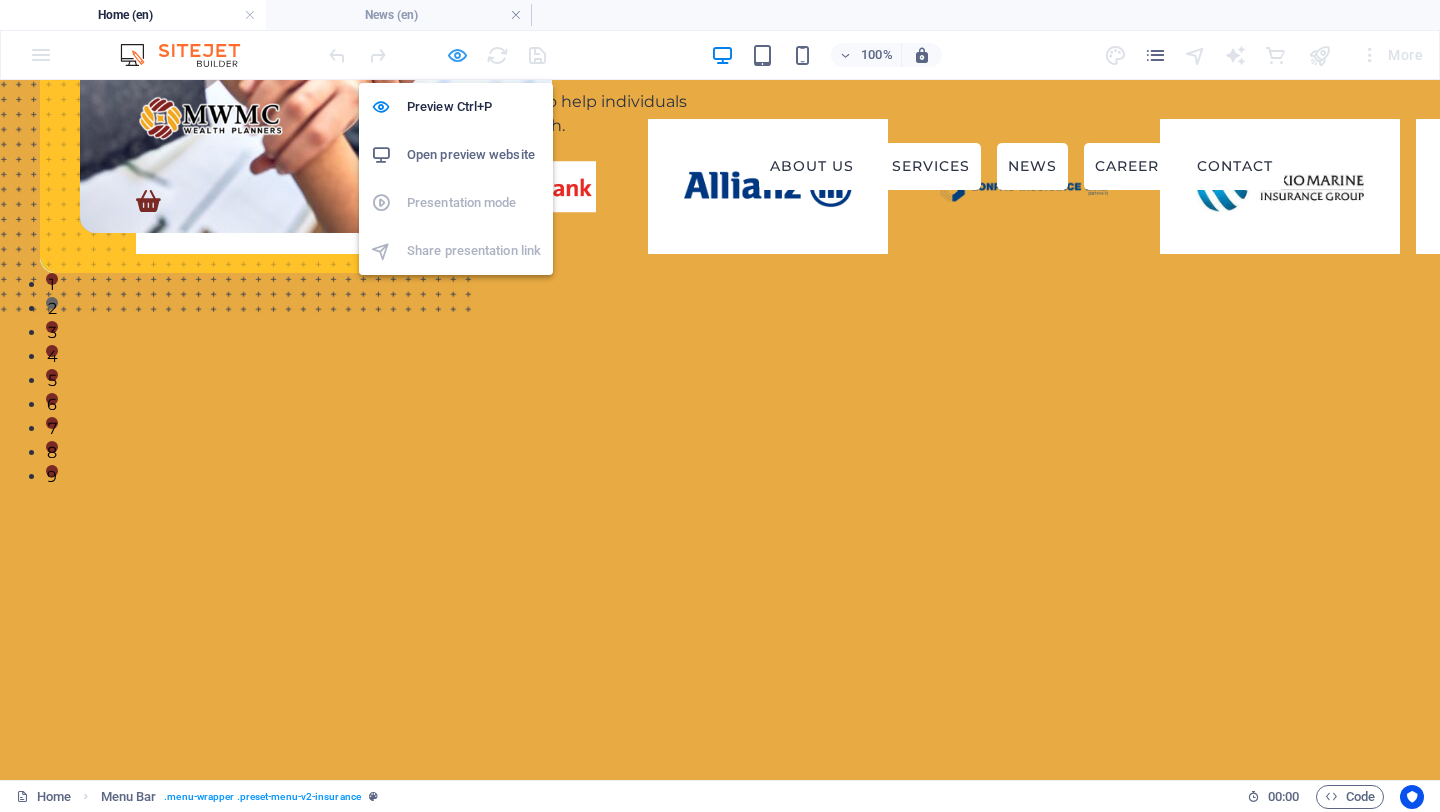 click at bounding box center (457, 55) 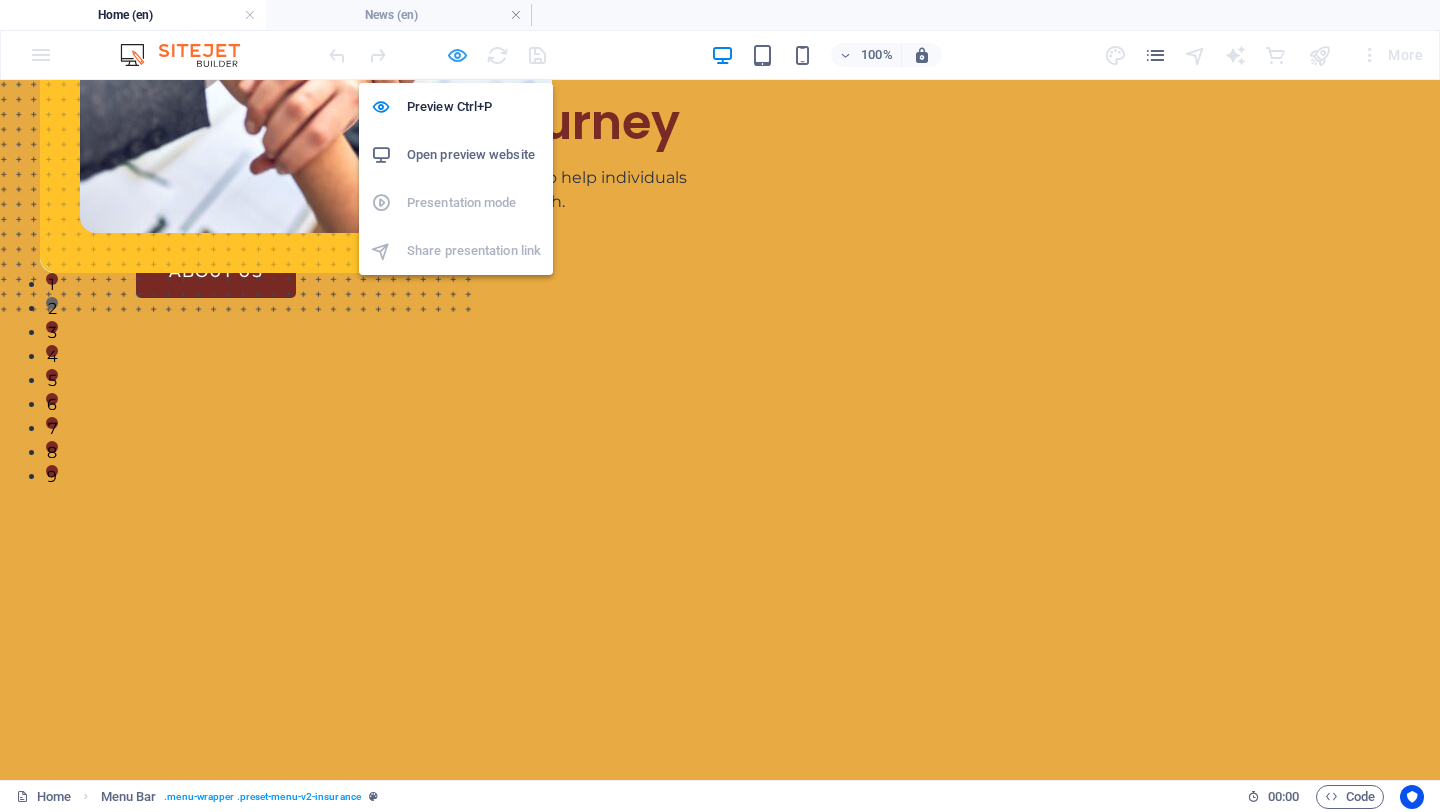 scroll, scrollTop: 307, scrollLeft: 0, axis: vertical 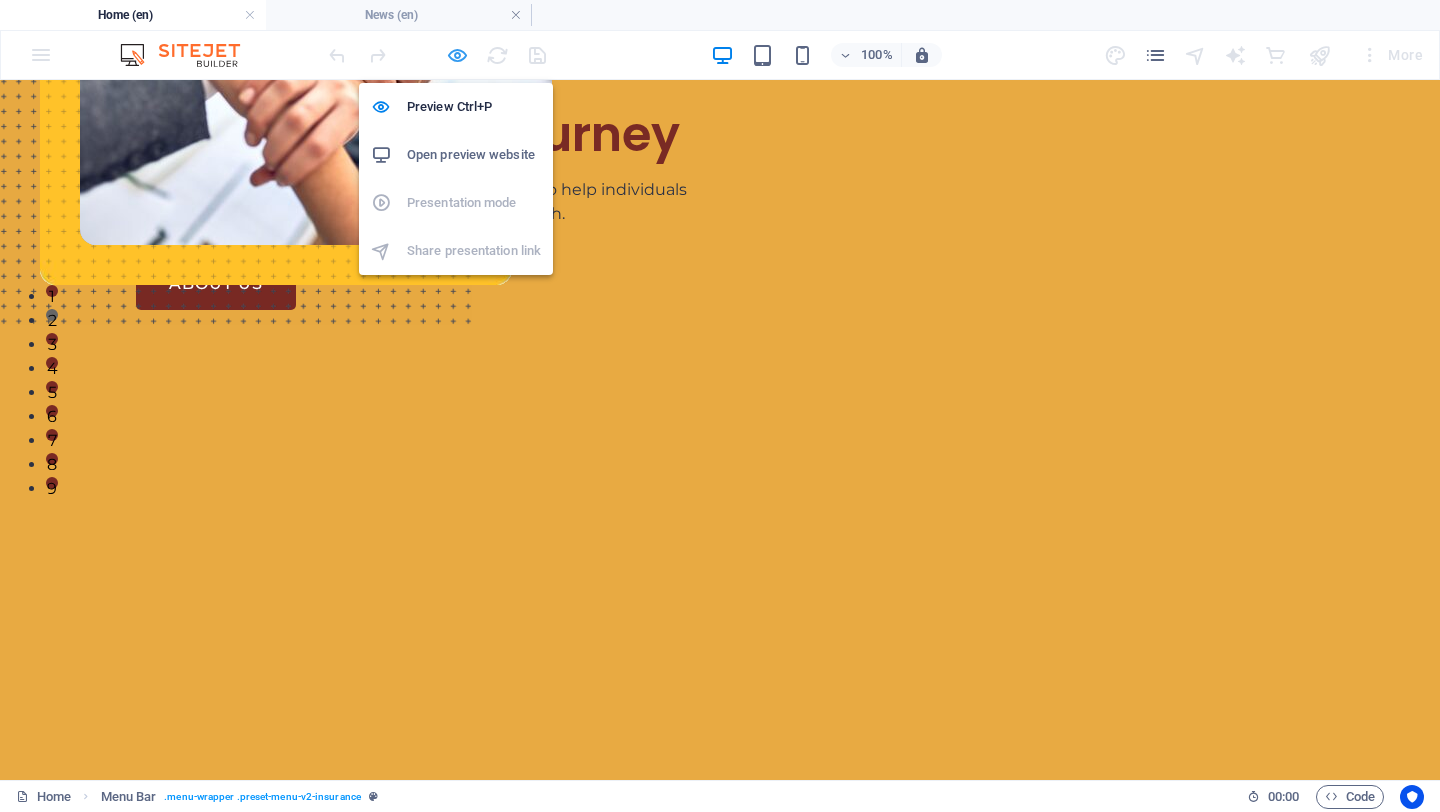 select on "rem" 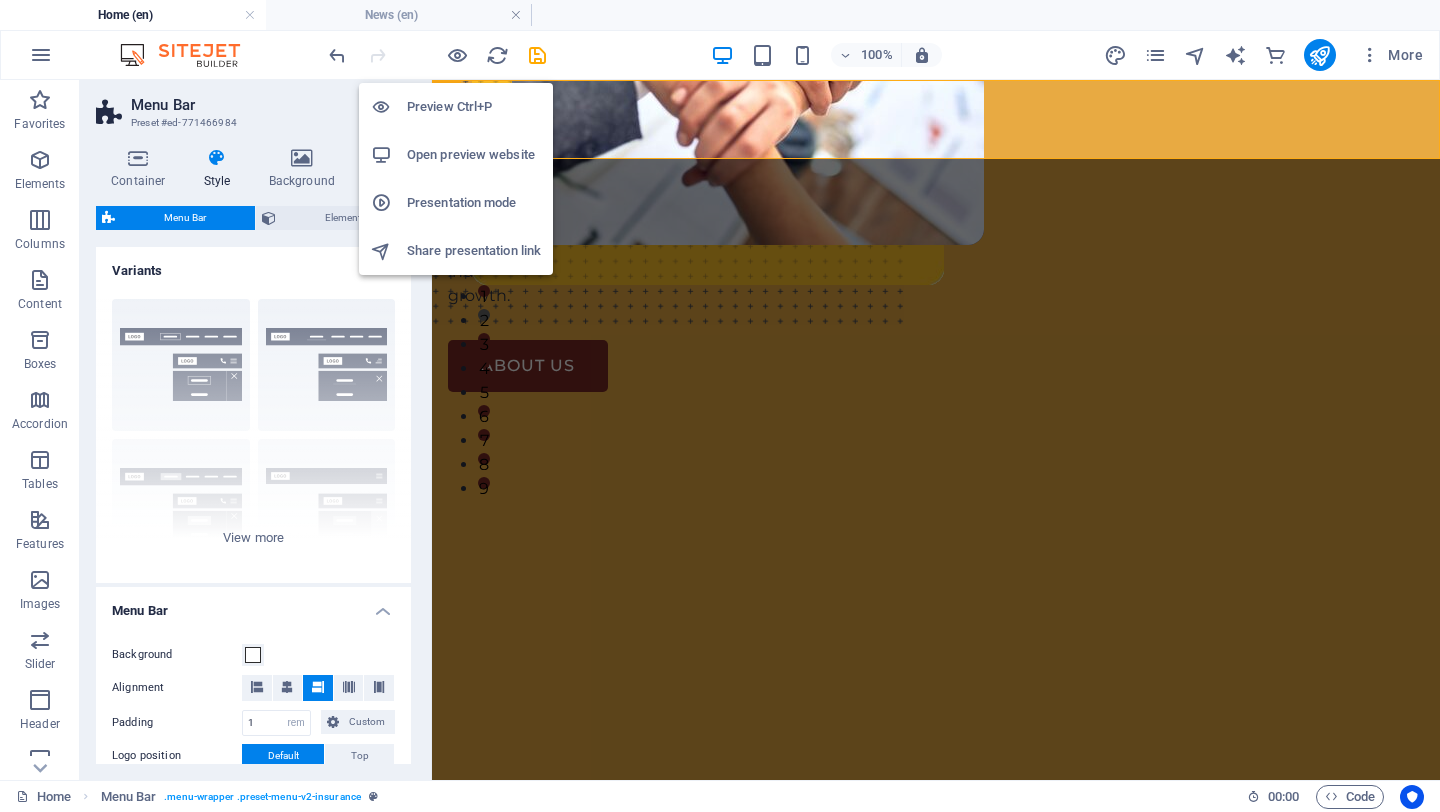 scroll, scrollTop: 0, scrollLeft: 0, axis: both 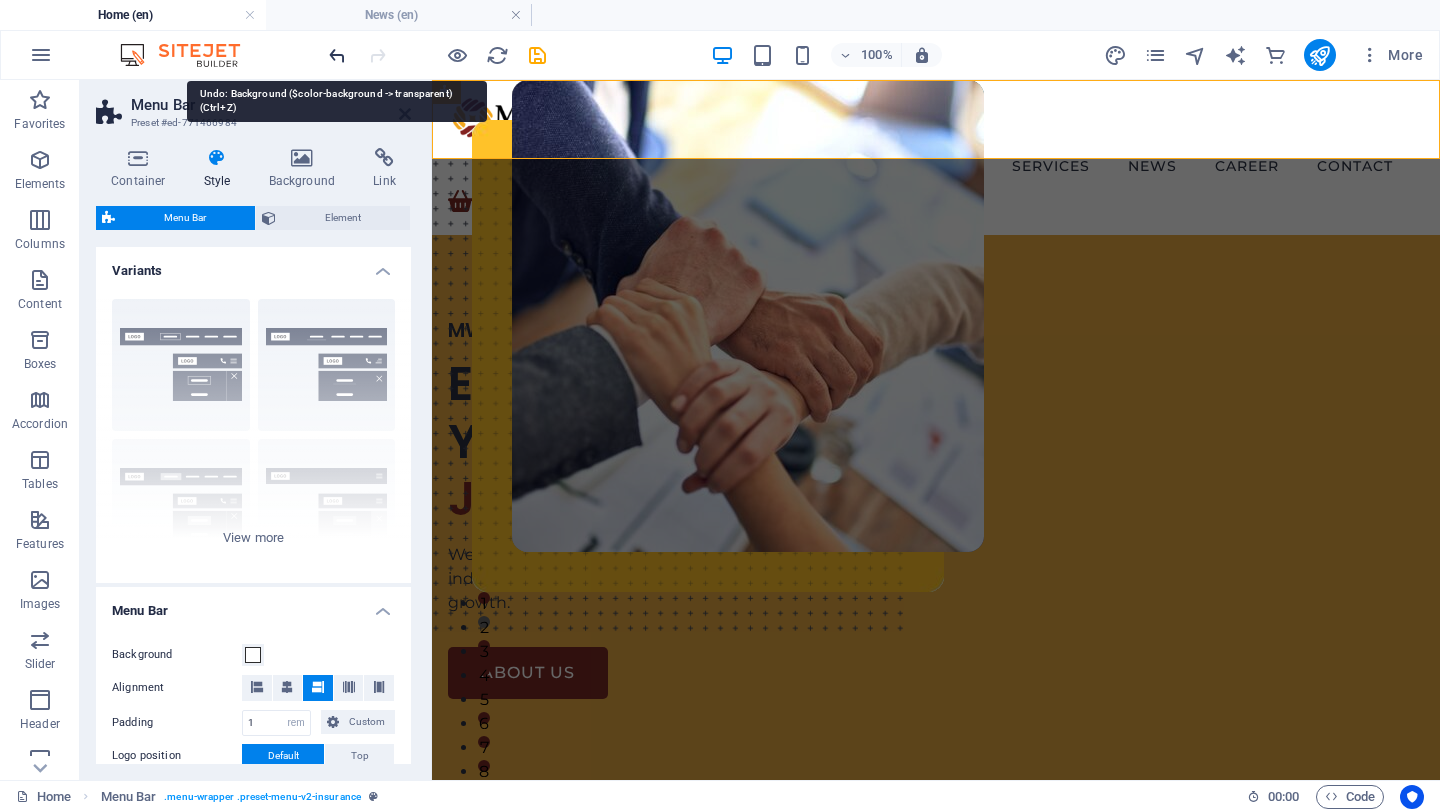 click at bounding box center [337, 55] 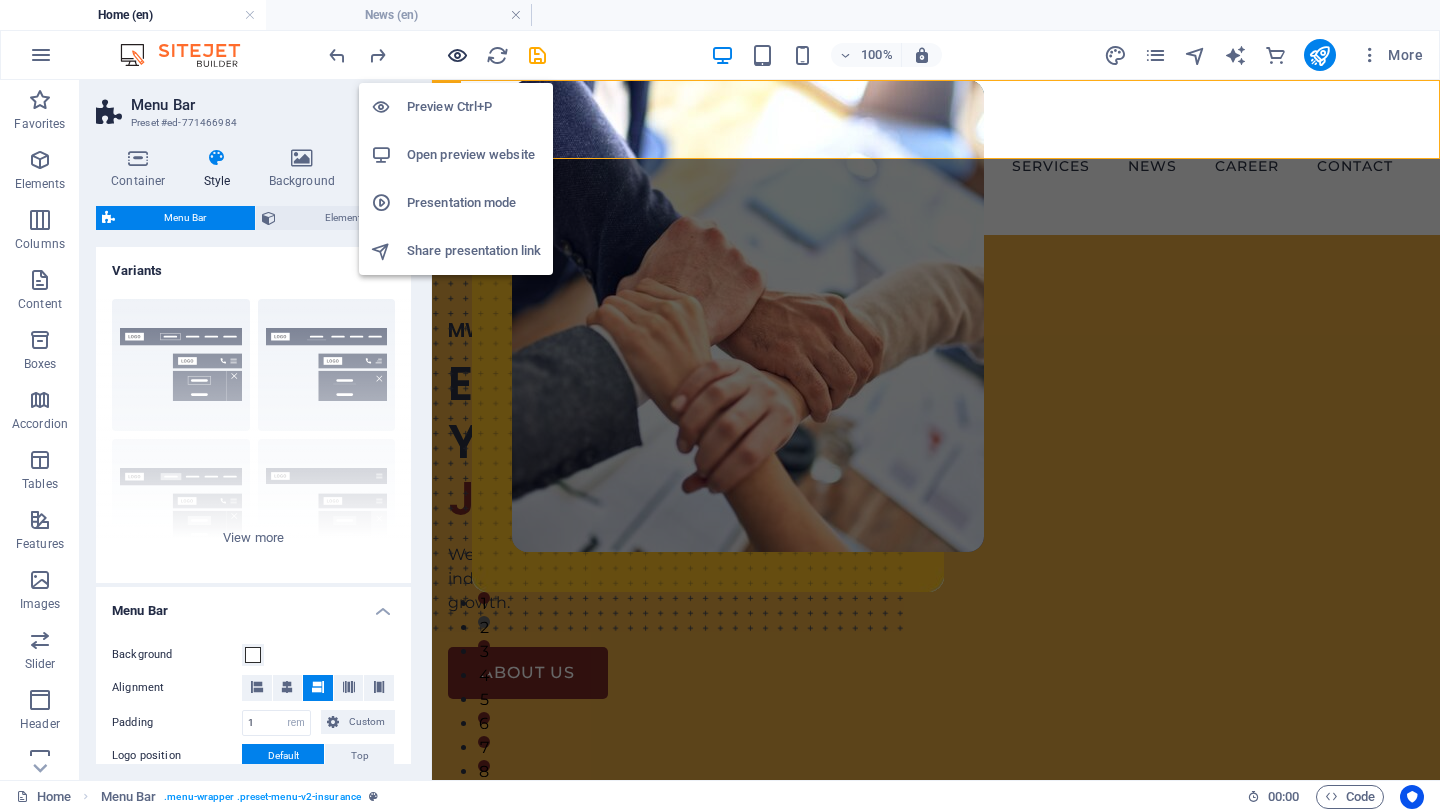 click at bounding box center (457, 55) 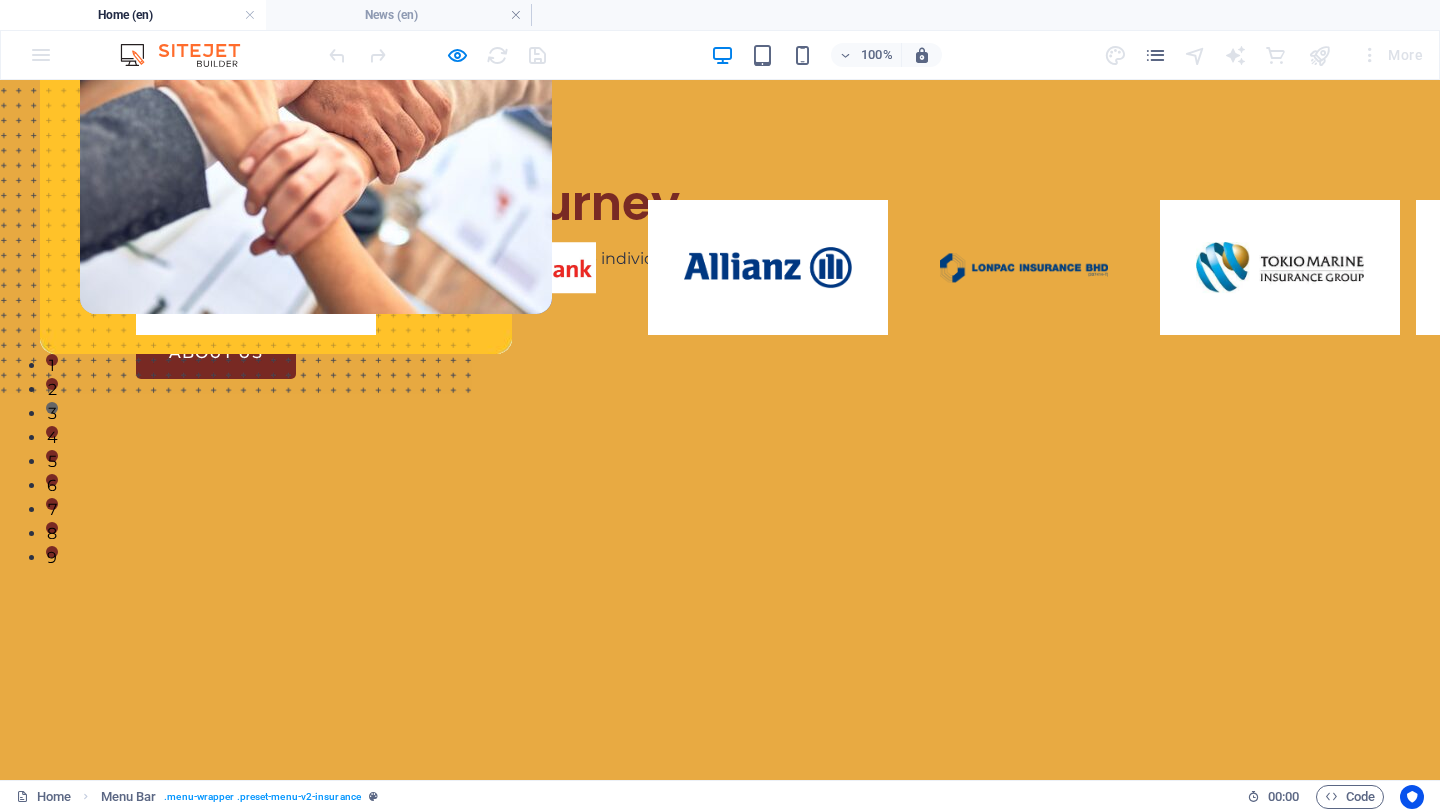 scroll, scrollTop: 0, scrollLeft: 0, axis: both 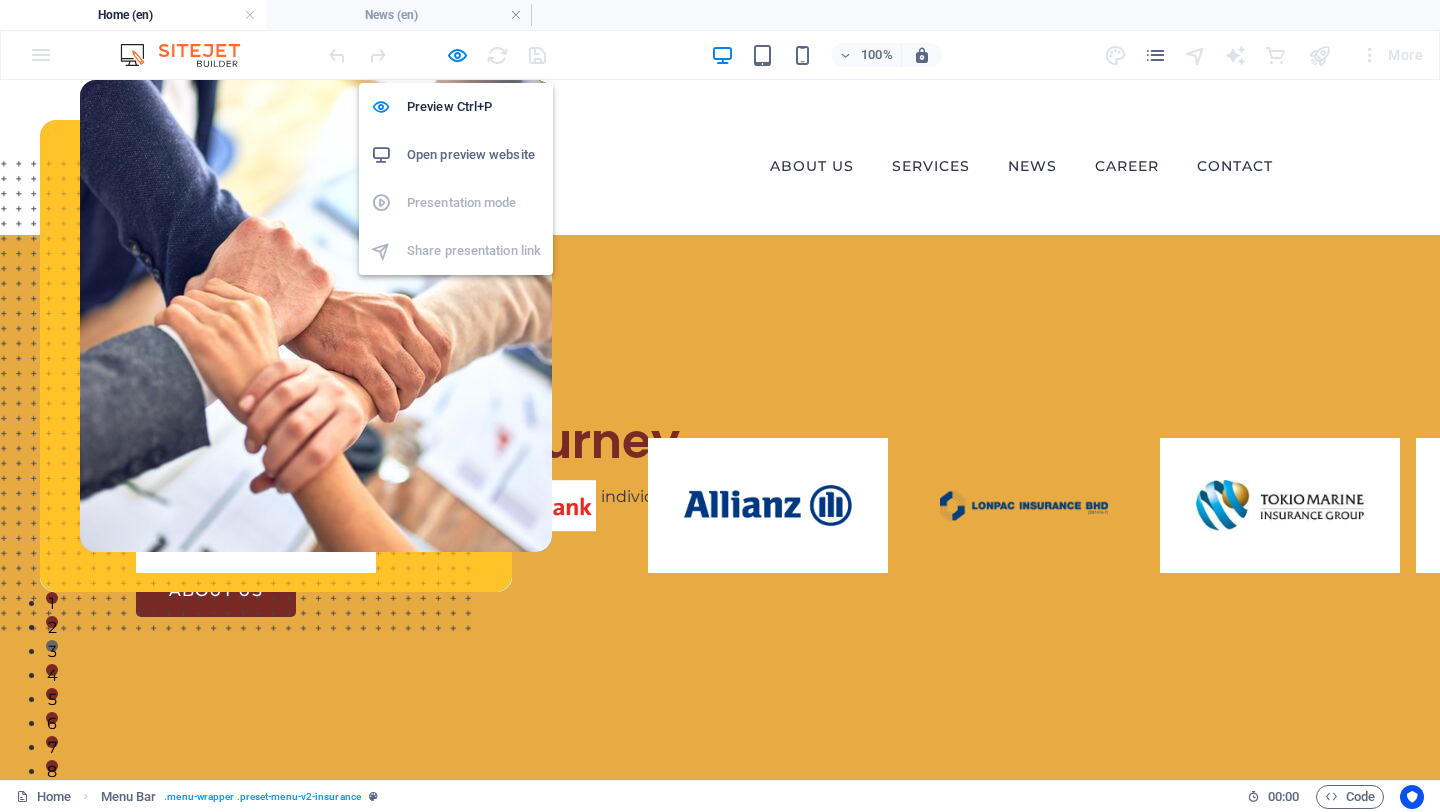 click on "Open preview website" at bounding box center (456, 155) 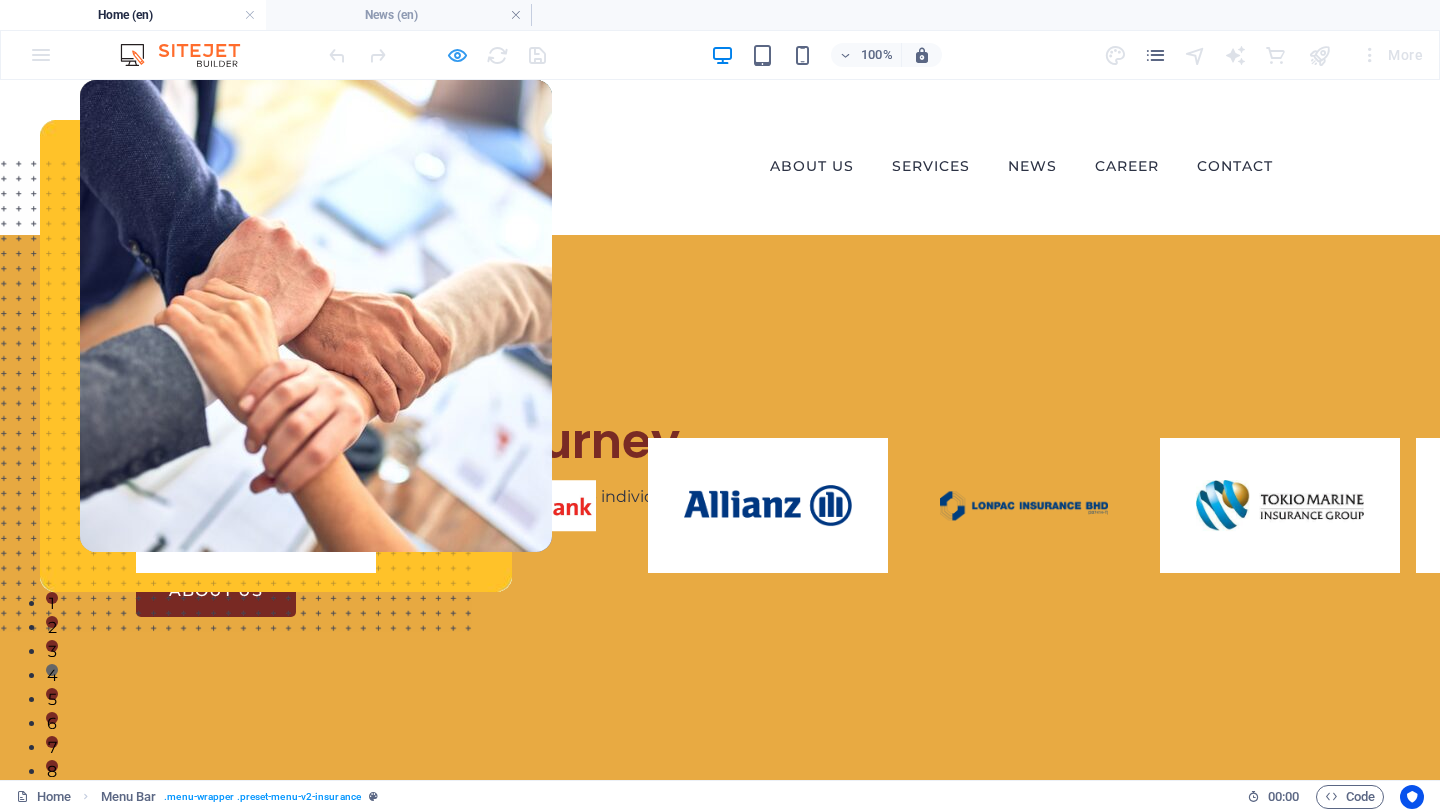click at bounding box center [457, 55] 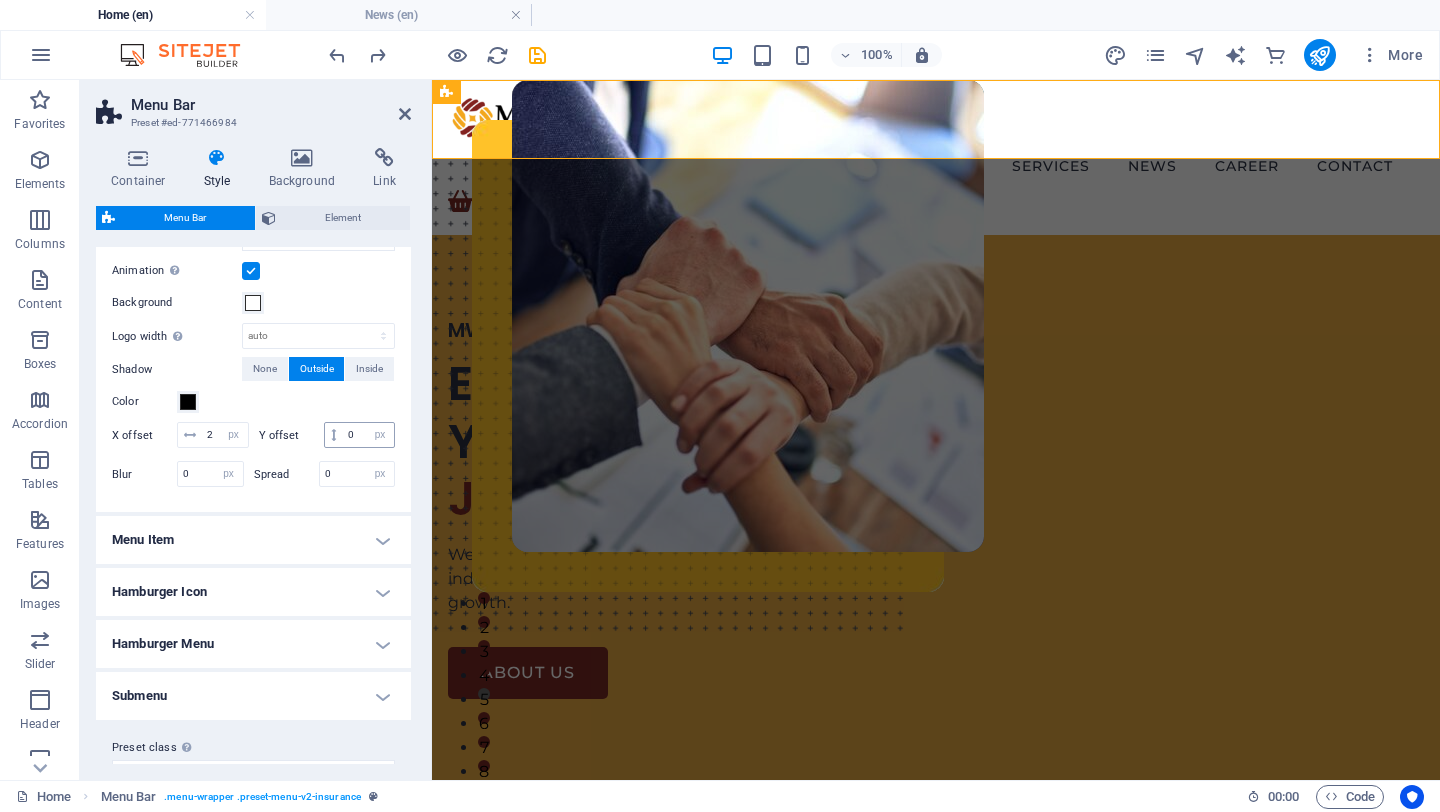 scroll, scrollTop: 707, scrollLeft: 0, axis: vertical 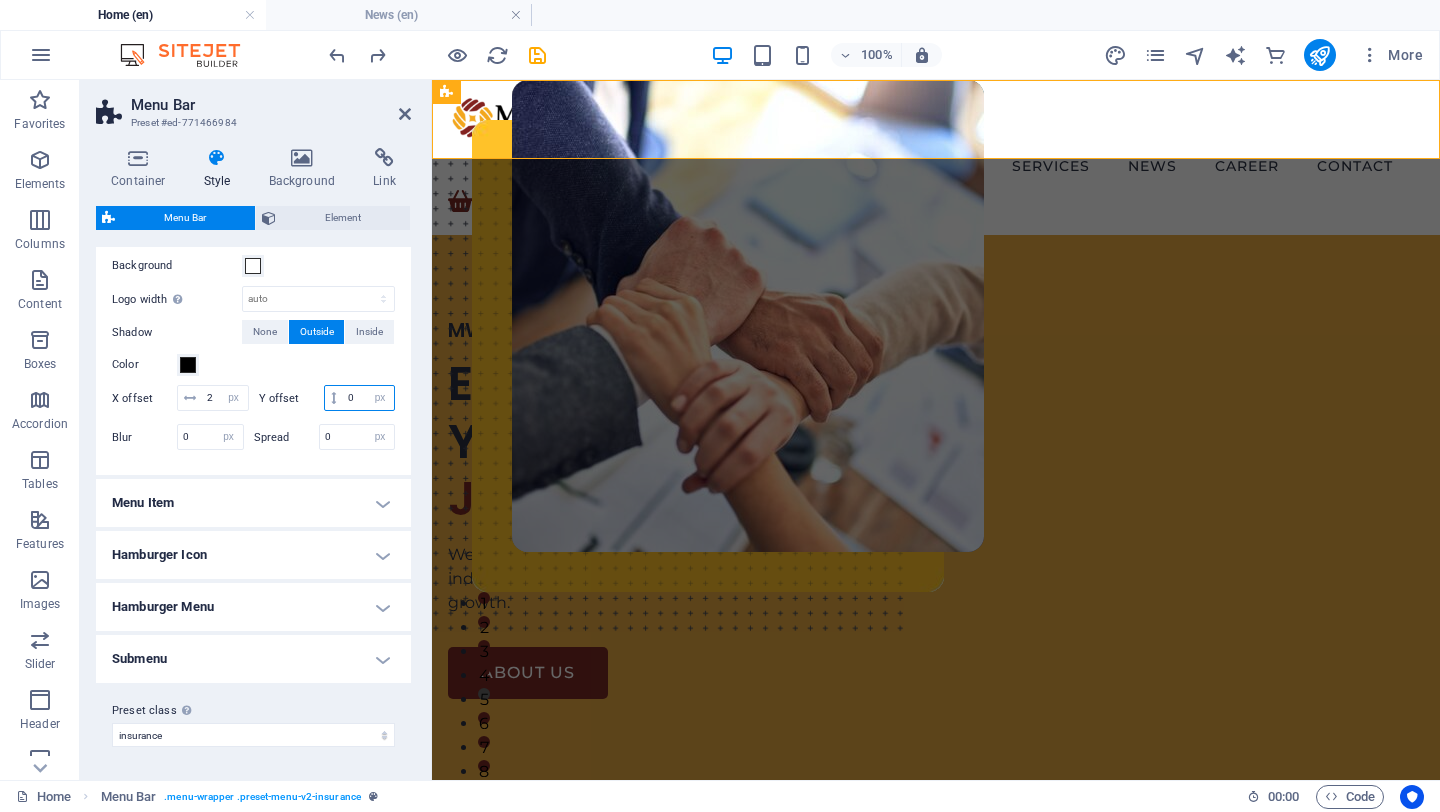 click on "0" at bounding box center (368, 398) 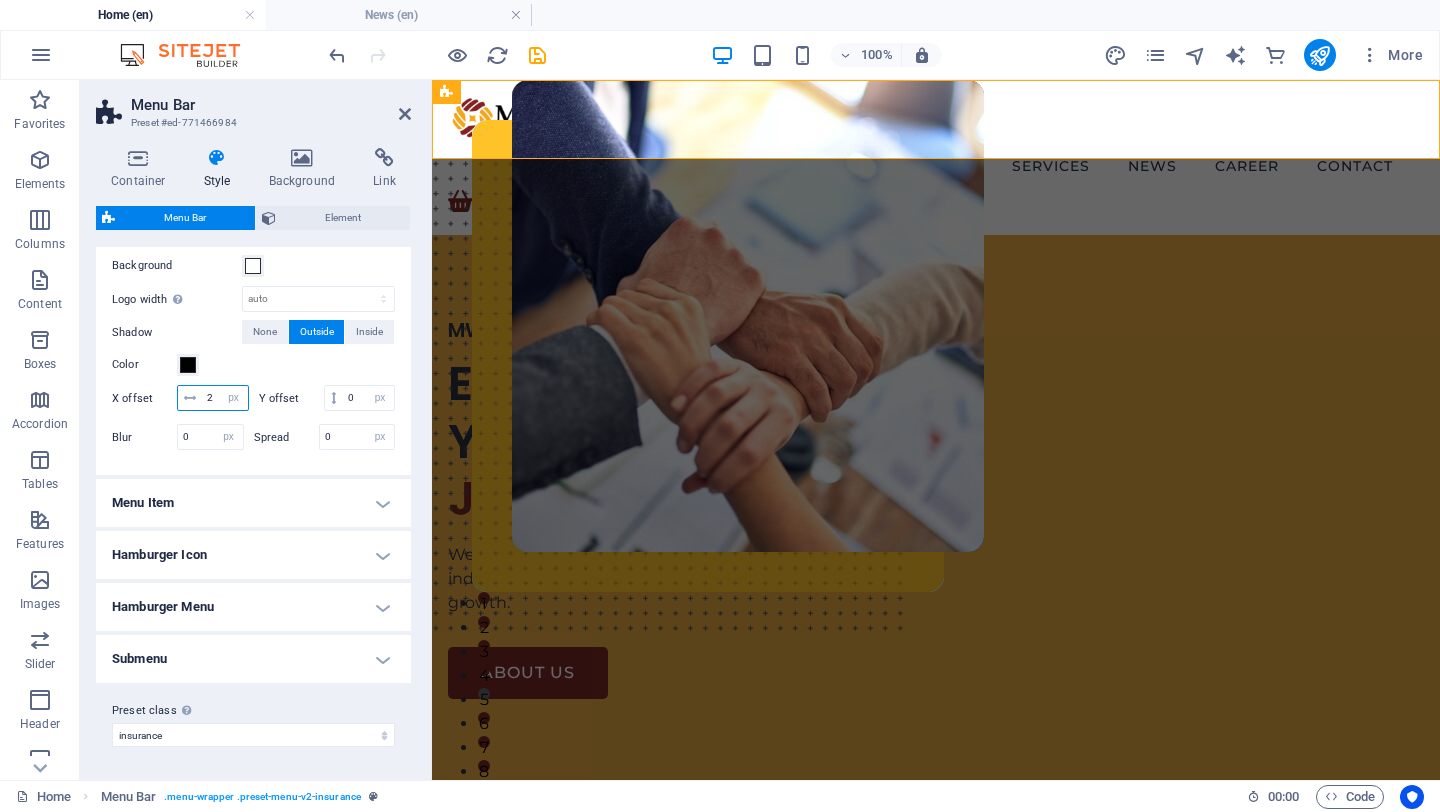 click on "2" at bounding box center [225, 398] 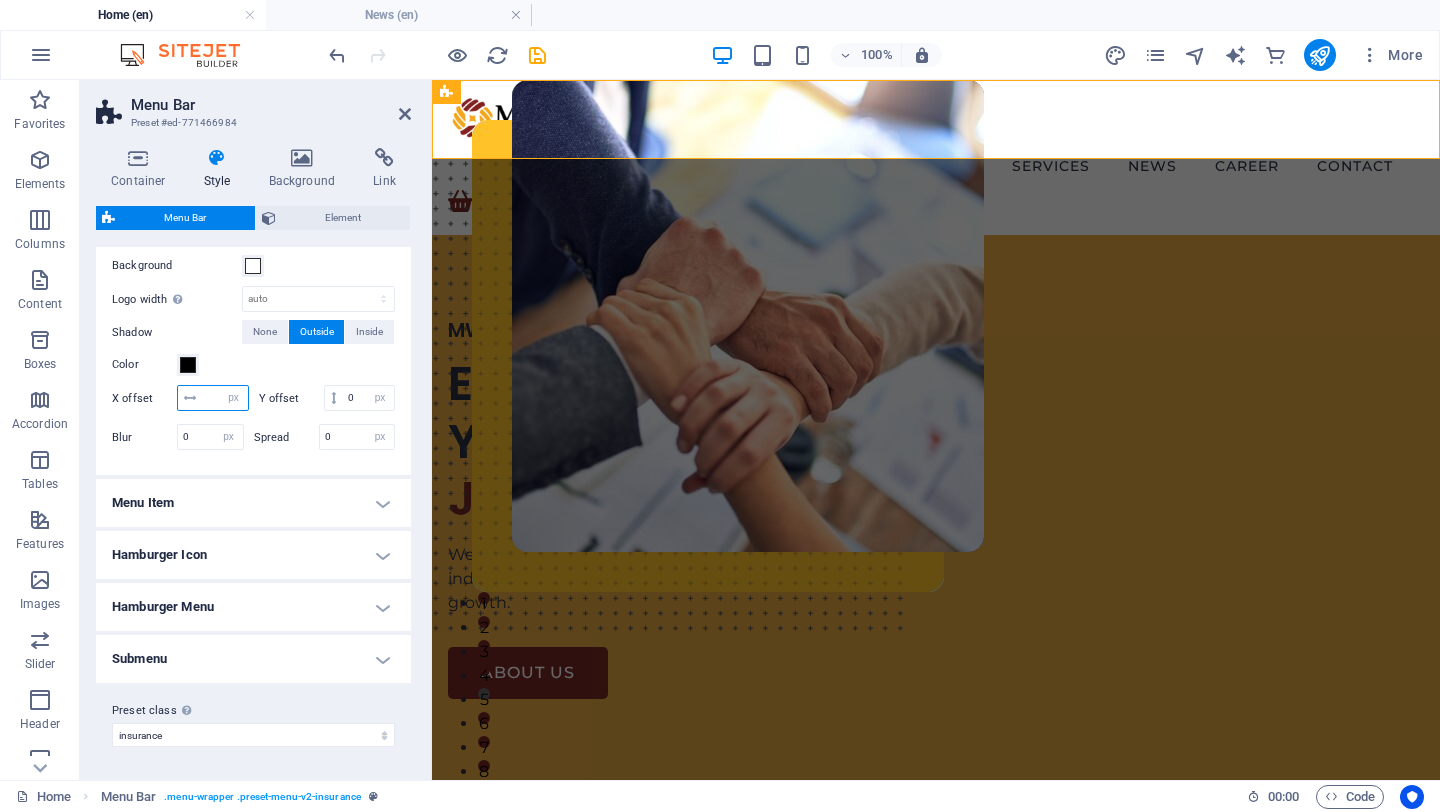 type on "0" 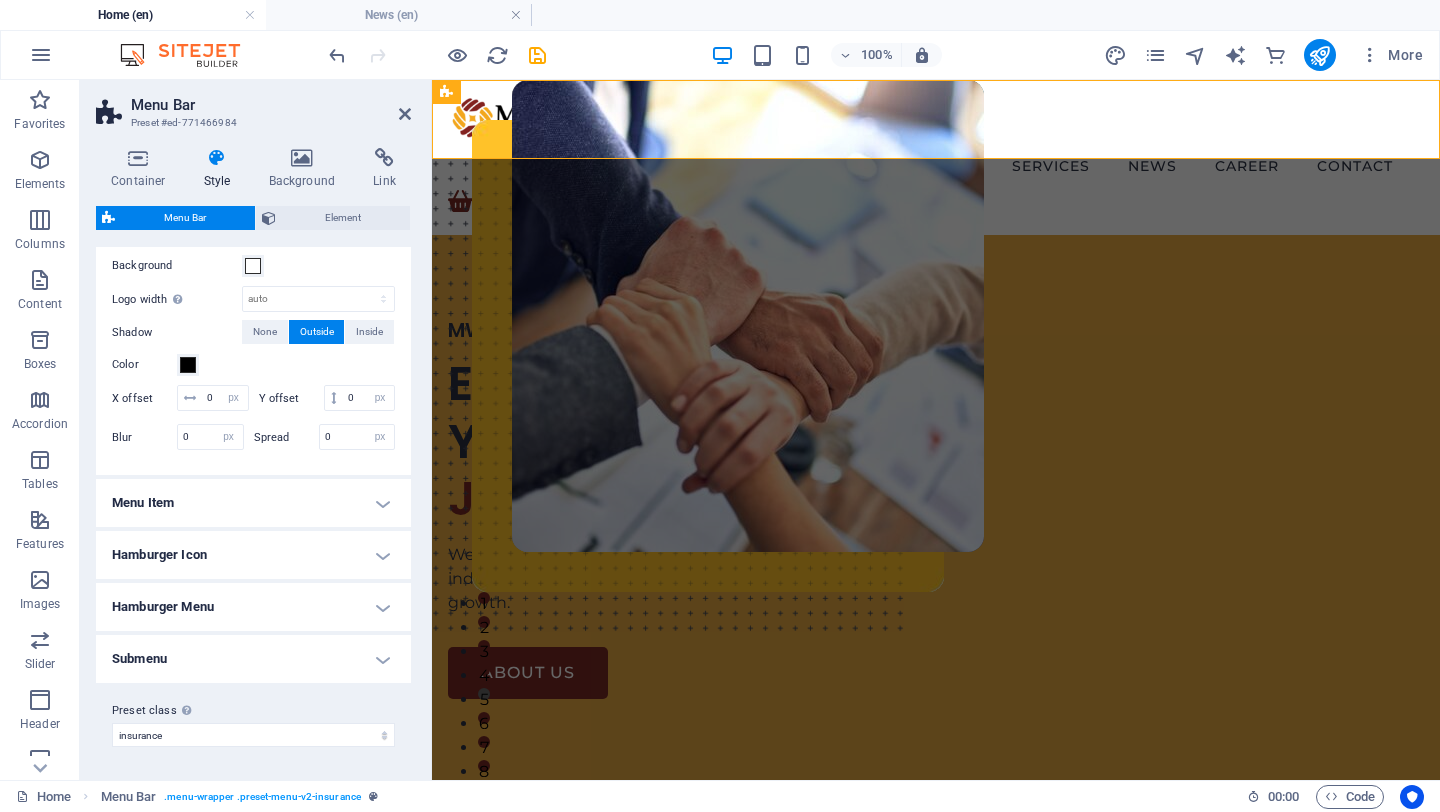 click on "Settings for the sticky menu bar when scrolling. Sticky Position Affects the scroll position where the menu bar is pinned. Change takes effect when saving or switching to preview mode. Off Instant After menu After banner When scrolling up Animation Sets a smooth transition when sticky menu appears Background Logo width Overwrites the width set in the logo for sticky mode auto px rem % vh vw Shadow None Outside Inside Color X offset 0 px rem vh vw Y offset 0 px rem vh vw Blur 0 px rem % vh vw Spread 0 px rem vh vw" at bounding box center [253, 311] 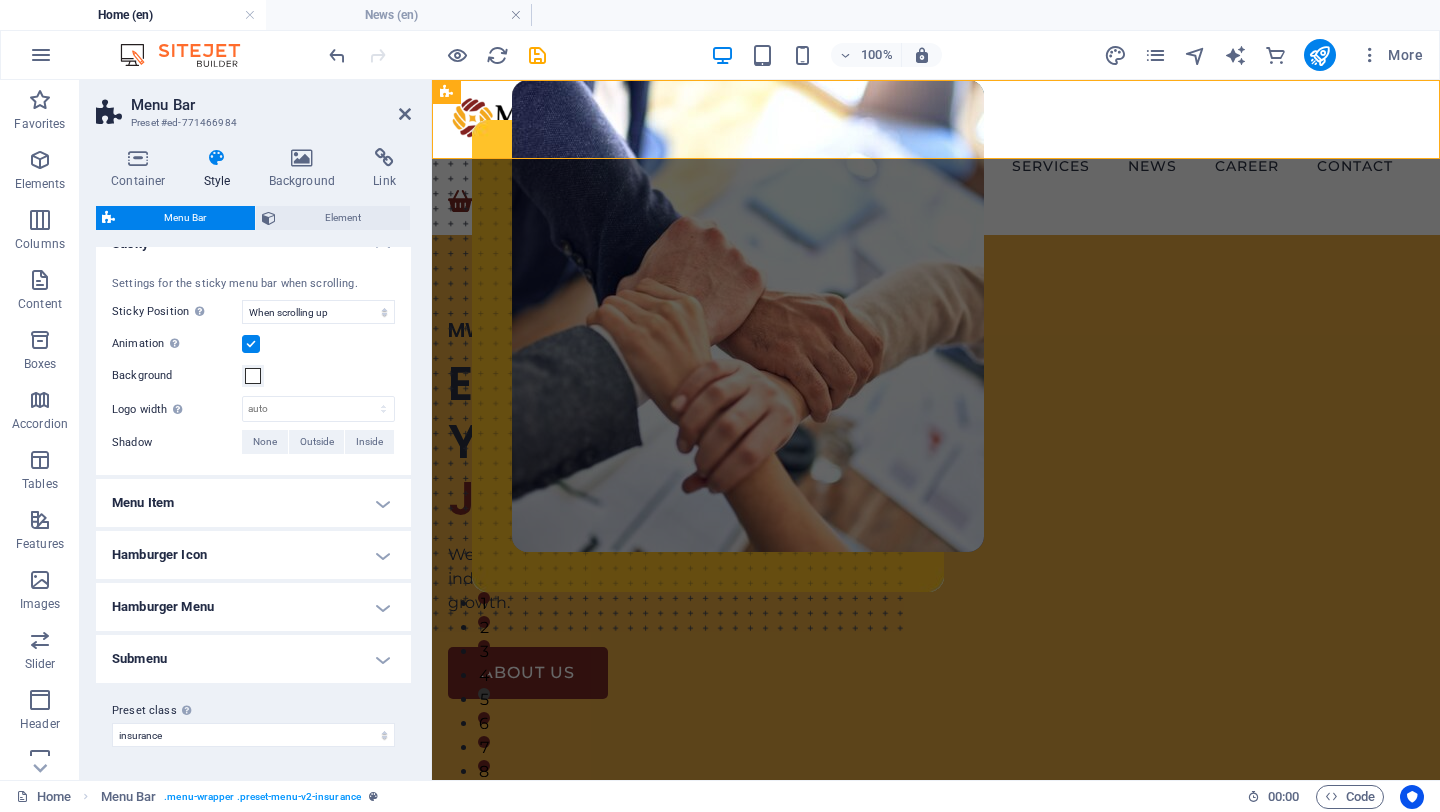 scroll, scrollTop: 571, scrollLeft: 0, axis: vertical 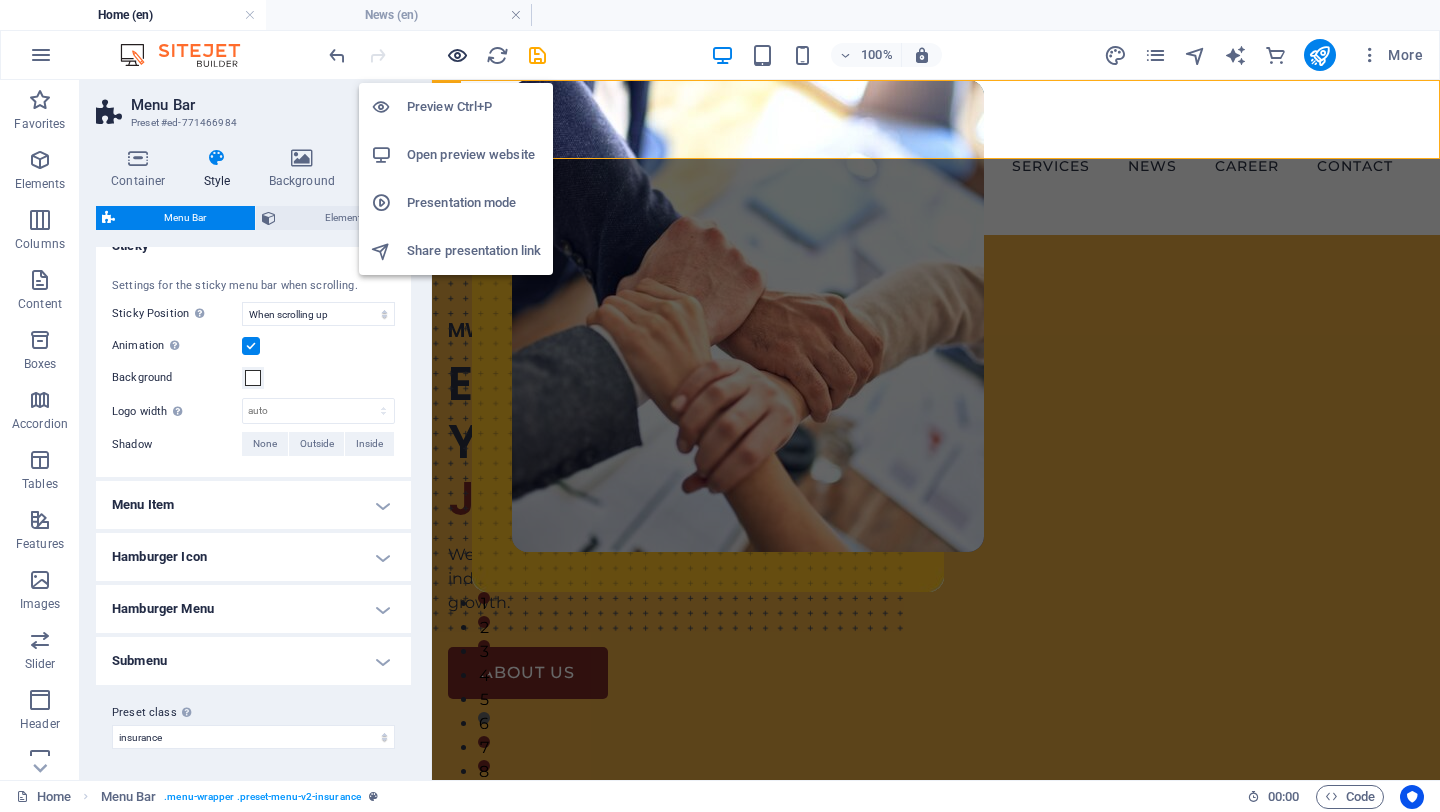 click at bounding box center [457, 55] 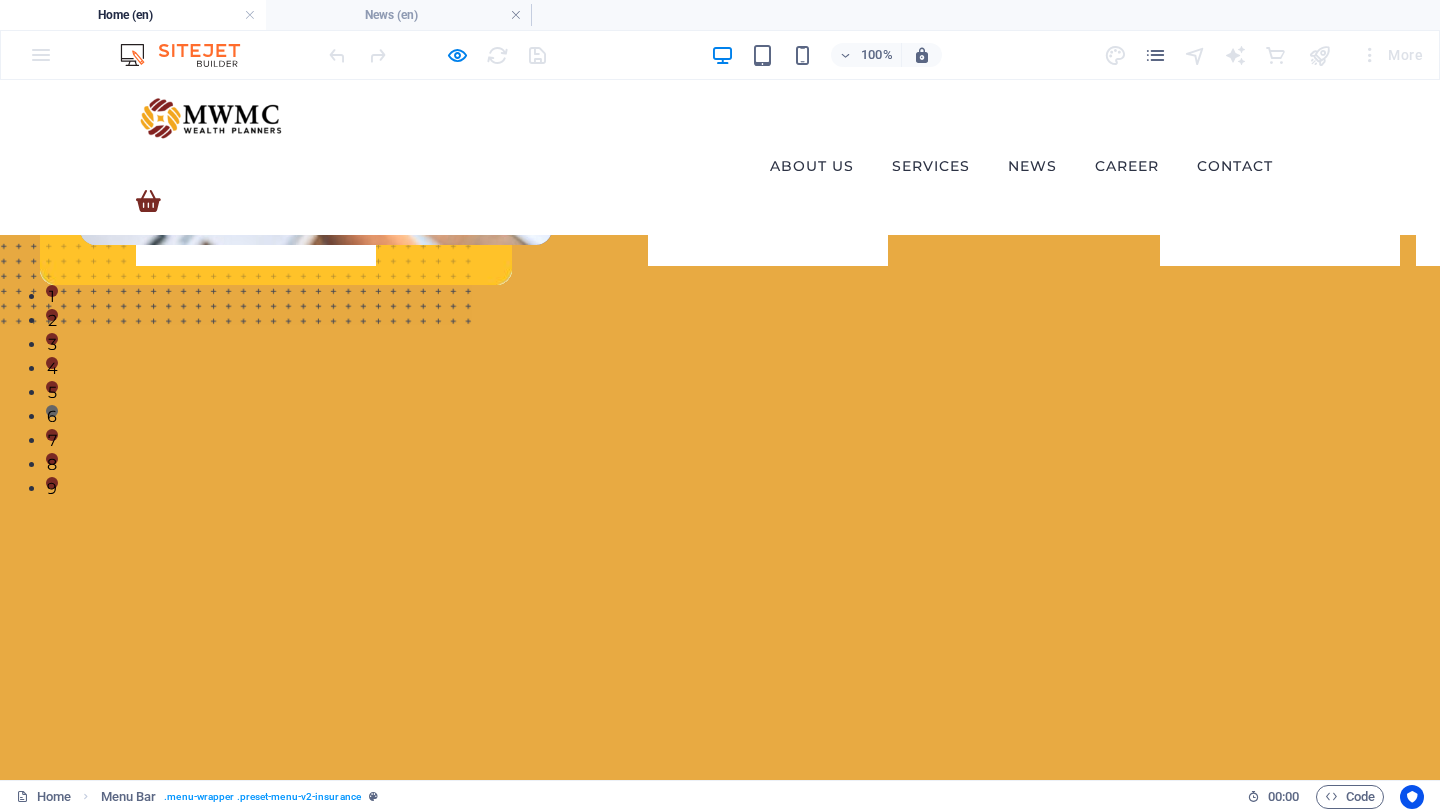 scroll, scrollTop: 124, scrollLeft: 0, axis: vertical 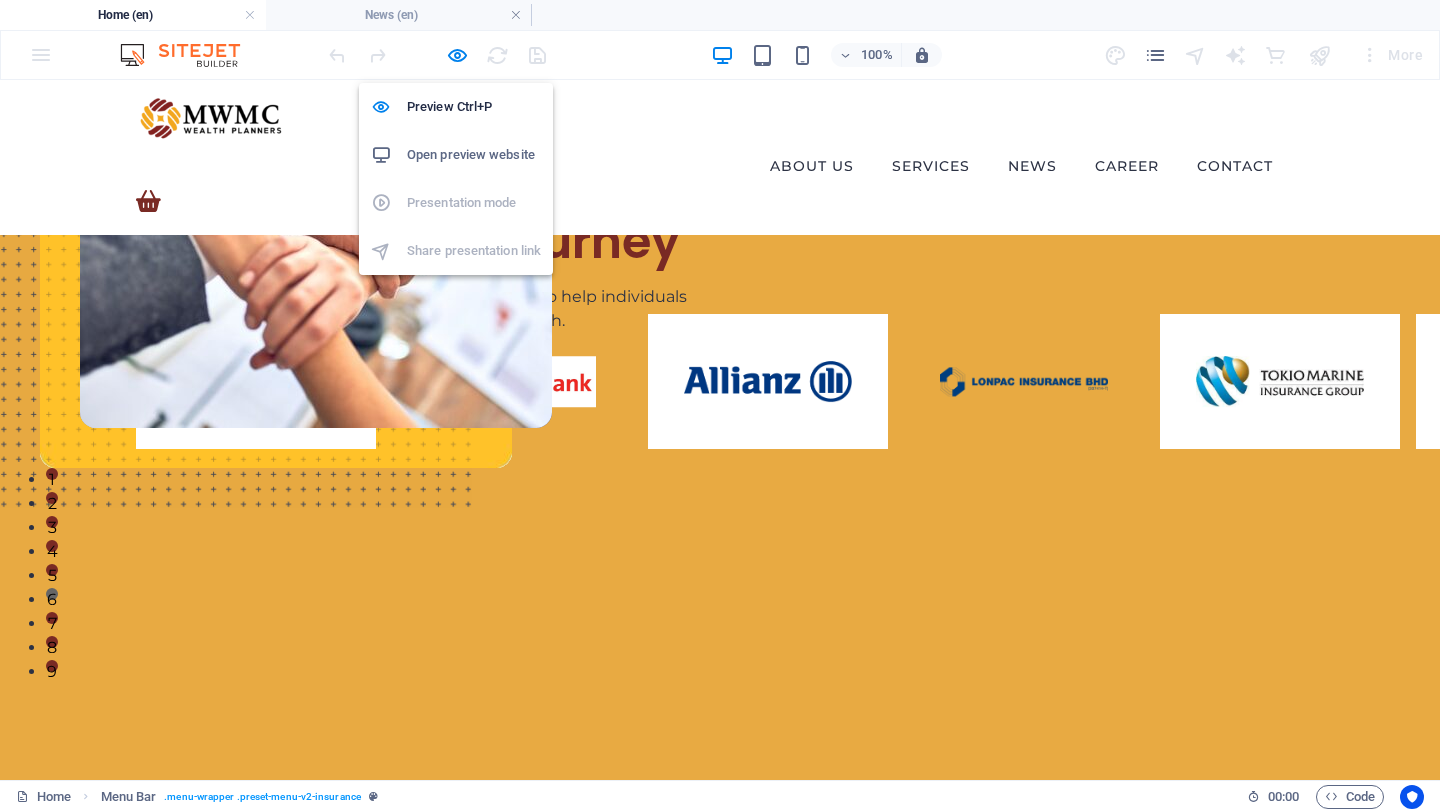 click on "Open preview website" at bounding box center (474, 155) 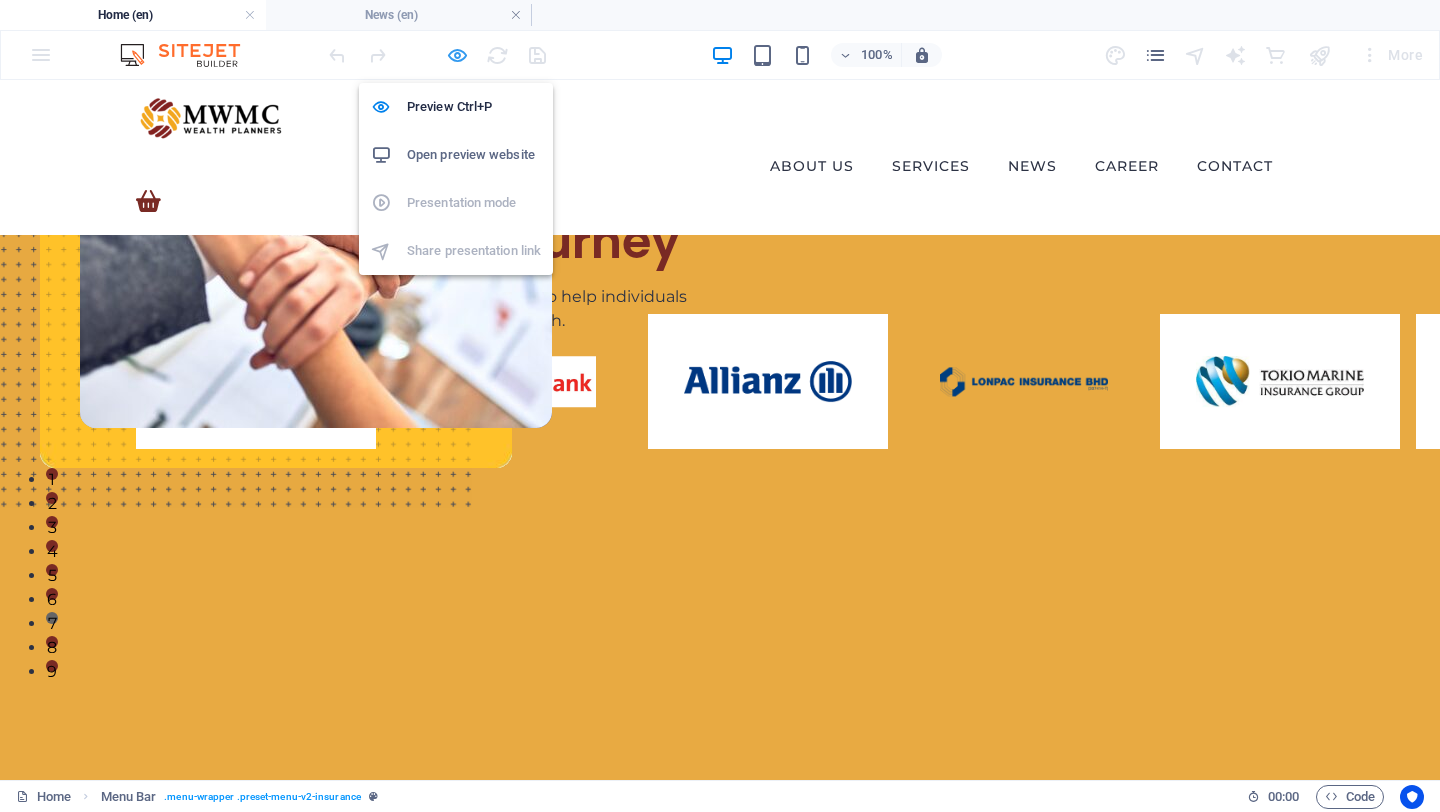 click at bounding box center [457, 55] 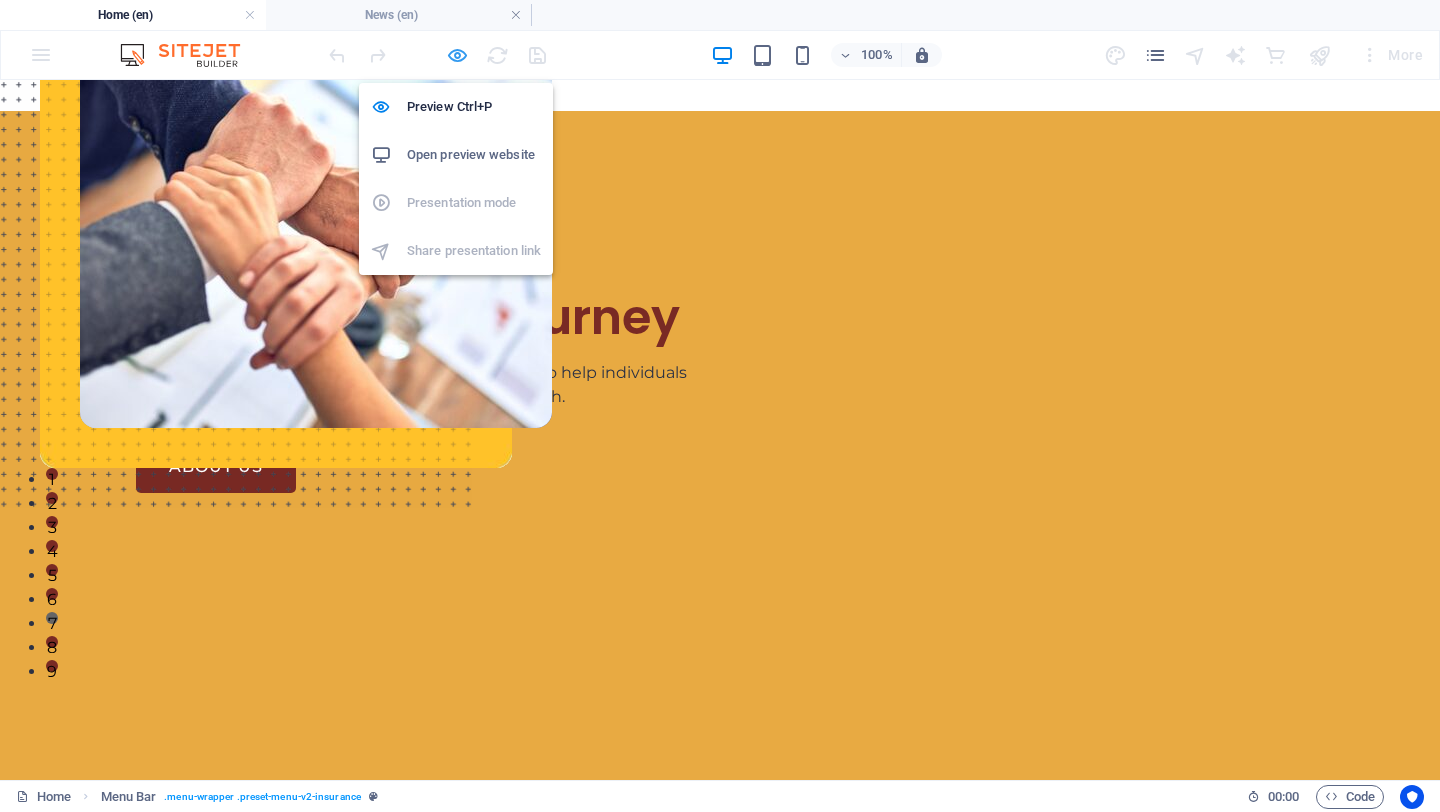 scroll, scrollTop: 0, scrollLeft: 0, axis: both 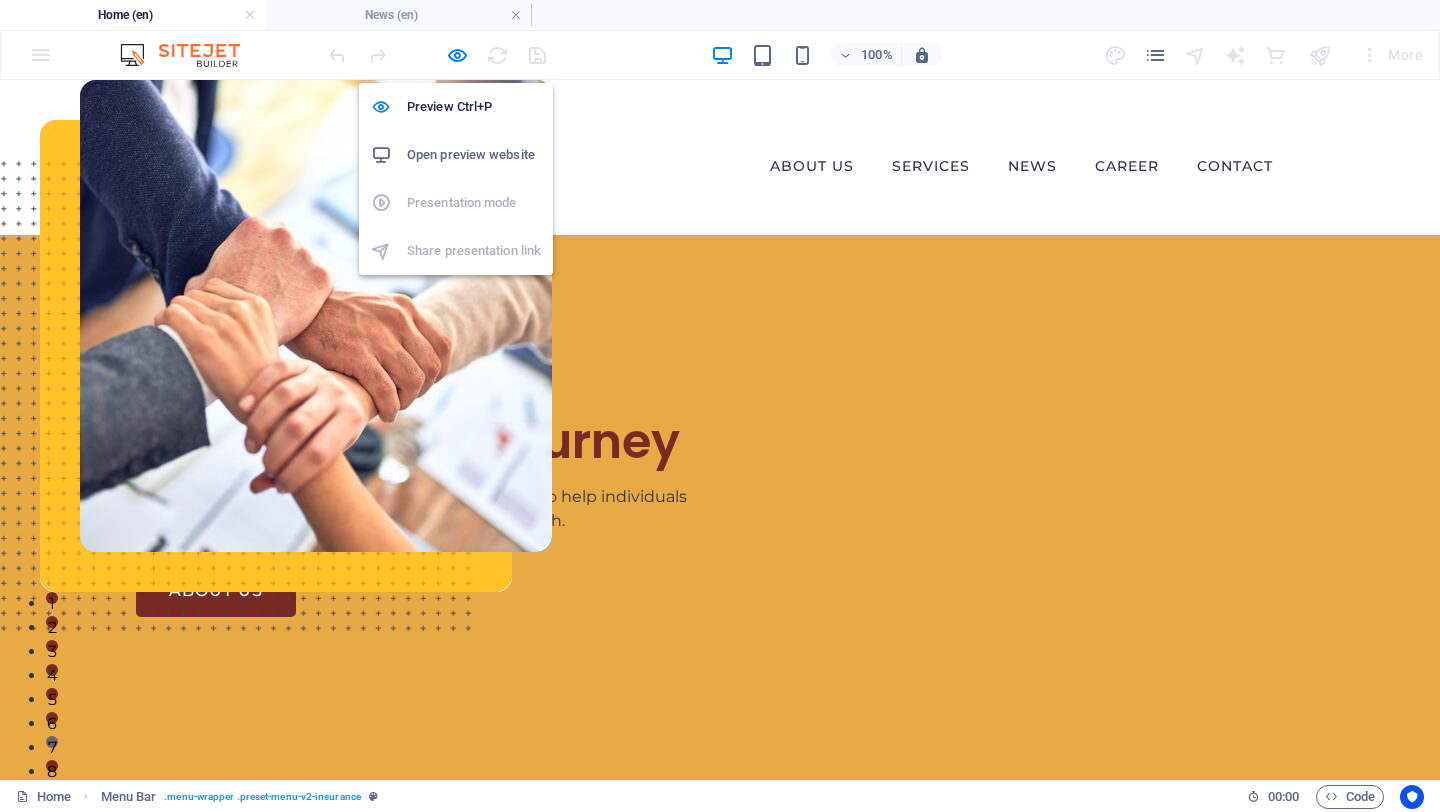 select on "rem" 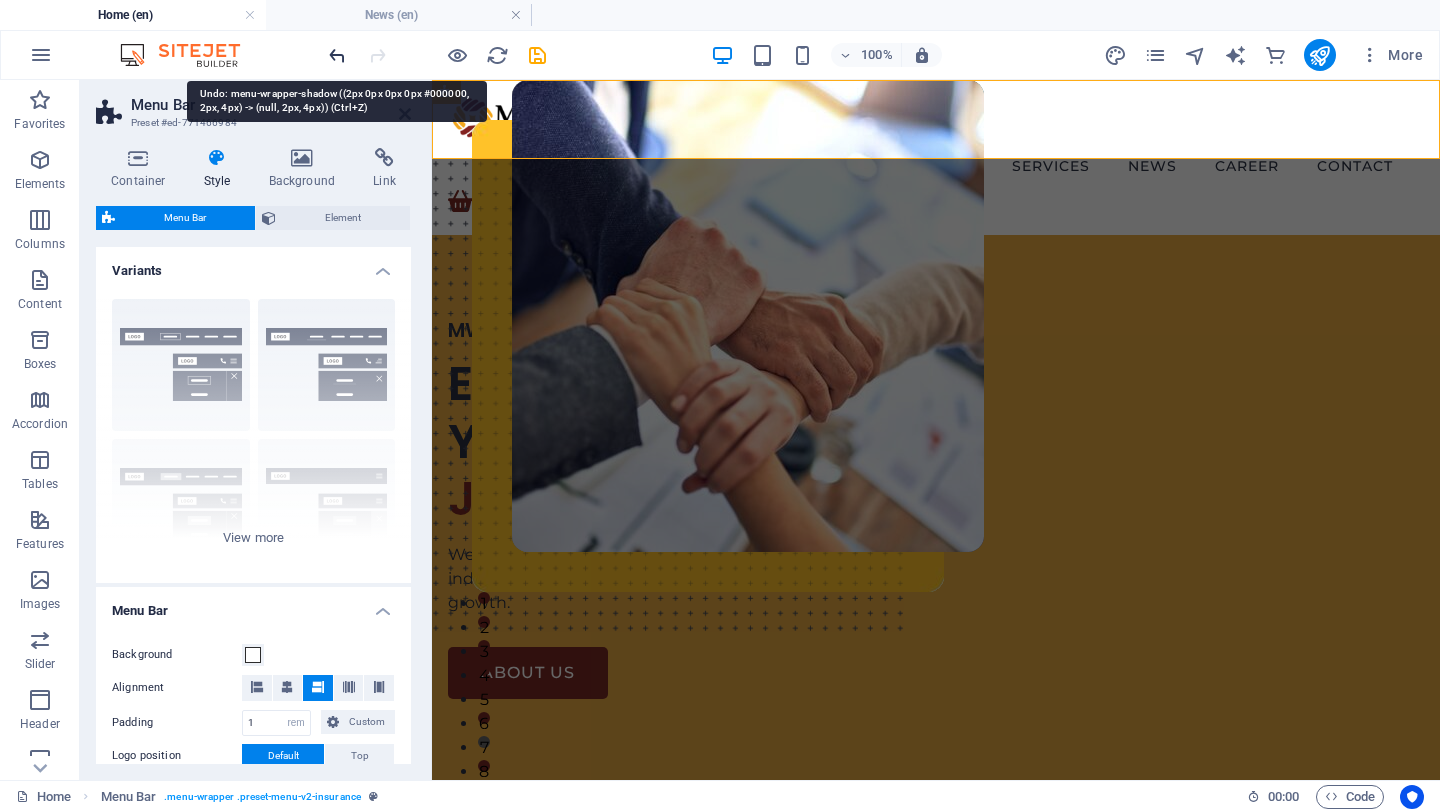 click at bounding box center (337, 55) 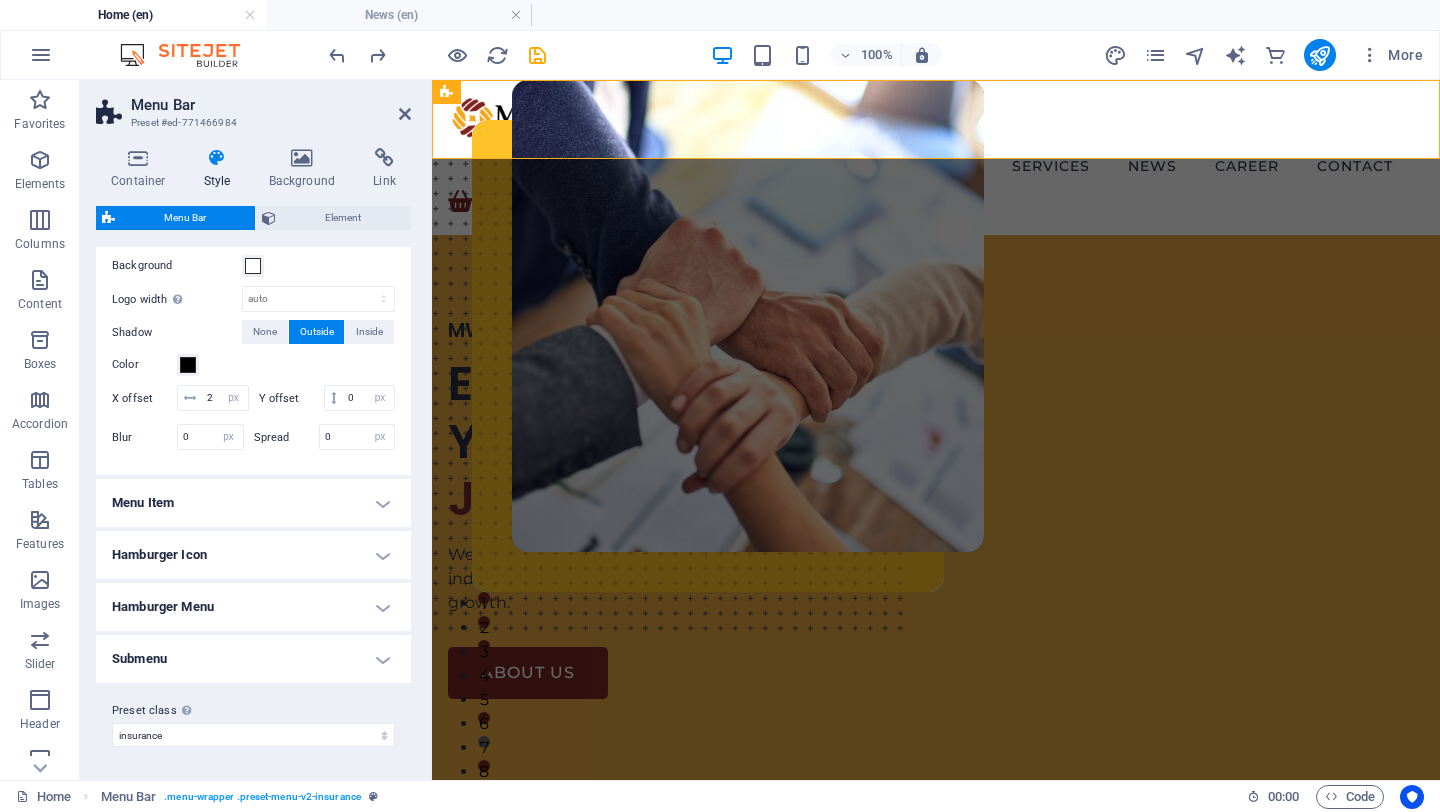 scroll, scrollTop: 707, scrollLeft: 0, axis: vertical 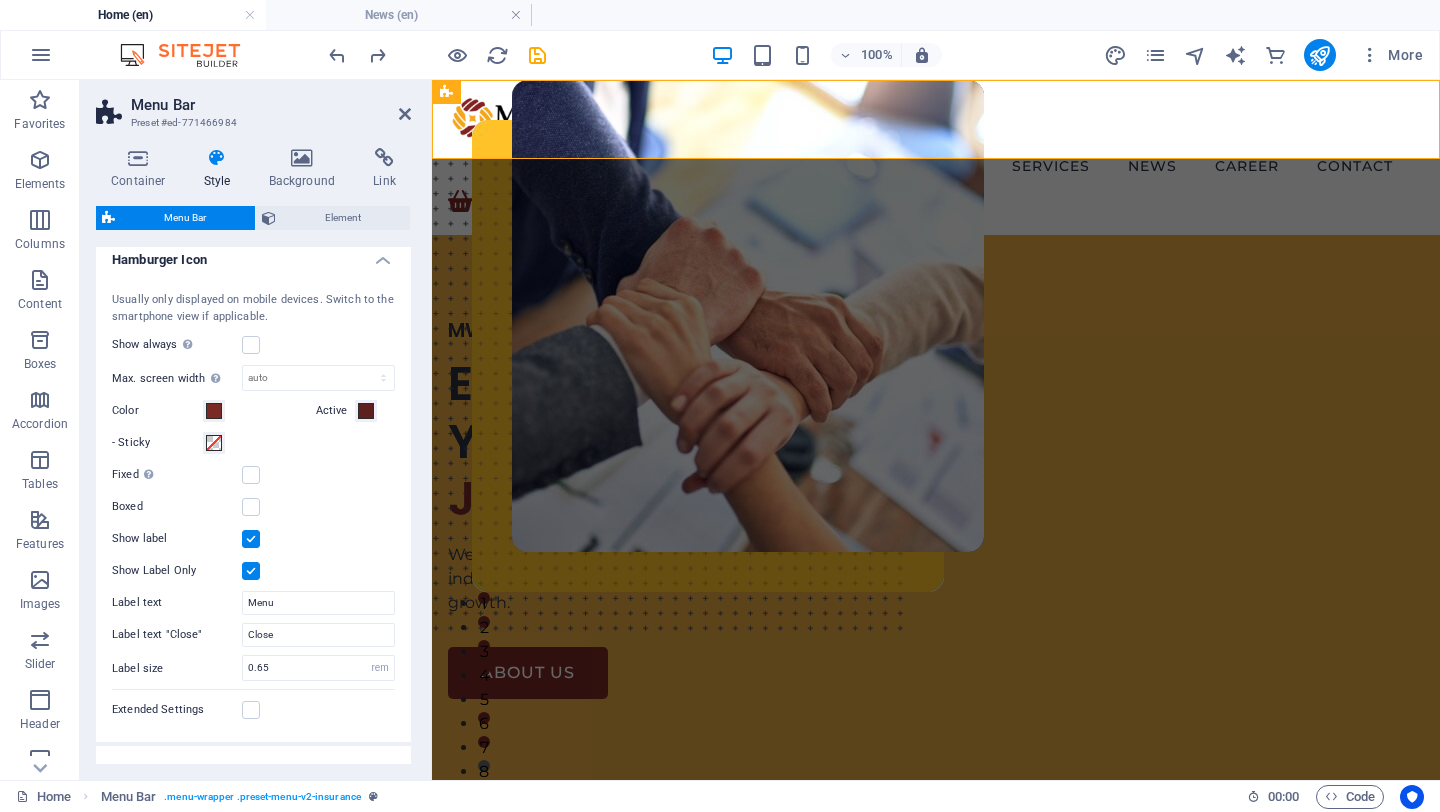 click on "100%" at bounding box center (826, 55) 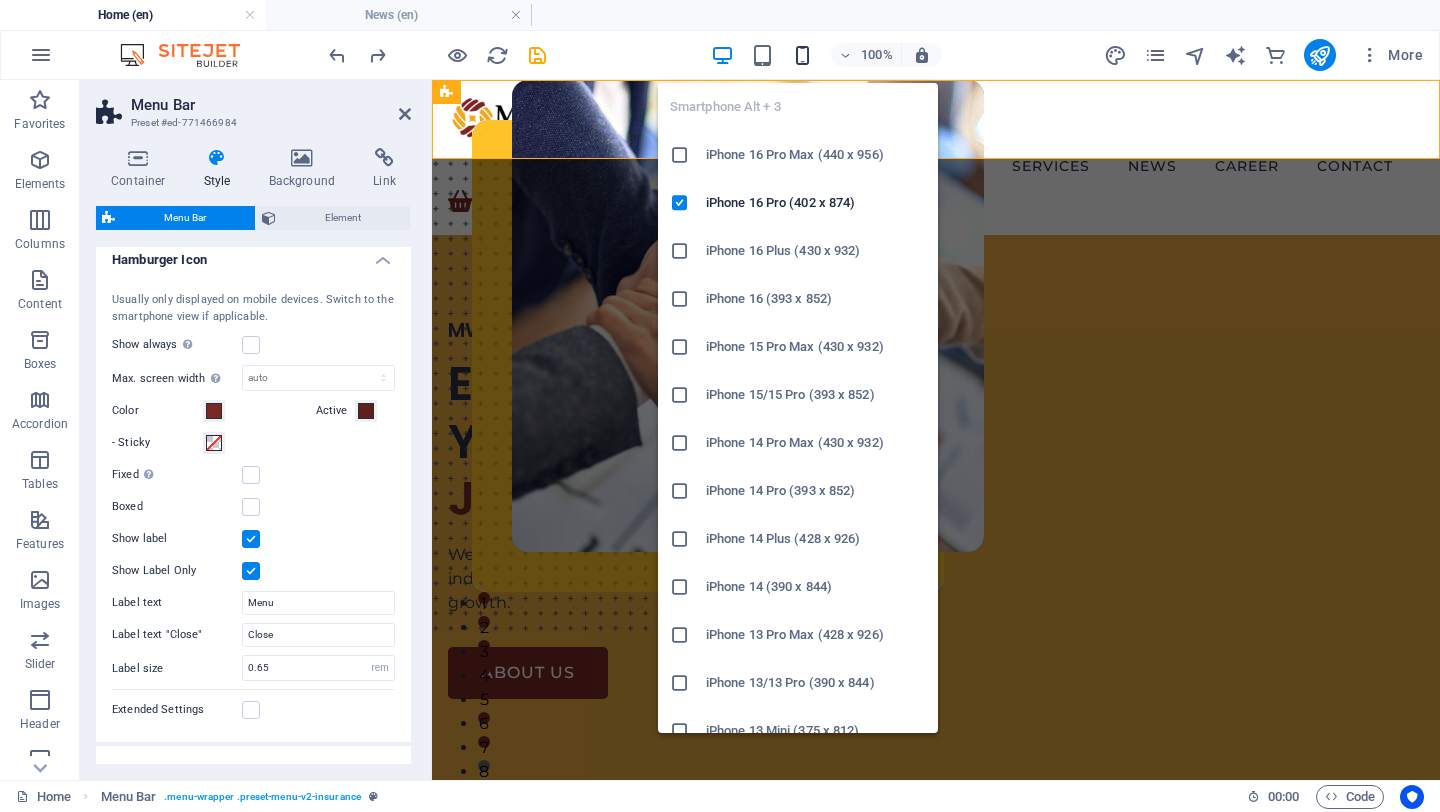 click at bounding box center (802, 55) 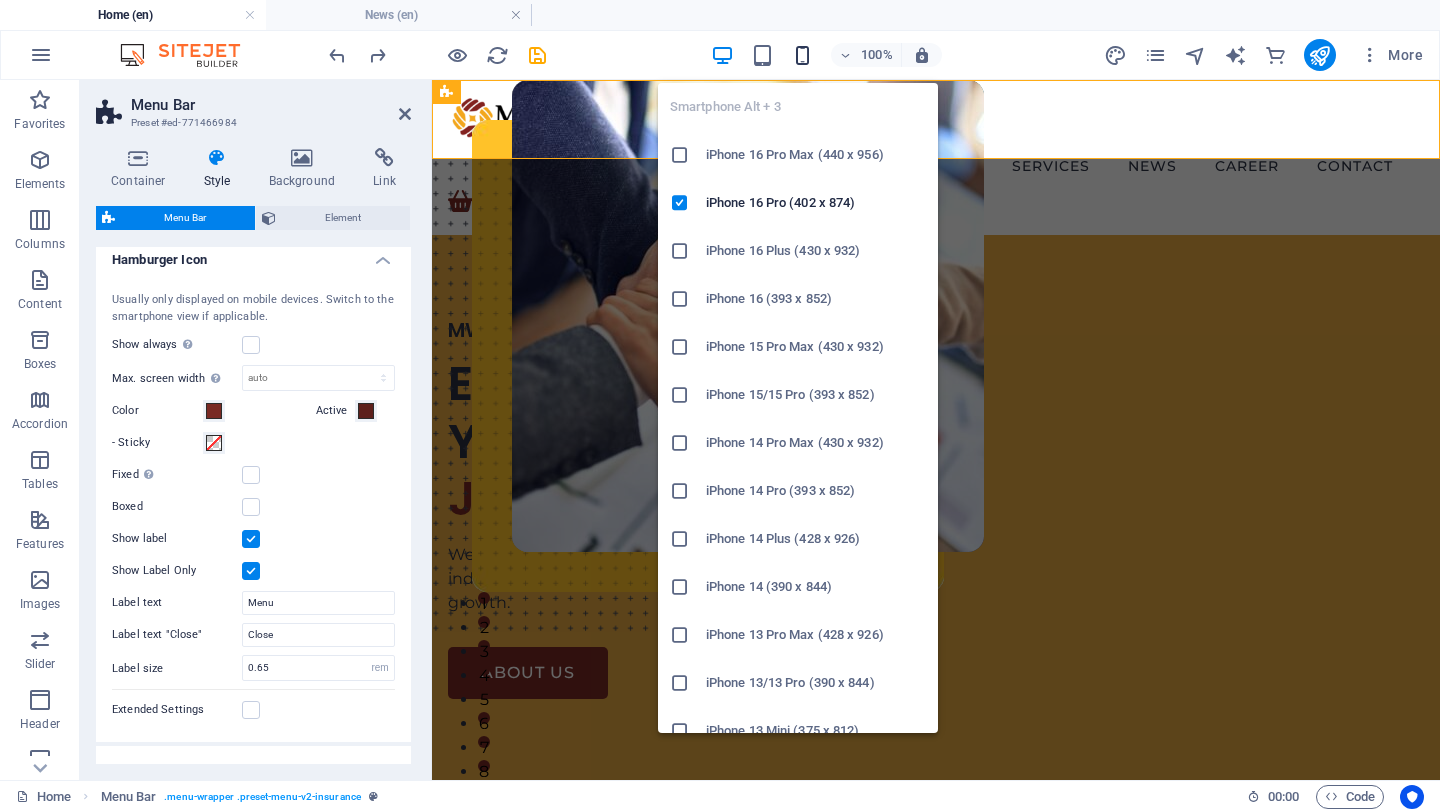 type on "4" 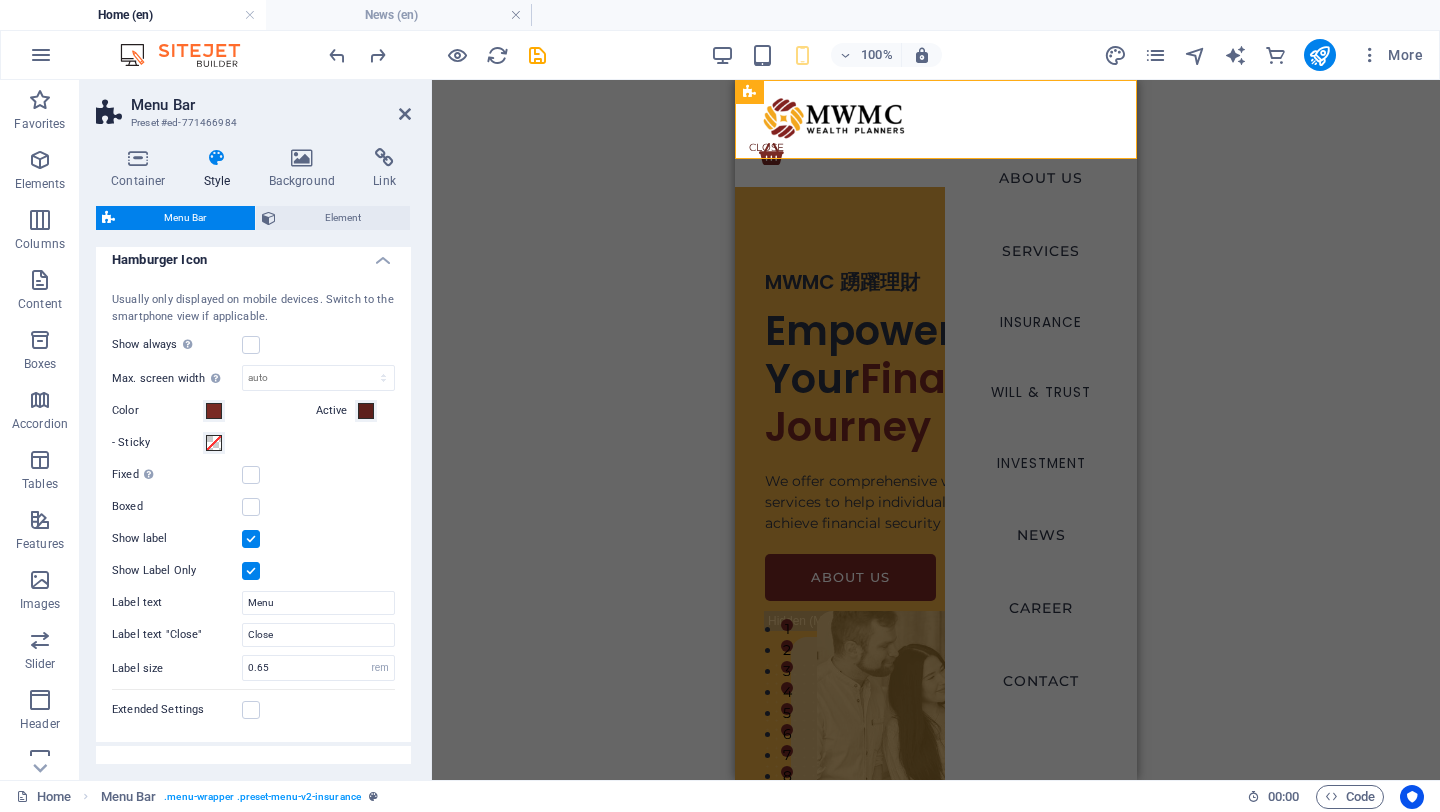click at bounding box center (251, 539) 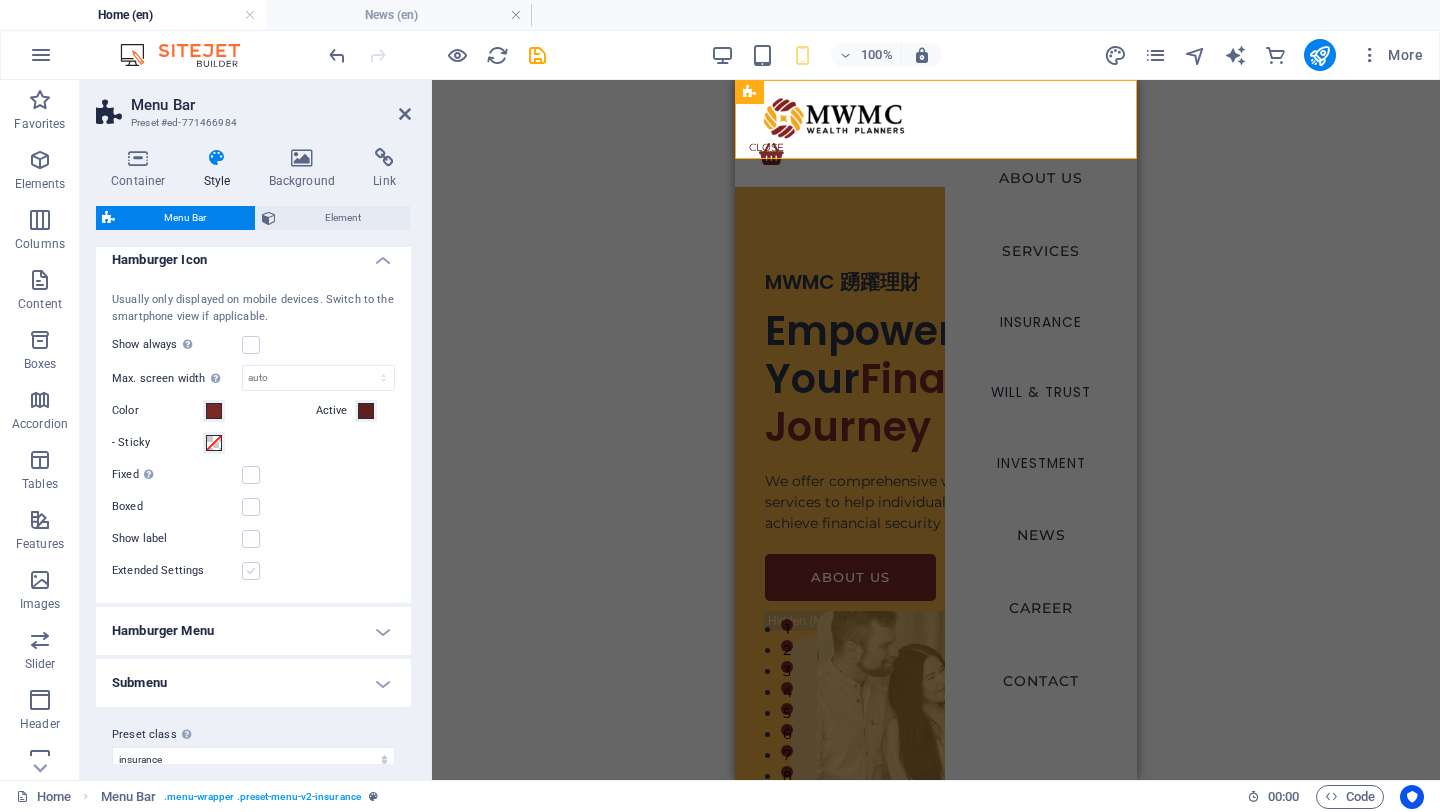 click at bounding box center [251, 571] 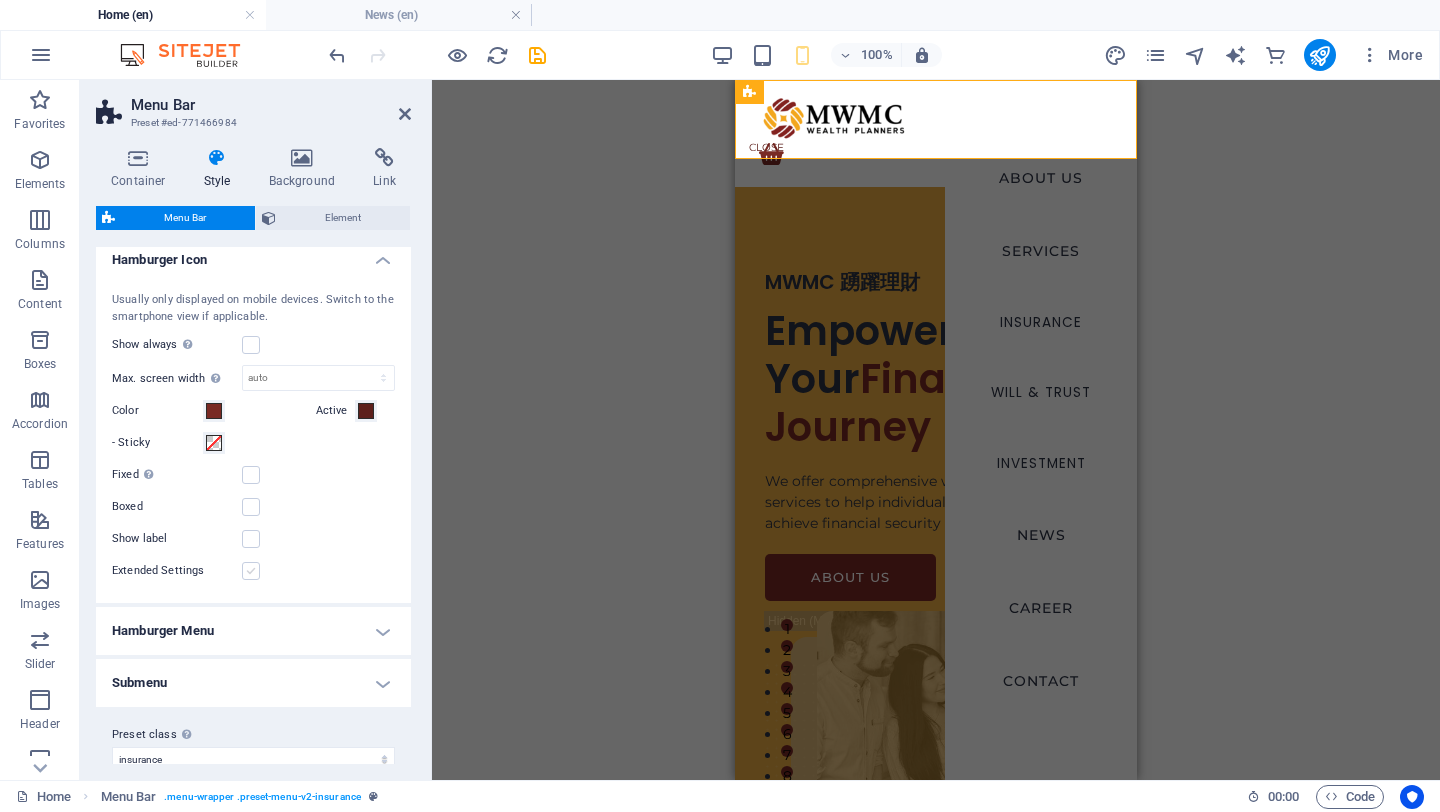 click on "Extended Settings" at bounding box center (0, 0) 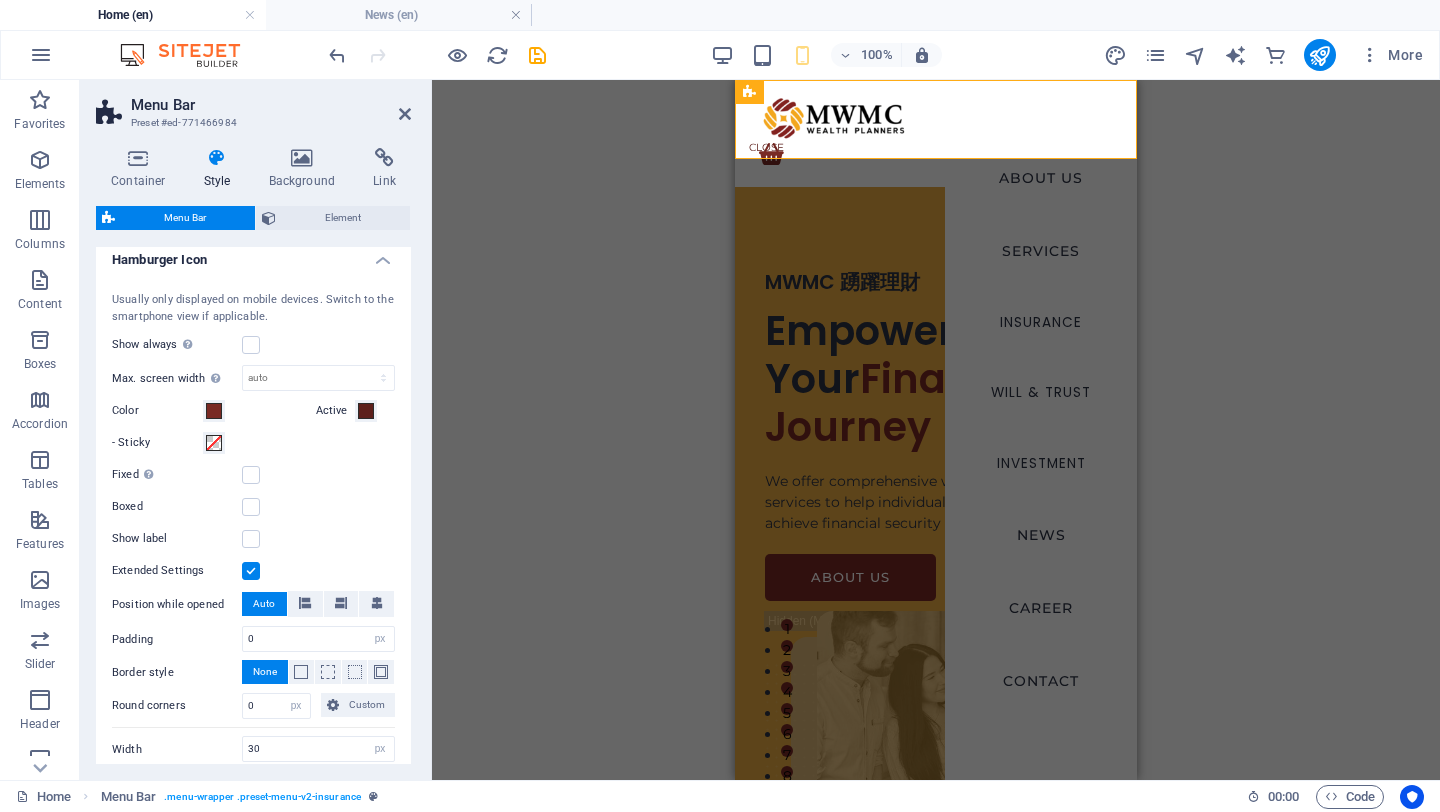 click at bounding box center [251, 571] 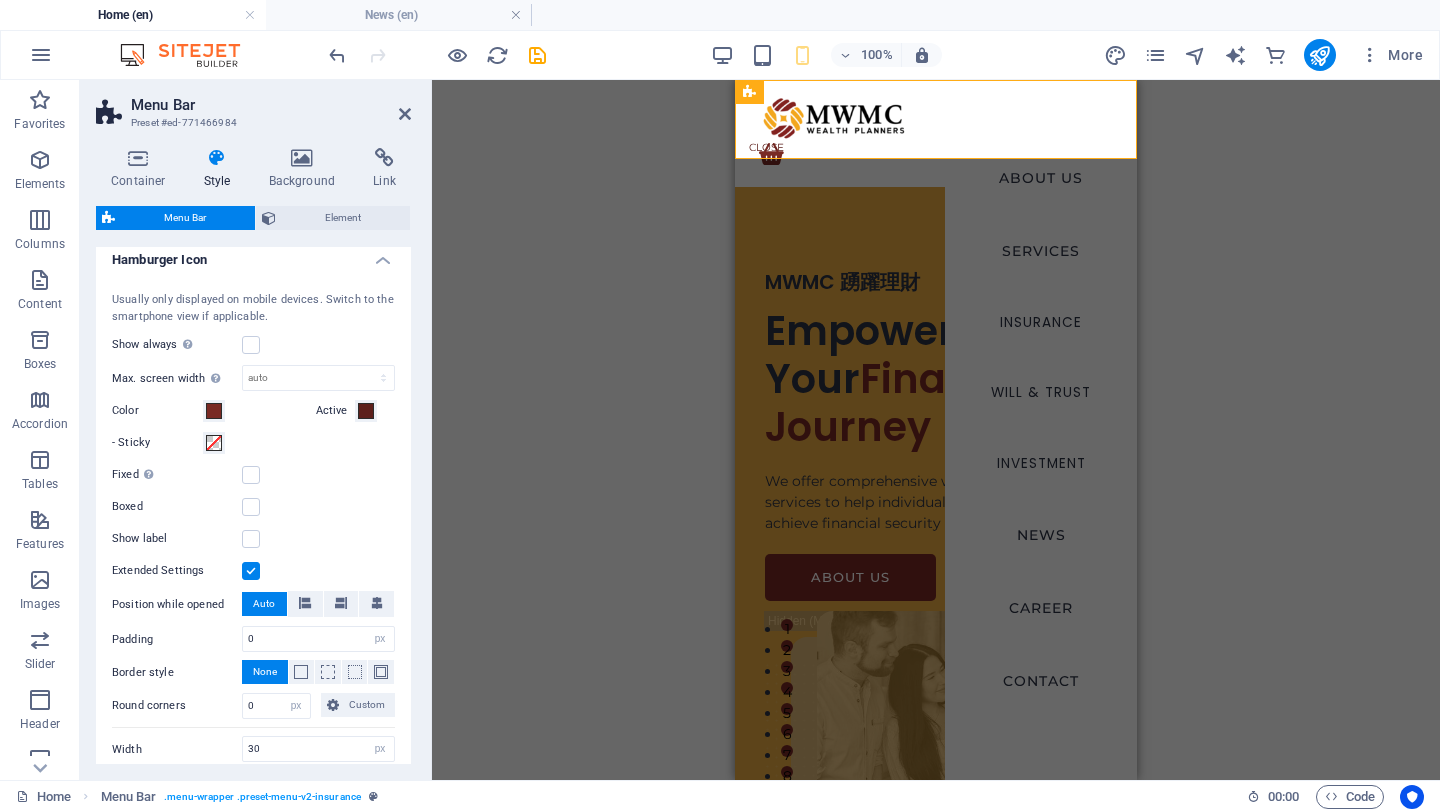 click on "Extended Settings" at bounding box center [0, 0] 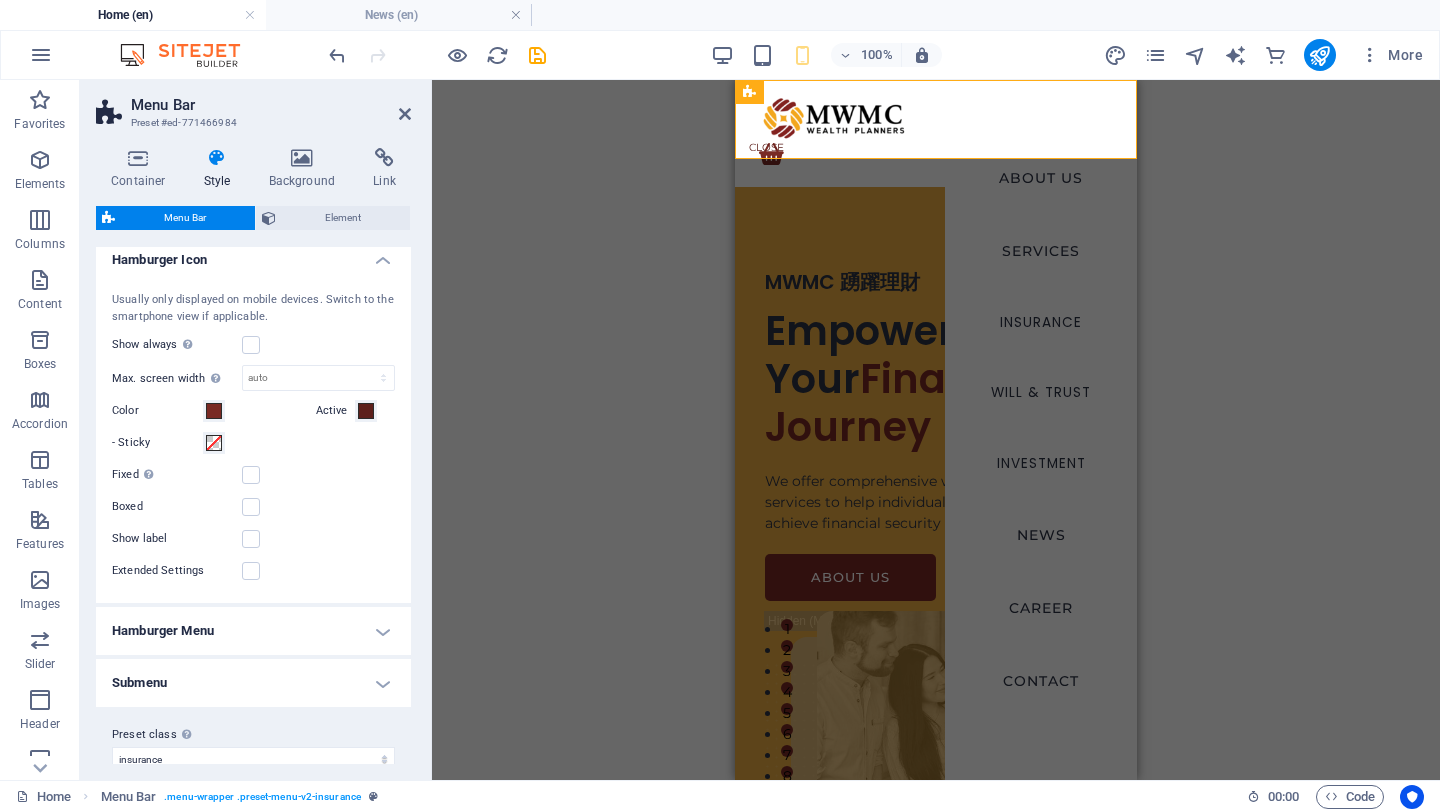 scroll, scrollTop: 1026, scrollLeft: 0, axis: vertical 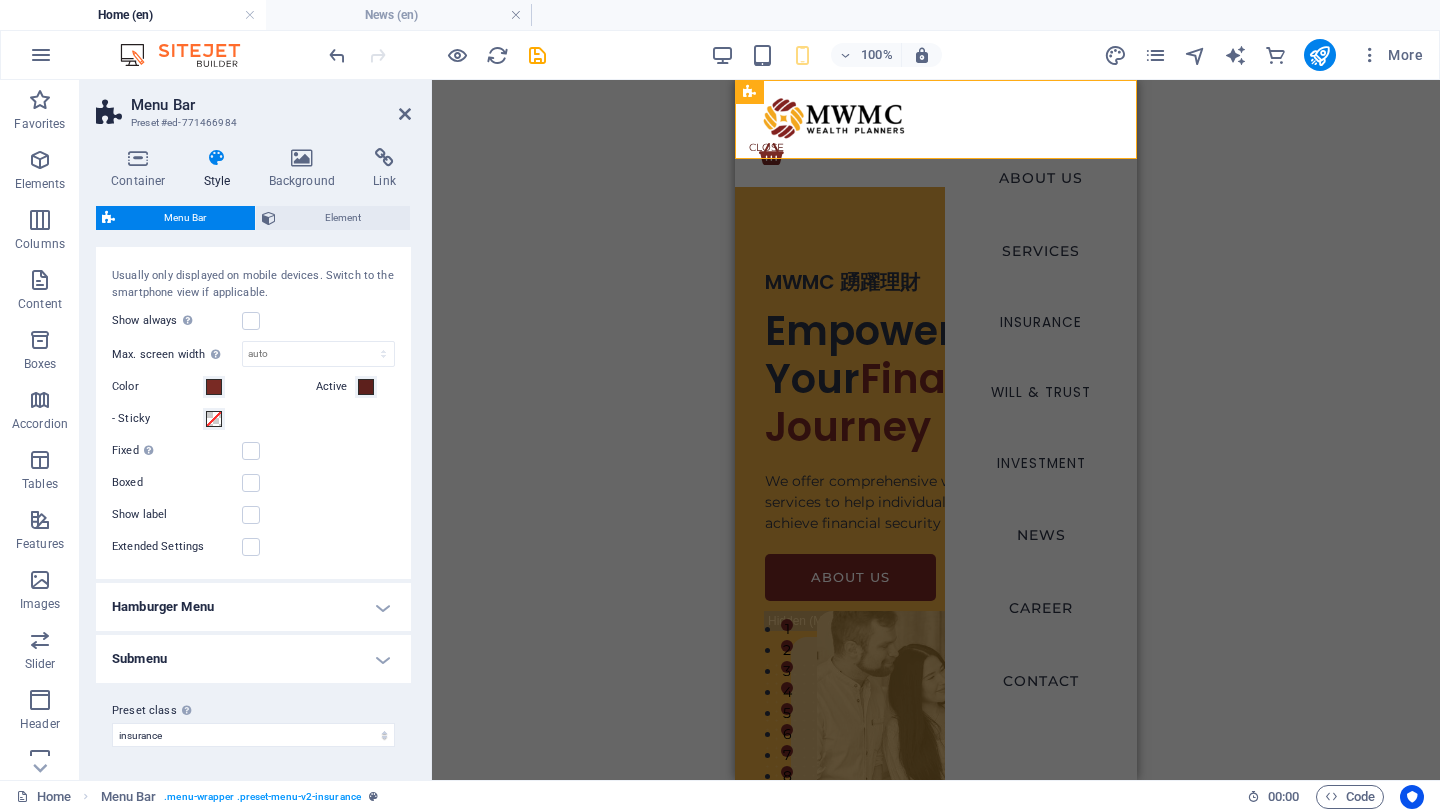 click on "Hamburger Menu" at bounding box center [253, 607] 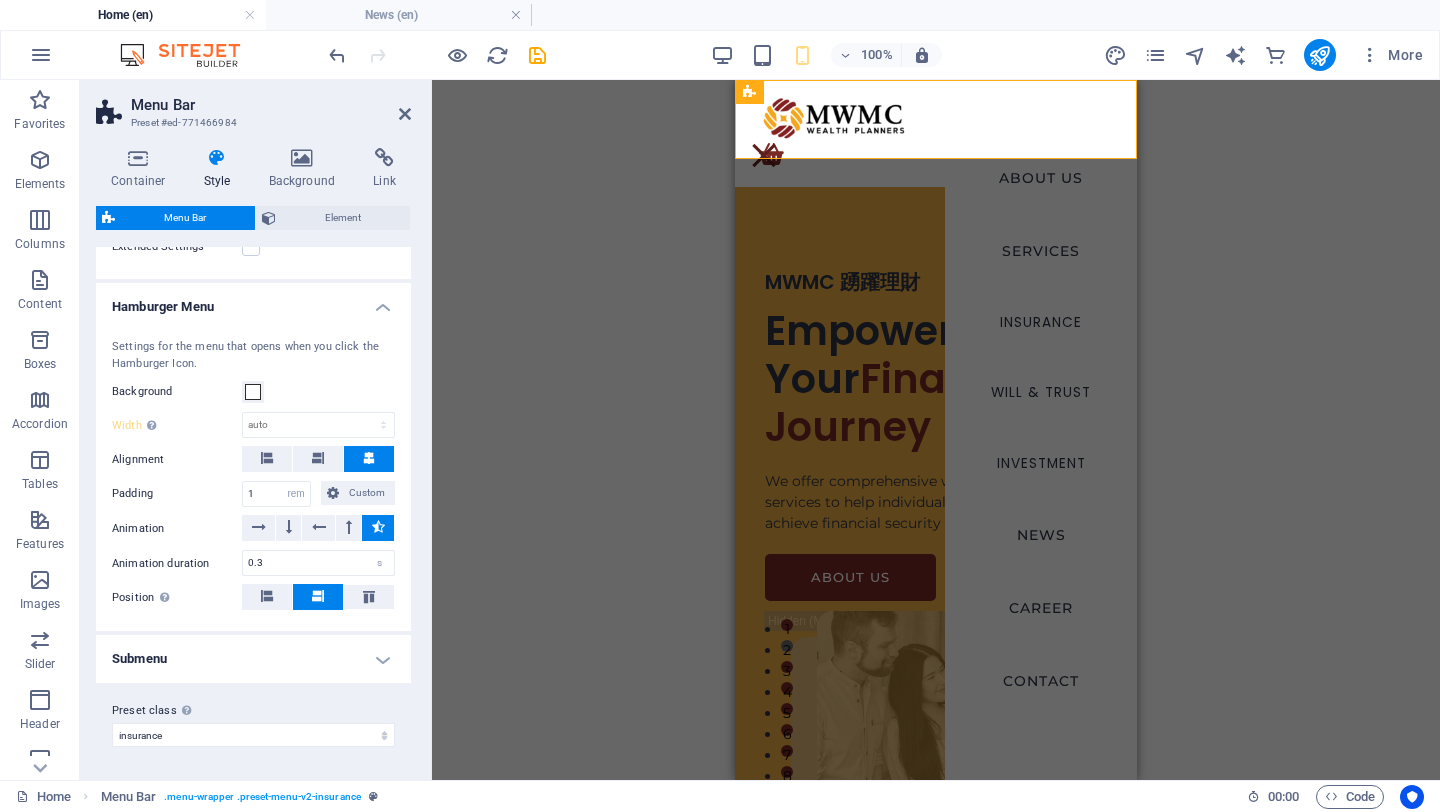 scroll, scrollTop: 1325, scrollLeft: 0, axis: vertical 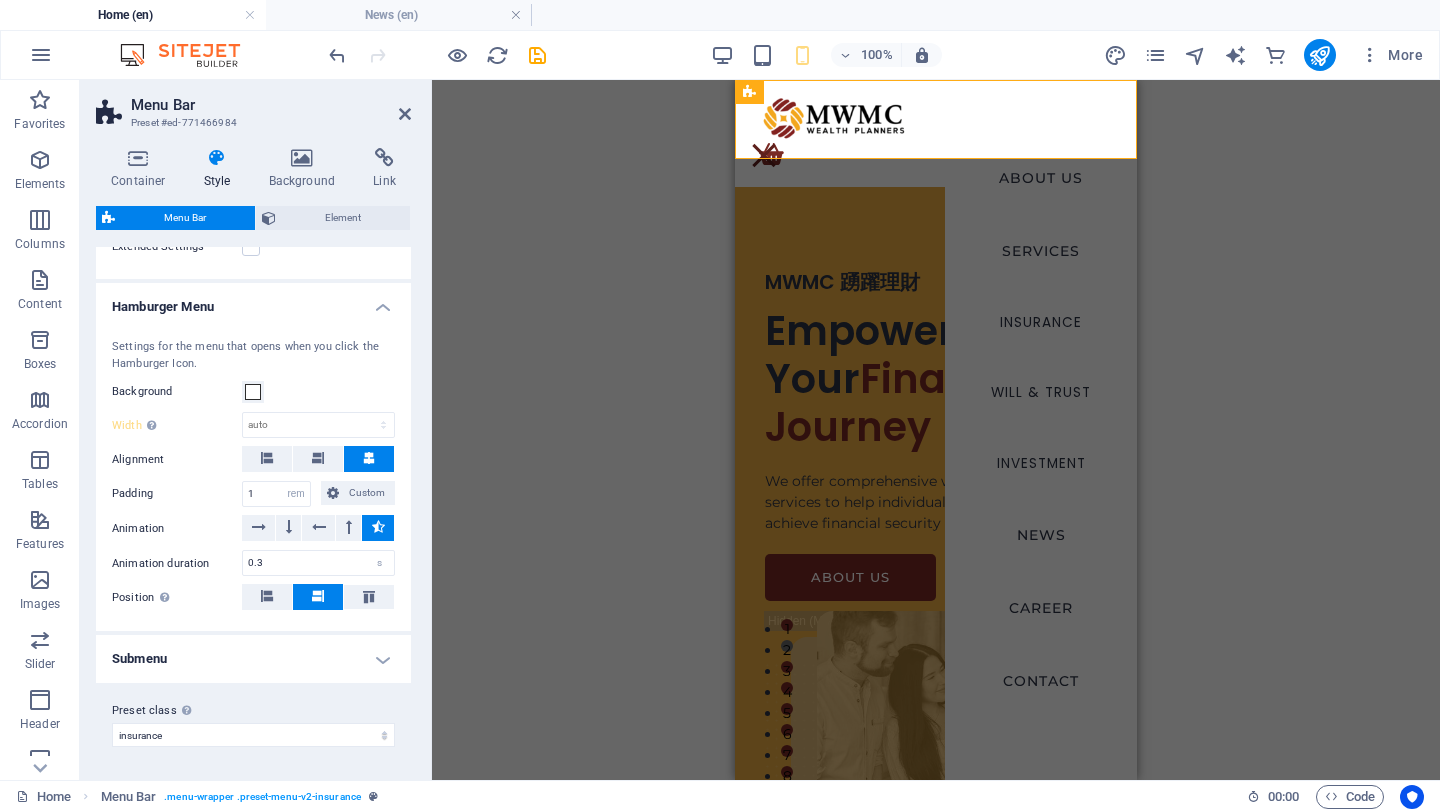 click on "Submenu" at bounding box center (253, 659) 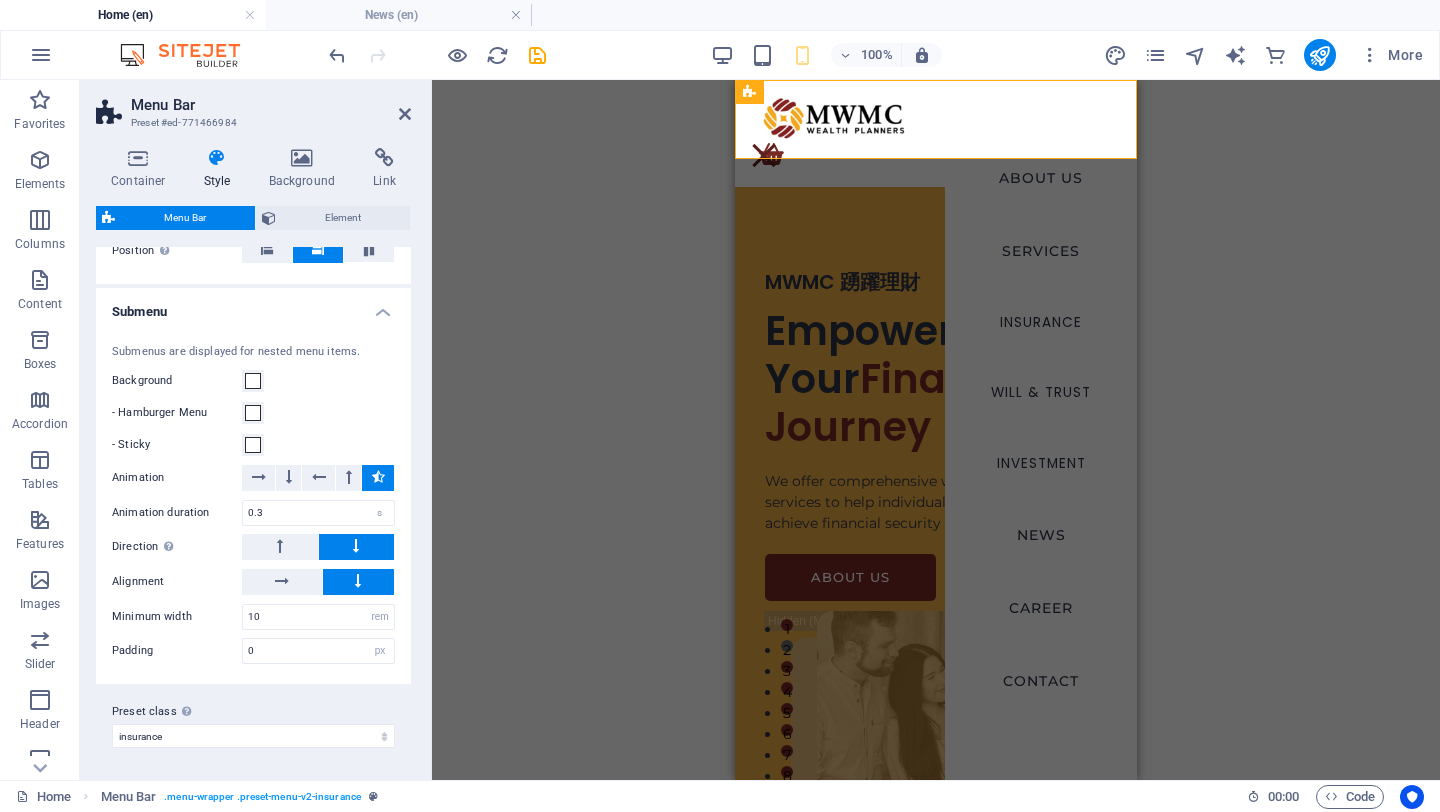 scroll, scrollTop: 1671, scrollLeft: 0, axis: vertical 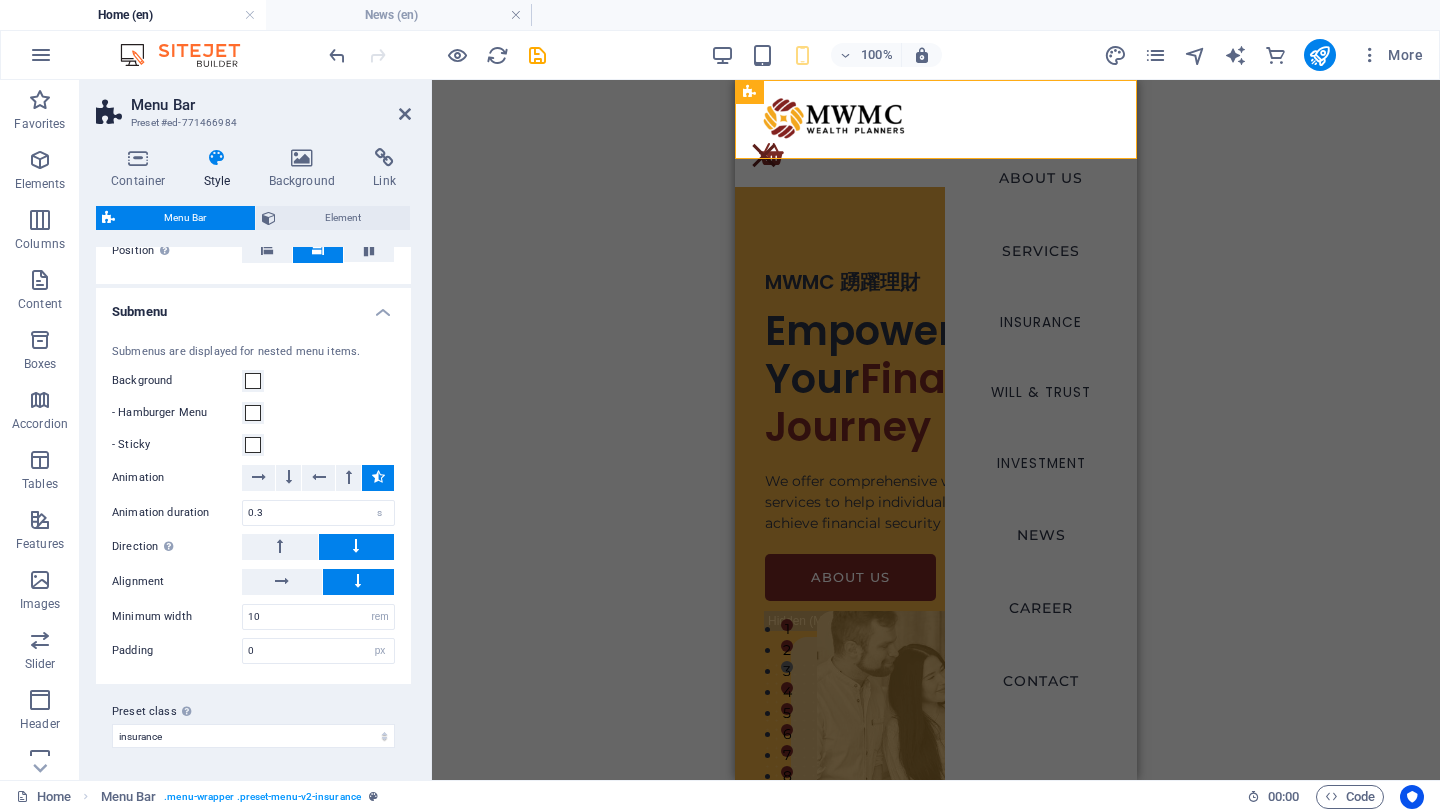 click on "Menu Bar Preset #ed-771466984
Container Style Background Link Size Height Default px rem % vh vw Min. height None px rem % vh vw Width Default px rem % em vh vw Min. width None px rem % vh vw Content width Default Custom width Width Default px rem % em vh vw Min. width None px rem % vh vw Default padding Custom spacing Default content width and padding can be changed under Design. Edit design Layout (Flexbox) Alignment Determines the flex direction. Default Main axis Determine how elements should behave along the main axis inside this container (justify content). Default Side axis Control the vertical direction of the element inside of the container (align items). Default Wrap Default On Off Fill Controls the distances and direction of elements on the y-axis across several lines (align content). Default Accessibility ARIA helps assistive technologies (like screen readers) to understand the role, state, and behavior of web elements Role The ARIA role defines the purpose of an element.  None %" at bounding box center (256, 430) 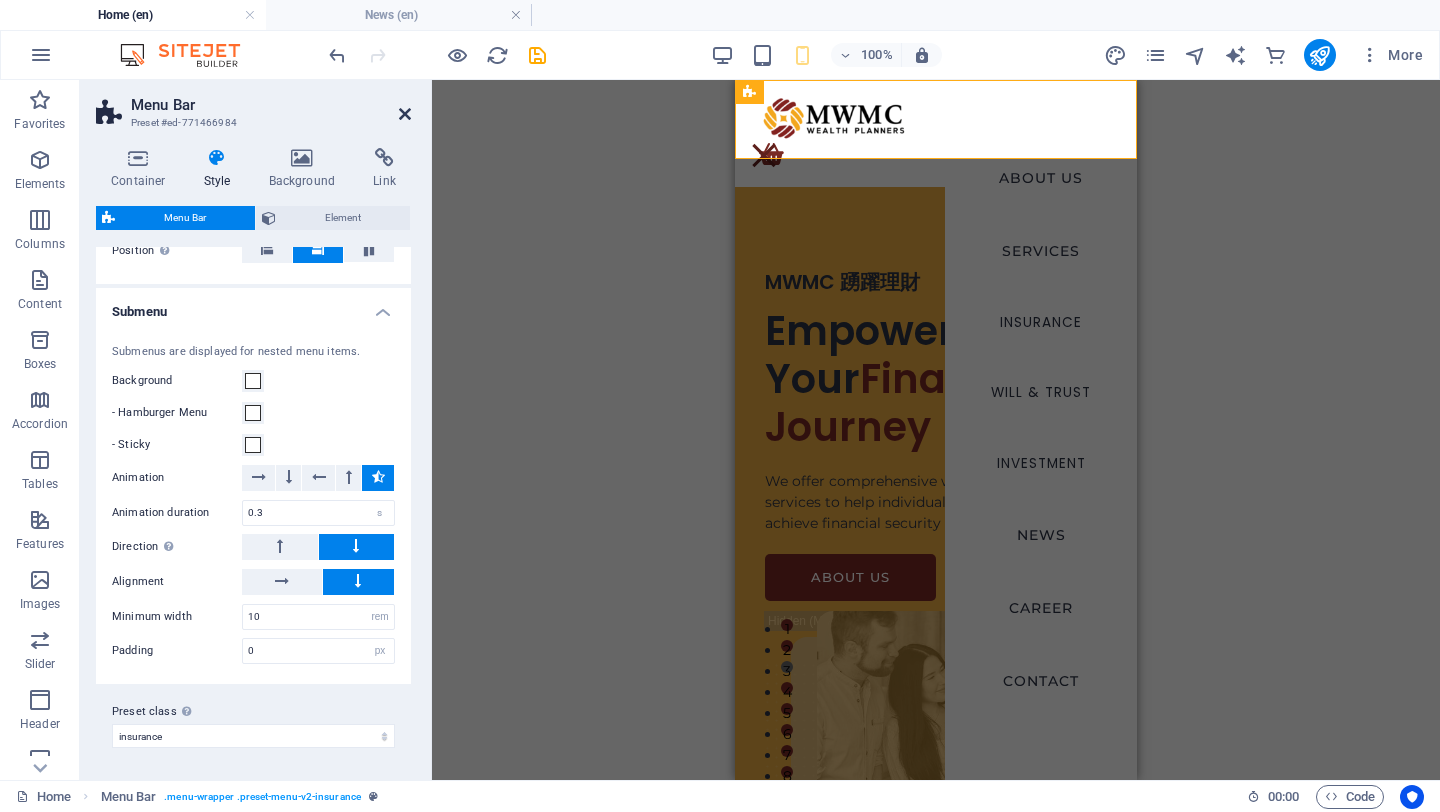 click at bounding box center (405, 114) 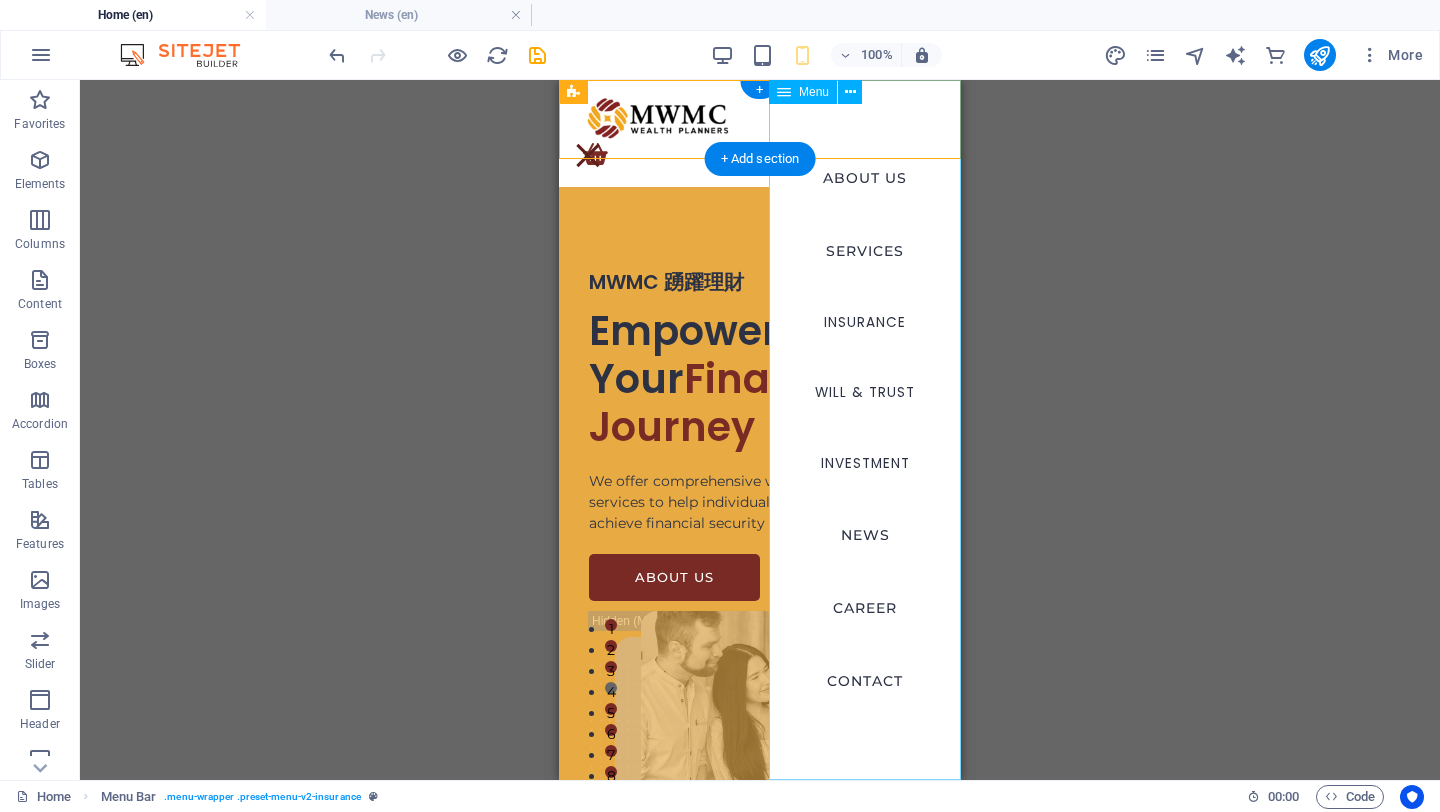 click on "ABOUT US SERVICES INSURANCE Will & Trust Investment NEWS CAREER CONTACT" at bounding box center [865, 430] 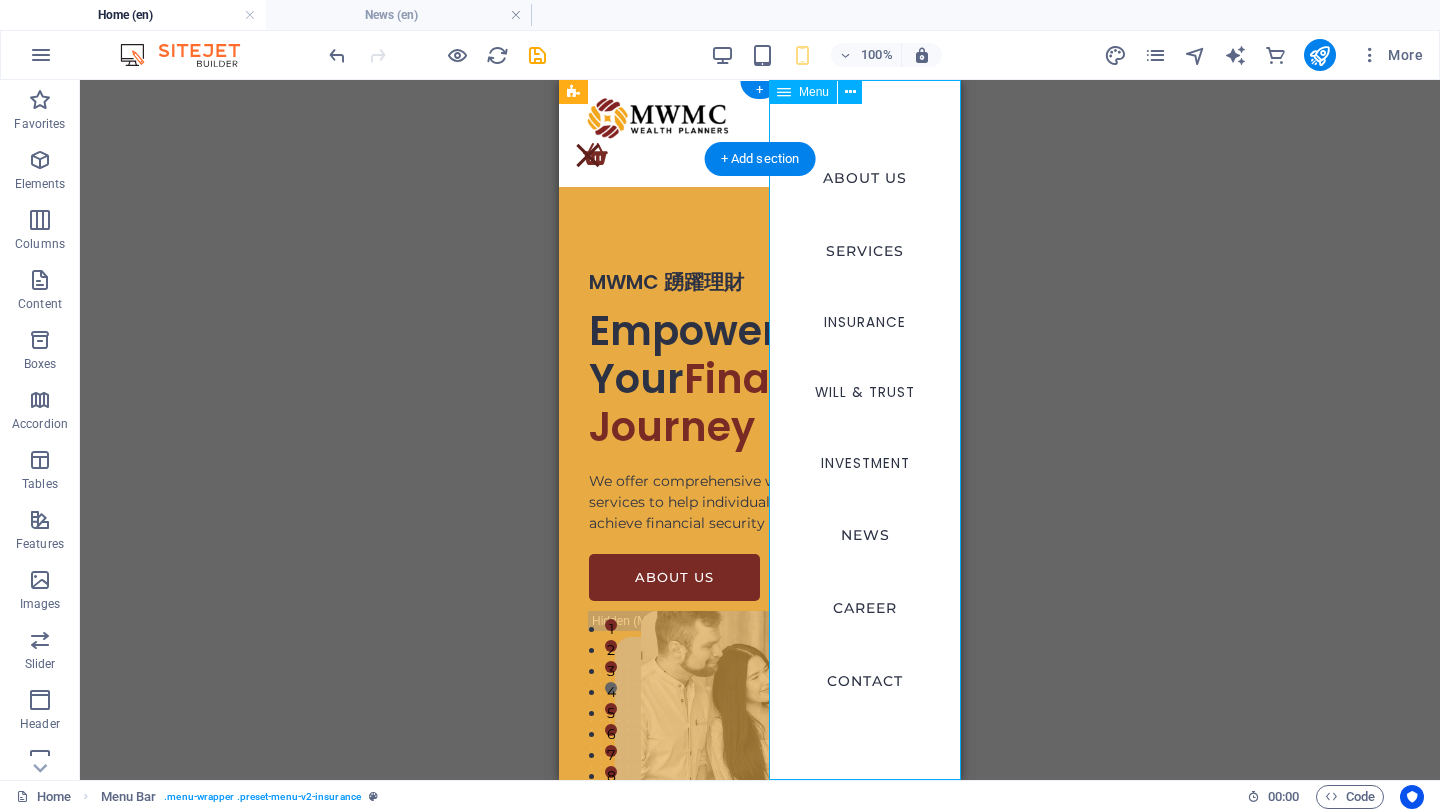 click on "ABOUT US SERVICES INSURANCE Will & Trust Investment NEWS CAREER CONTACT" at bounding box center (865, 430) 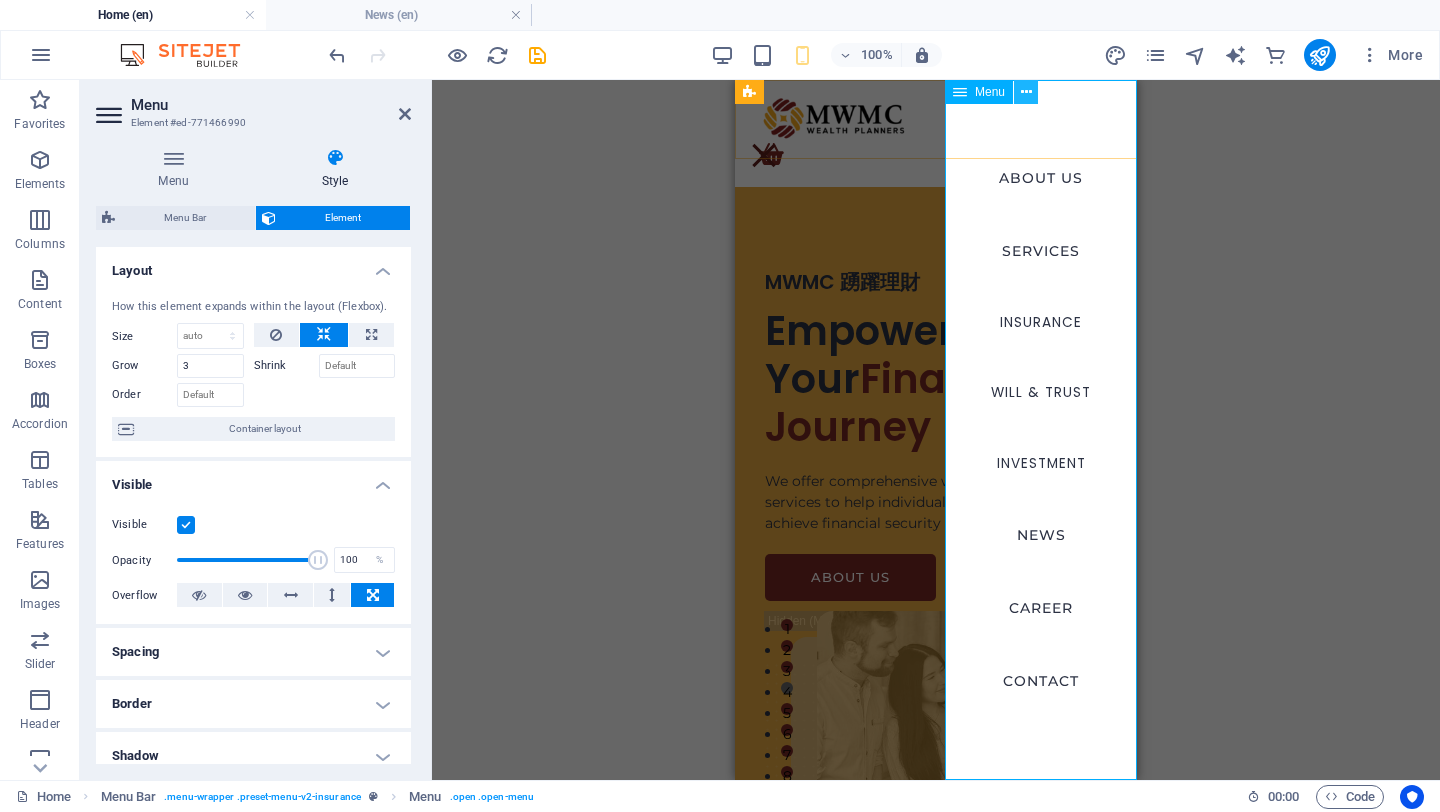 click at bounding box center [1026, 92] 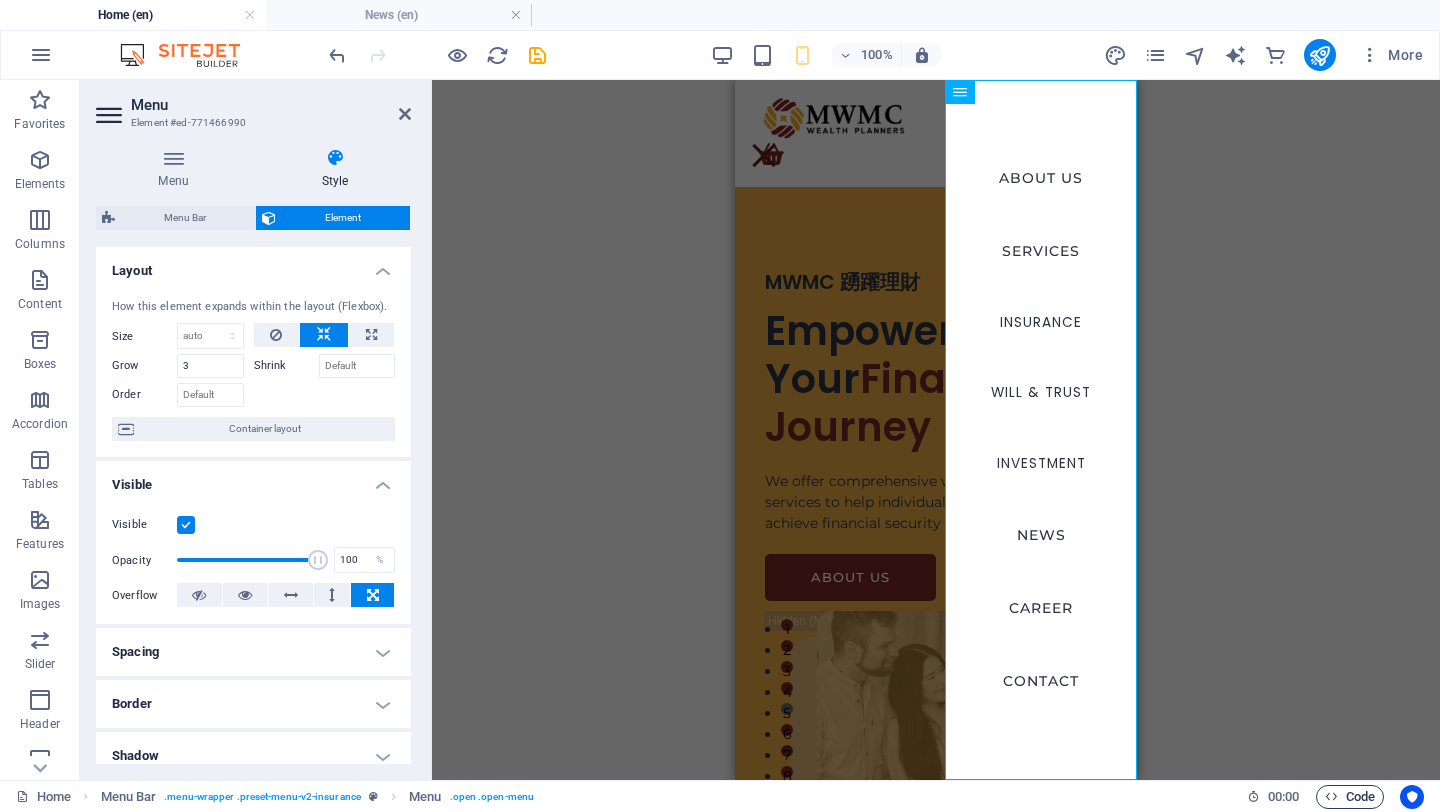 click on "Code" at bounding box center [1350, 797] 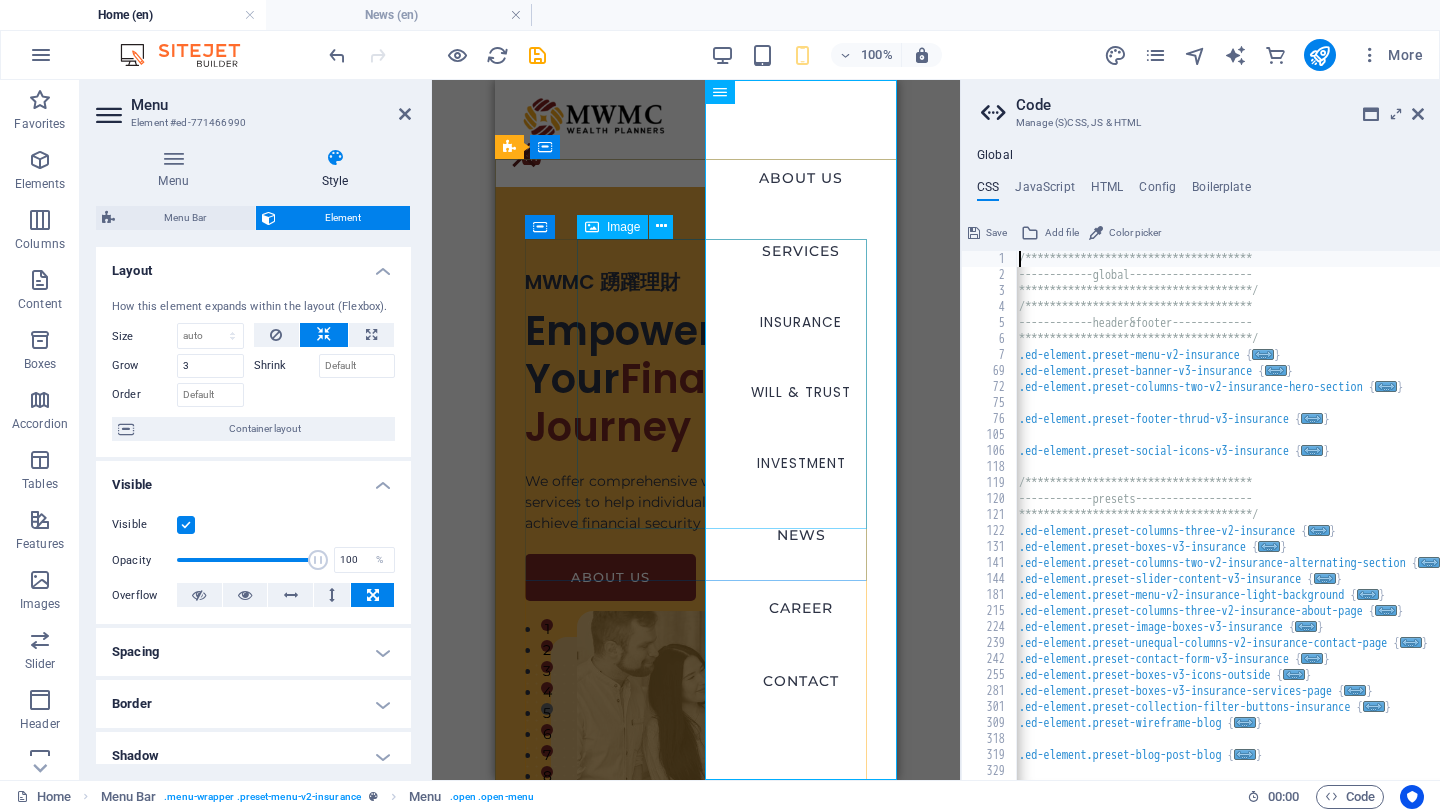 click at bounding box center [722, 756] 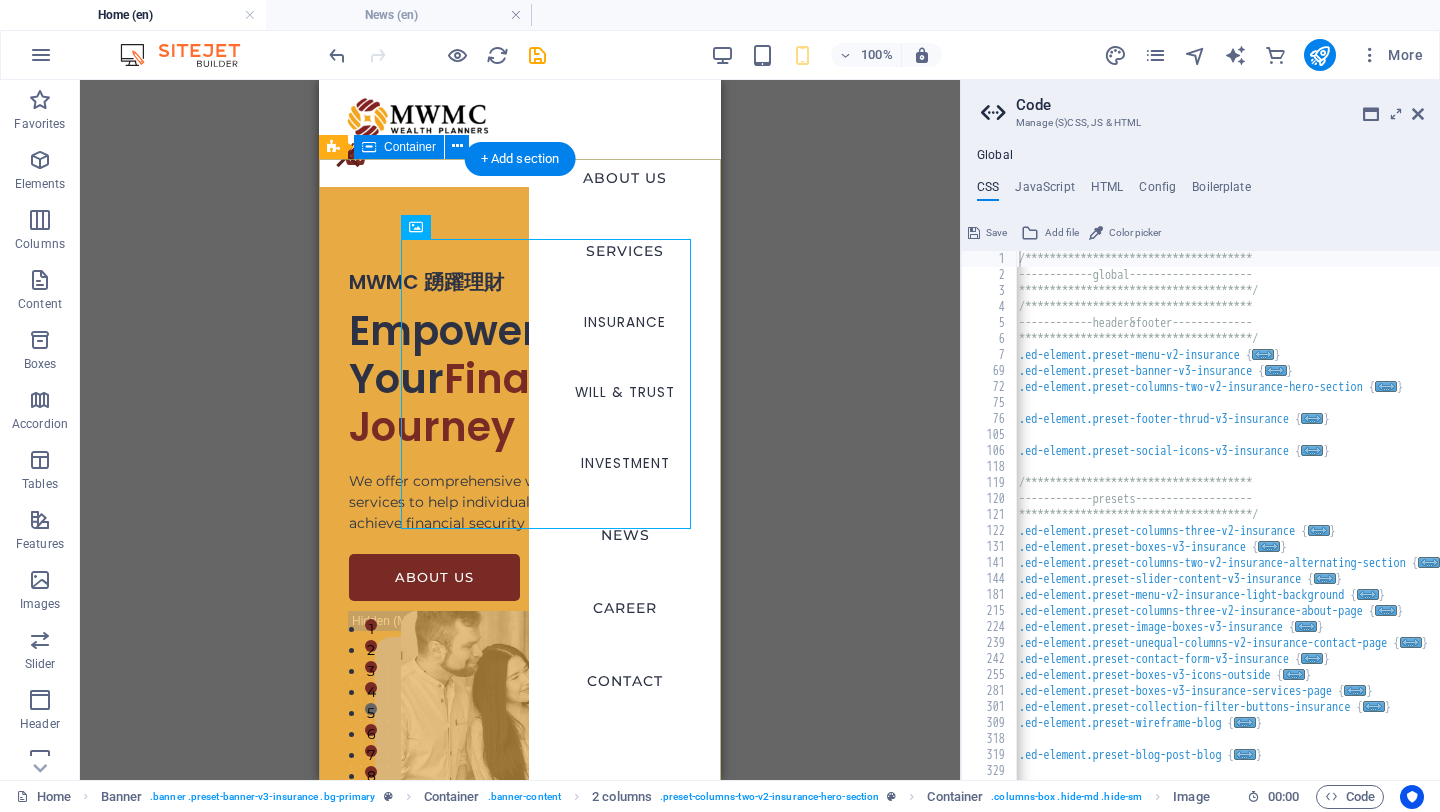 click on "MWMC 踴躍理財
Empowering Your  Financial Journey We offer comprehensive wealth planning services to help individuals and businesses achieve financial security and growth. ABOUT US" at bounding box center [520, 600] 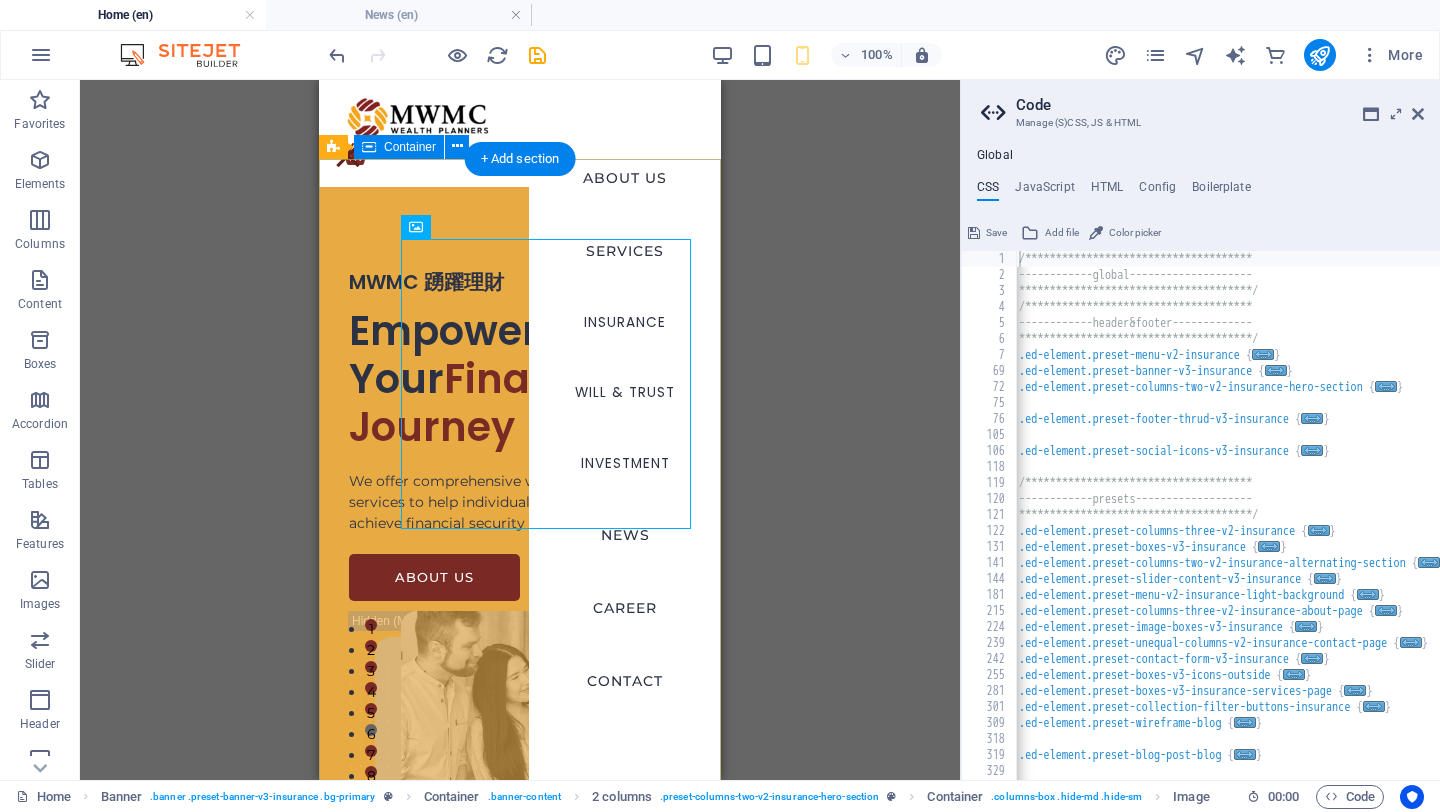 click on "MWMC 踴躍理財
Empowering Your  Financial Journey We offer comprehensive wealth planning services to help individuals and businesses achieve financial security and growth. ABOUT US" at bounding box center [520, 600] 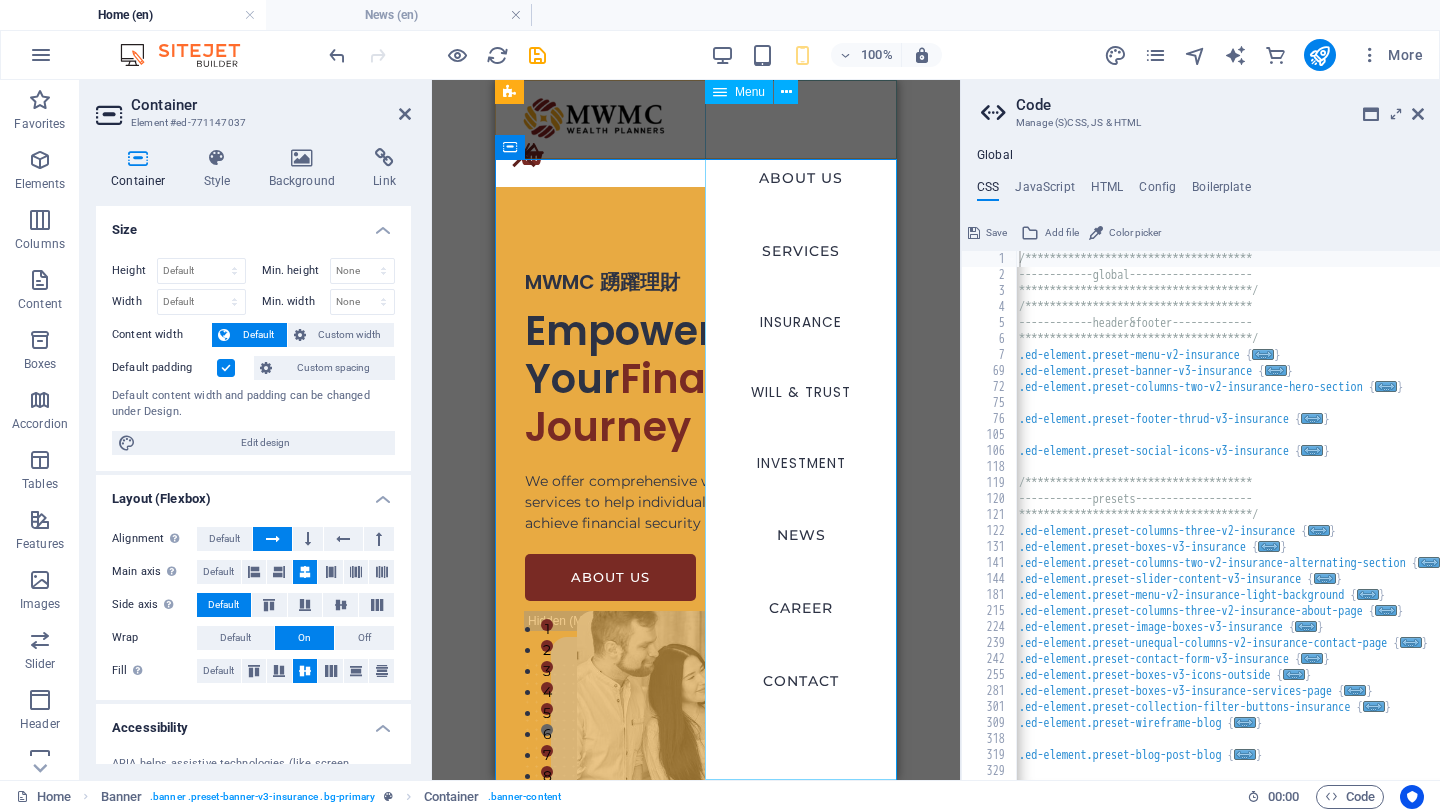 click on "ABOUT US SERVICES INSURANCE Will & Trust Investment NEWS CAREER CONTACT" at bounding box center [801, 430] 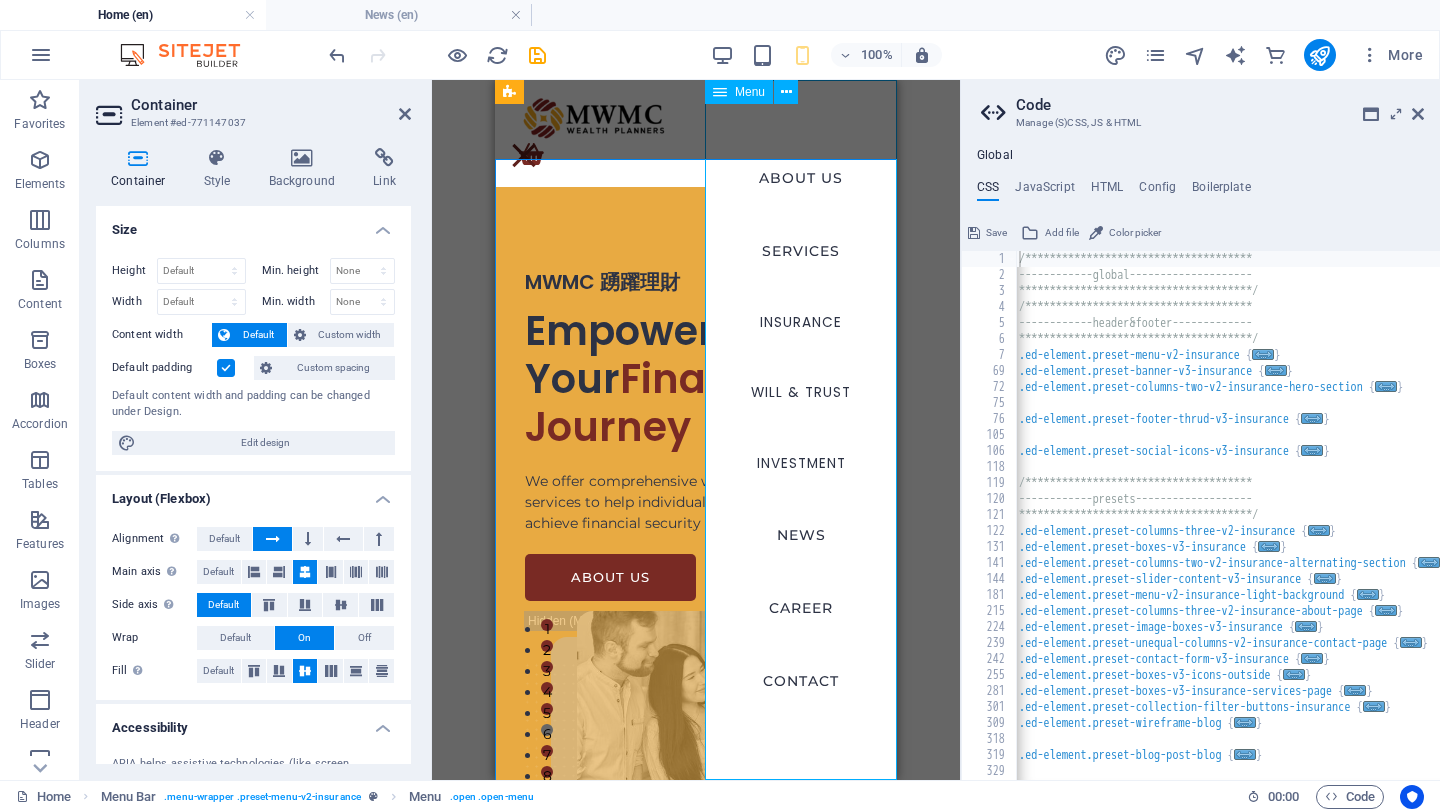 click on "ABOUT US SERVICES INSURANCE Will & Trust Investment NEWS CAREER CONTACT" at bounding box center [801, 430] 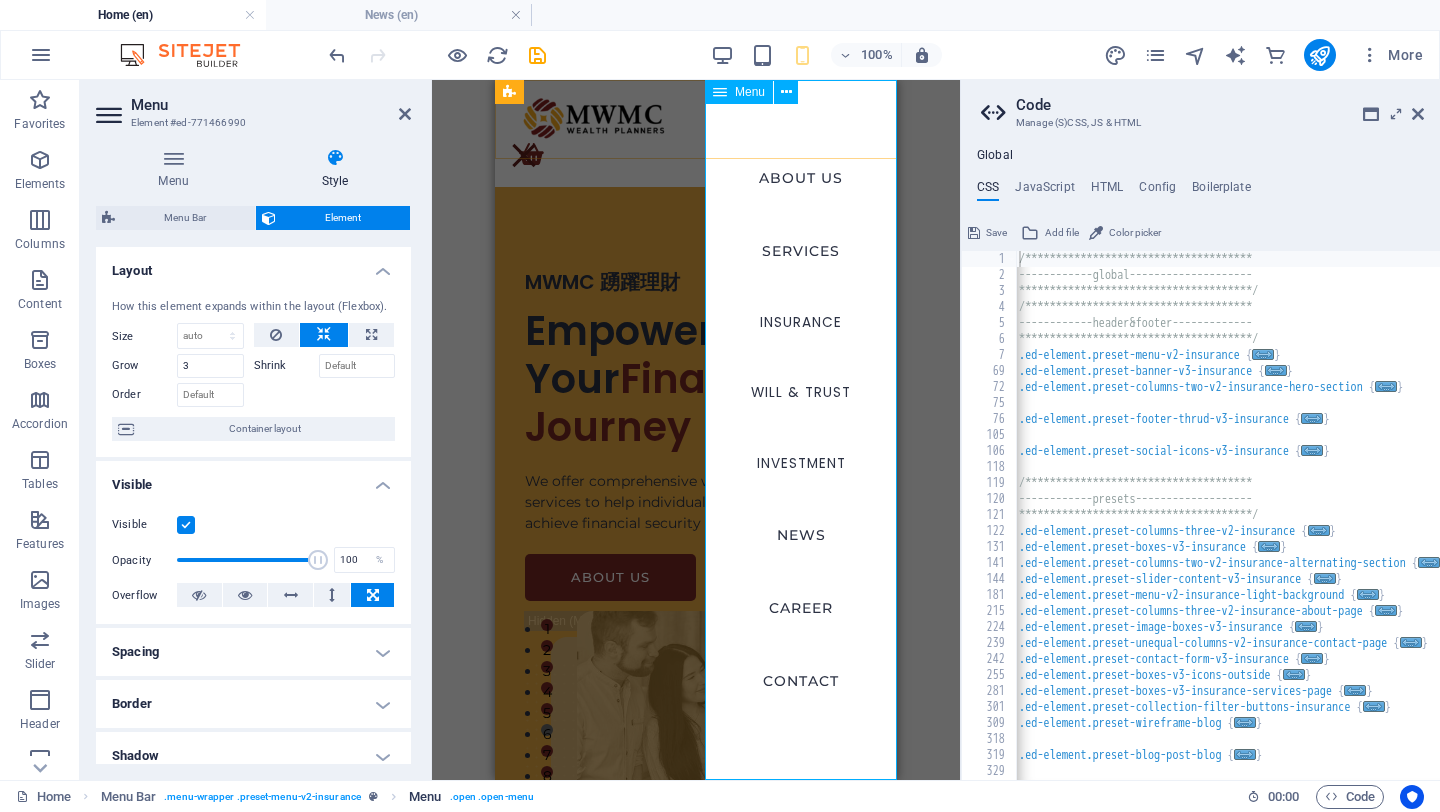 click on ". open .open-menu" at bounding box center [492, 797] 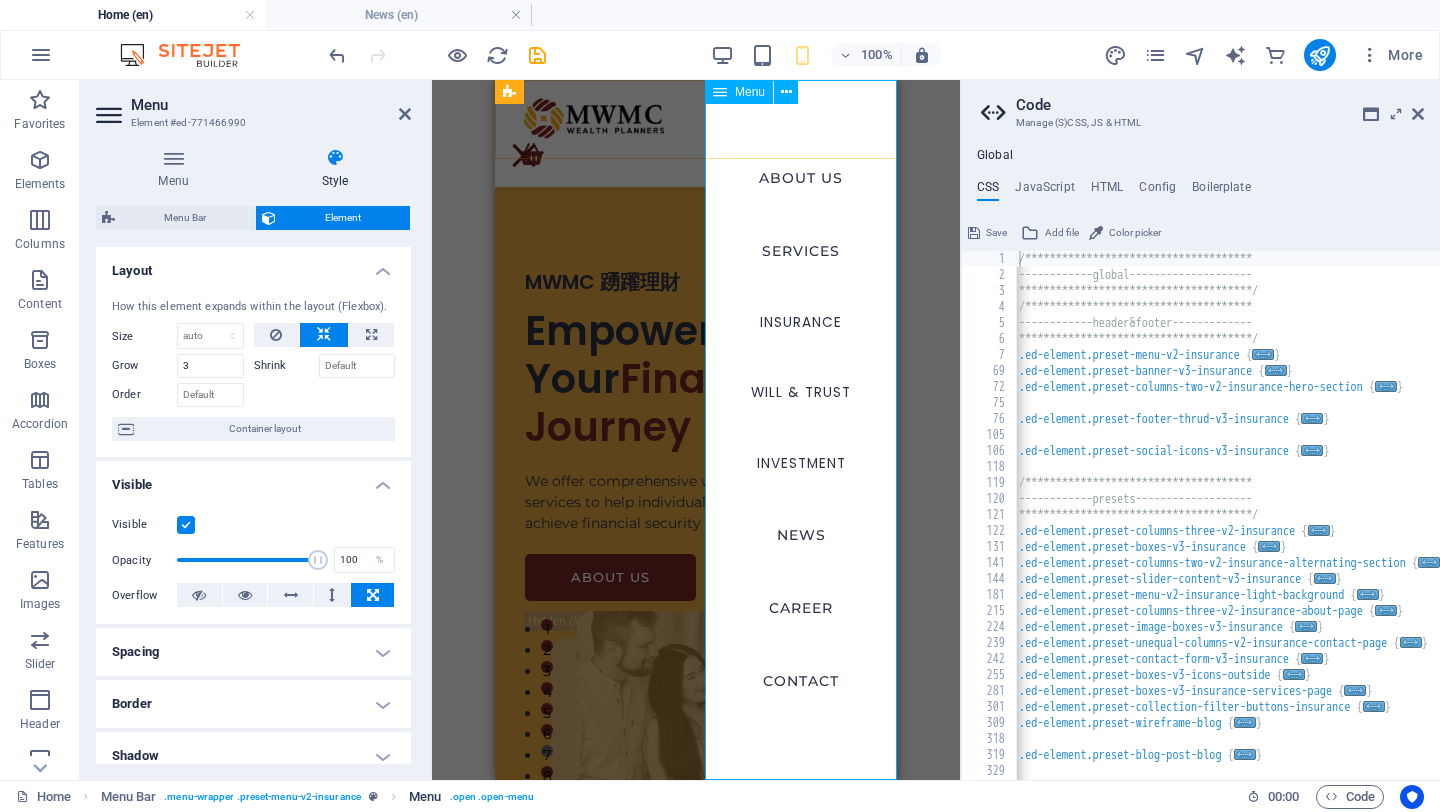 click on ". open .open-menu" at bounding box center [492, 797] 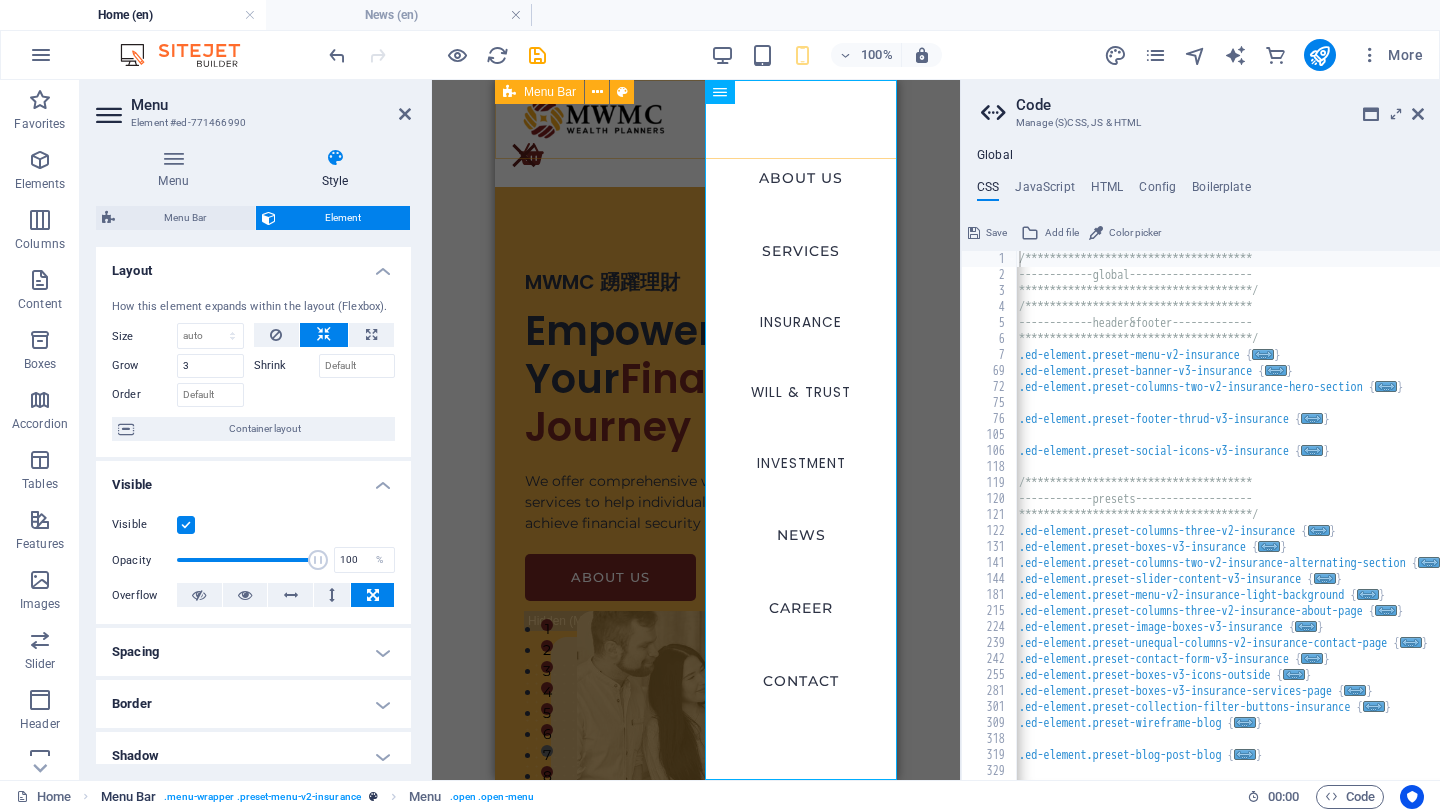 click on ". menu-wrapper .preset-menu-v2-insurance" at bounding box center [262, 797] 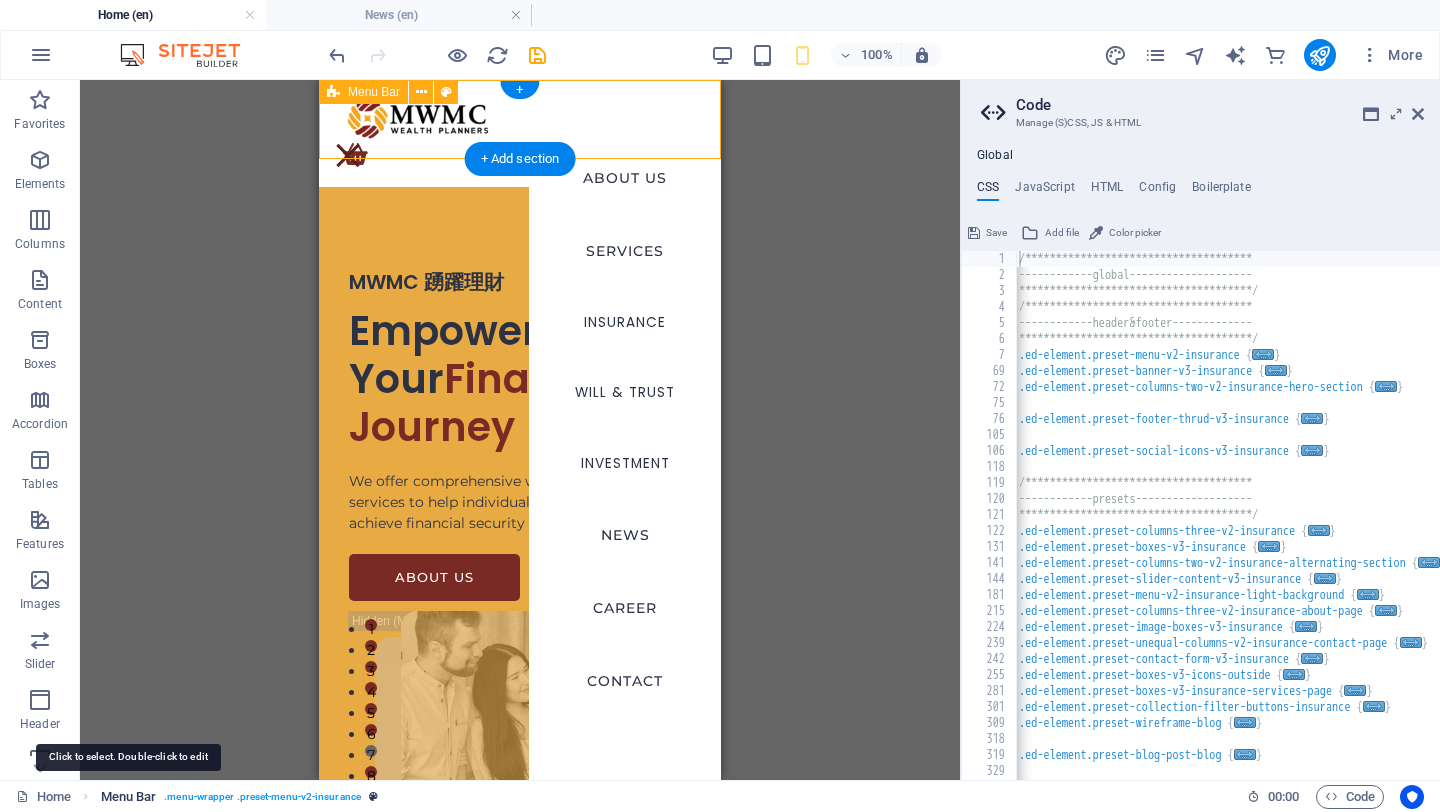 click on "Menu Bar" at bounding box center (129, 797) 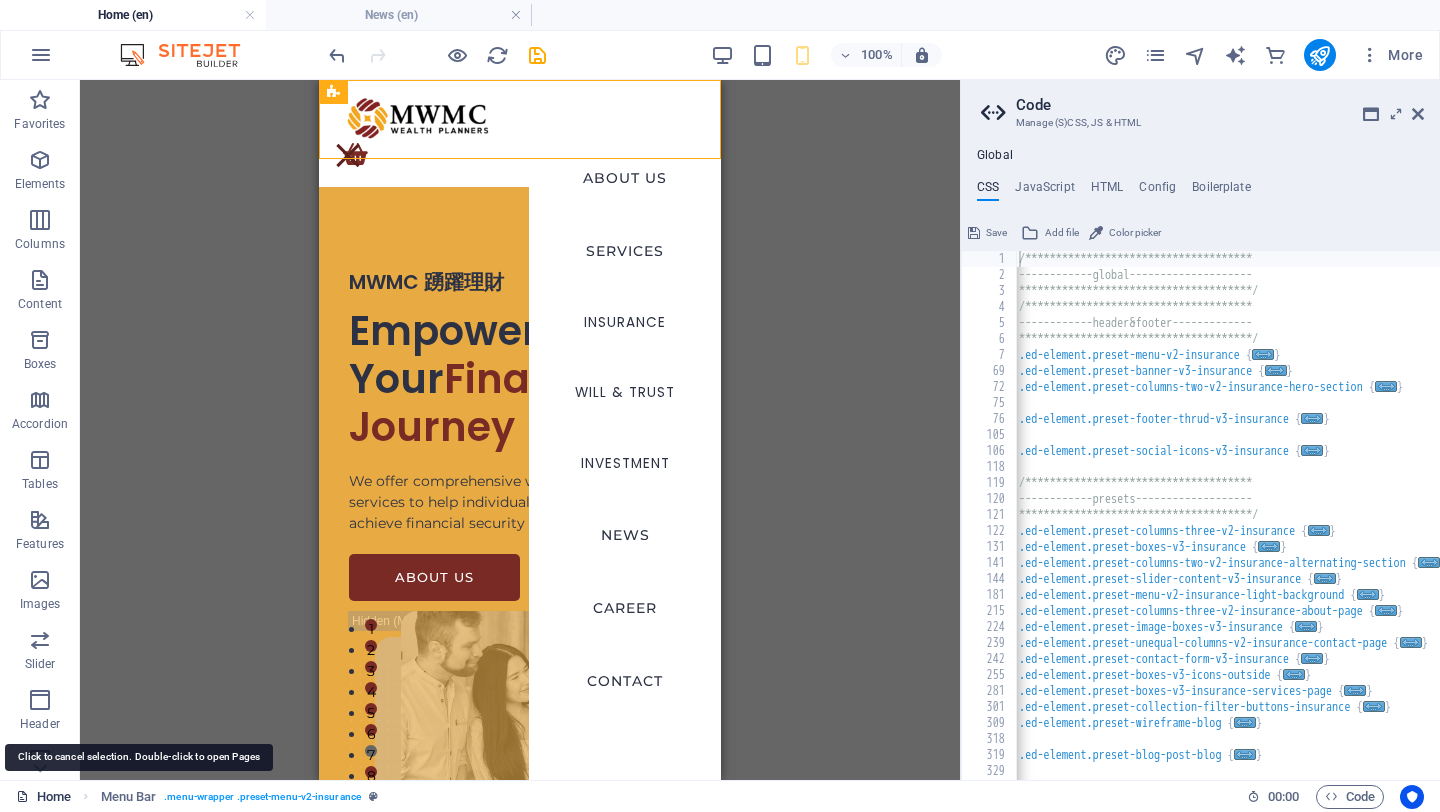 click on "Home" at bounding box center (43, 797) 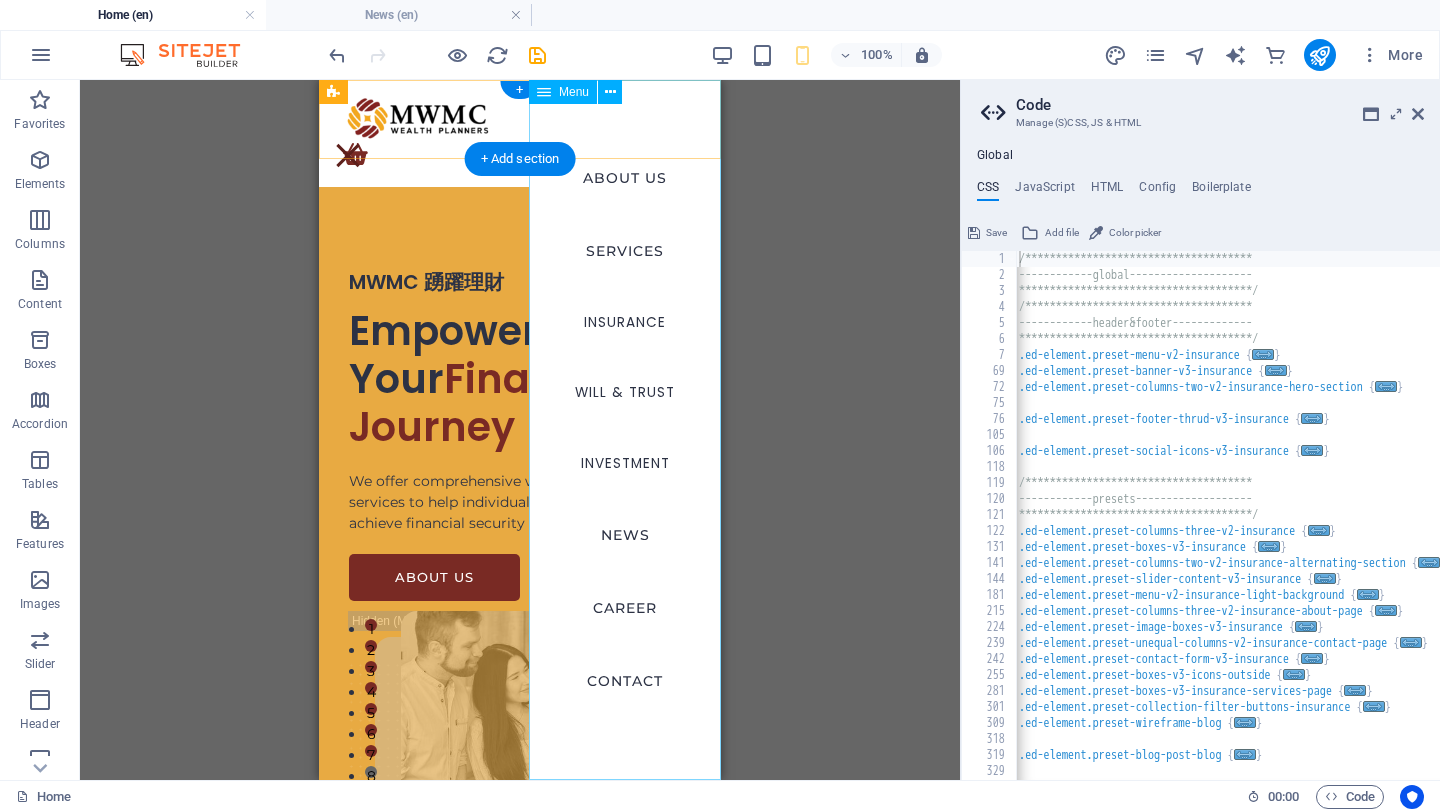 click on "ABOUT US SERVICES INSURANCE Will & Trust Investment NEWS CAREER CONTACT" at bounding box center (625, 430) 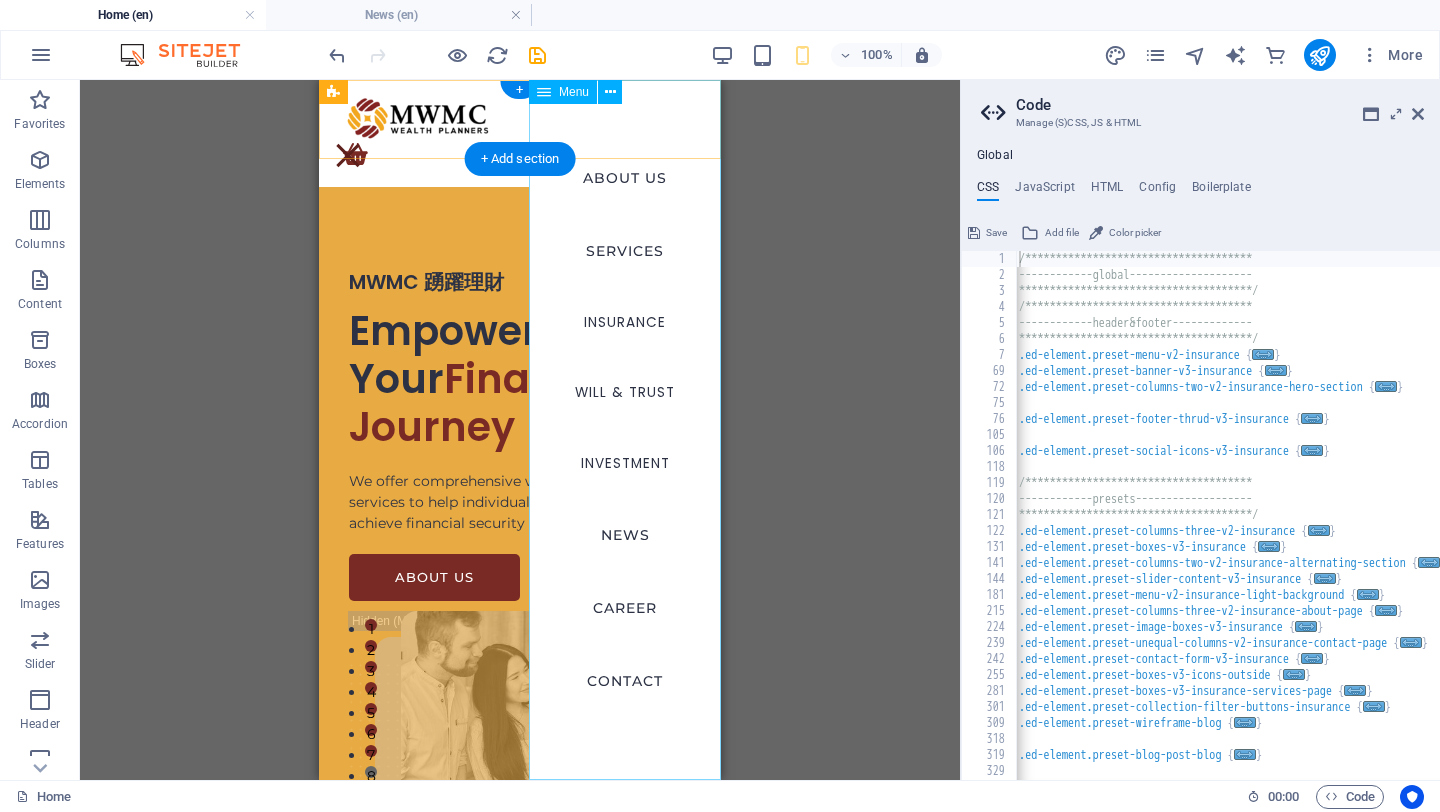 click on "ABOUT US SERVICES INSURANCE Will & Trust Investment NEWS CAREER CONTACT" at bounding box center (625, 430) 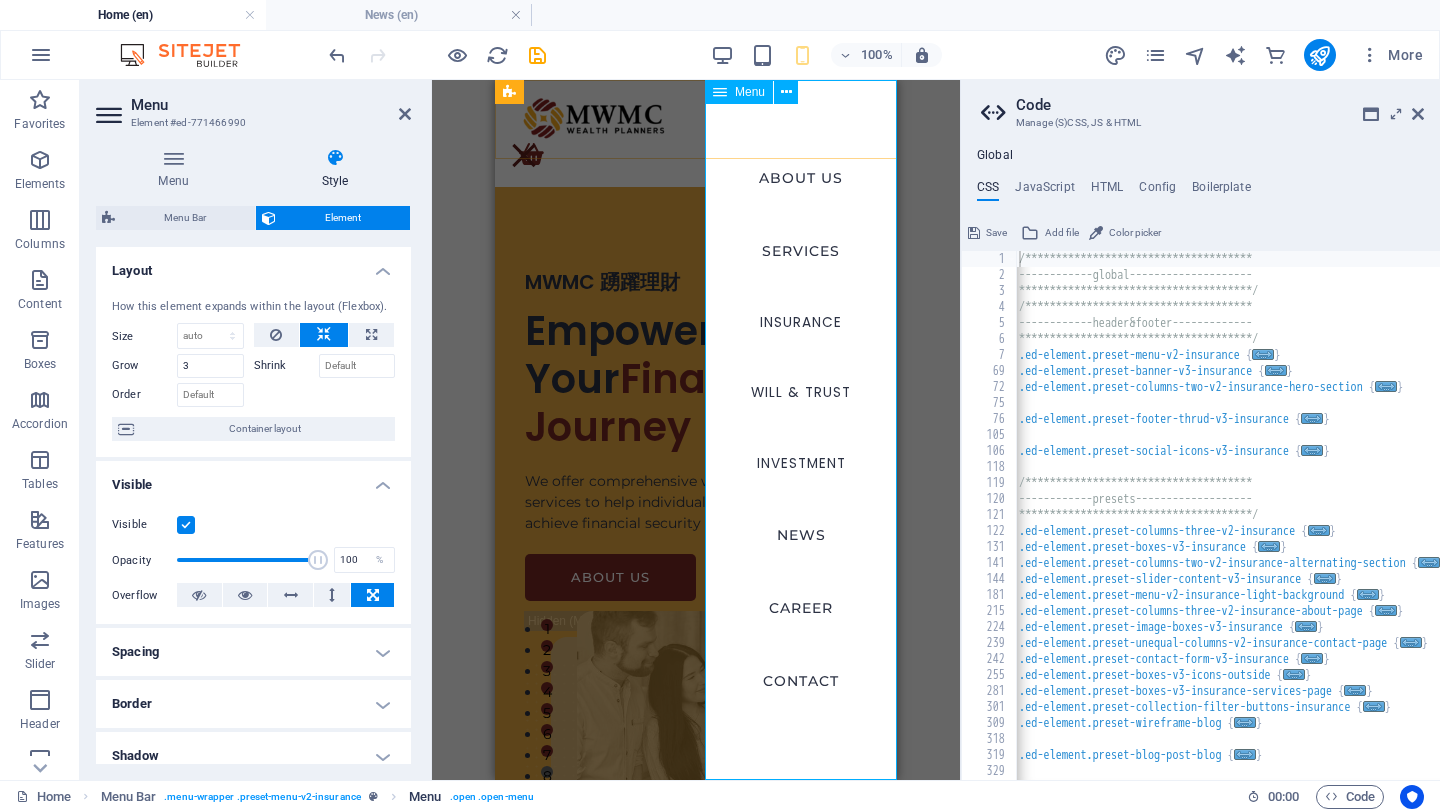 click on ". open .open-menu" at bounding box center [492, 797] 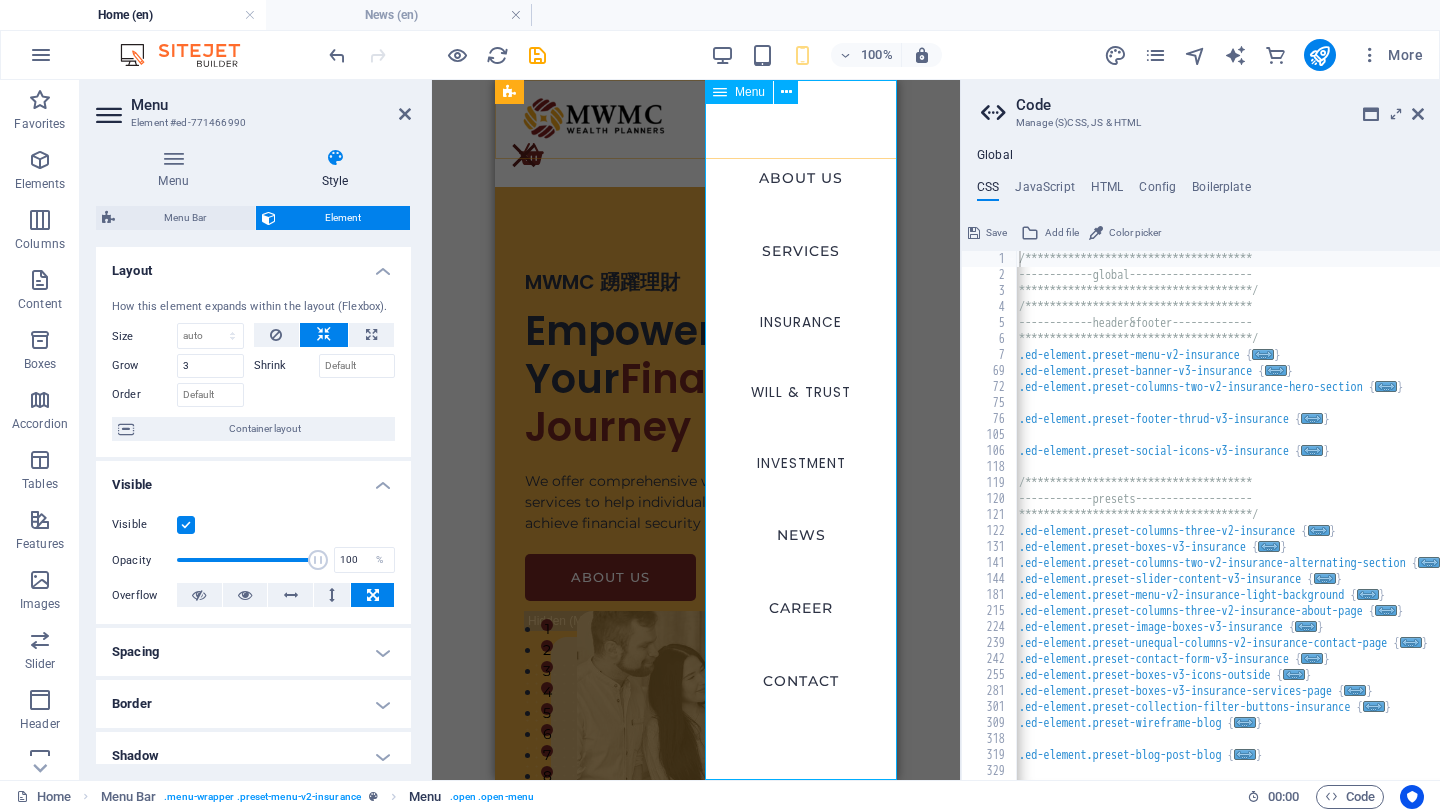 click on ". open .open-menu" at bounding box center [492, 797] 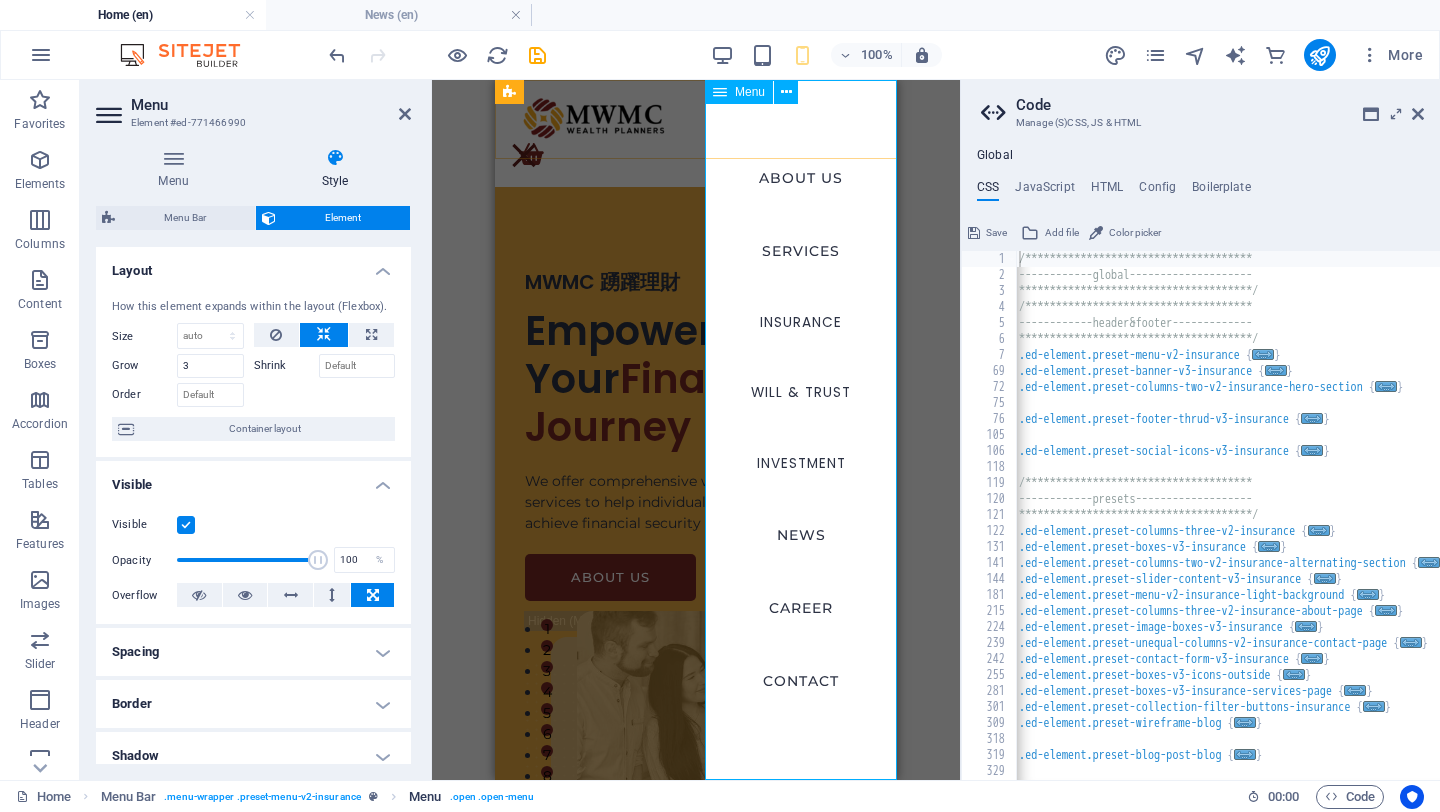 click on ". open .open-menu" at bounding box center [492, 797] 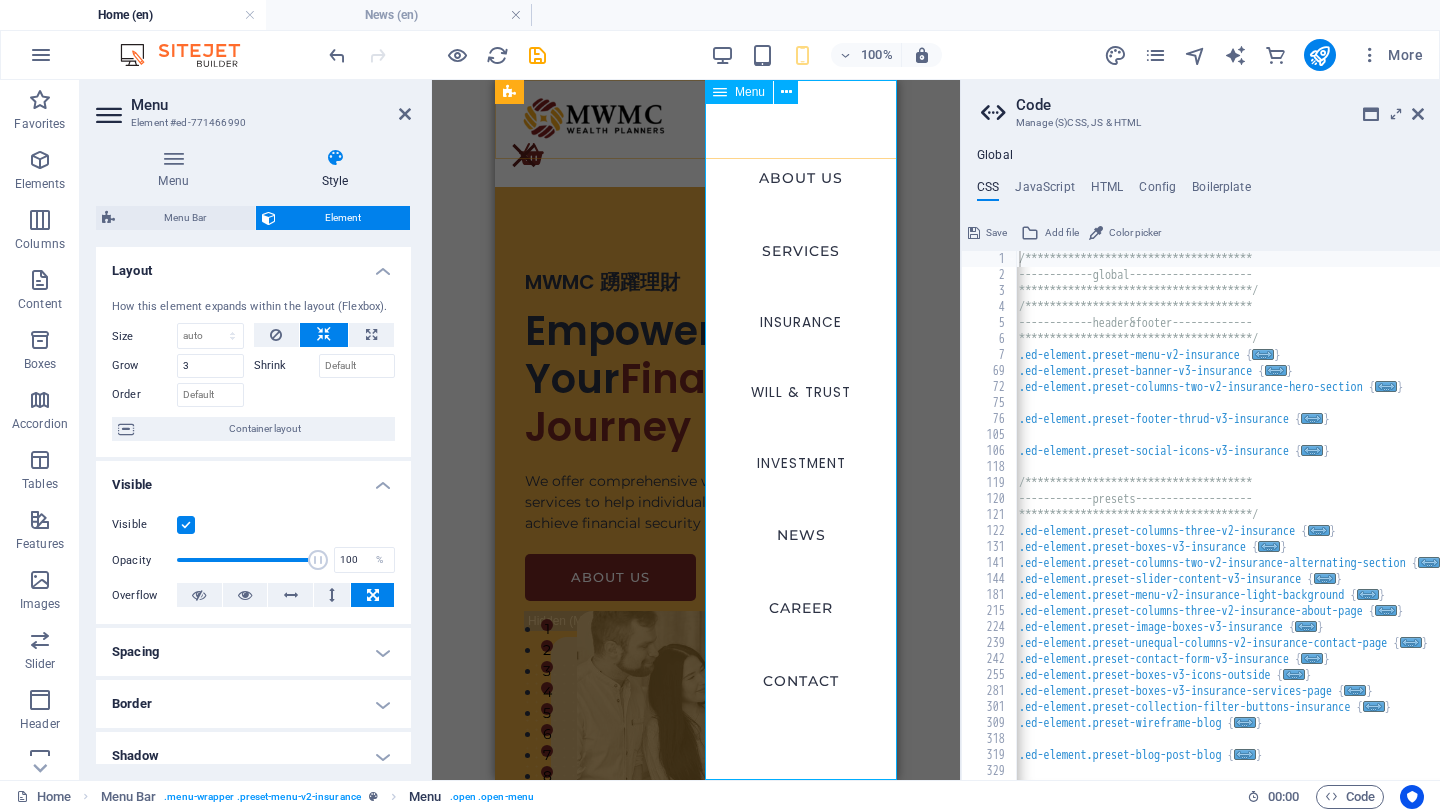 click on ". open .open-menu" at bounding box center (492, 797) 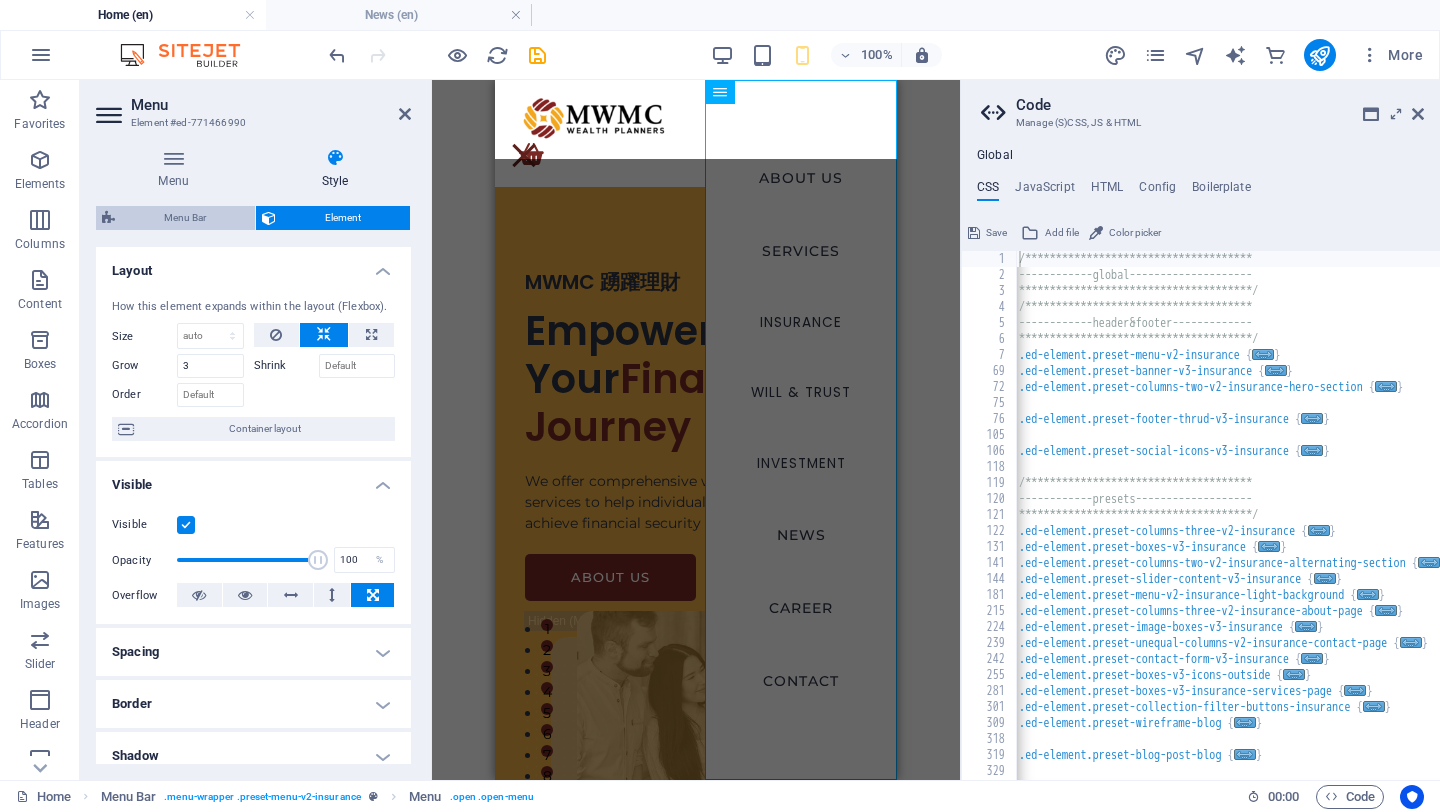 click on "Menu Bar" at bounding box center (185, 218) 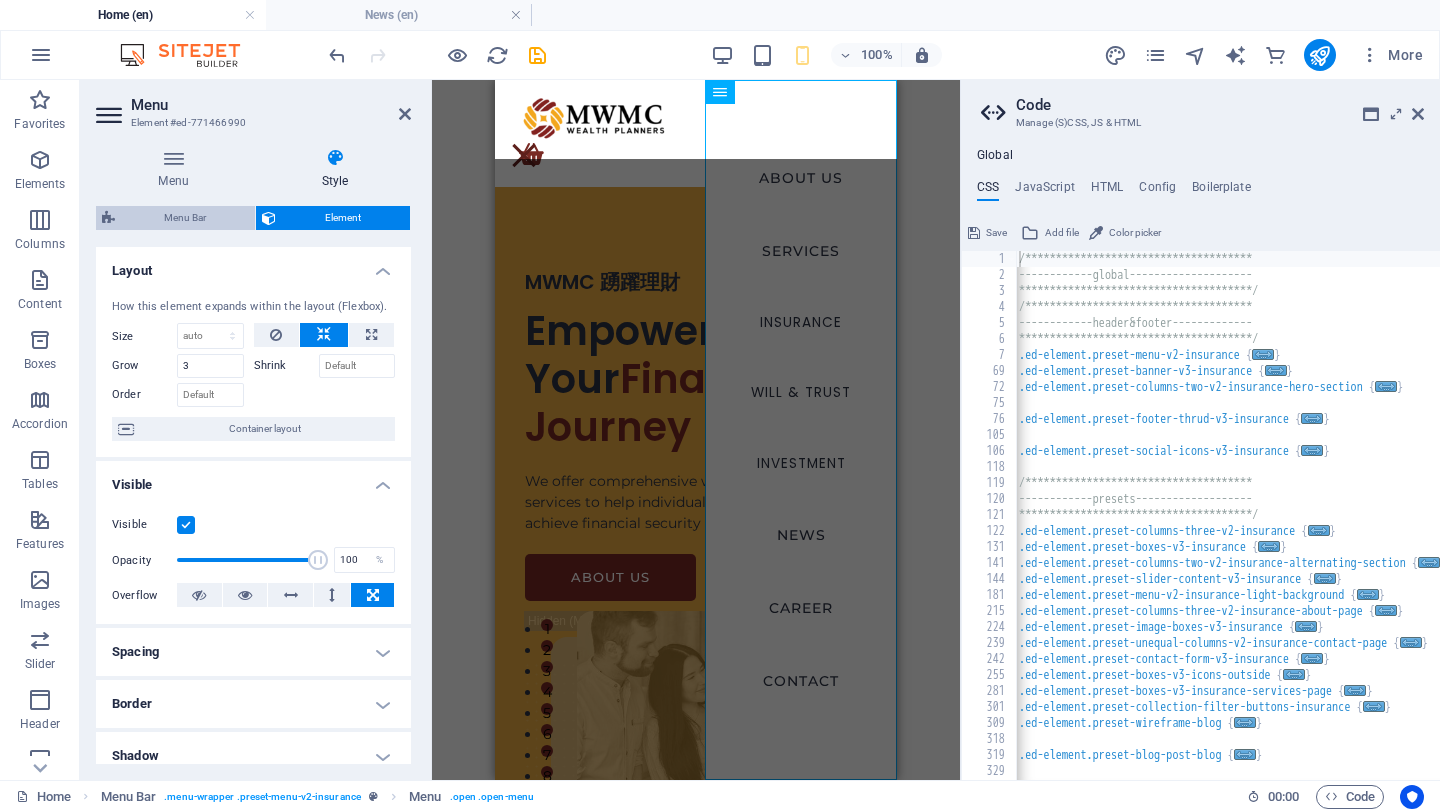 select on "px" 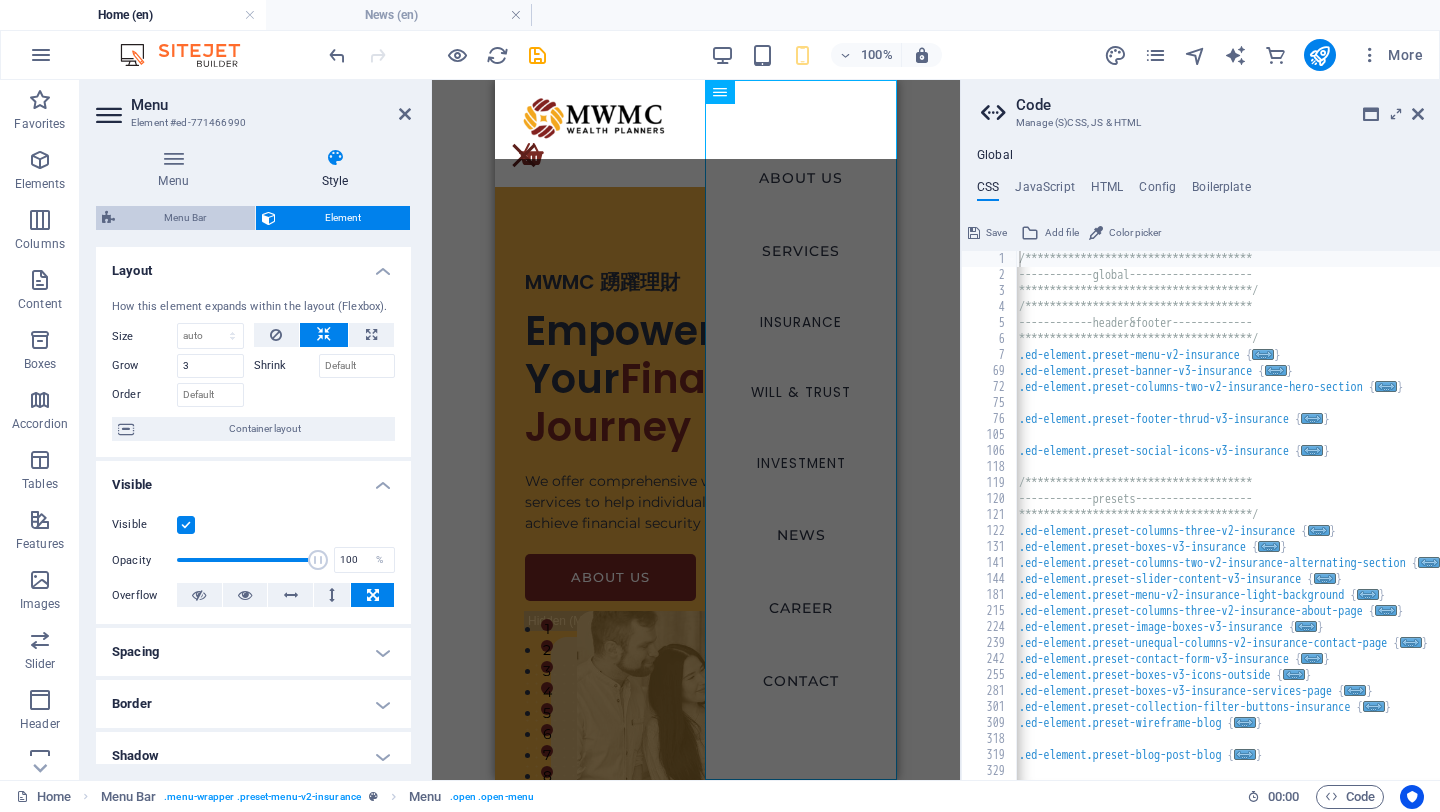 select on "px" 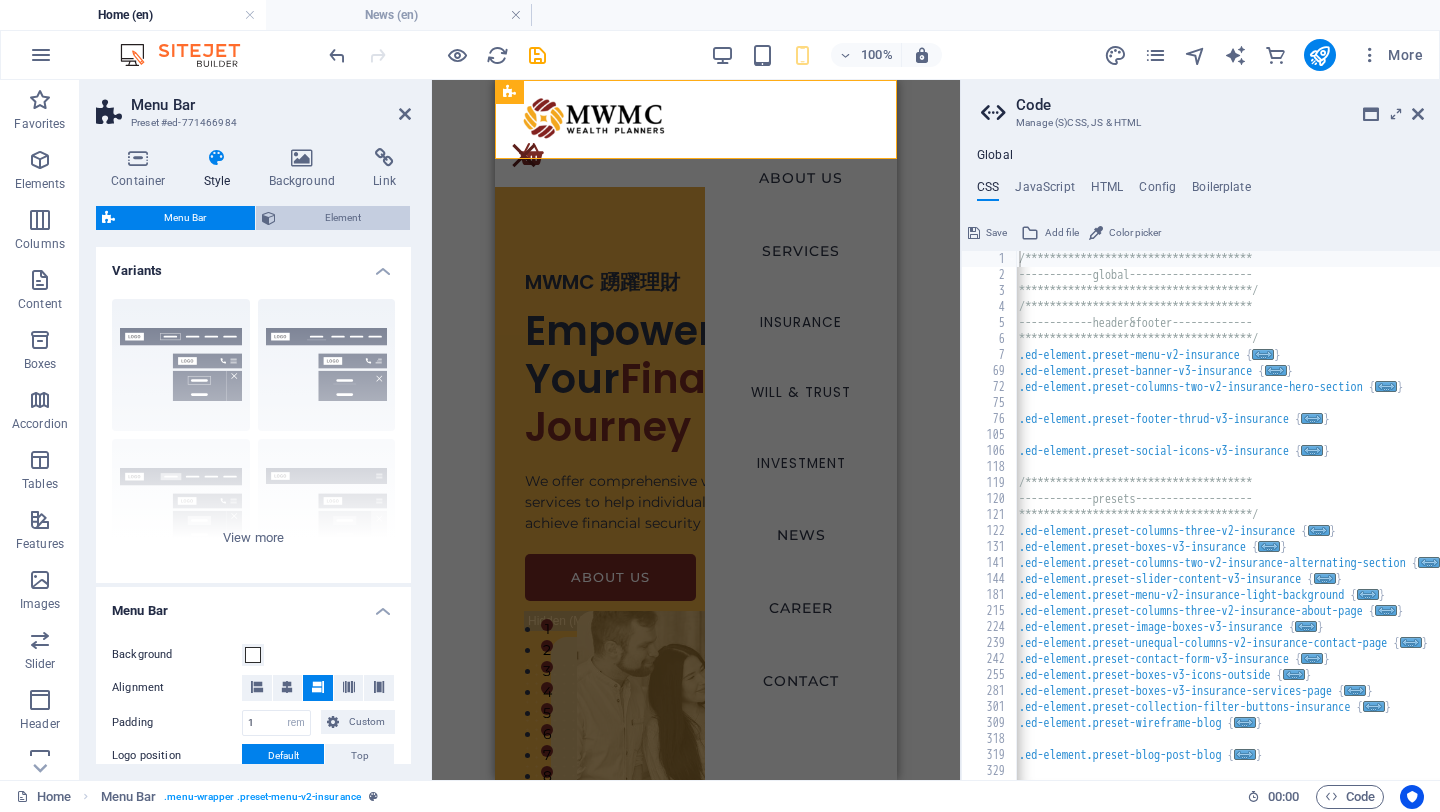 click on "Element" at bounding box center (343, 218) 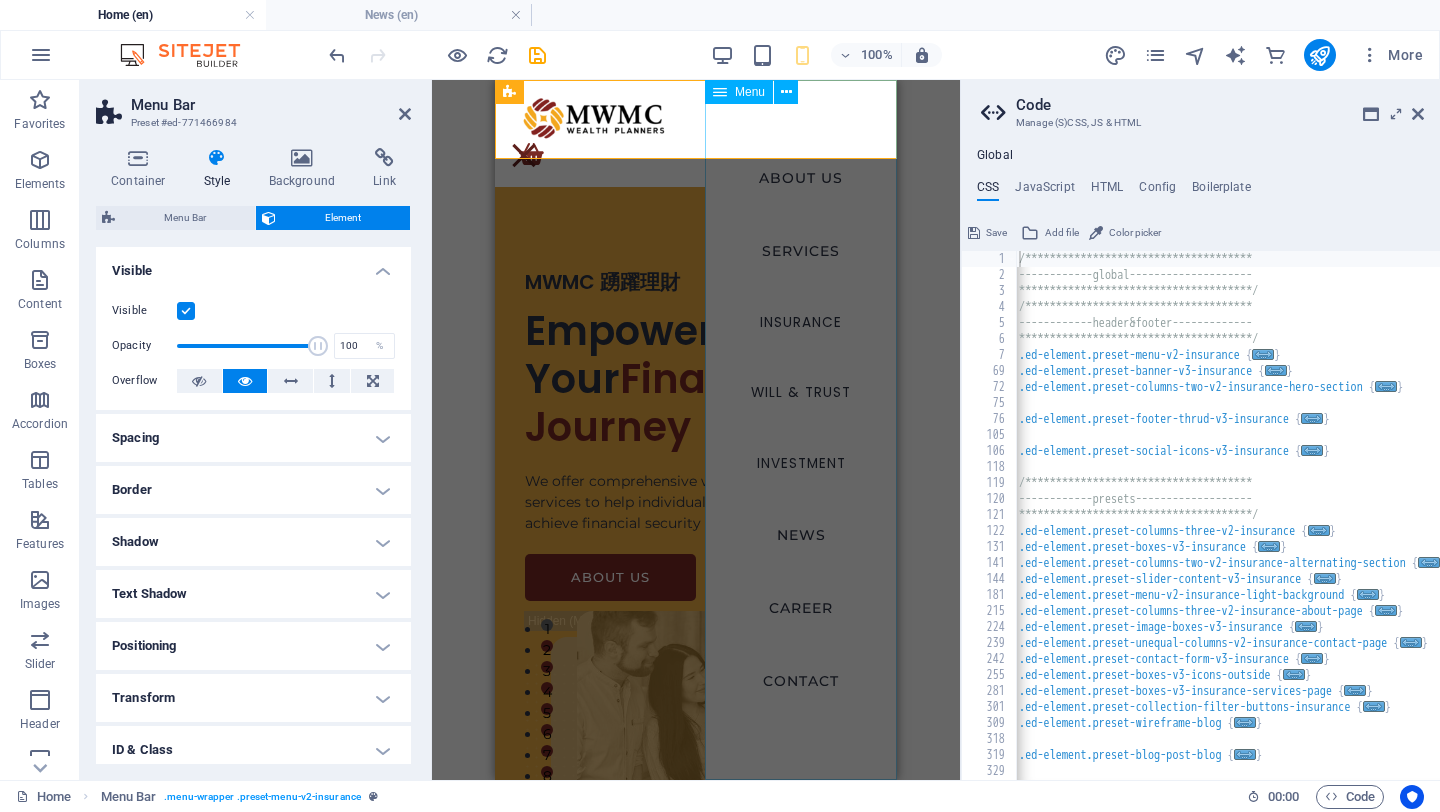 click on "ABOUT US SERVICES INSURANCE Will & Trust Investment NEWS CAREER CONTACT" at bounding box center [801, 430] 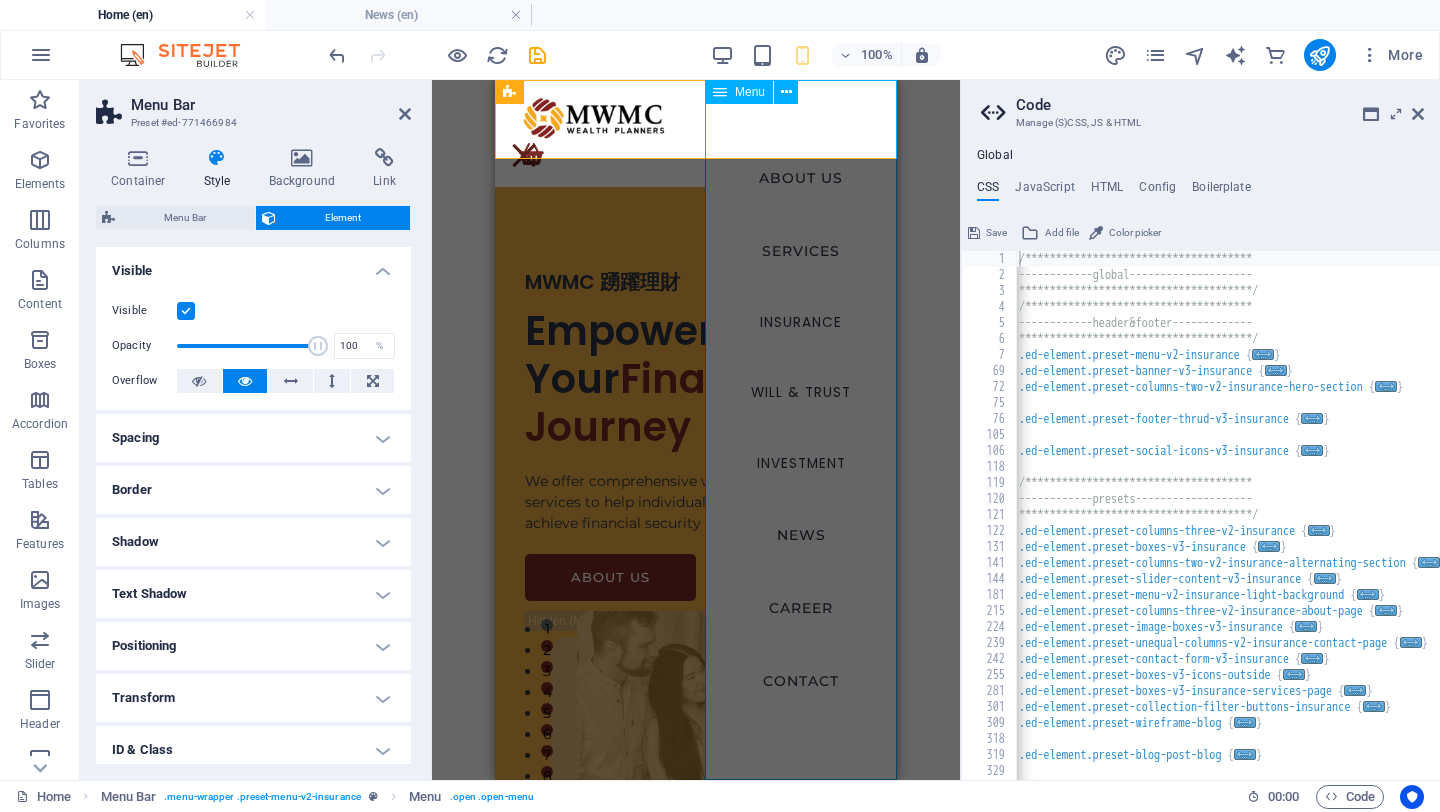 click on "ABOUT US SERVICES INSURANCE Will & Trust Investment NEWS CAREER CONTACT" at bounding box center (801, 430) 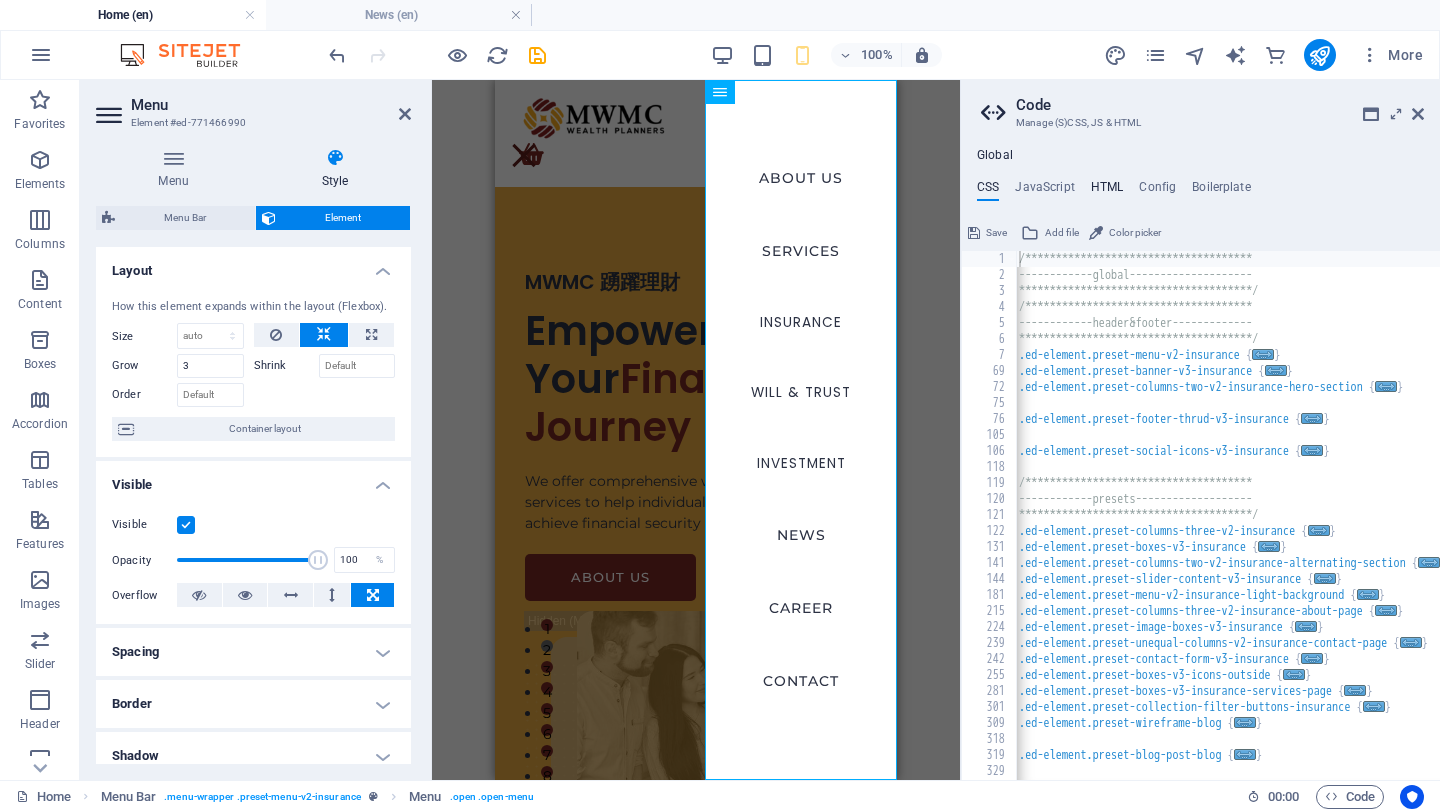 click on "HTML" at bounding box center (1107, 191) 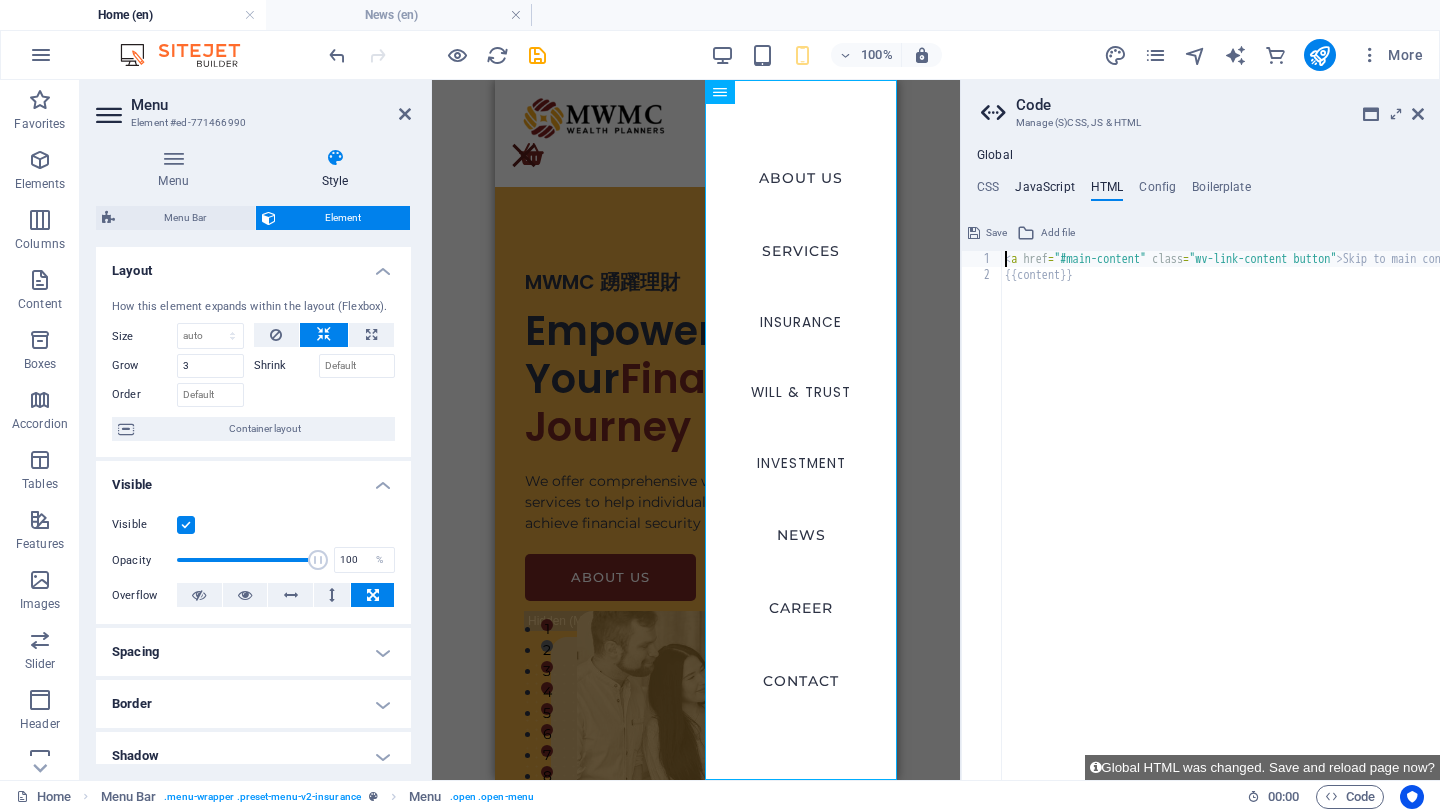 click on "JavaScript" at bounding box center [1044, 191] 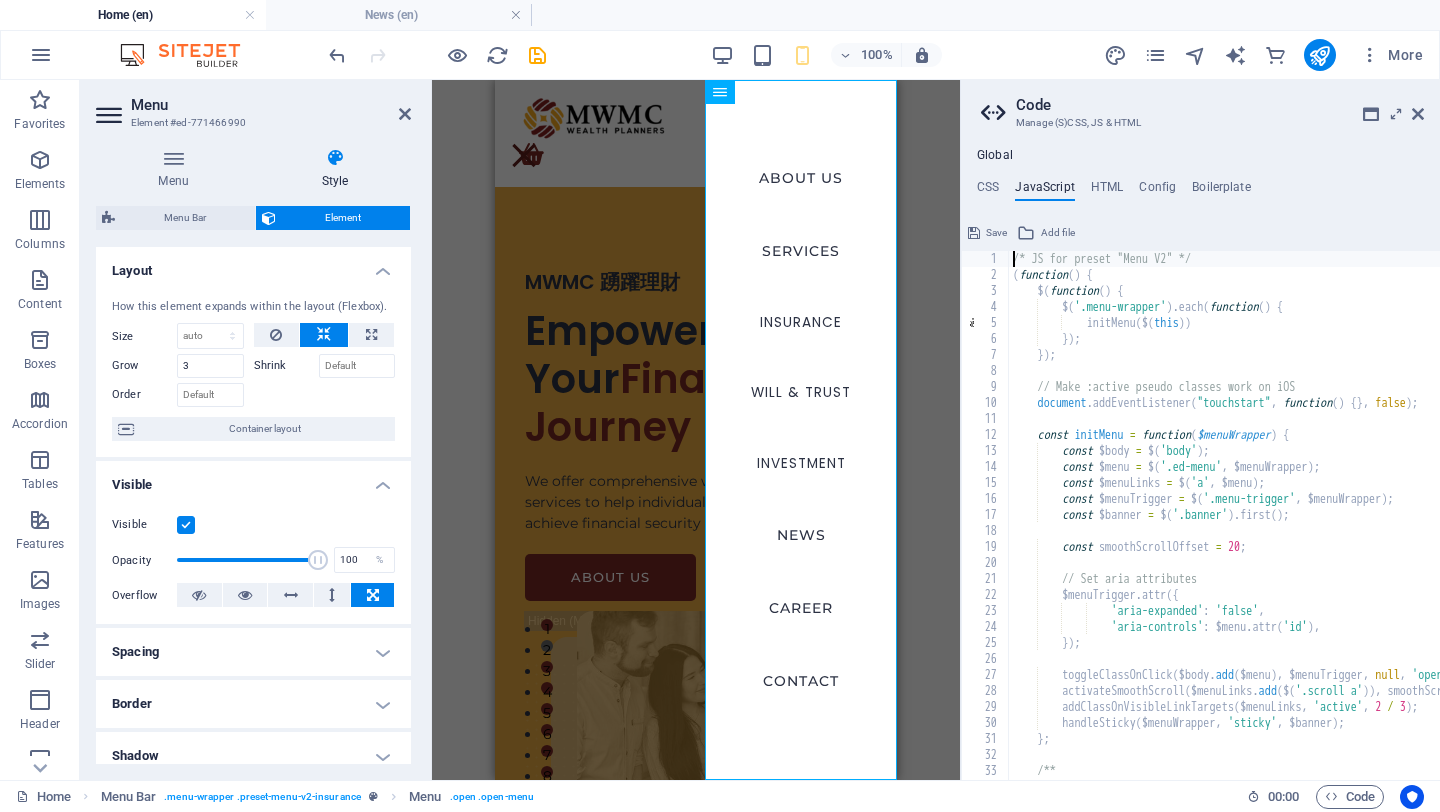 click on "CSS JavaScript HTML Config Boilerplate" at bounding box center (1200, 191) 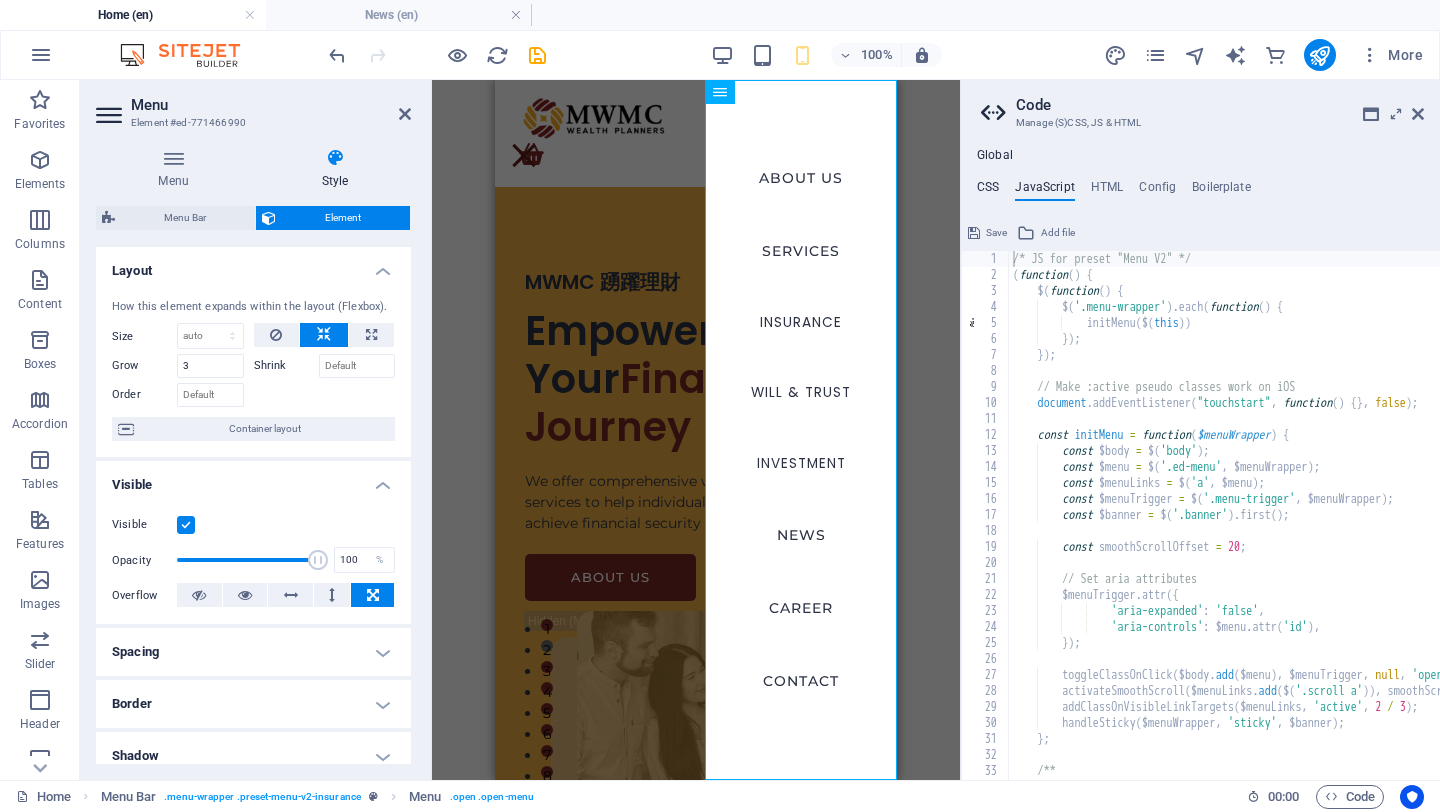 click on "CSS" at bounding box center [988, 191] 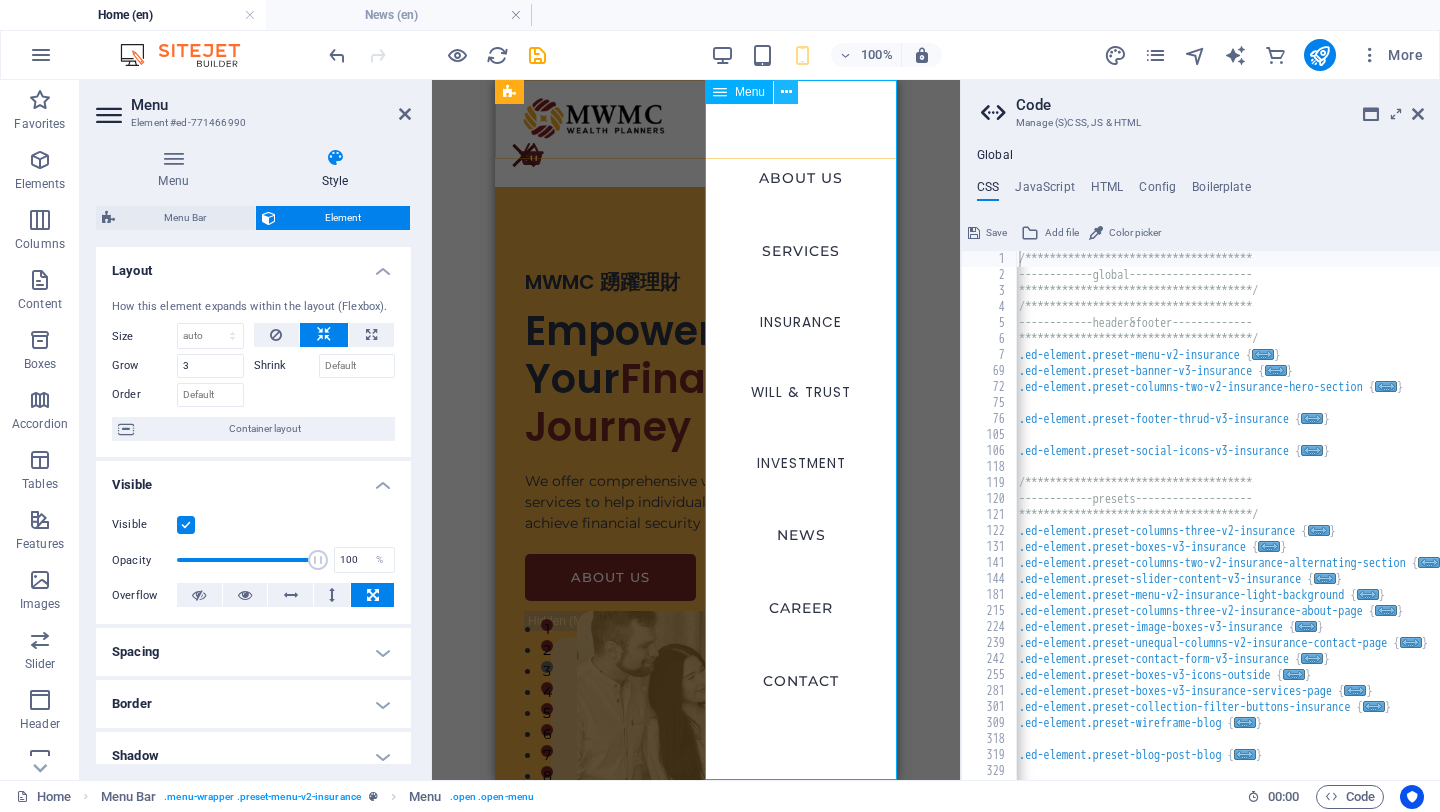 click at bounding box center (786, 92) 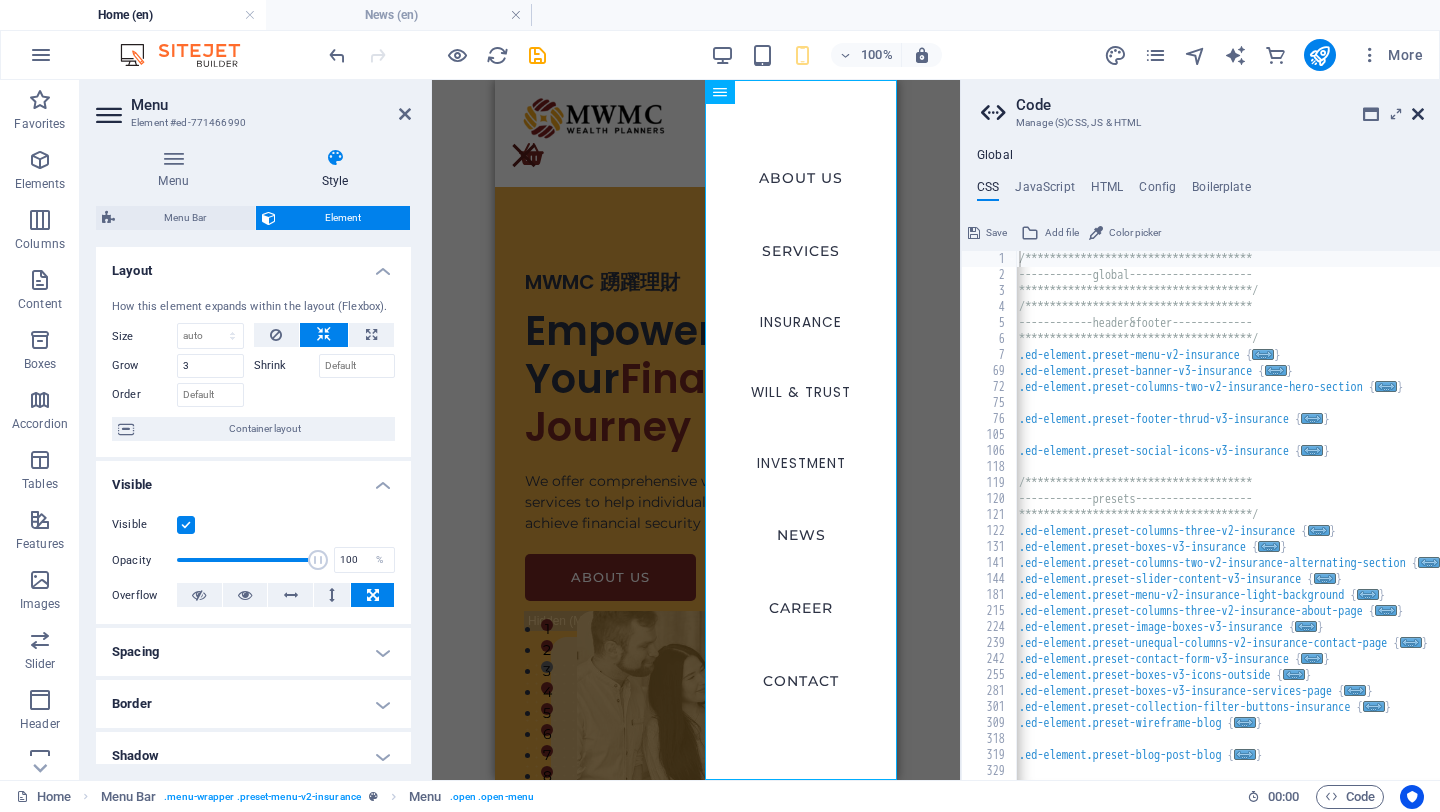click at bounding box center [1418, 114] 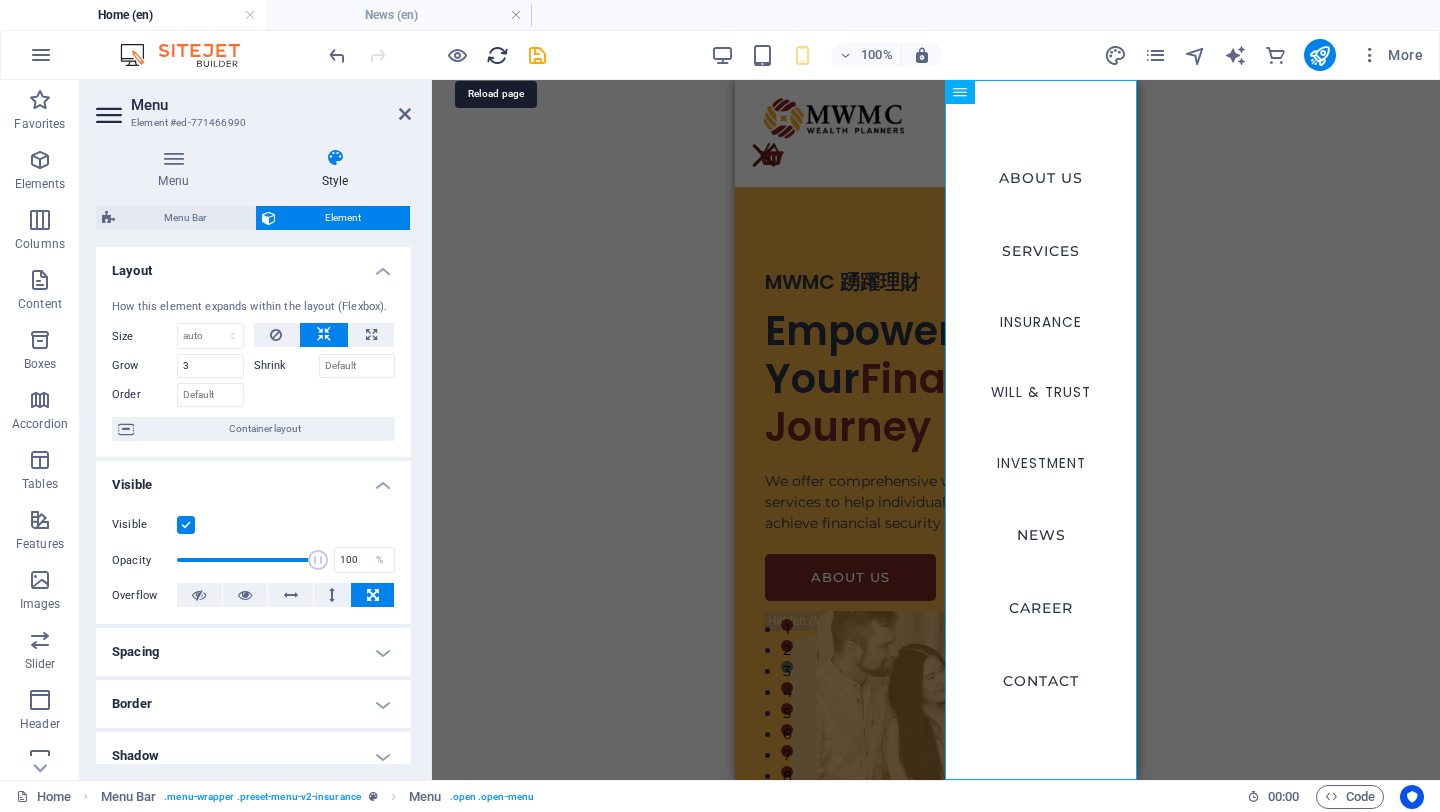 click at bounding box center (497, 55) 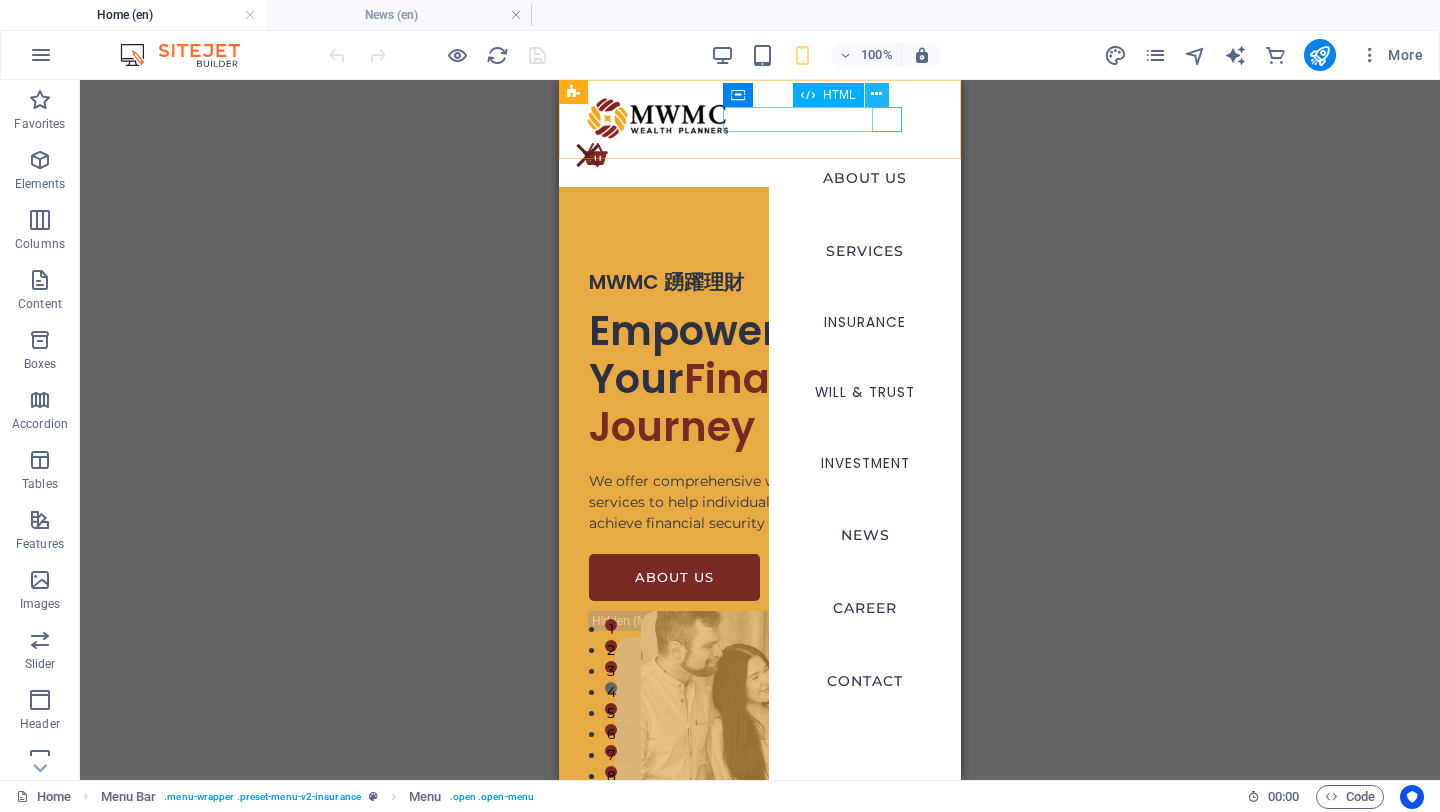 click at bounding box center (877, 95) 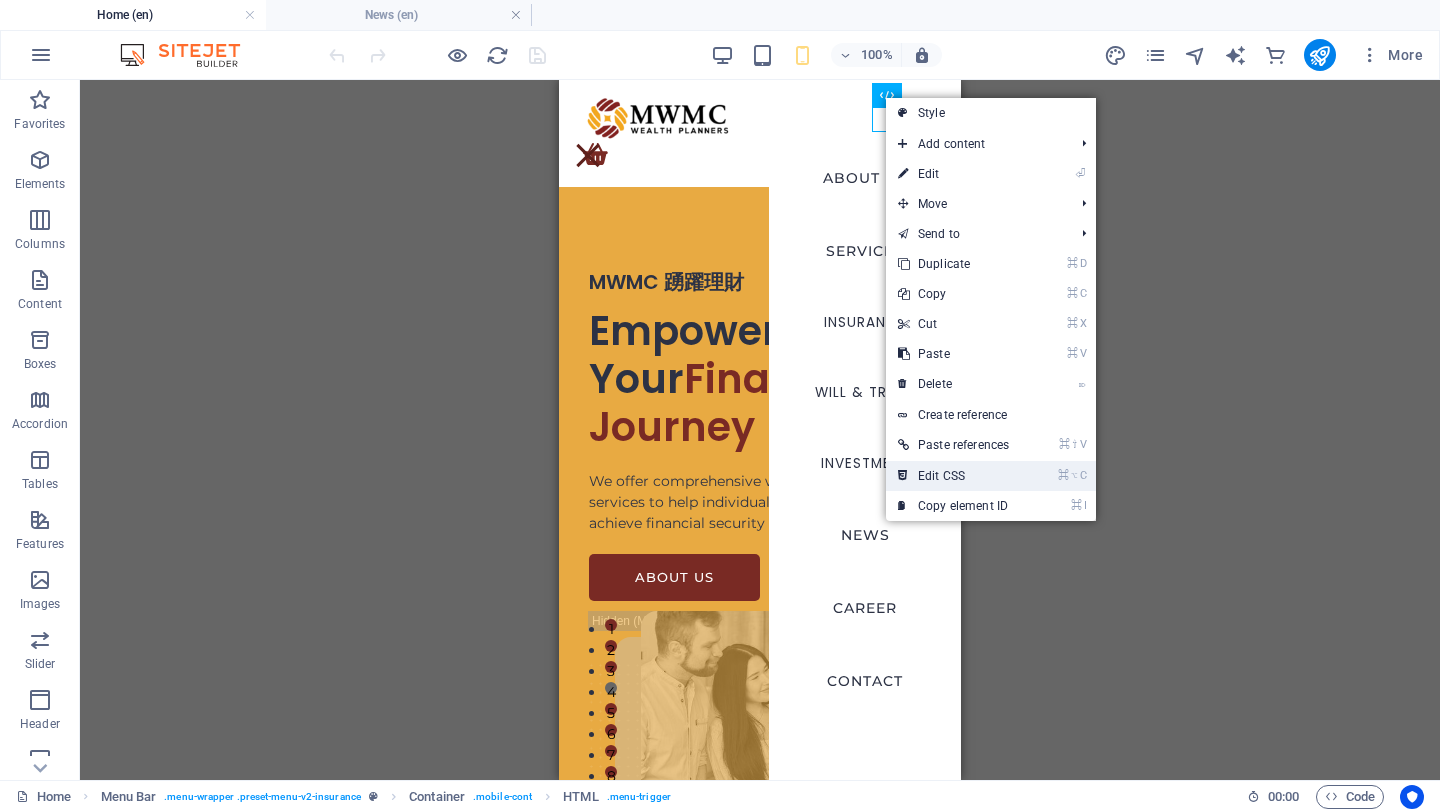 click on "⌘ ⌥ C  Edit CSS" at bounding box center [953, 476] 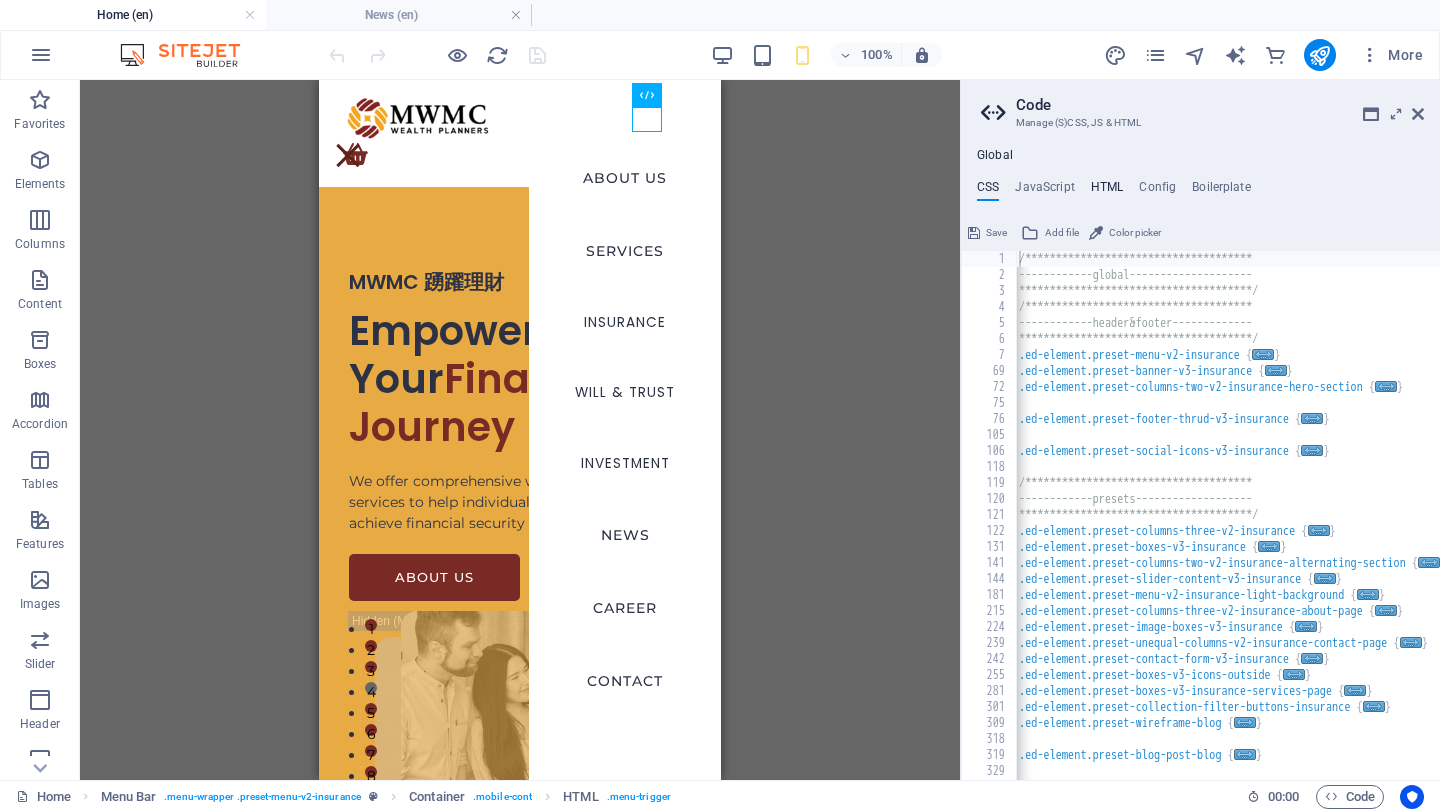 click on "HTML" at bounding box center (1107, 191) 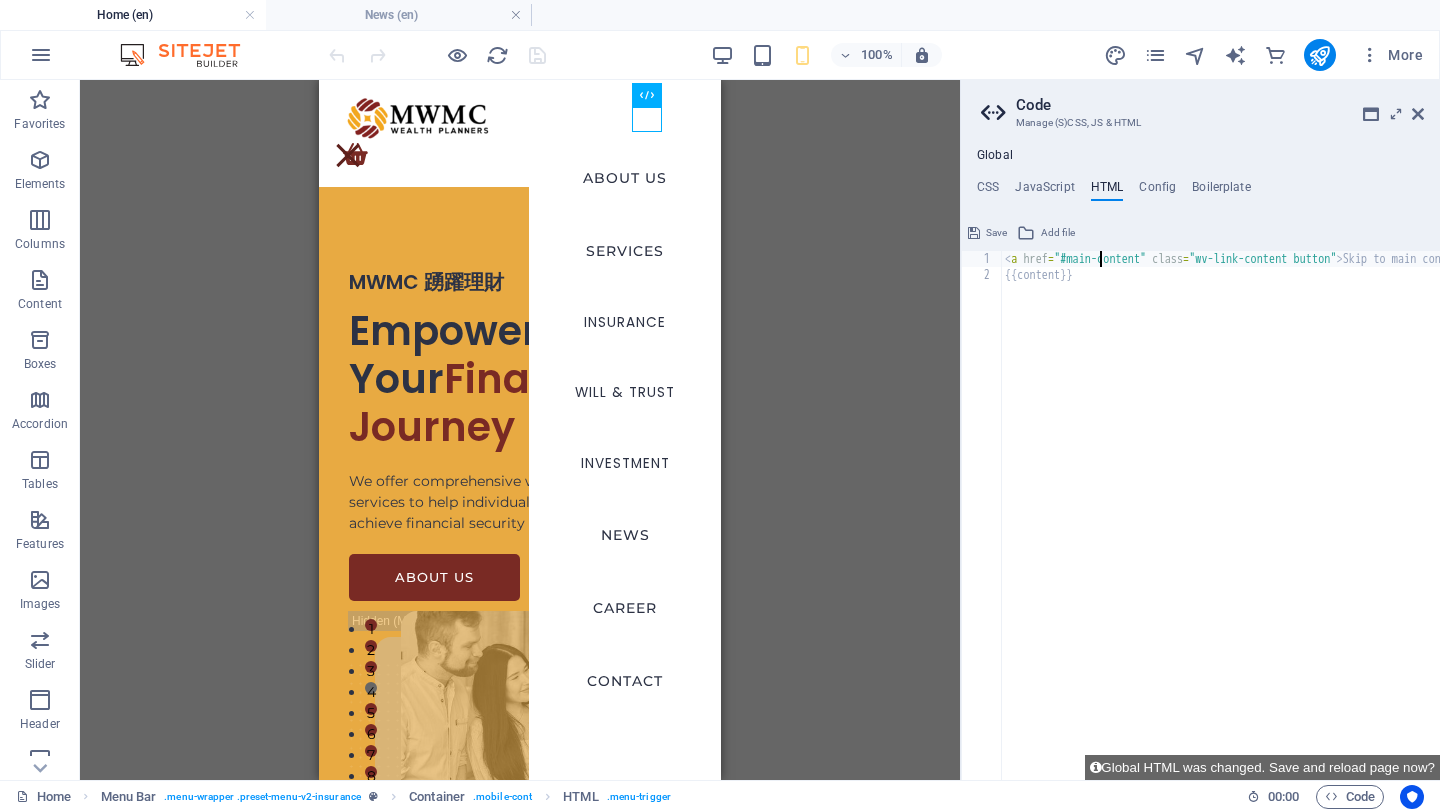 click on "< a   href = "#main-content"   class = "wv-link-content button" > Skip to main content </ a > {{content}}" at bounding box center [1295, 531] 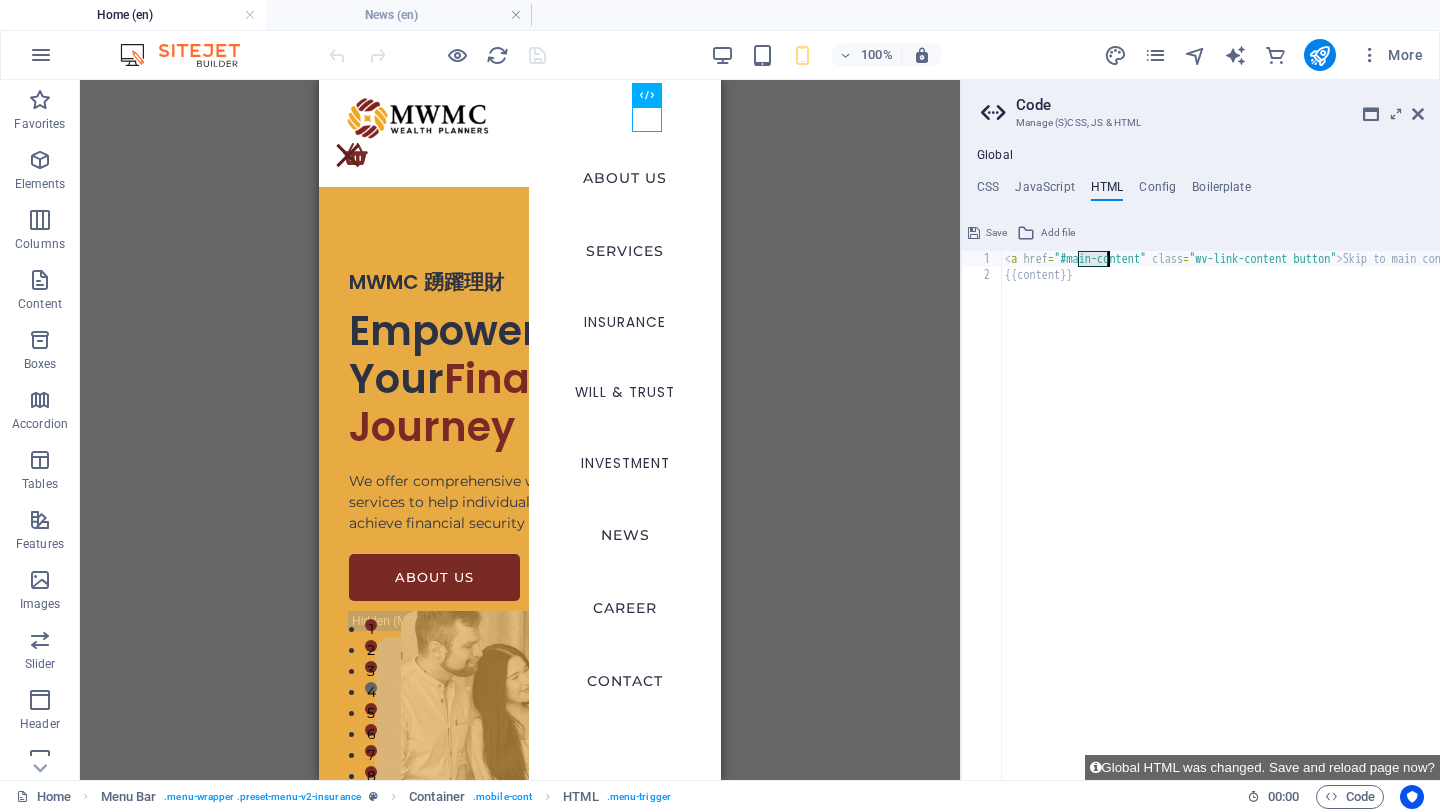 click on "< a   href = "#main-content"   class = "wv-link-content button" > Skip to main content </ a > {{content}}" at bounding box center (1295, 531) 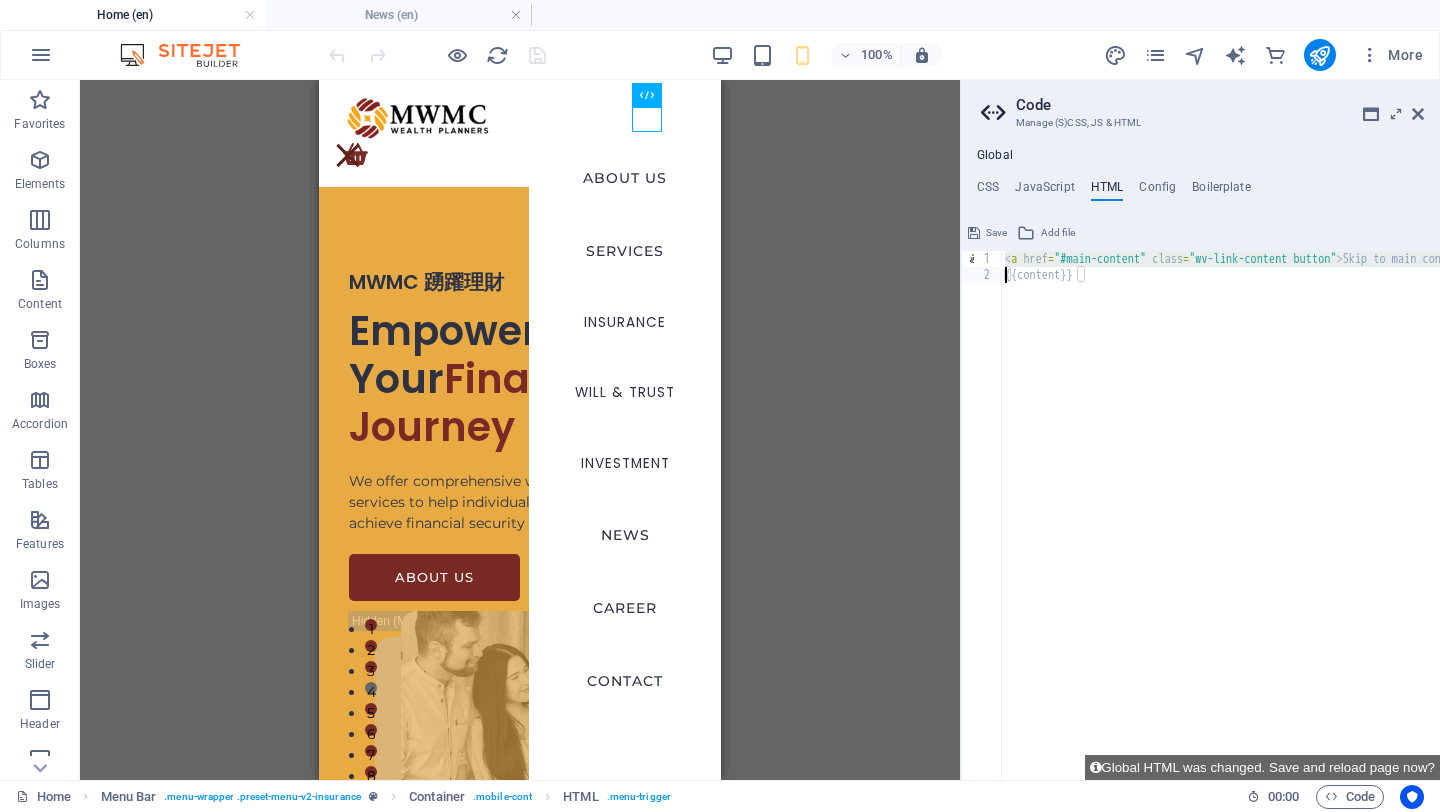click on "< a   href = "#main-content"   class = "wv-link-content button" > Skip to main content </ a > {{content}}" at bounding box center [1295, 531] 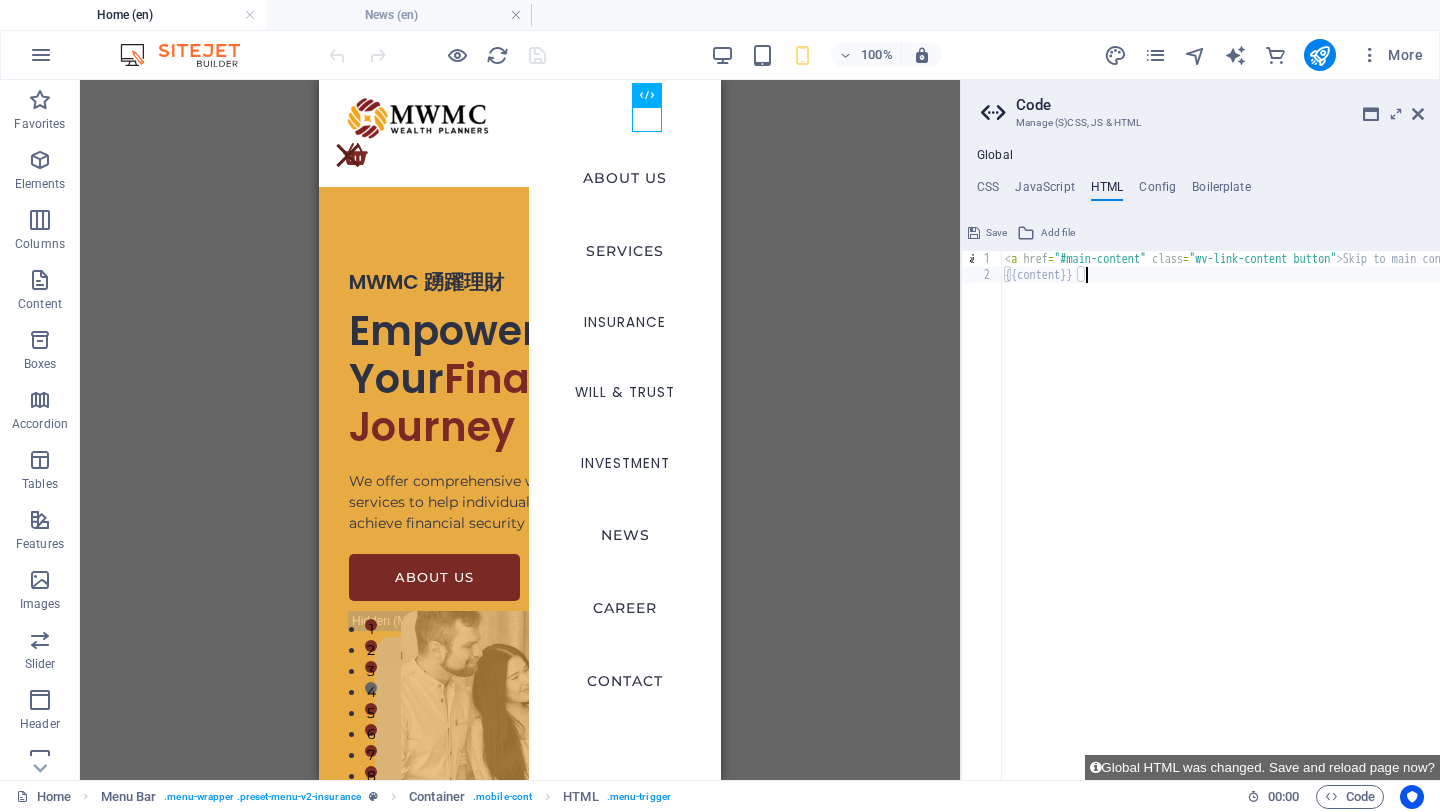 click on "< a   href = "#main-content"   class = "wv-link-content button" > Skip to main content </ a > {{content}}" at bounding box center (1295, 531) 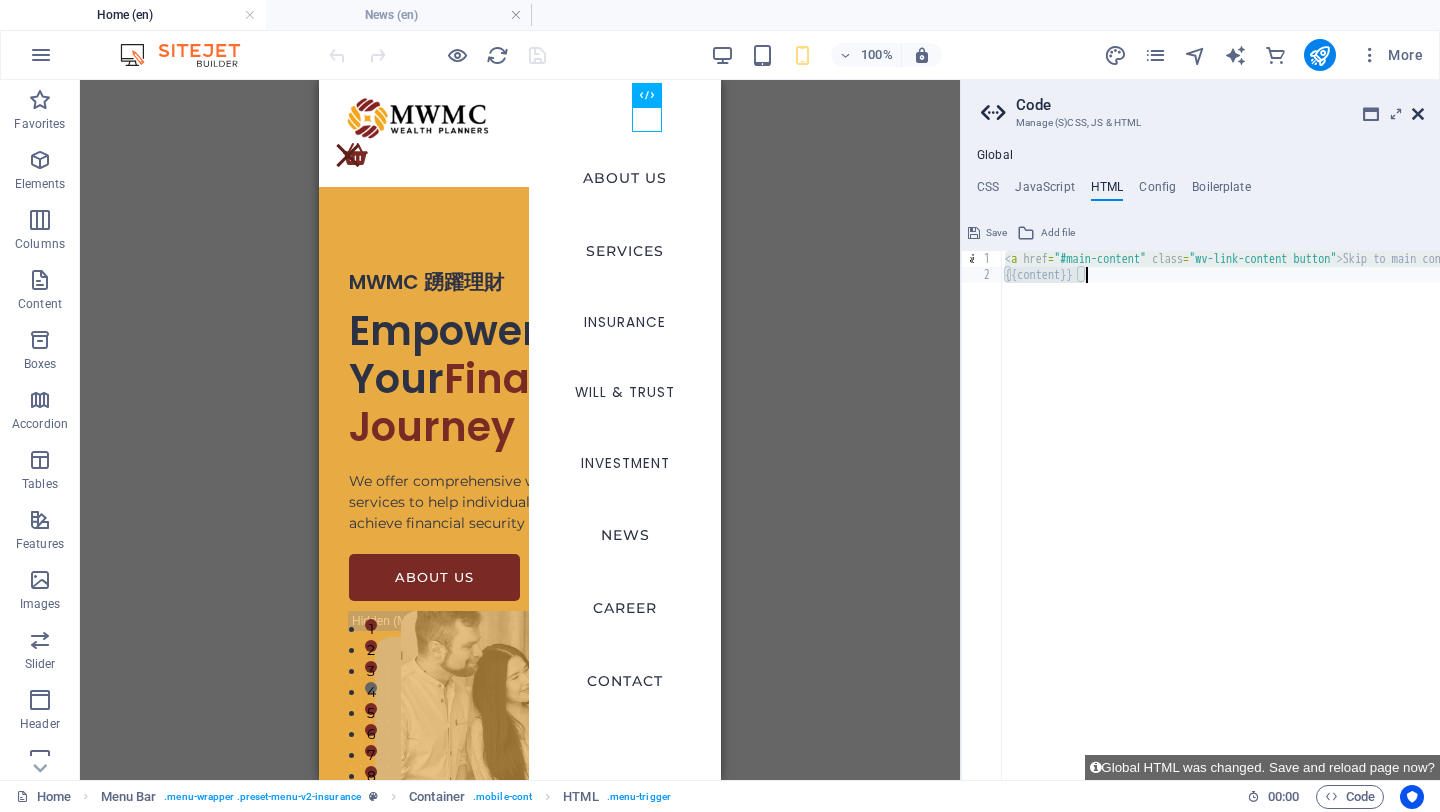 click at bounding box center (1418, 114) 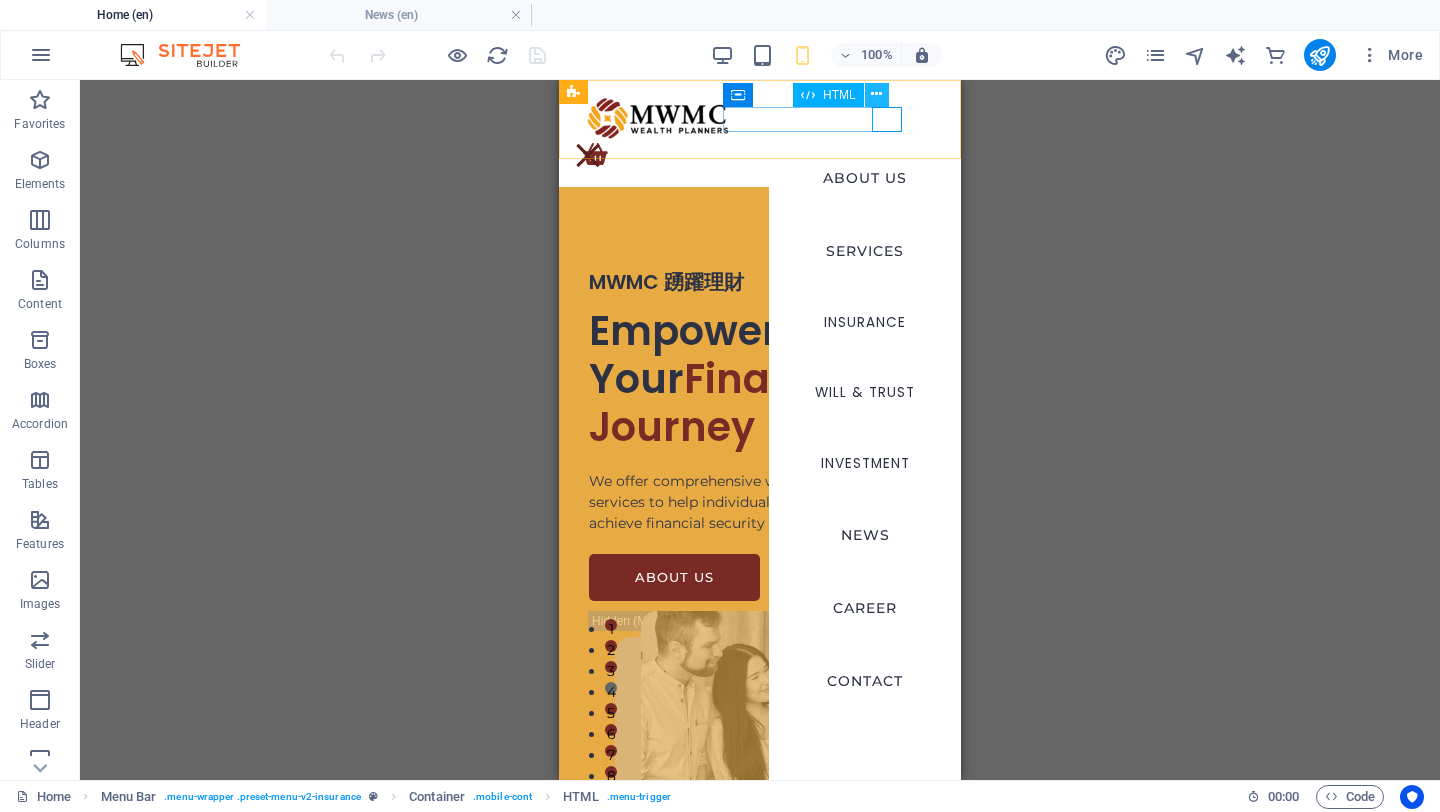 click at bounding box center (877, 95) 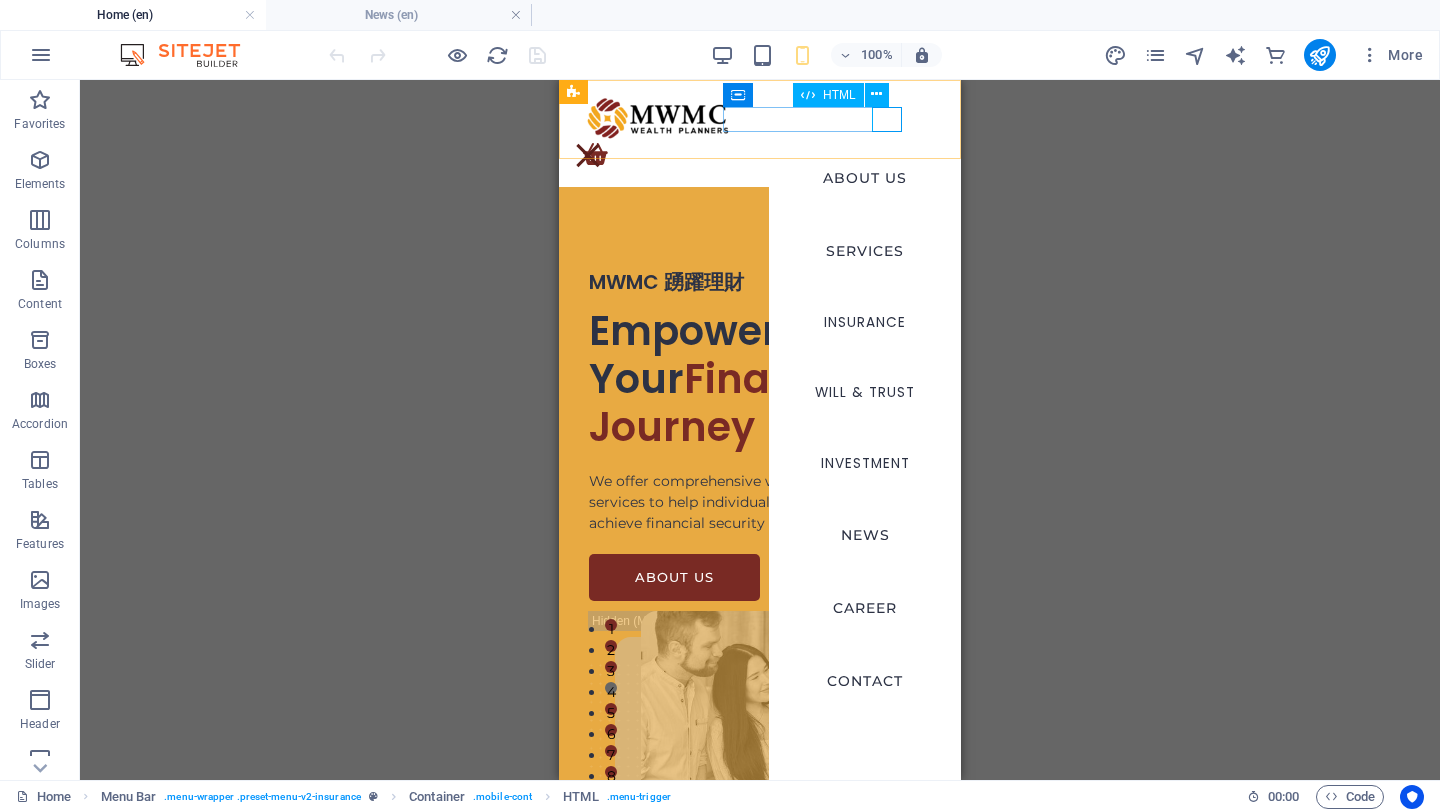 click on "HTML" at bounding box center (839, 95) 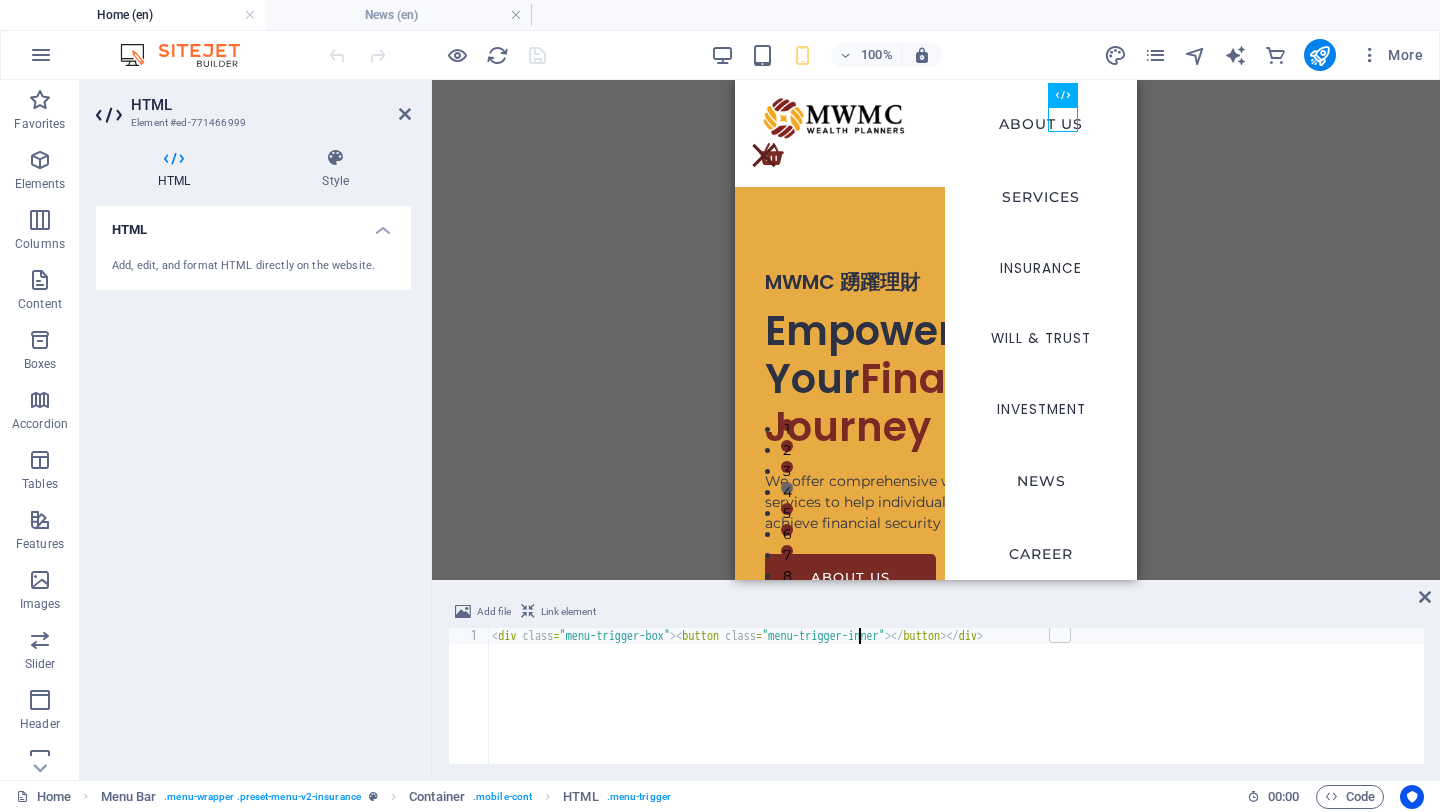 click on "< div   class = "menu-trigger-box" > < button   class = "menu-trigger-inner" > </ button > </ div >" at bounding box center (956, 712) 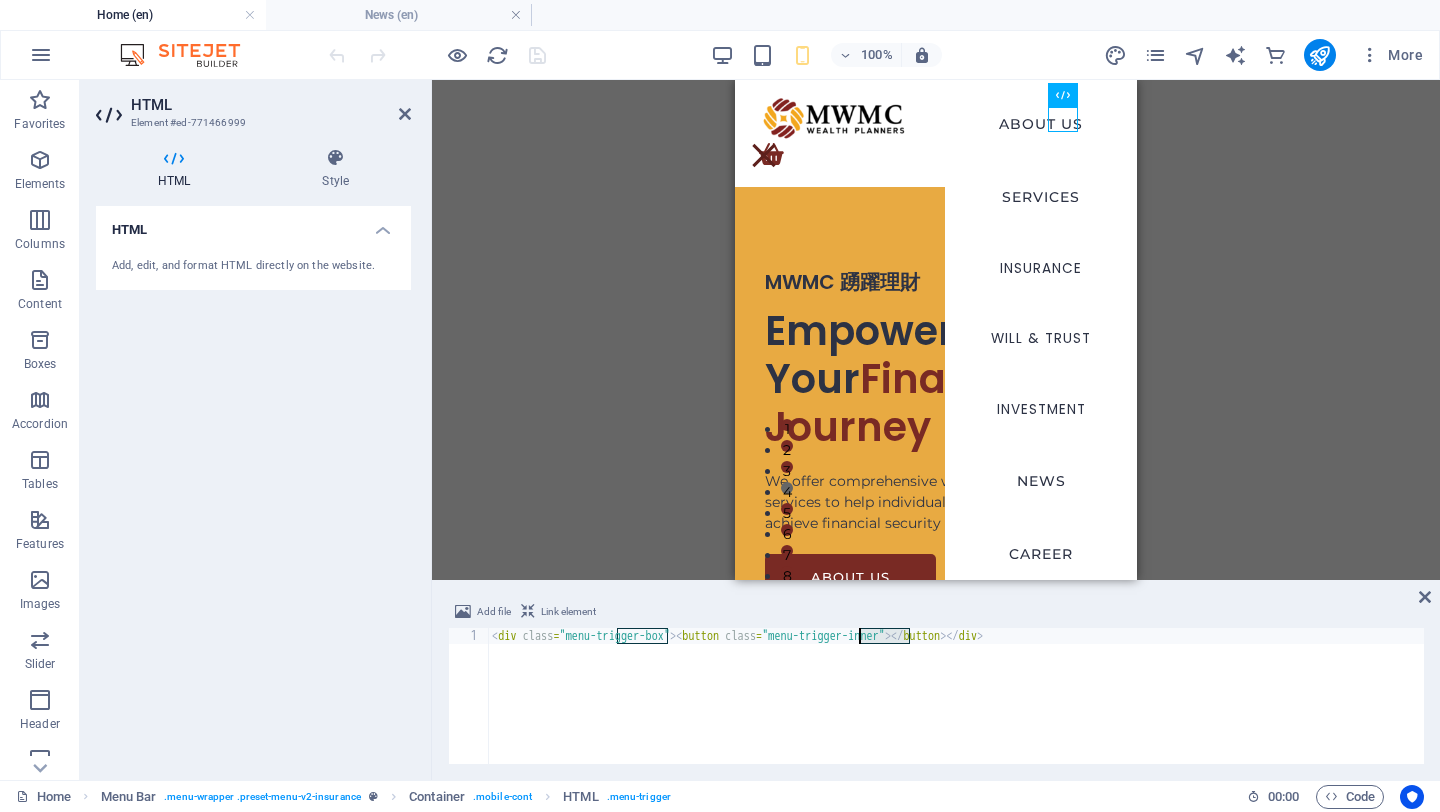 click on "< div   class = "menu-trigger-box" > < button   class = "menu-trigger-inner" > </ button > </ div >" at bounding box center (956, 712) 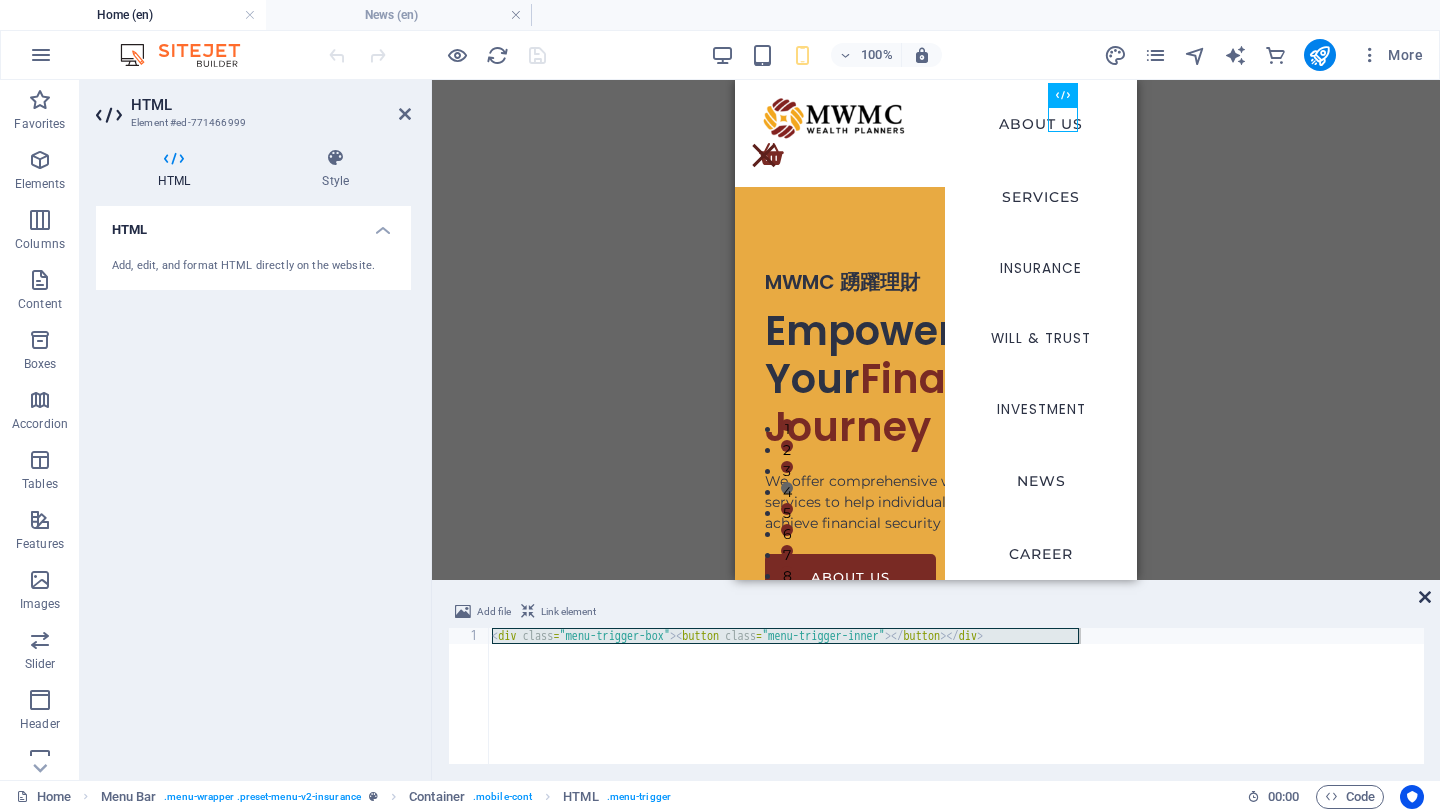 click at bounding box center (1425, 597) 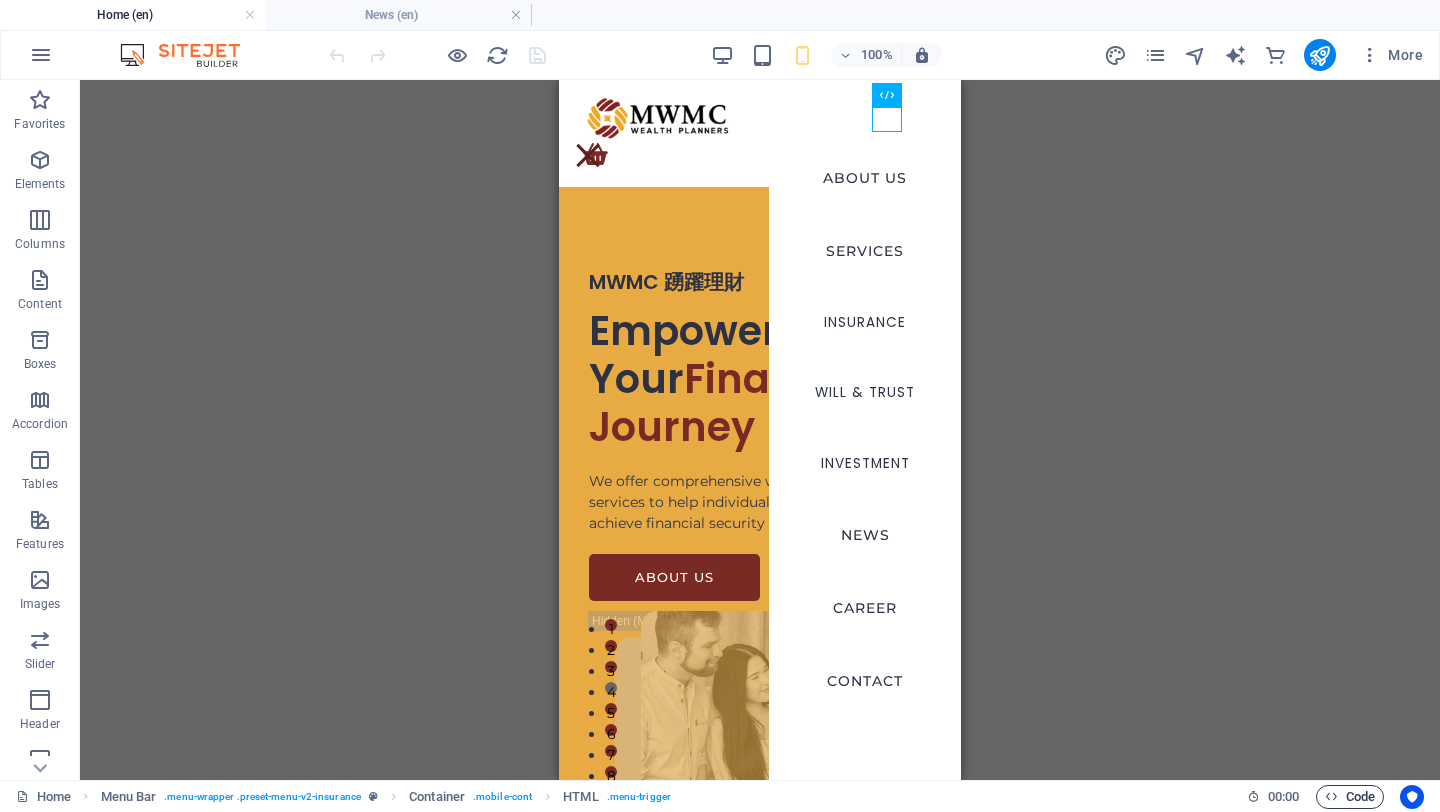 click on "Code" at bounding box center [1350, 797] 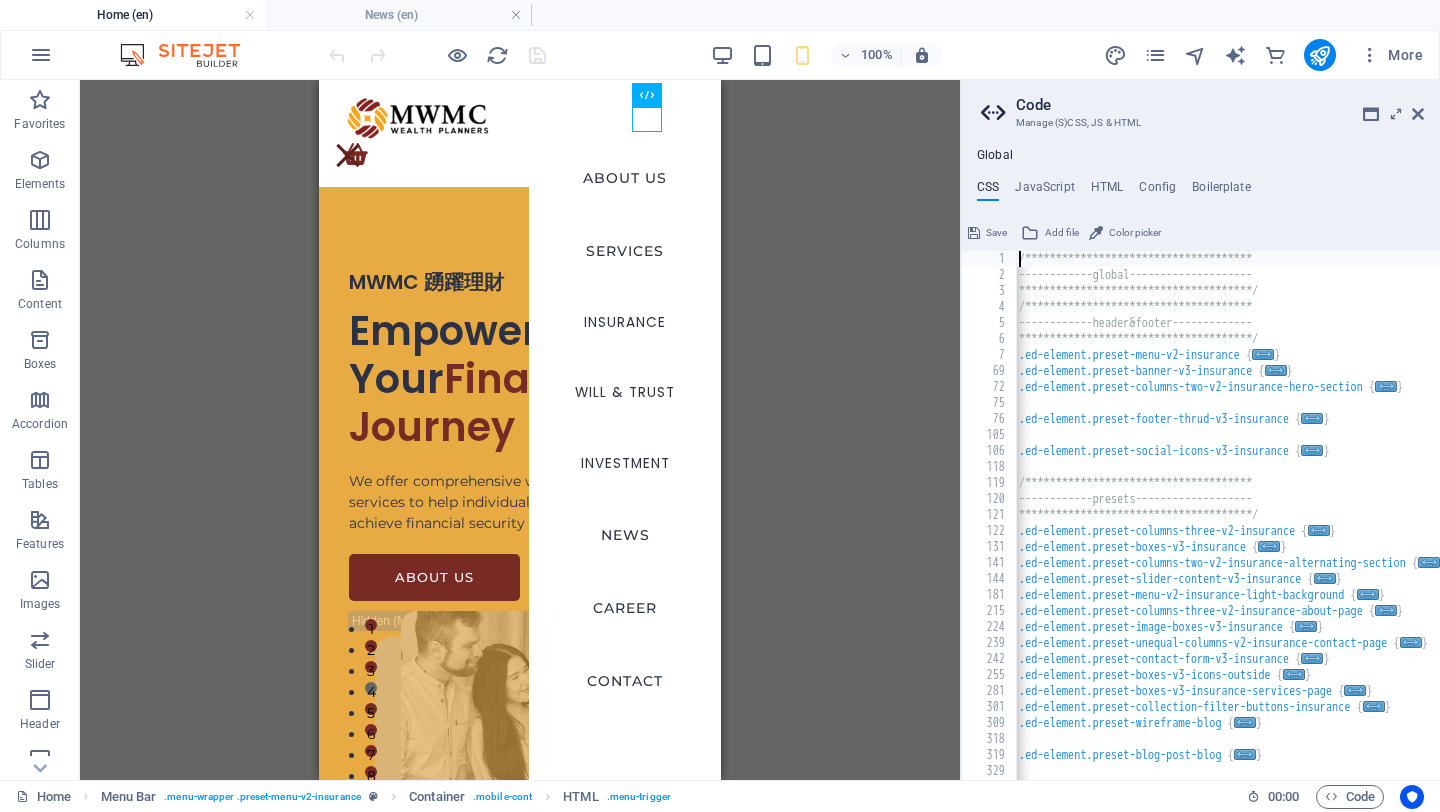 scroll, scrollTop: 0, scrollLeft: 0, axis: both 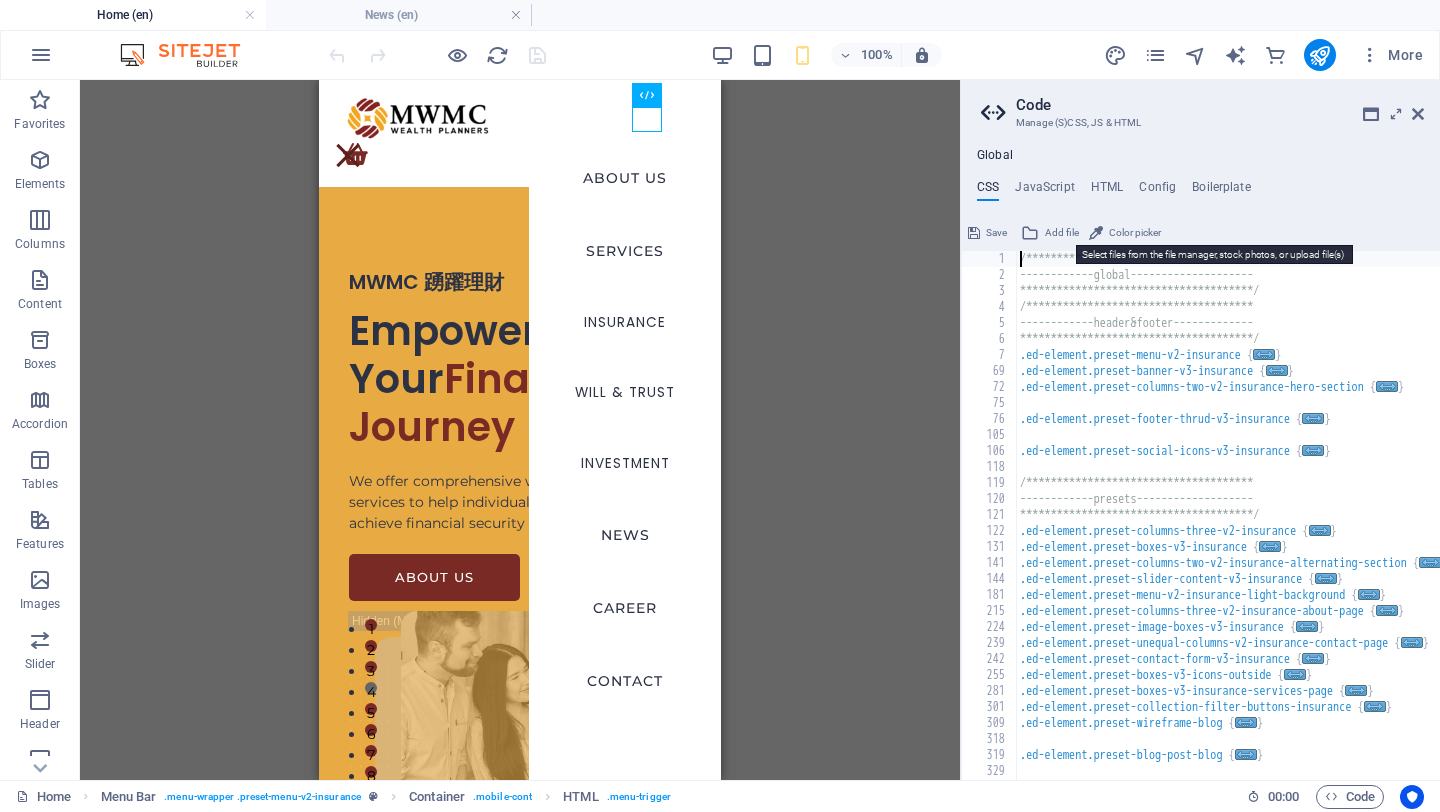 click on "Add file" at bounding box center (1062, 233) 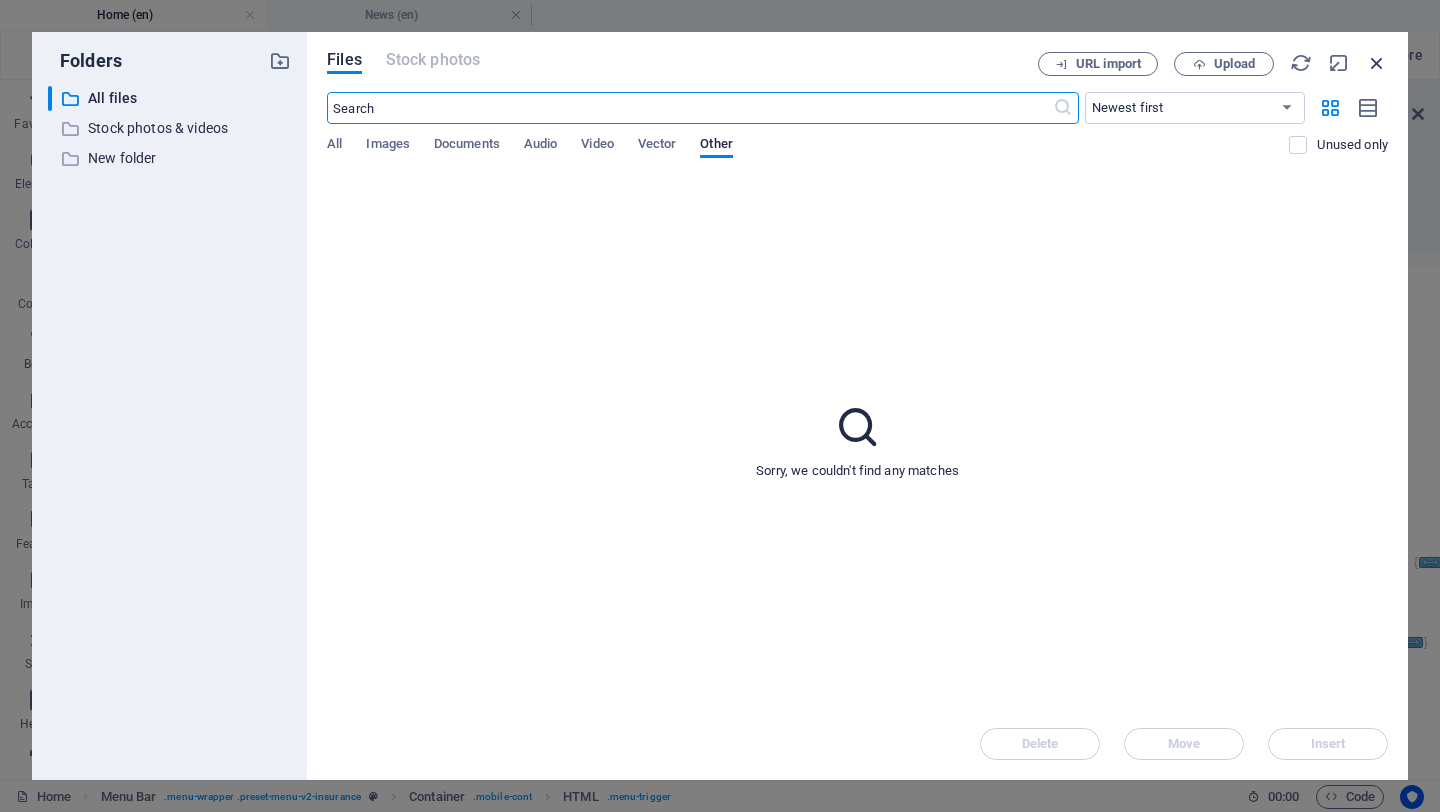 click at bounding box center (1377, 63) 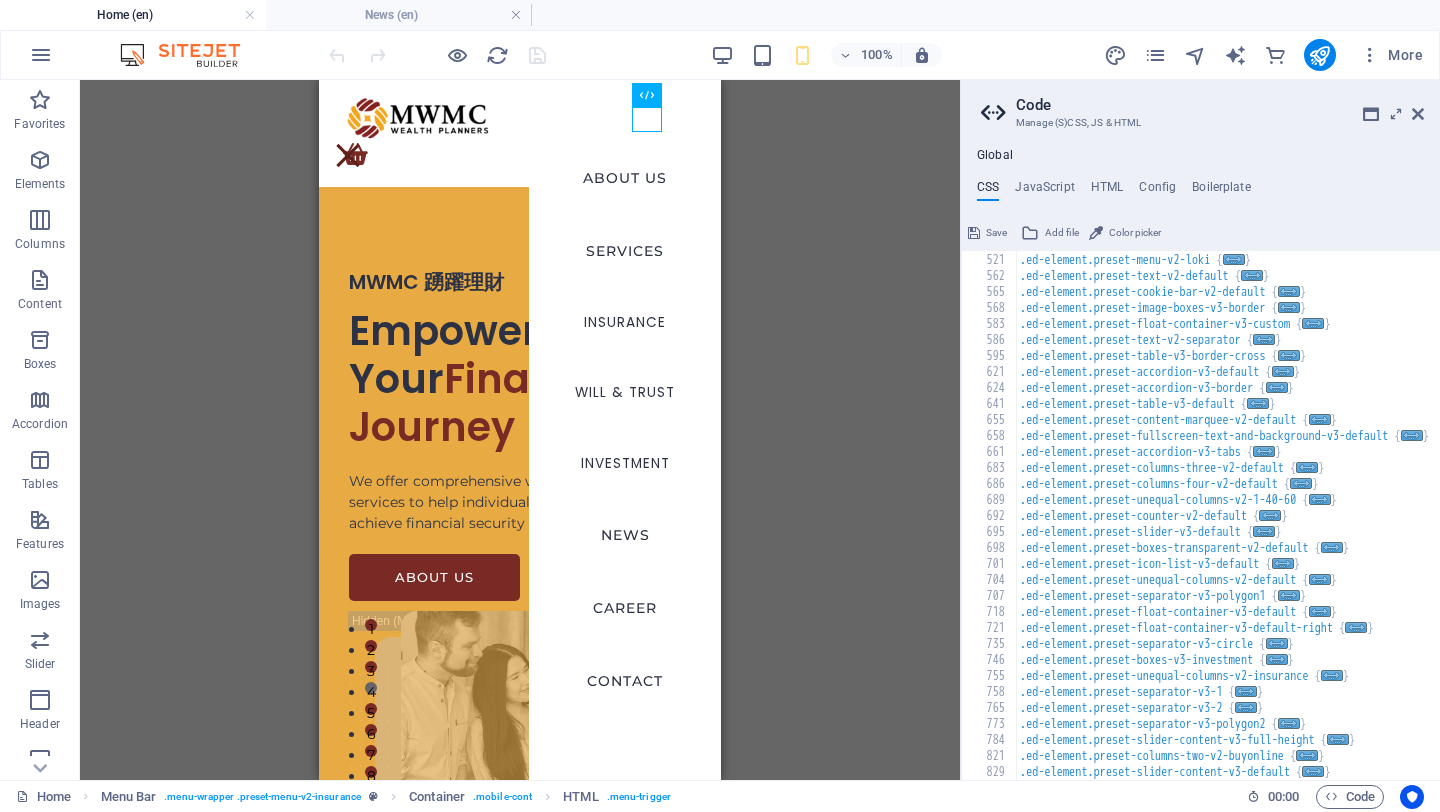 scroll, scrollTop: 0, scrollLeft: 0, axis: both 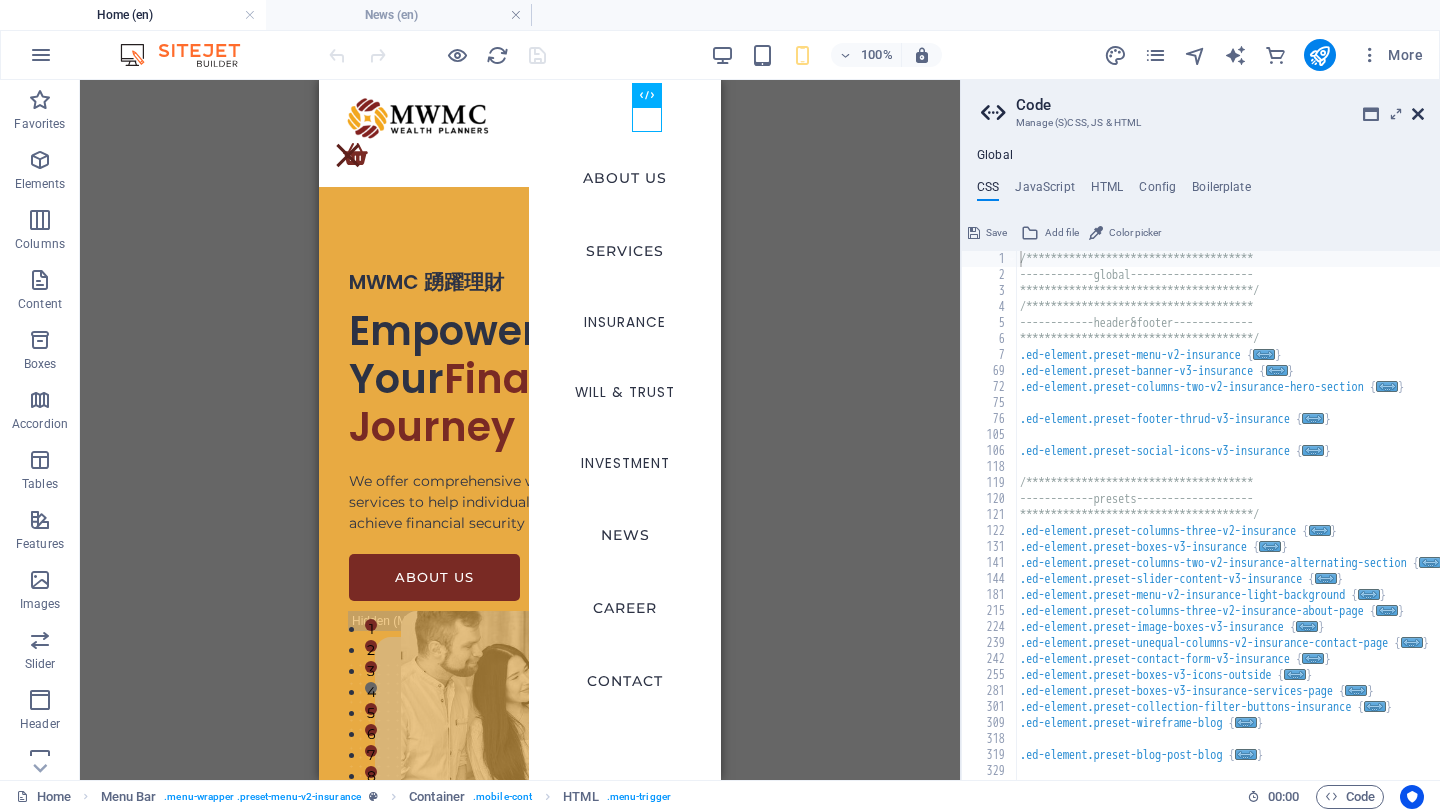 click at bounding box center (1418, 114) 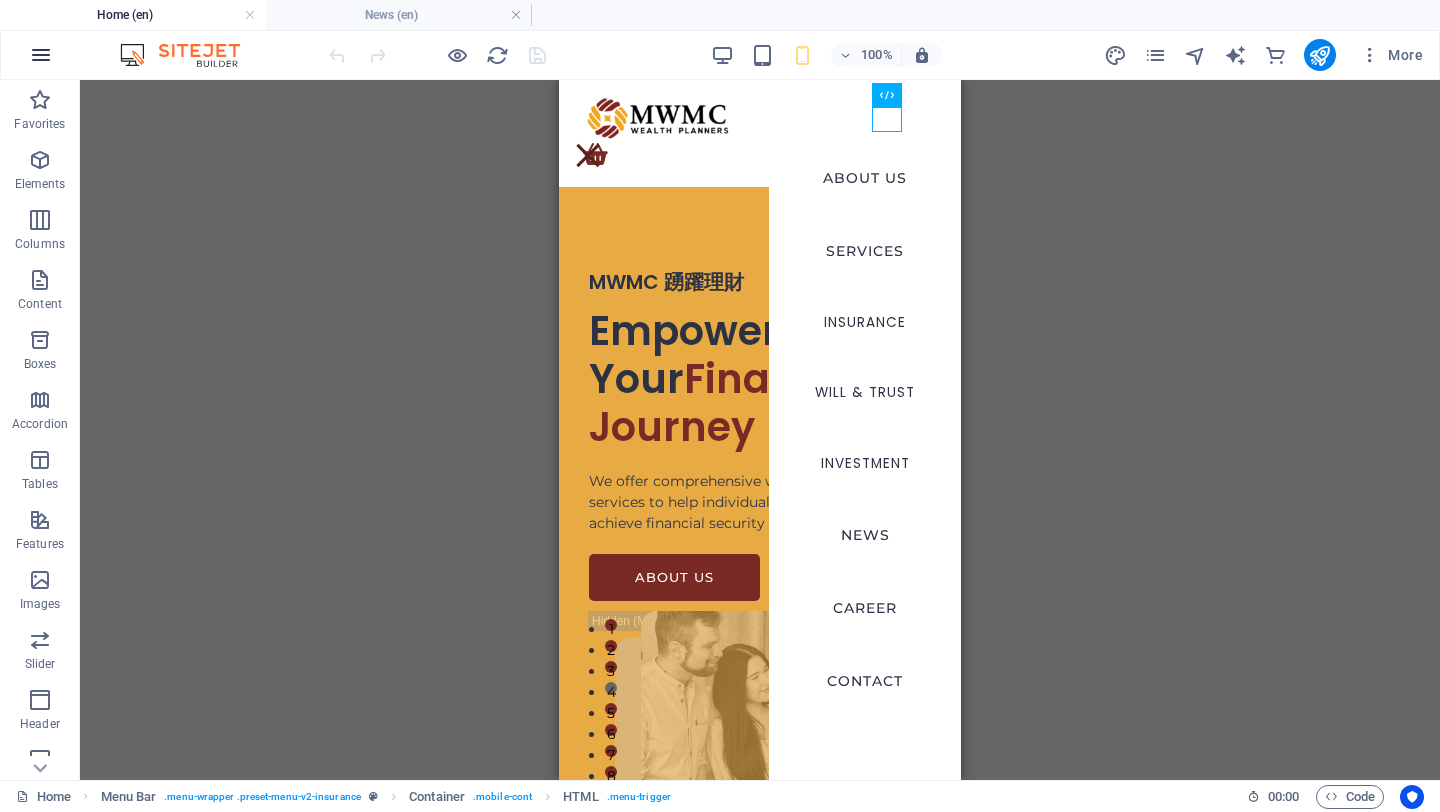 click at bounding box center [41, 55] 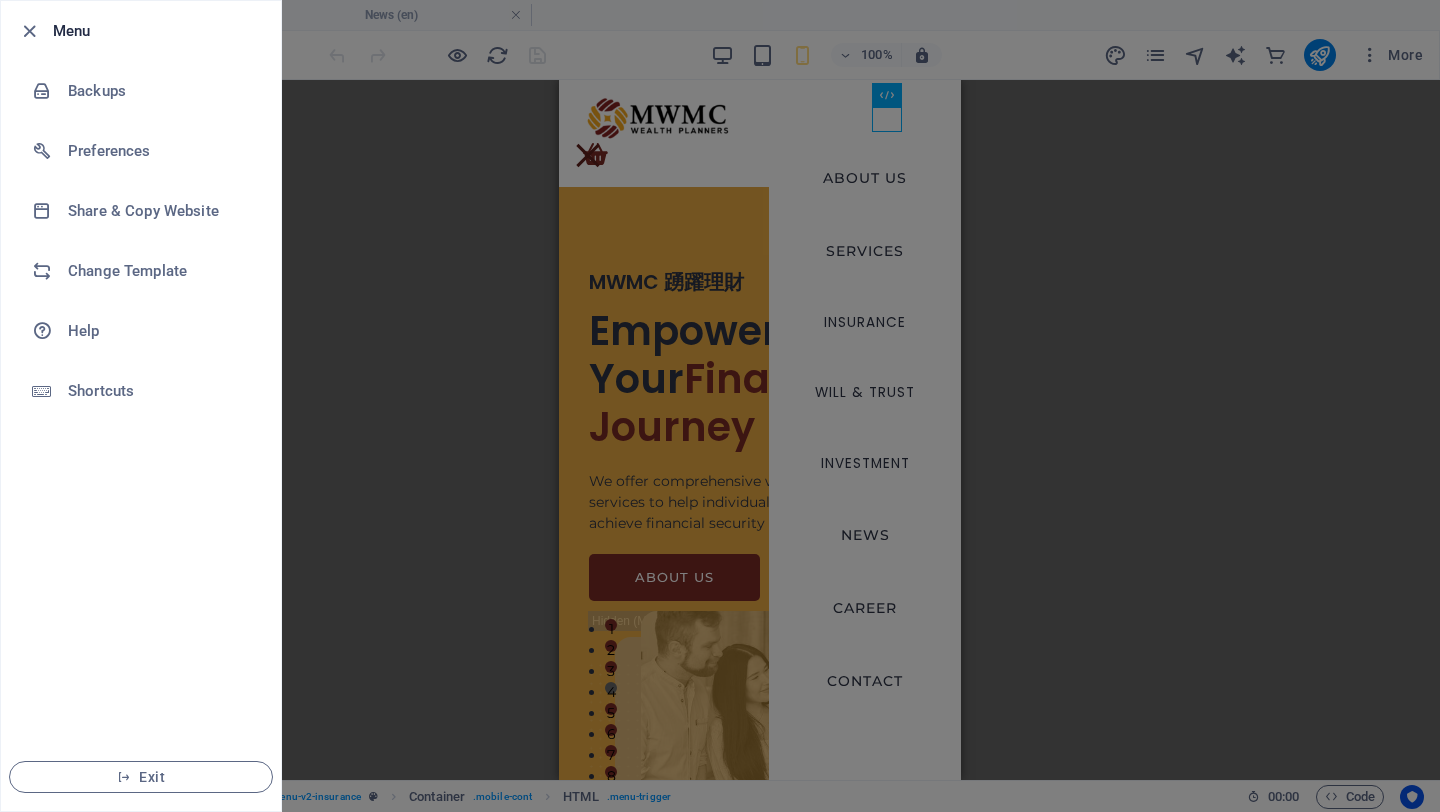click at bounding box center [720, 406] 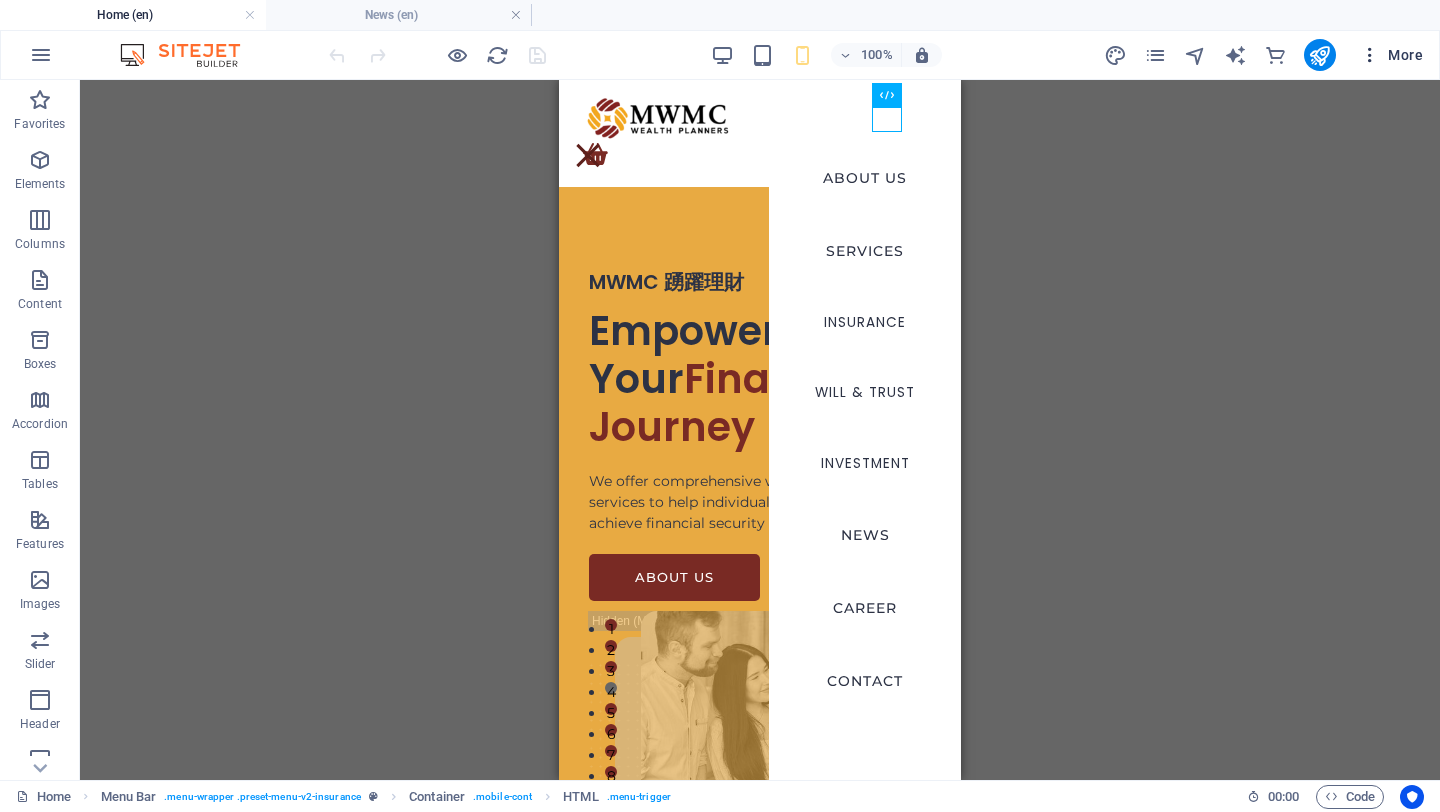 click on "More" at bounding box center (1391, 55) 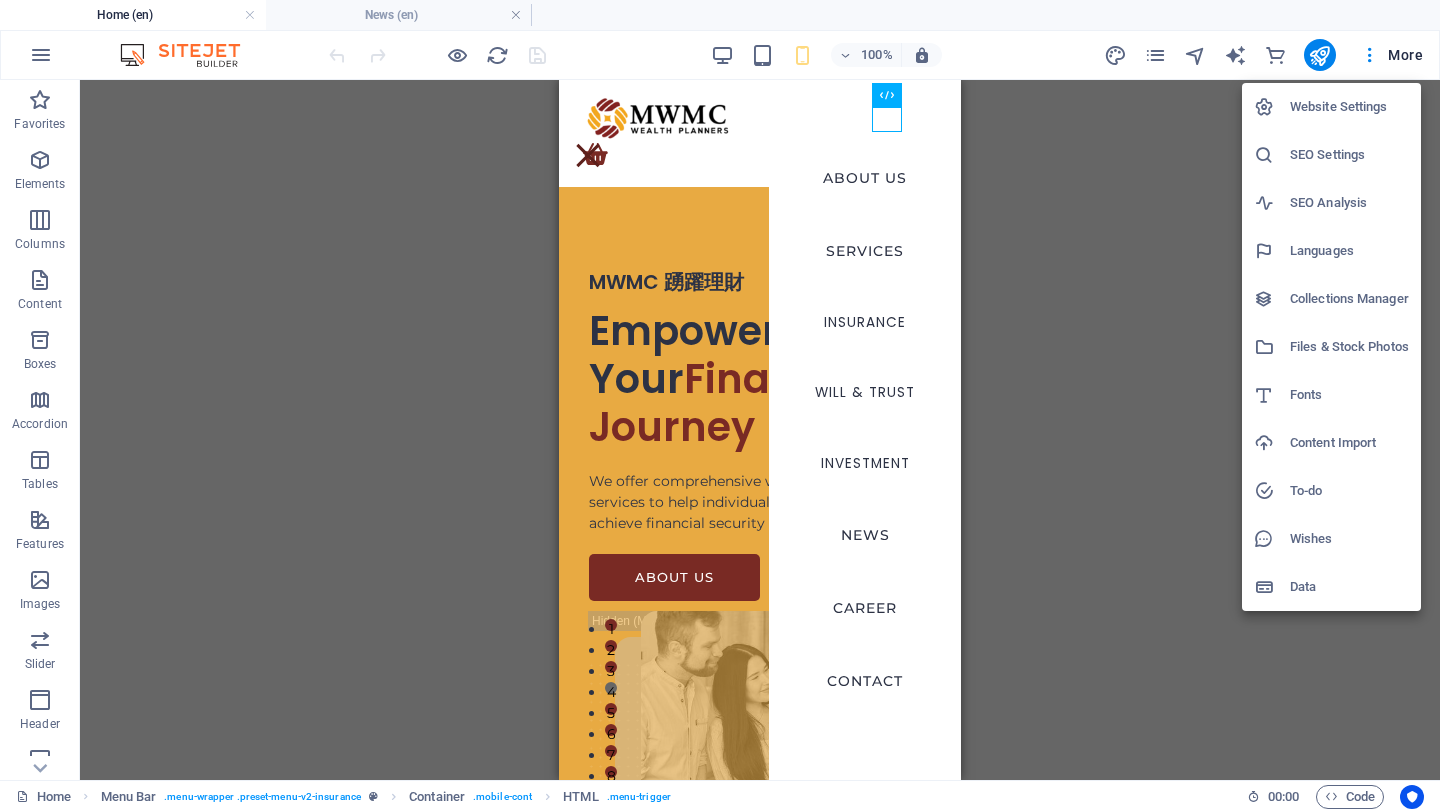 click at bounding box center [720, 406] 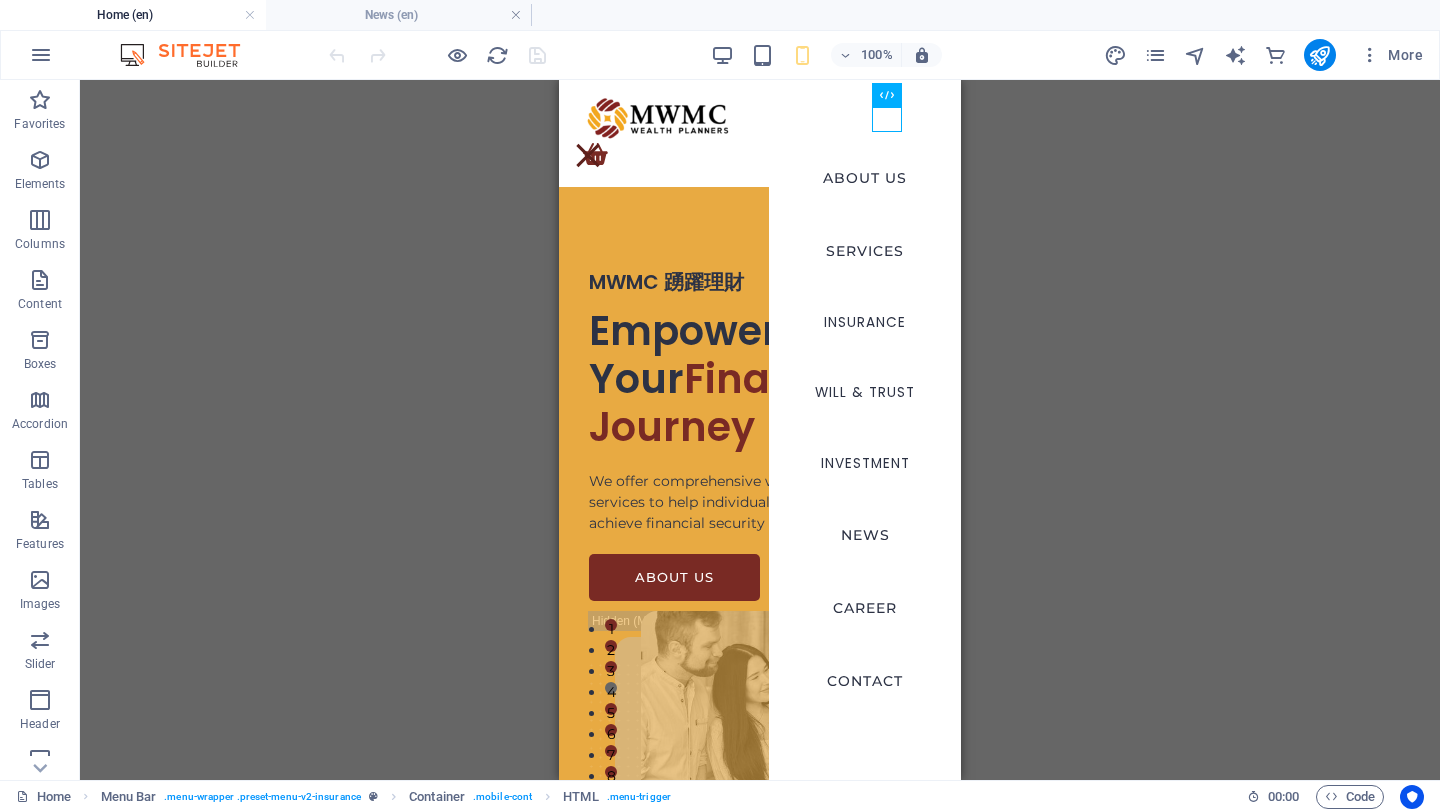 click on "Menu Bar   HTML   Container   Icon
Logo   Banner   Container   Banner   Image   2 columns   Container   Image" at bounding box center [760, 430] 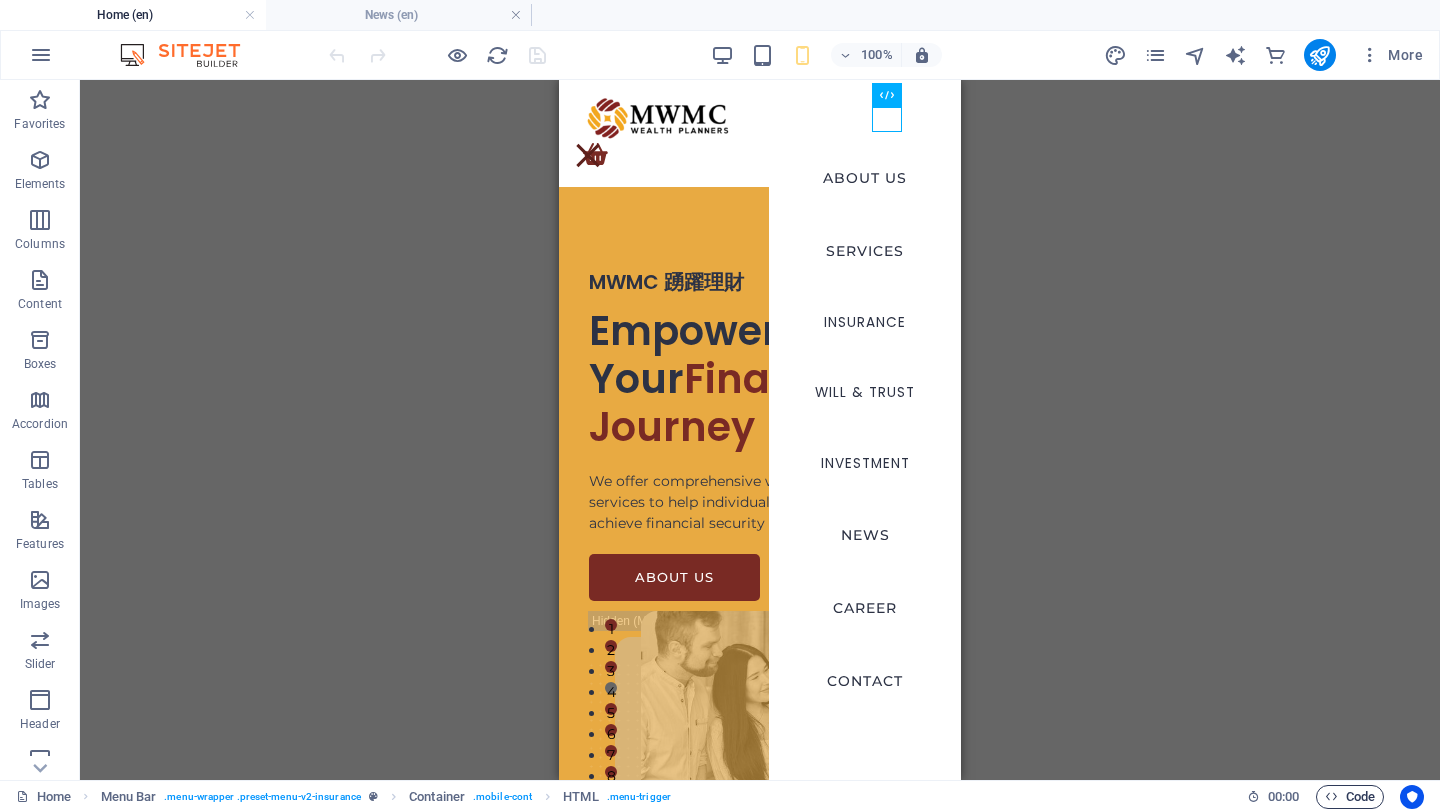 click on "Code" at bounding box center [1350, 797] 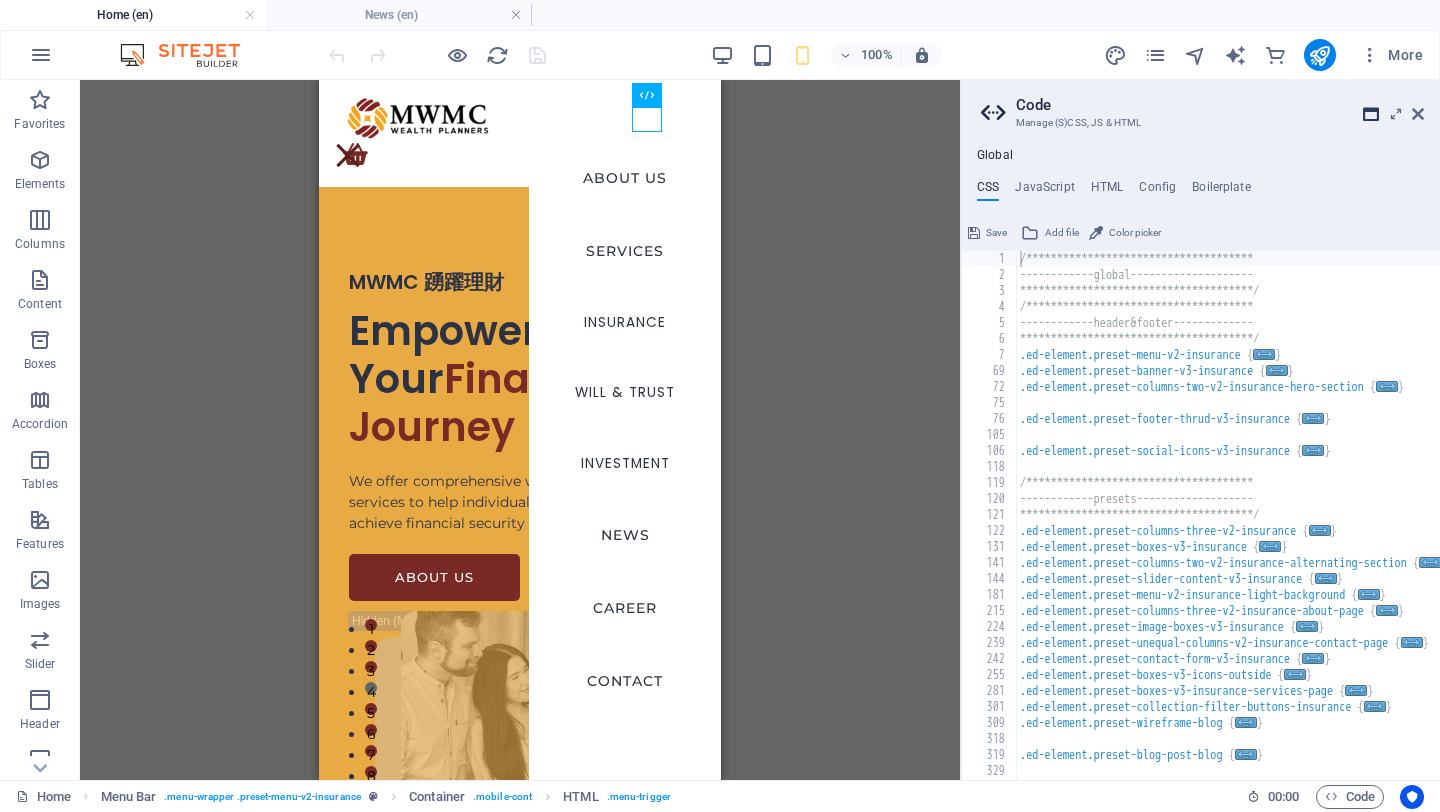 click at bounding box center [1371, 114] 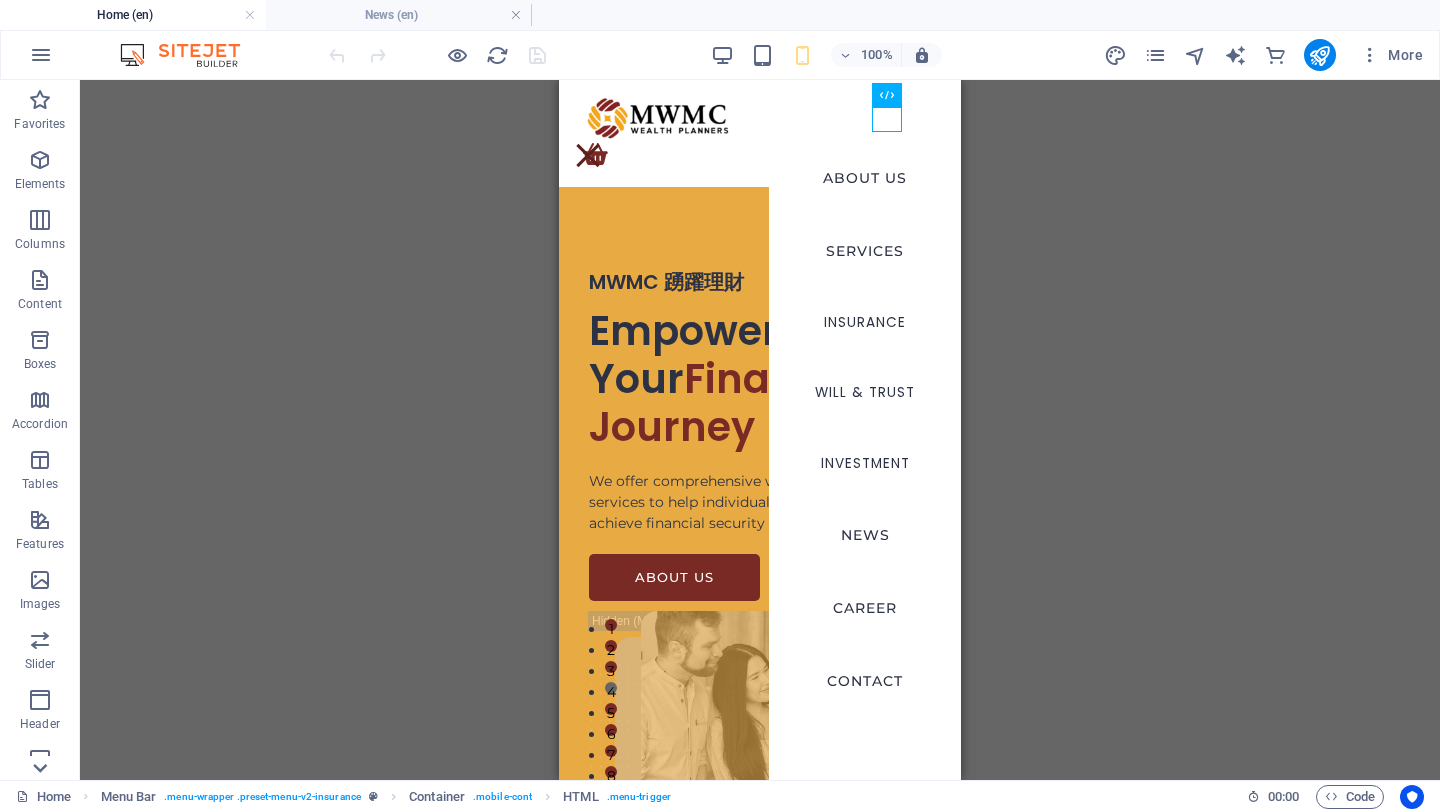 click 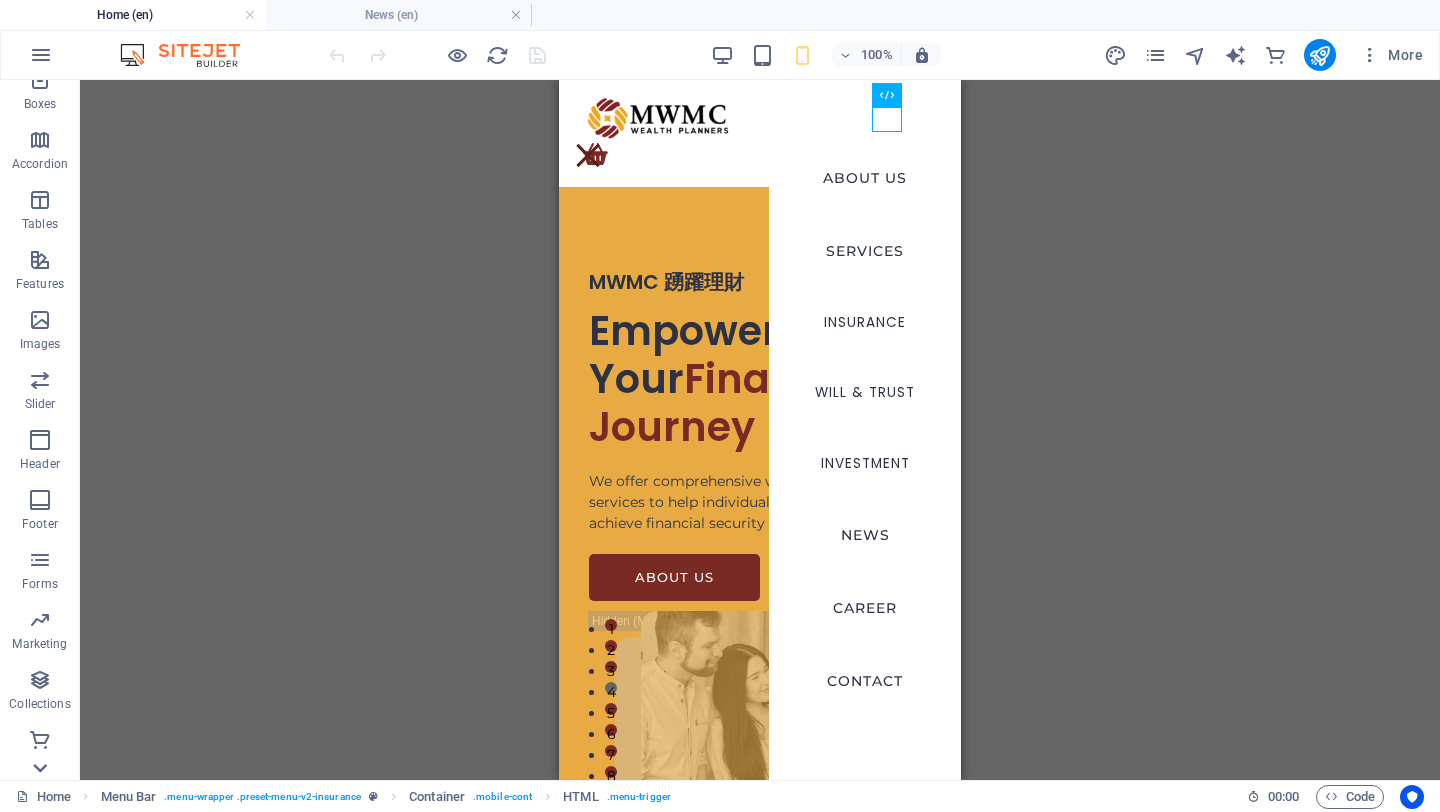 scroll, scrollTop: 260, scrollLeft: 0, axis: vertical 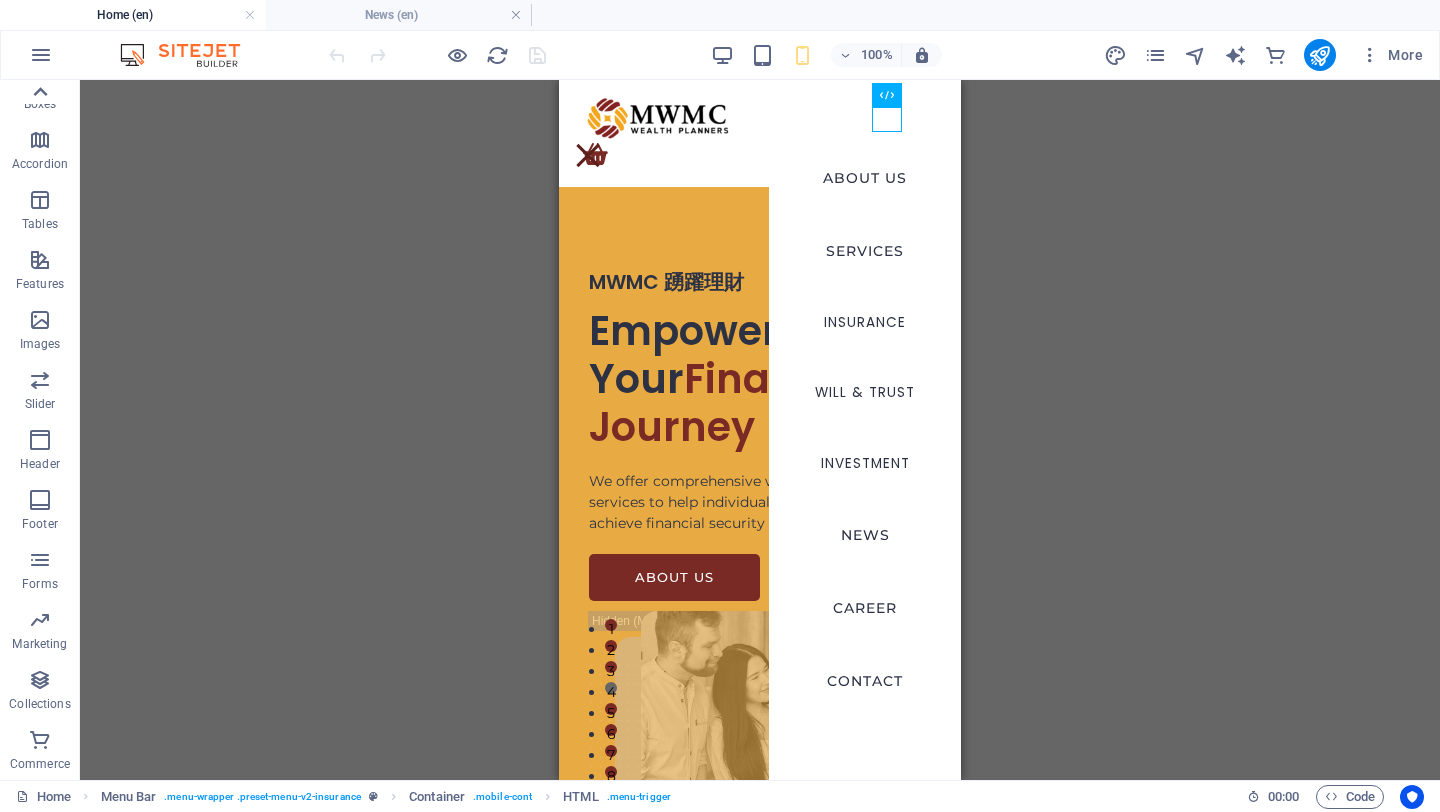 click 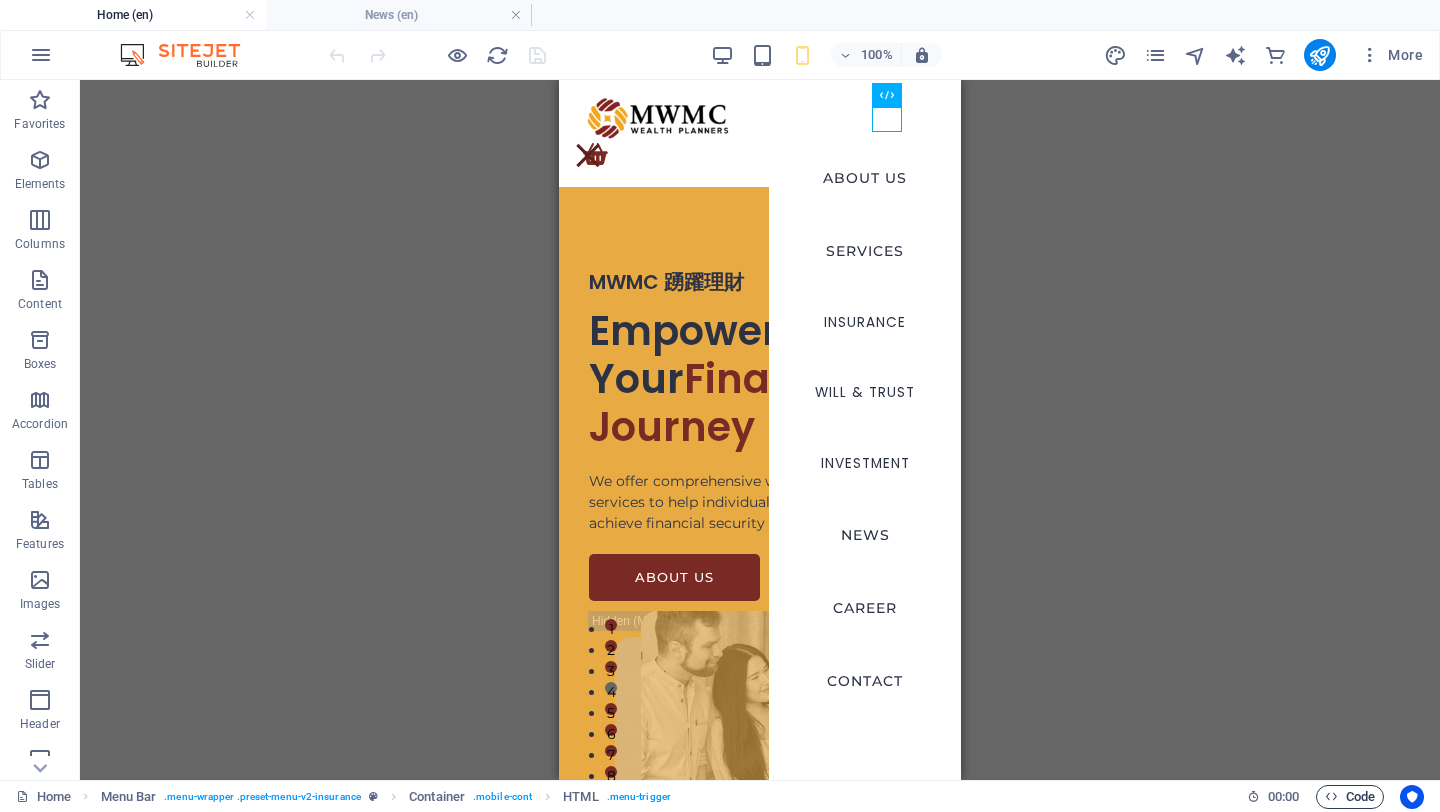 click on "Code" at bounding box center [1350, 797] 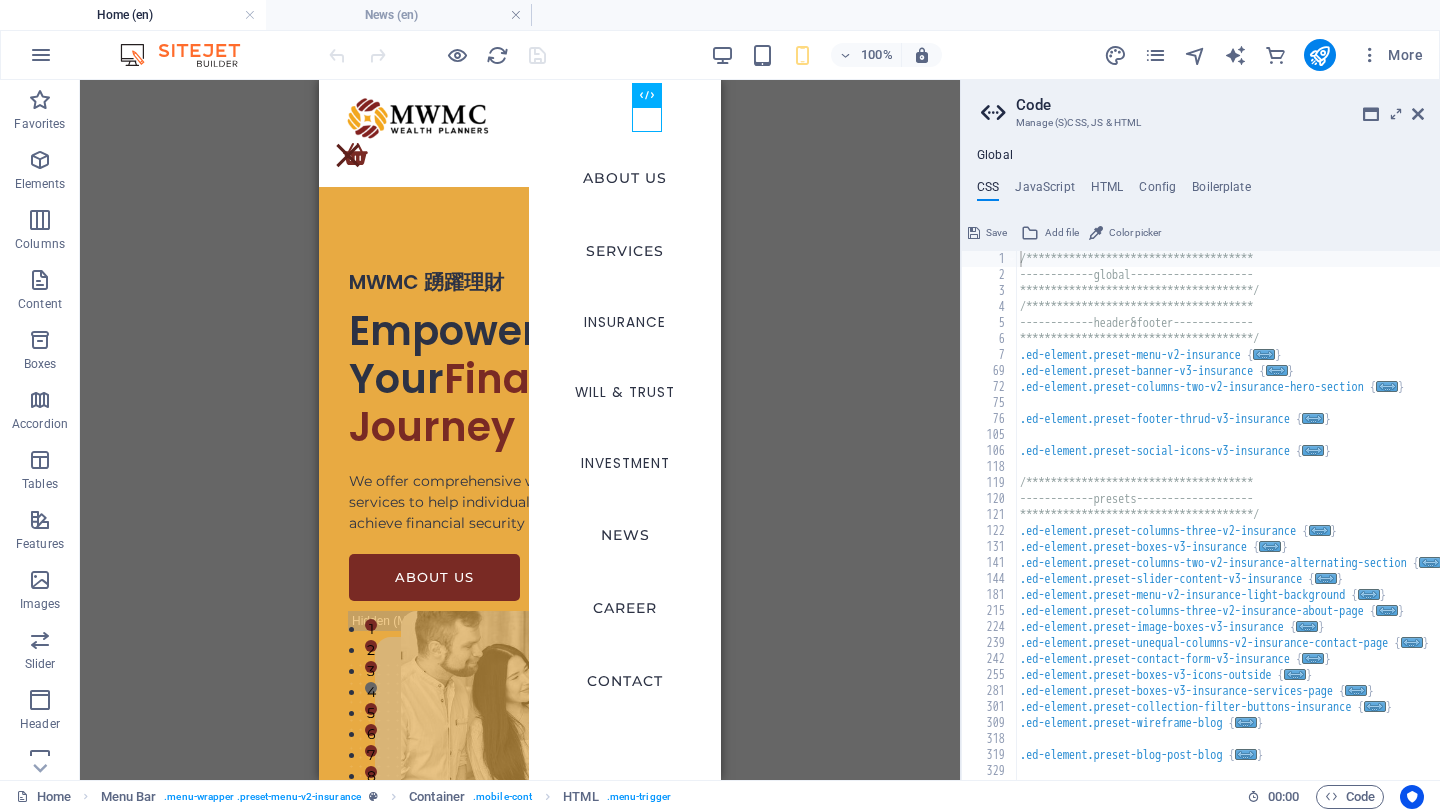 click at bounding box center (996, 113) 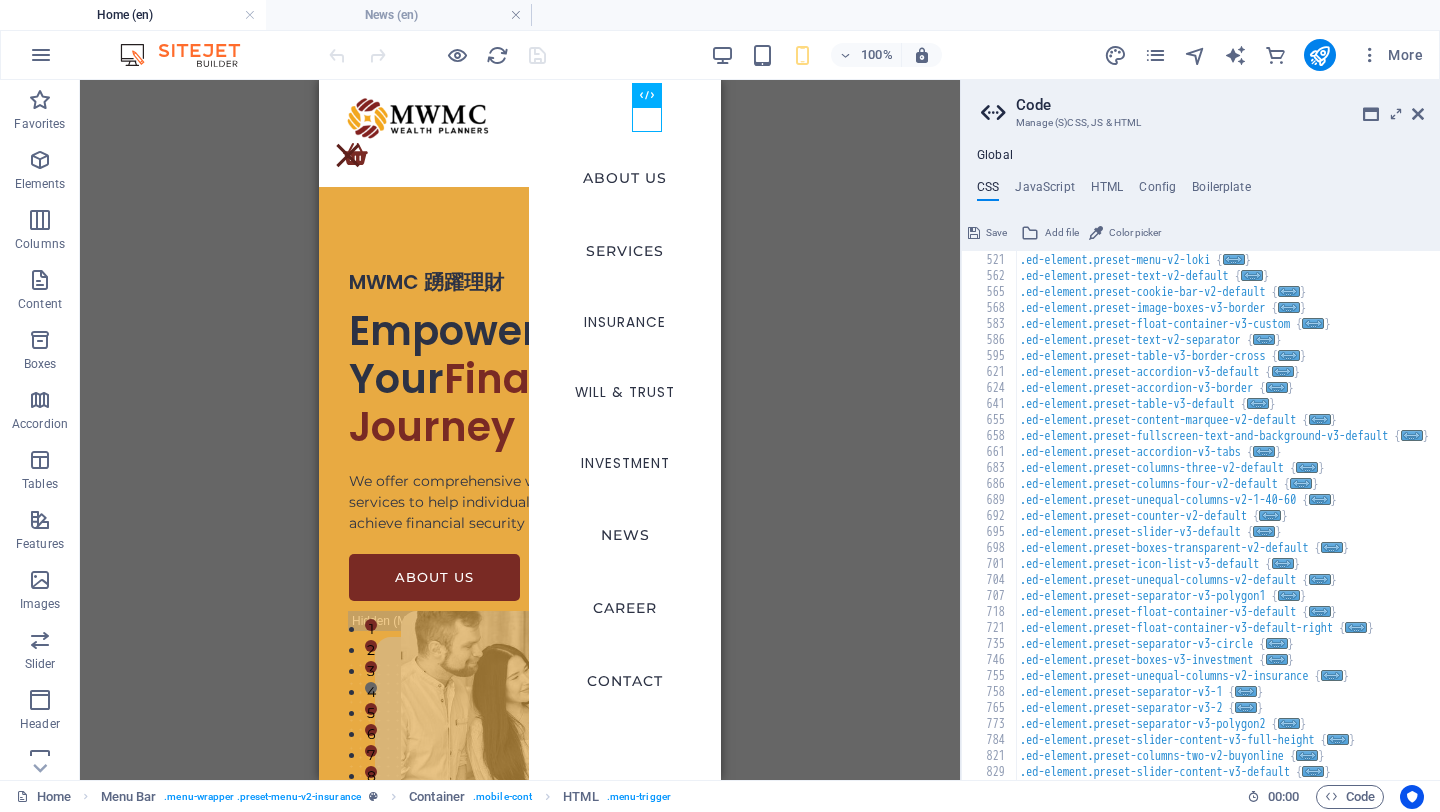 scroll, scrollTop: 815, scrollLeft: 0, axis: vertical 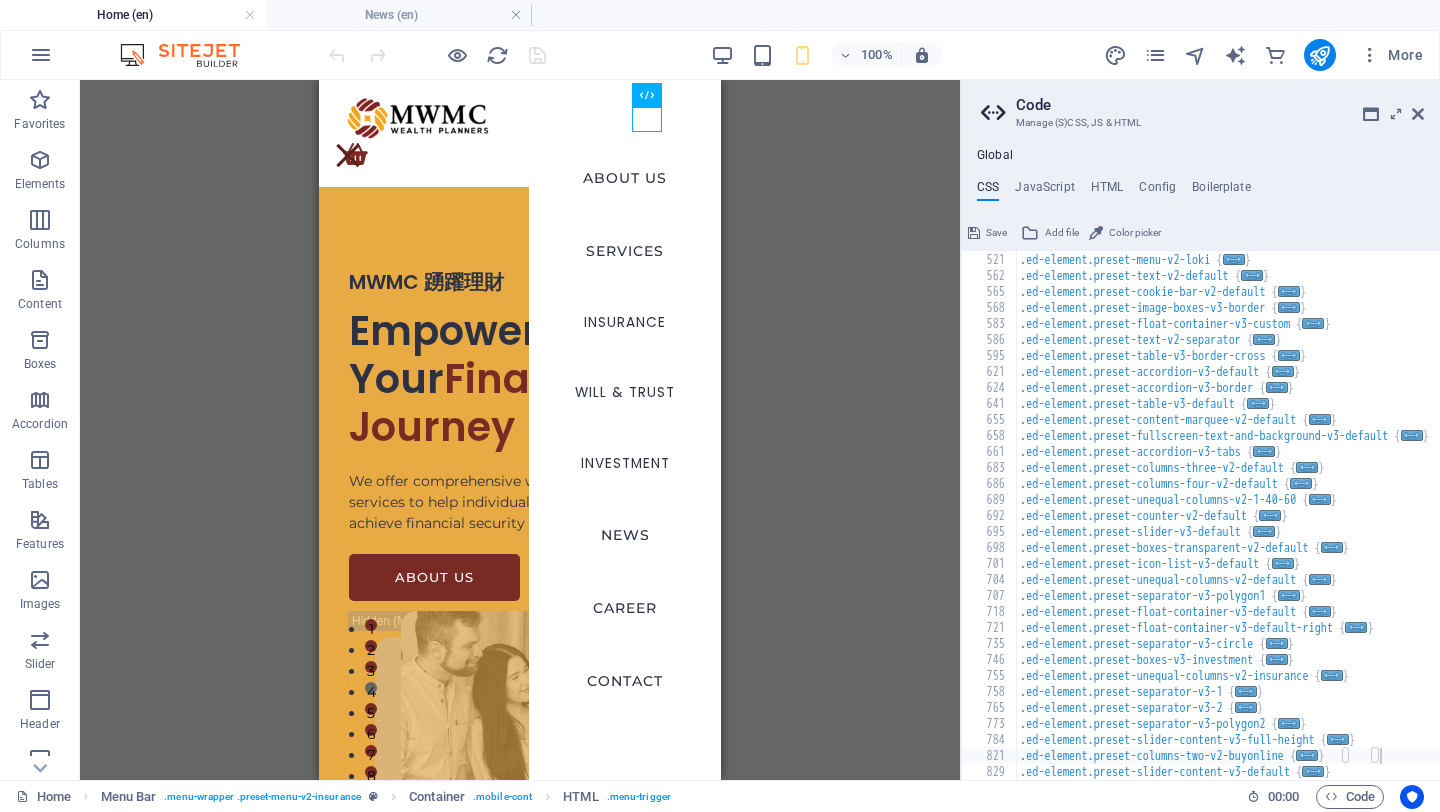 type on "}" 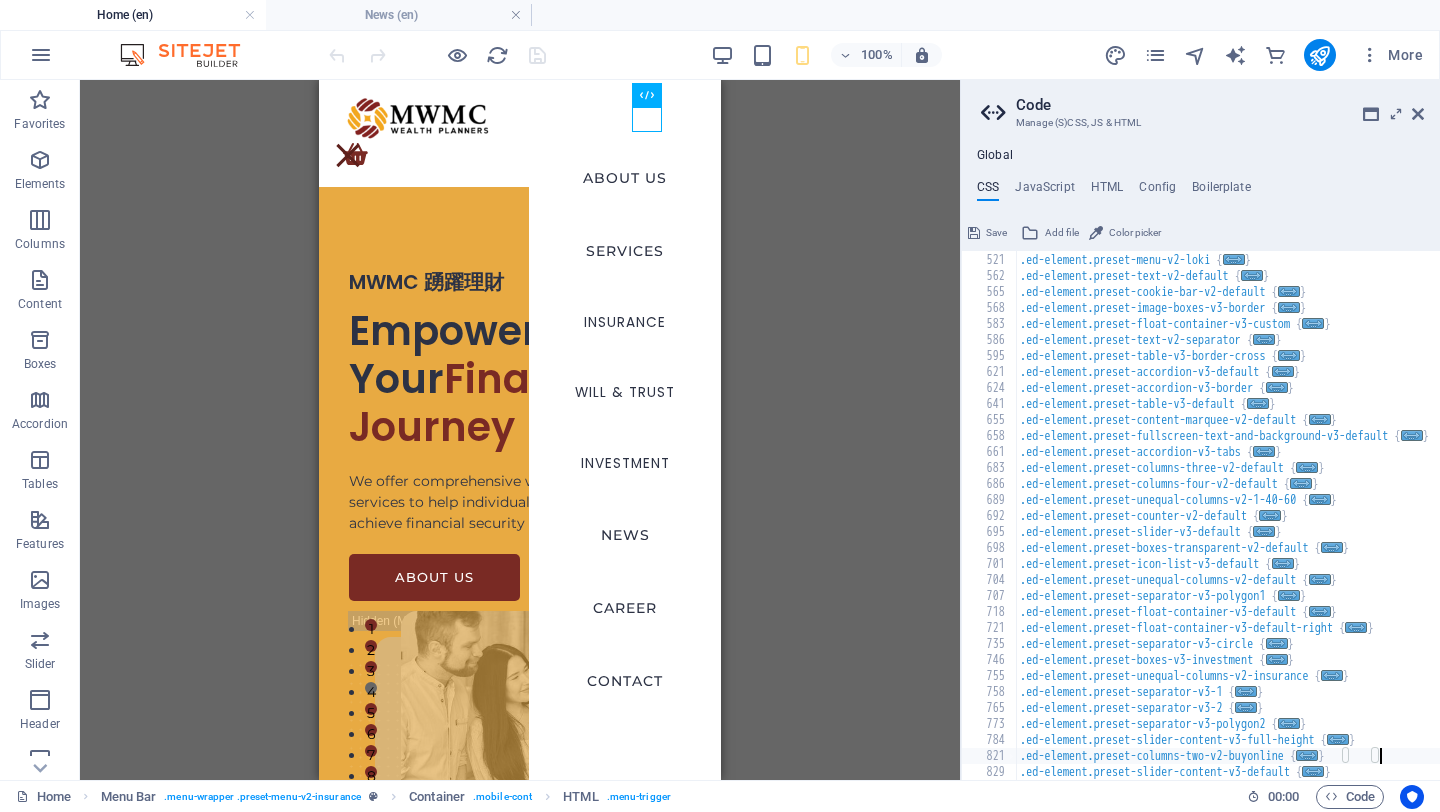 click on ".ed-element.preset-info-bar-extended-equal-columns   { ... } .ed-element.preset-menu-v2-loki   { ... } .ed-element.preset-text-v2-default   { ... } .ed-element.preset-cookie-bar-v2-default   { ... } .ed-element.preset-image-boxes-v3-border   { ... } .ed-element.preset-float-container-v3-custom   { ... } .ed-element.preset-text-v2-separator   { ... } .ed-element.preset-table-v3-border-cross   { ... } .ed-element.preset-accordion-v3-default   { ... } .ed-element.preset-accordion-v3-border   { ... } .ed-element.preset-table-v3-default   { ... } .ed-element.preset-content-marquee-v2-default   { ... } .ed-element.preset-fullscreen-text-and-background-v3-default   { ... } .ed-element.preset-accordion-v3-tabs   { ... } .ed-element.preset-columns-three-v2-default   { ... } .ed-element.preset-columns-four-v2-default   { ... } .ed-element.preset-unequal-columns-v2-1-40-60   { ... } .ed-element.preset-counter-v2-default   { ... } .ed-element.preset-slider-v3-default   { ... }   { ... }   { ... }   { ... }   { ... }   {" at bounding box center [1258, 516] 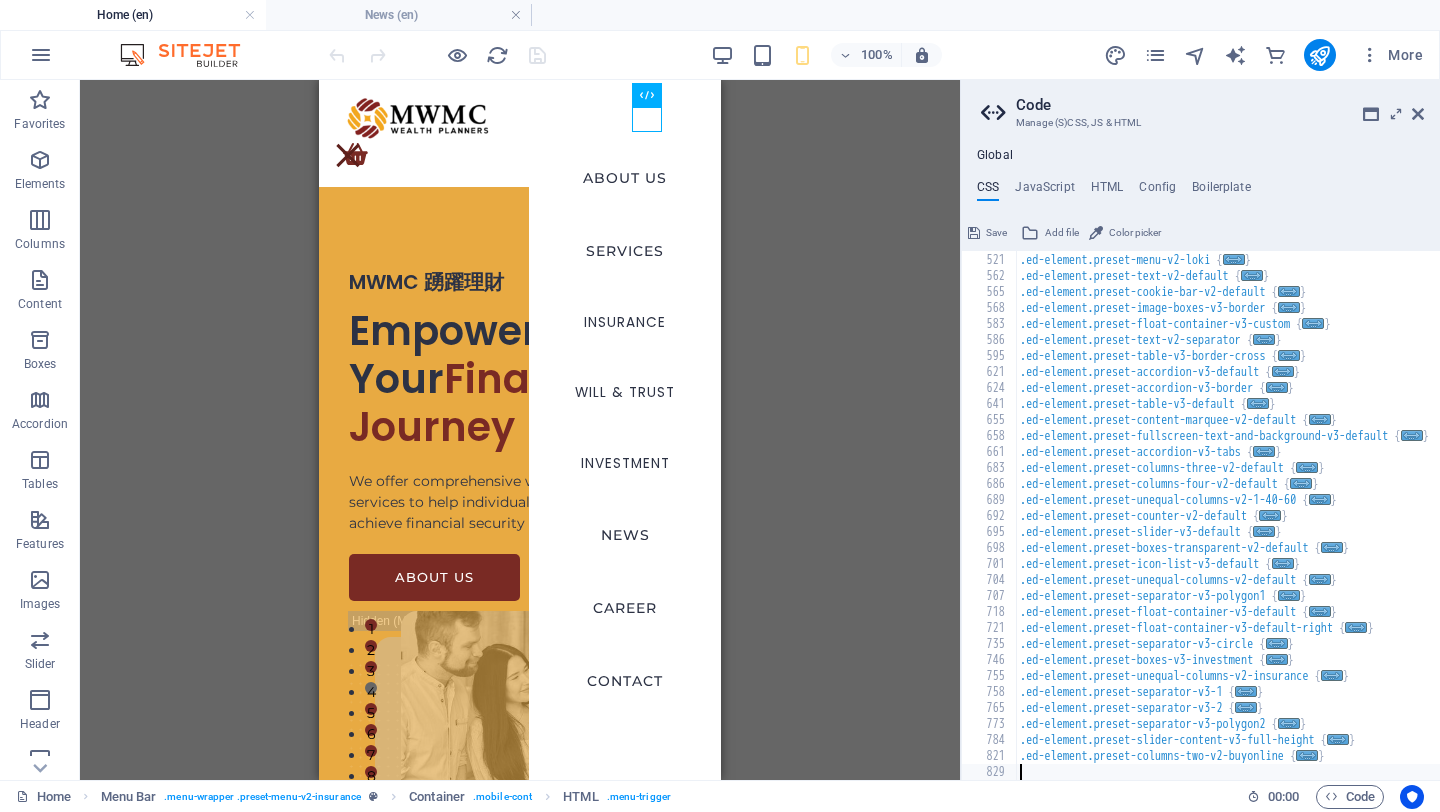 scroll, scrollTop: 198, scrollLeft: 0, axis: vertical 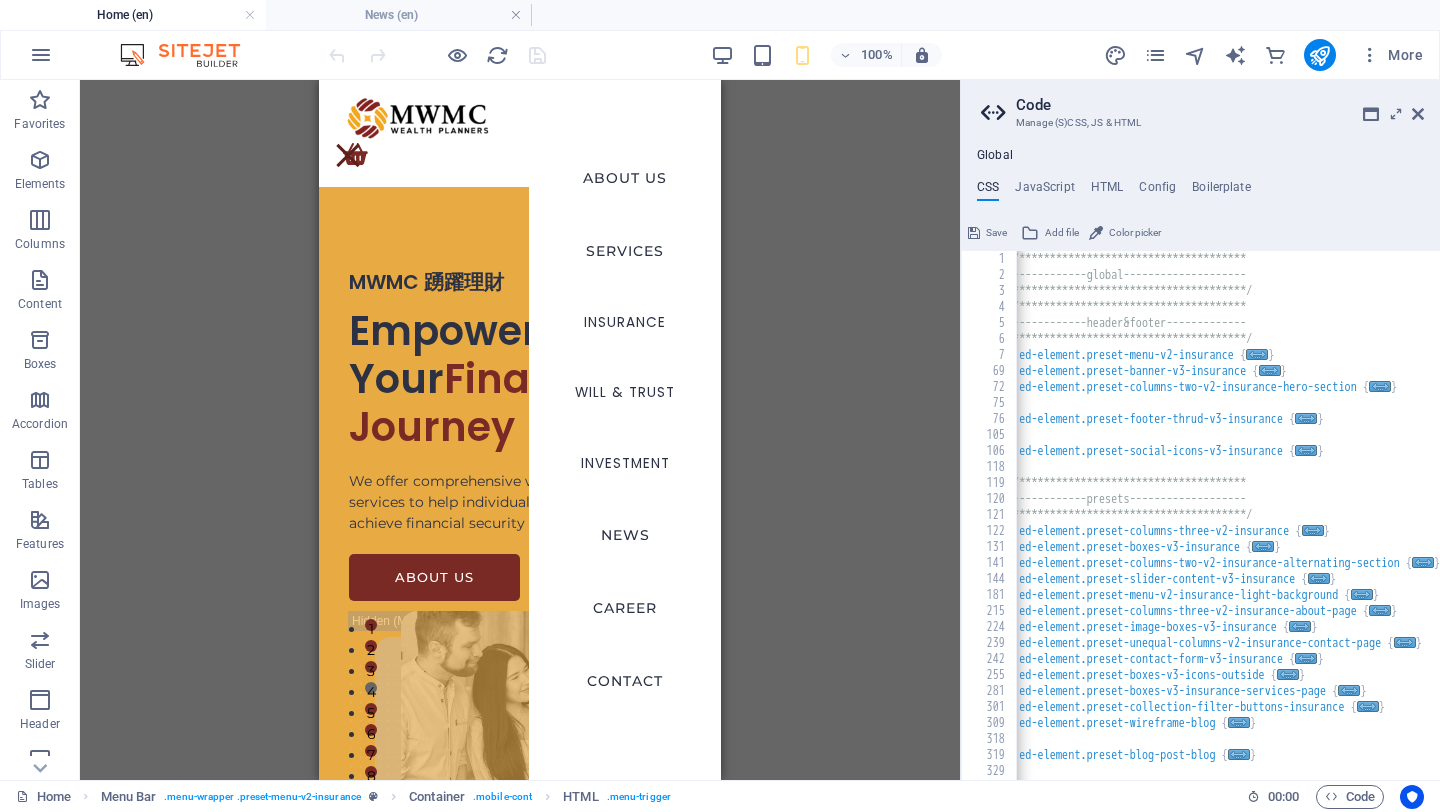 click on "Global" at bounding box center [995, 156] 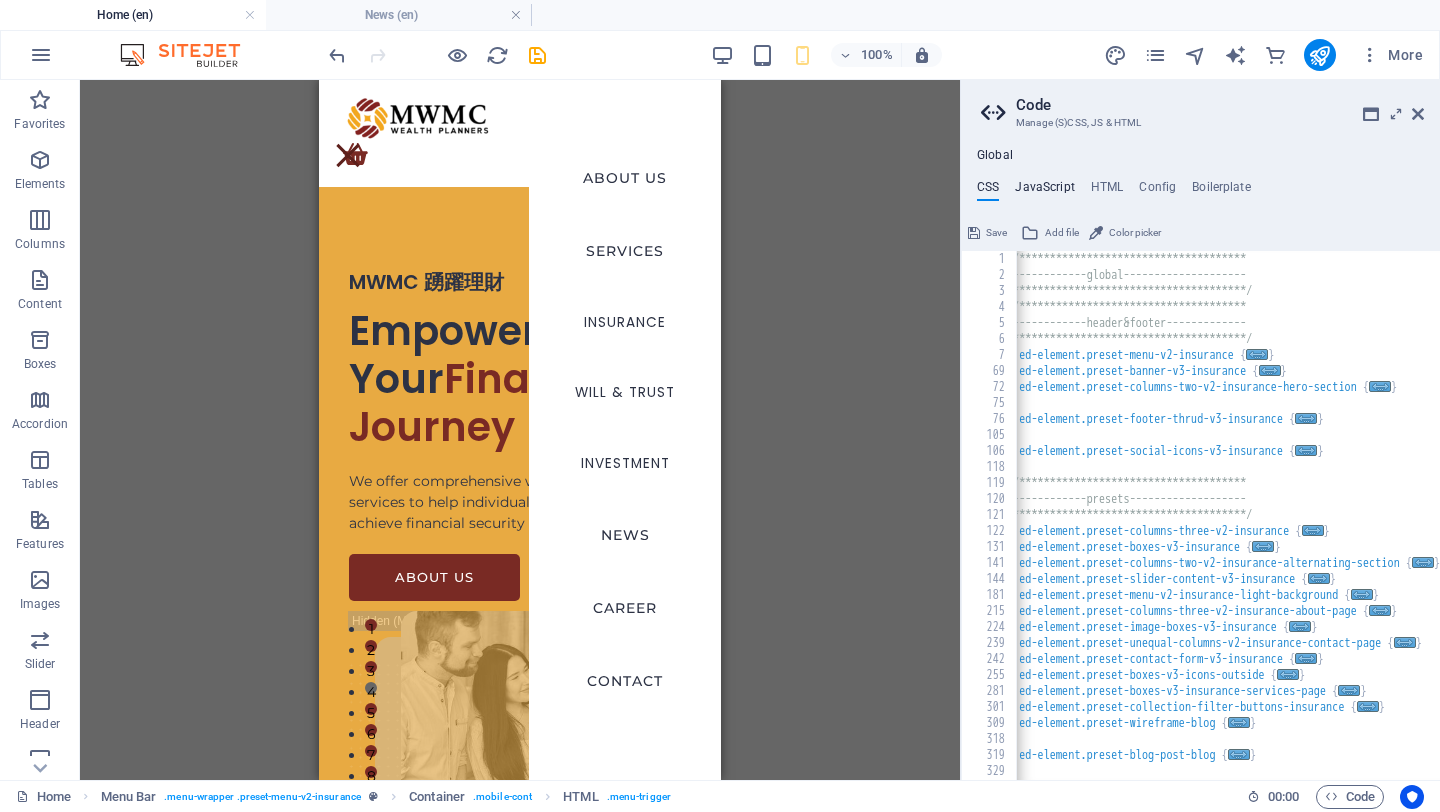 click on "JavaScript" at bounding box center (1044, 191) 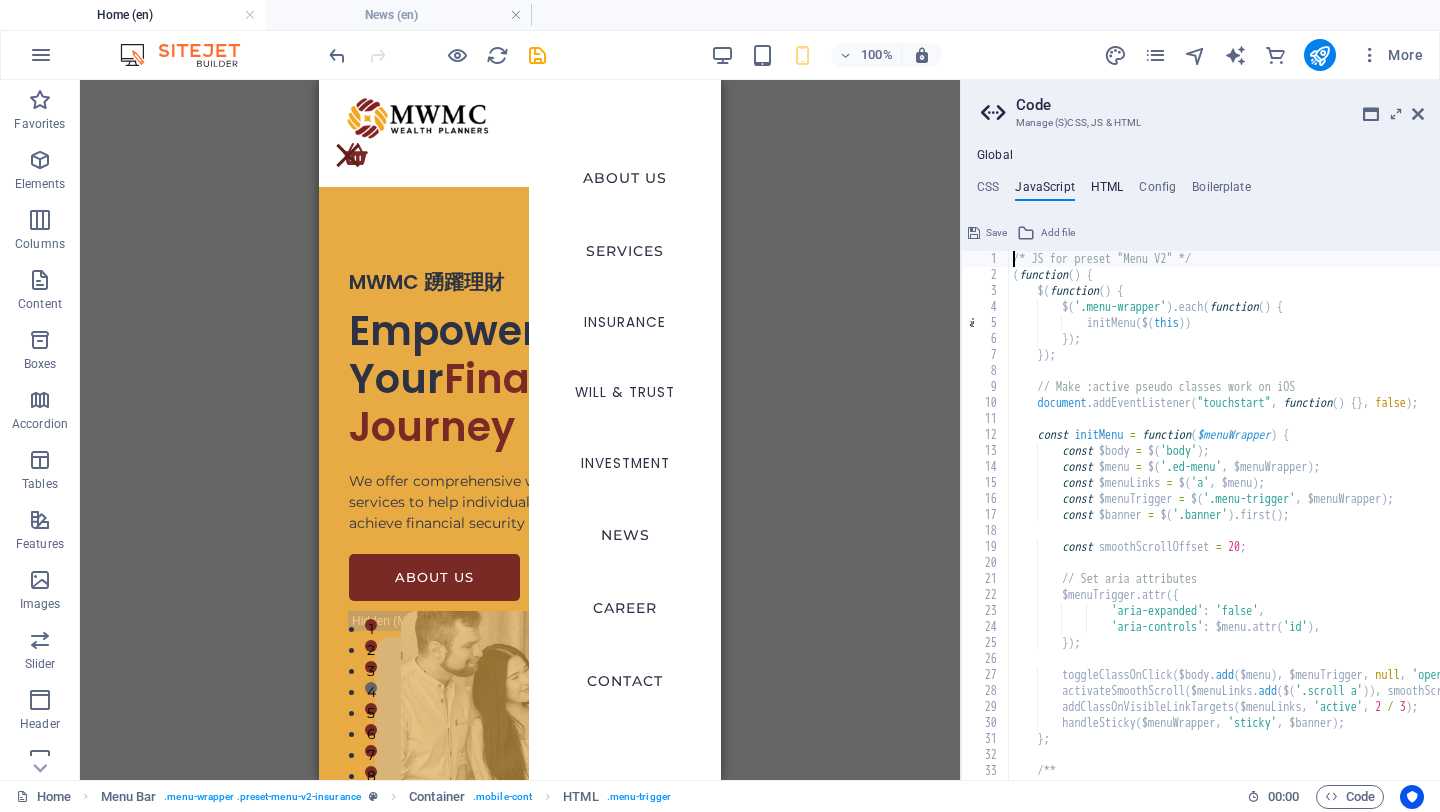 click on "HTML" at bounding box center (1107, 191) 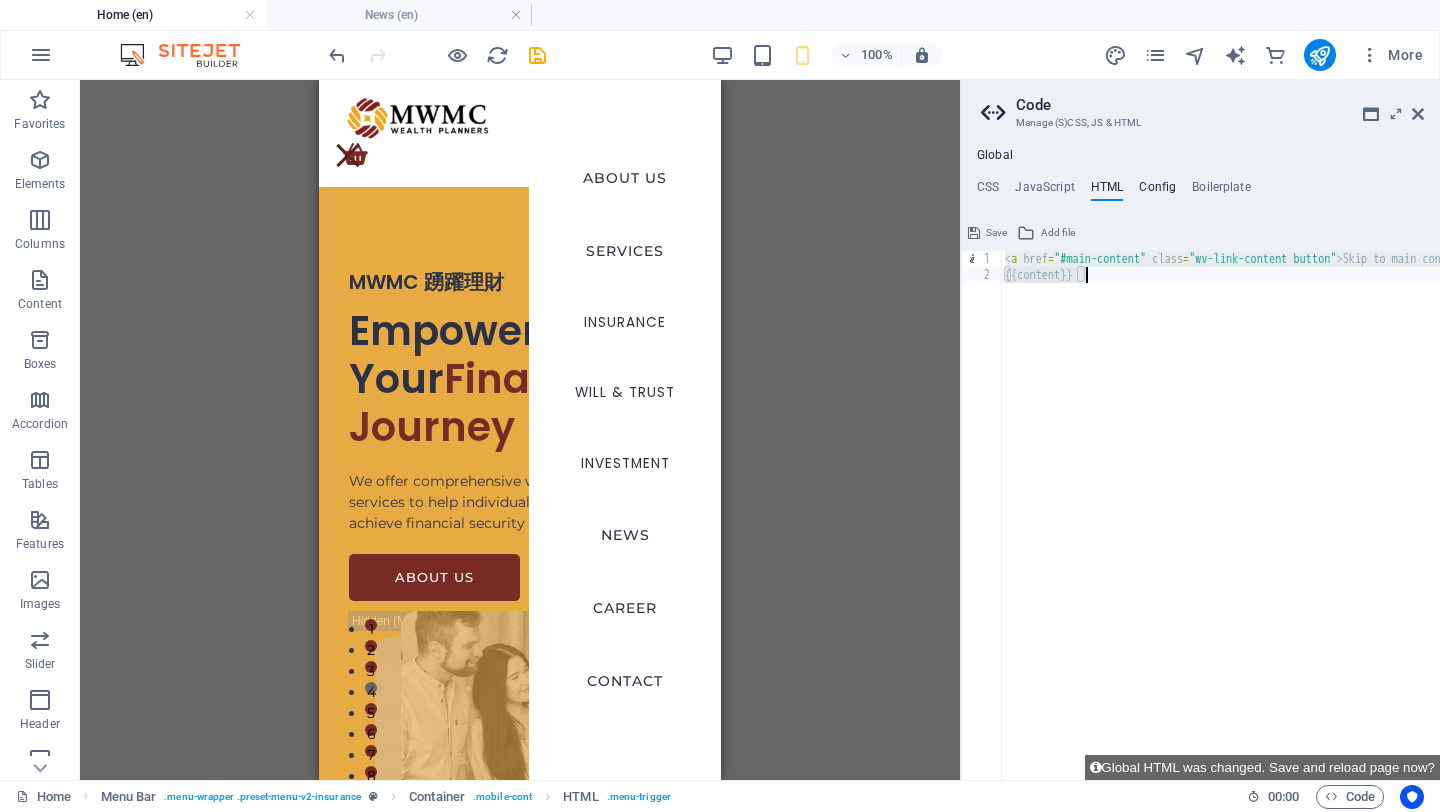 click on "Config" at bounding box center [1157, 191] 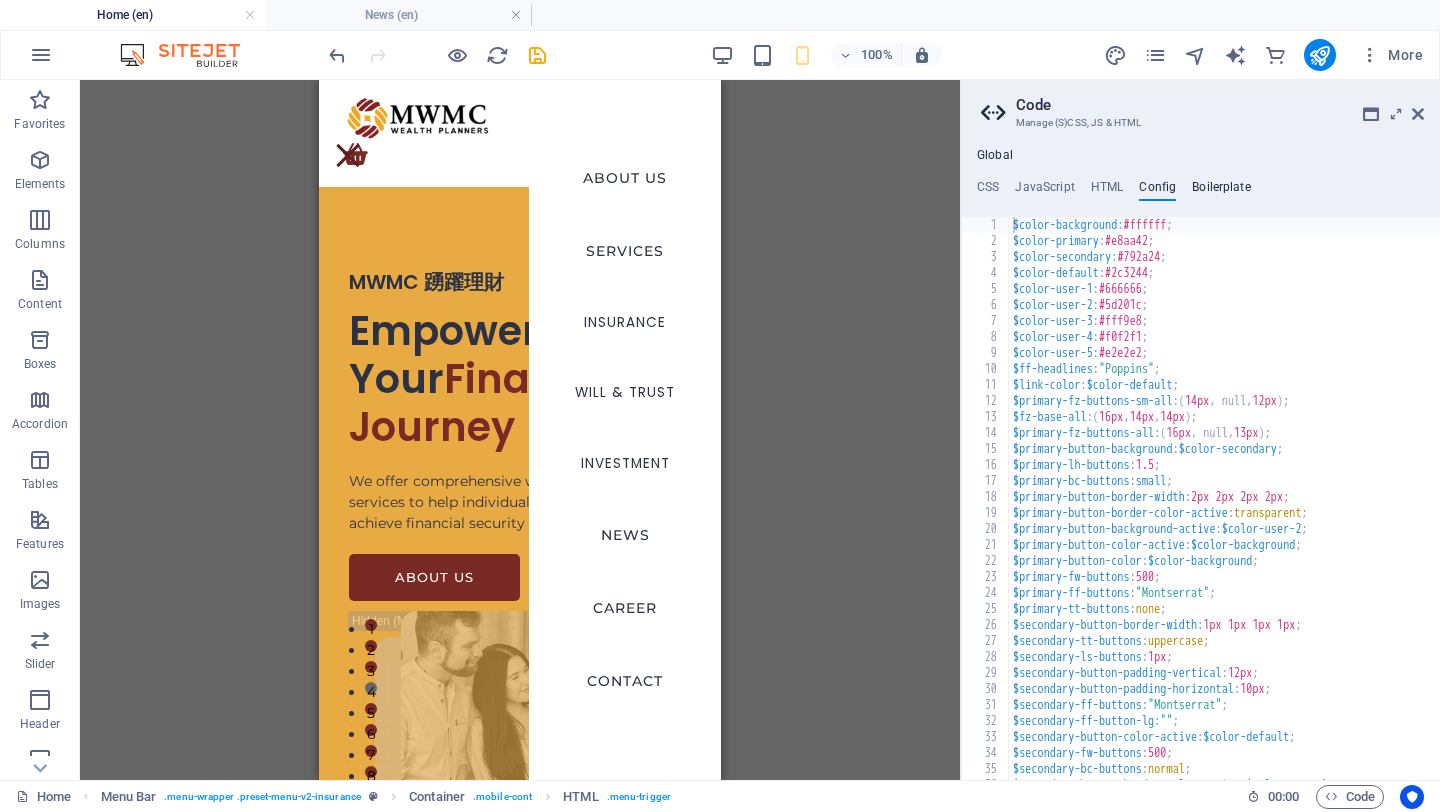 click on "Boilerplate" at bounding box center (1221, 191) 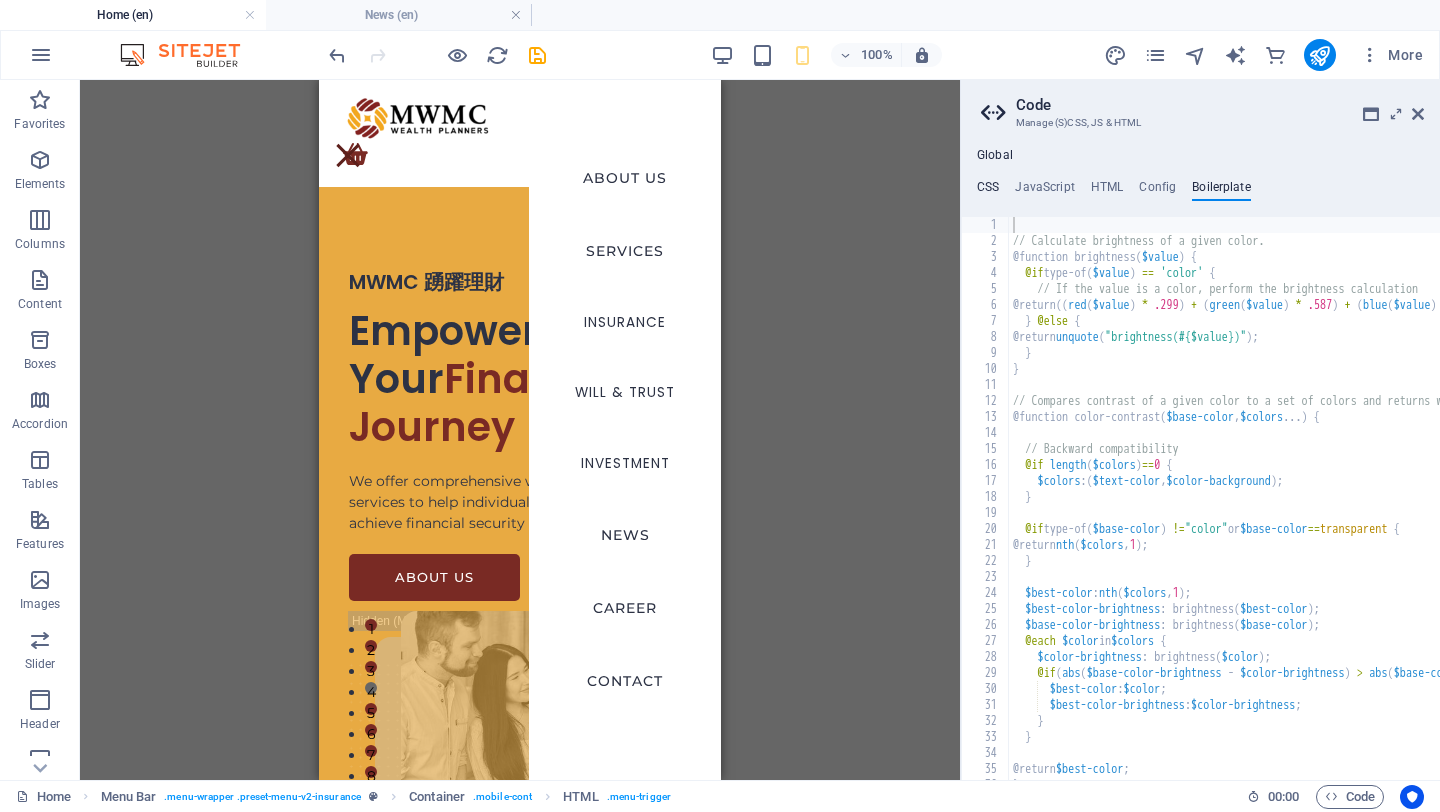 click on "CSS" at bounding box center (988, 191) 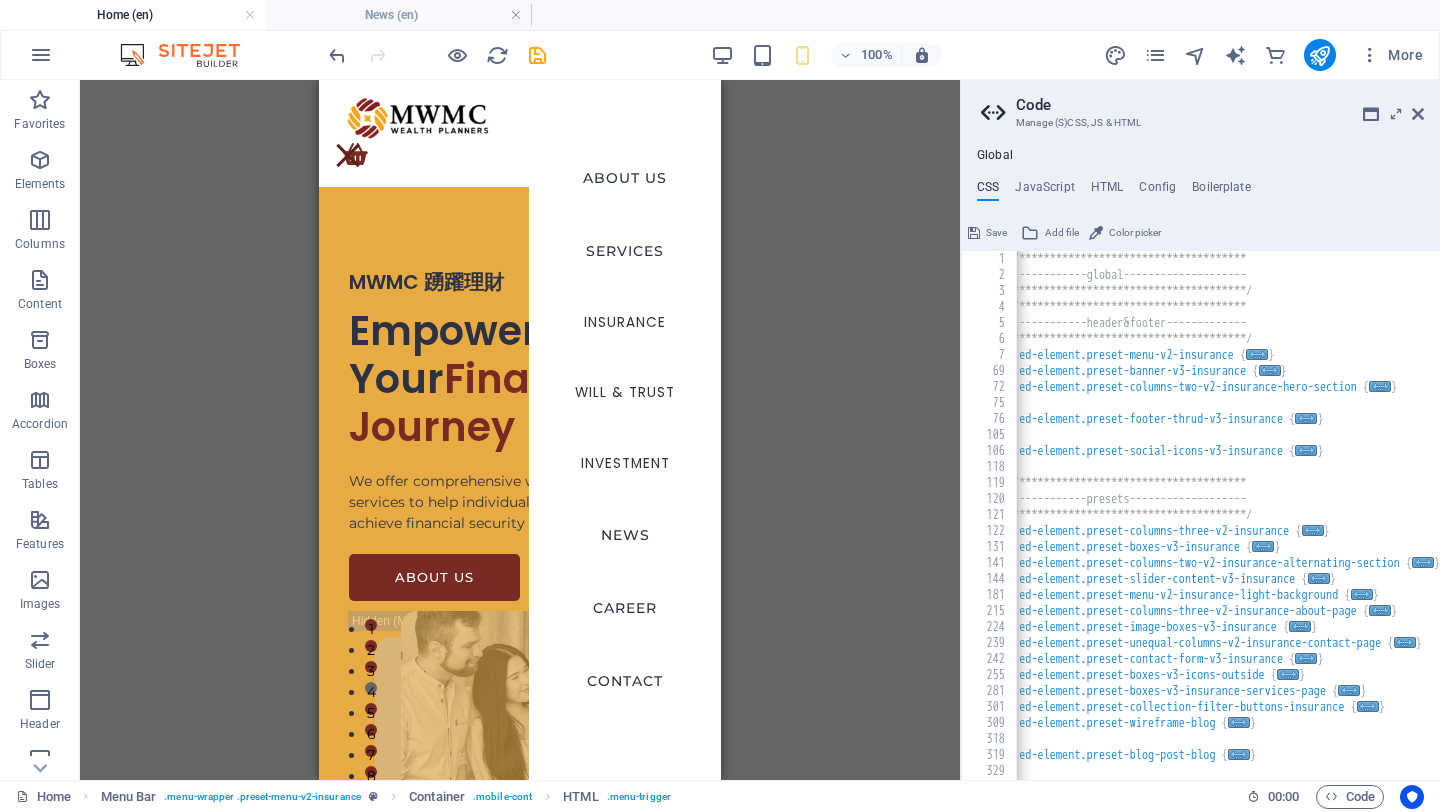 click on "Add file" at bounding box center [1050, 233] 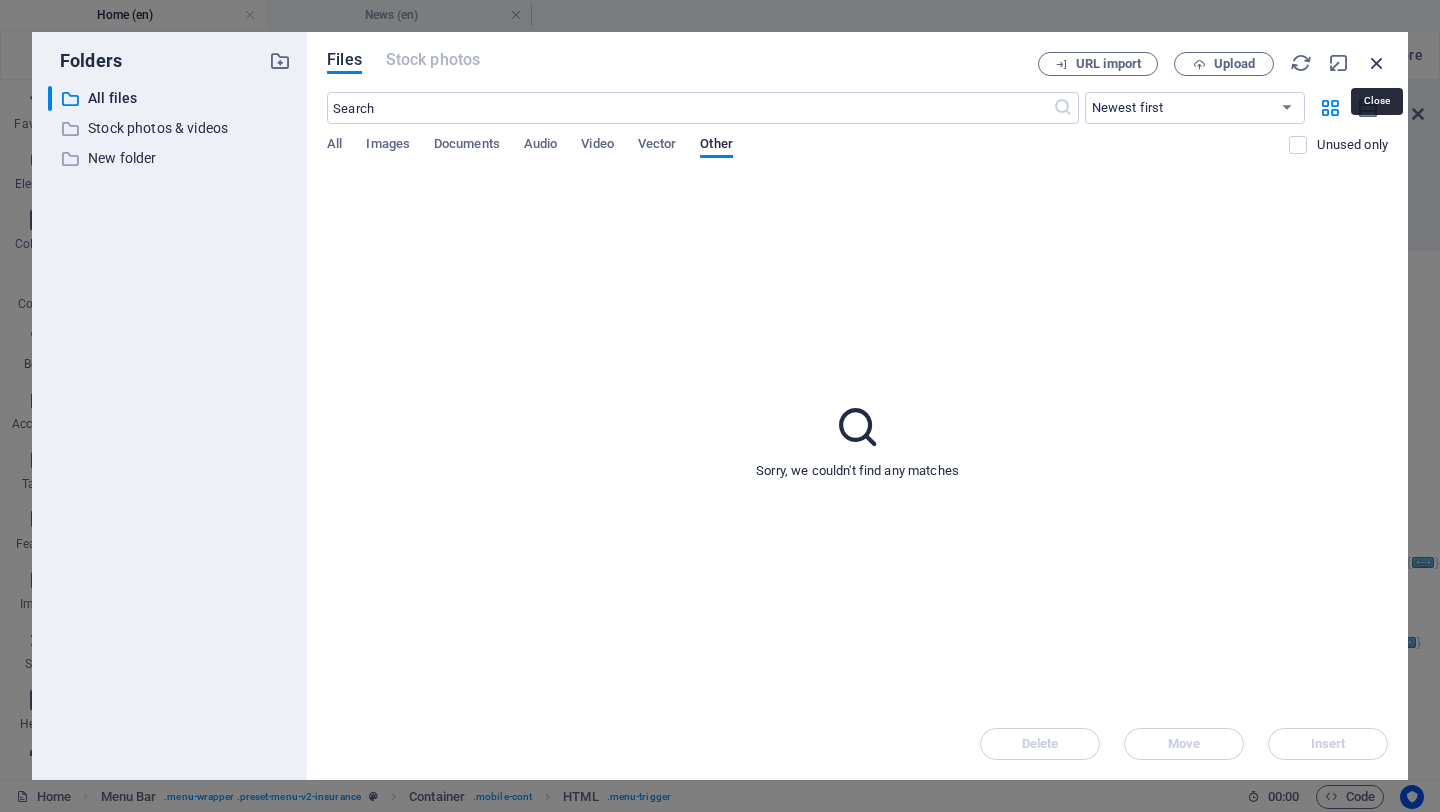 click at bounding box center (1377, 63) 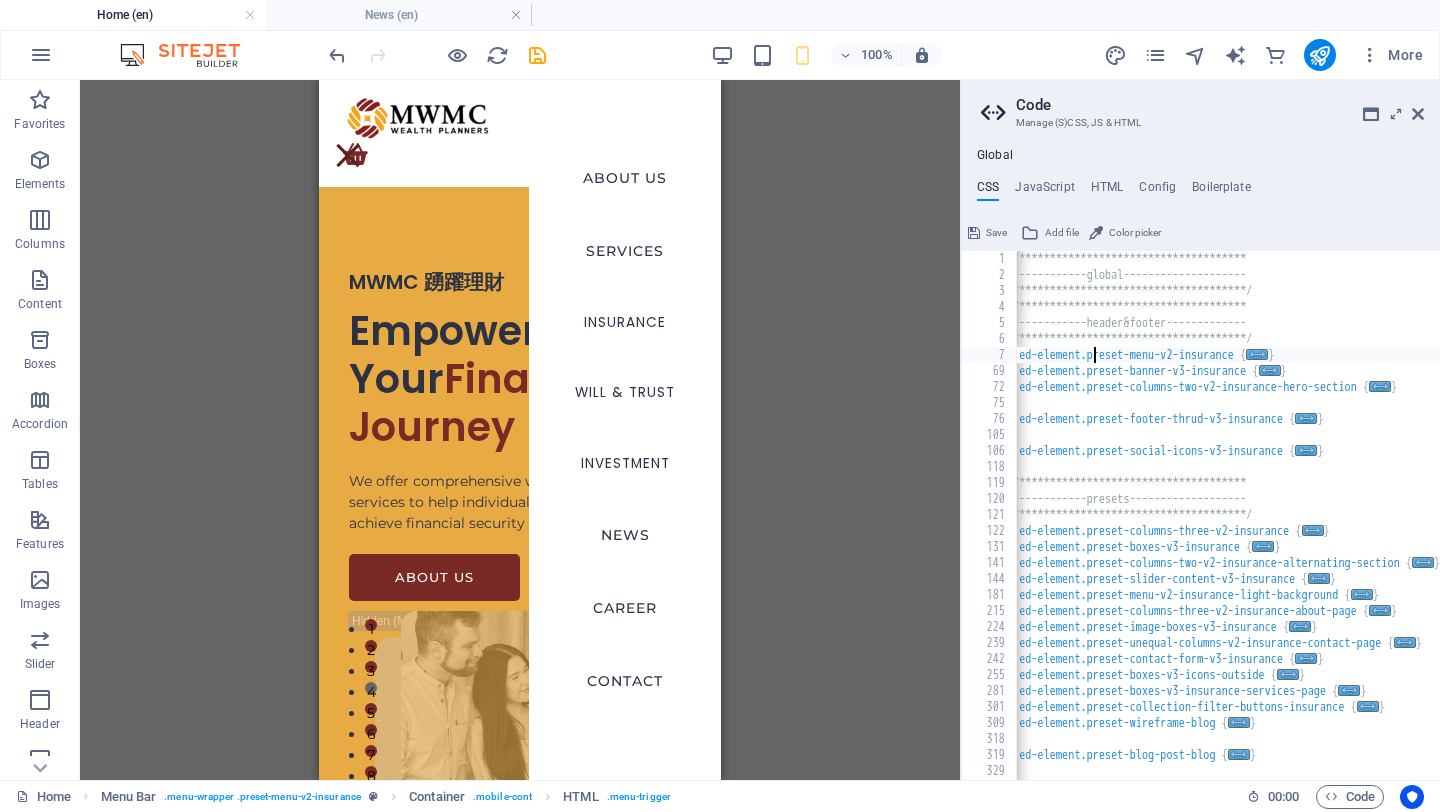 click on "**********" at bounding box center [1251, 531] 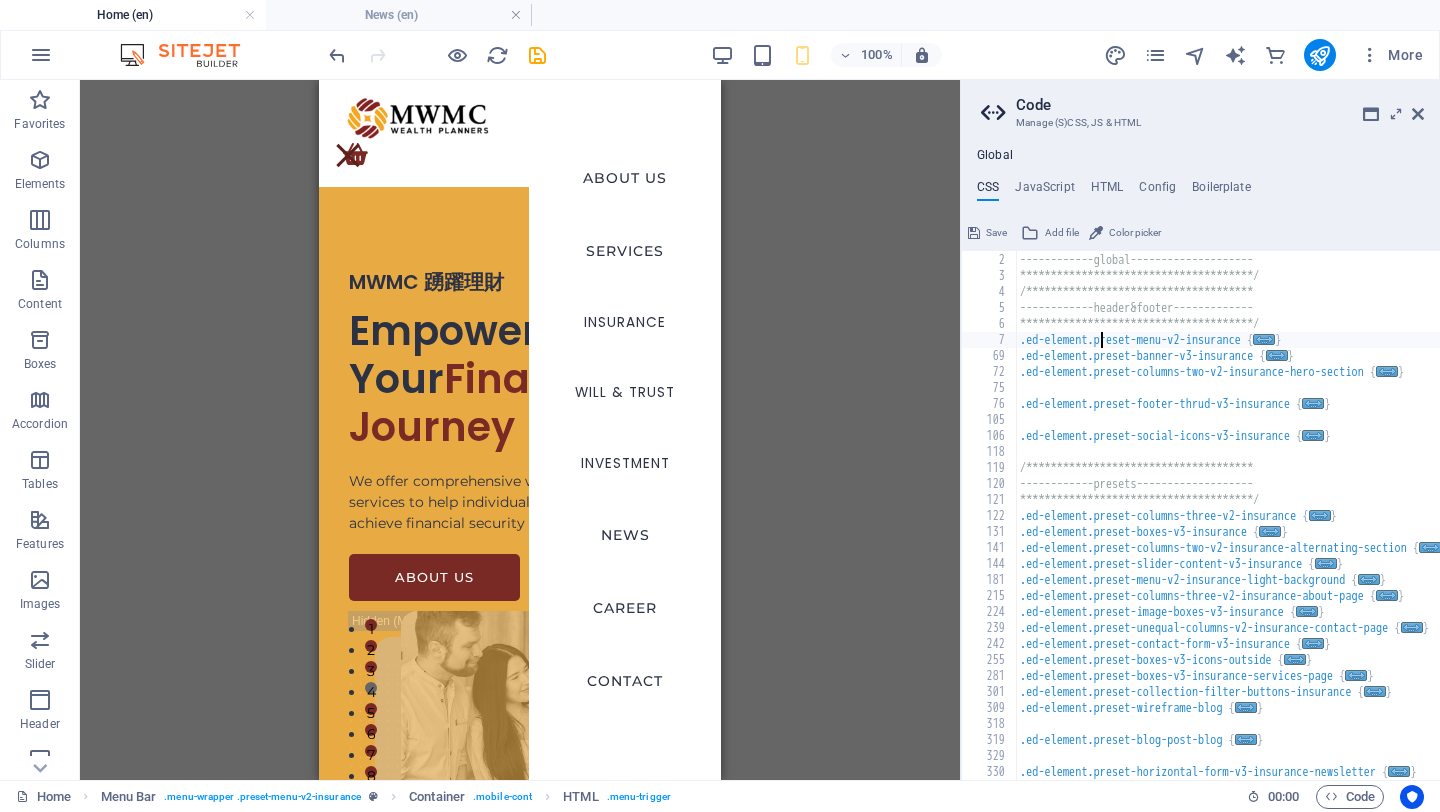 scroll, scrollTop: 37, scrollLeft: 0, axis: vertical 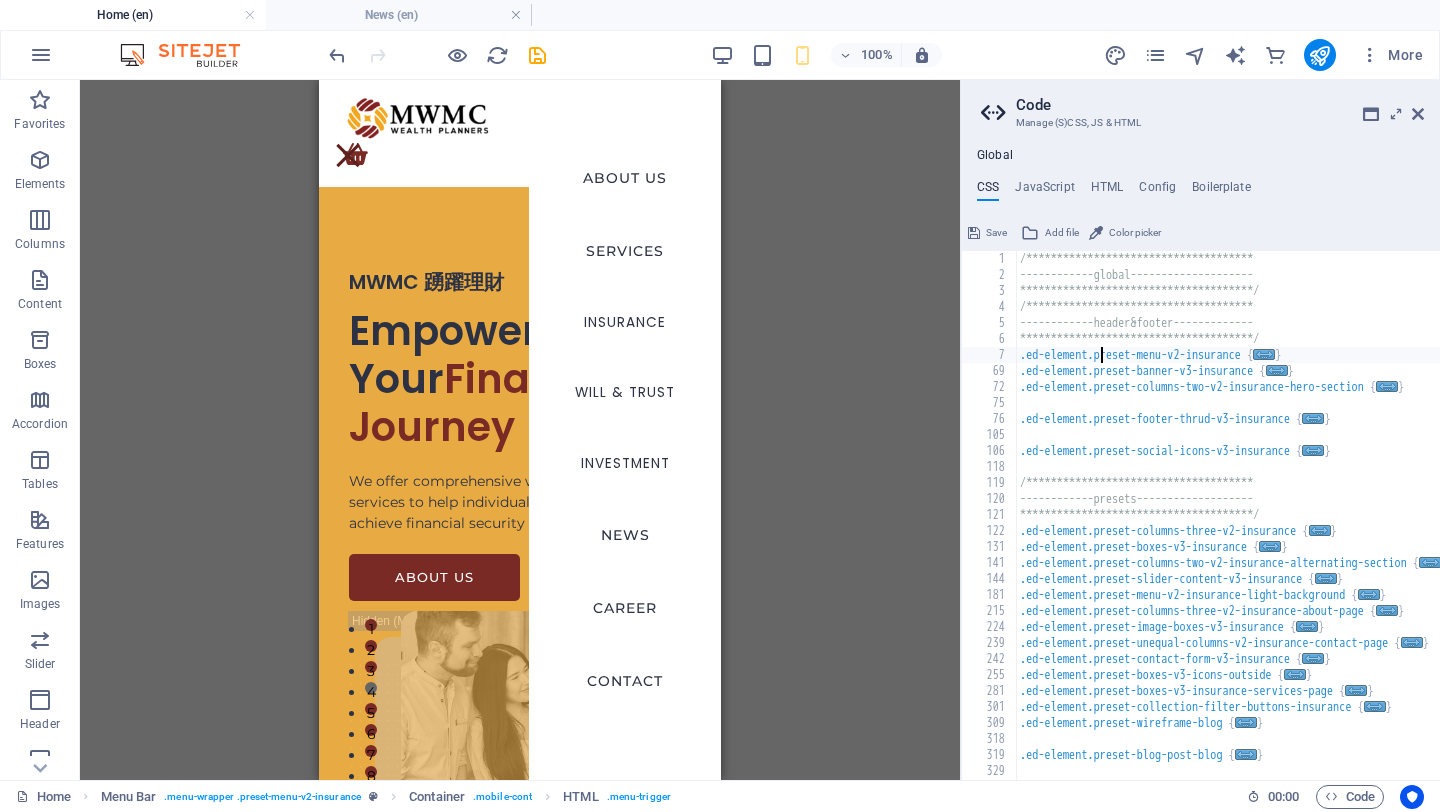 click on "**********" at bounding box center [1258, 531] 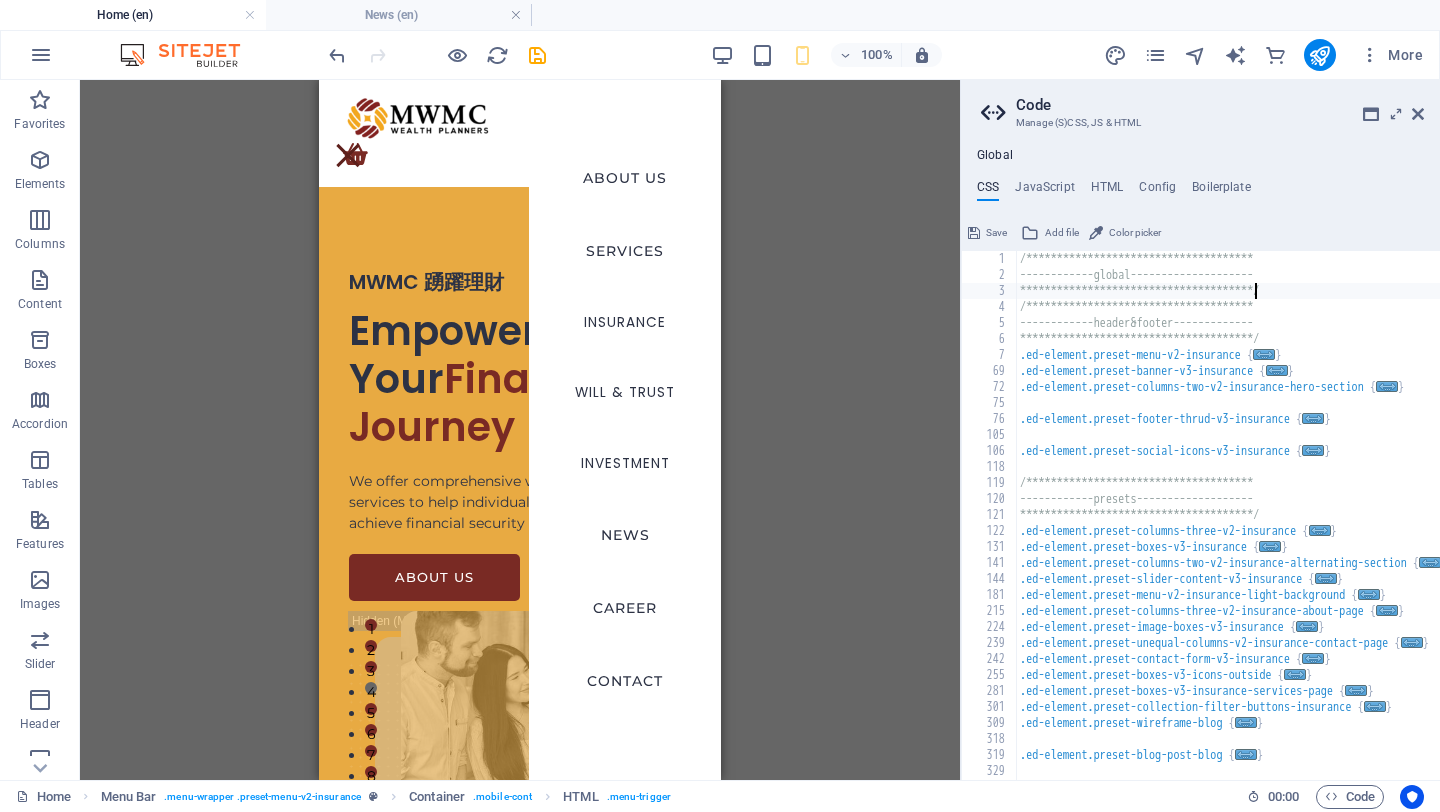 click on "**********" at bounding box center (1258, 531) 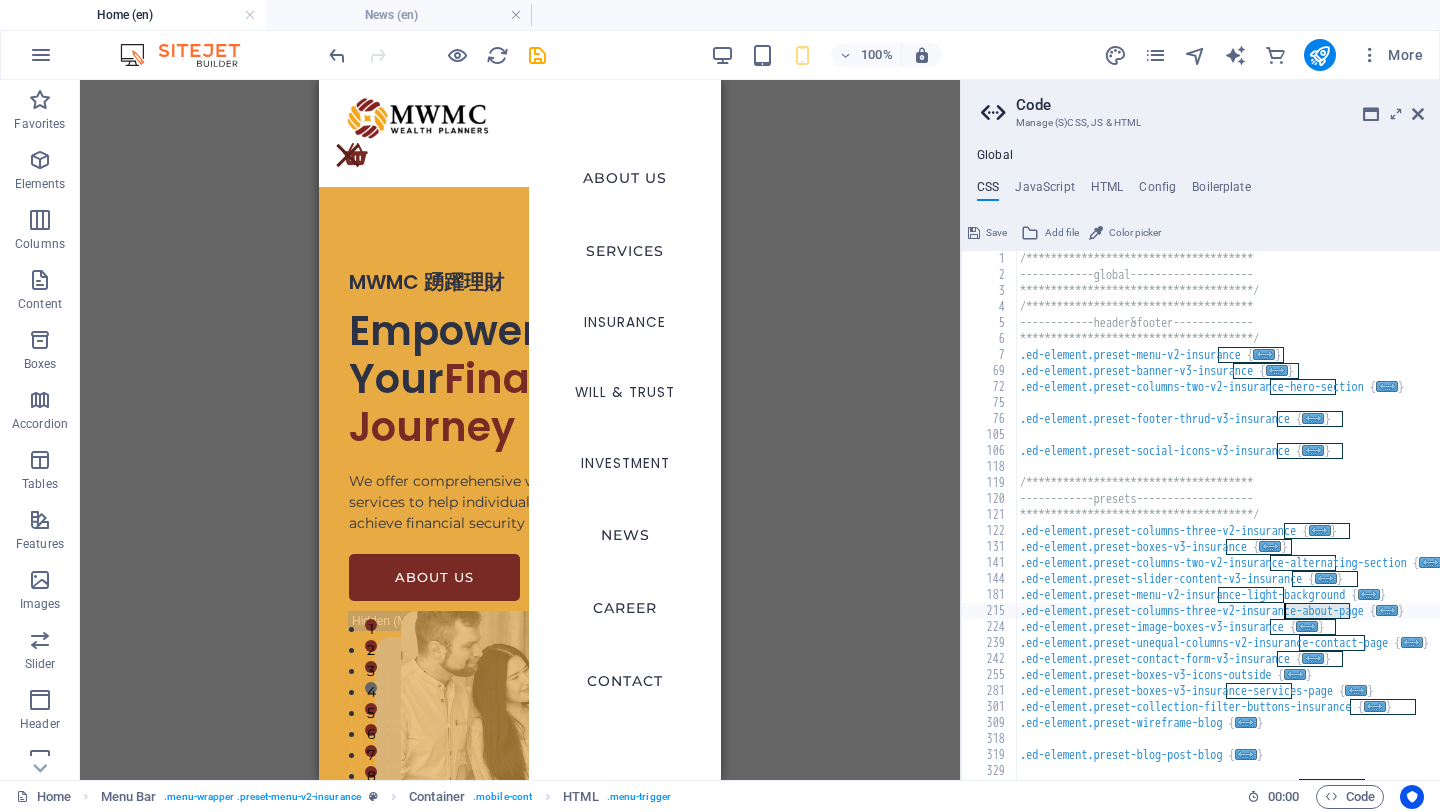 click on "**********" at bounding box center [1258, 531] 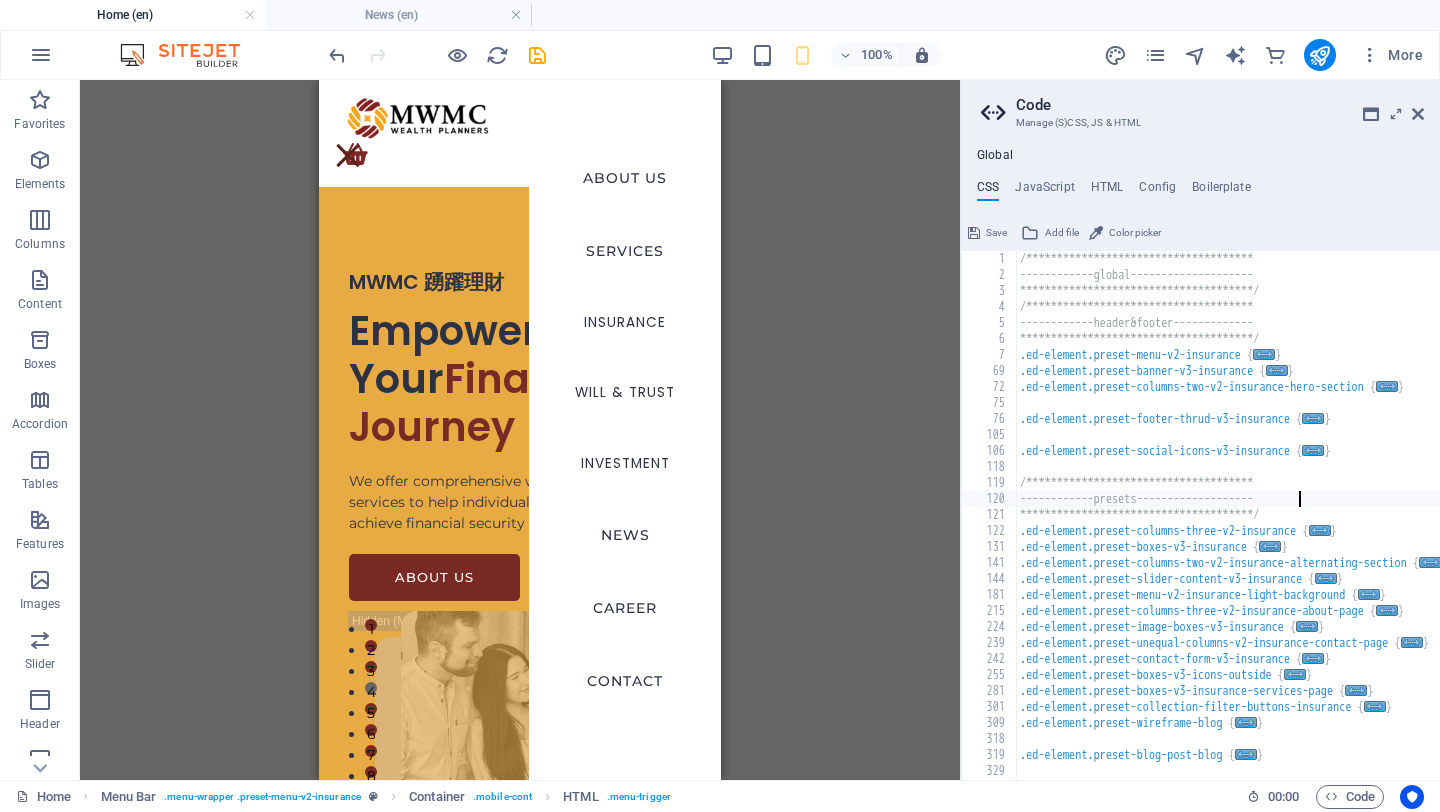 click on "**********" at bounding box center (1258, 531) 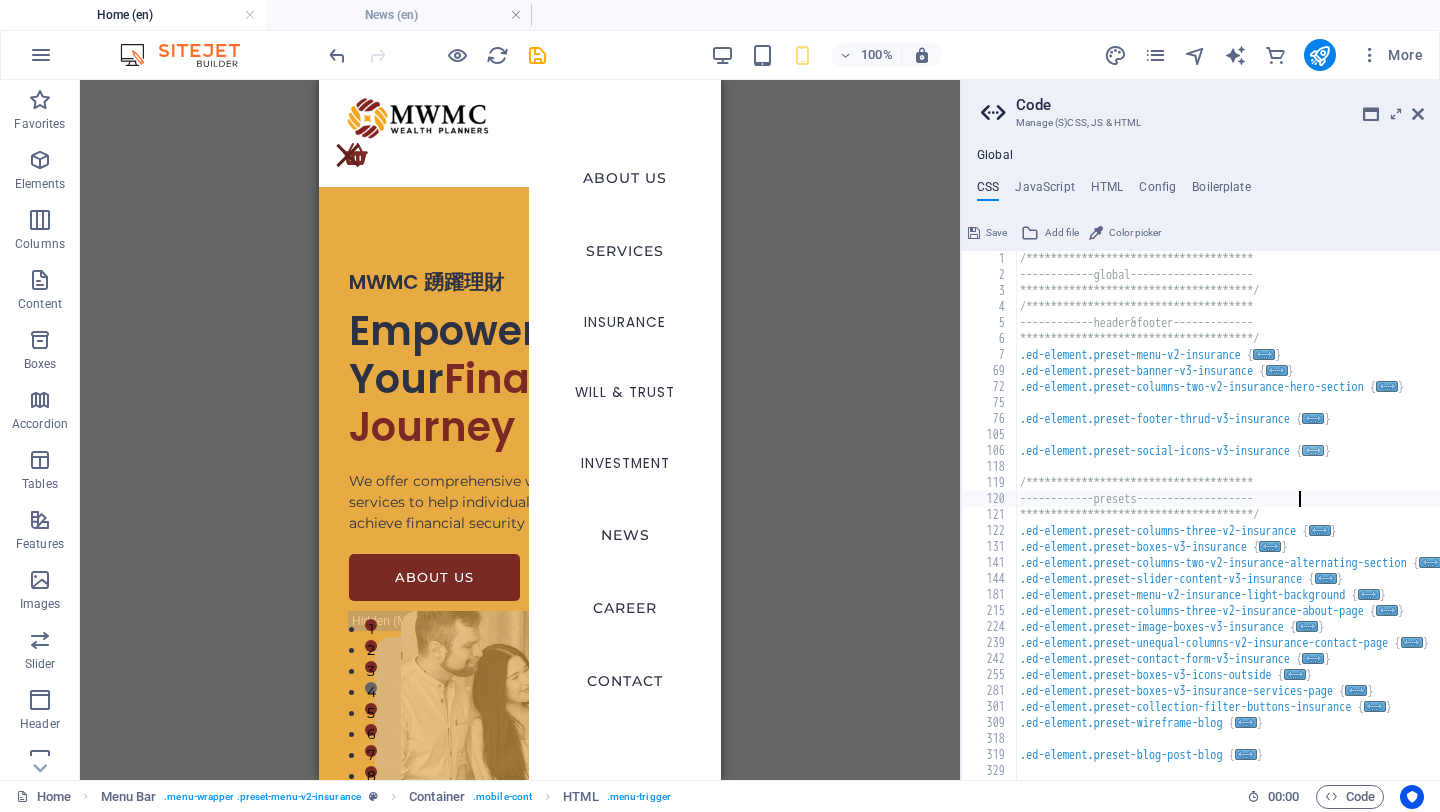 click on "..." at bounding box center [1313, 450] 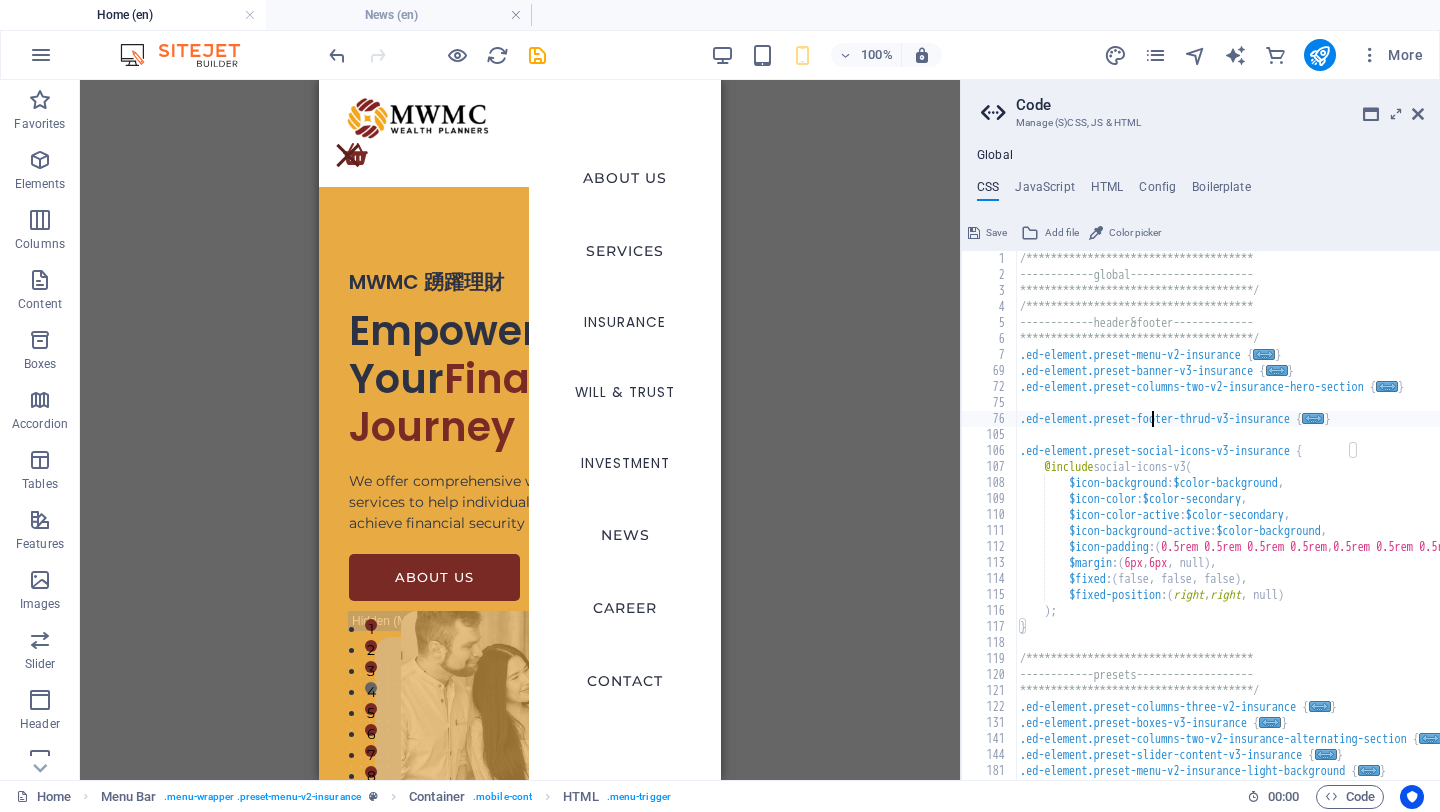 click on "**********" at bounding box center [1346, 531] 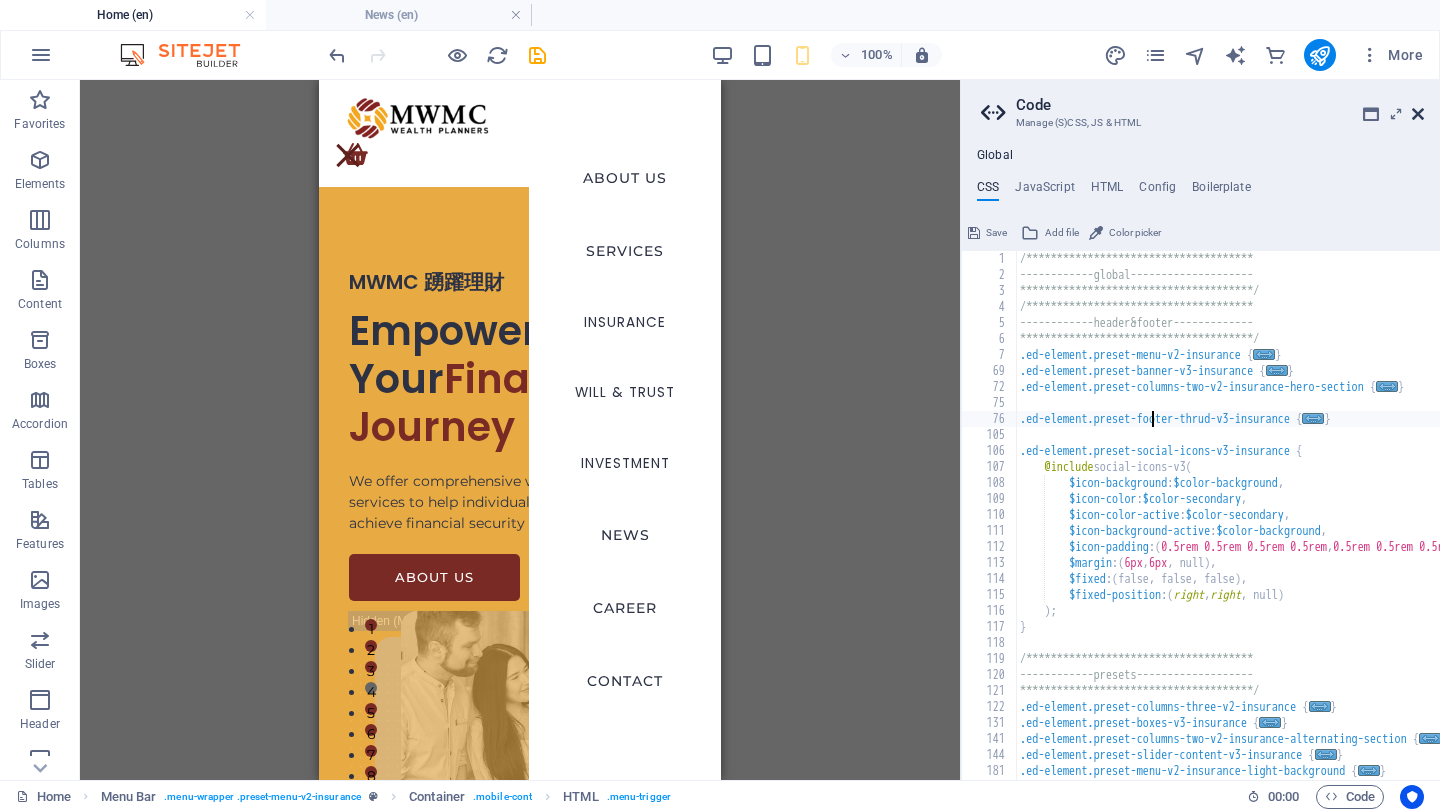 click at bounding box center [1418, 114] 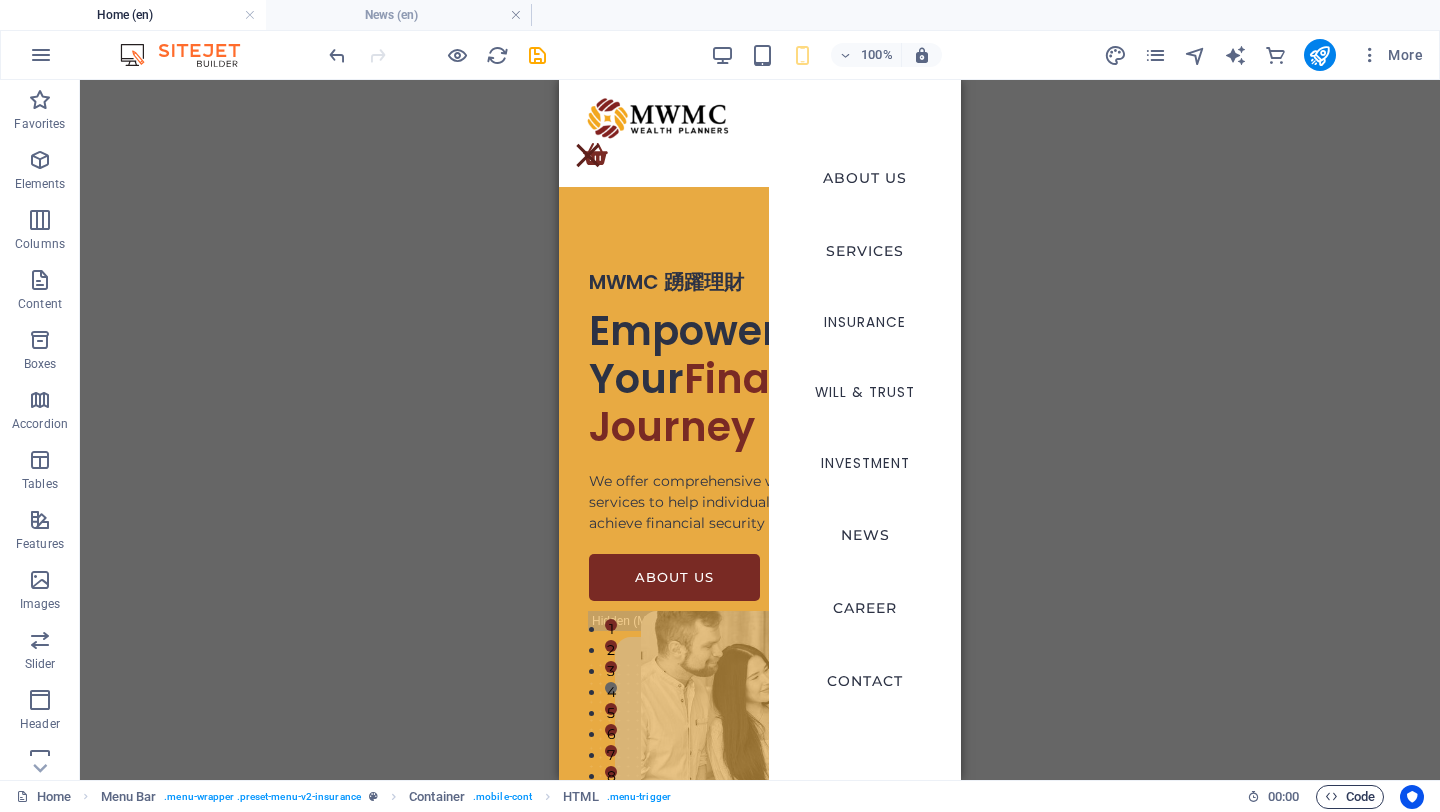 click on "Code" at bounding box center [1350, 797] 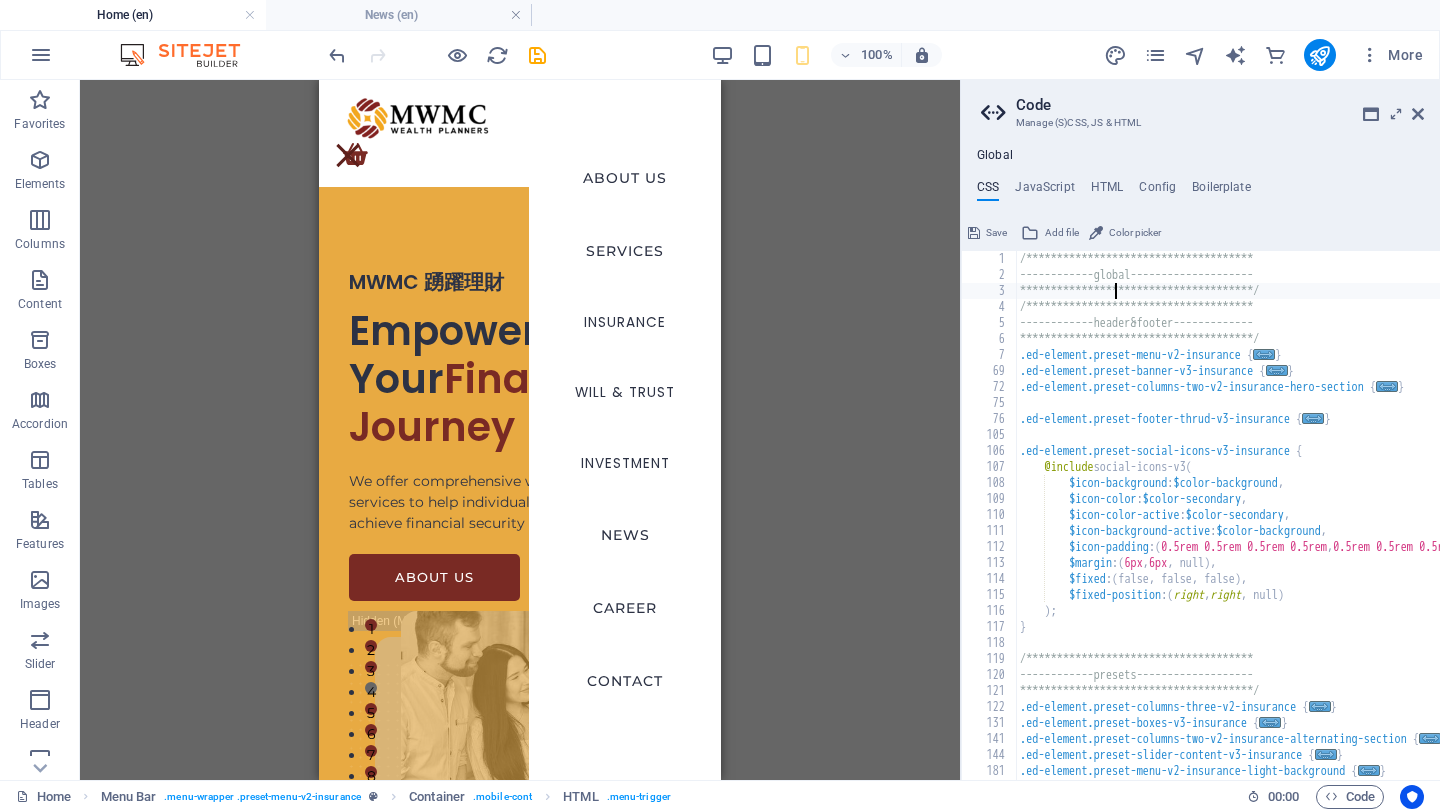 click on "**********" at bounding box center [1346, 531] 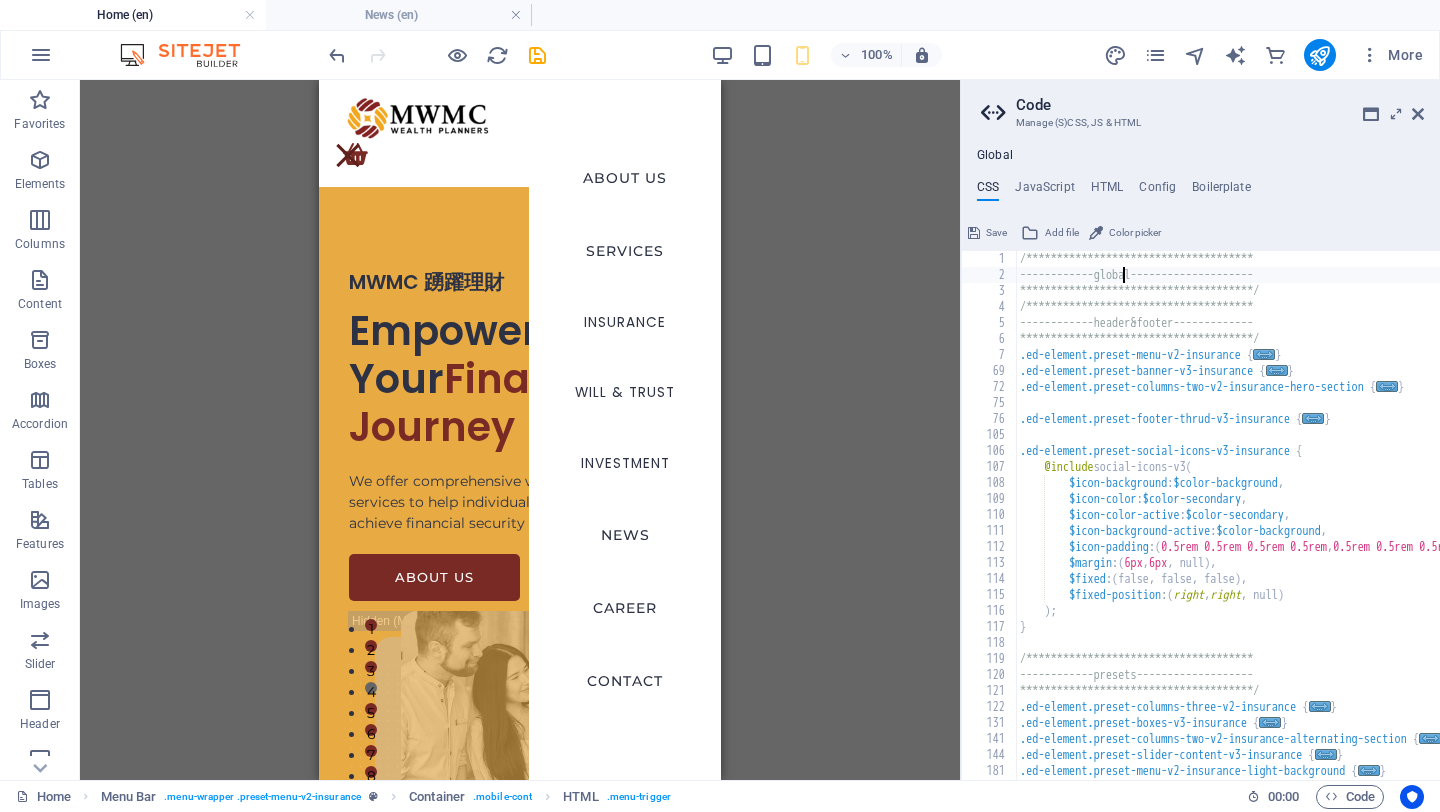 click on "**********" at bounding box center (1346, 531) 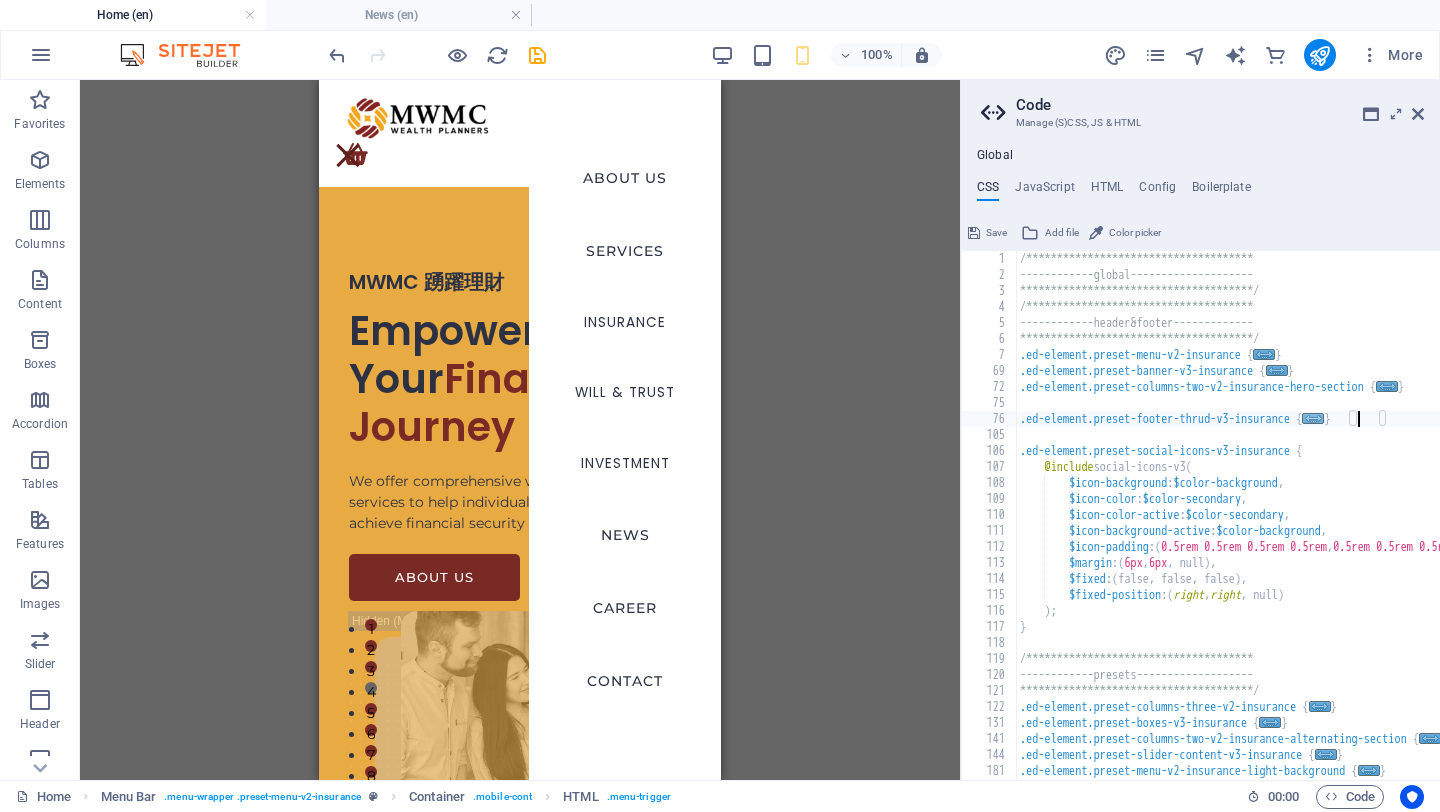 click on "..." at bounding box center [1313, 418] 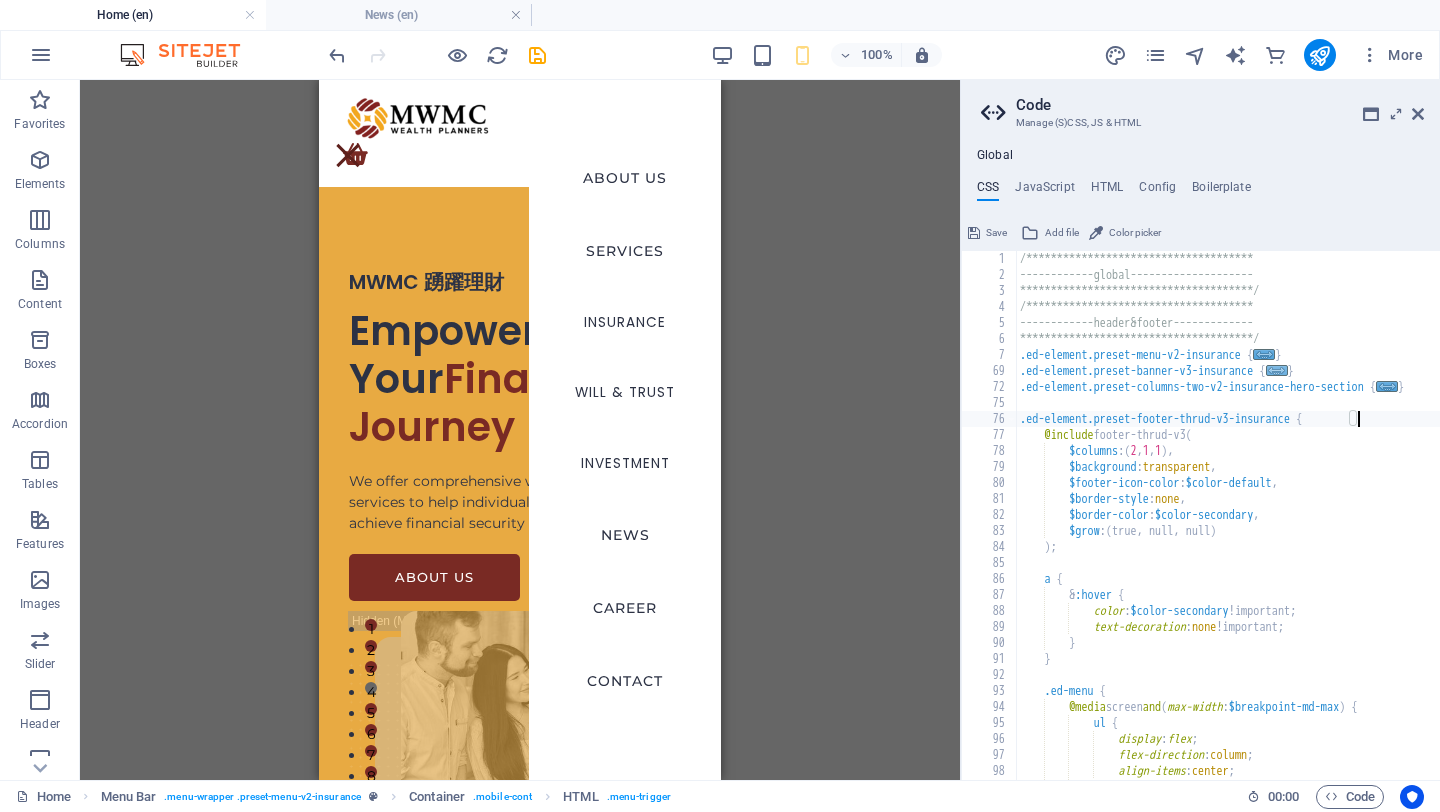 click on "..." at bounding box center [1277, 370] 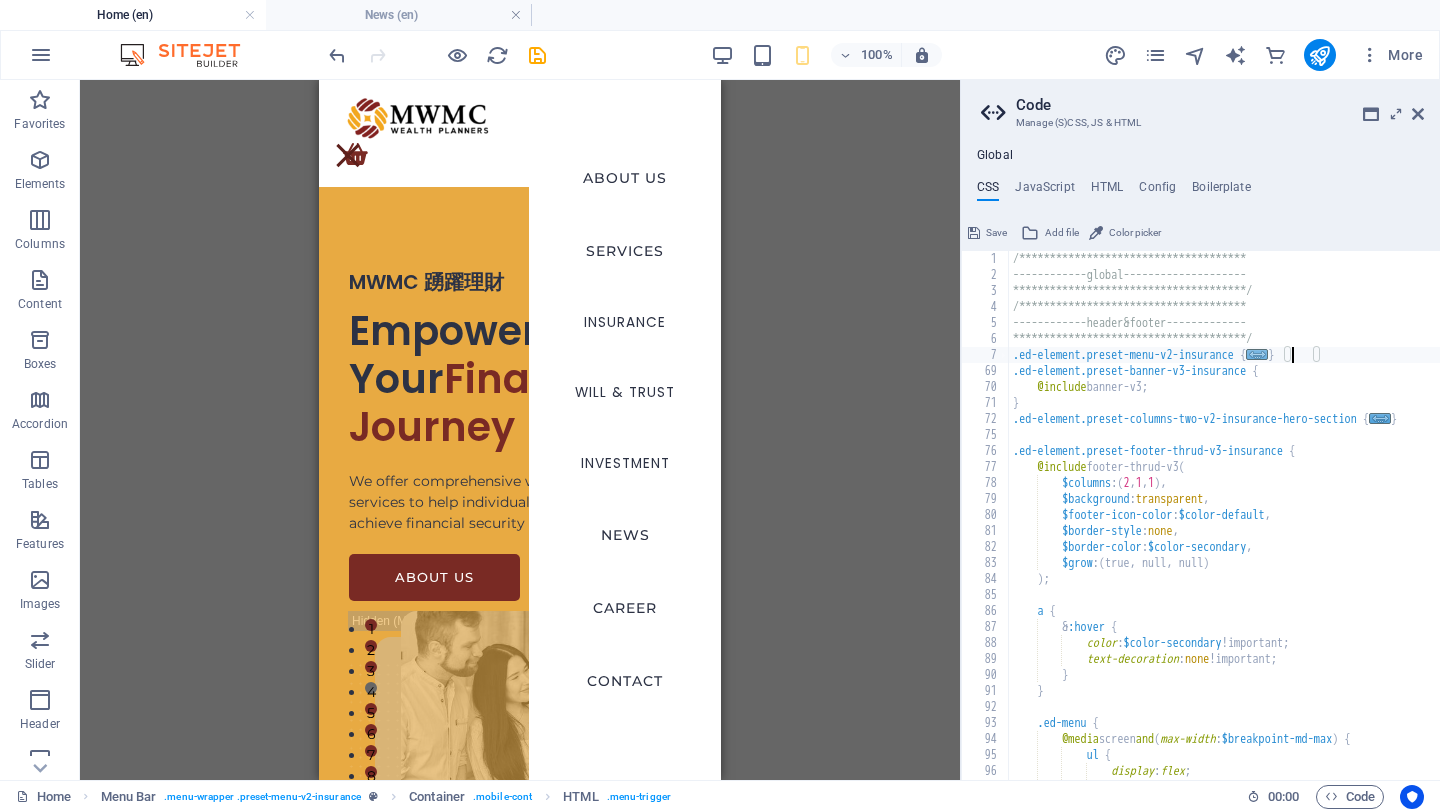 click on "..." at bounding box center (1257, 354) 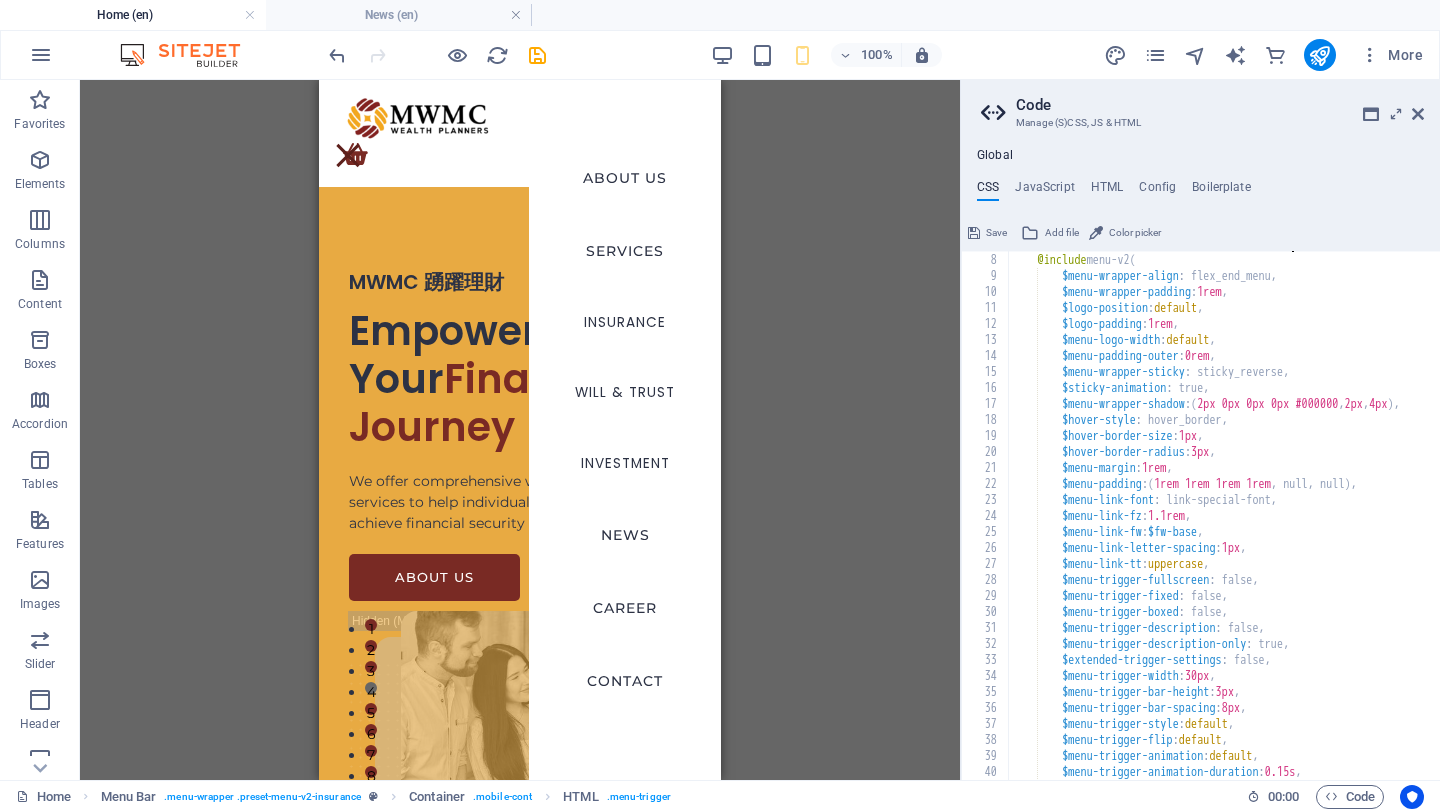 scroll, scrollTop: 111, scrollLeft: 0, axis: vertical 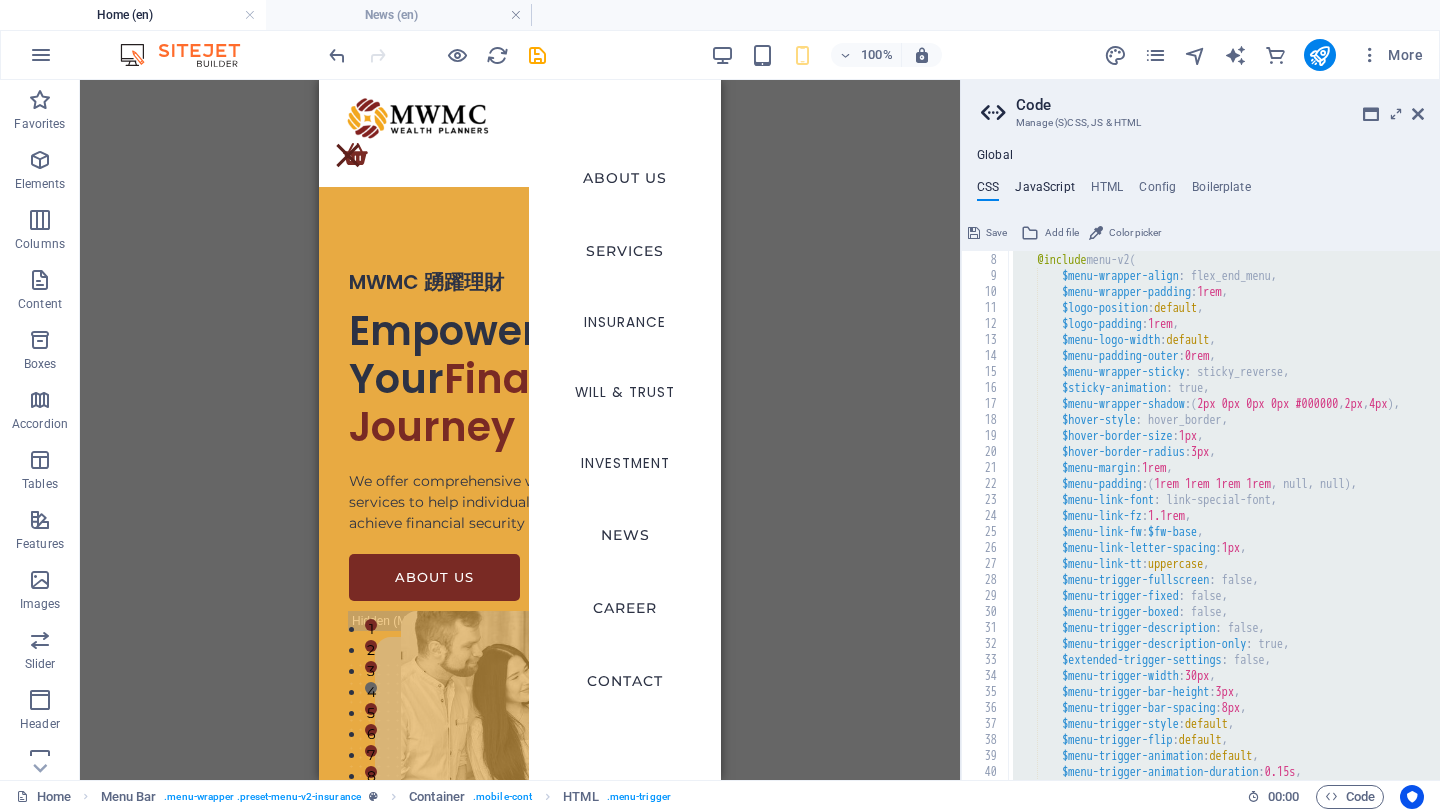 click on "JavaScript" at bounding box center [1044, 191] 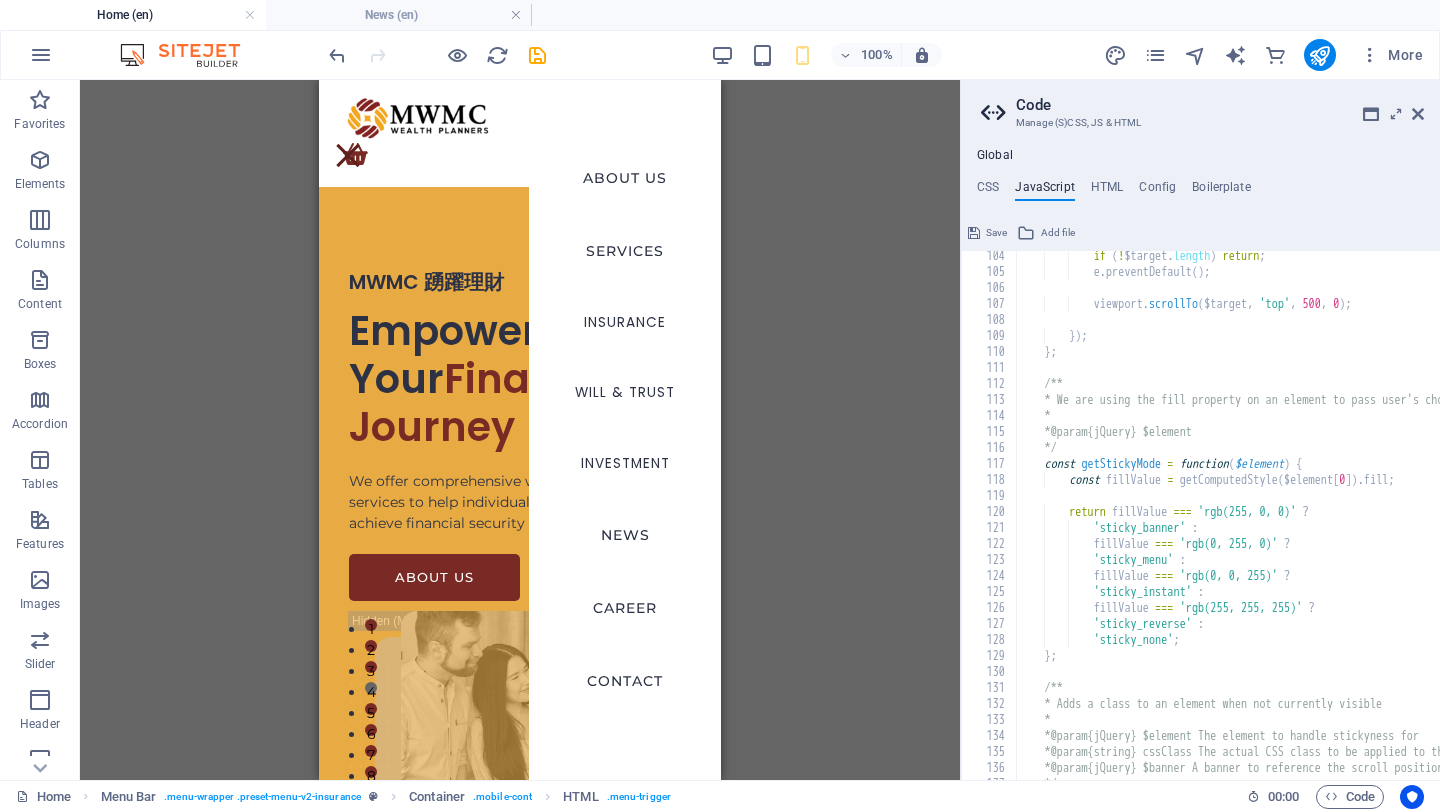 scroll, scrollTop: 1651, scrollLeft: 0, axis: vertical 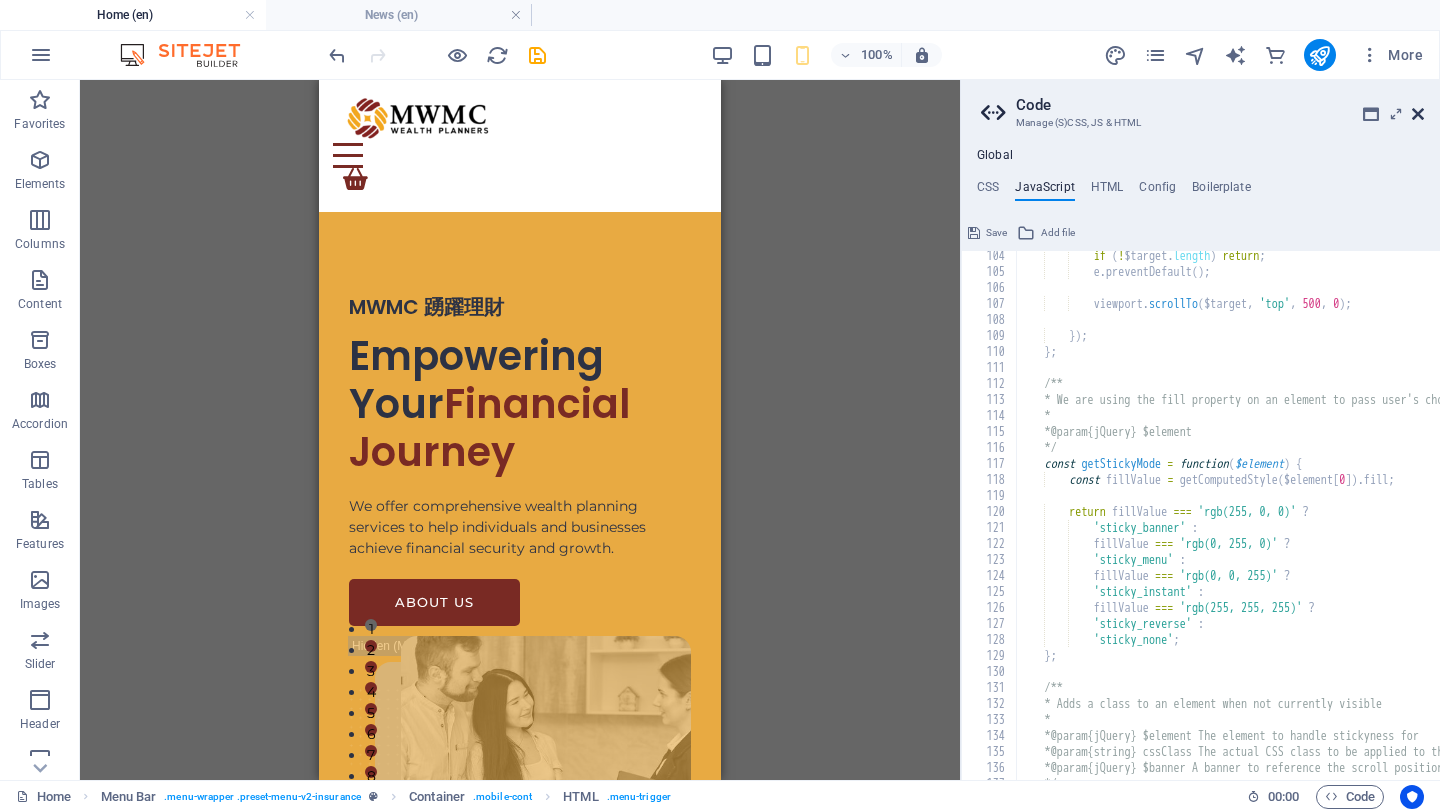 click at bounding box center (1418, 114) 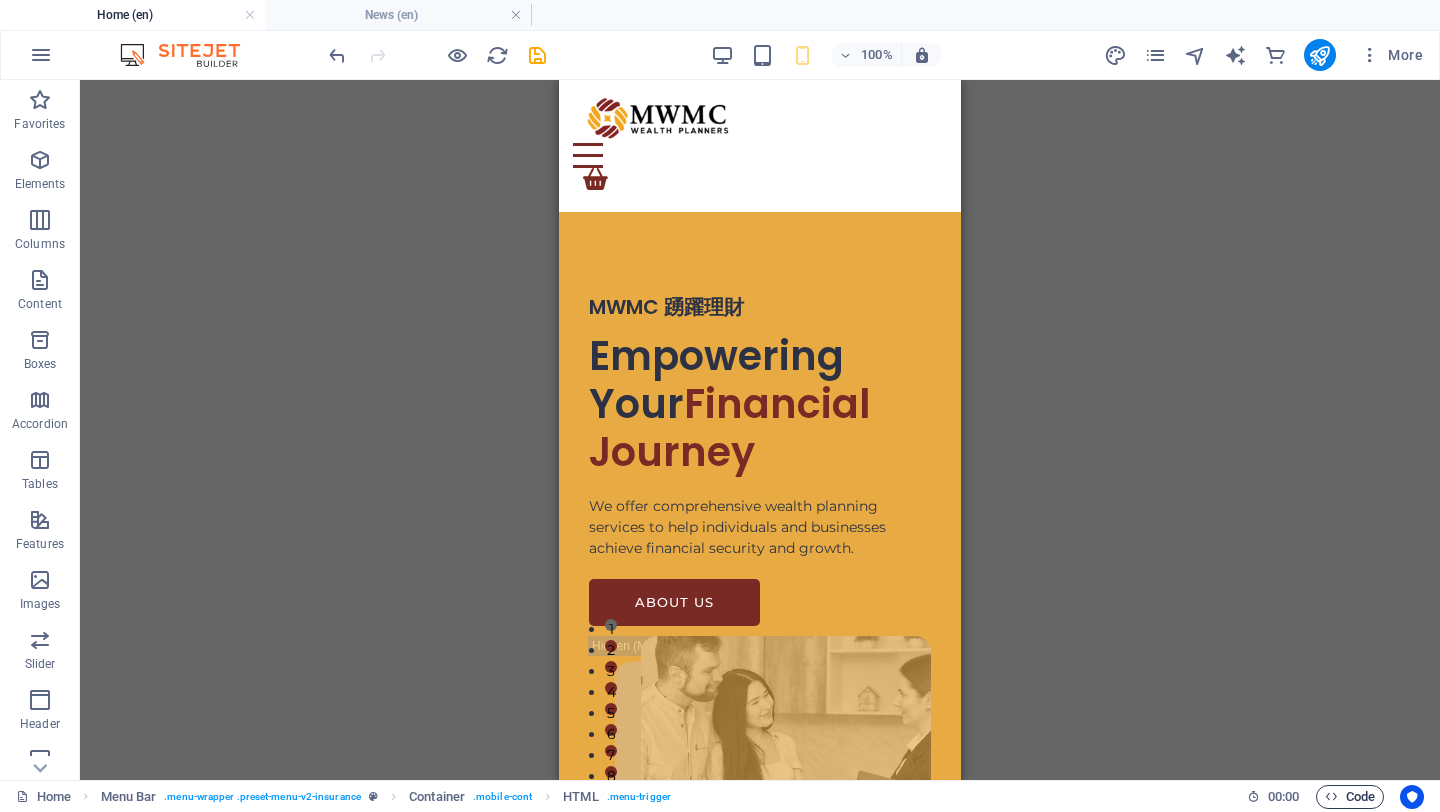 click at bounding box center (1331, 796) 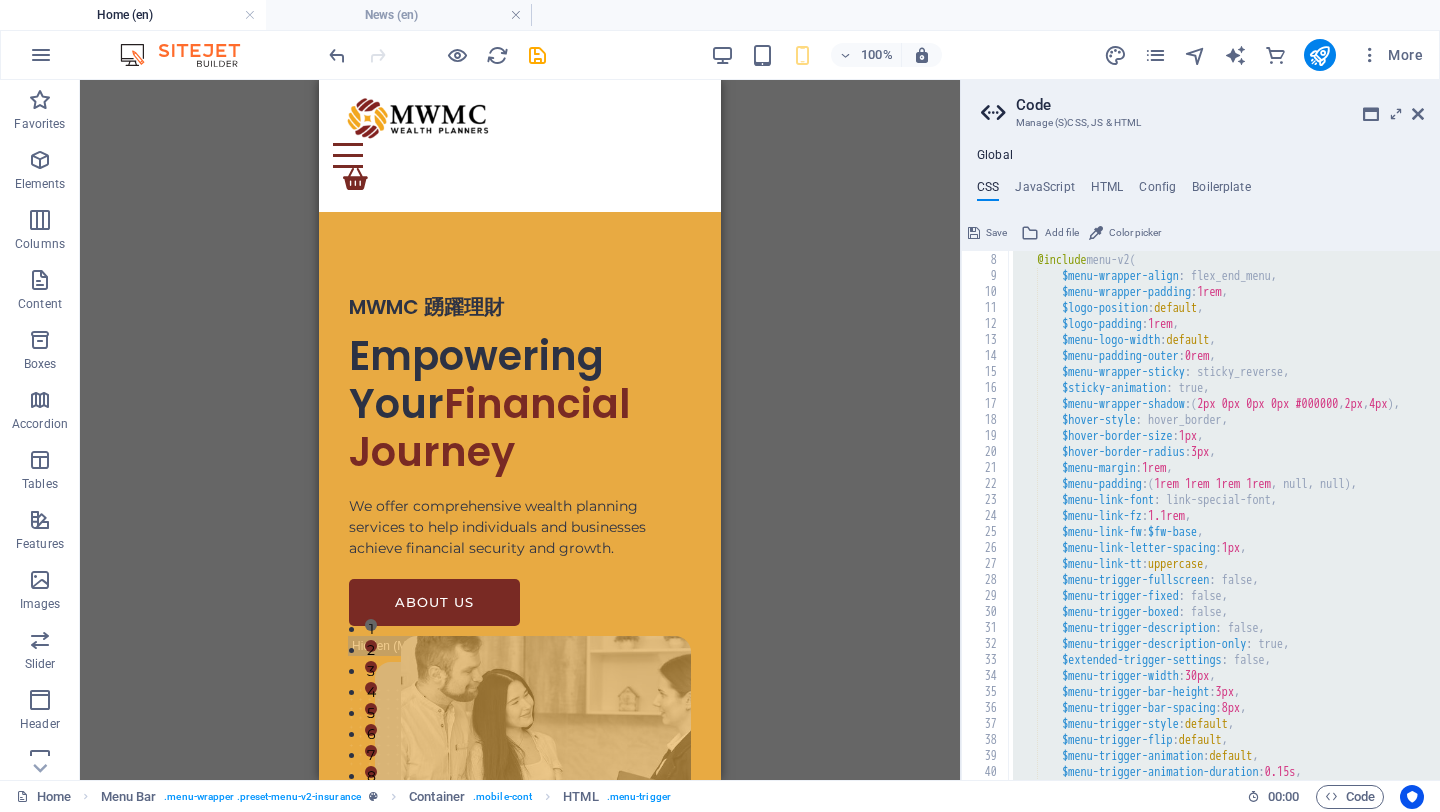click on "Global" at bounding box center [995, 156] 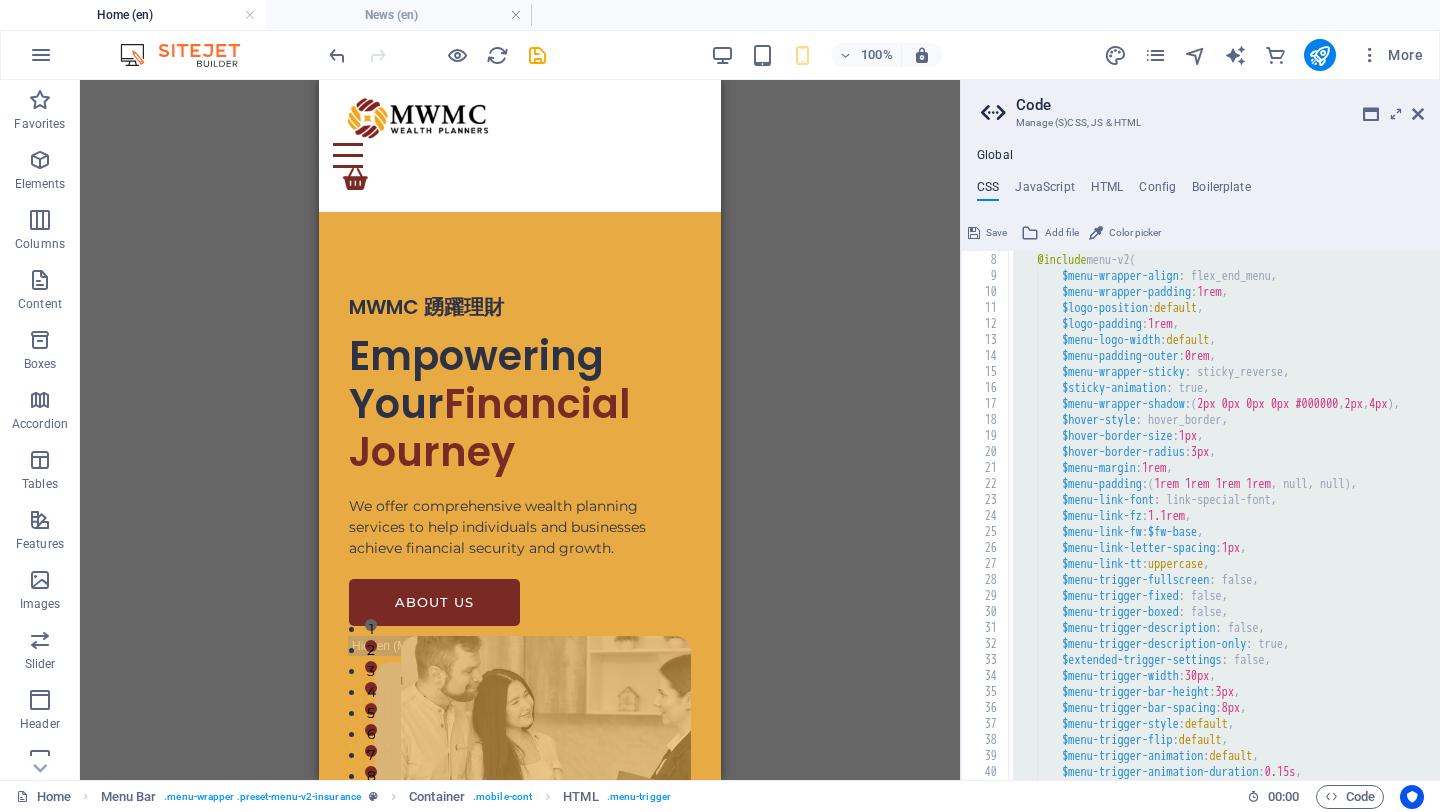 click on "Save" at bounding box center (996, 233) 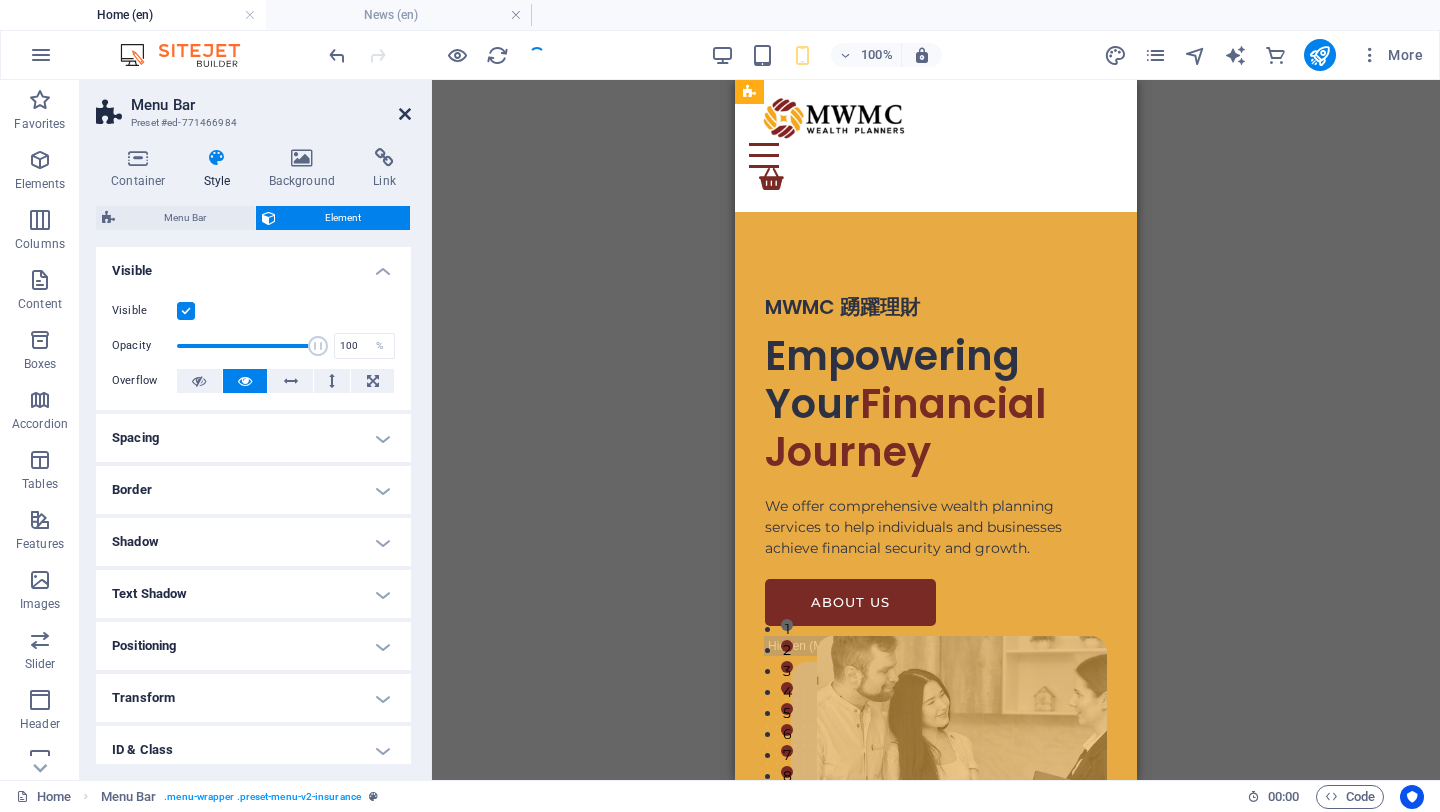 click at bounding box center (405, 114) 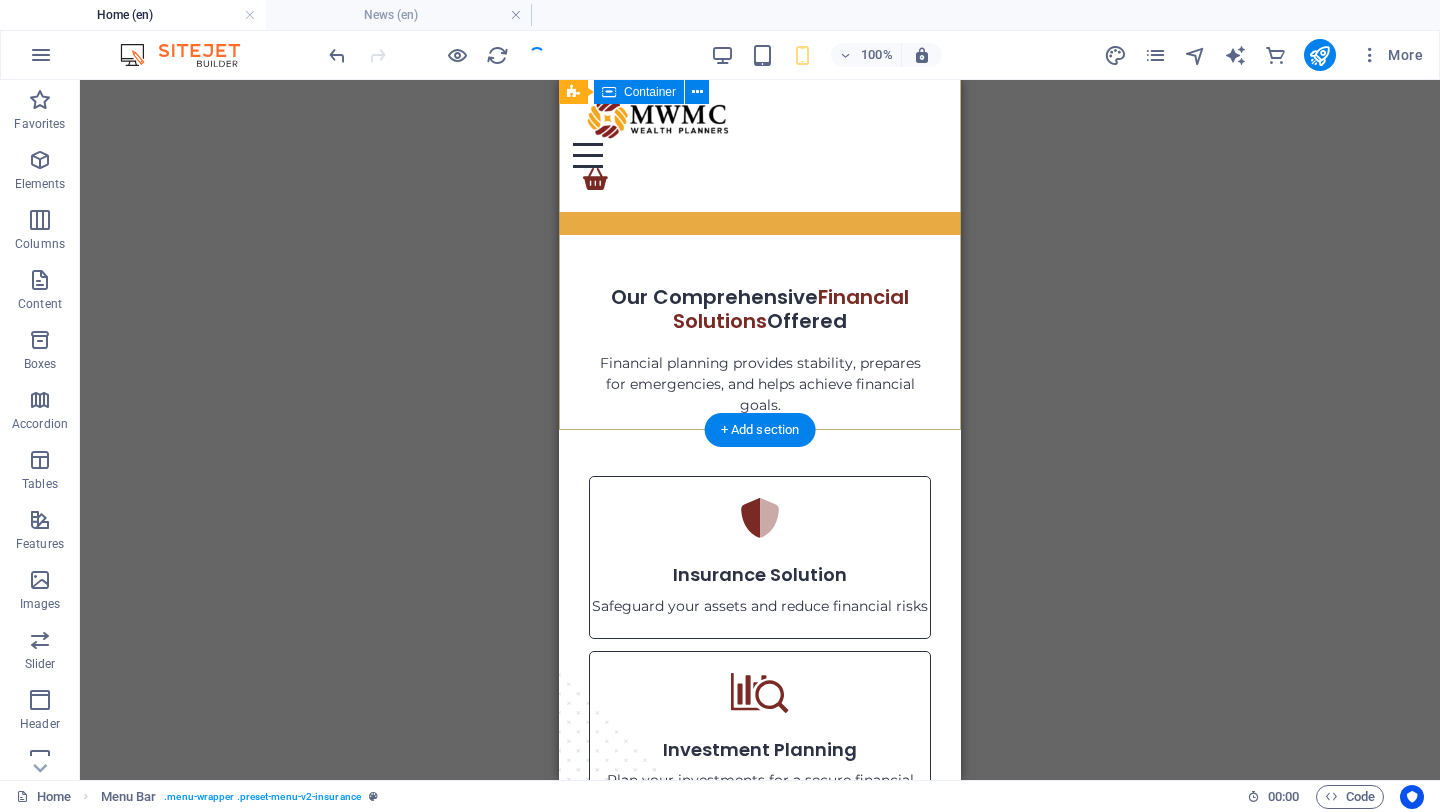 scroll, scrollTop: 0, scrollLeft: 0, axis: both 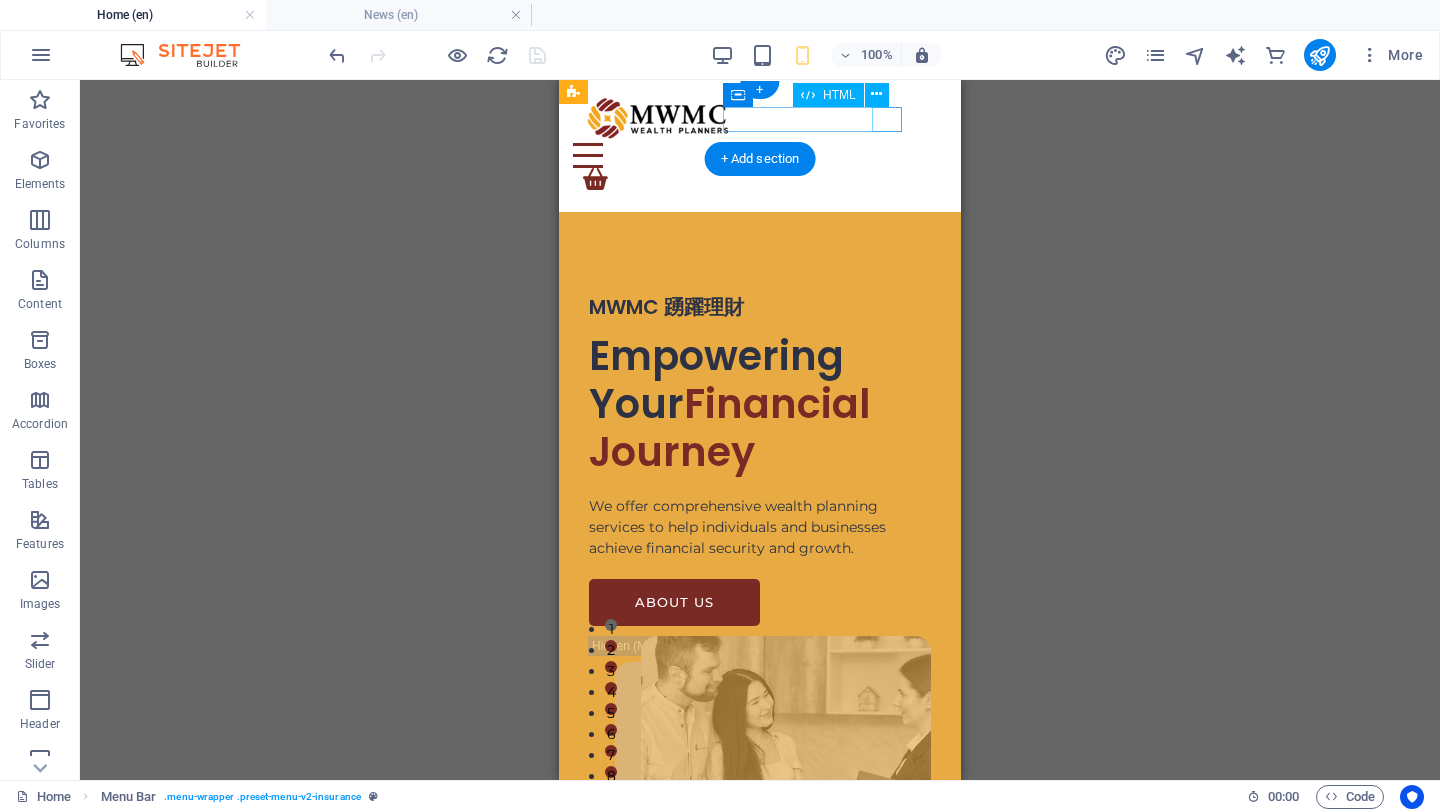 click at bounding box center (750, 155) 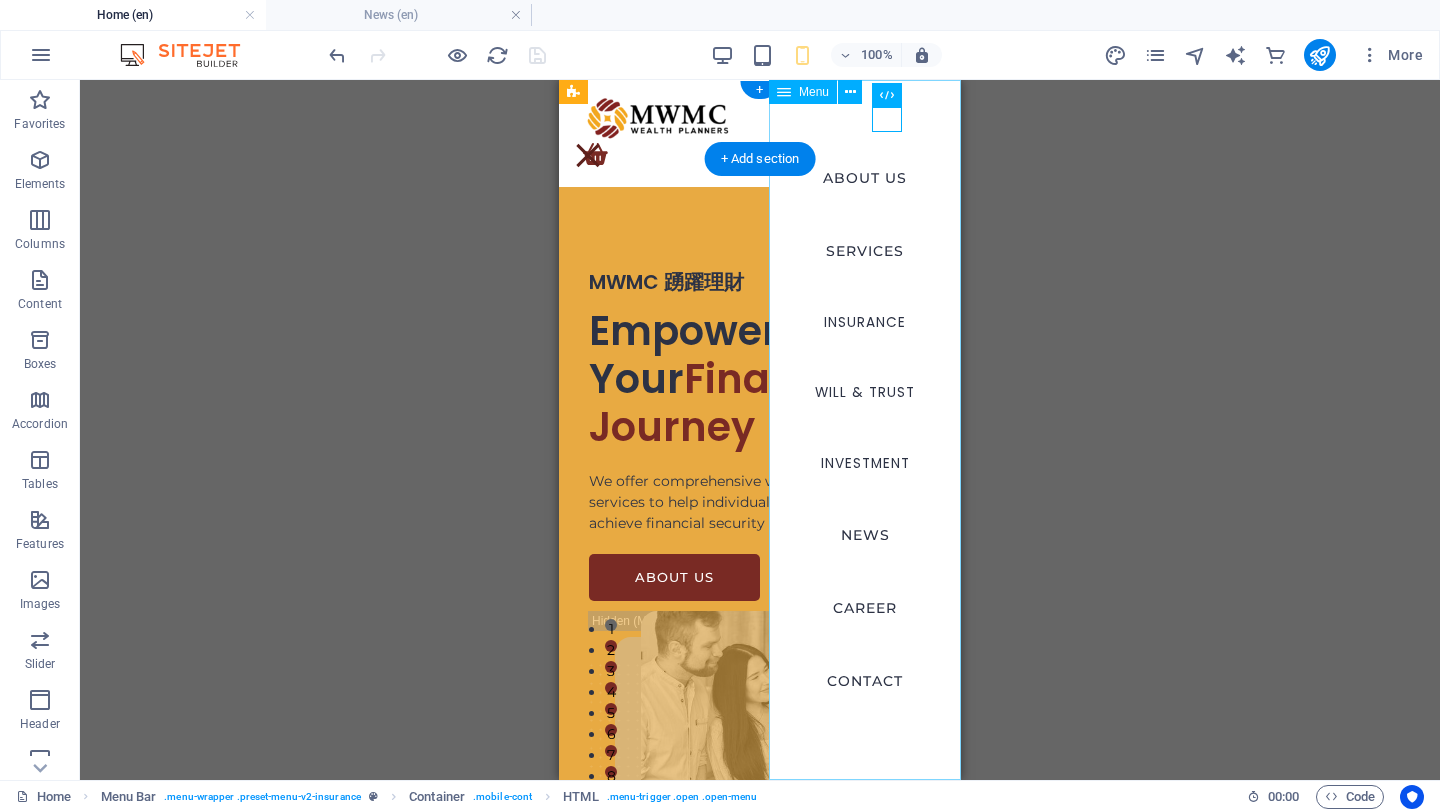 click on "ABOUT US SERVICES INSURANCE Will & Trust Investment NEWS CAREER CONTACT" at bounding box center (865, 430) 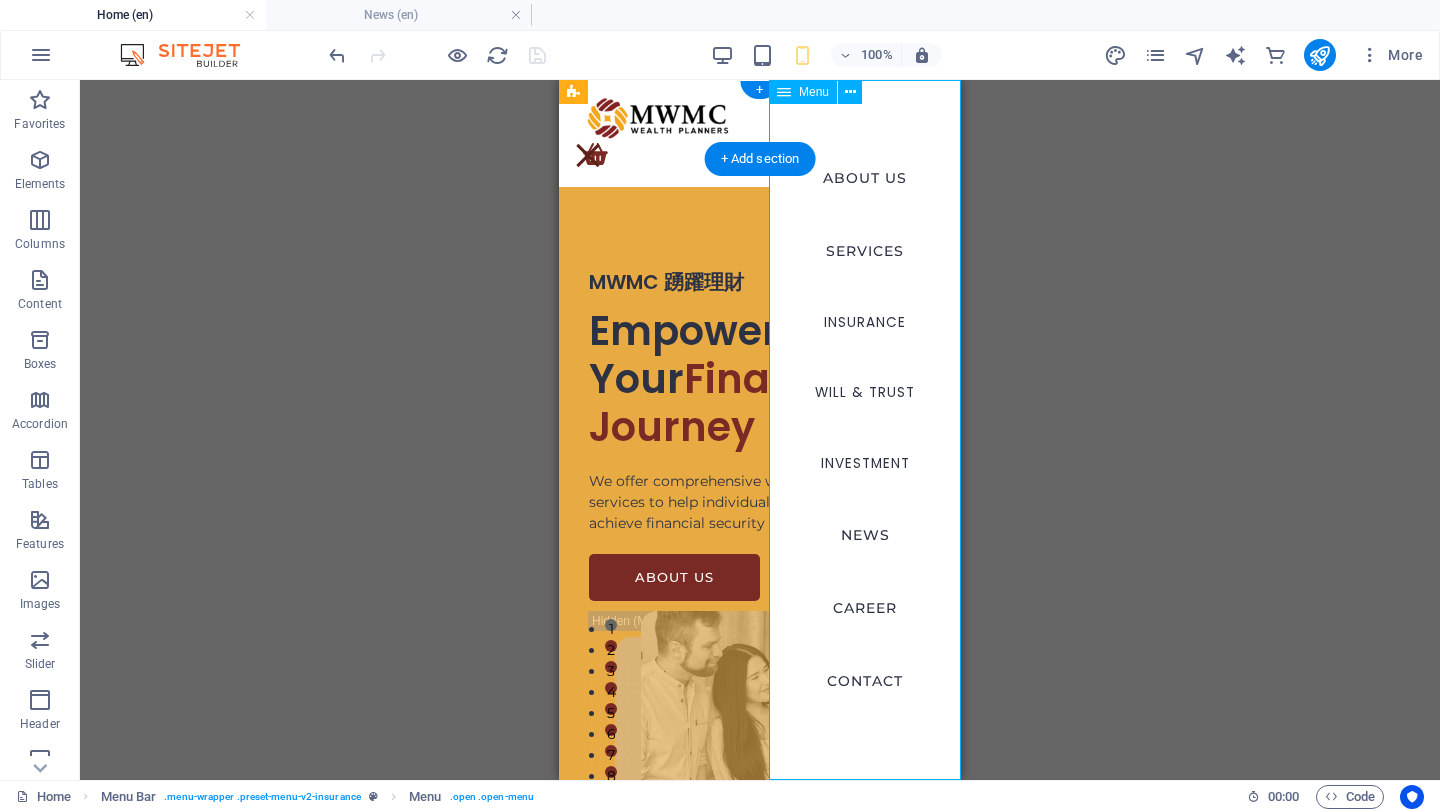 click on "ABOUT US SERVICES INSURANCE Will & Trust Investment NEWS CAREER CONTACT" at bounding box center (865, 430) 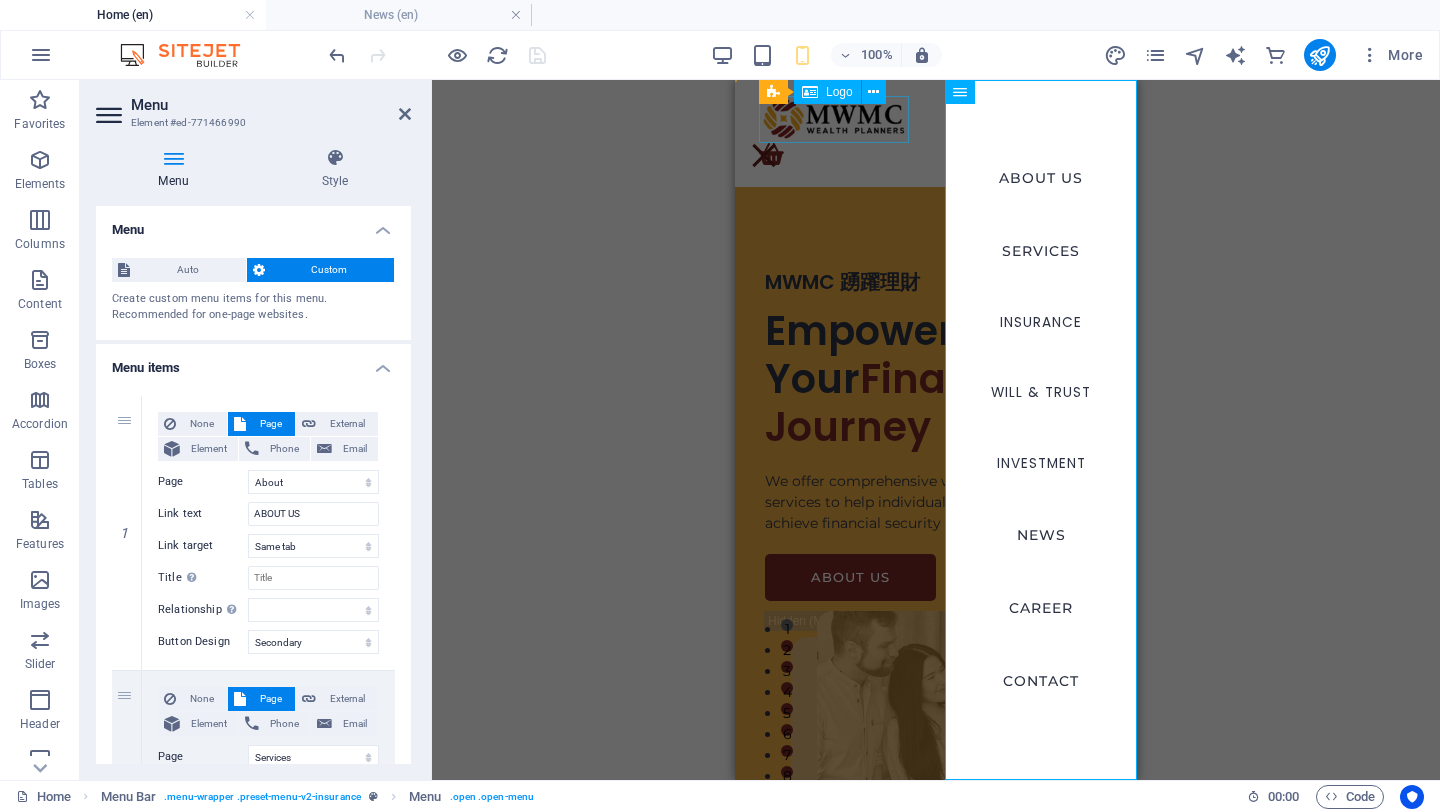 click at bounding box center (936, 119) 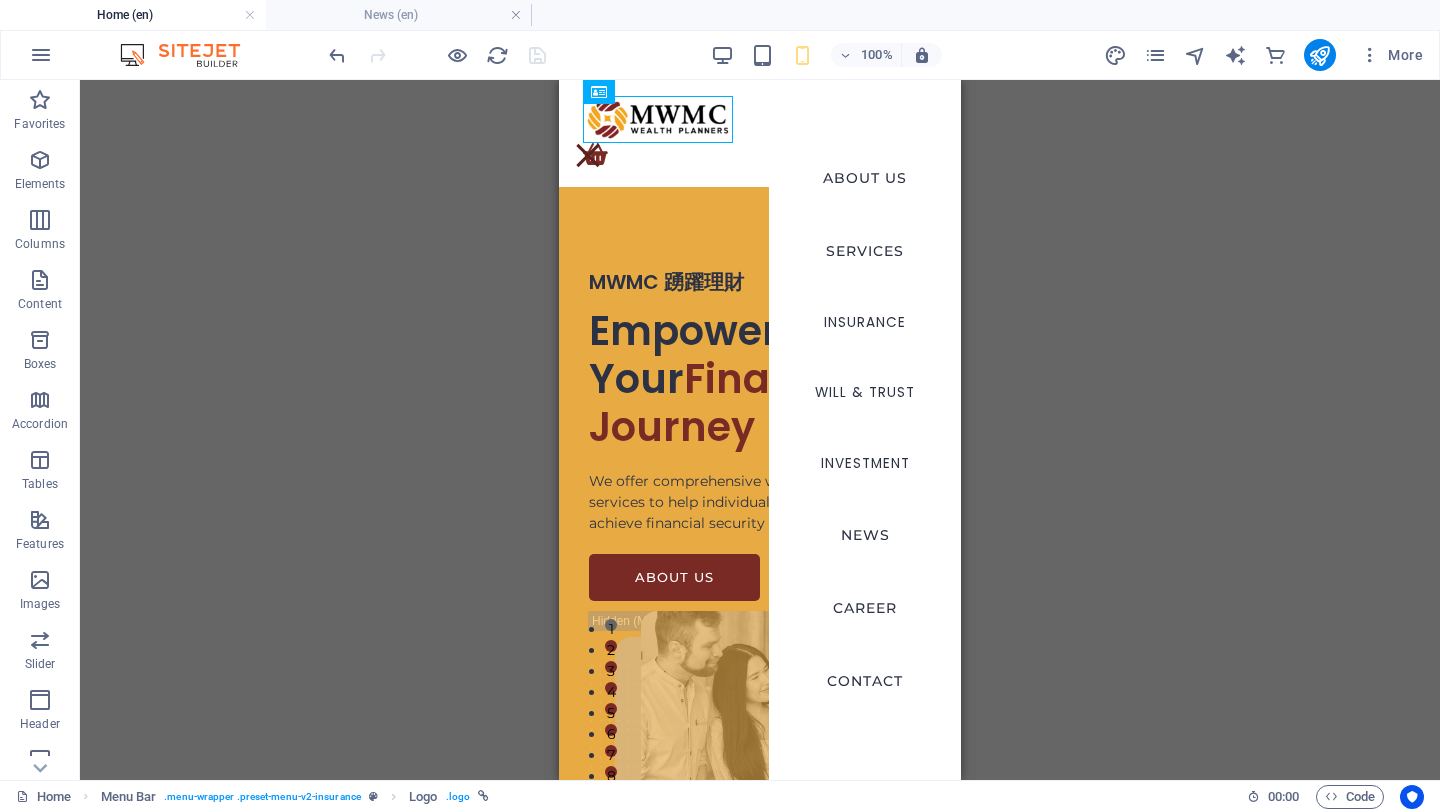 click on "Menu Bar   Banner   Container   Banner   2 columns   Image   2 columns   2 columns   Container   Image   H1   Container   Spacer   Button   H3   Container   Text   Spacer   HTML   Container   Menu   Menu Bar   Logo" at bounding box center (760, 430) 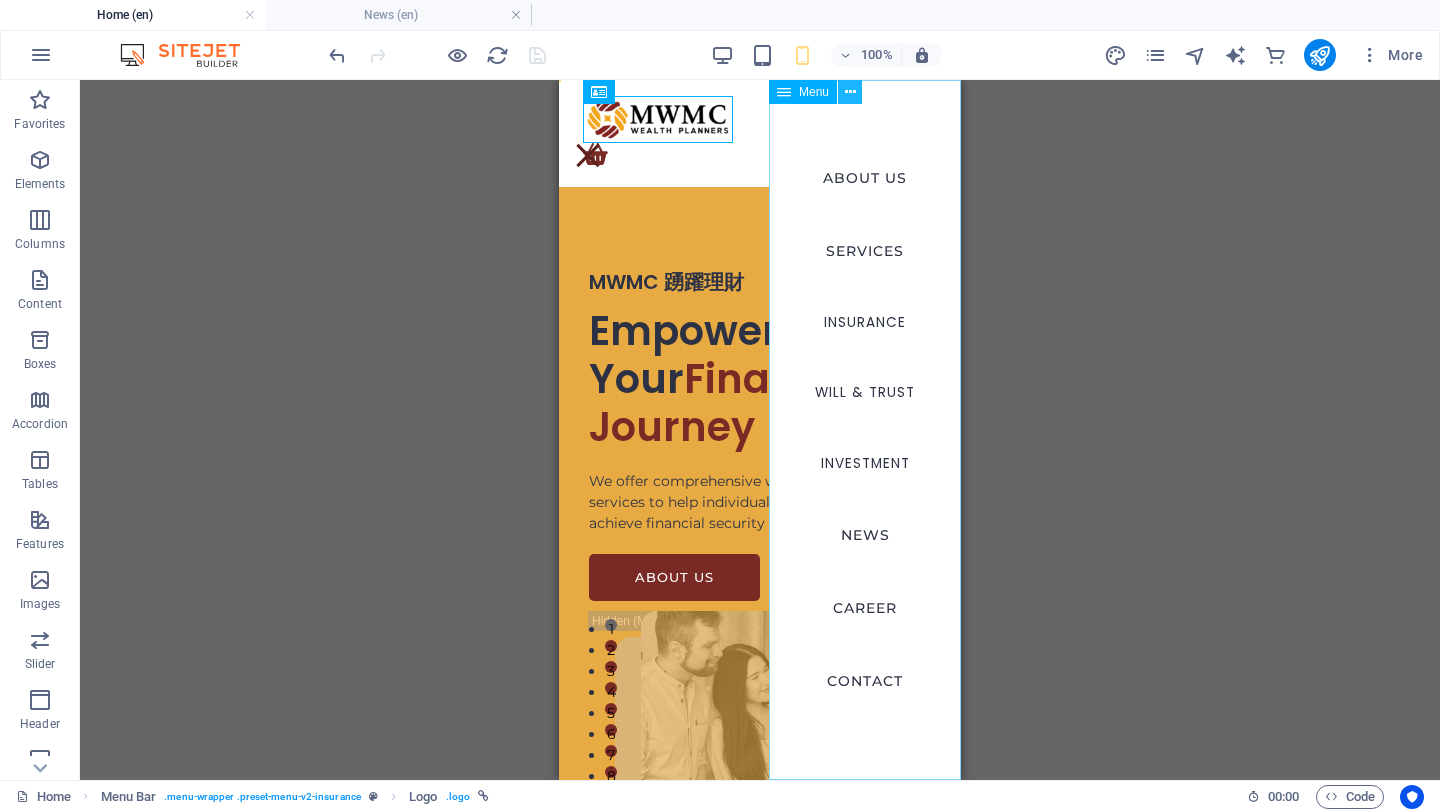 click at bounding box center (850, 92) 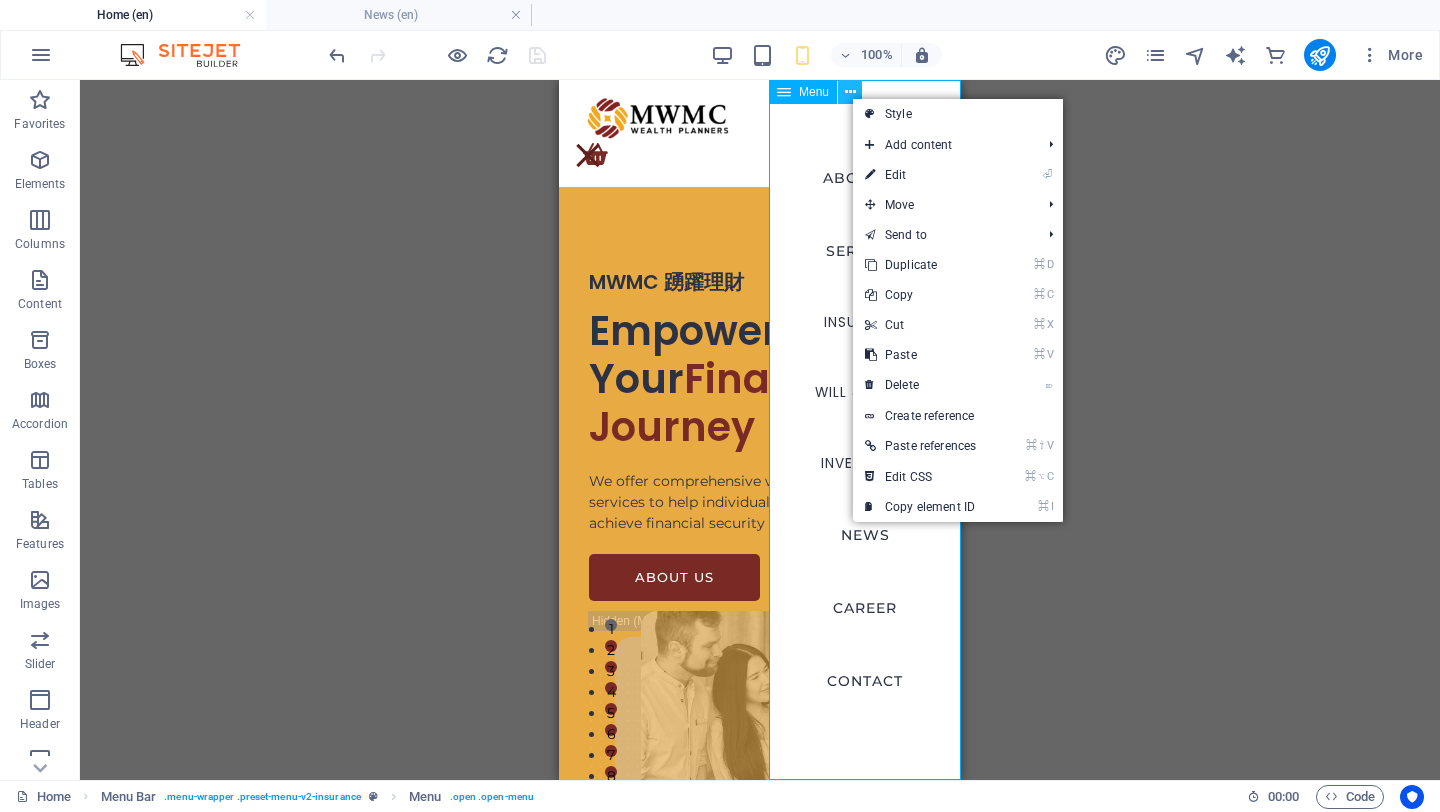 click at bounding box center (850, 92) 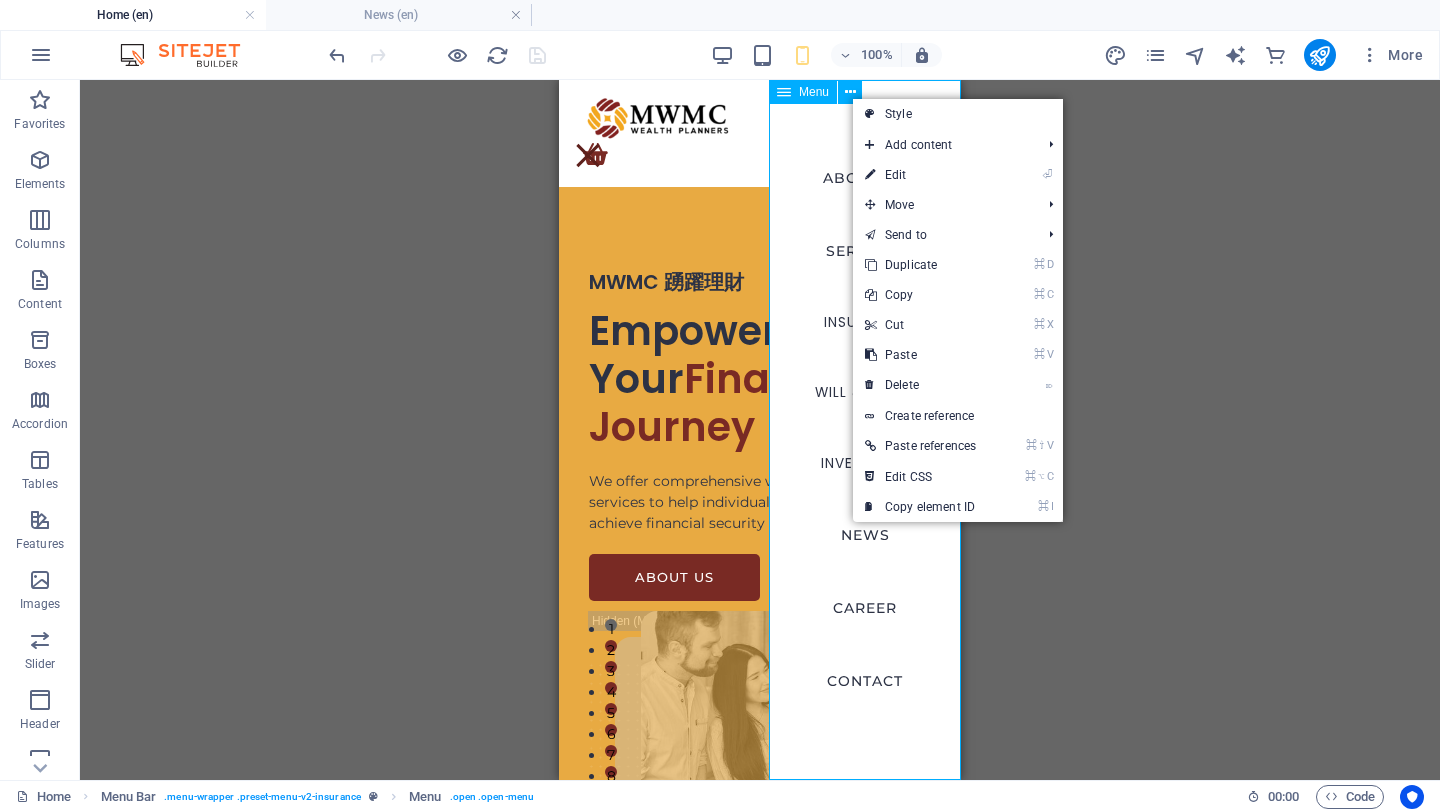 click on "Menu" at bounding box center [814, 92] 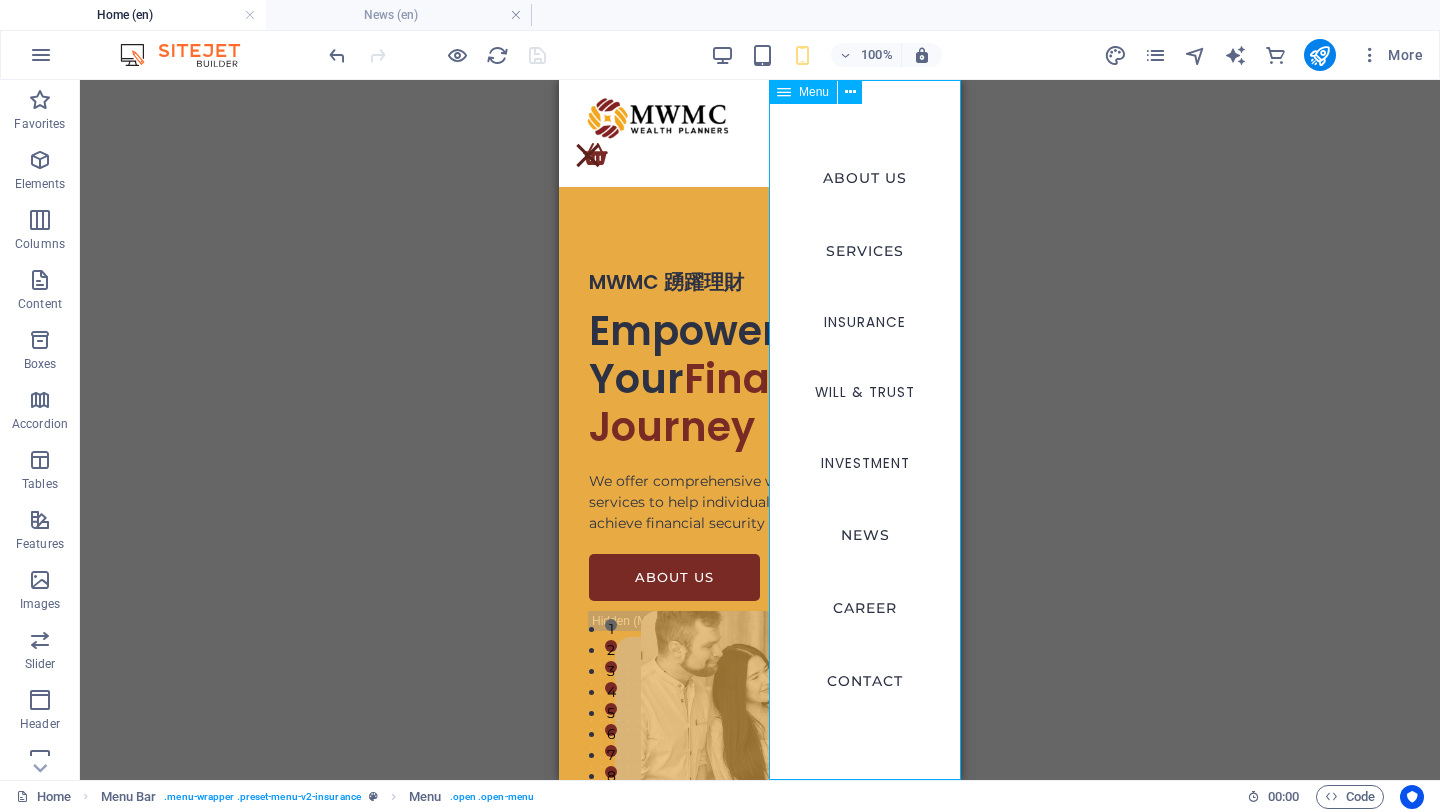 click on "Menu" at bounding box center (814, 92) 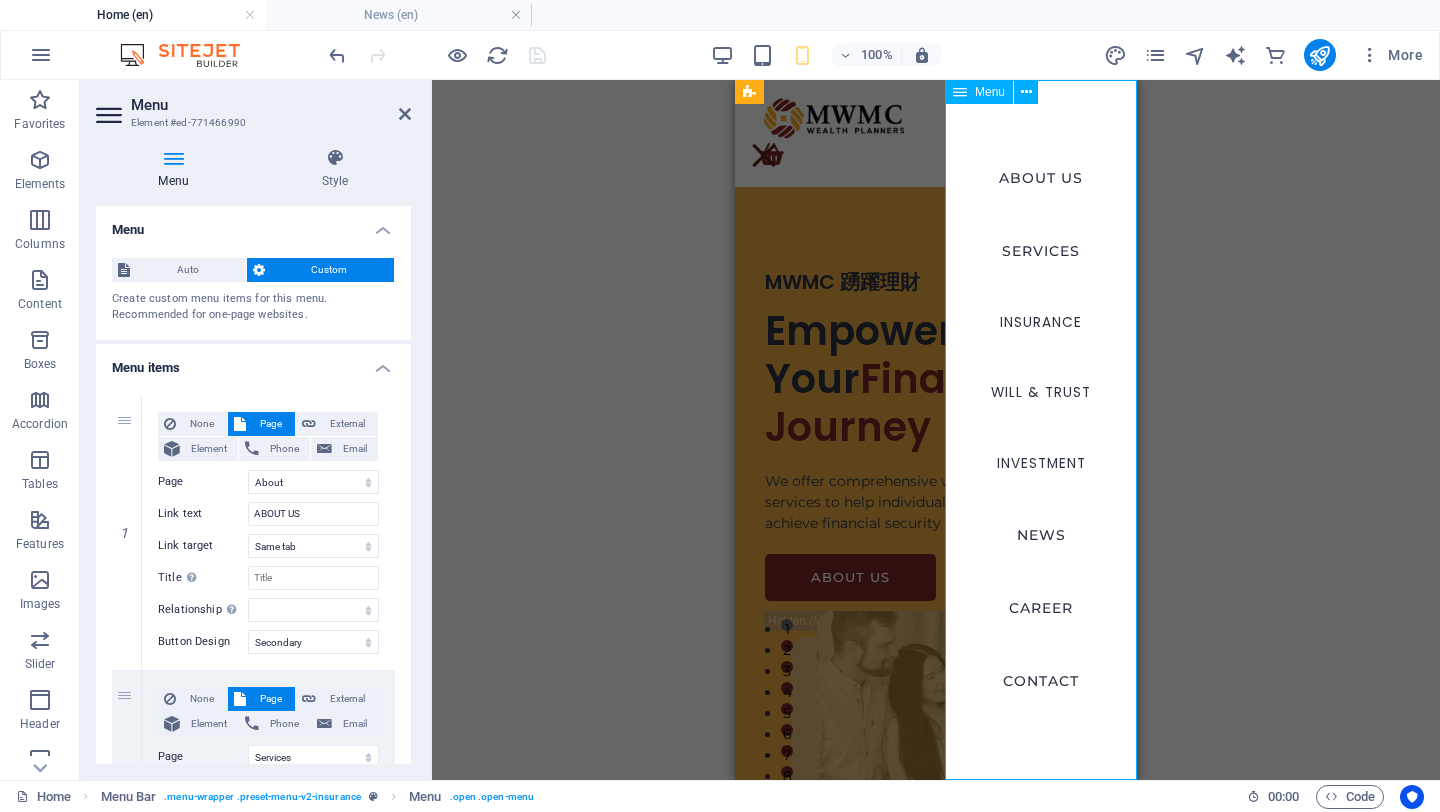 click on "ABOUT US SERVICES INSURANCE Will & Trust Investment NEWS CAREER CONTACT" at bounding box center [1041, 430] 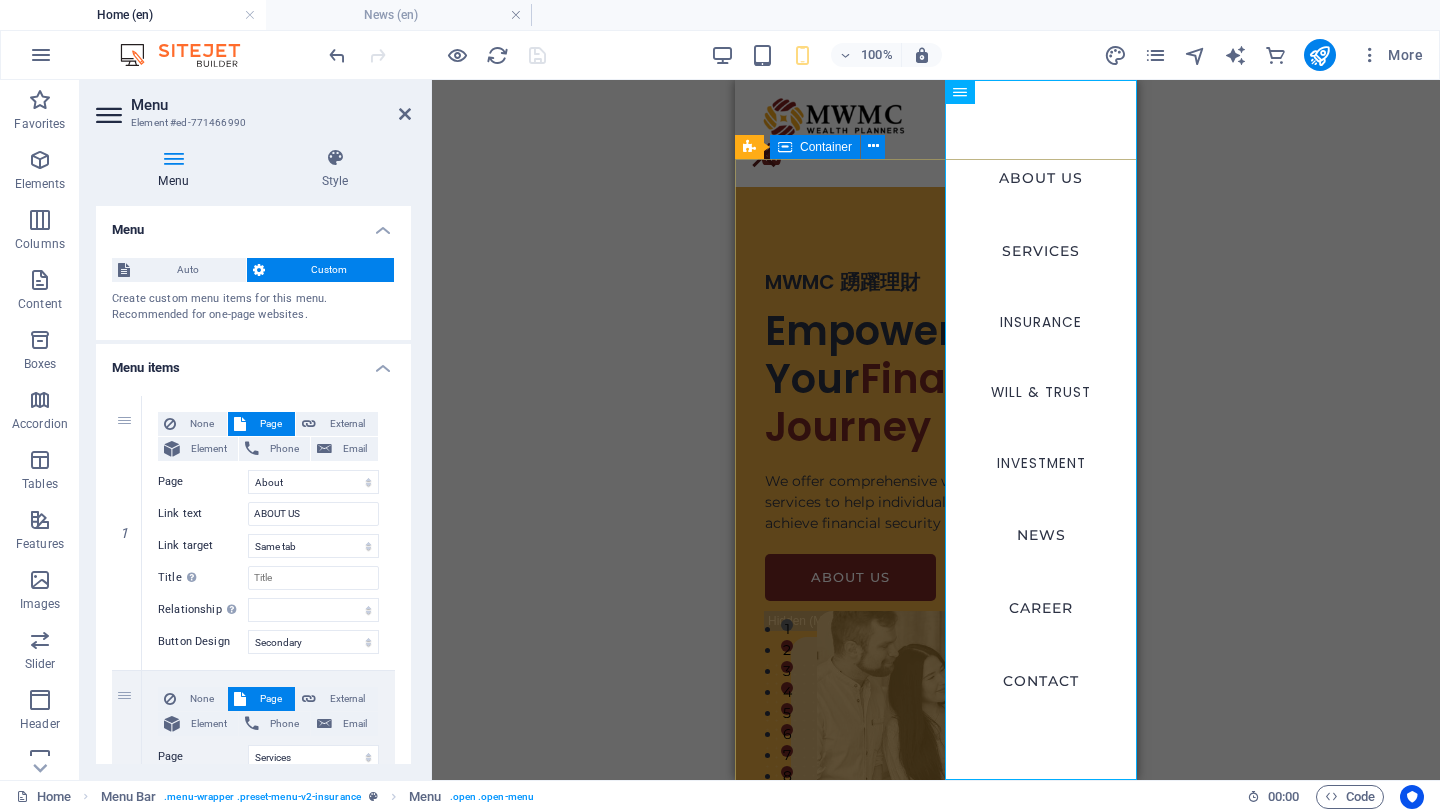 click on "MWMC 踴躍理財
Empowering Your  Financial Journey We offer comprehensive wealth planning services to help individuals and businesses achieve financial security and growth. ABOUT US" at bounding box center (936, 600) 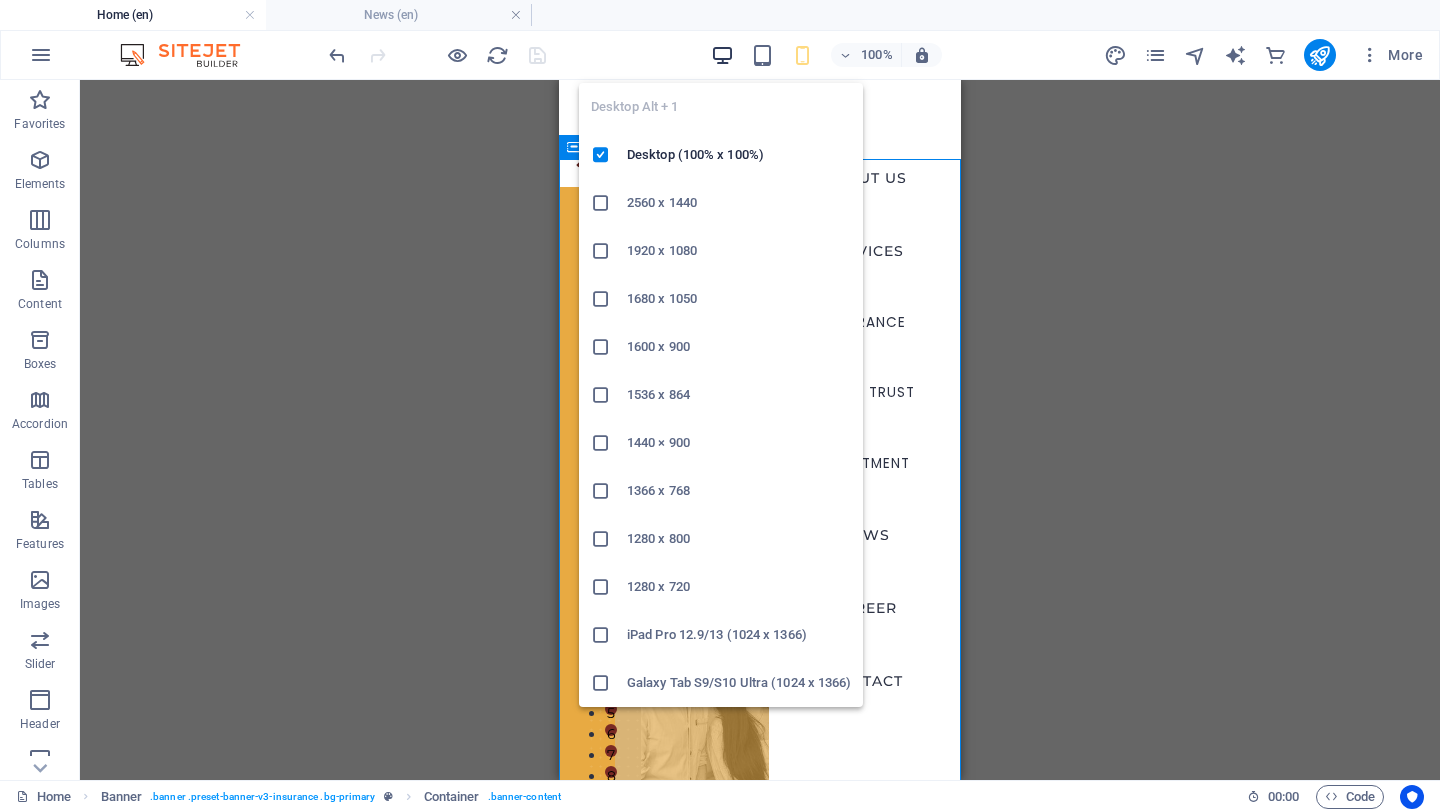 click at bounding box center [722, 55] 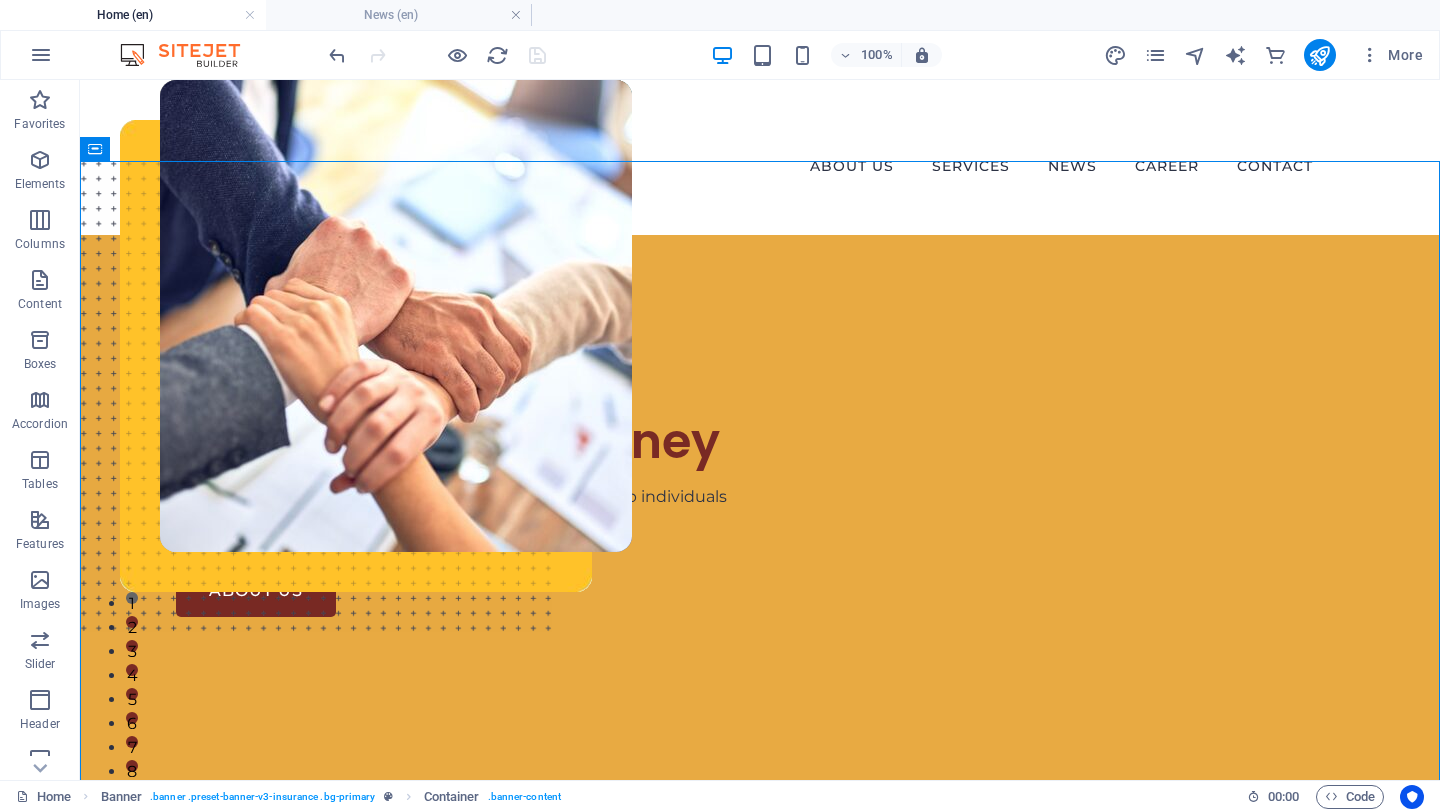 click on "100%" at bounding box center (826, 55) 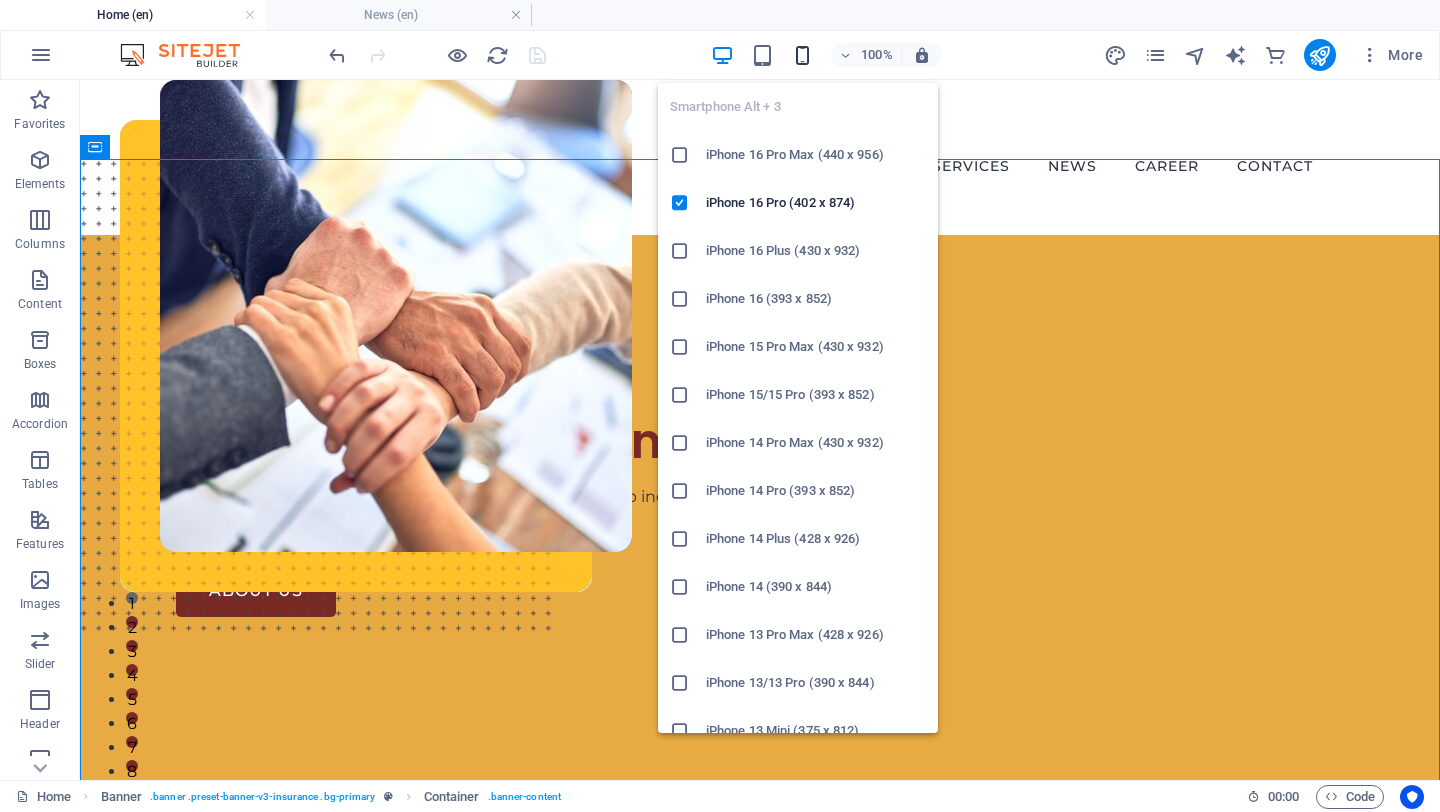 click at bounding box center [802, 55] 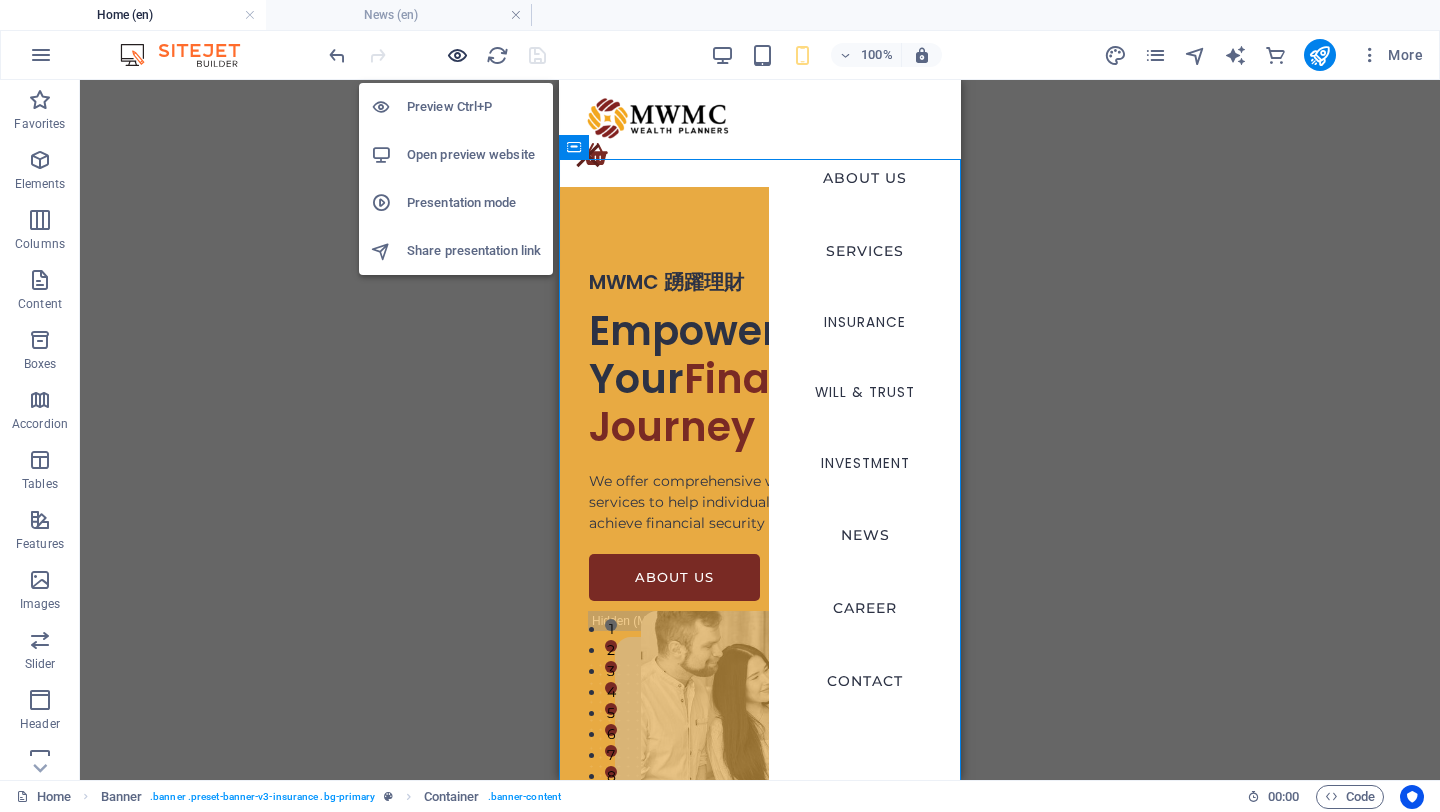 click at bounding box center [457, 55] 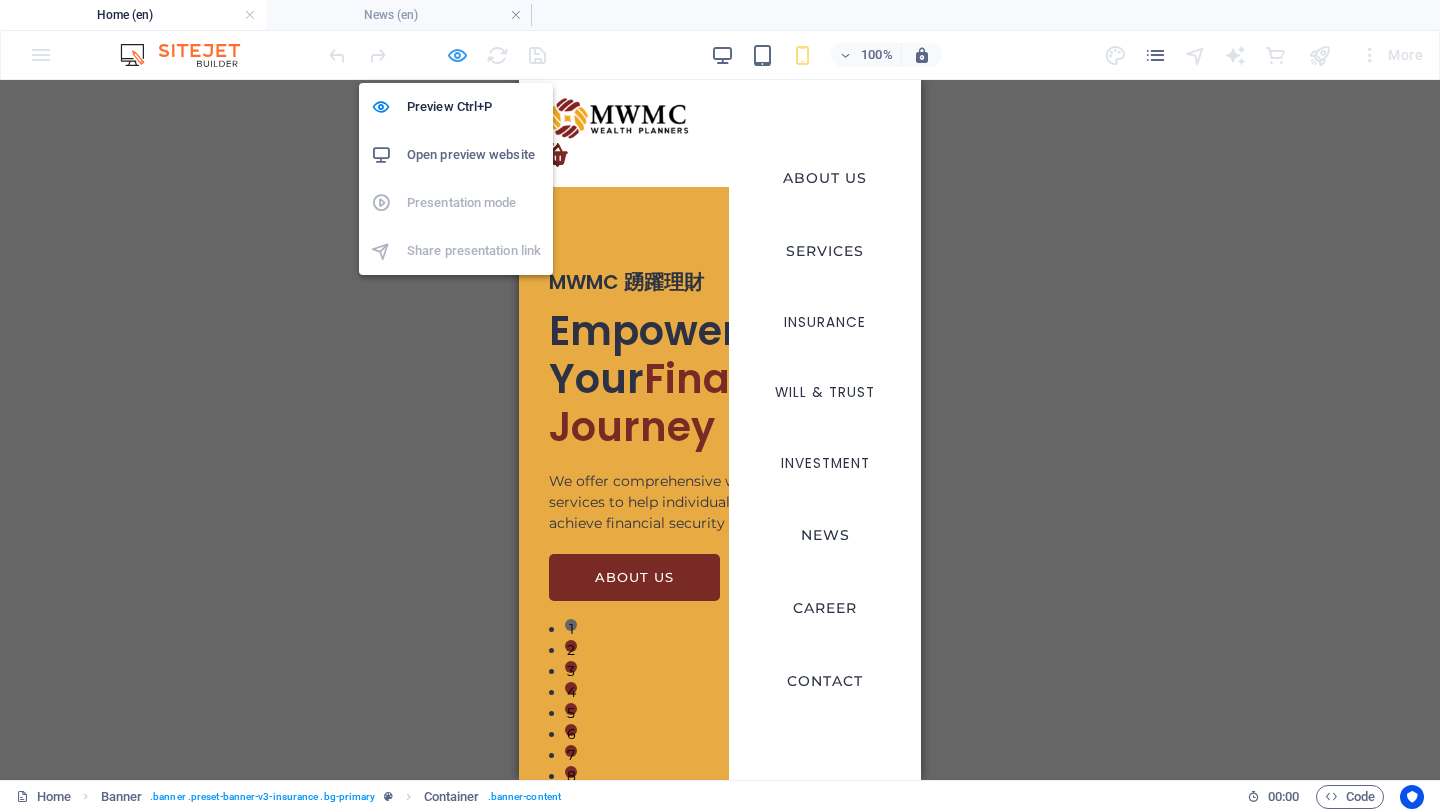 click at bounding box center [457, 55] 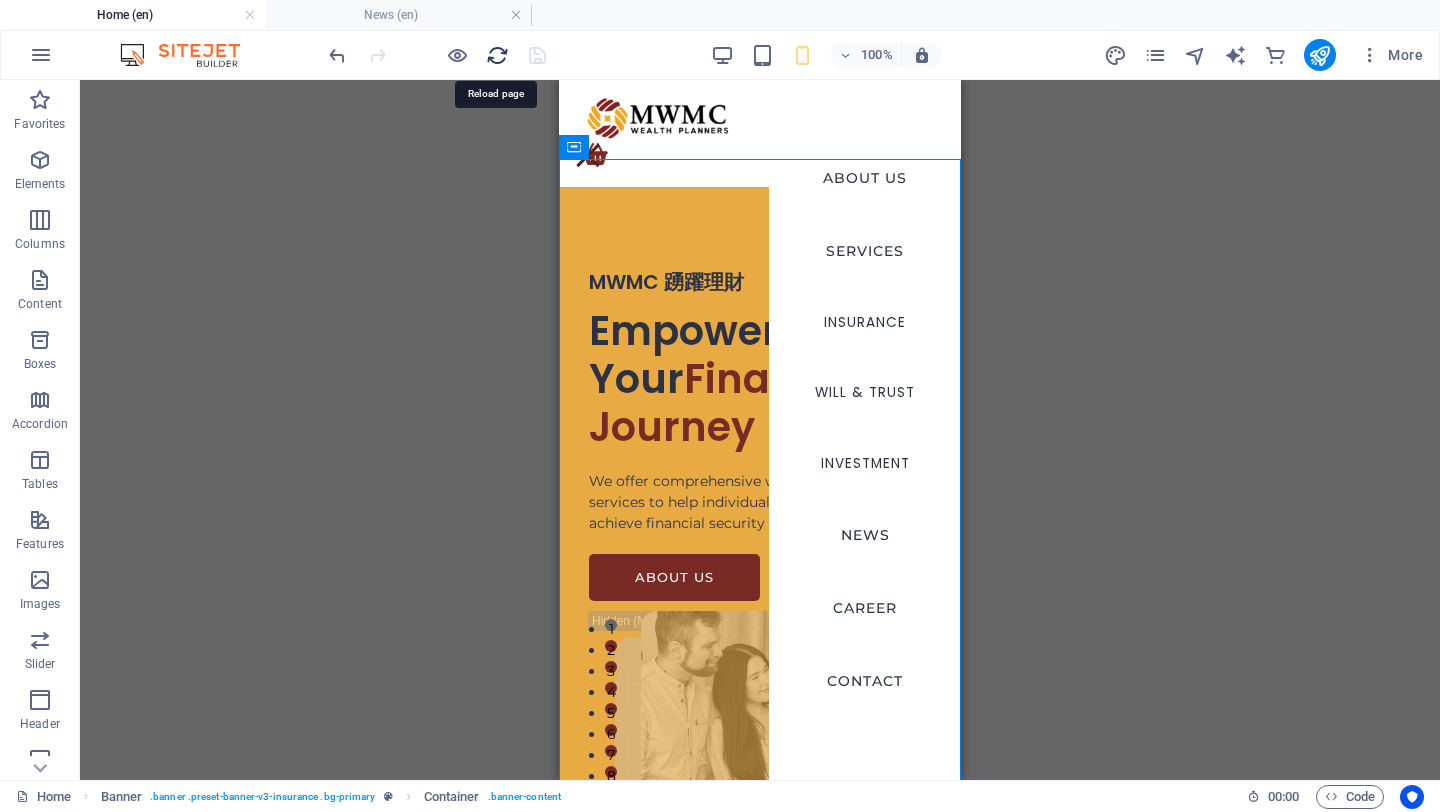 click at bounding box center (497, 55) 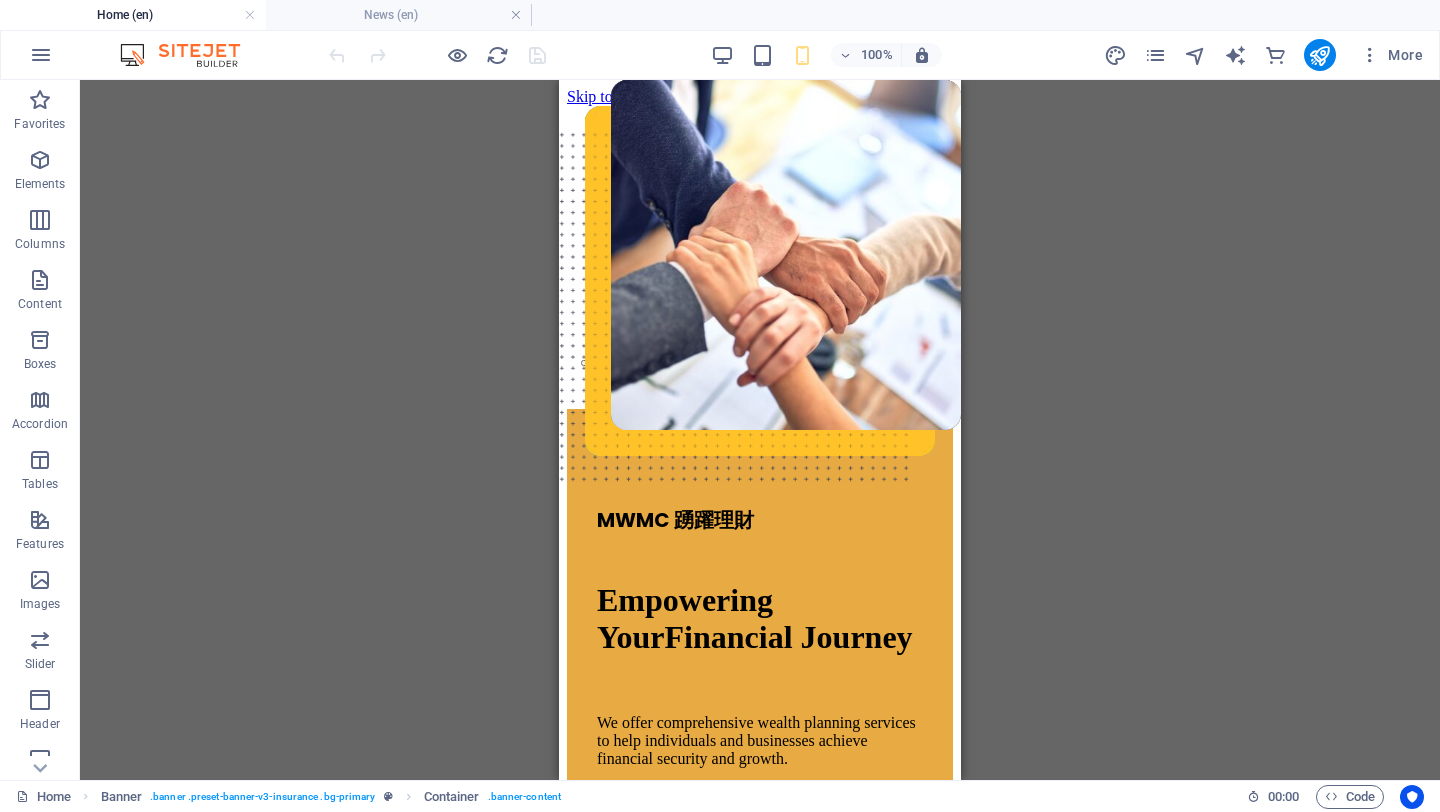scroll, scrollTop: 0, scrollLeft: 0, axis: both 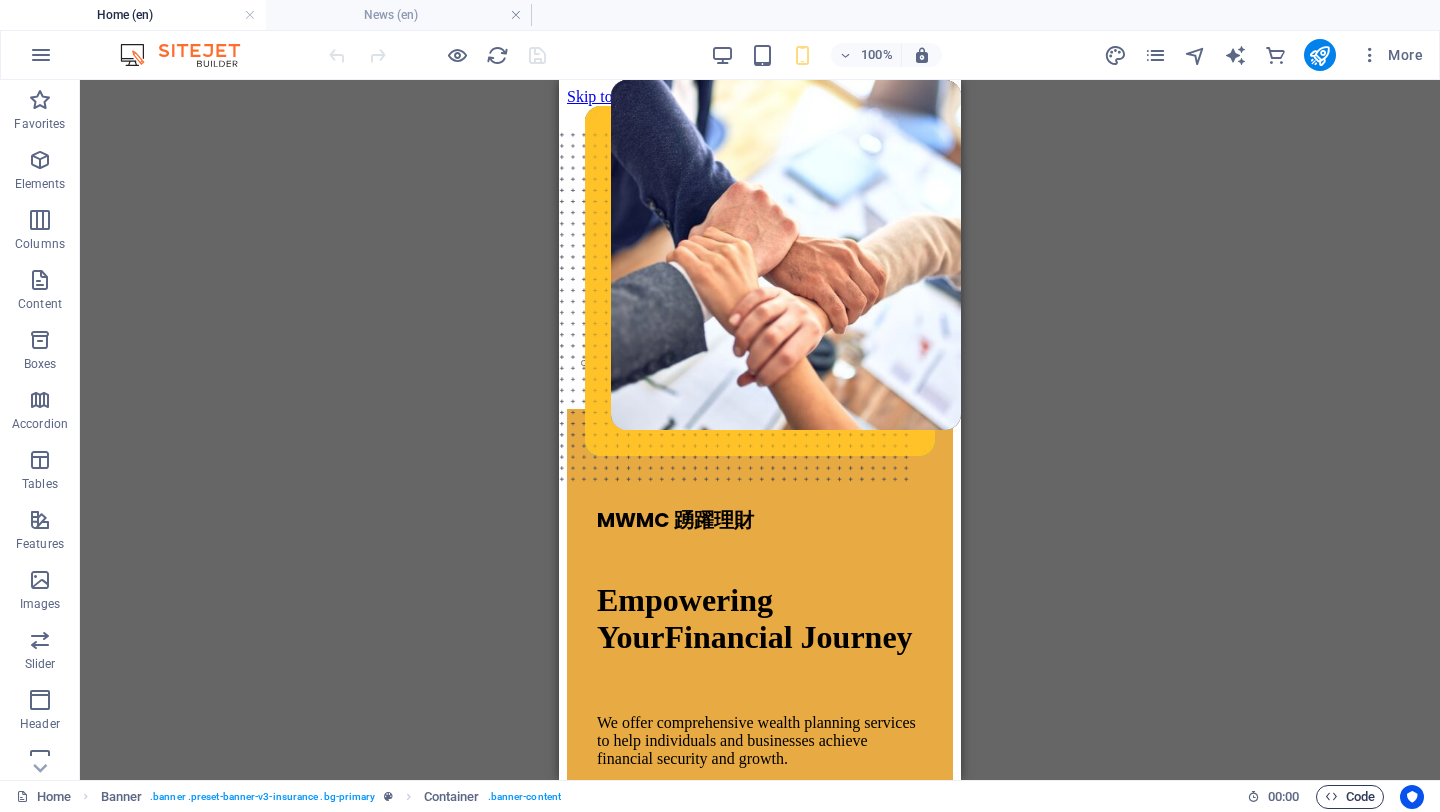 click on "Code" at bounding box center (1350, 797) 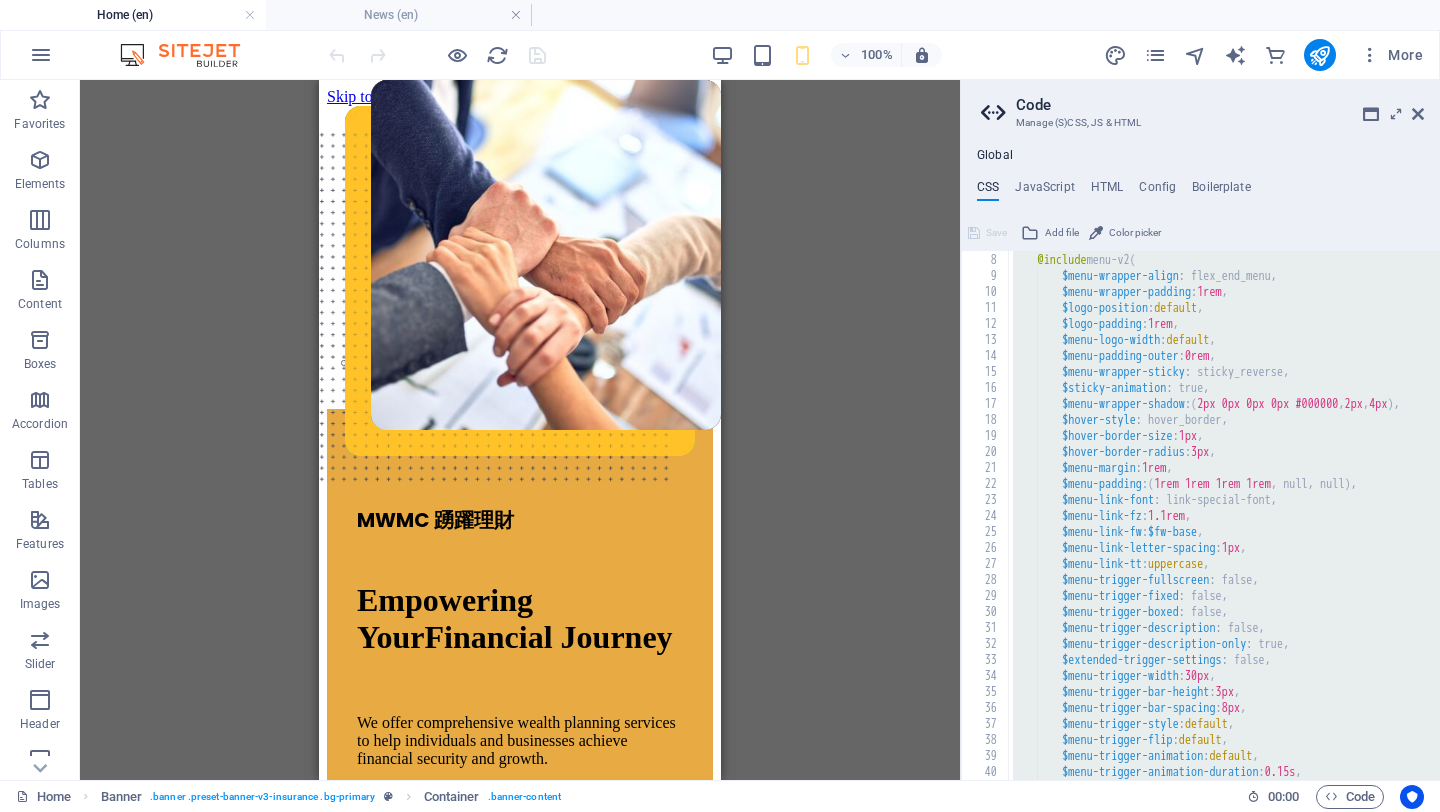 click on "Global" at bounding box center (995, 156) 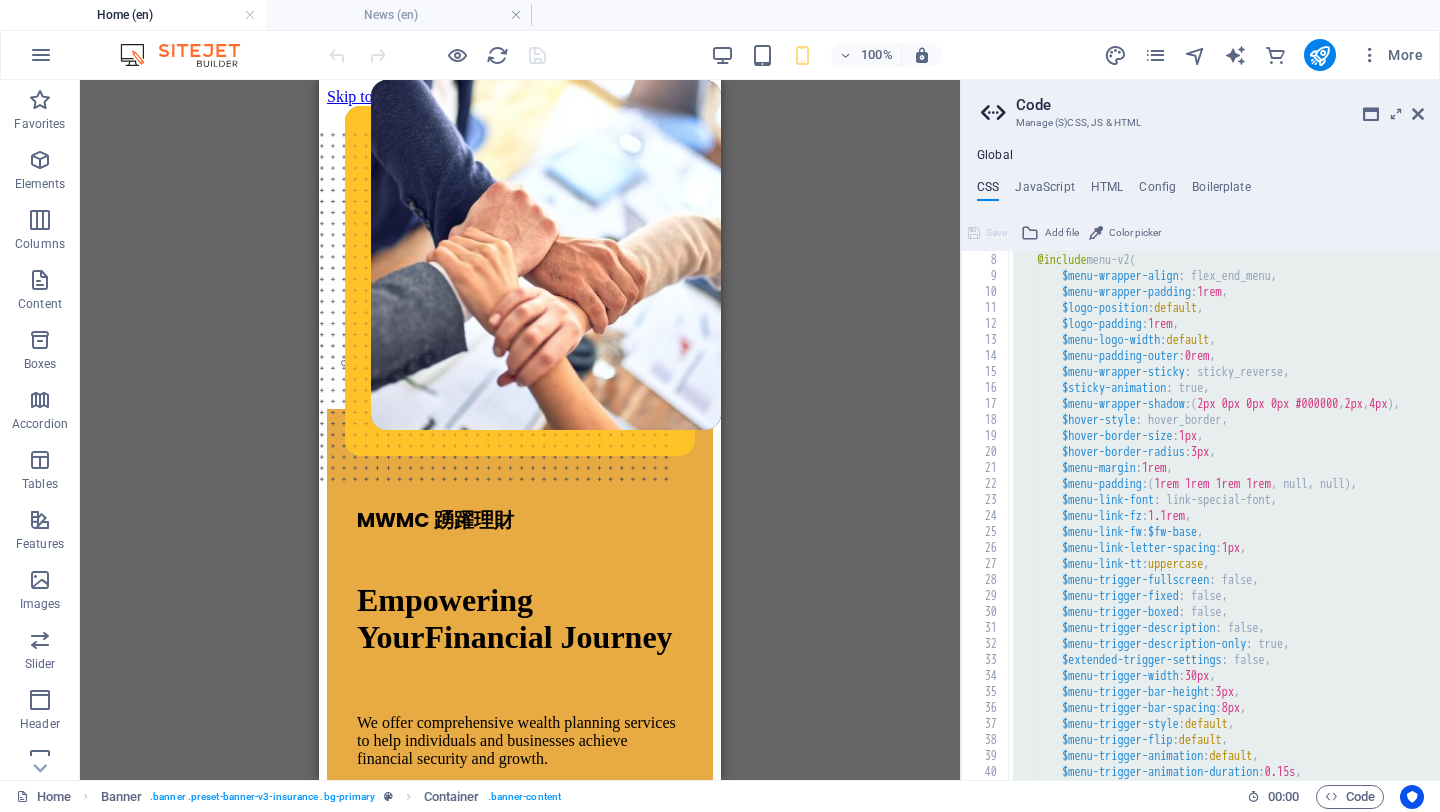 click on "Global" at bounding box center (995, 156) 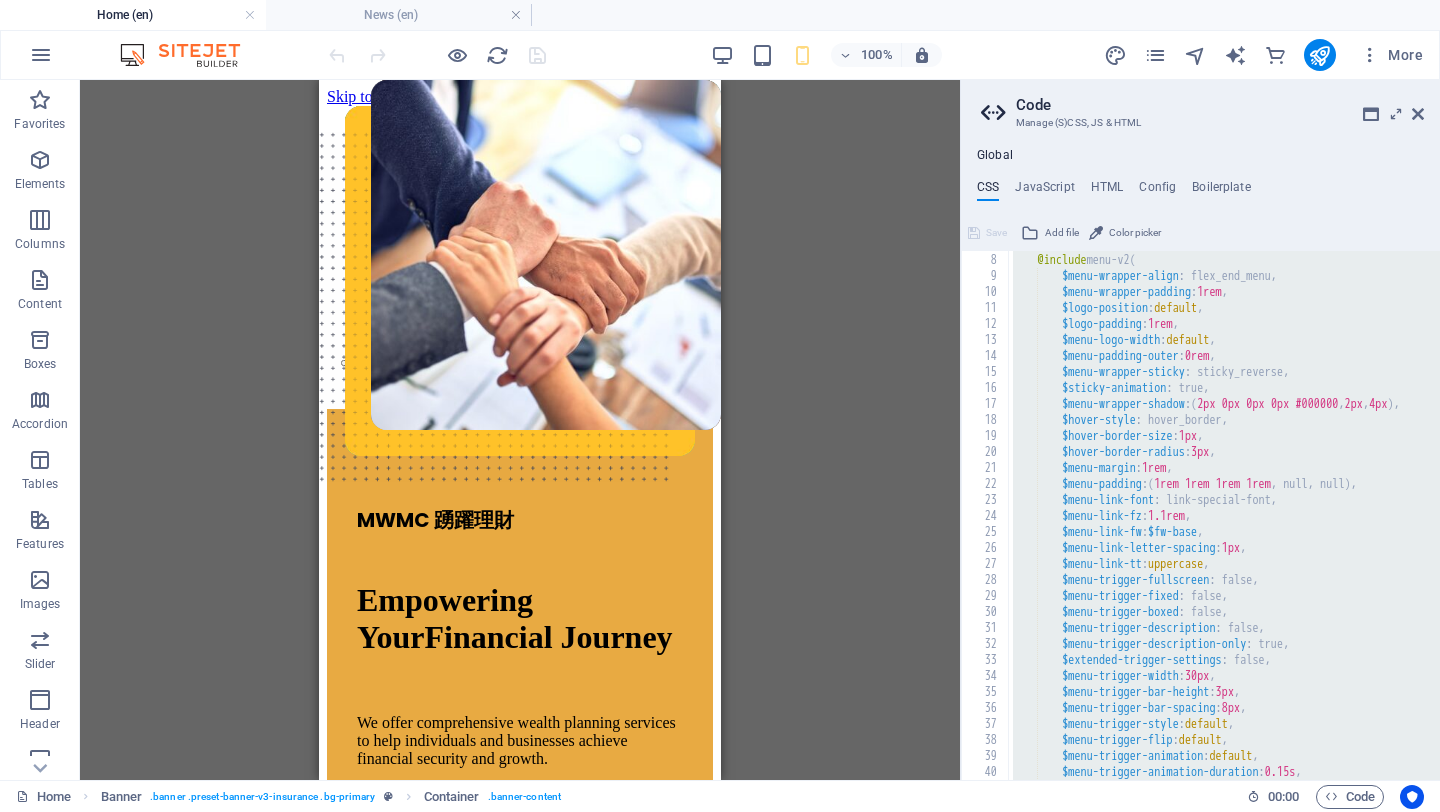 click on "CSS" at bounding box center [988, 191] 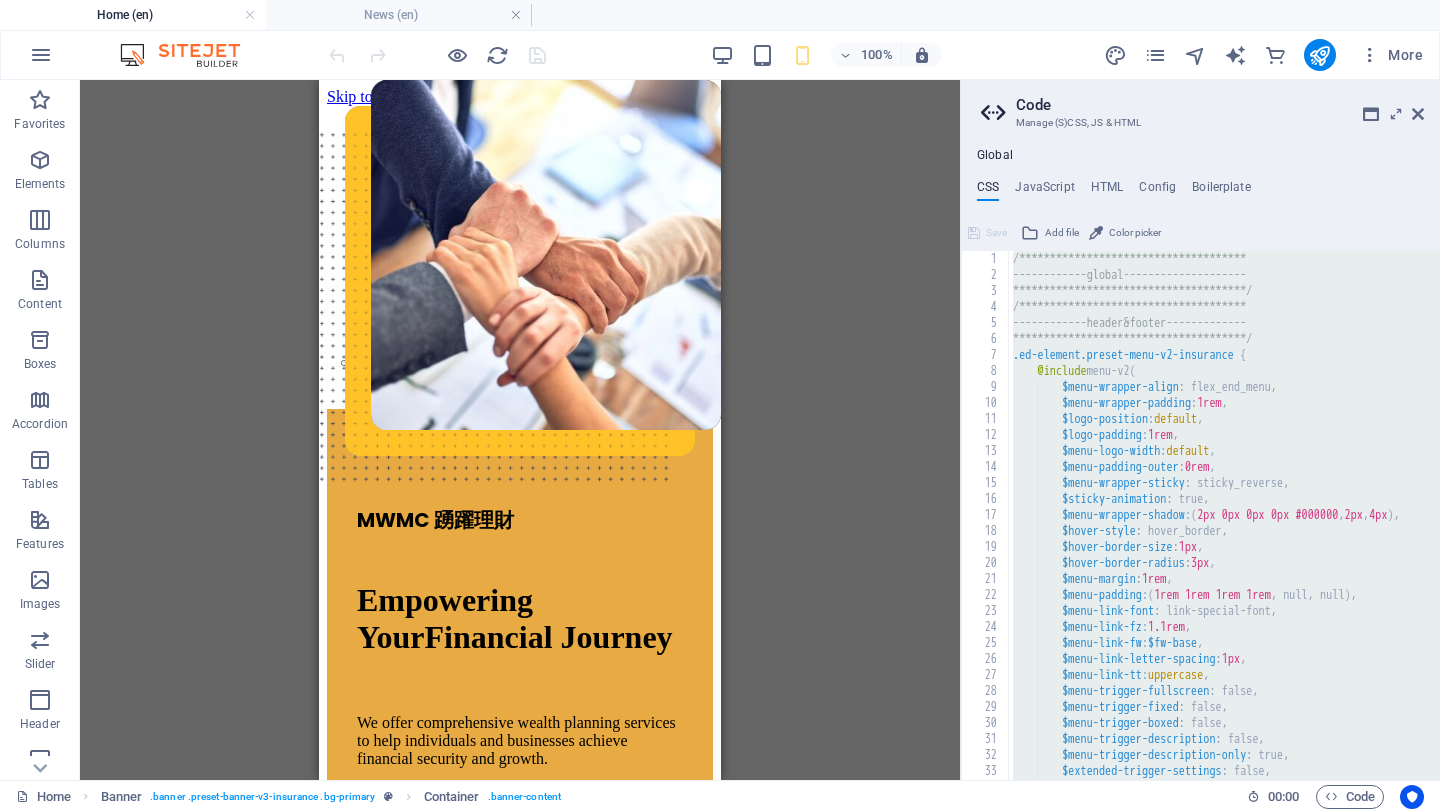scroll, scrollTop: 0, scrollLeft: 0, axis: both 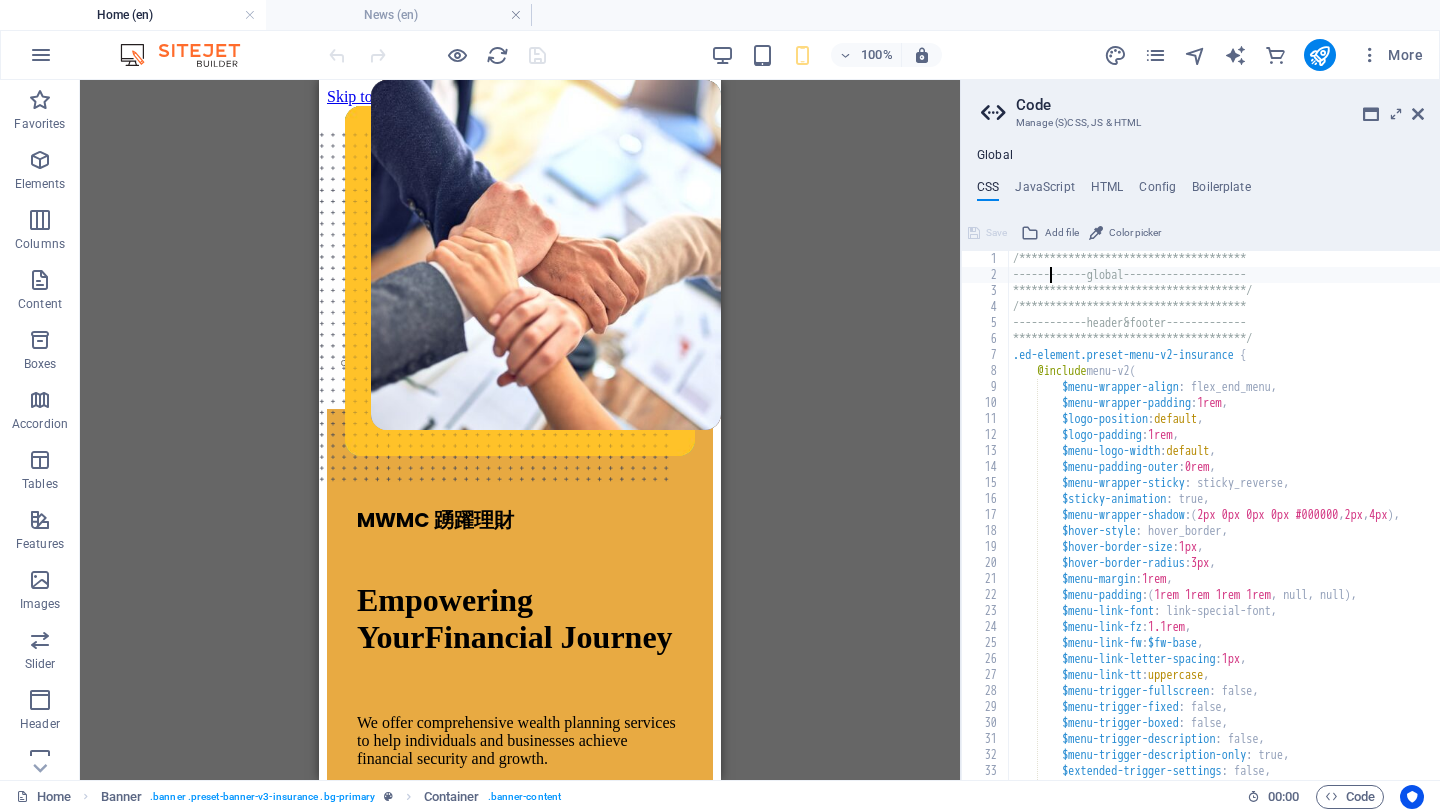 click on "**********" at bounding box center [1339, 531] 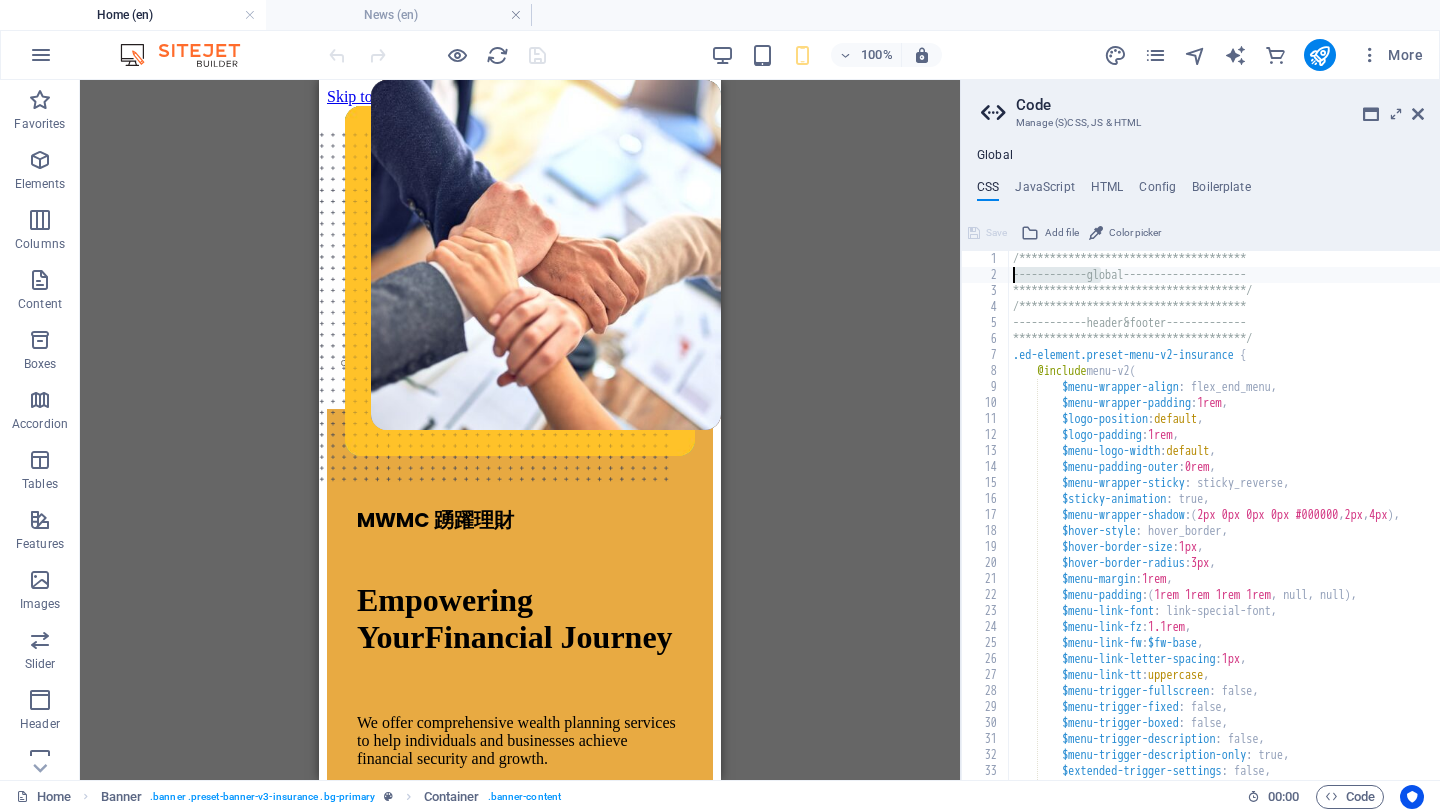 click on "**********" at bounding box center [1339, 531] 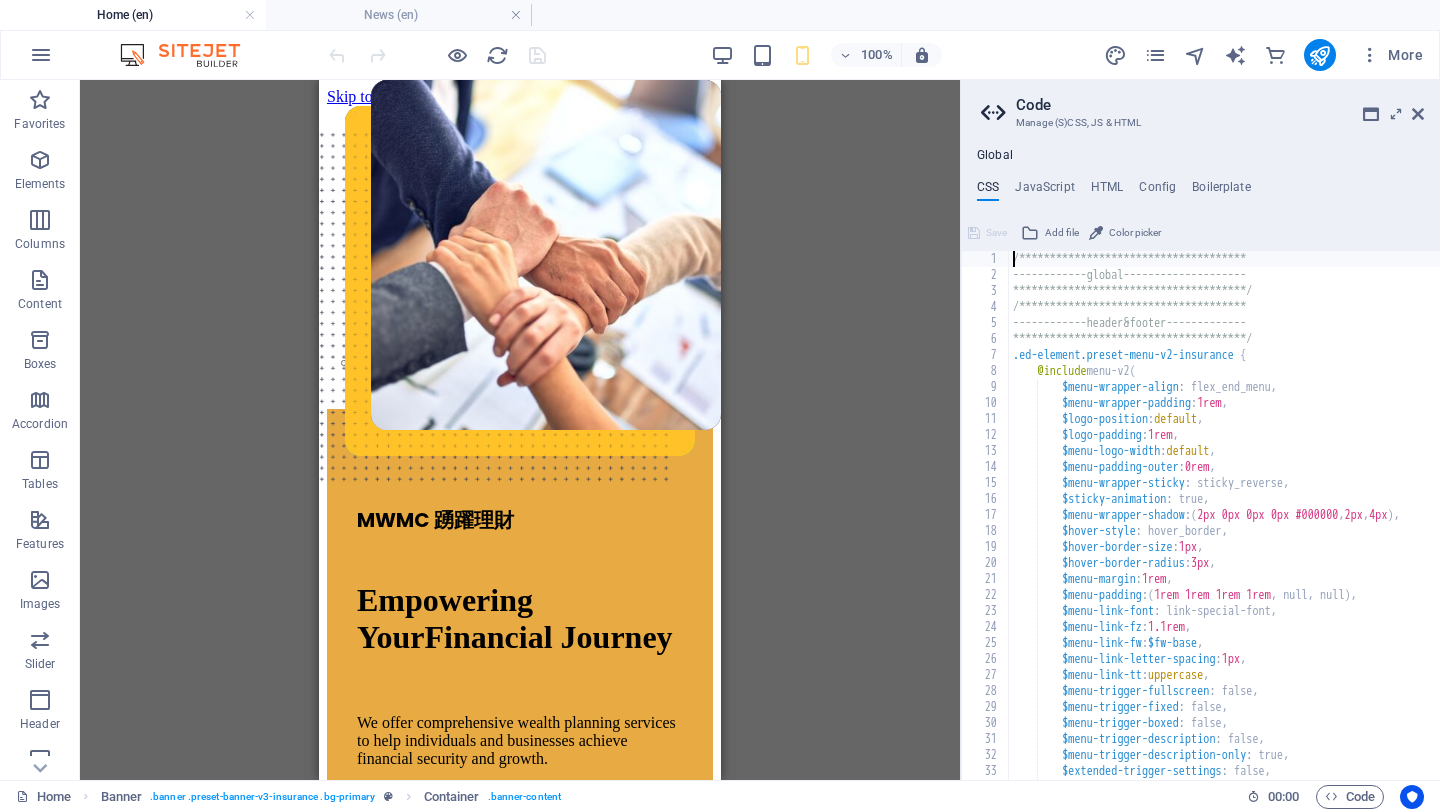 type on "**********" 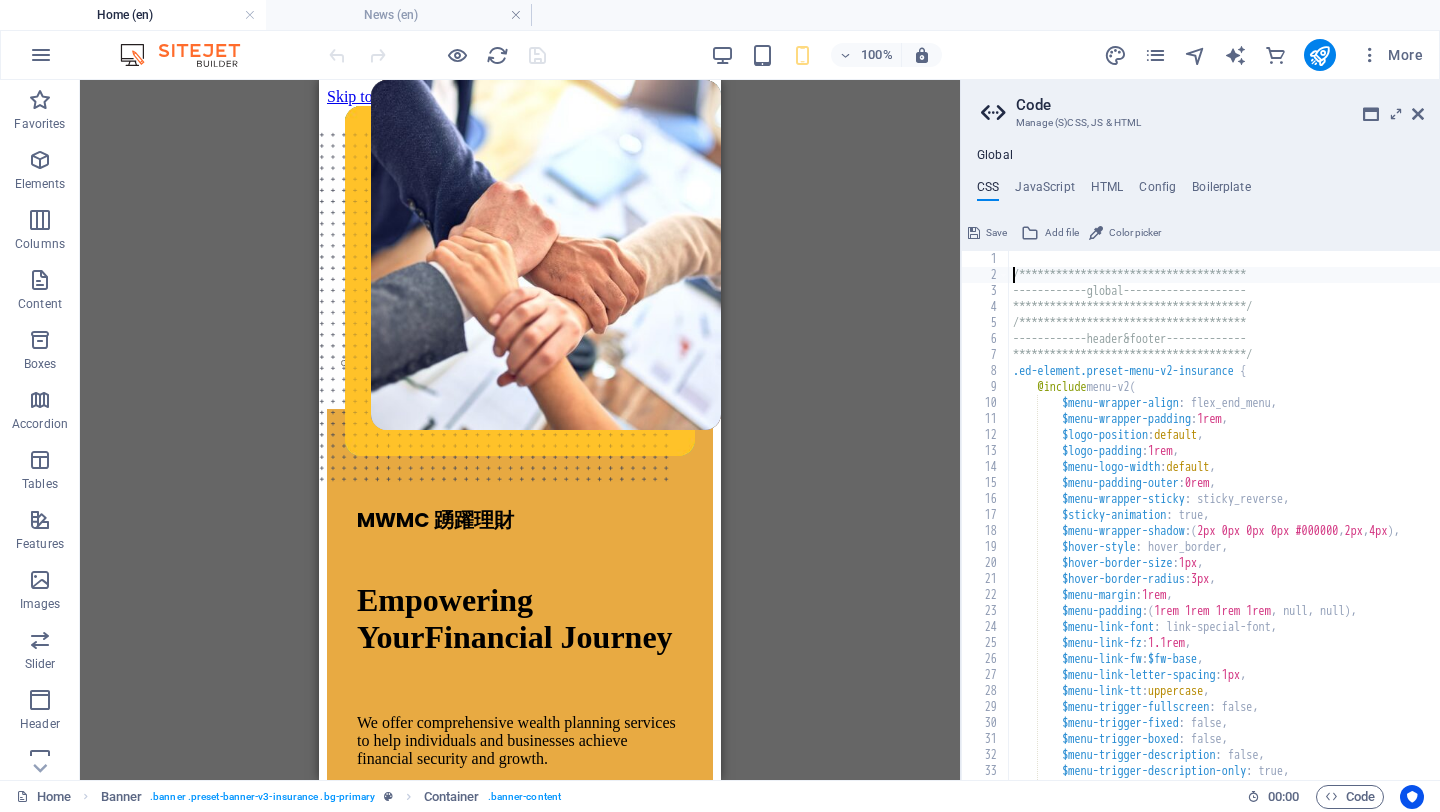 click on "**********" at bounding box center [1339, 531] 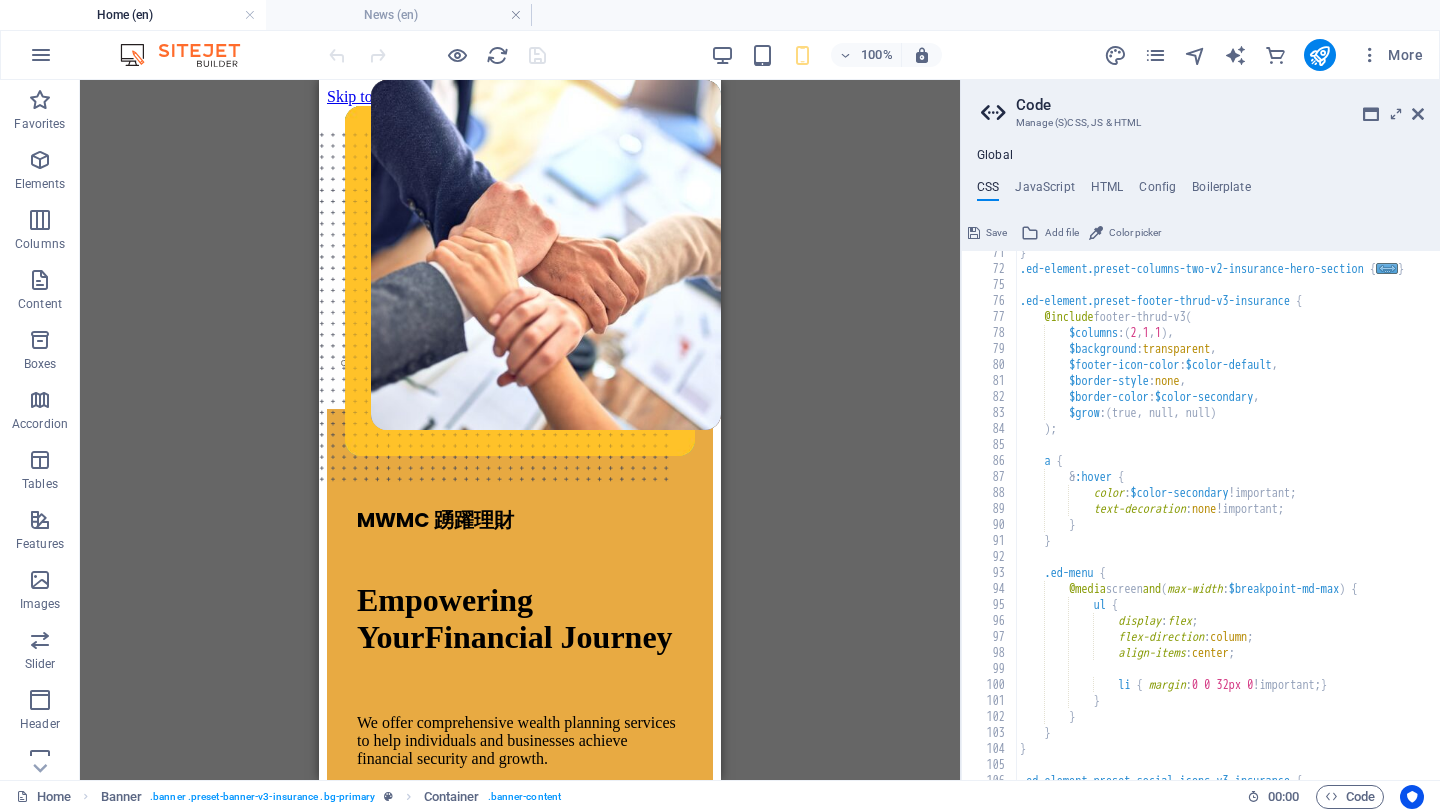 scroll, scrollTop: 1017, scrollLeft: 0, axis: vertical 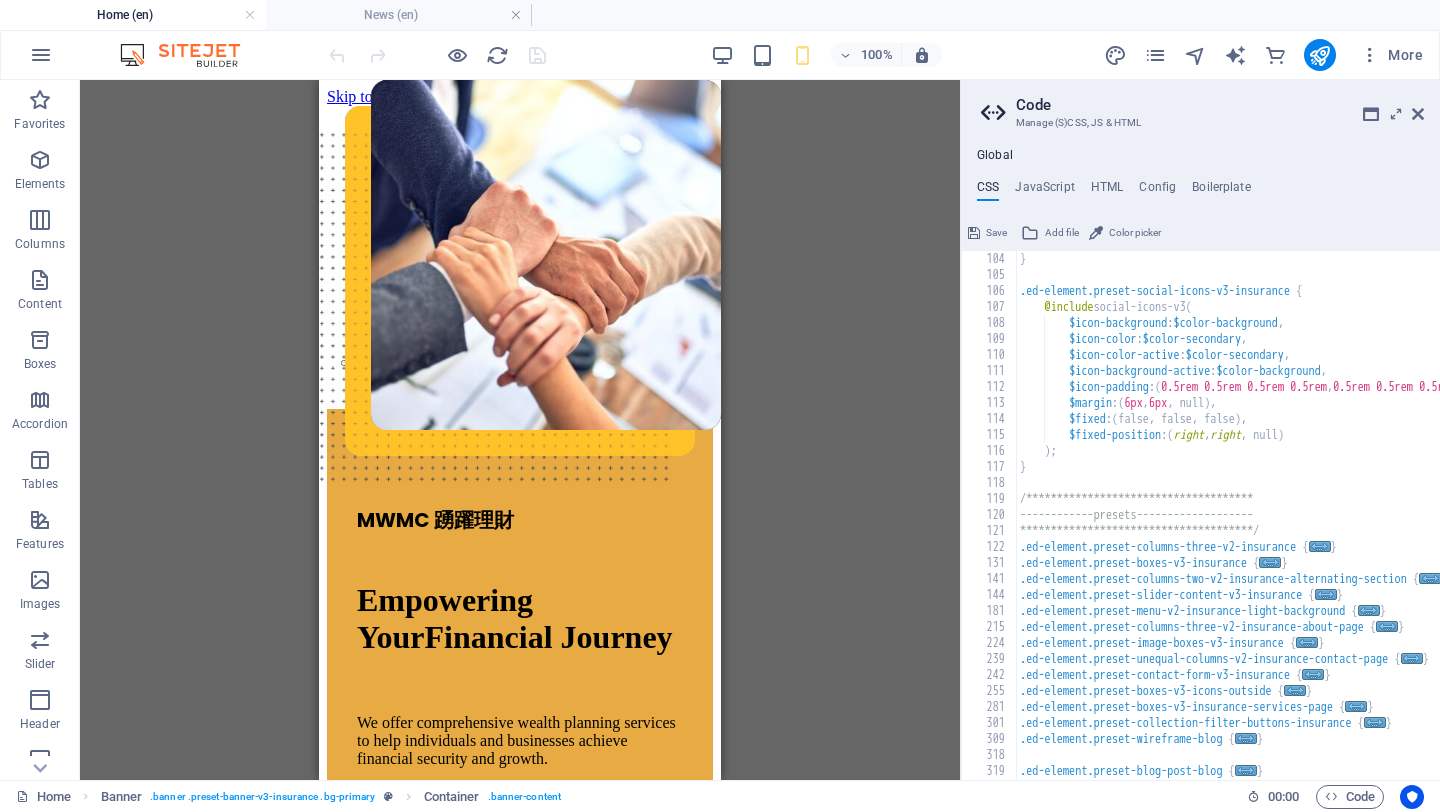 click on "**********" at bounding box center (1346, 531) 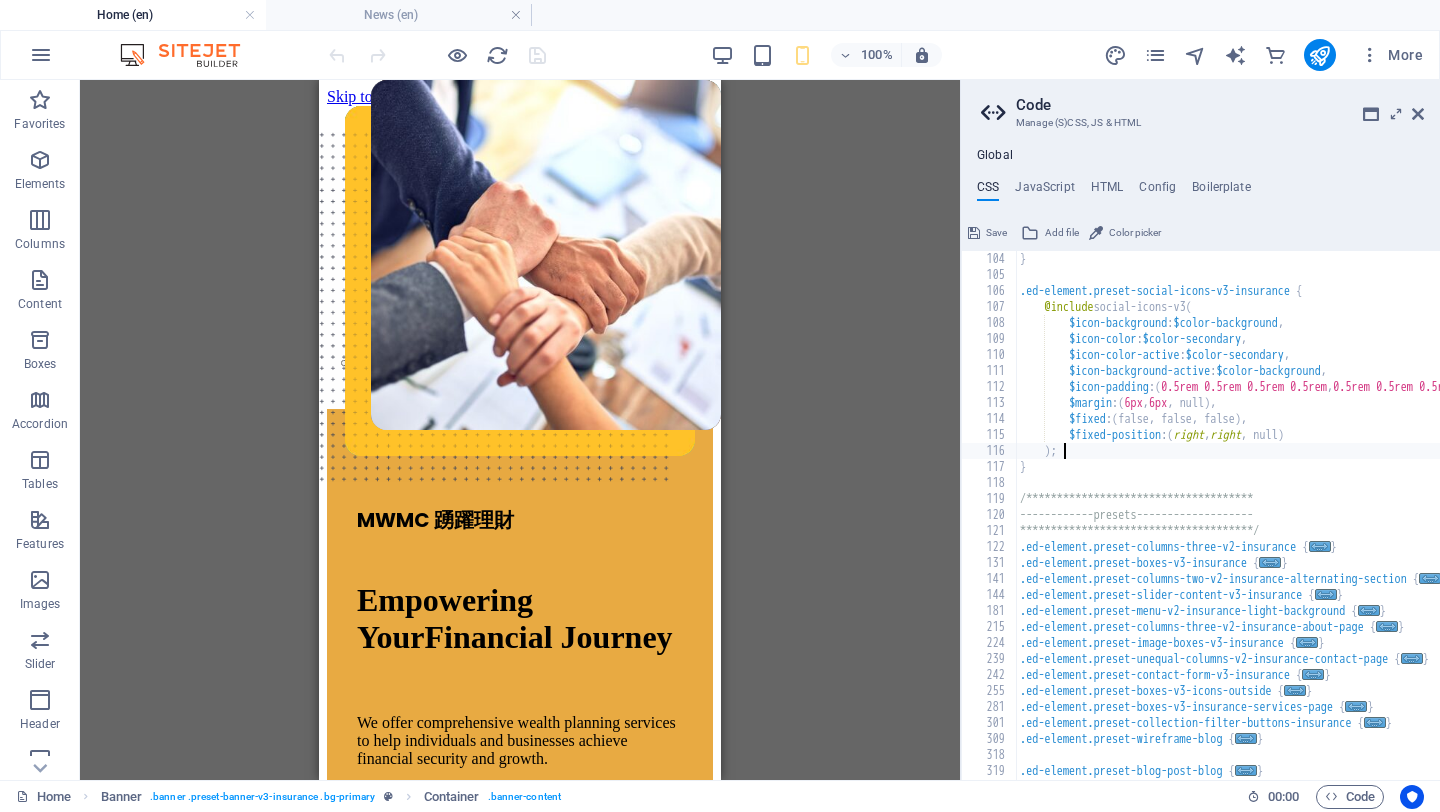 click on "**********" at bounding box center (1346, 531) 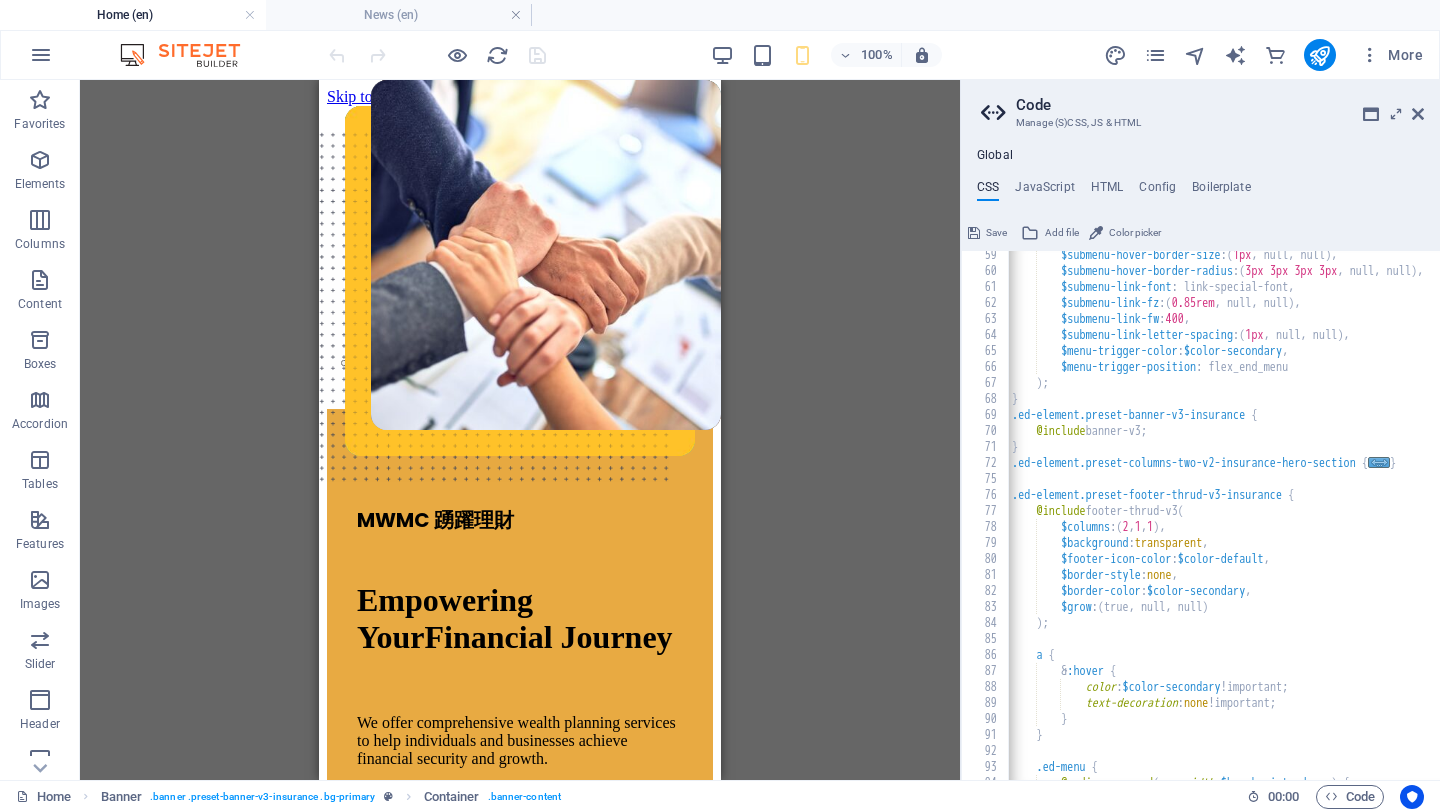 scroll, scrollTop: 1381, scrollLeft: 0, axis: vertical 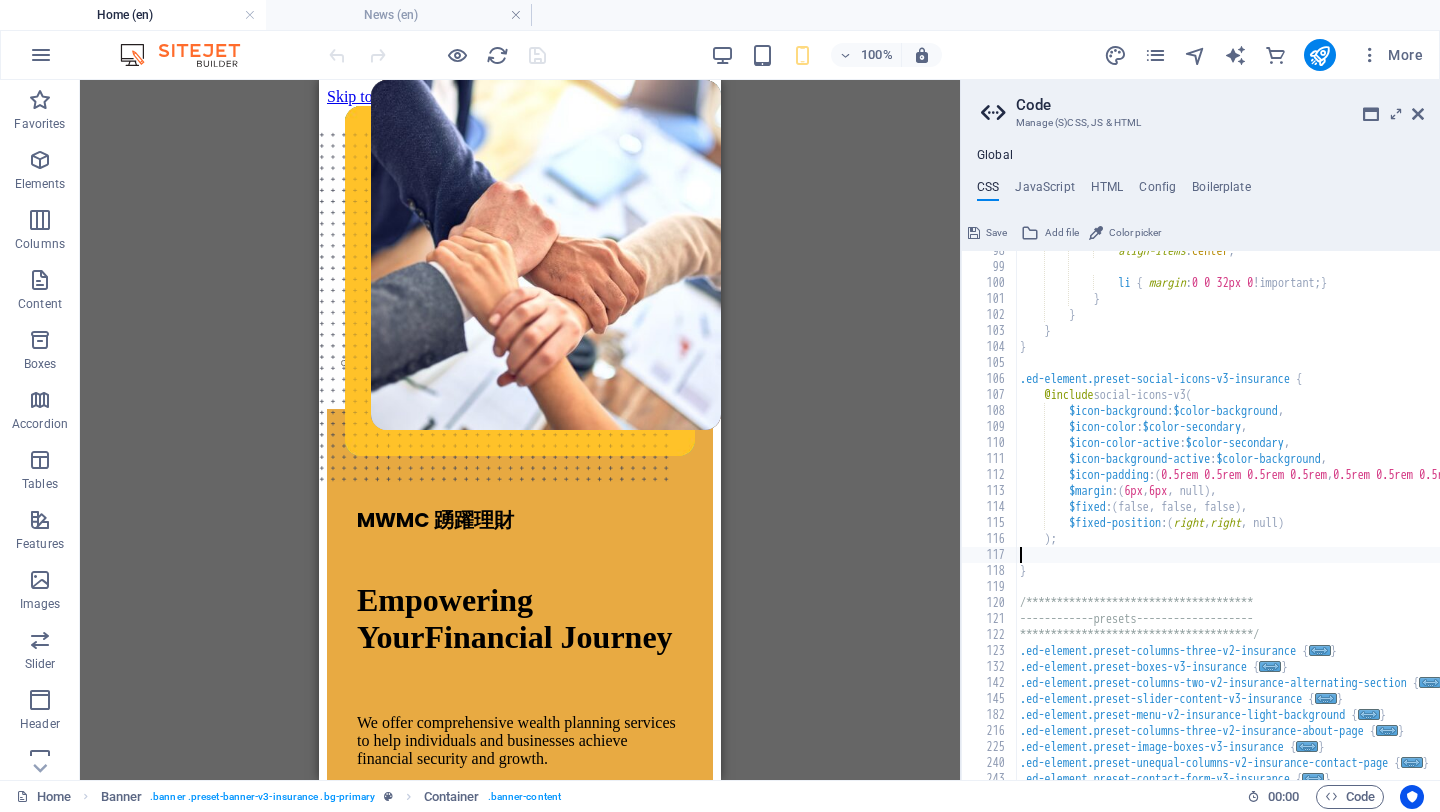 paste on "}" 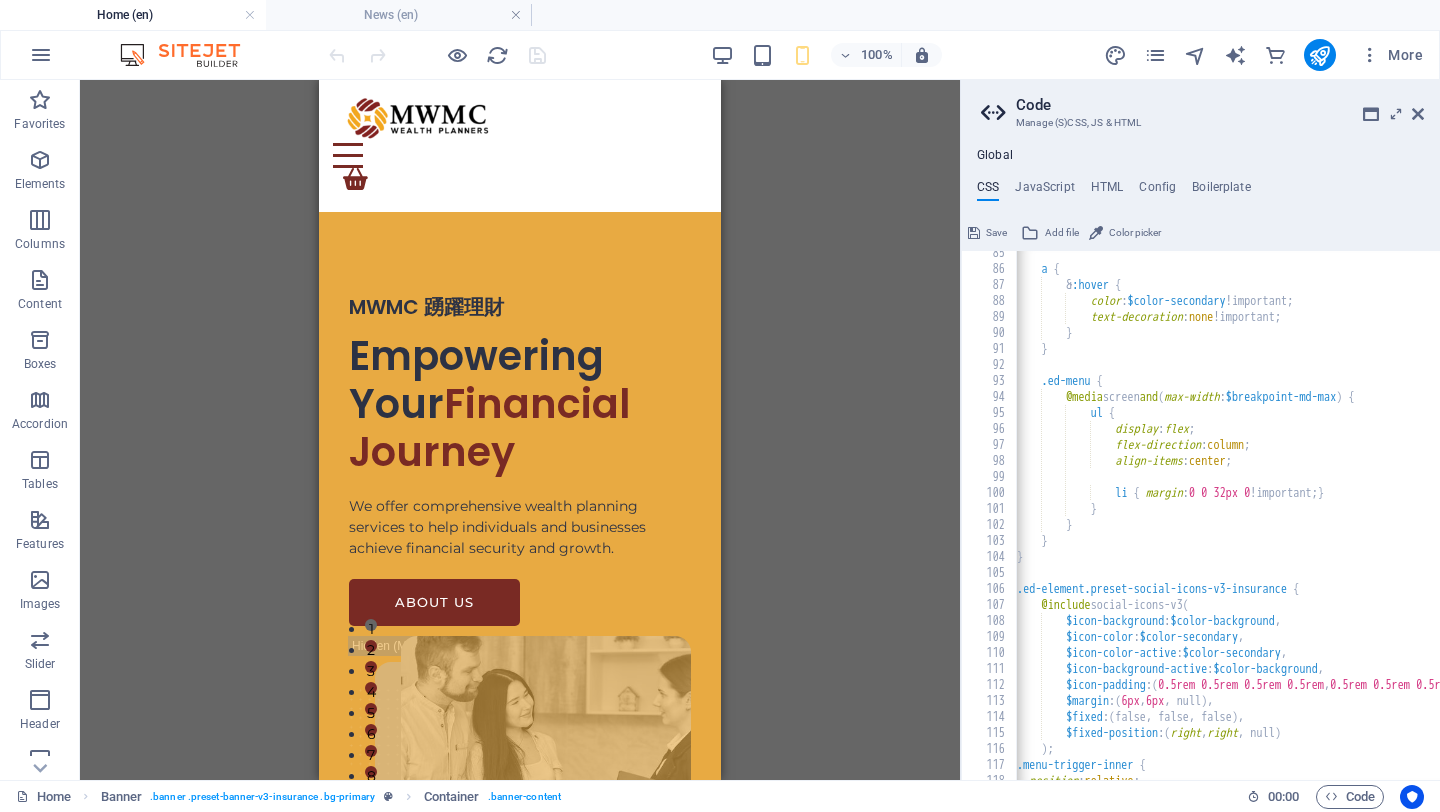 scroll, scrollTop: 1318, scrollLeft: 0, axis: vertical 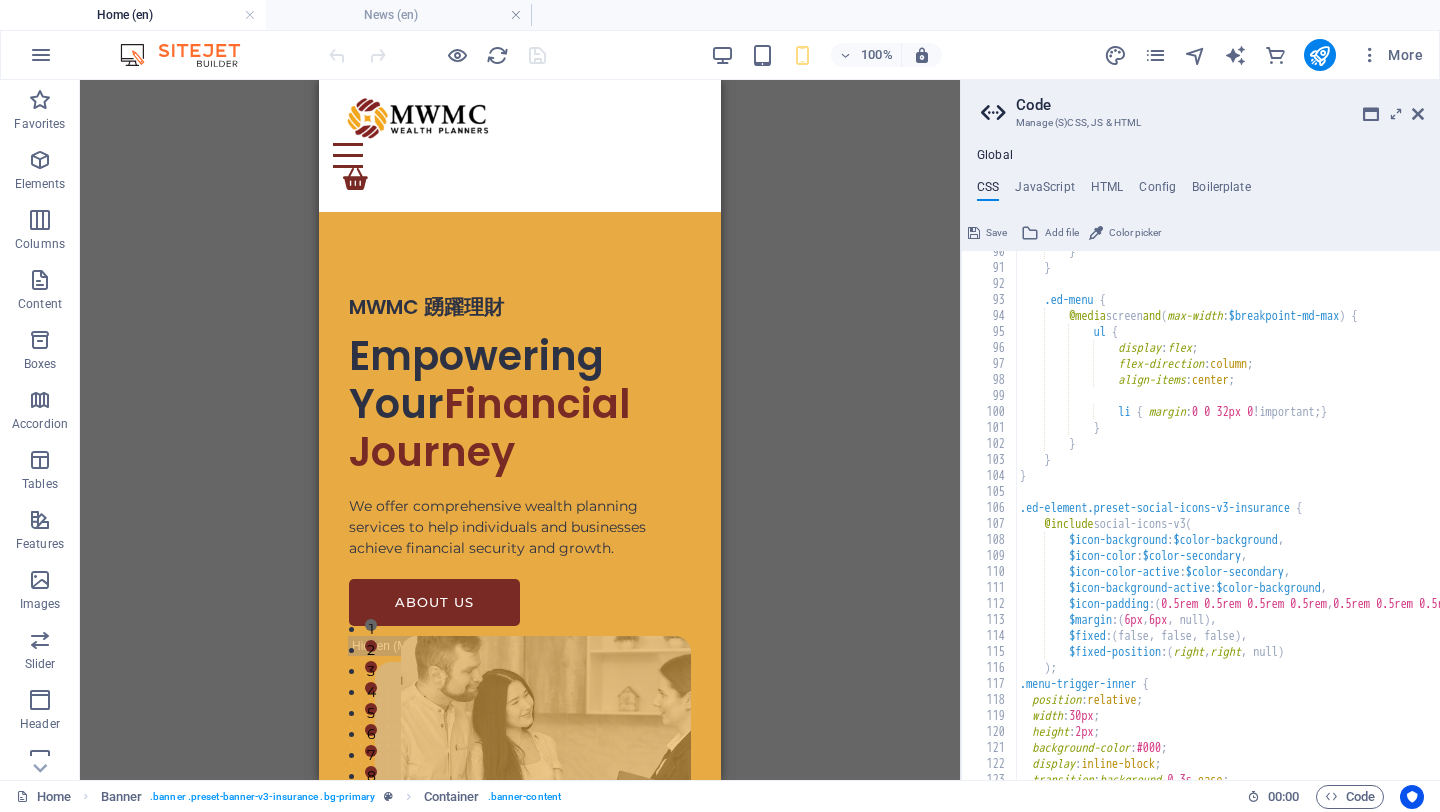 type on "}" 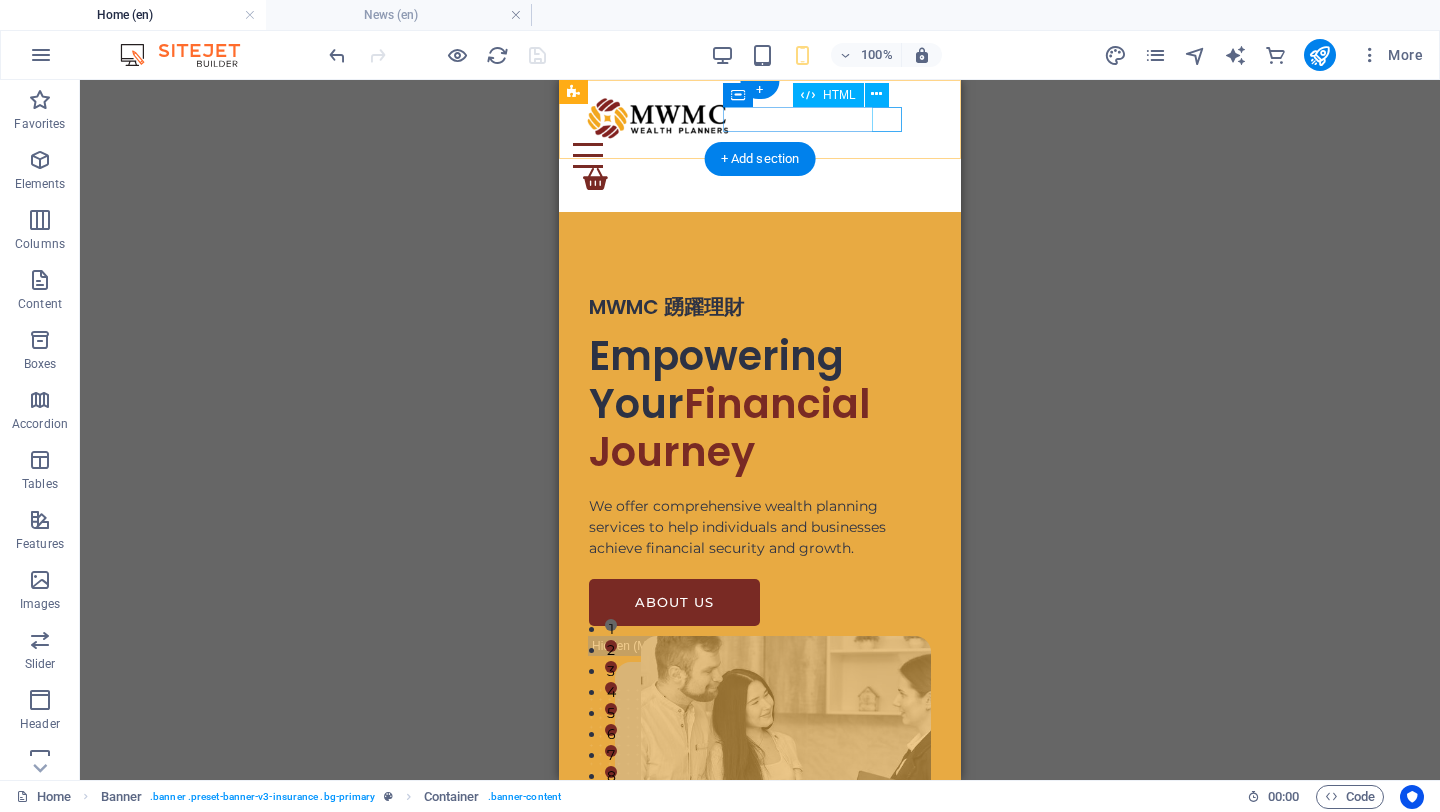 click at bounding box center (750, 155) 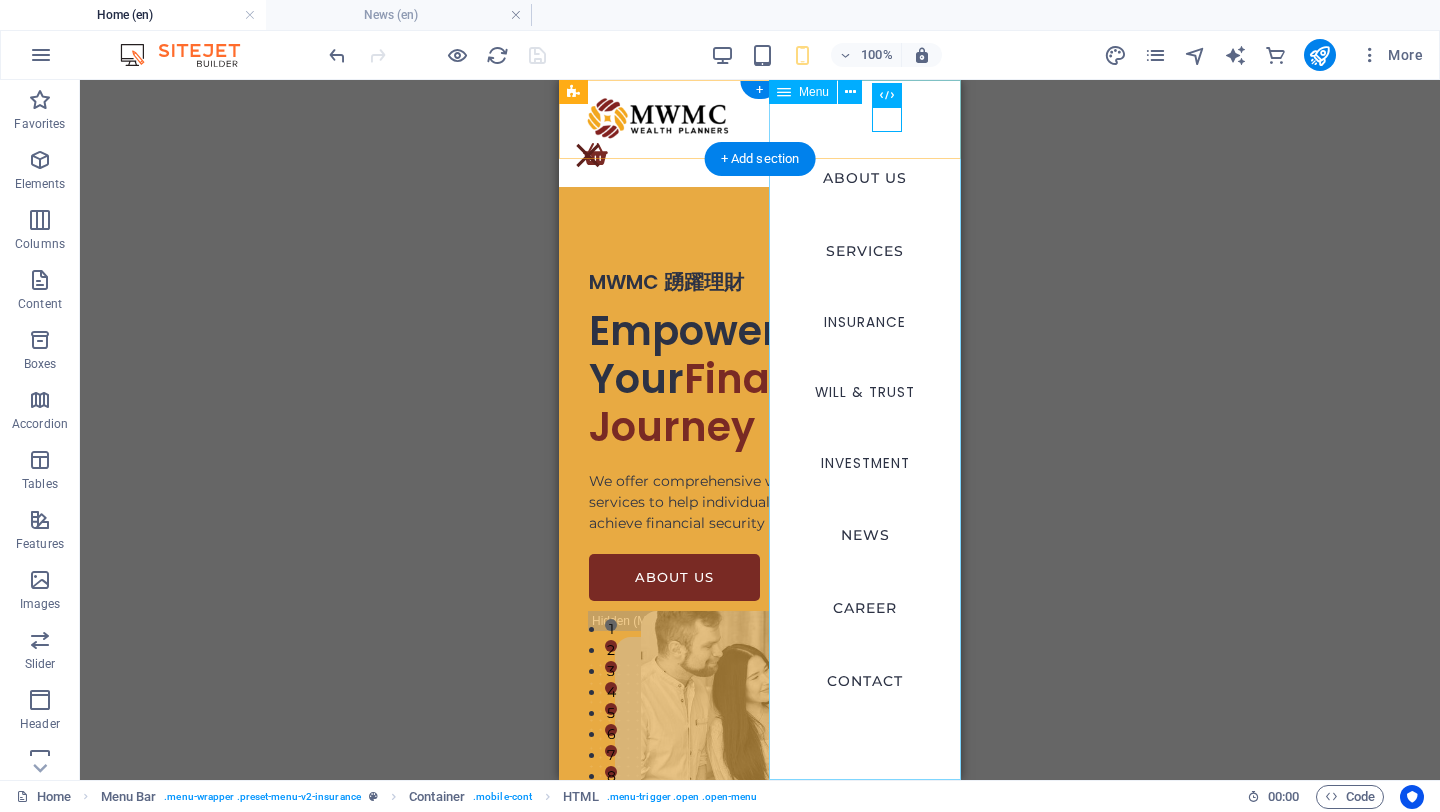 click on "ABOUT US SERVICES INSURANCE Will & Trust Investment NEWS CAREER CONTACT" at bounding box center (865, 430) 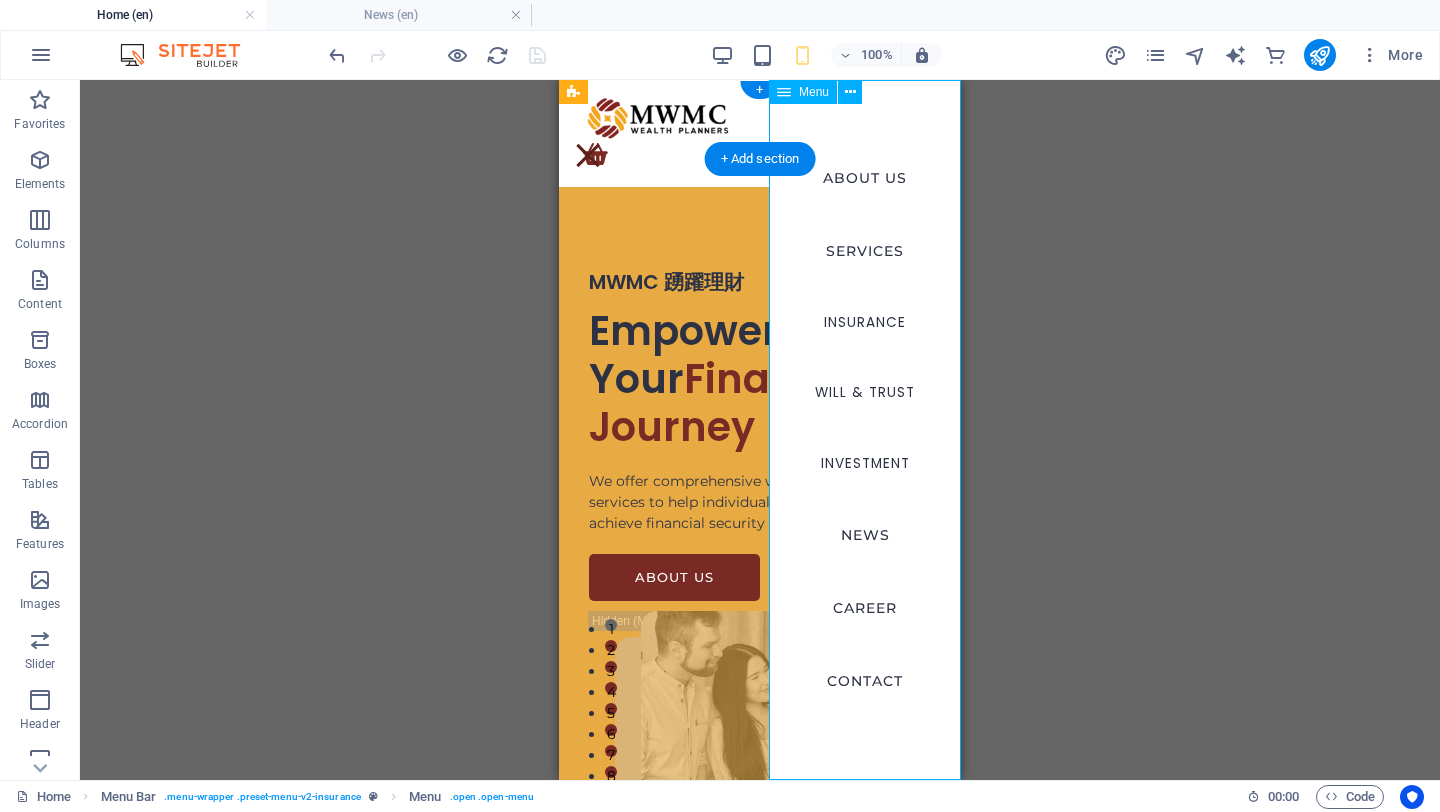 click on "ABOUT US SERVICES INSURANCE Will & Trust Investment NEWS CAREER CONTACT" at bounding box center [865, 430] 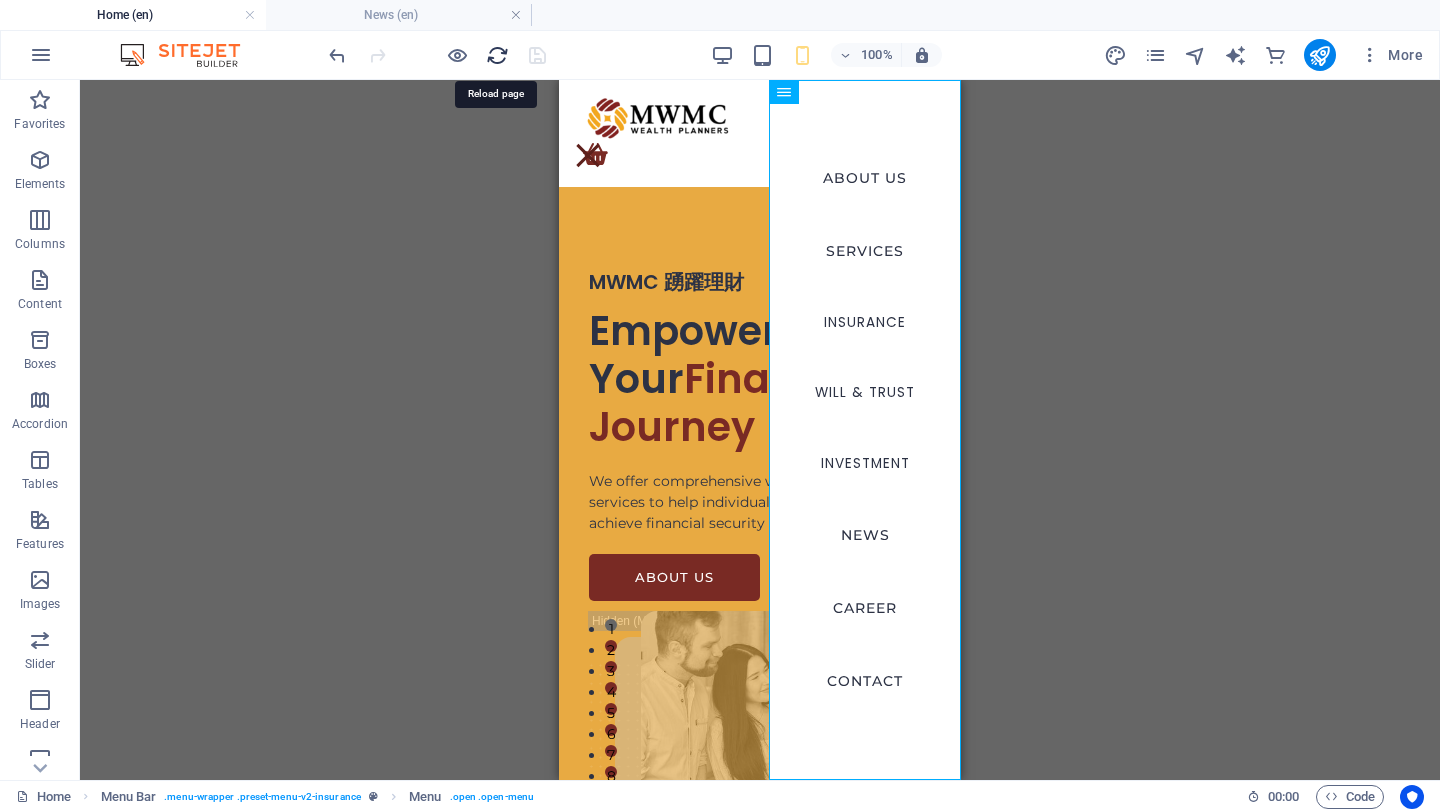 click at bounding box center [497, 55] 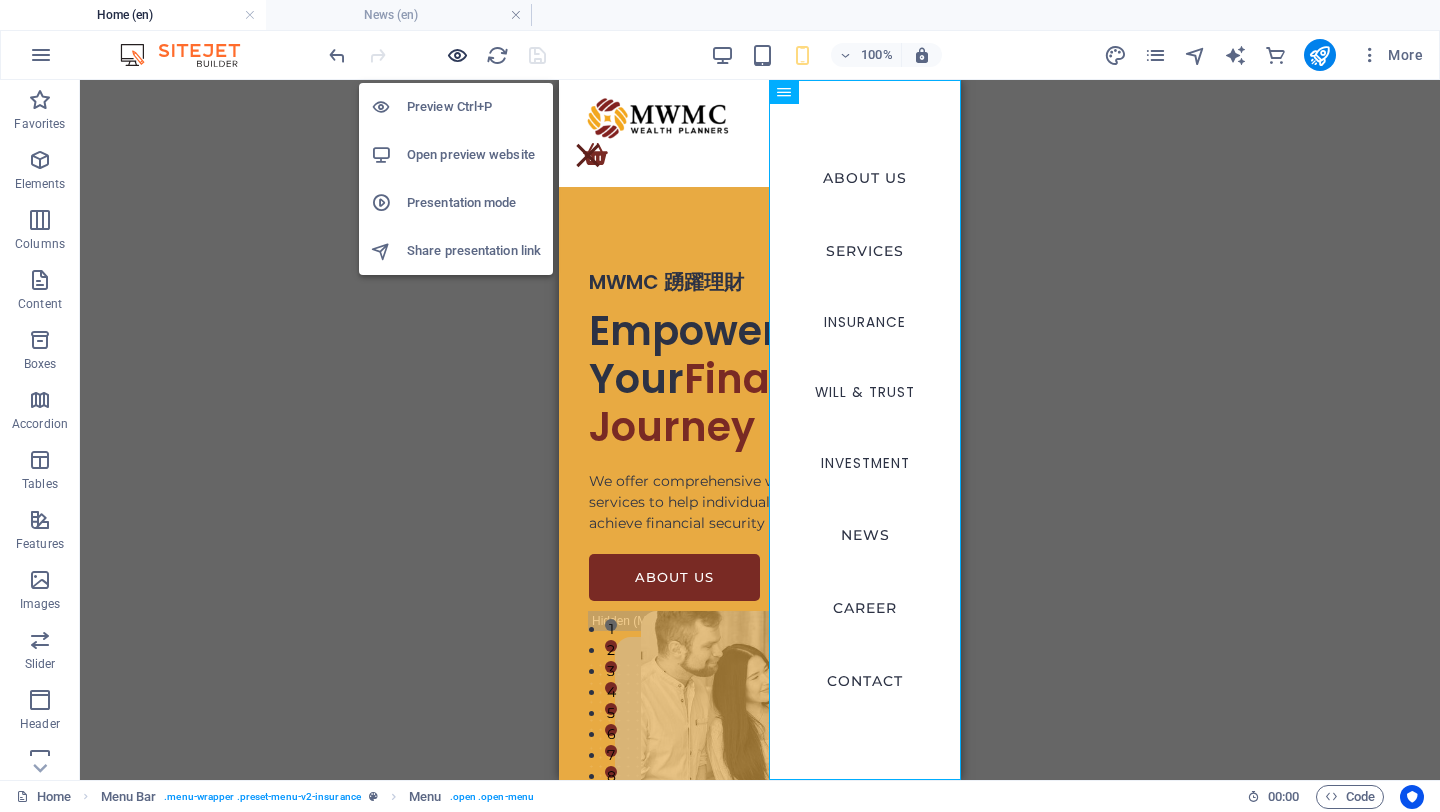 click at bounding box center (457, 55) 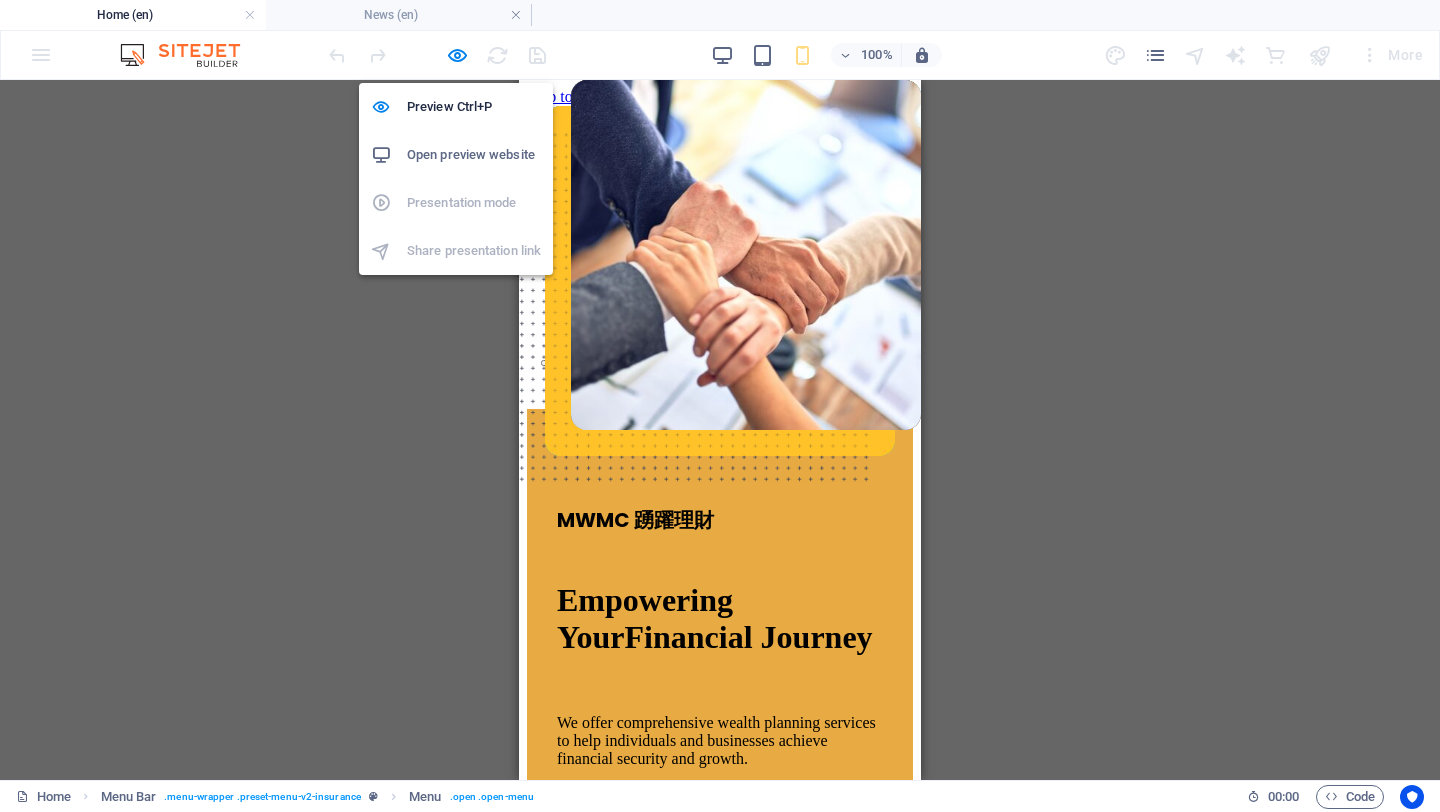 scroll, scrollTop: 0, scrollLeft: 0, axis: both 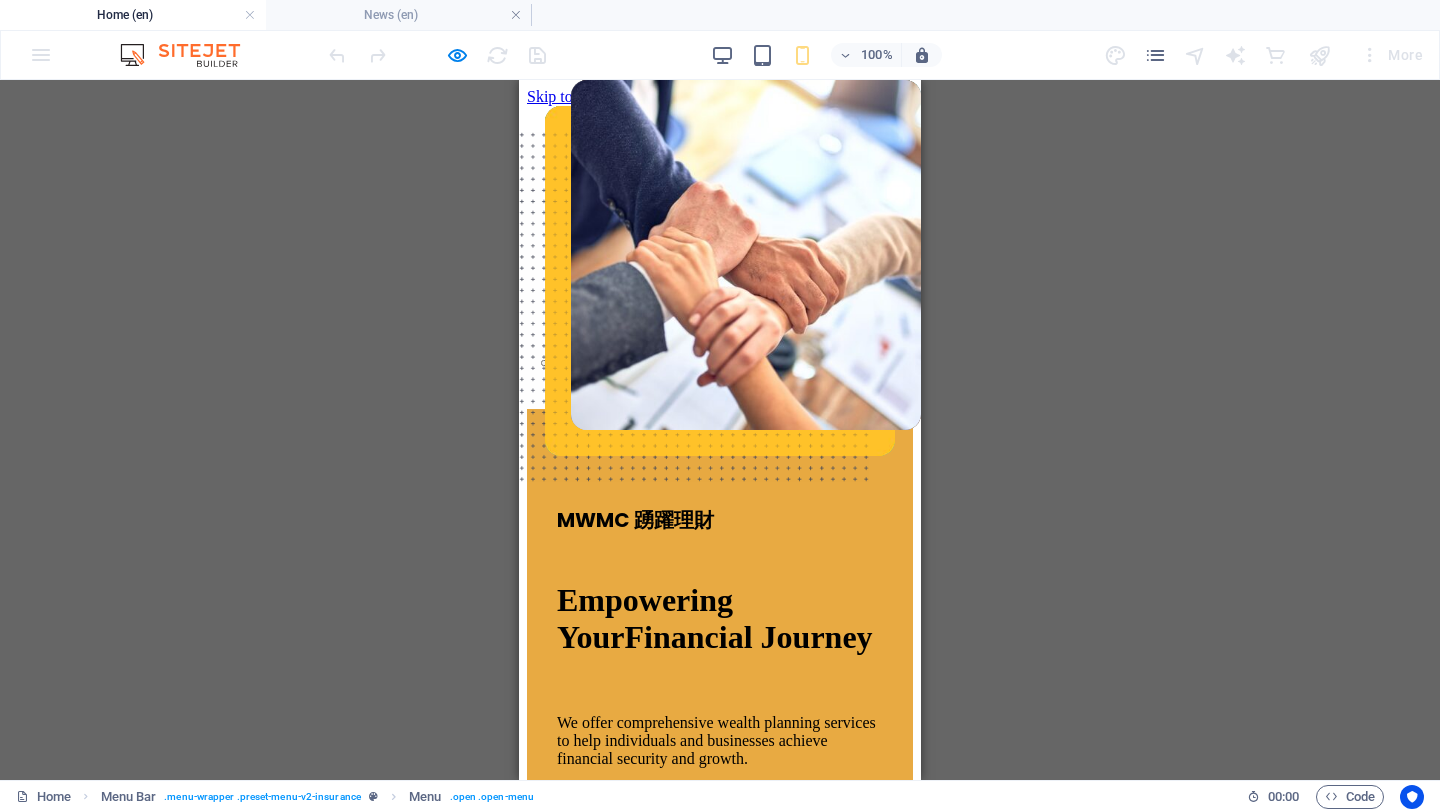 click on "ABOUT US SERVICES INSURANCE Will & Trust Investment NEWS CAREER CONTACT" at bounding box center [720, 257] 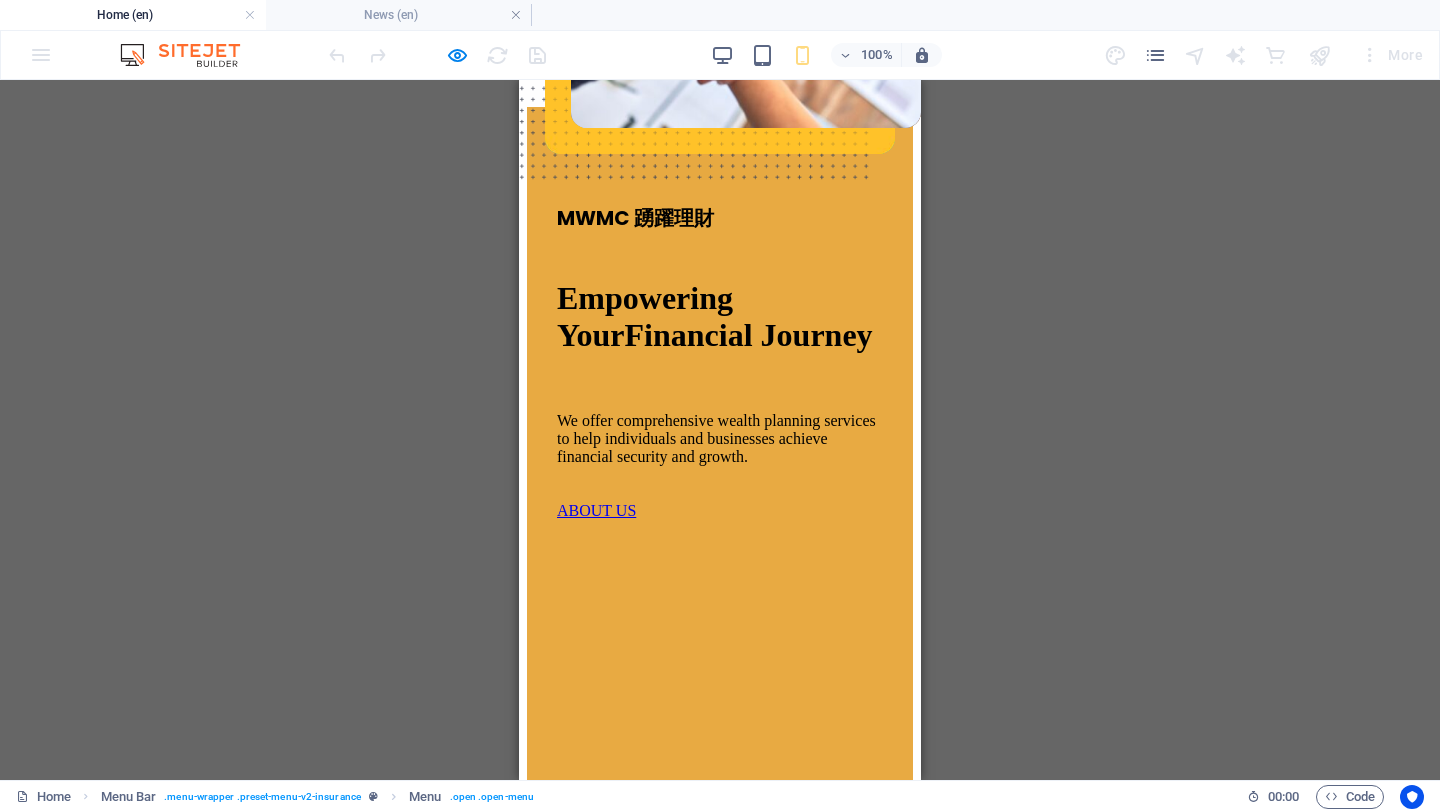 scroll, scrollTop: 0, scrollLeft: 0, axis: both 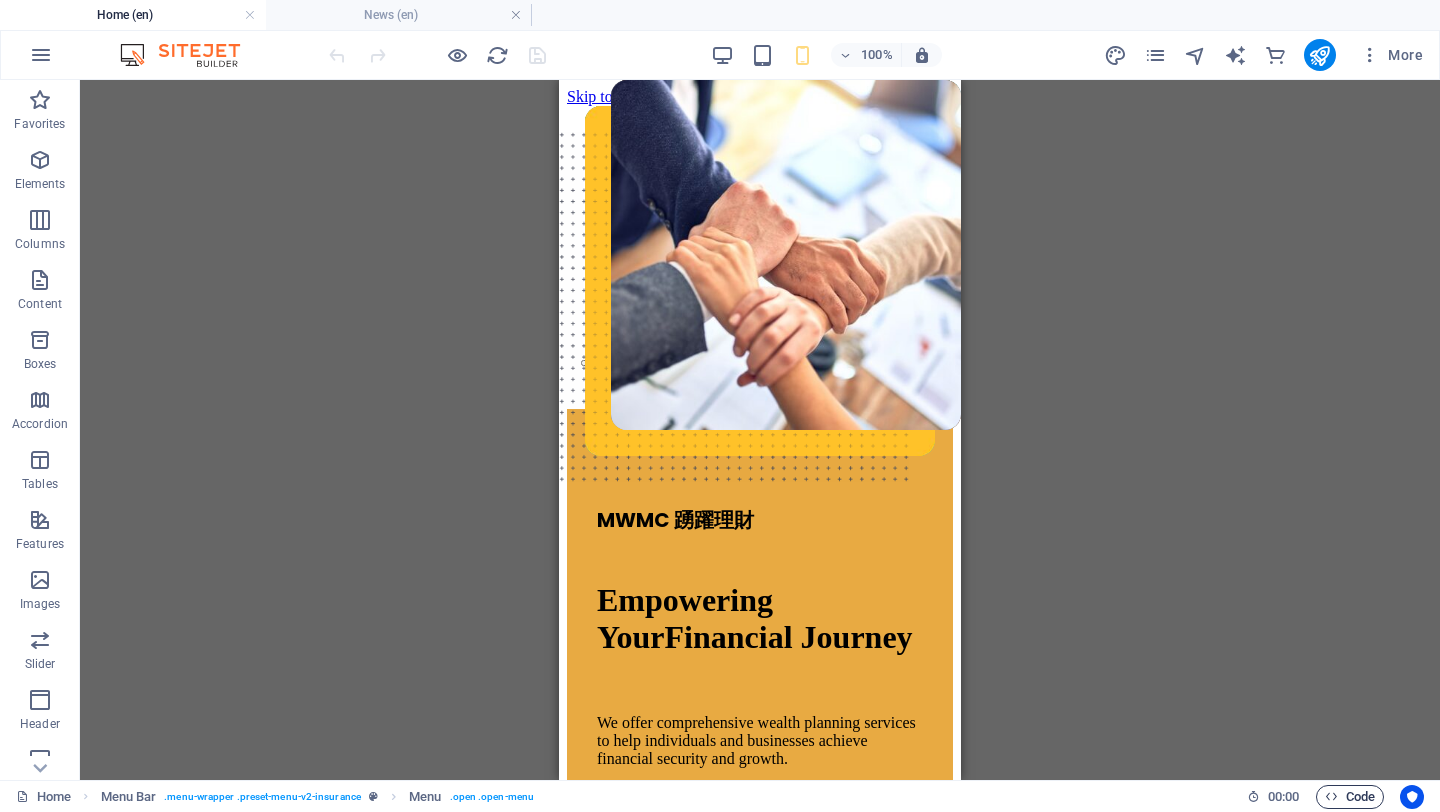 click on "Code" at bounding box center (1350, 797) 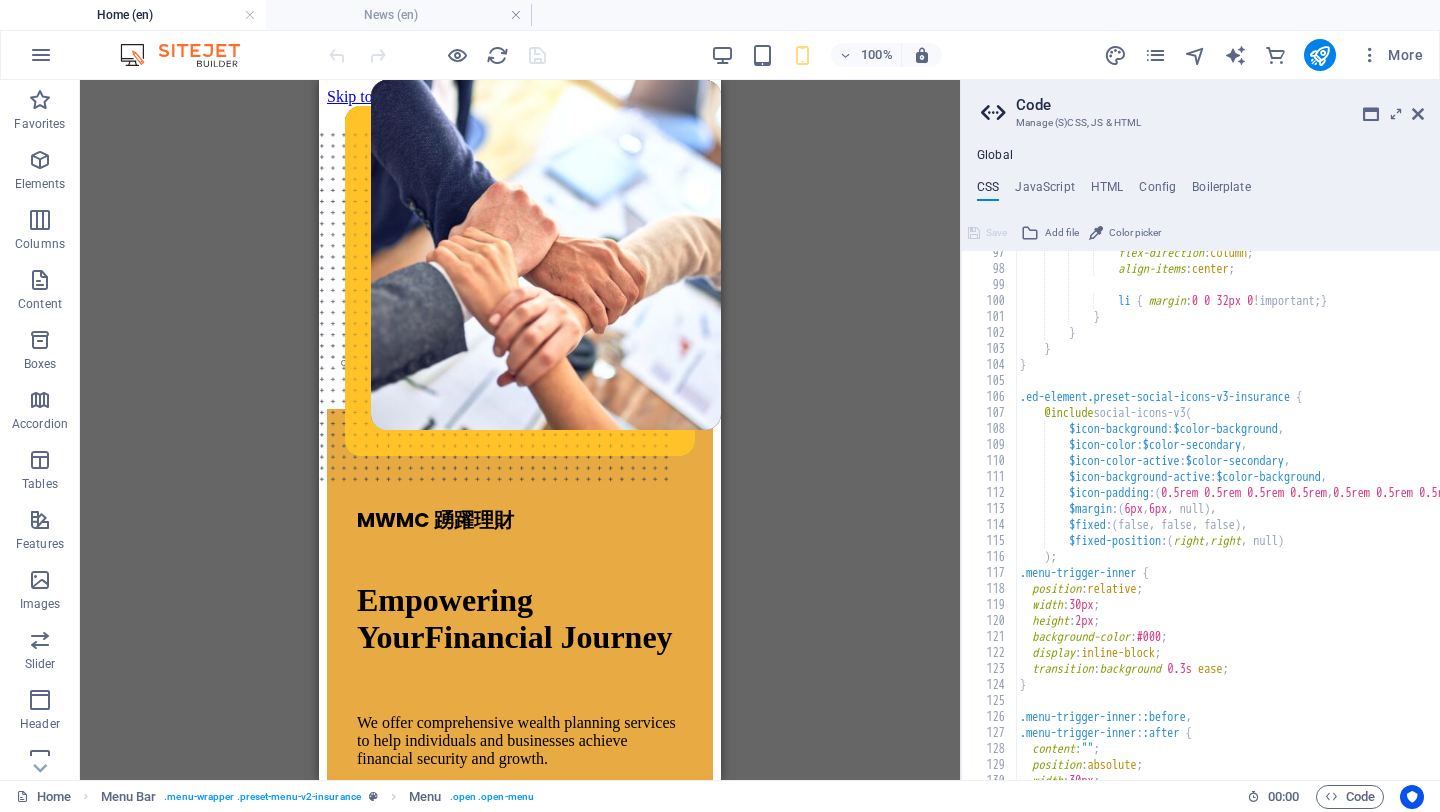 scroll, scrollTop: 1509, scrollLeft: 0, axis: vertical 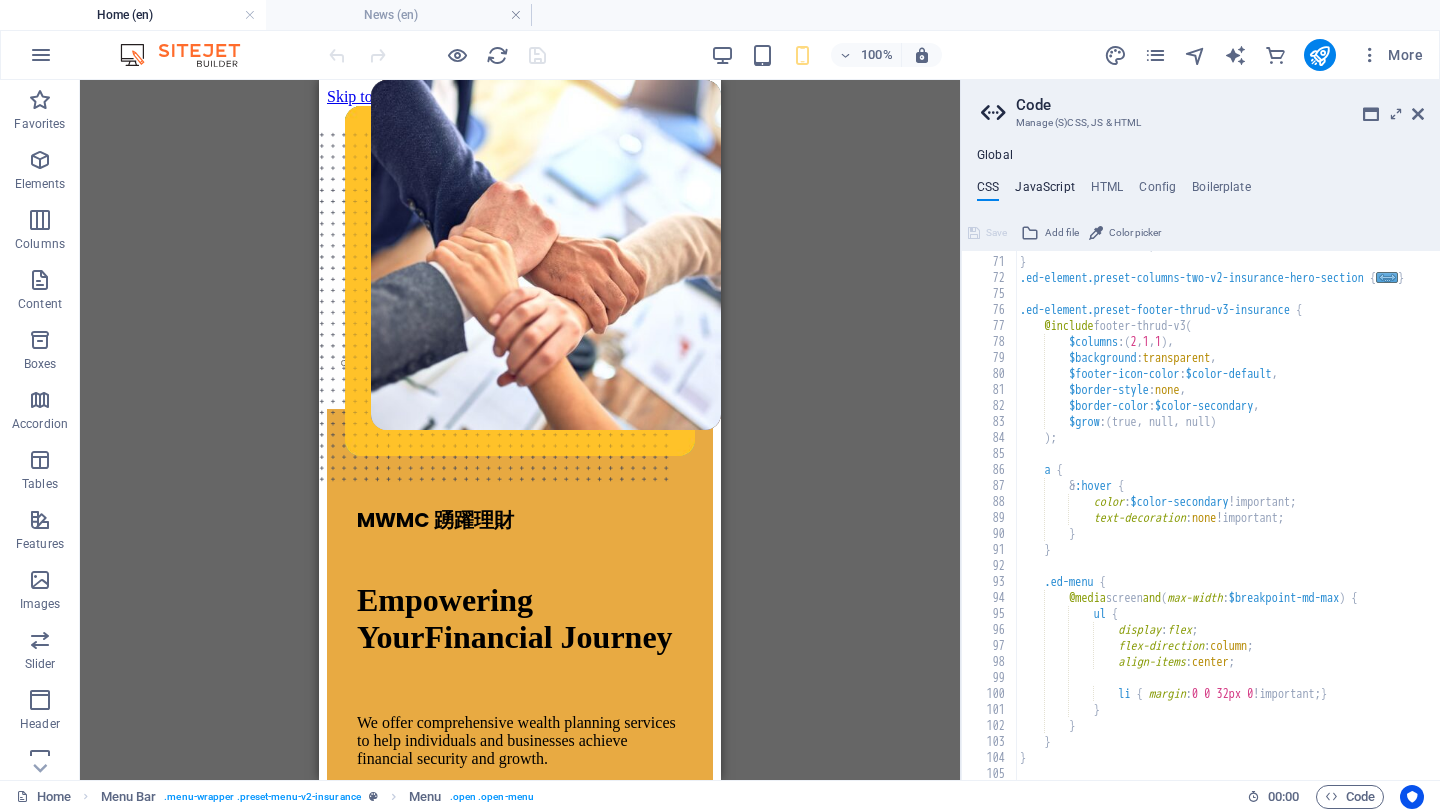 click on "JavaScript" at bounding box center (1044, 191) 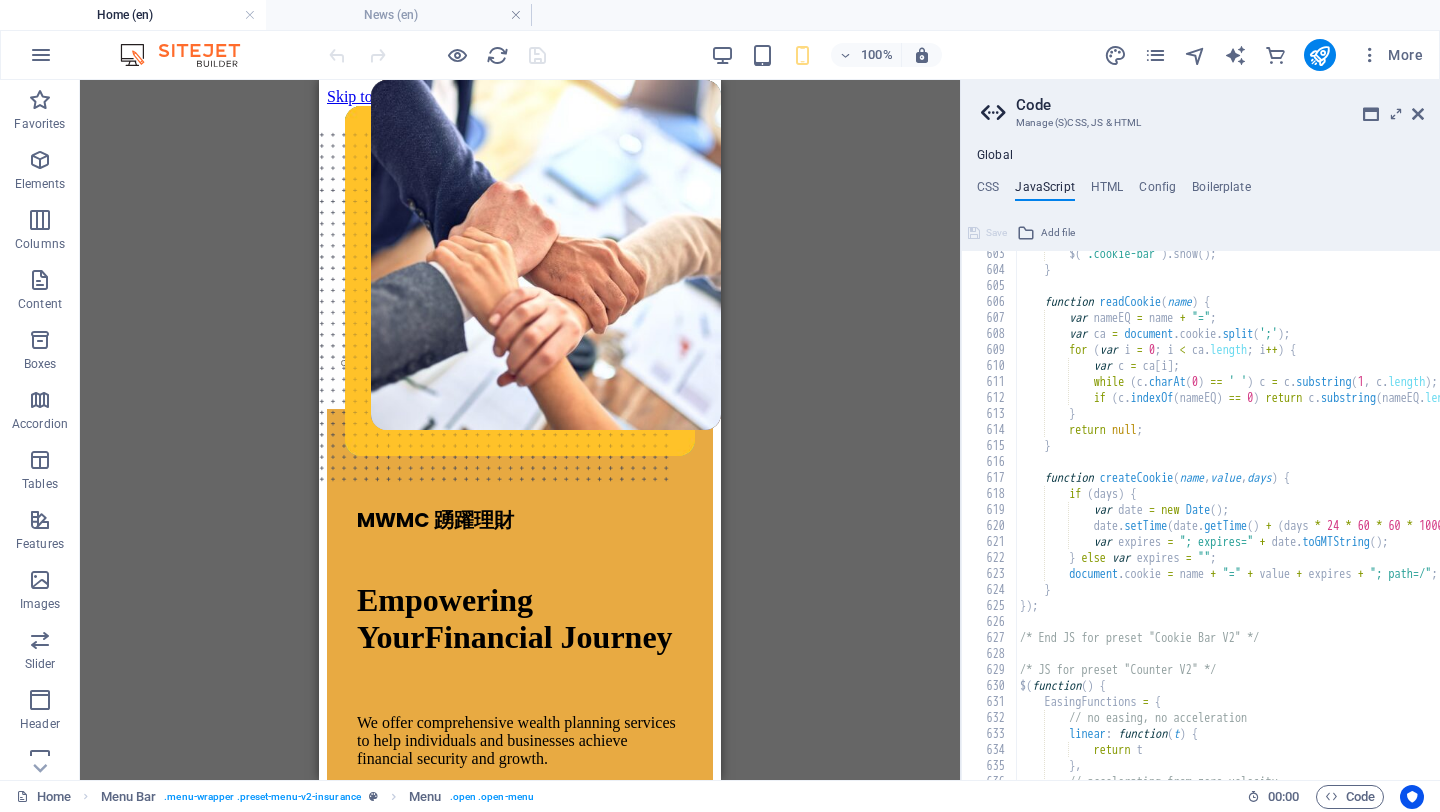 scroll, scrollTop: 11359, scrollLeft: 0, axis: vertical 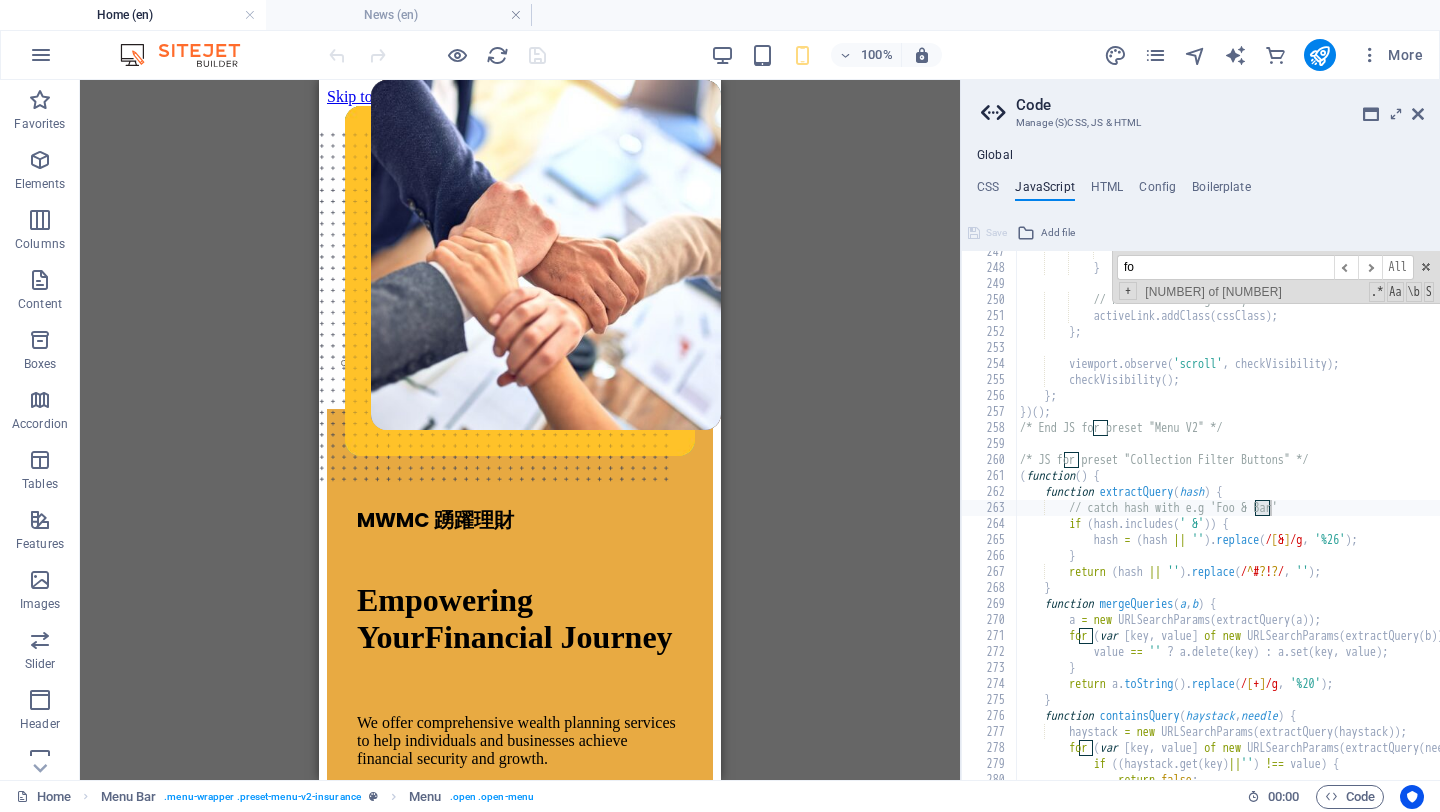 type on "f" 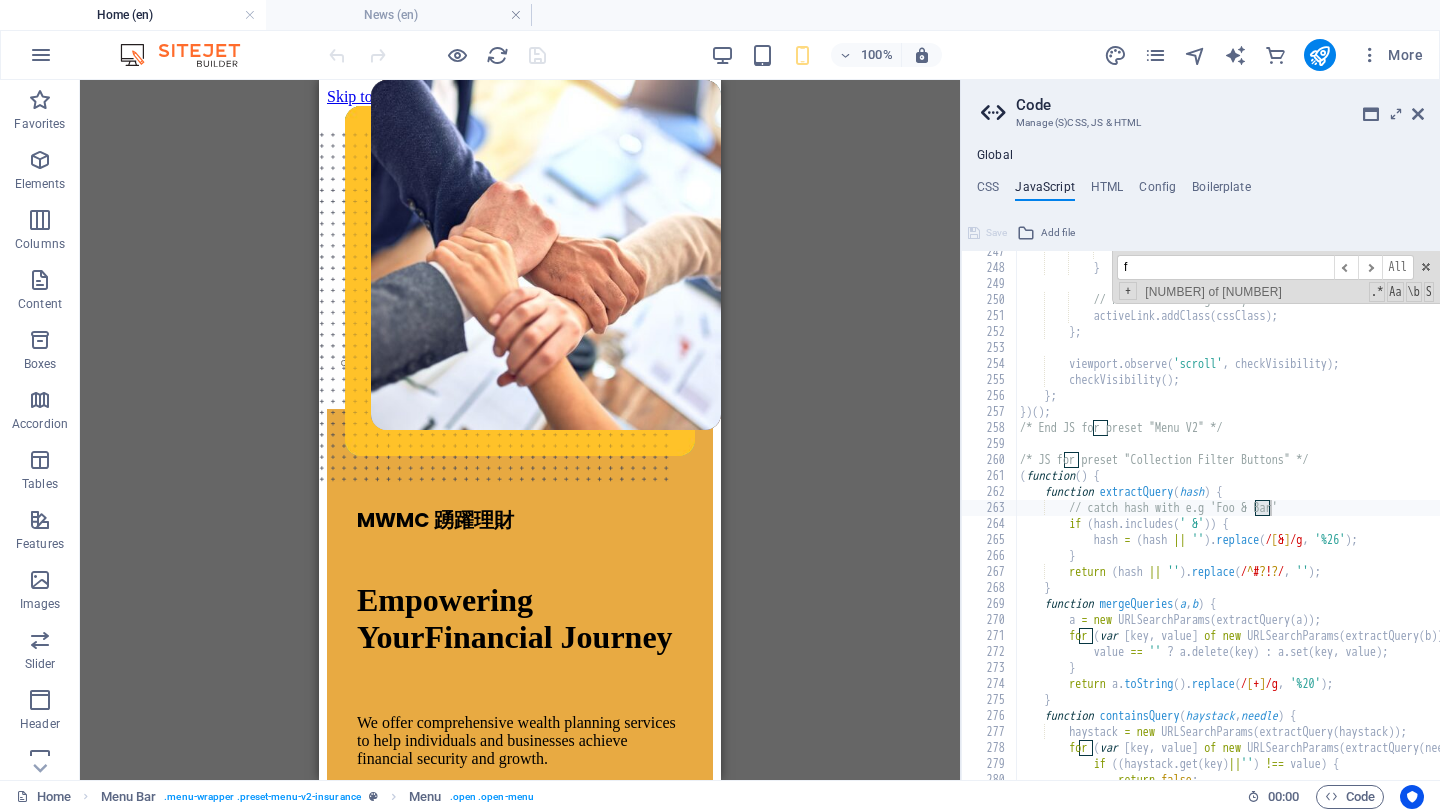 type 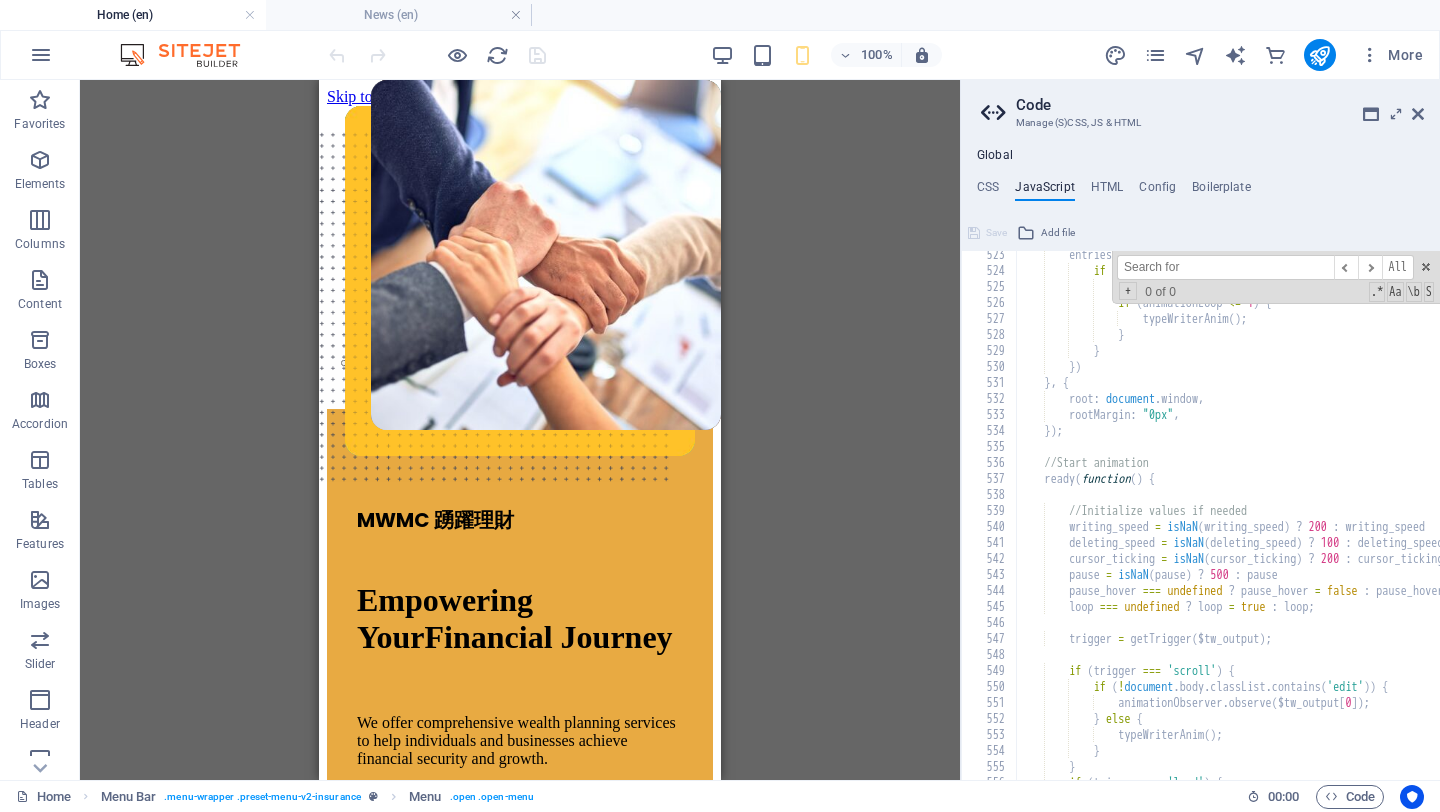 scroll, scrollTop: 11359, scrollLeft: 0, axis: vertical 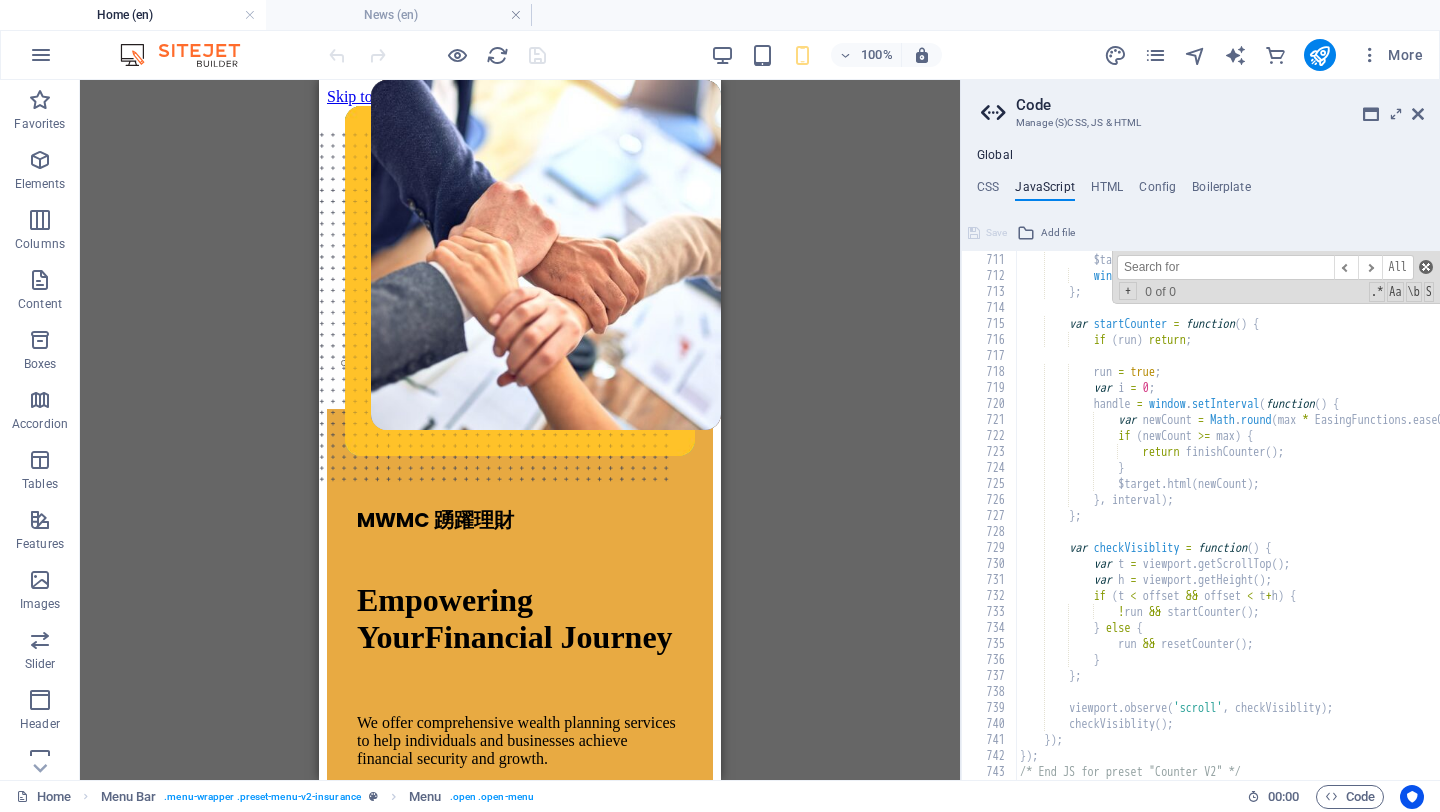 click at bounding box center [1426, 267] 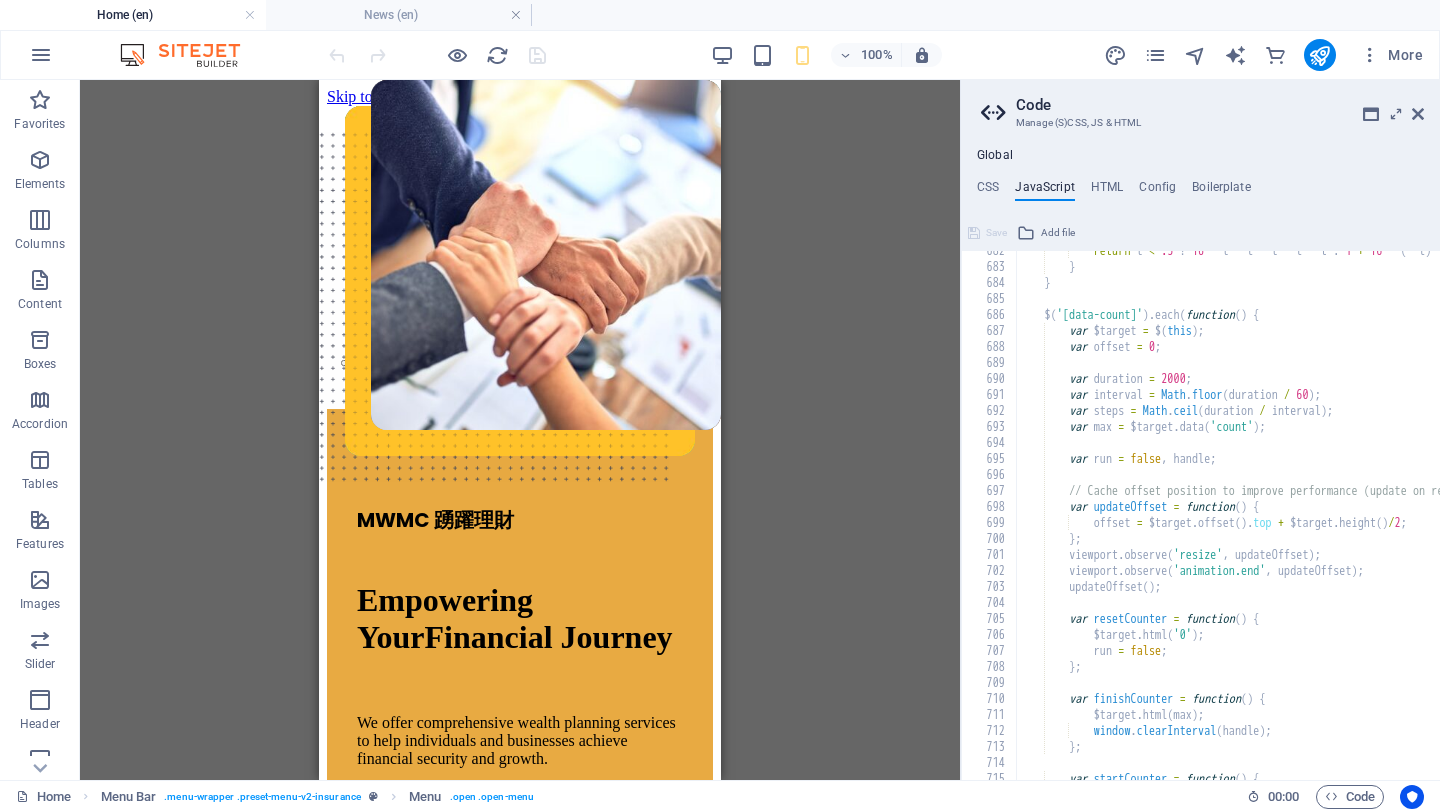 scroll, scrollTop: 11359, scrollLeft: 0, axis: vertical 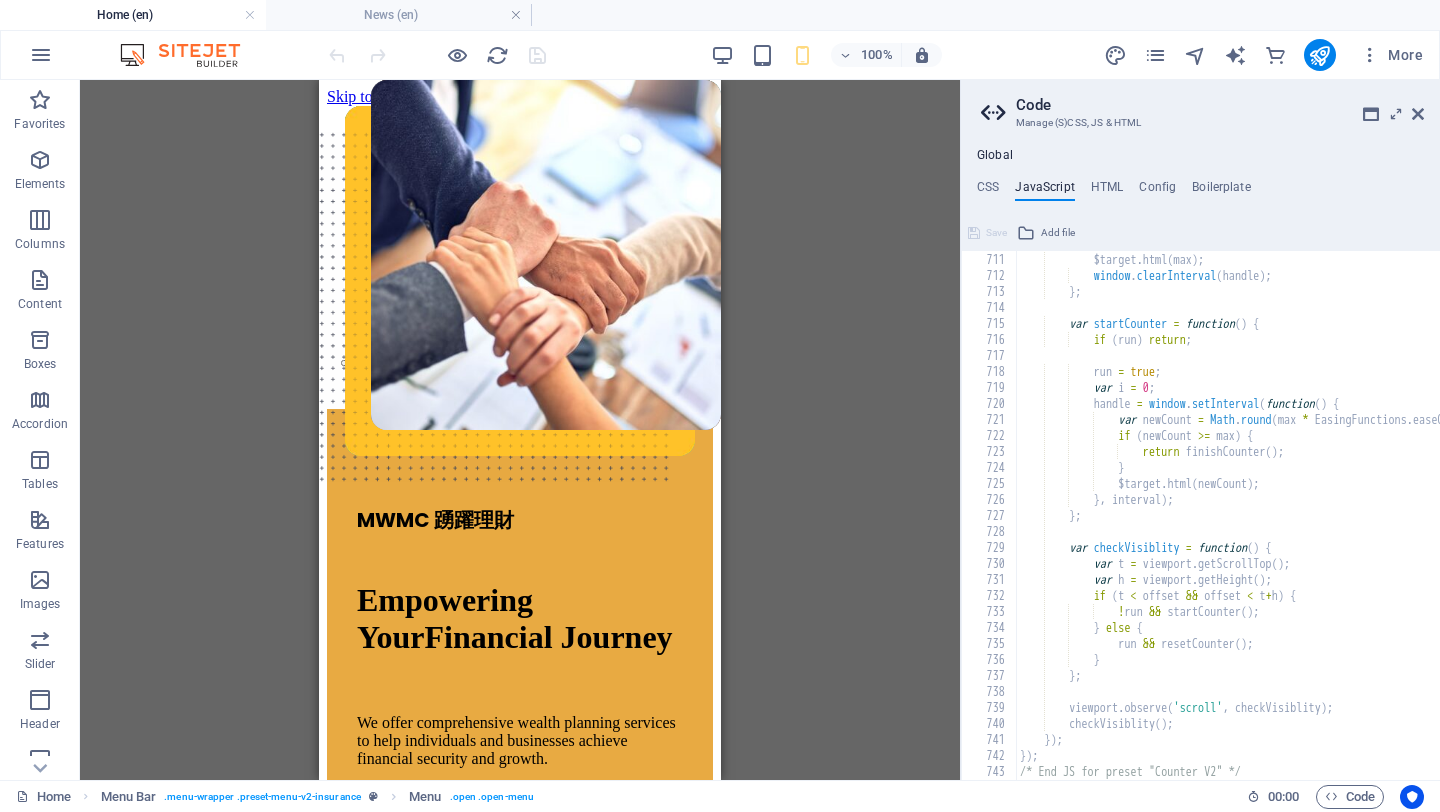 click on "var   finishCounter   =   function ( )   {                $target . html ( max ) ;                window . clearInterval ( handle ) ;           } ;           var   startCounter   =   function ( )   {                if   ( run )   return ;                run   =   true ;                var   i   =   0 ;                handle   =   window . setInterval ( function ( )   {                     var   newCount   =   Math . round ( max   *   EasingFunctions . easeOutCubic ( ++ i   /   steps )) ;                     if   ( newCount   >=   max )   {                          return   finishCounter ( ) ;                     }                     $target . html ( newCount ) ;                } ,   interval ) ;           } ;                     var   checkVisiblity   =   function ( )   {                var   t   =   viewport . getScrollTop ( ) ;                var   h   =   viewport . getHeight ( ) ;                if   ( t   <   offset   &&   offset   <   t + h )   {                     ! run   &&   startCounter" at bounding box center (1515, 516) 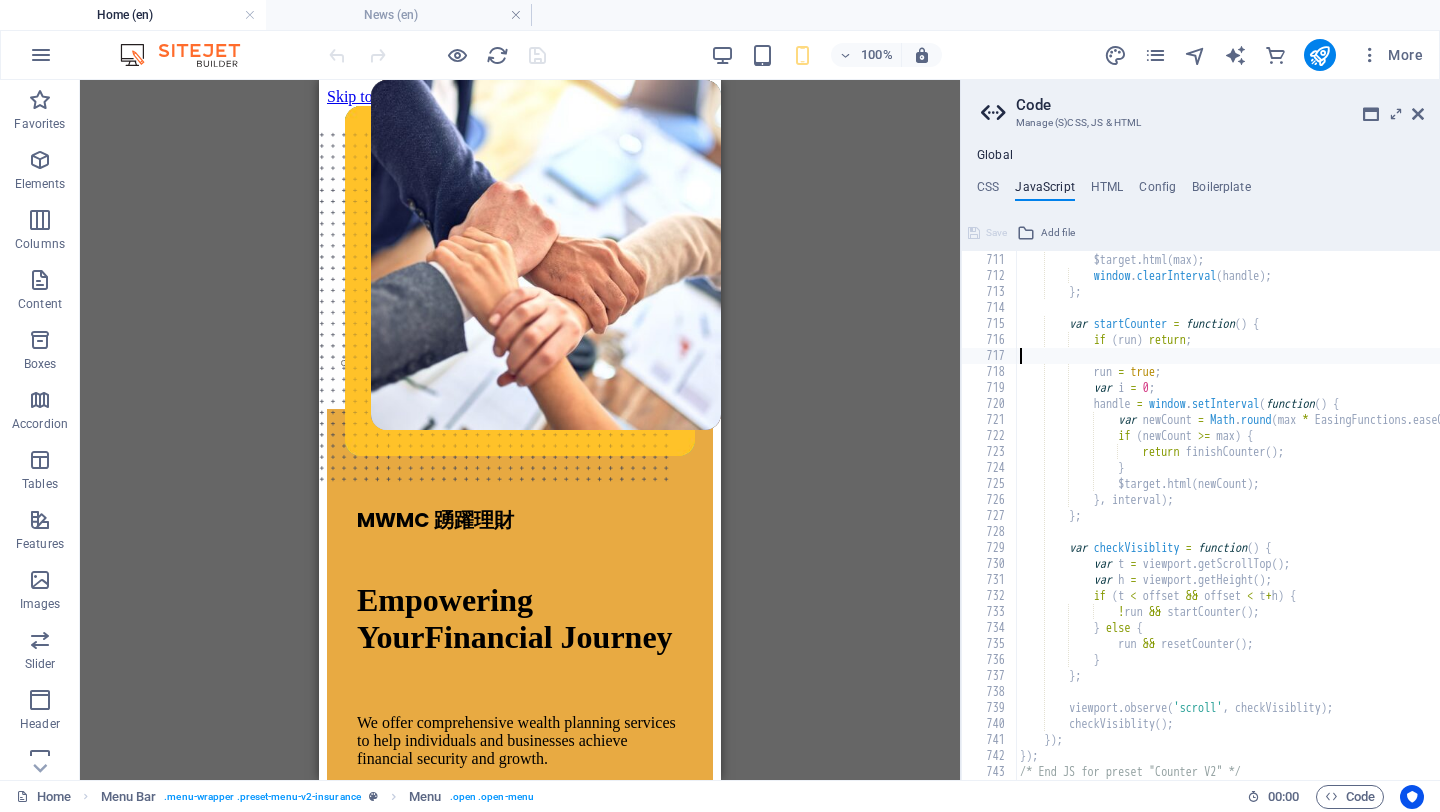 type on "});
/* End JS for preset "Counter V2" */" 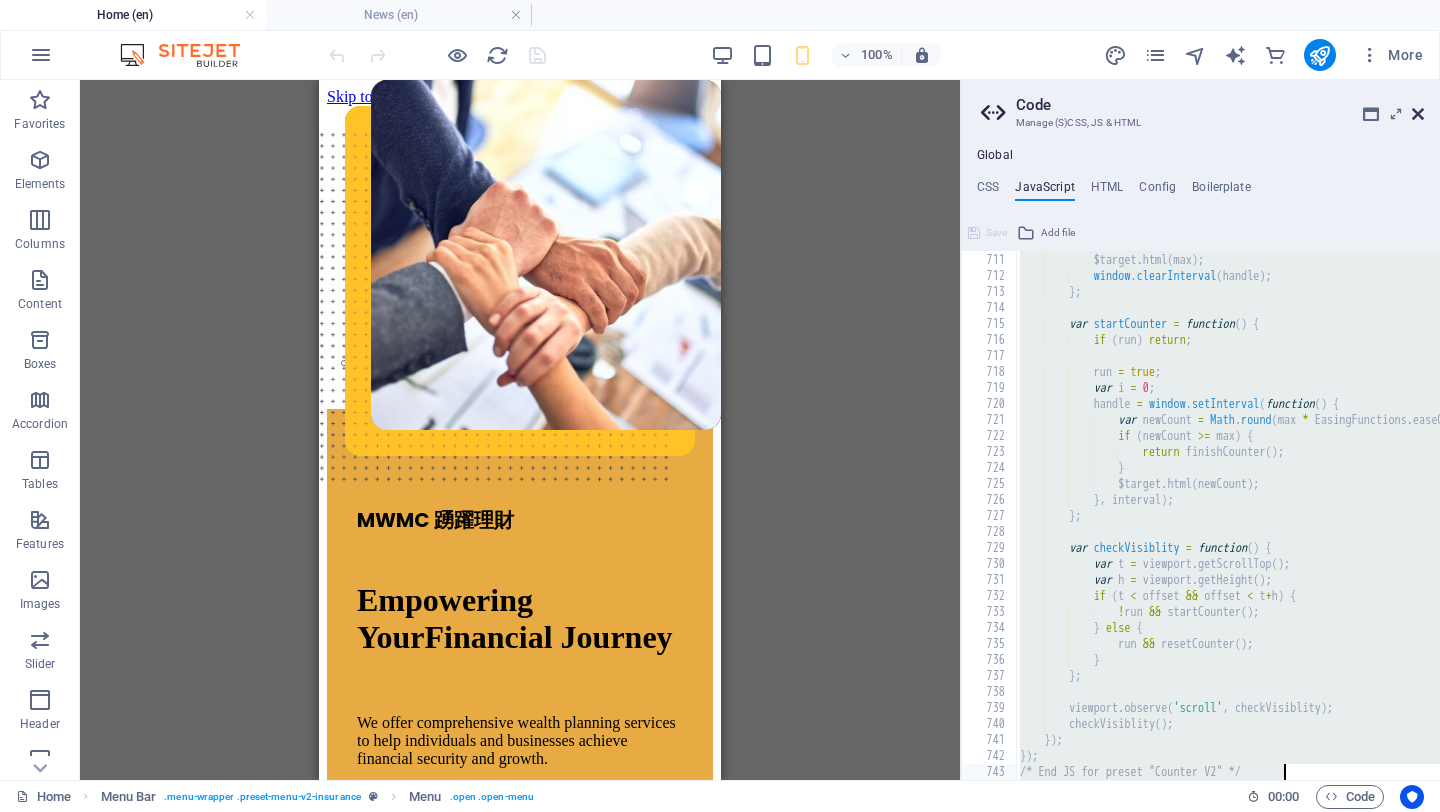 click at bounding box center (1418, 114) 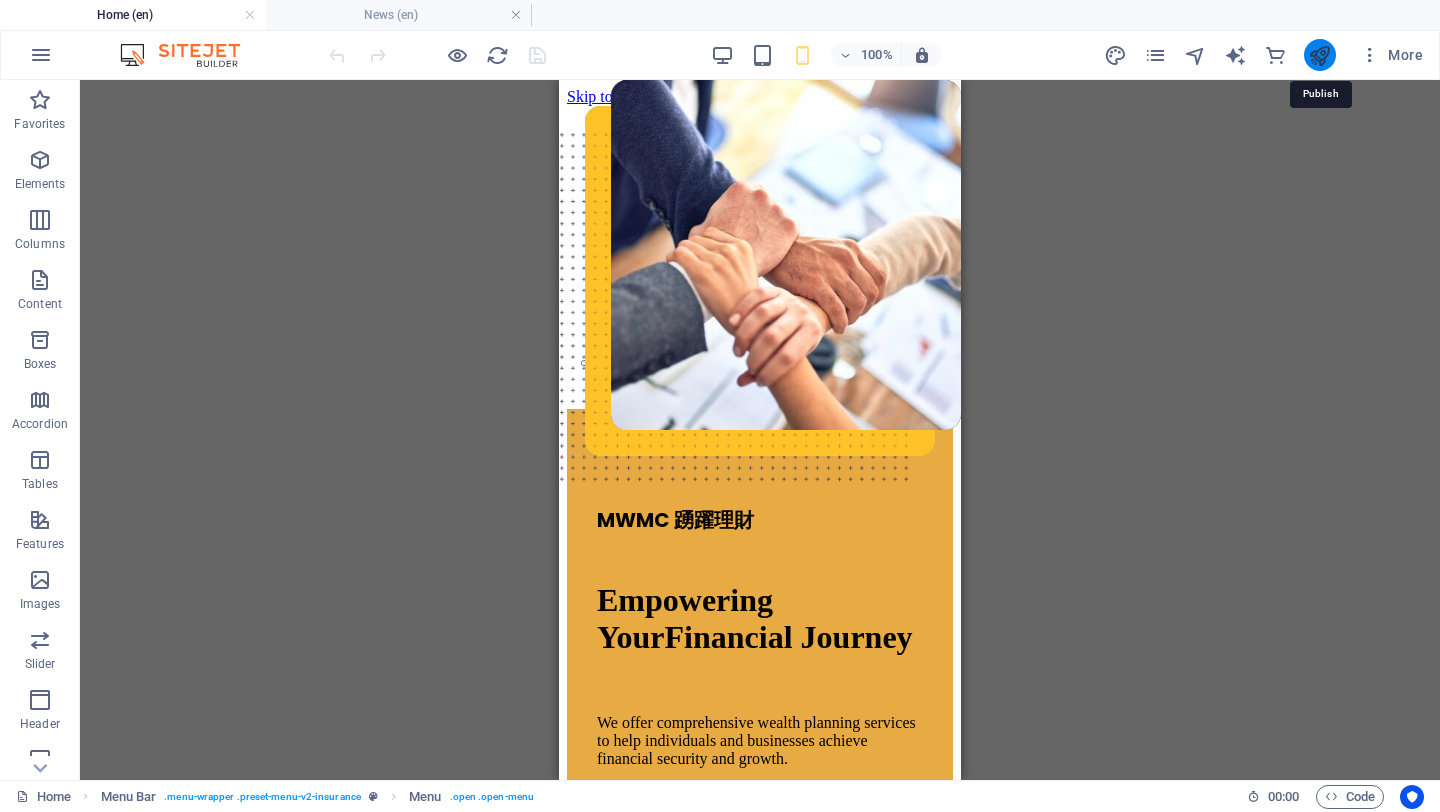 click at bounding box center (1319, 55) 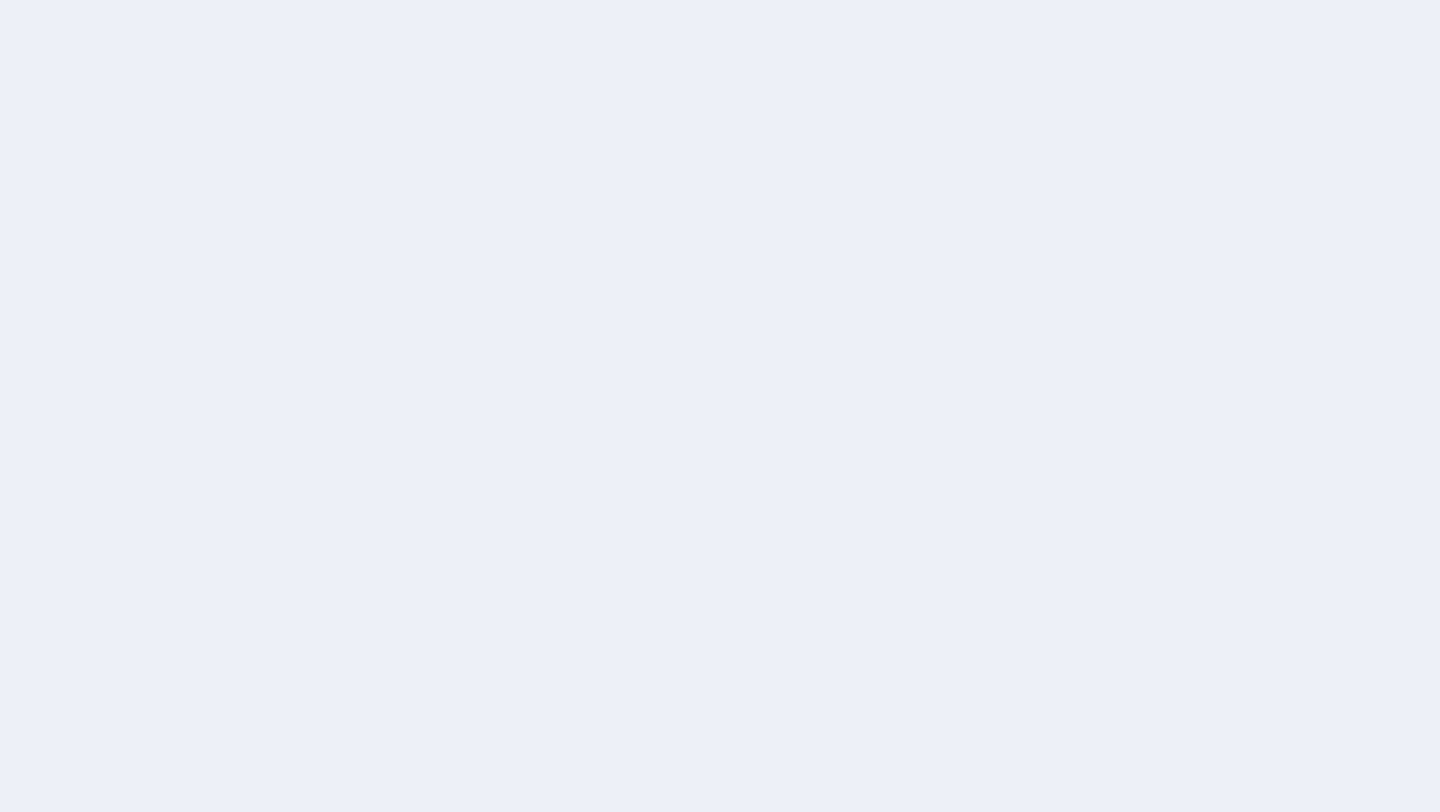 scroll, scrollTop: 0, scrollLeft: 0, axis: both 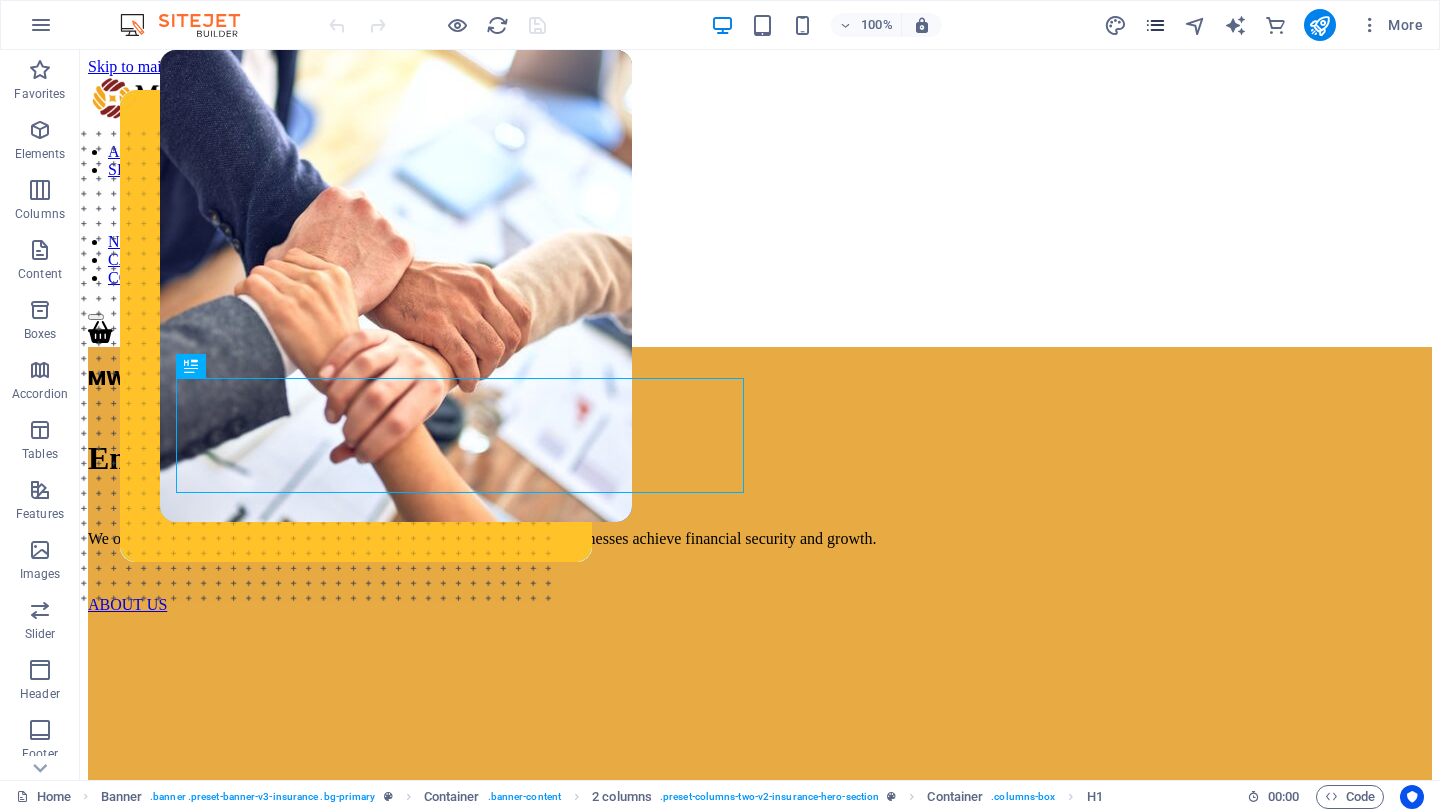 click at bounding box center [1155, 25] 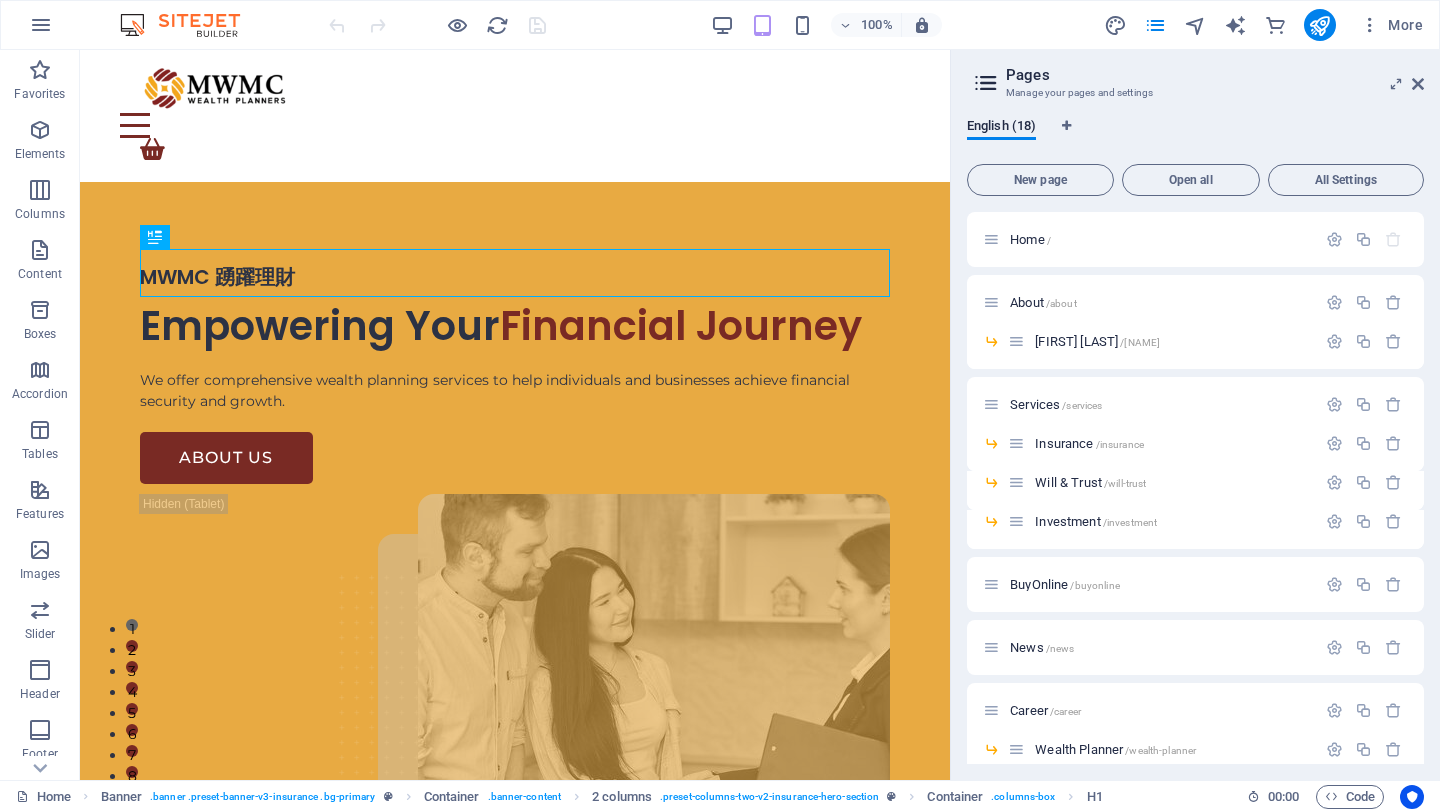 click on "Pages Manage your pages and settings English (18) New page Open all All Settings Home / About /about [FIRST] [LAST] /kenny-lim Services /services Insurance /insurance Will & Trust /will-trust Investment /investment BuyOnline /buyonline News /news Career /career Wealth Planner /wealth-planner Fresh Graduates /fresh-graduates Internship Programme /internship-programme Contact /contact Find an advisor /find-an-advisor Disclaimer /disclaimer Privacy /privacy blog: Single Page Layout /blog-single-page-layout" at bounding box center [1195, 415] 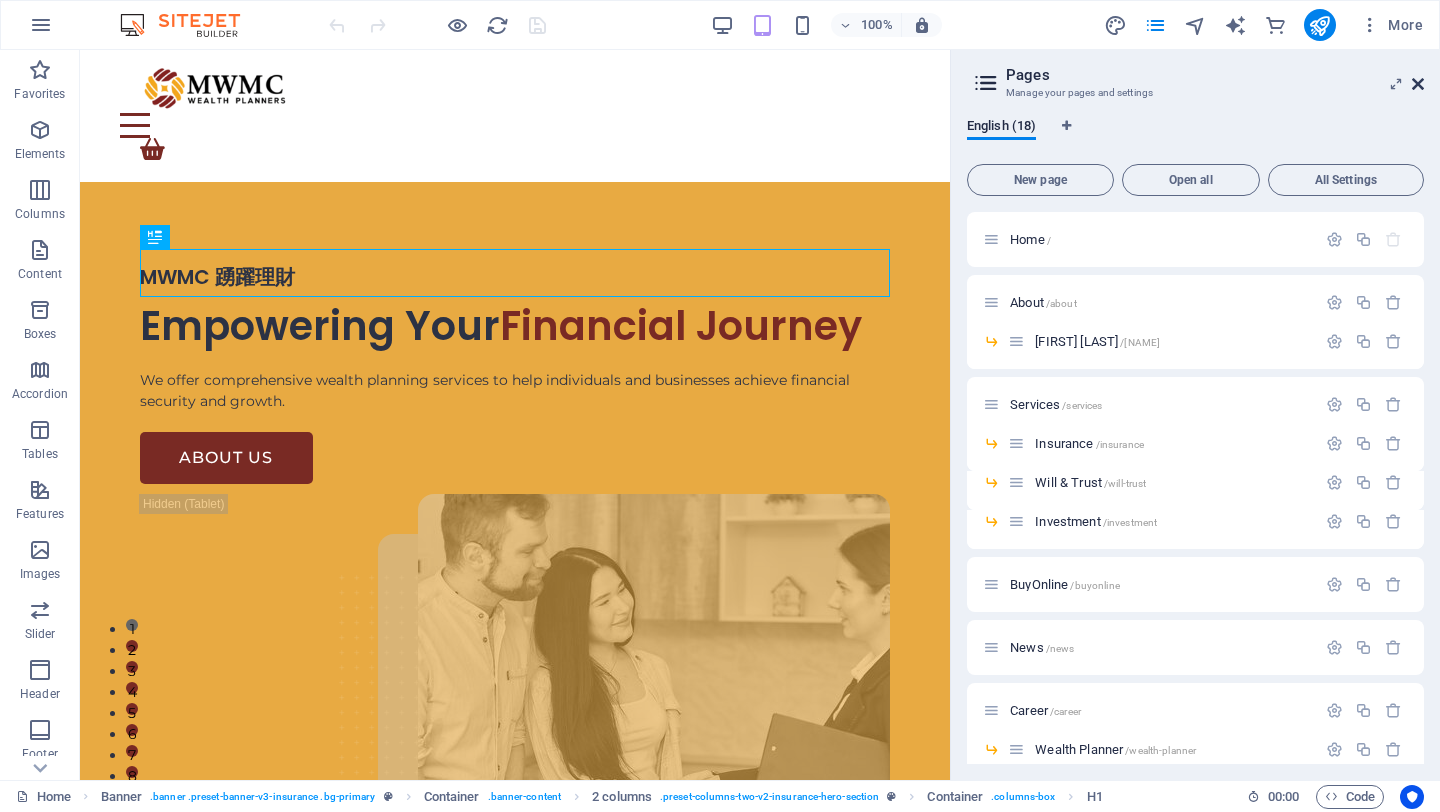 click at bounding box center (1418, 84) 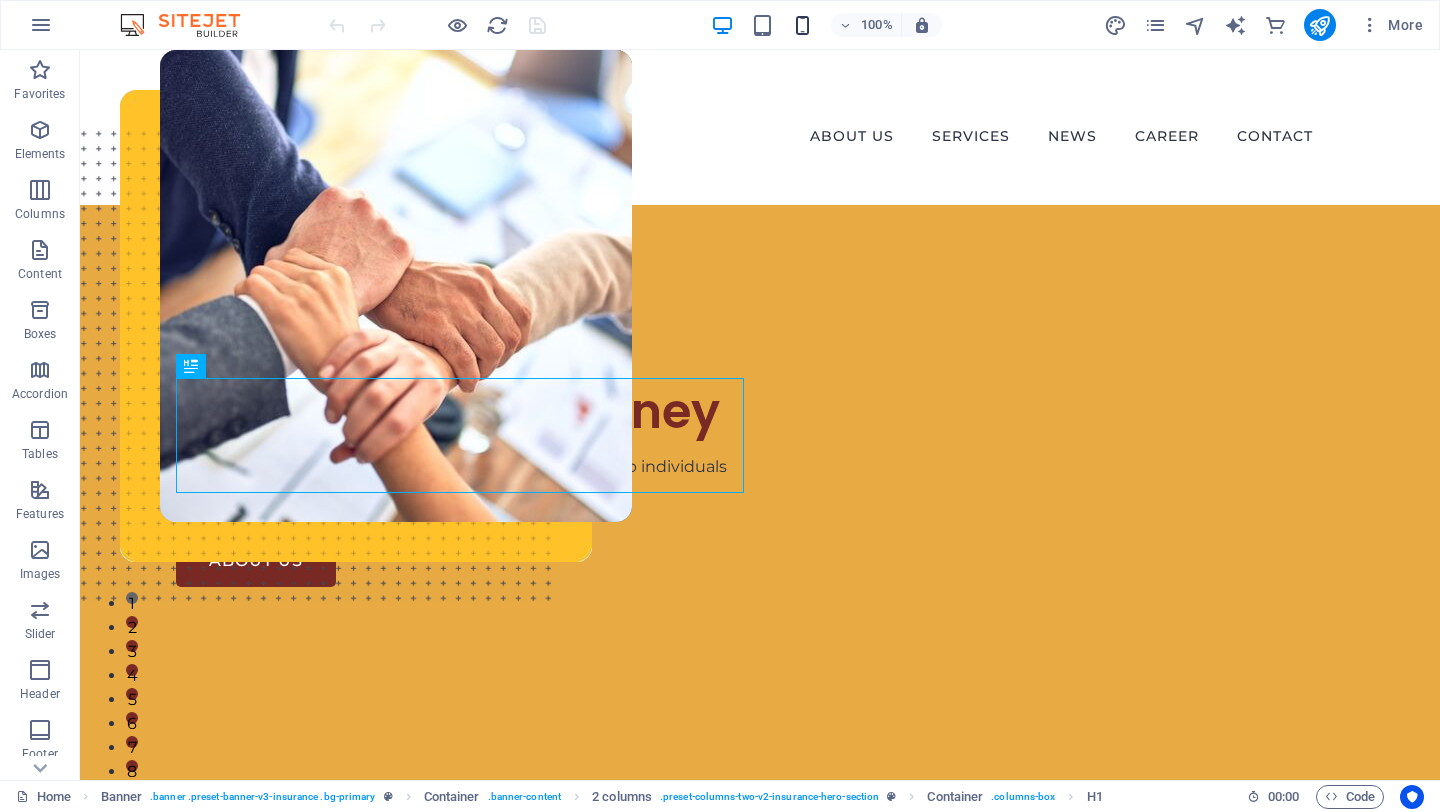 click at bounding box center [802, 25] 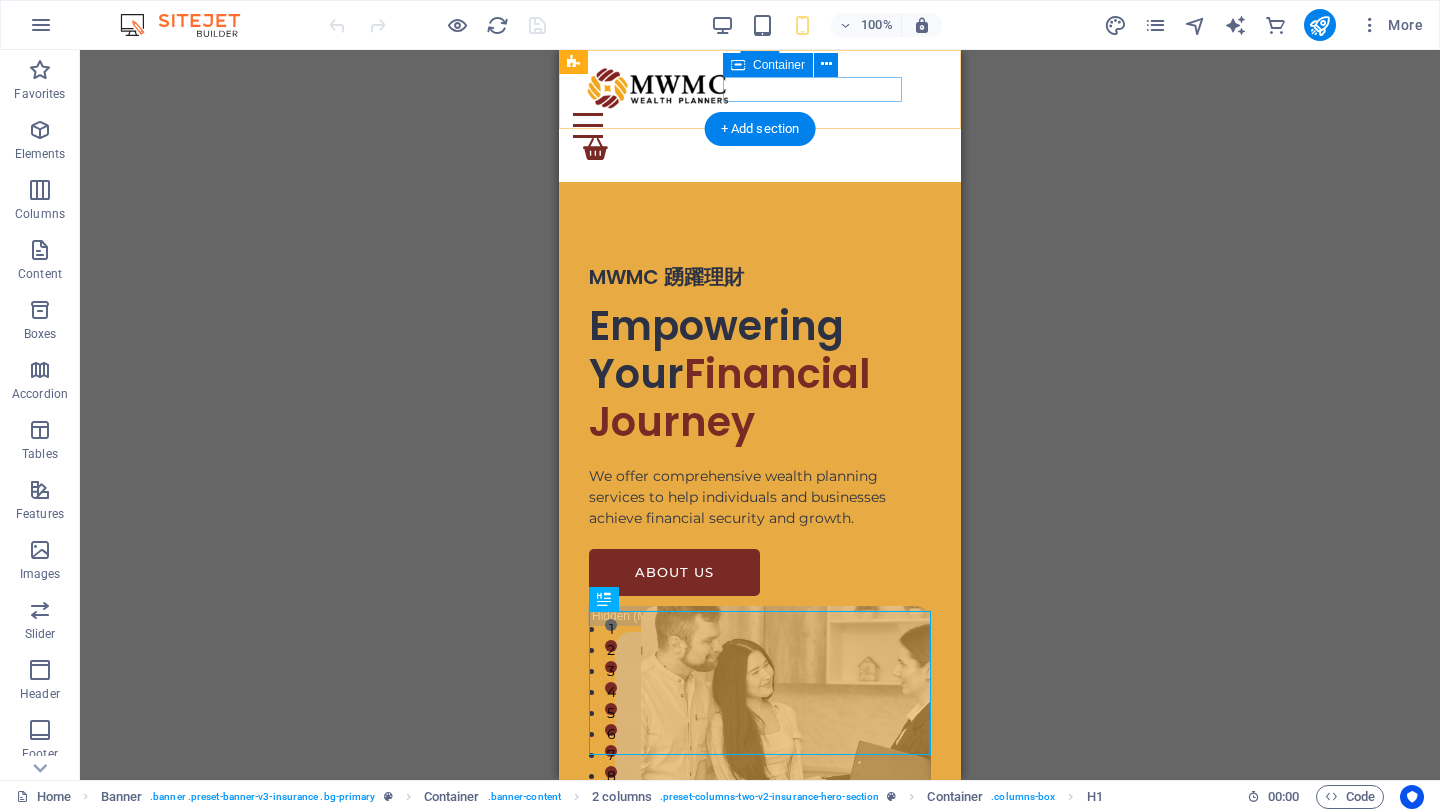 click at bounding box center [750, 125] 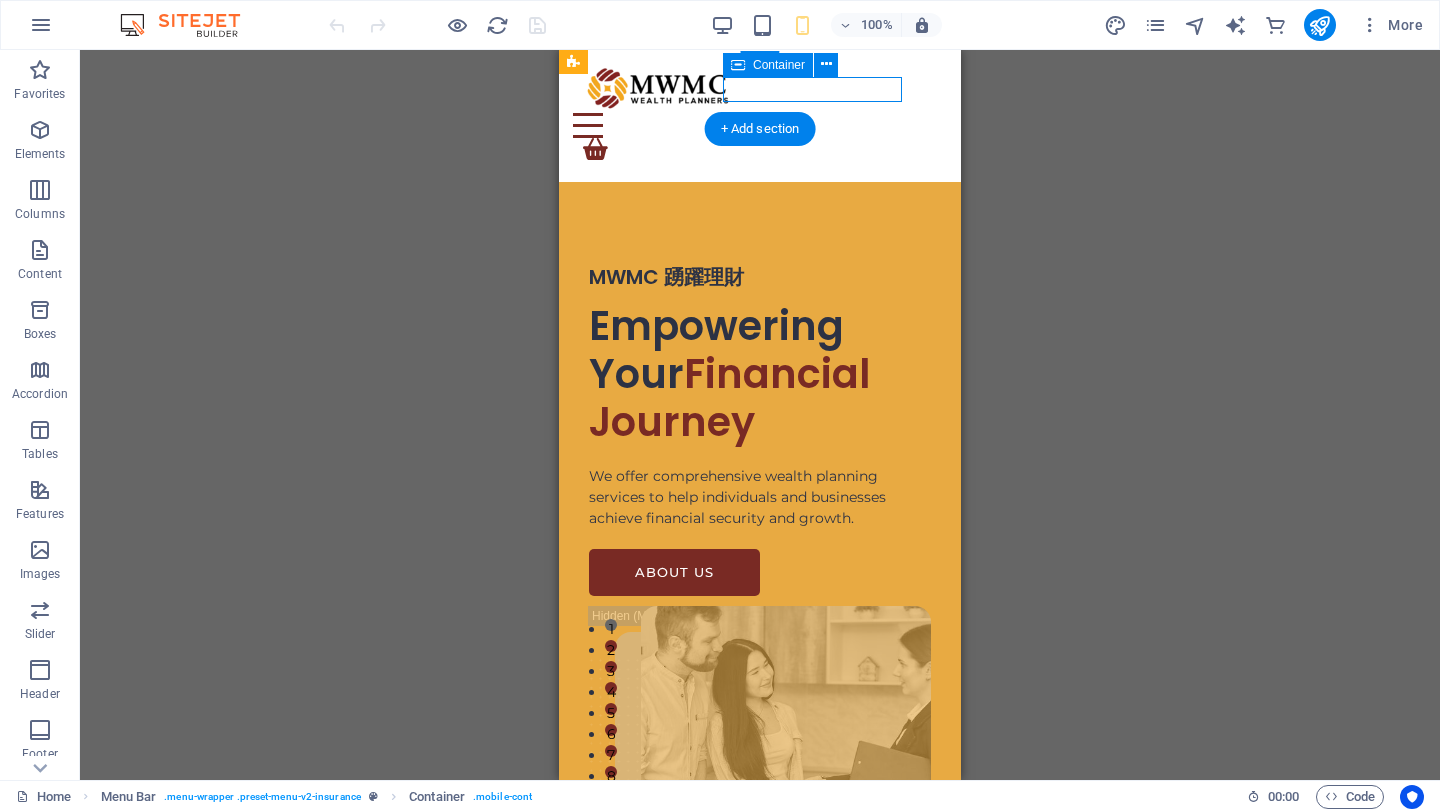 click at bounding box center [750, 125] 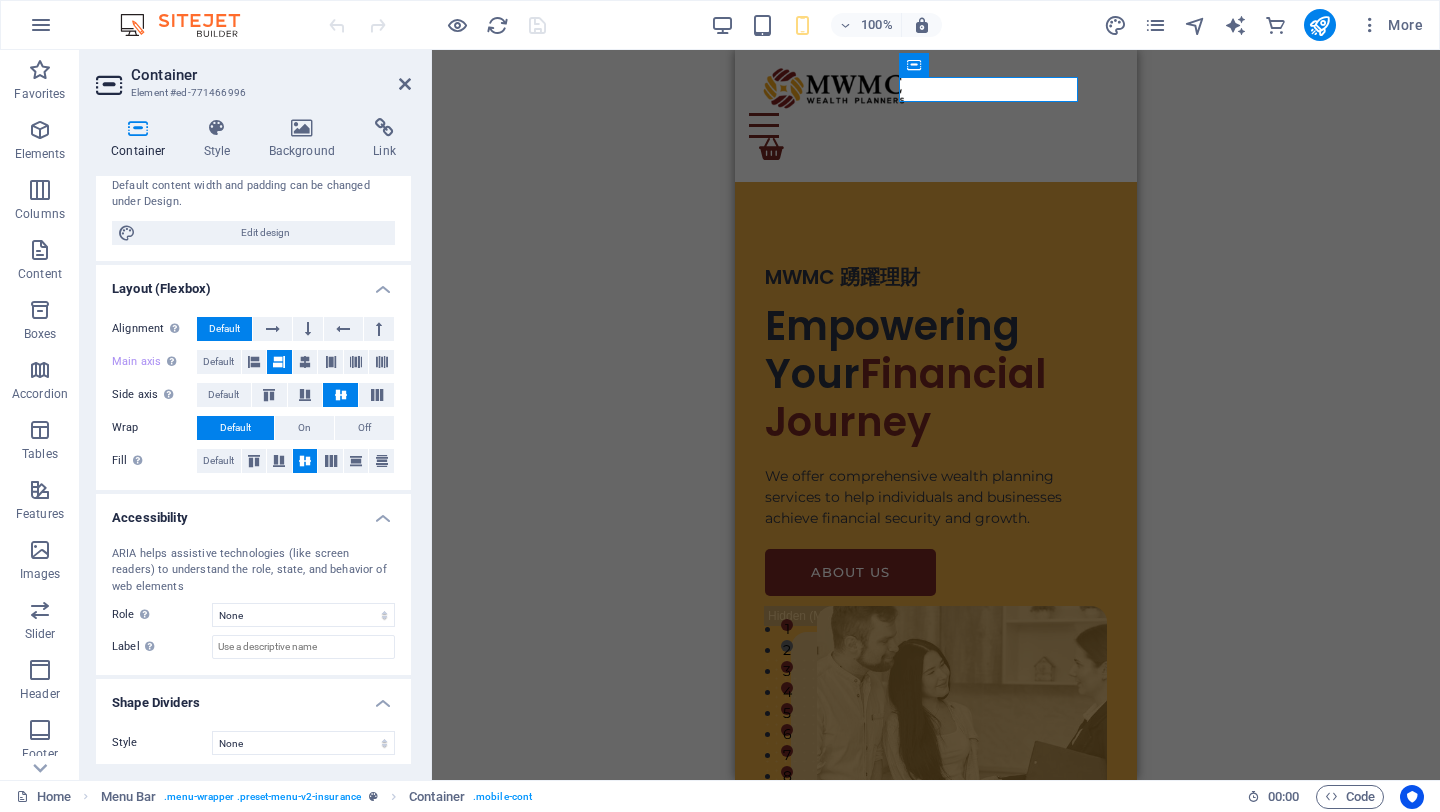 scroll, scrollTop: 221, scrollLeft: 0, axis: vertical 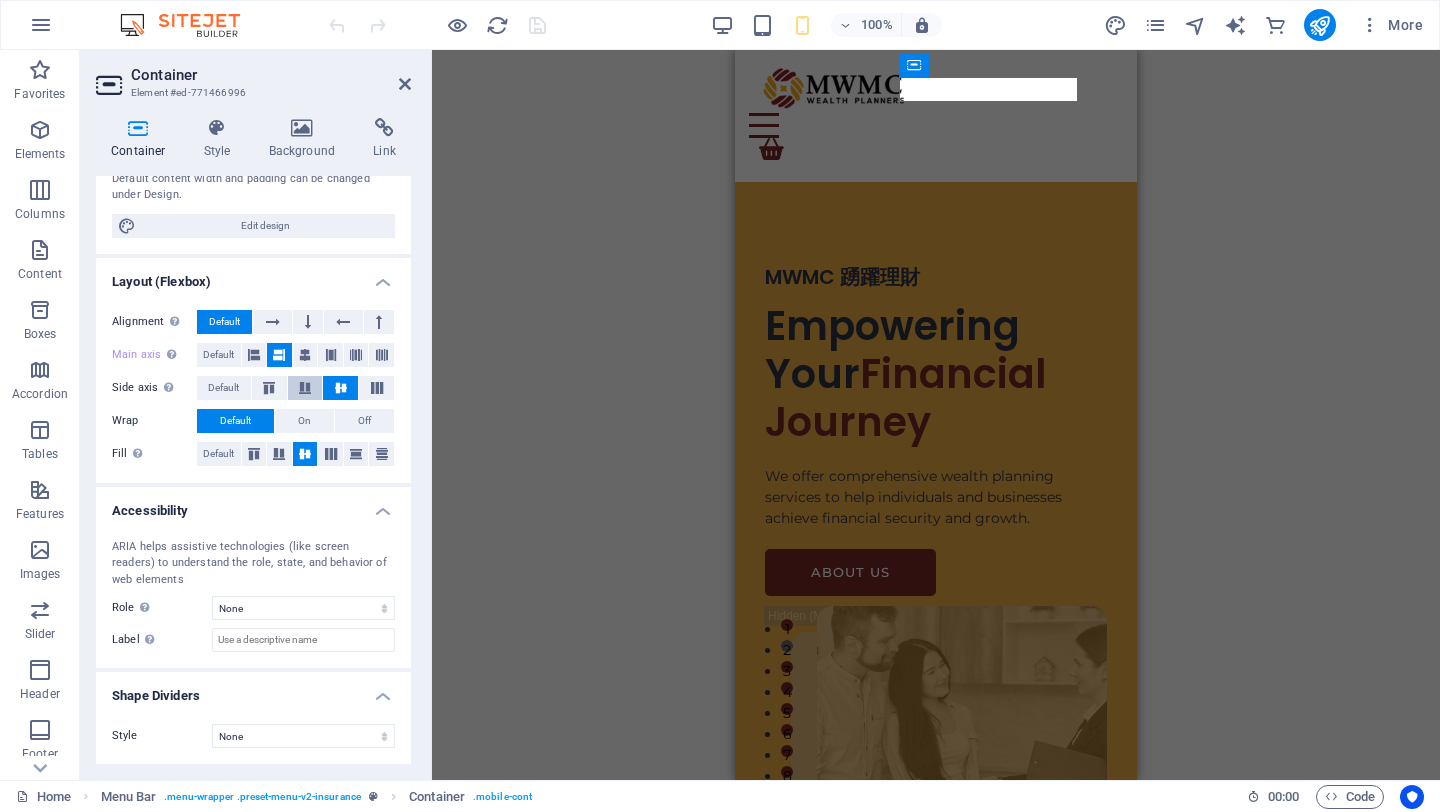 click at bounding box center (305, 388) 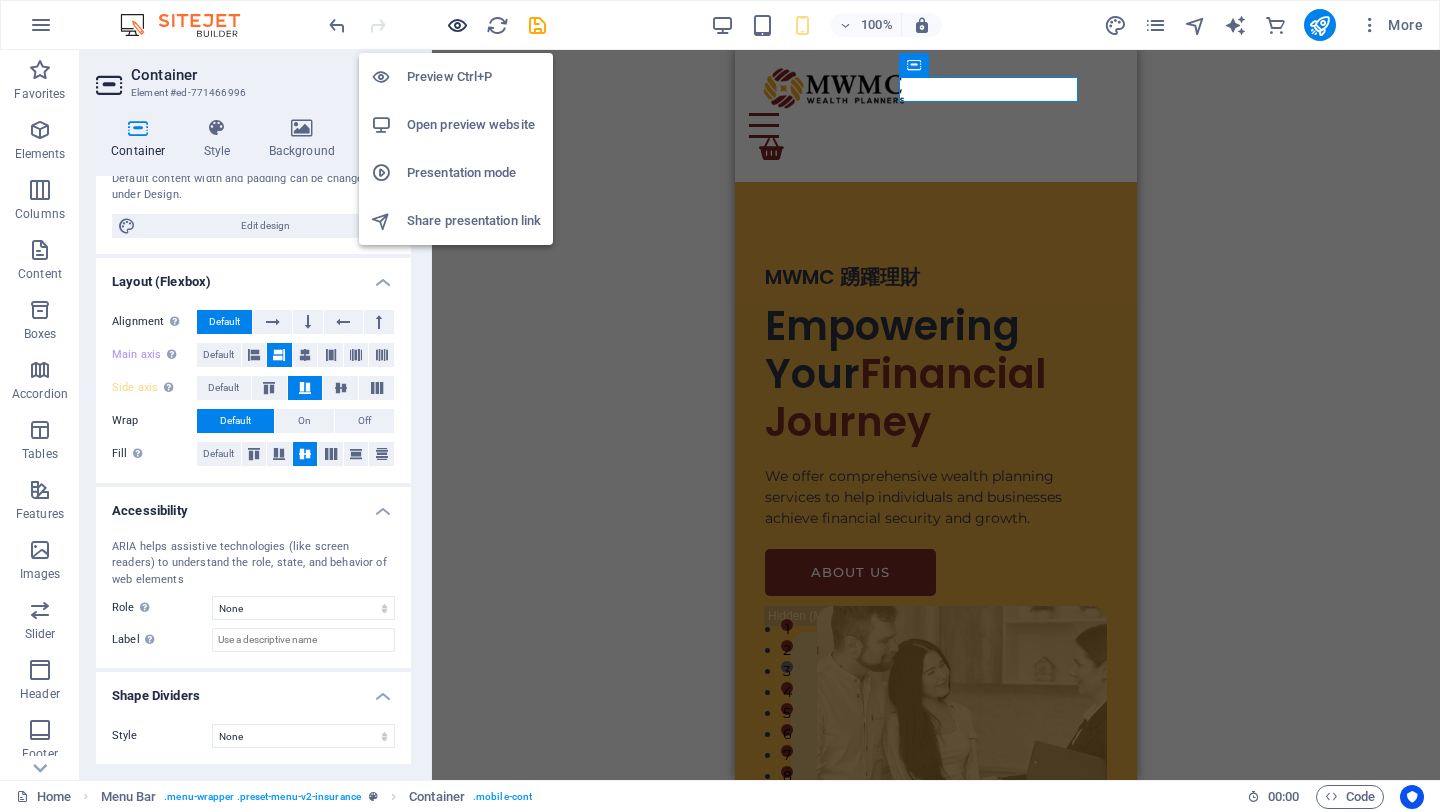 click at bounding box center [457, 25] 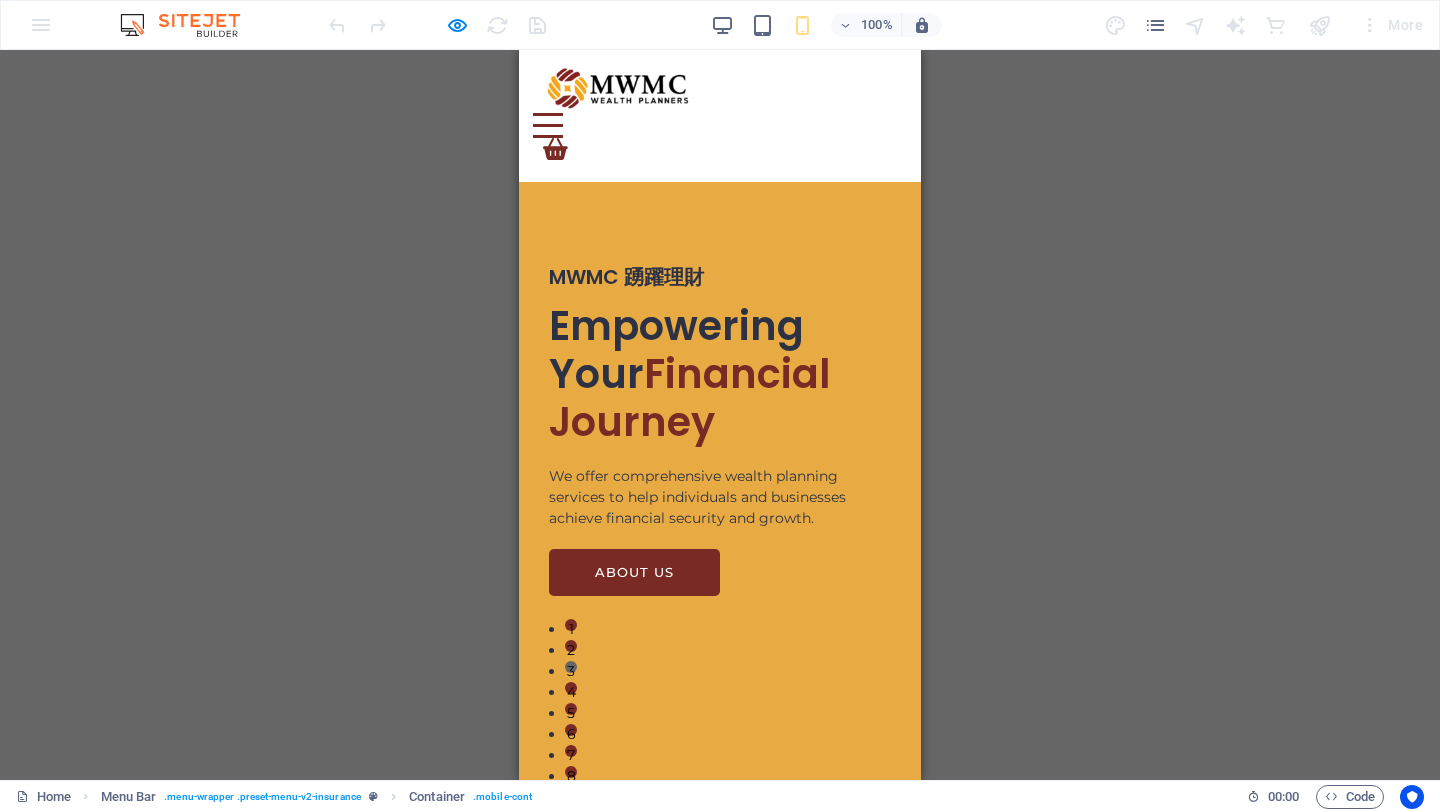 click at bounding box center (548, 125) 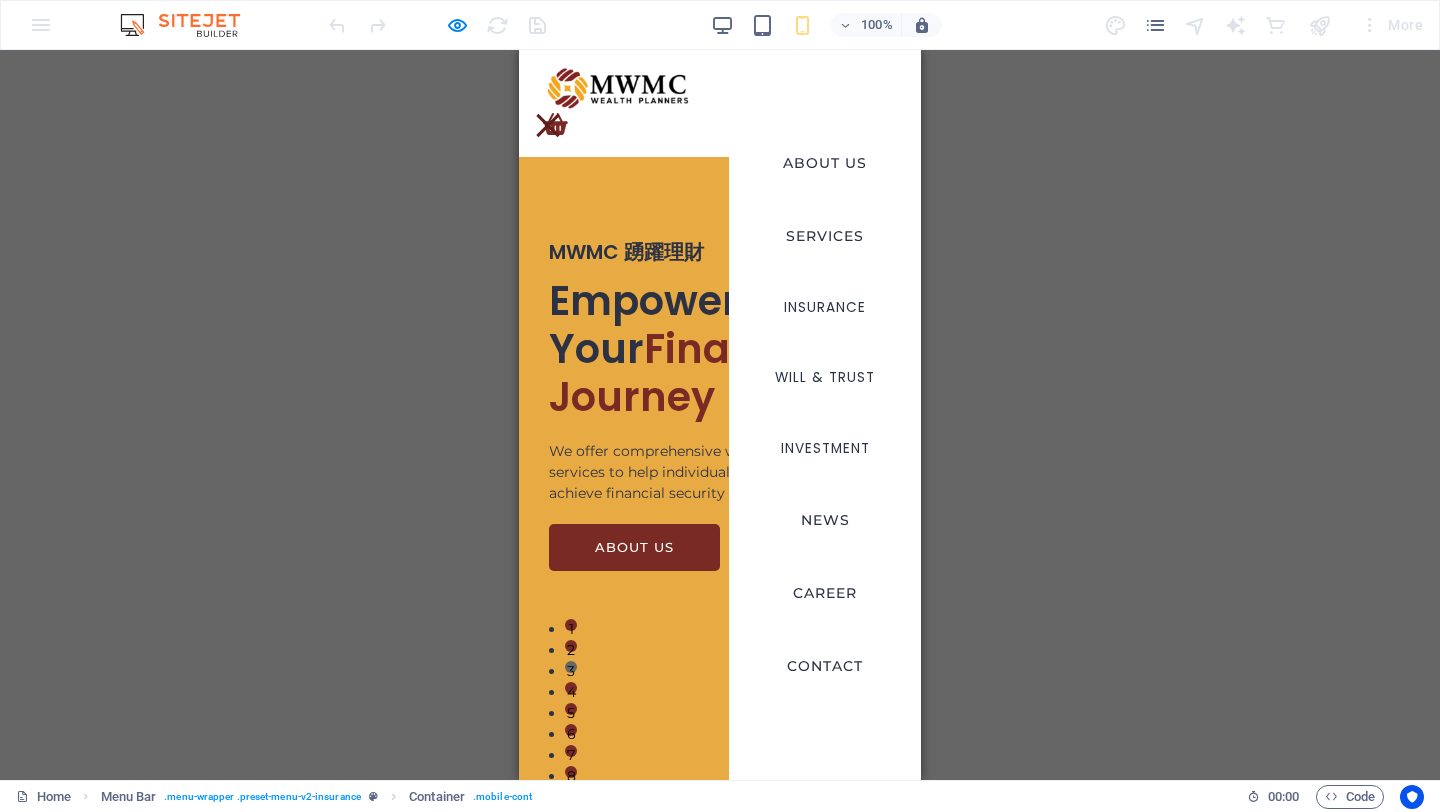 click on "ABOUT US SERVICES INSURANCE Will & Trust Investment NEWS CAREER CONTACT" at bounding box center (825, 415) 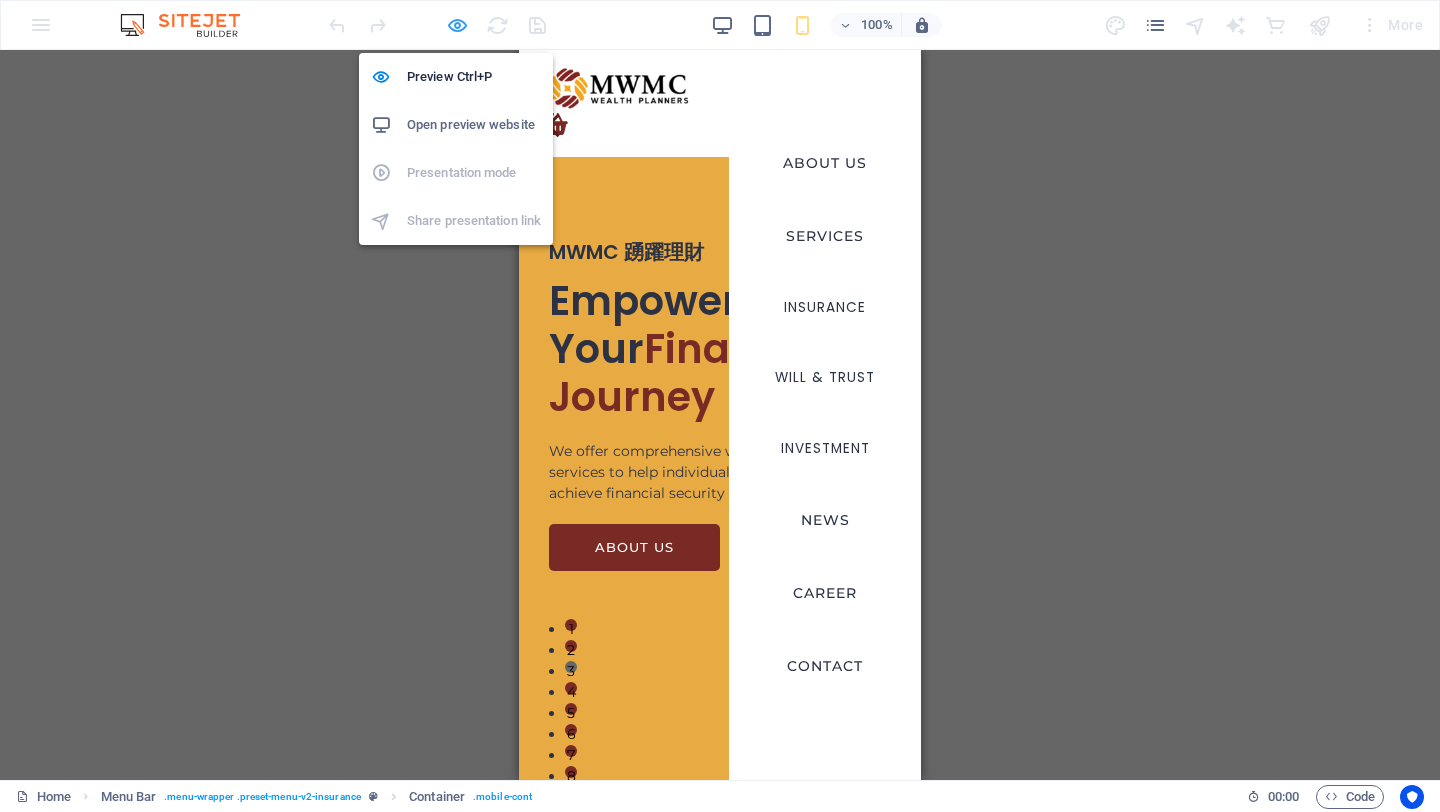 click at bounding box center (457, 25) 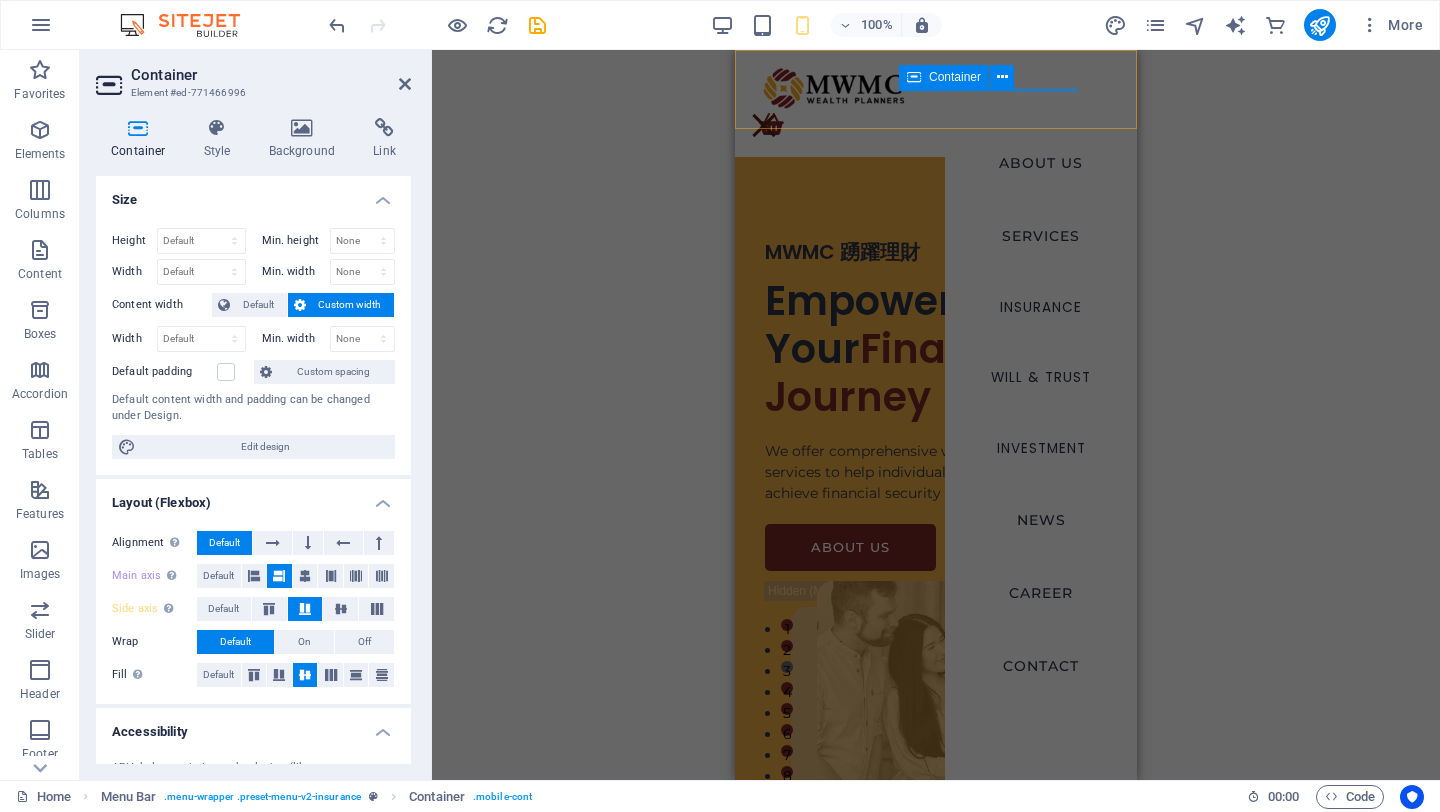 click on "Container" at bounding box center [955, 77] 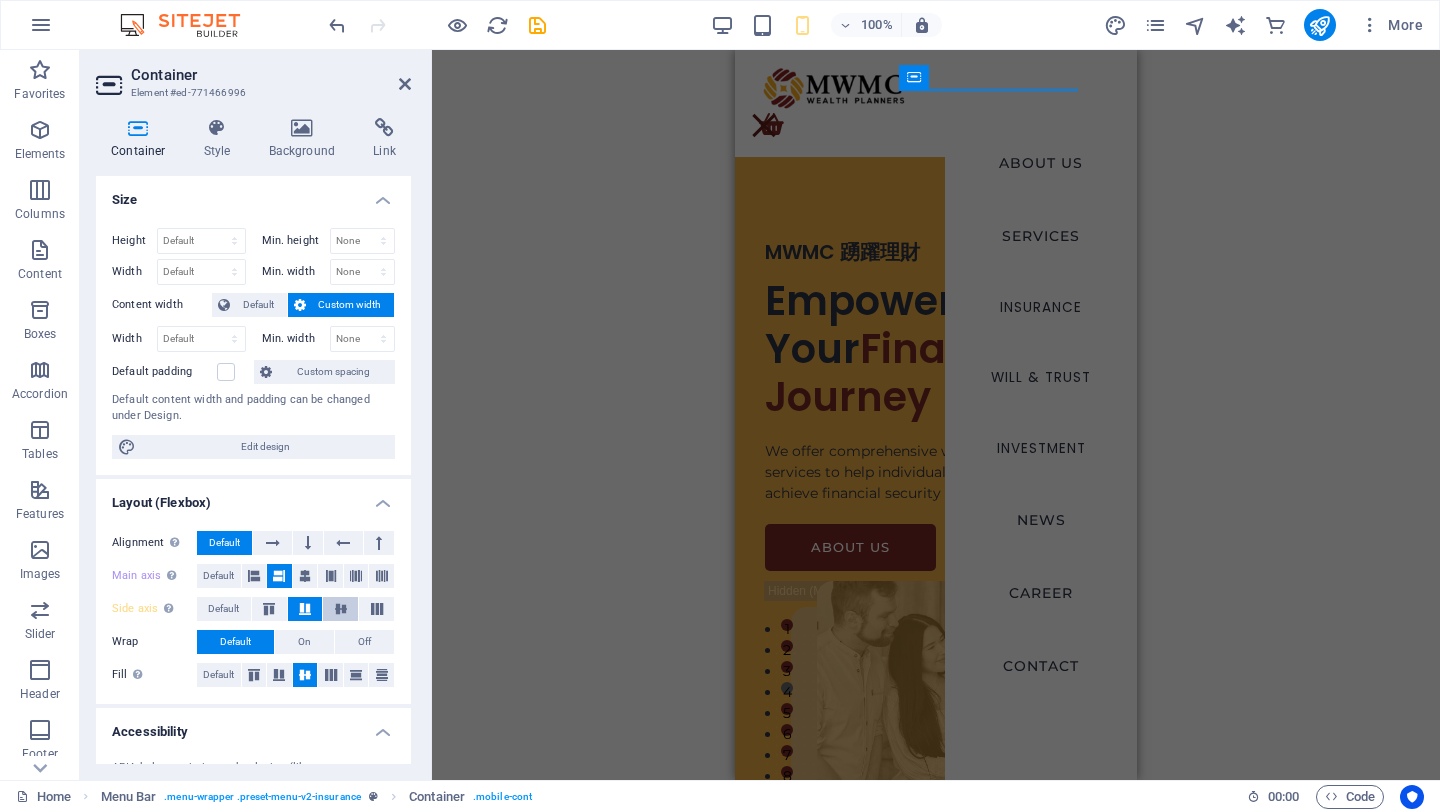 click at bounding box center [340, 609] 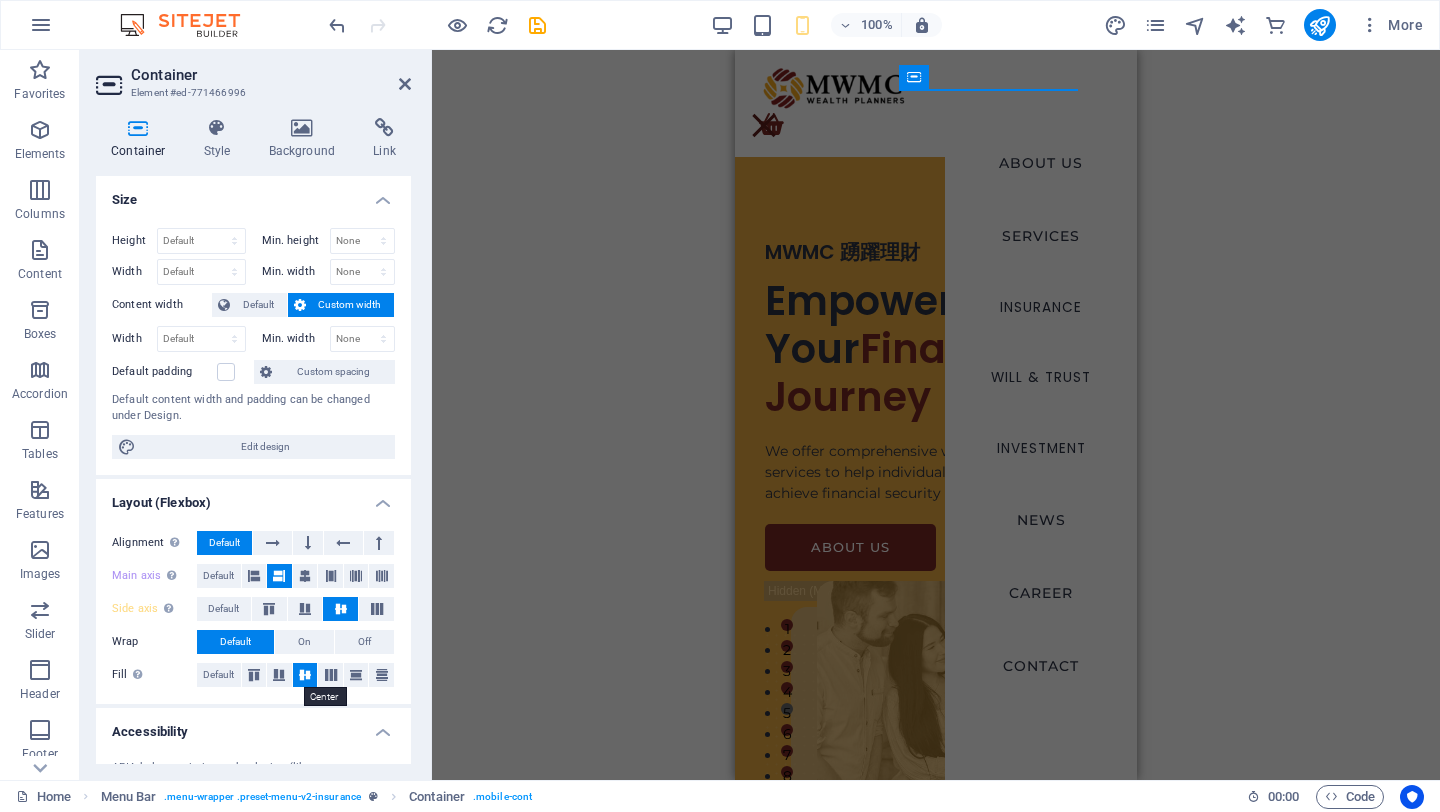 scroll, scrollTop: 221, scrollLeft: 0, axis: vertical 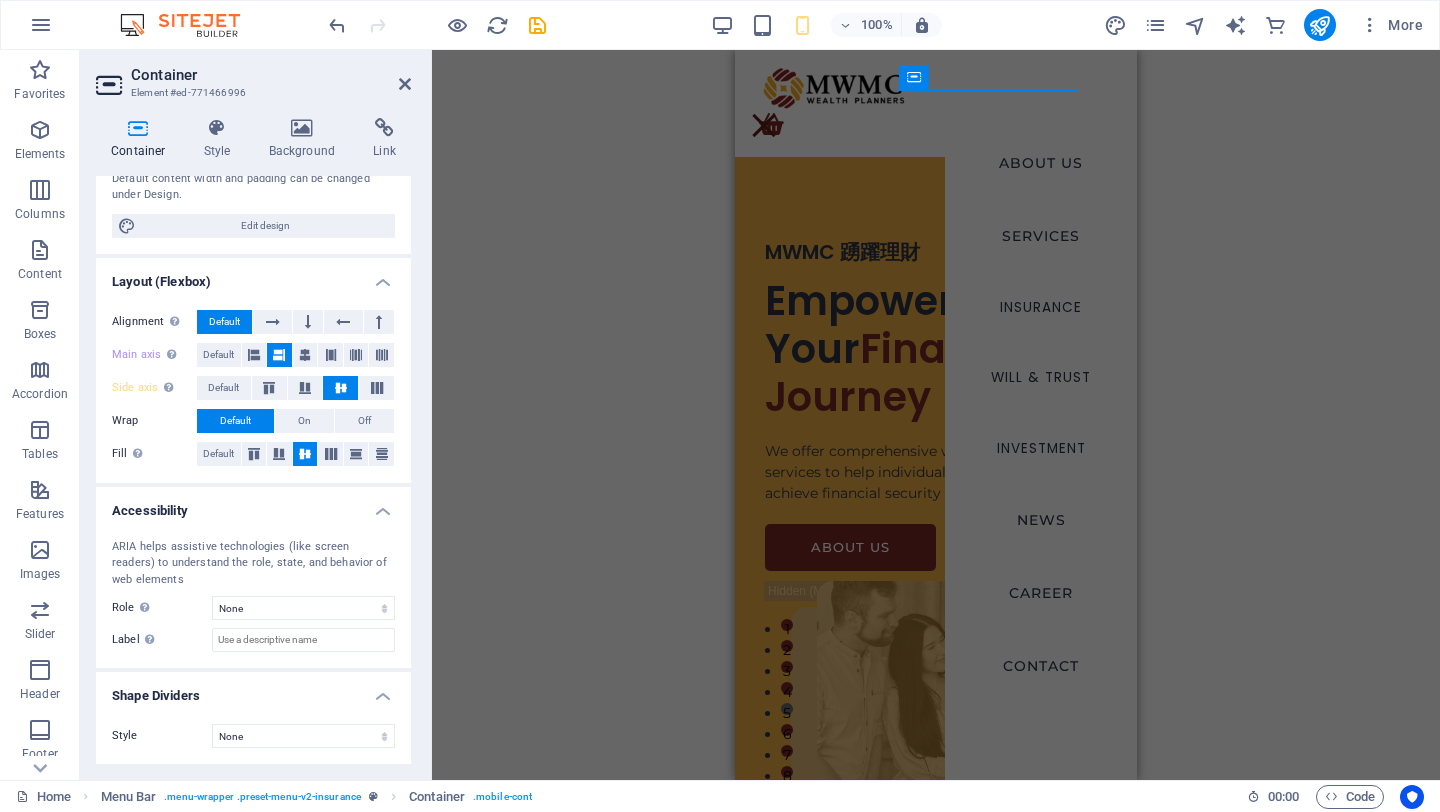 click on "Accessibility" at bounding box center [253, 505] 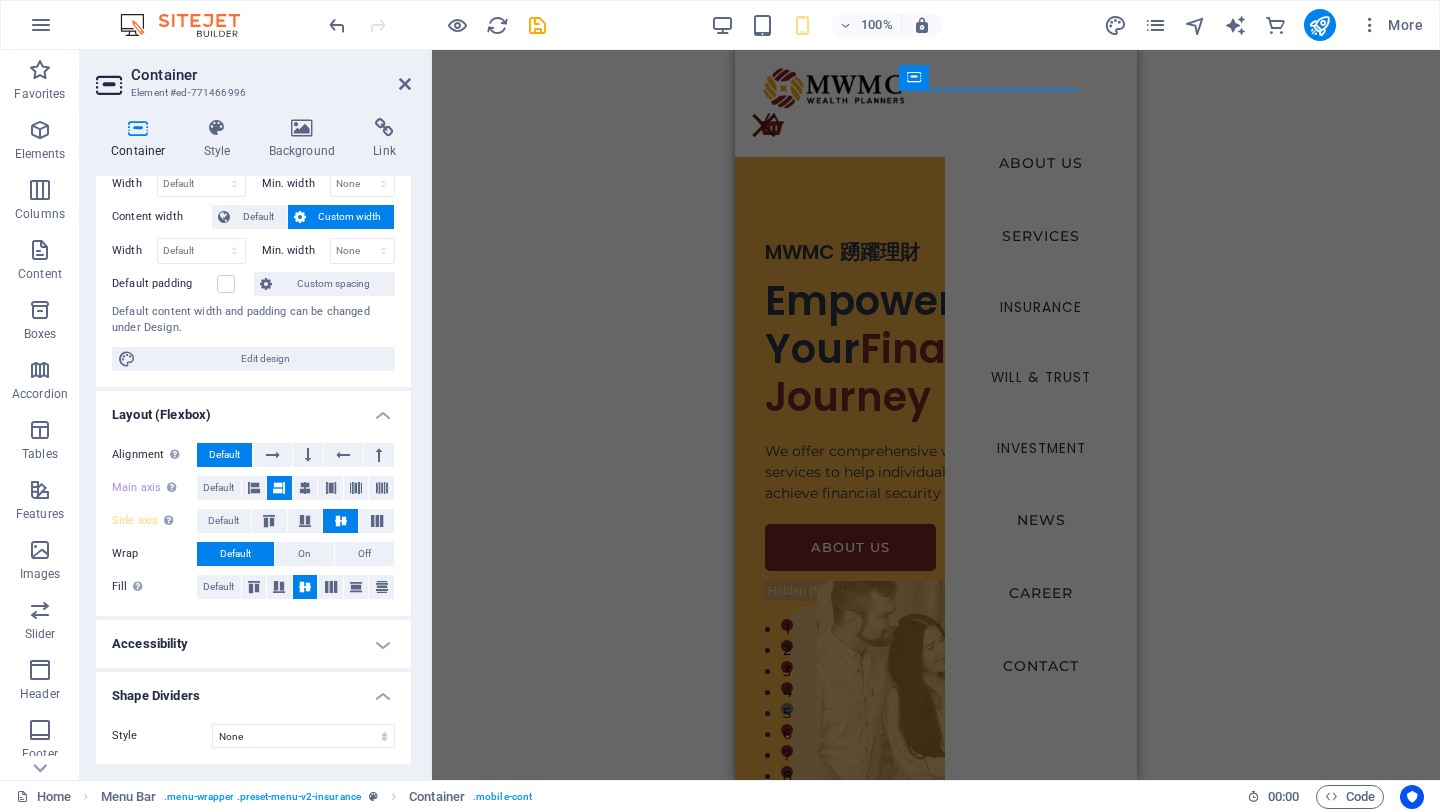 scroll, scrollTop: 87, scrollLeft: 0, axis: vertical 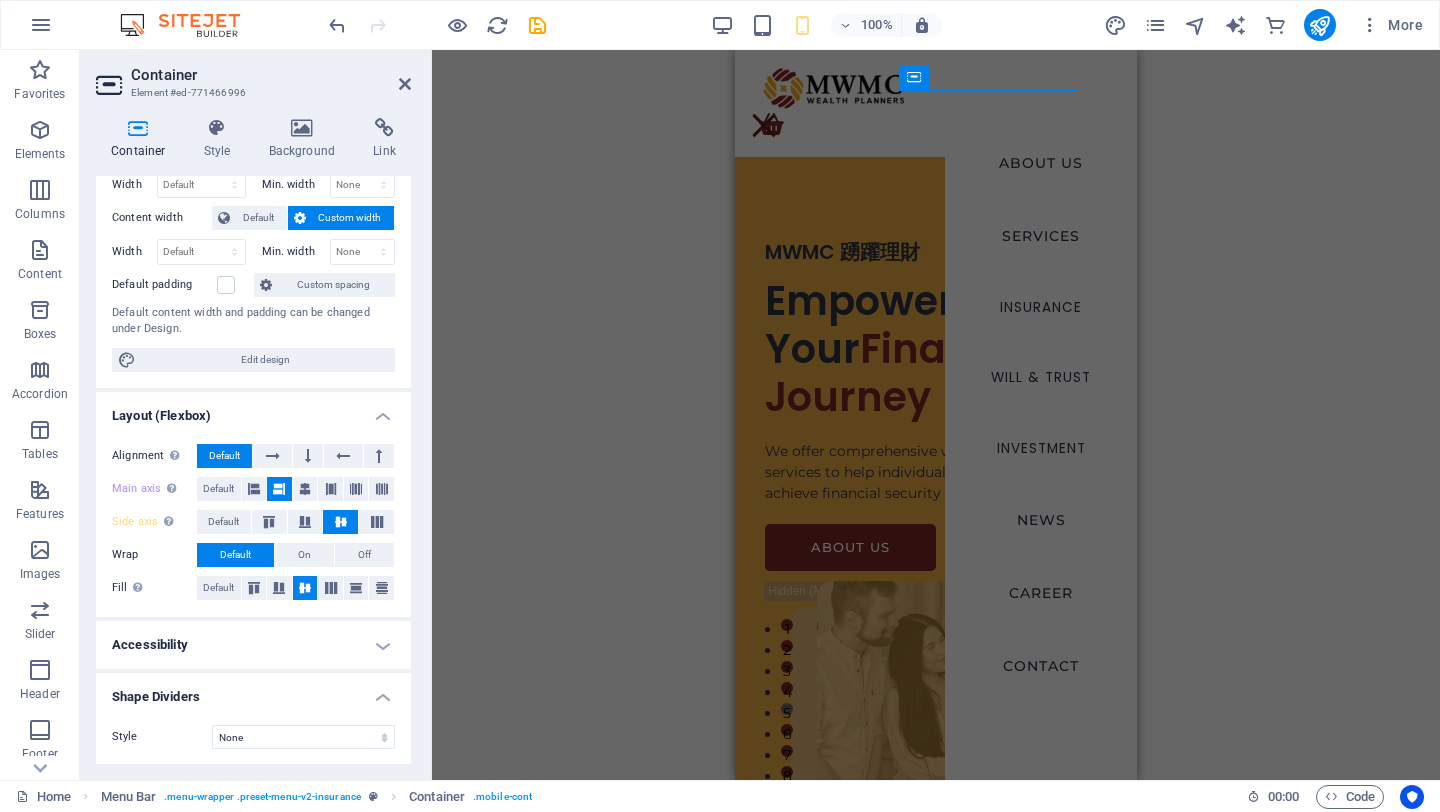 click on "Accessibility" at bounding box center (253, 645) 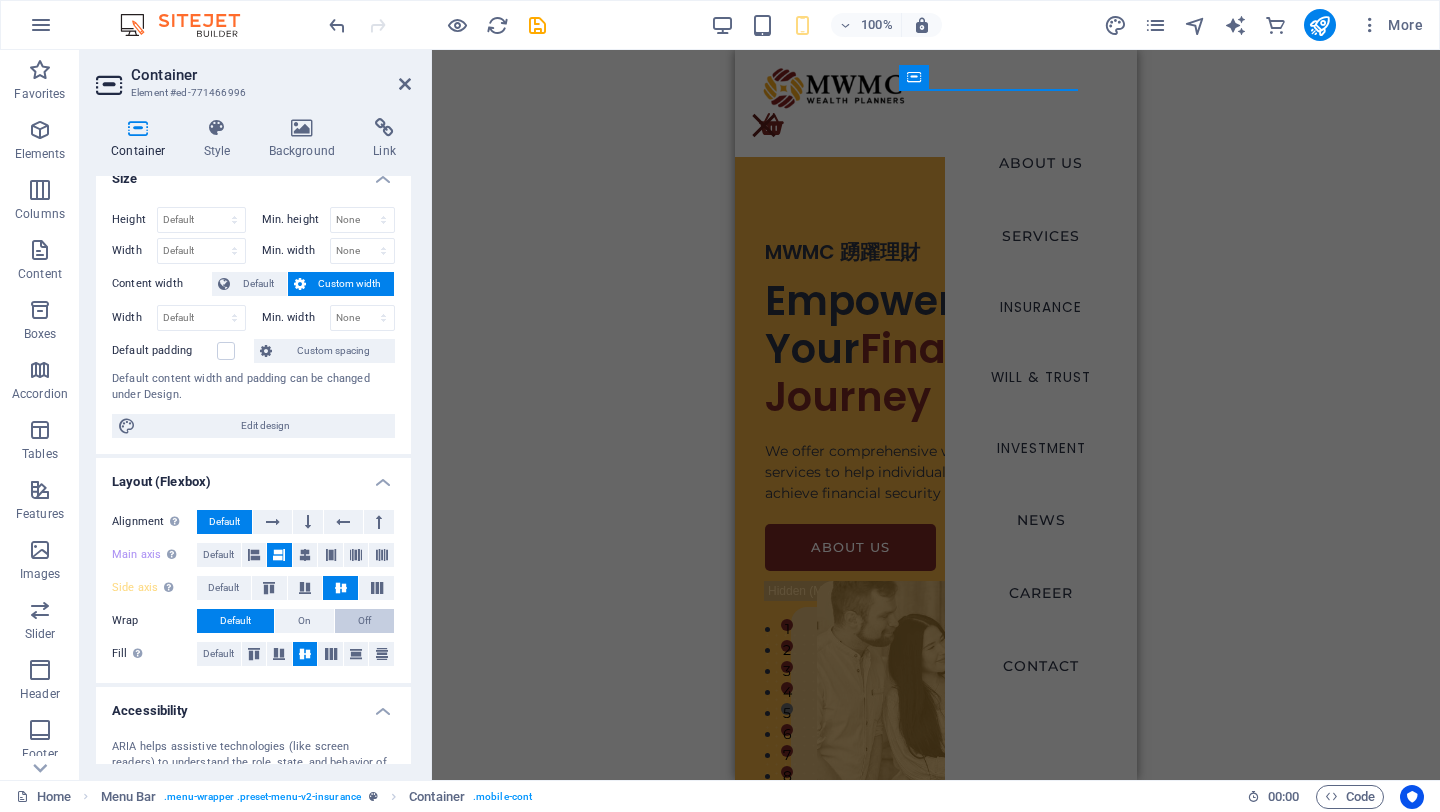 scroll, scrollTop: 0, scrollLeft: 0, axis: both 